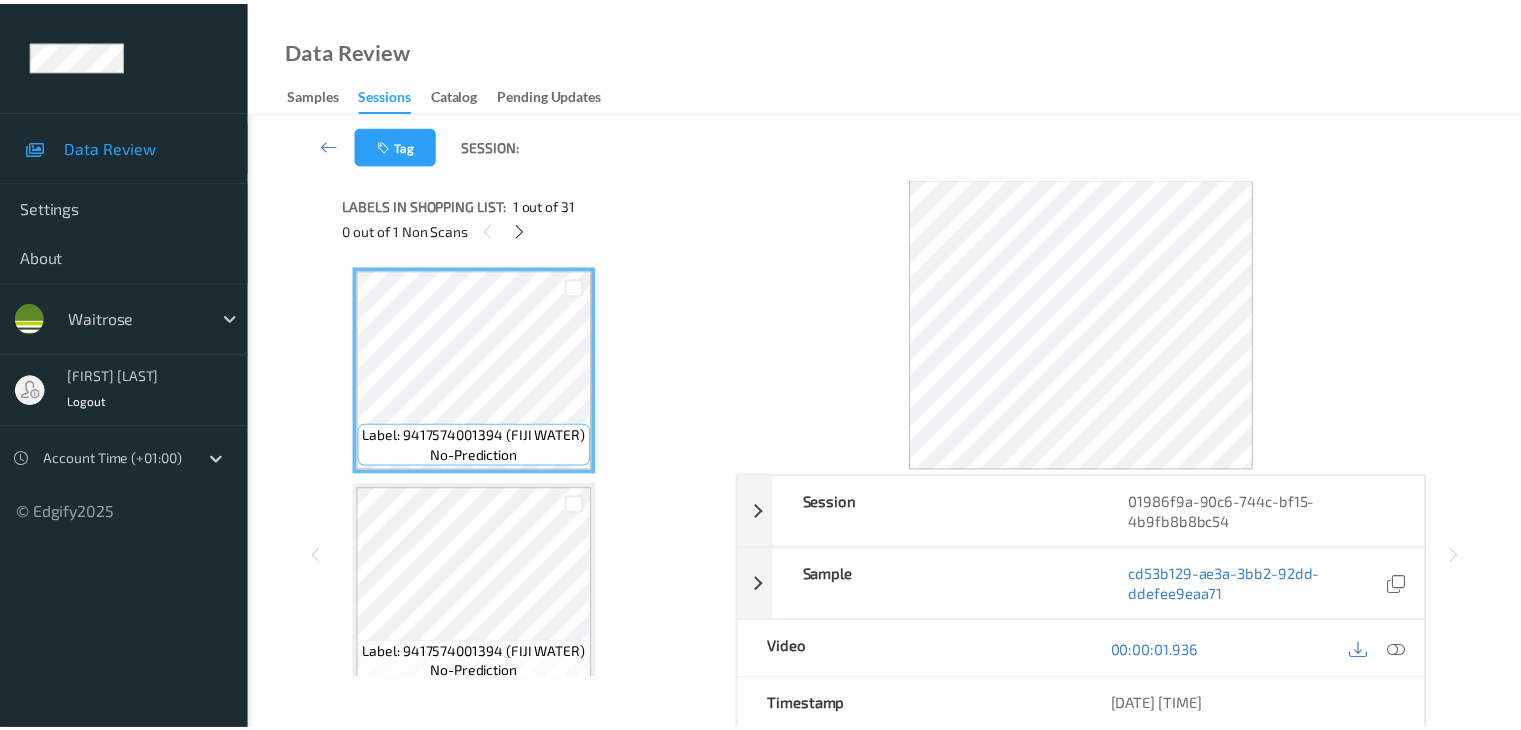 scroll, scrollTop: 0, scrollLeft: 0, axis: both 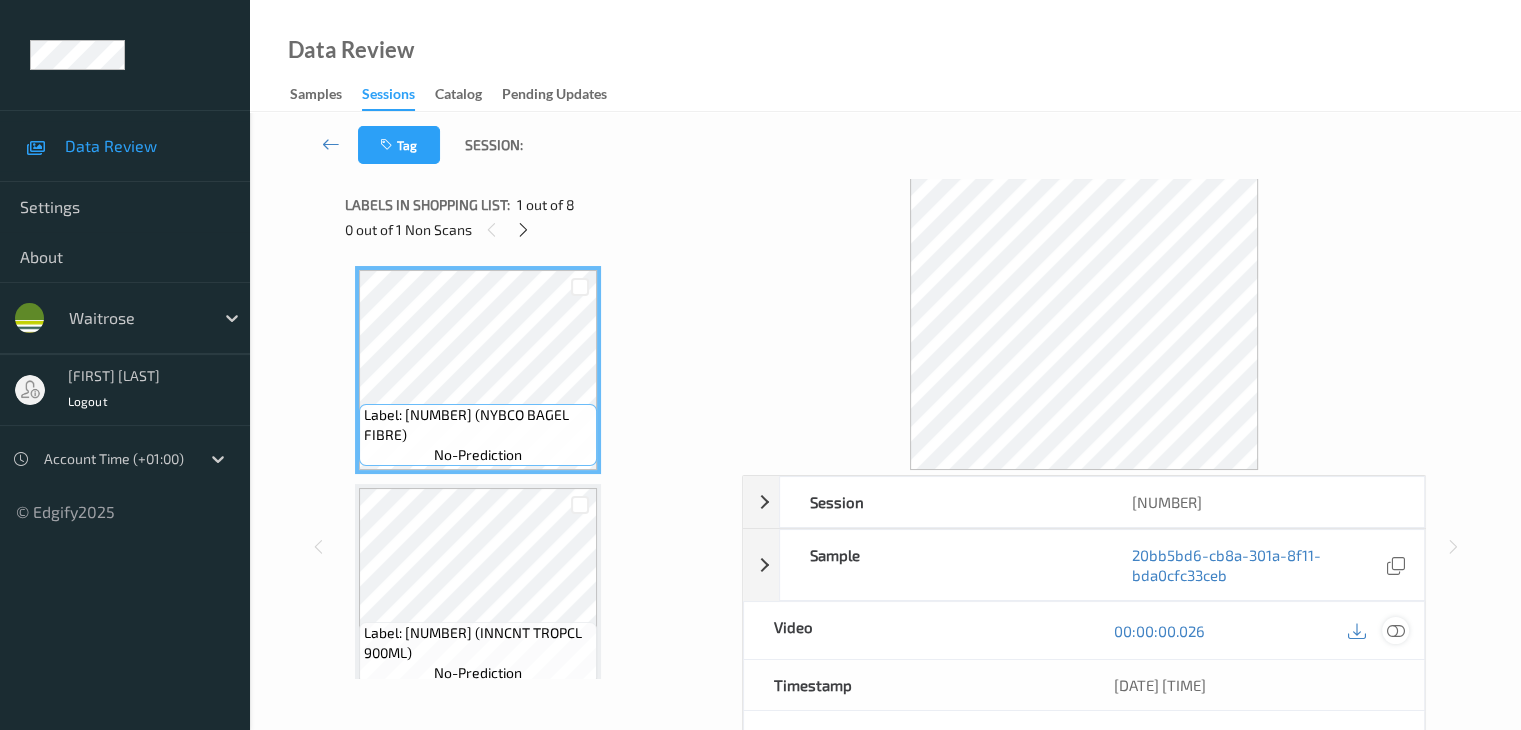 click at bounding box center (1395, 631) 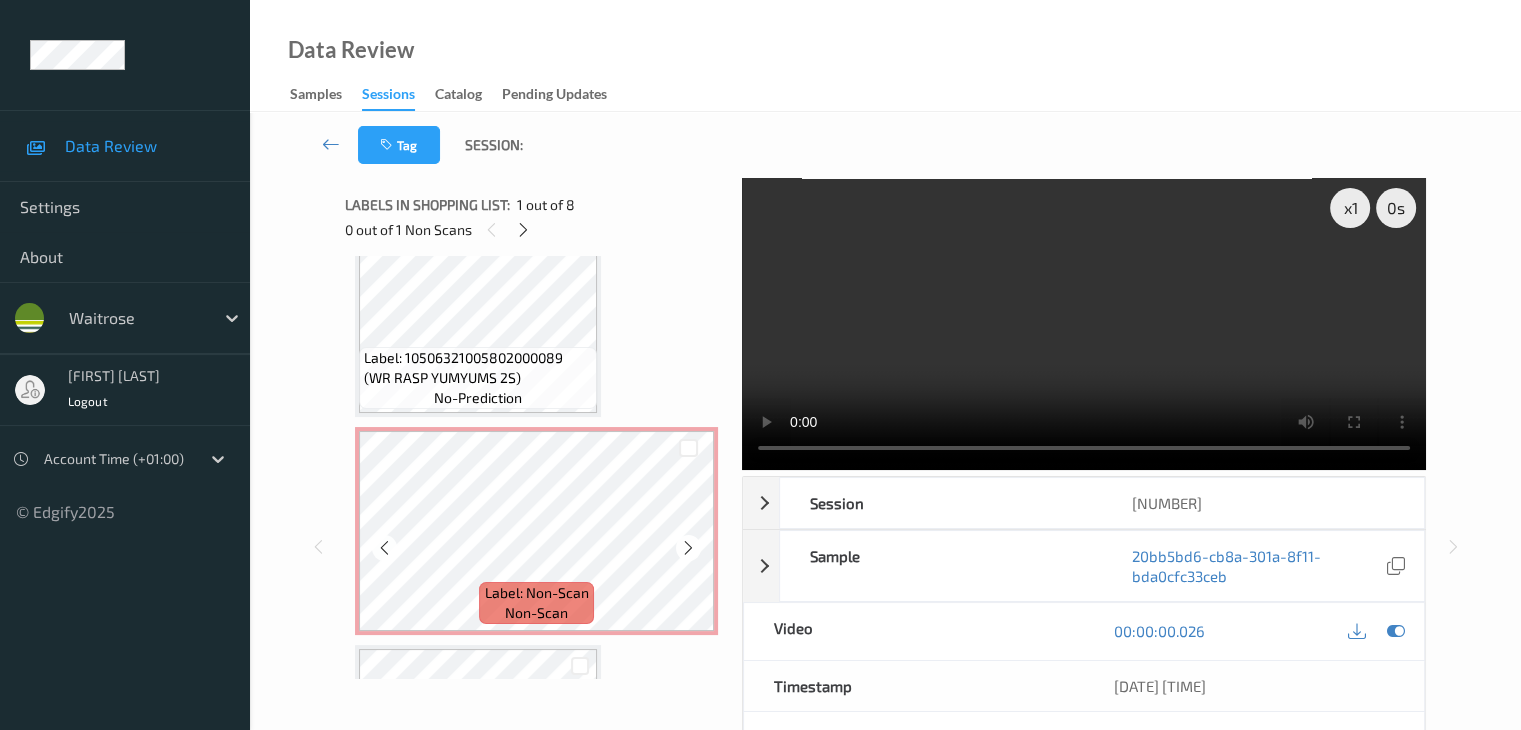 scroll, scrollTop: 500, scrollLeft: 0, axis: vertical 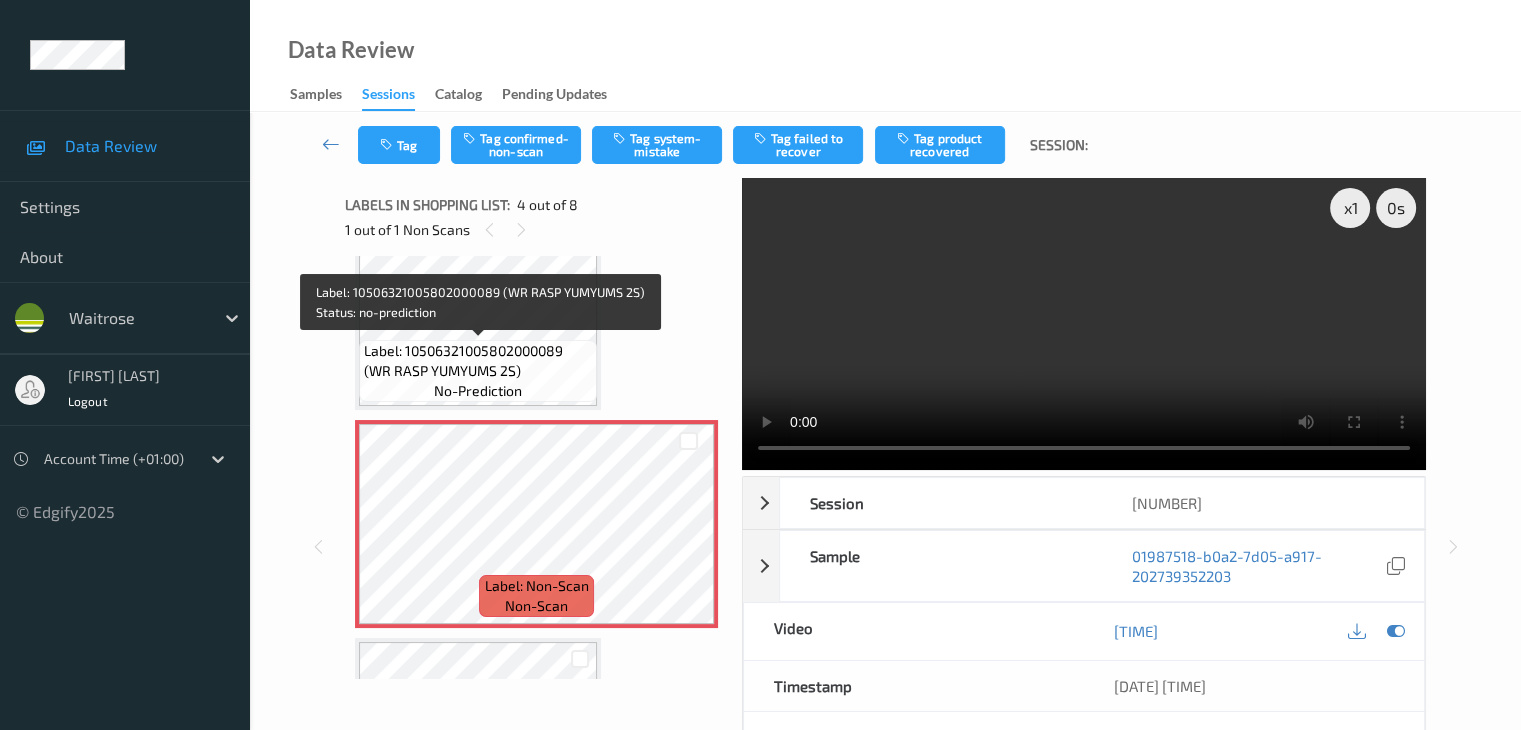 click on "Label: 10506321005802000089 (WR RASP YUMYUMS 2S)" at bounding box center [478, 361] 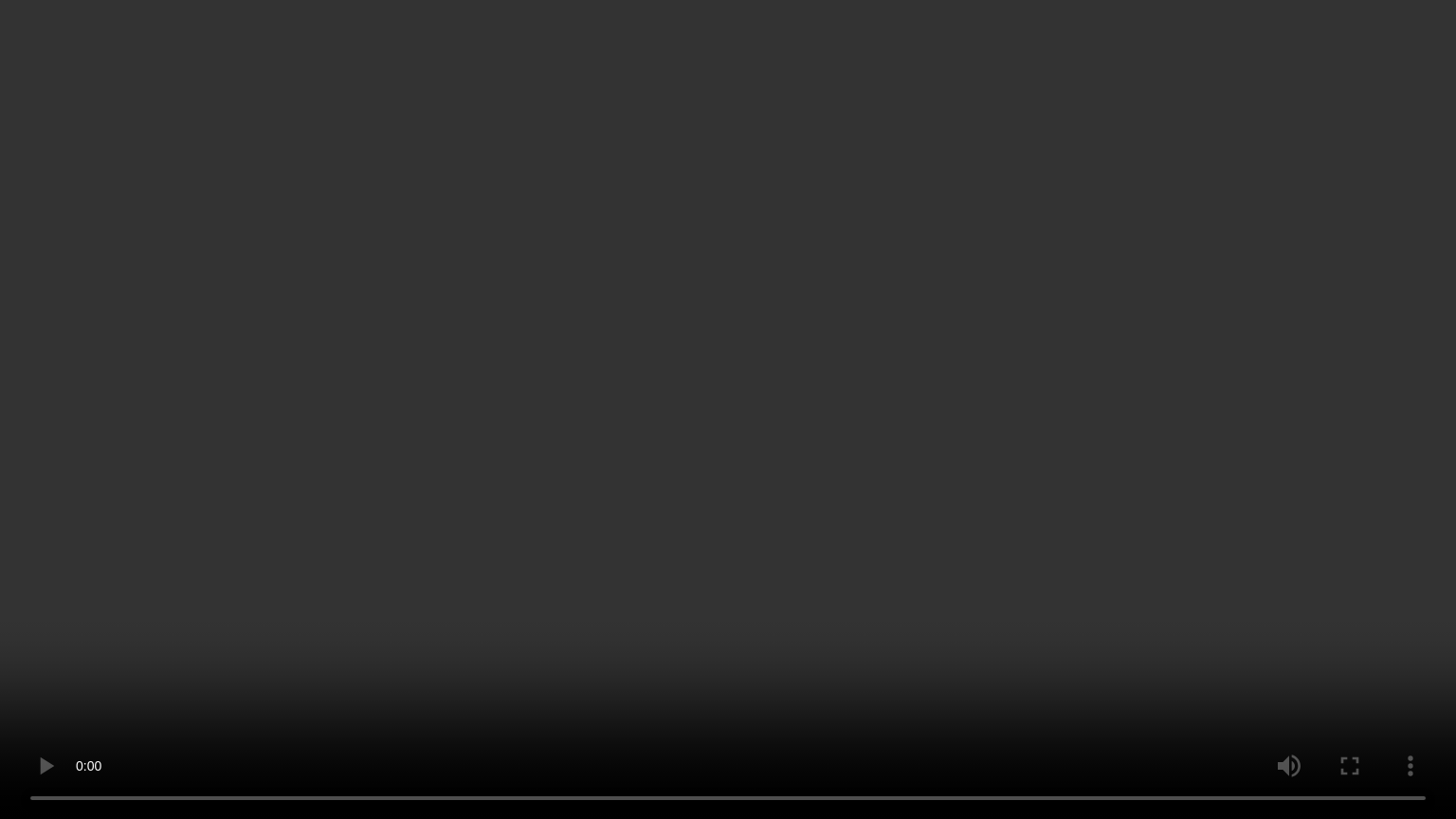 type 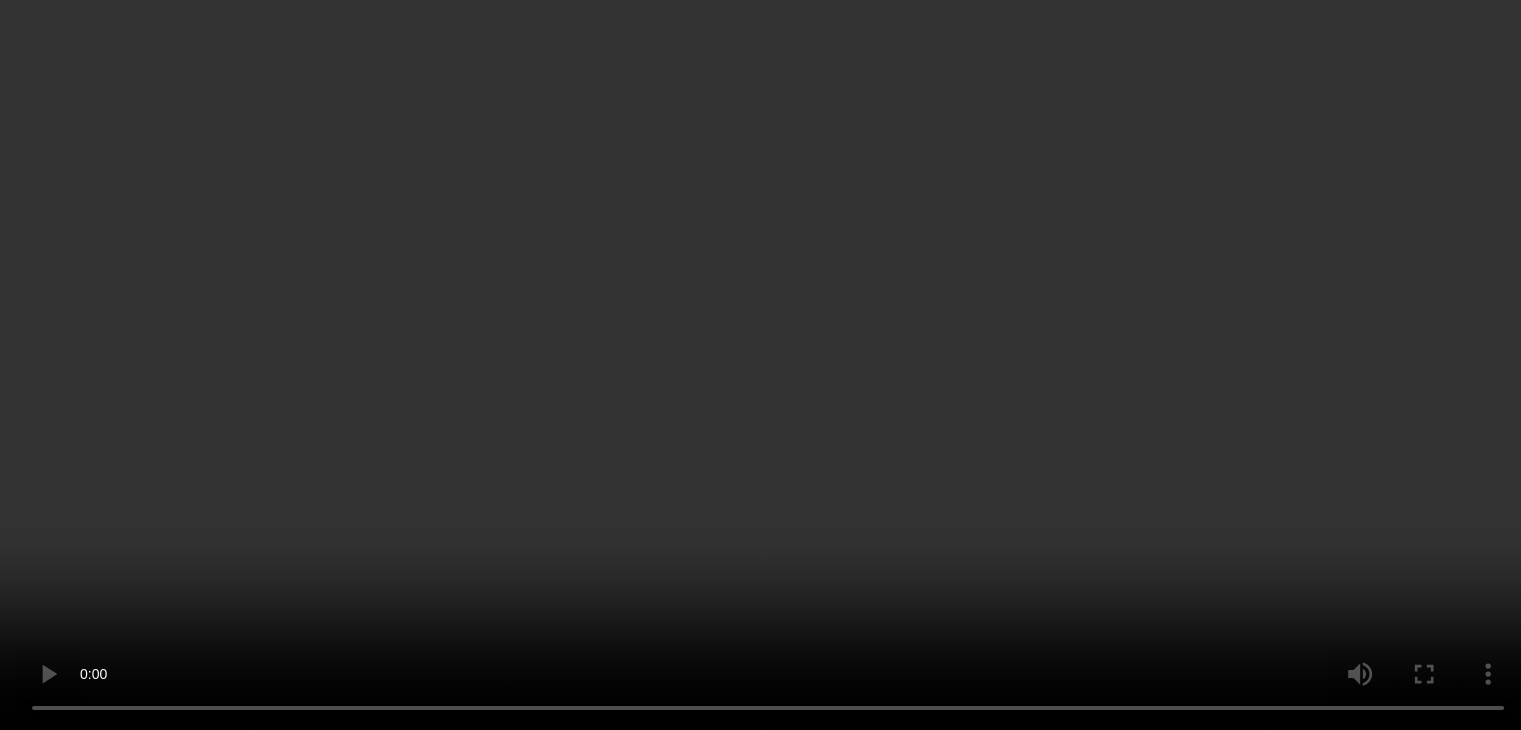 scroll, scrollTop: 300, scrollLeft: 0, axis: vertical 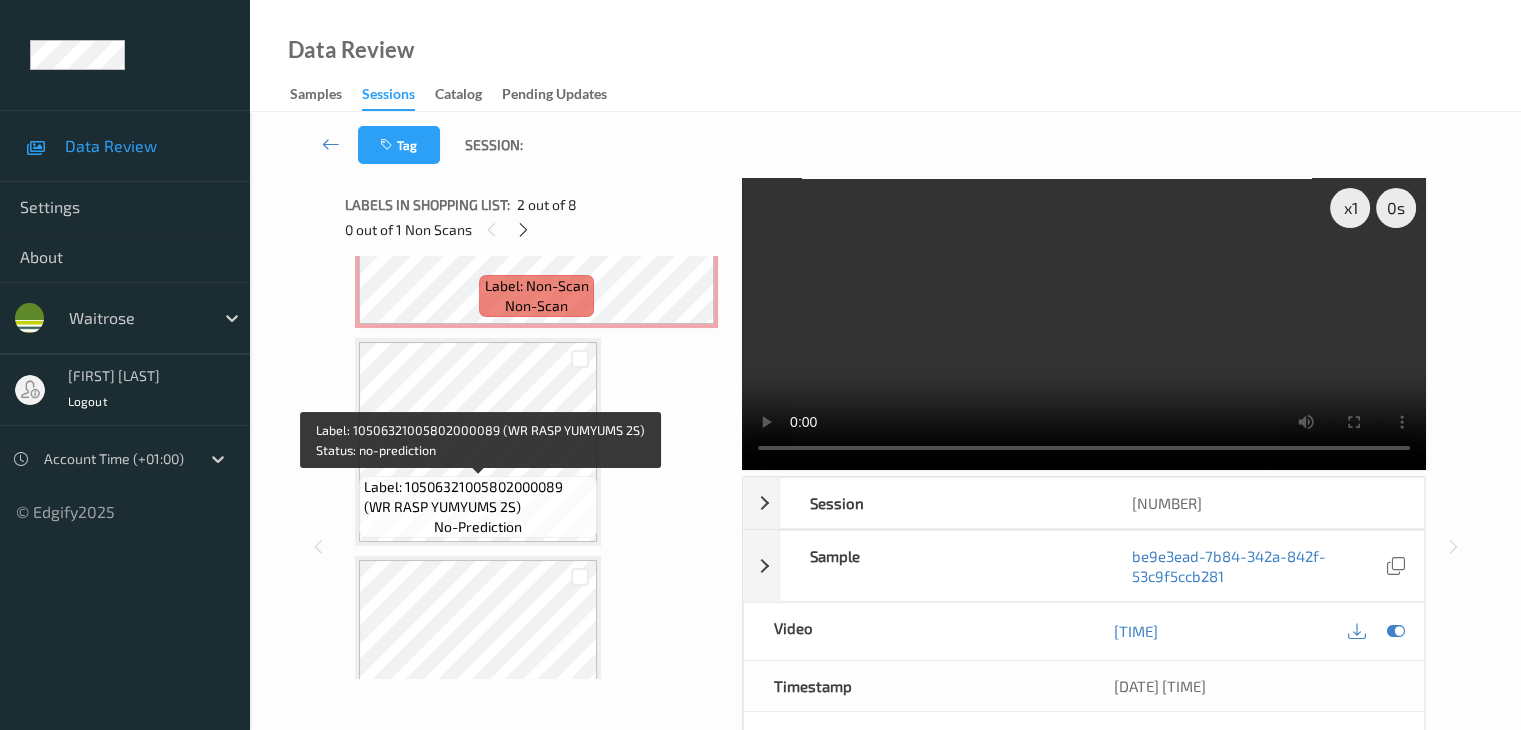 click on "Label: 10506321005802000089 (WR RASP YUMYUMS 2S)" at bounding box center (478, 497) 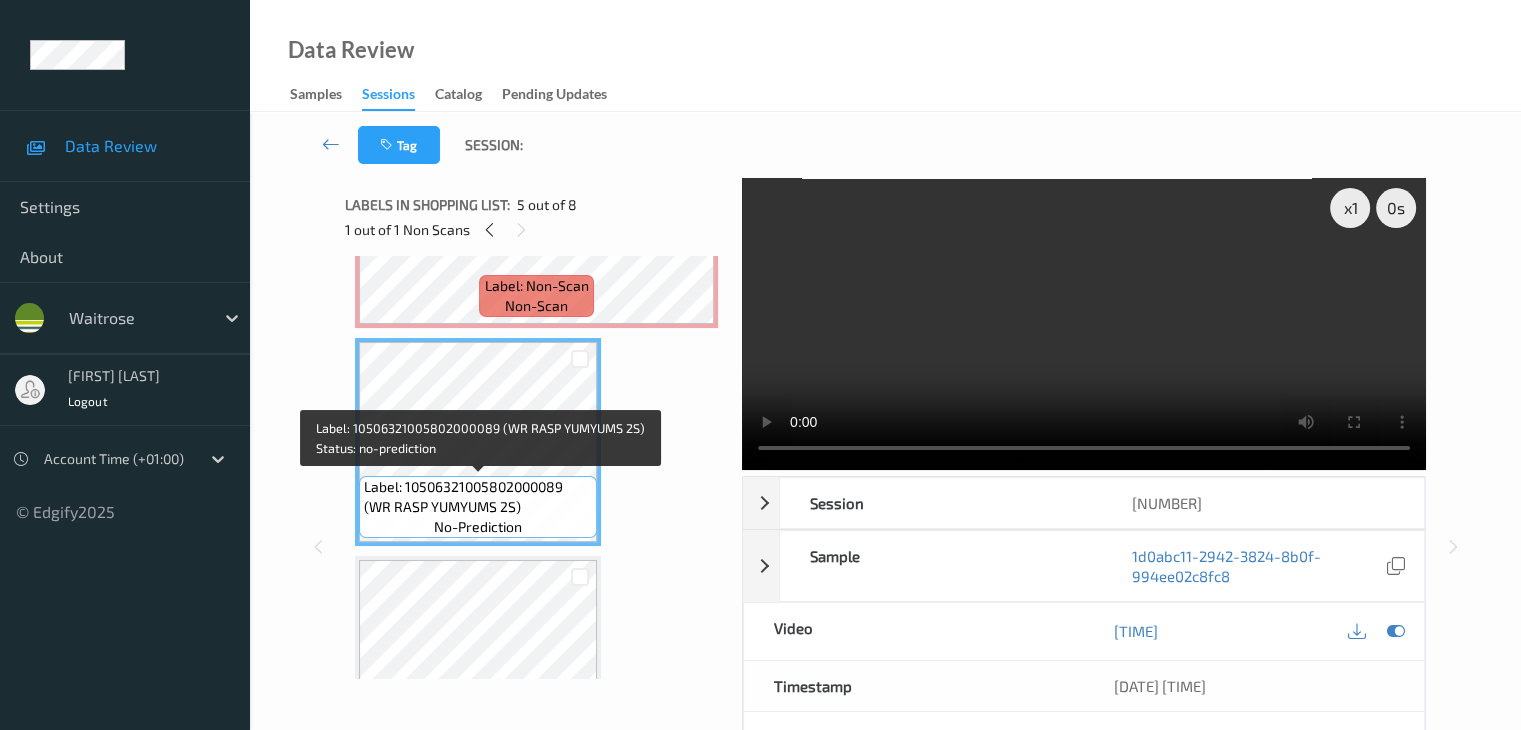 click on "Label: 10506321005802000089 (WR RASP YUMYUMS 2S)" at bounding box center [478, 497] 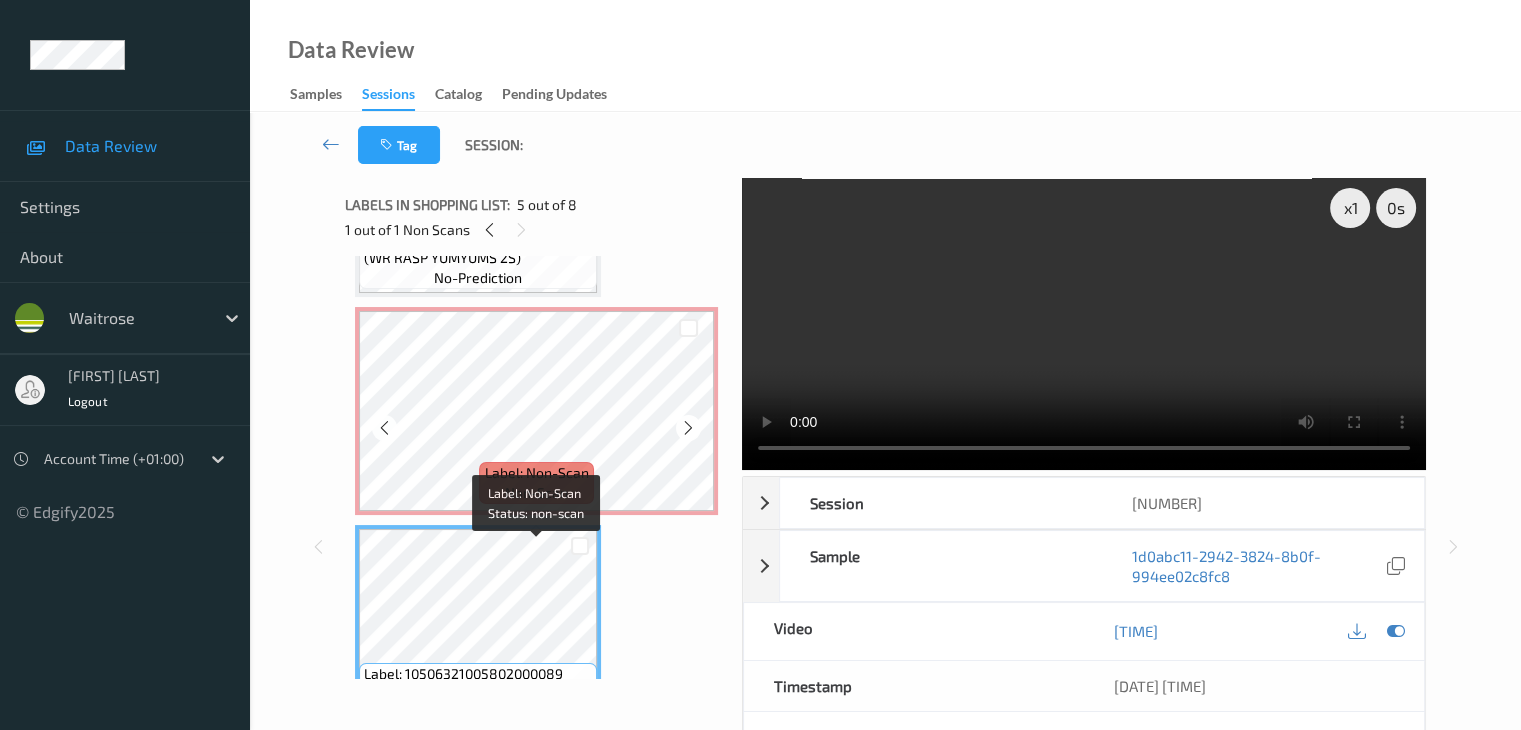 scroll, scrollTop: 500, scrollLeft: 0, axis: vertical 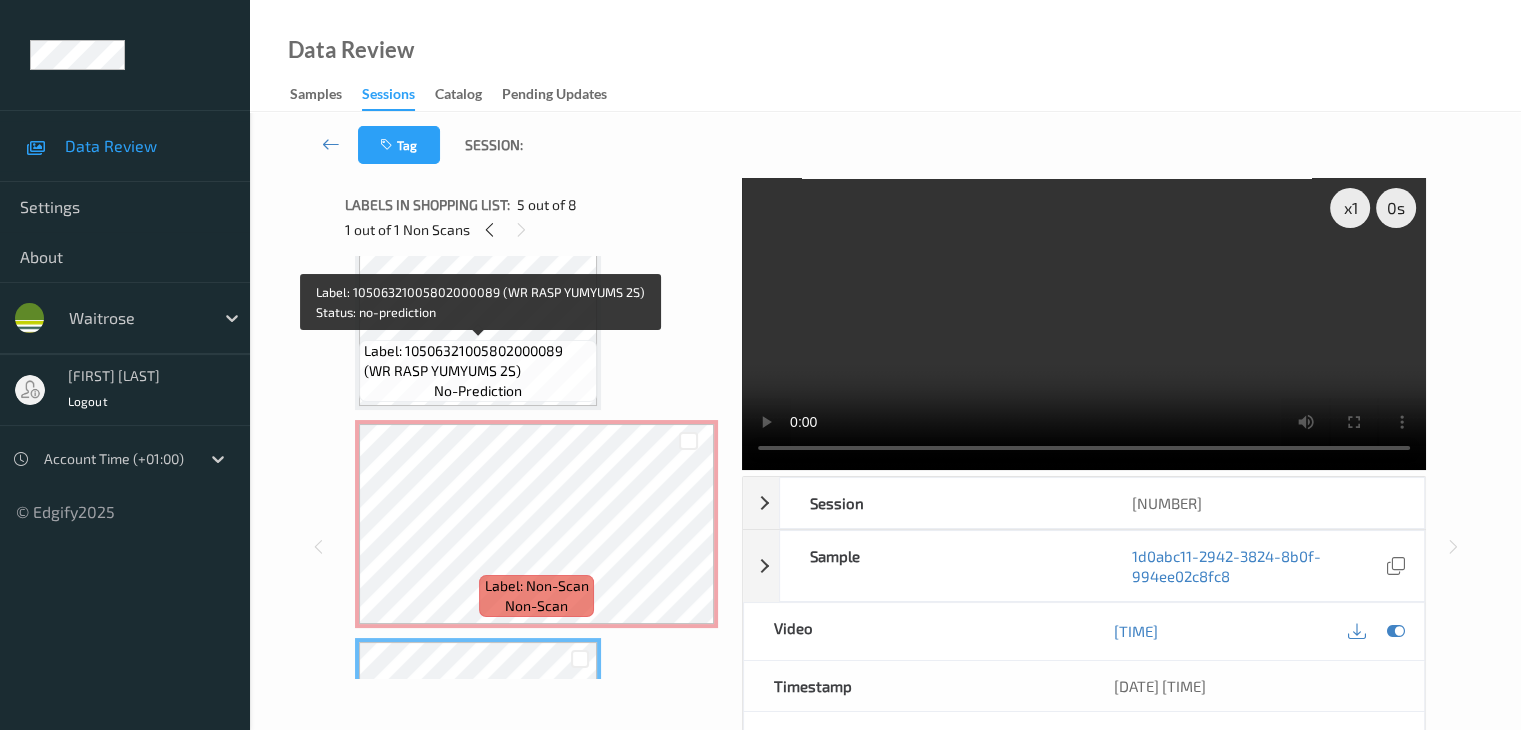 click on "Label: 10506321005802000089 (WR RASP YUMYUMS 2S)" at bounding box center [478, 361] 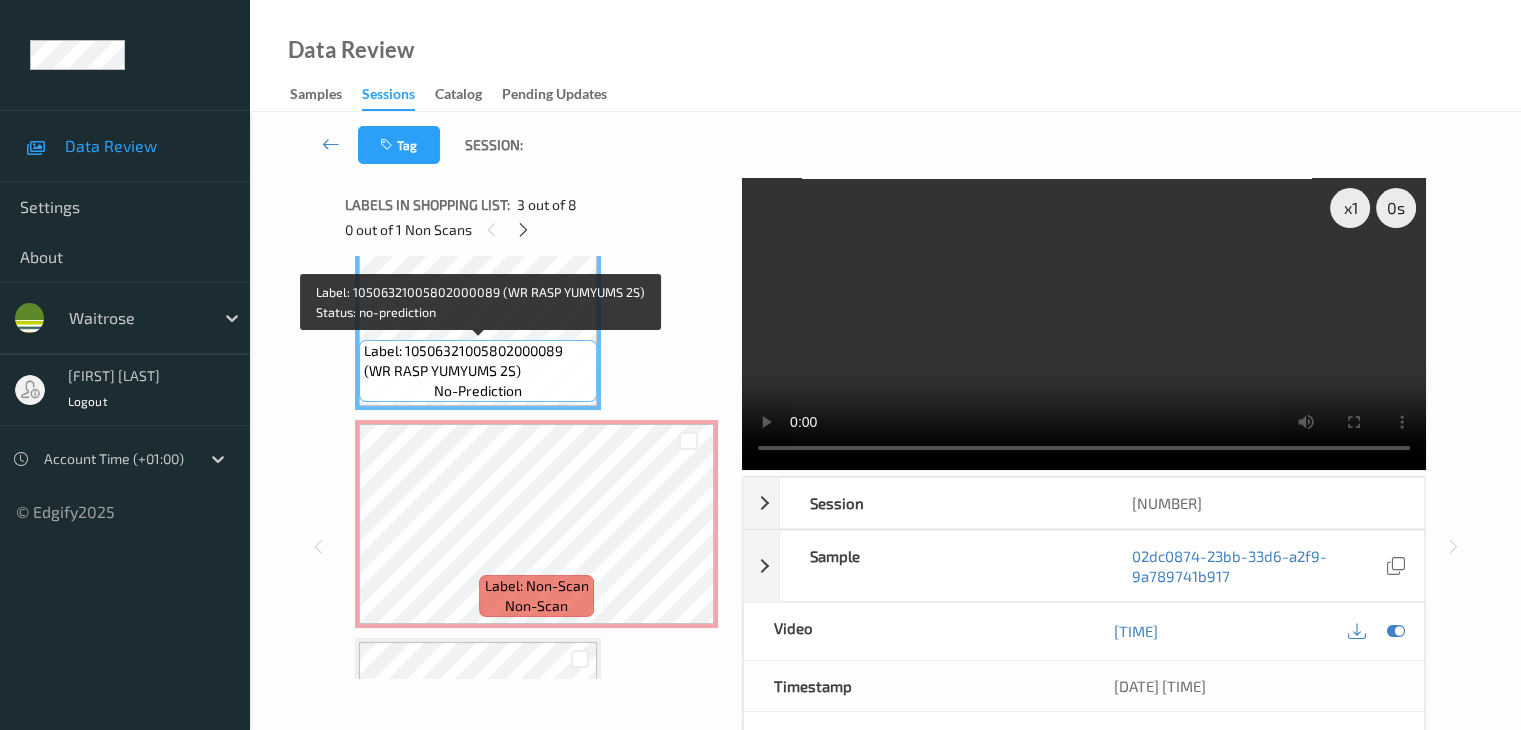 click on "Label: 10506321005802000089 (WR RASP YUMYUMS 2S)" at bounding box center [478, 361] 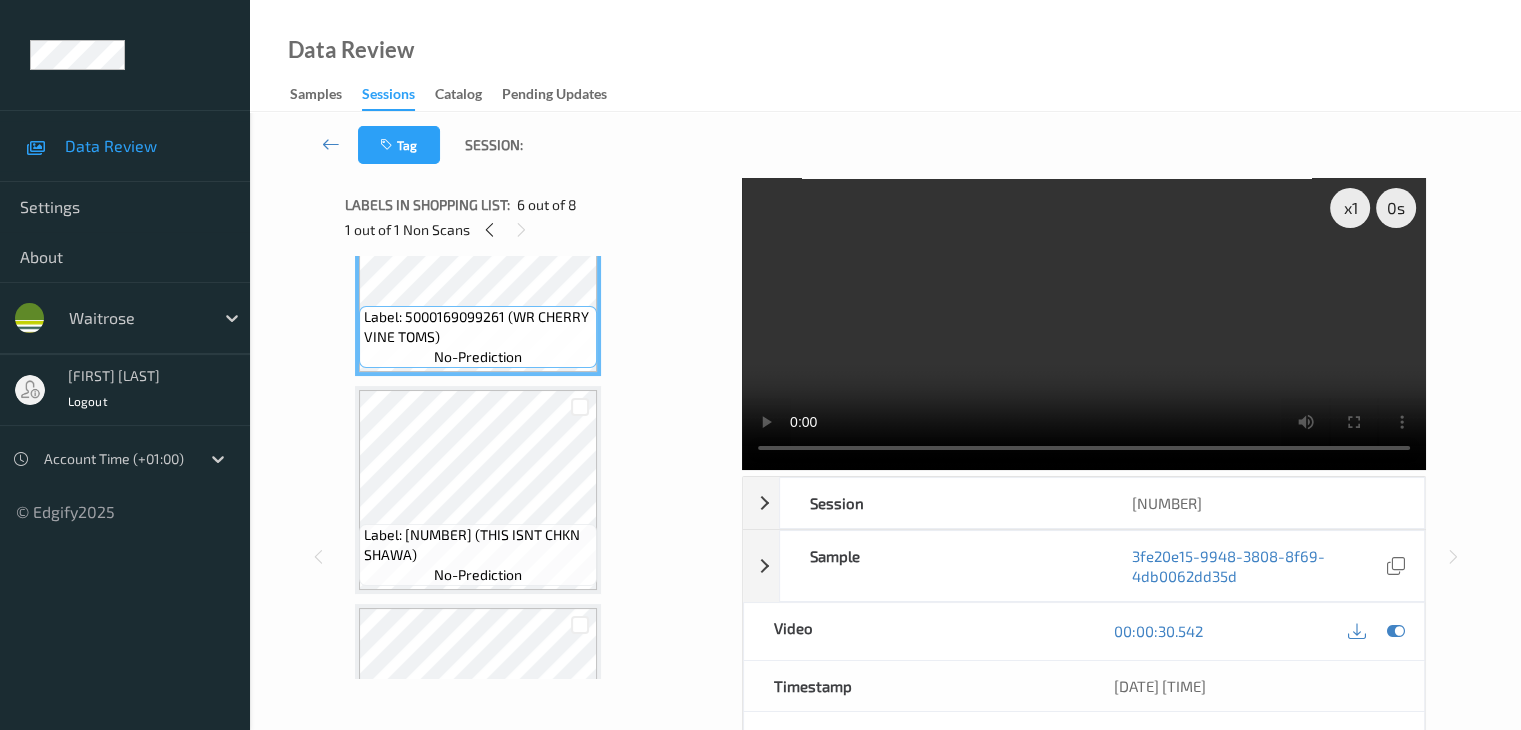 scroll, scrollTop: 1200, scrollLeft: 0, axis: vertical 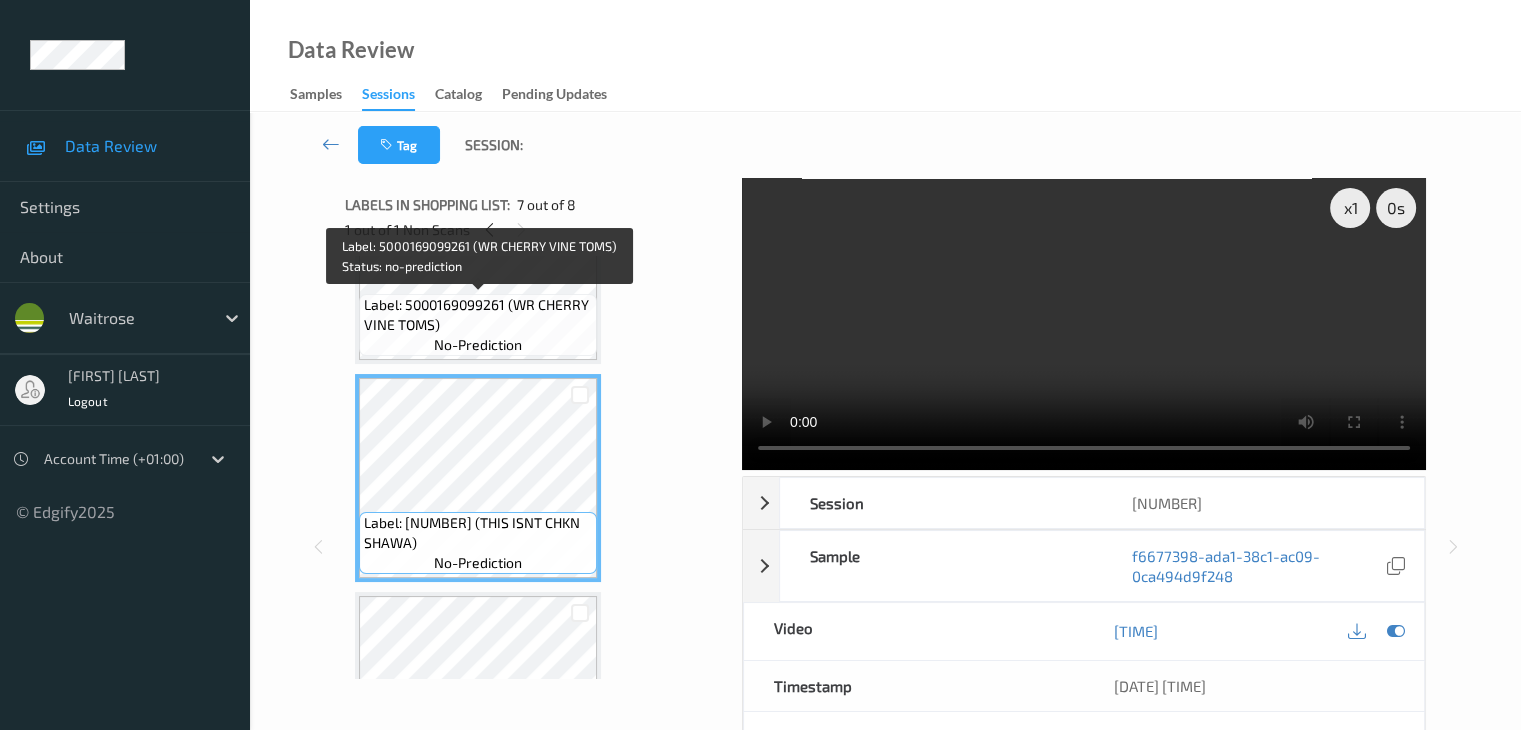 click on "Label: 5000169099261 (WR CHERRY VINE TOMS) no-prediction" at bounding box center [478, 325] 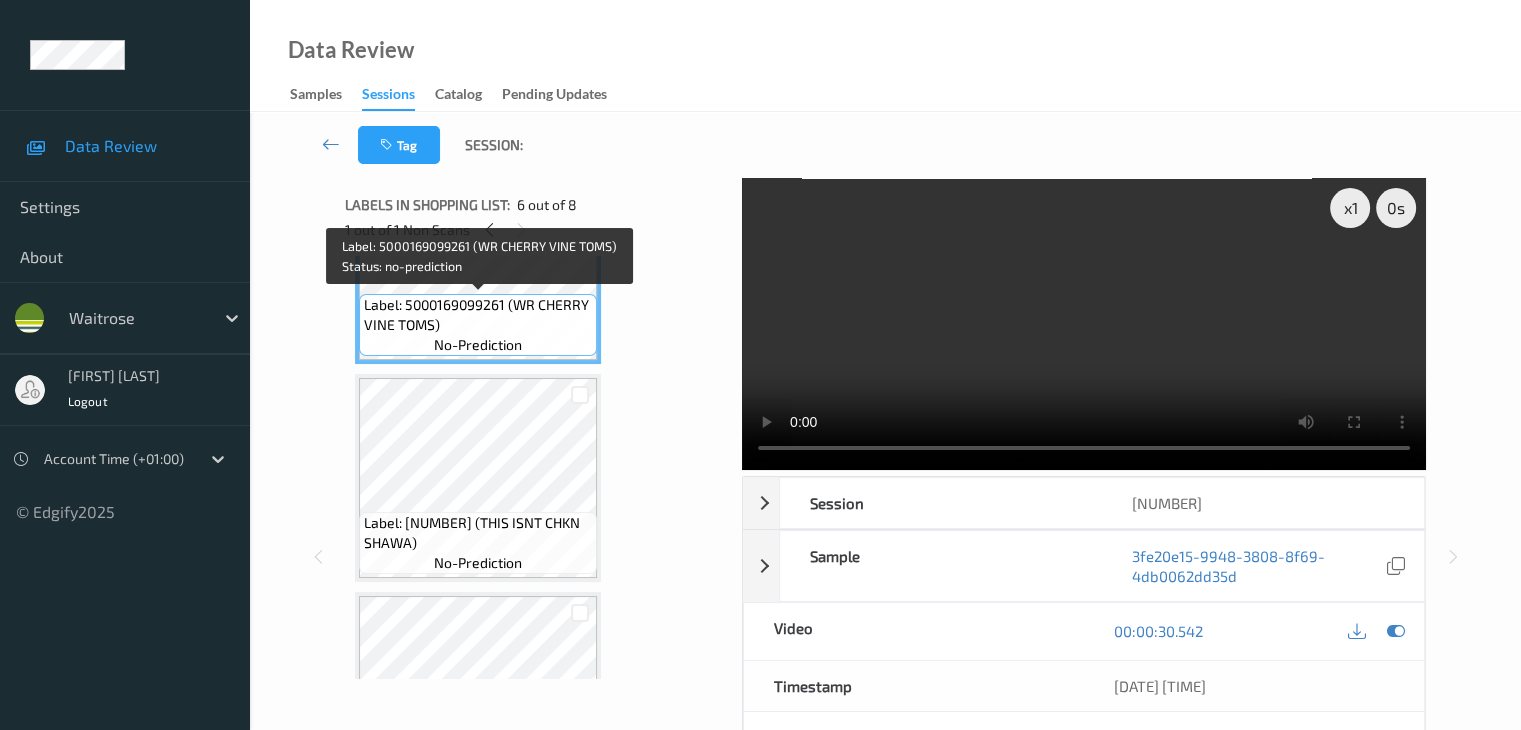 click on "Label: 5000169099261 (WR CHERRY VINE TOMS) no-prediction" at bounding box center [478, 325] 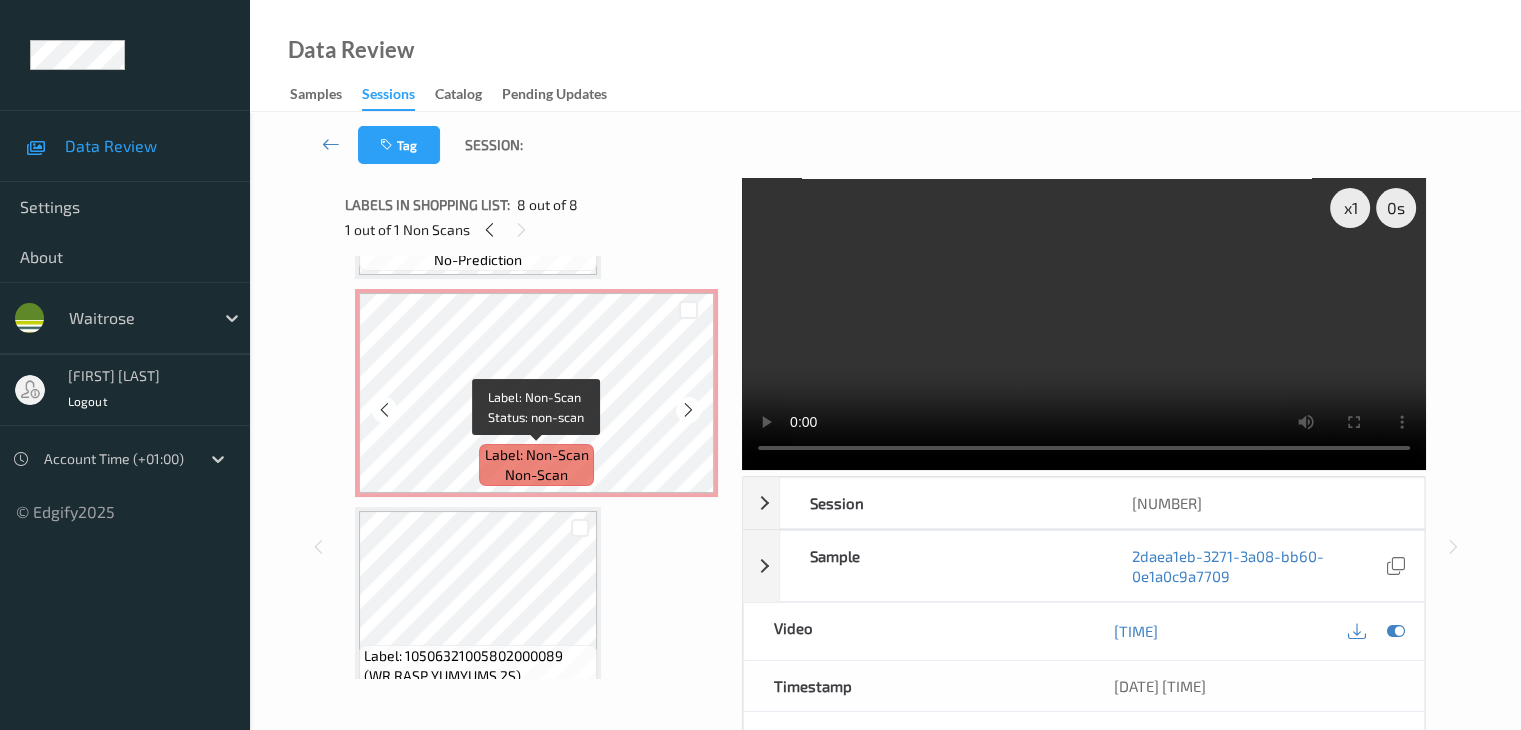 scroll, scrollTop: 431, scrollLeft: 0, axis: vertical 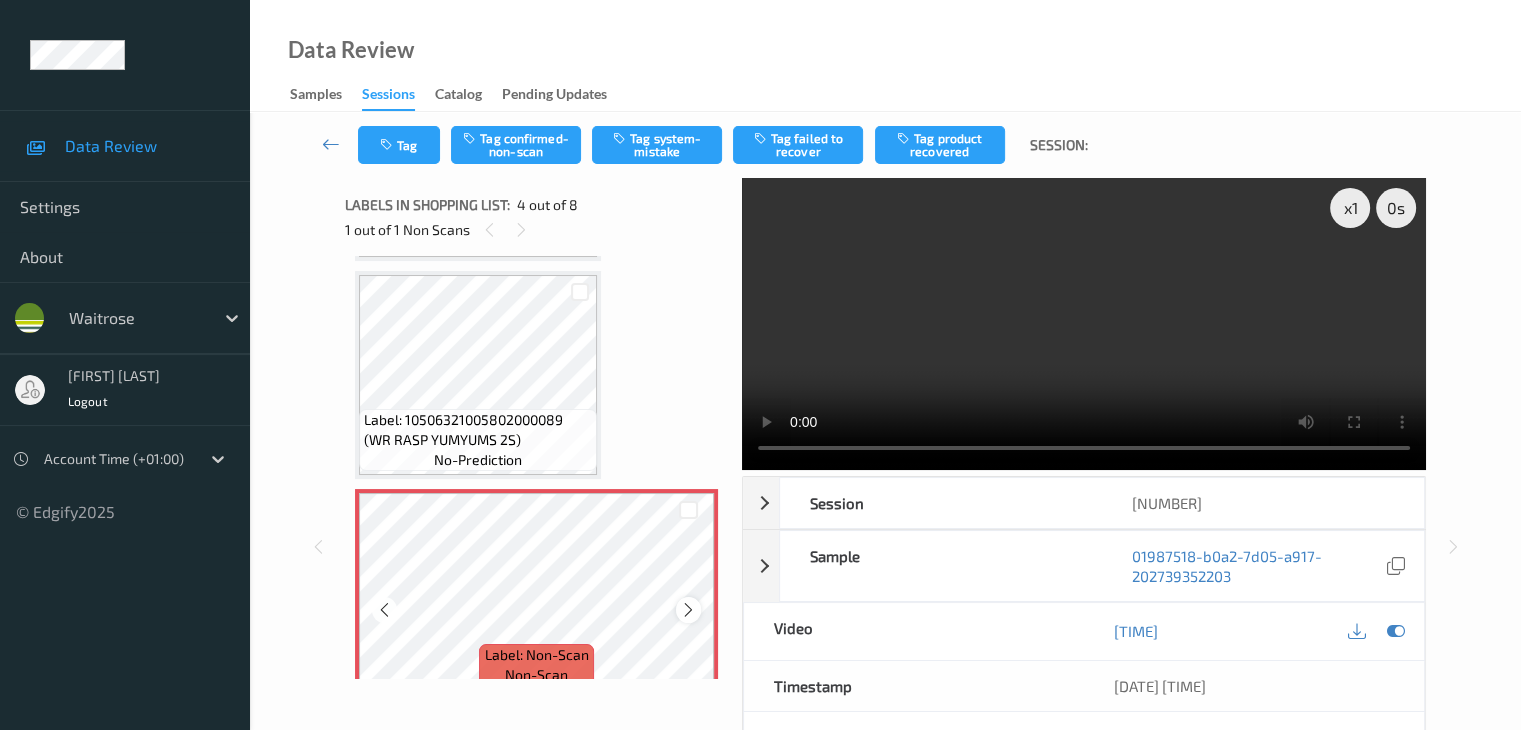click at bounding box center (688, 610) 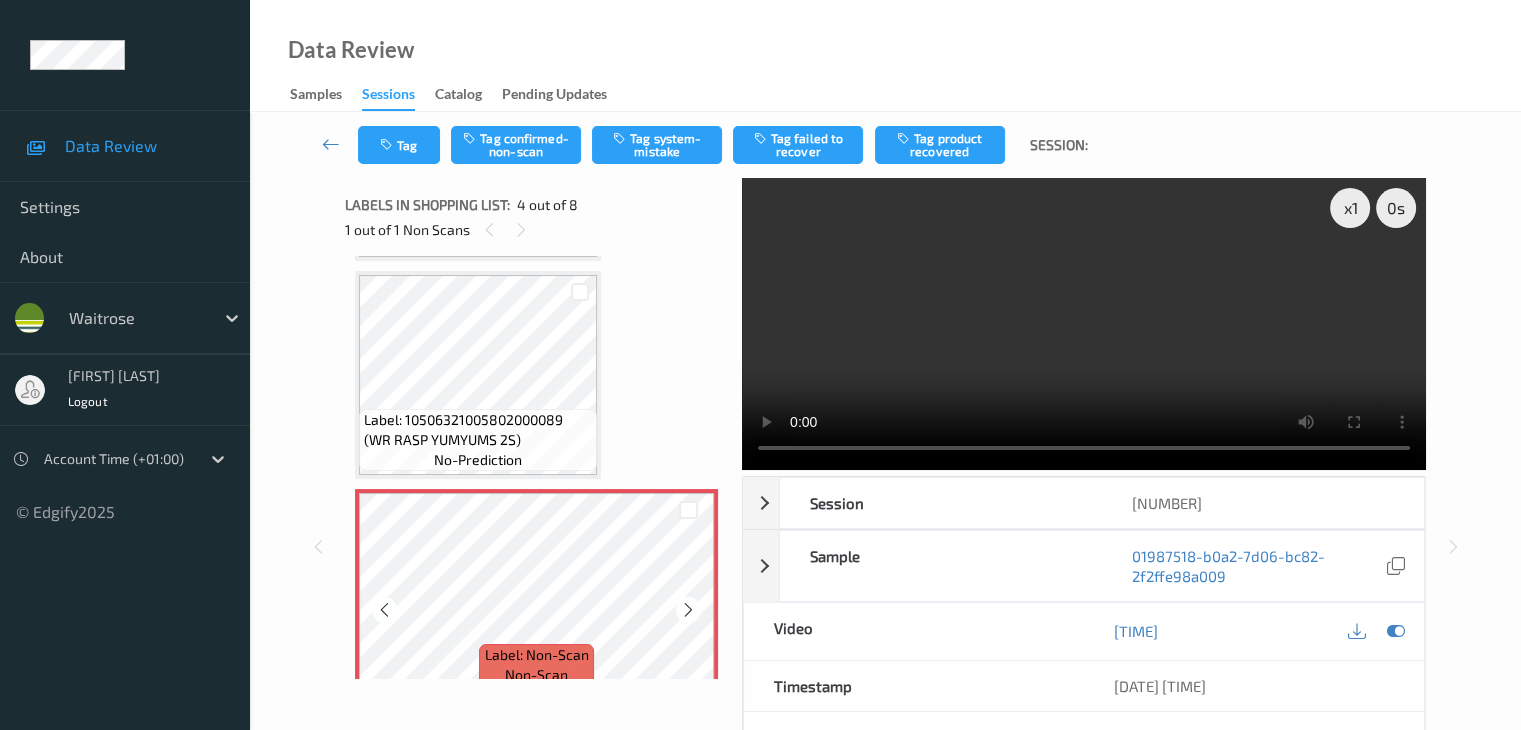click at bounding box center (688, 610) 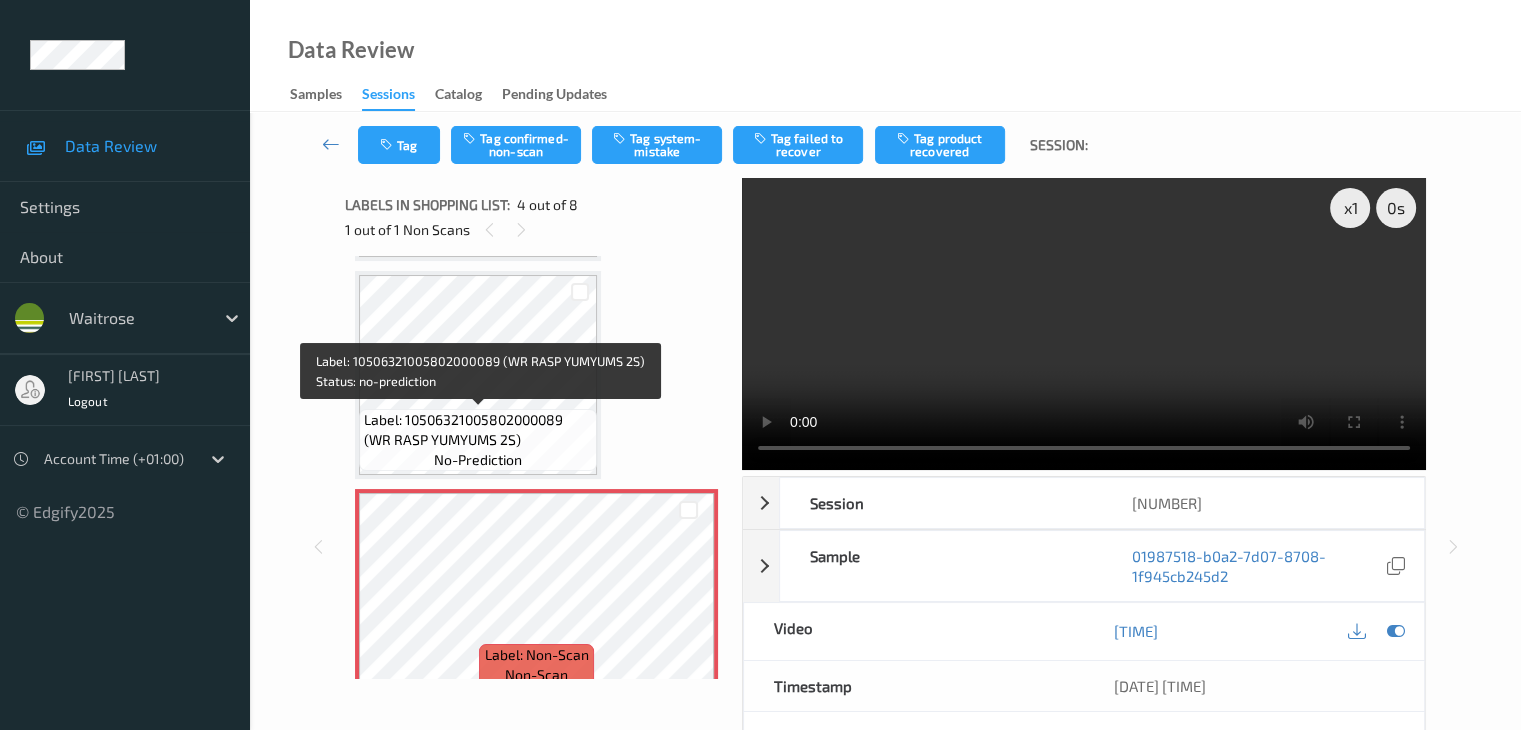 click on "Label: 10506321005802000089 (WR RASP YUMYUMS 2S)" at bounding box center [478, 430] 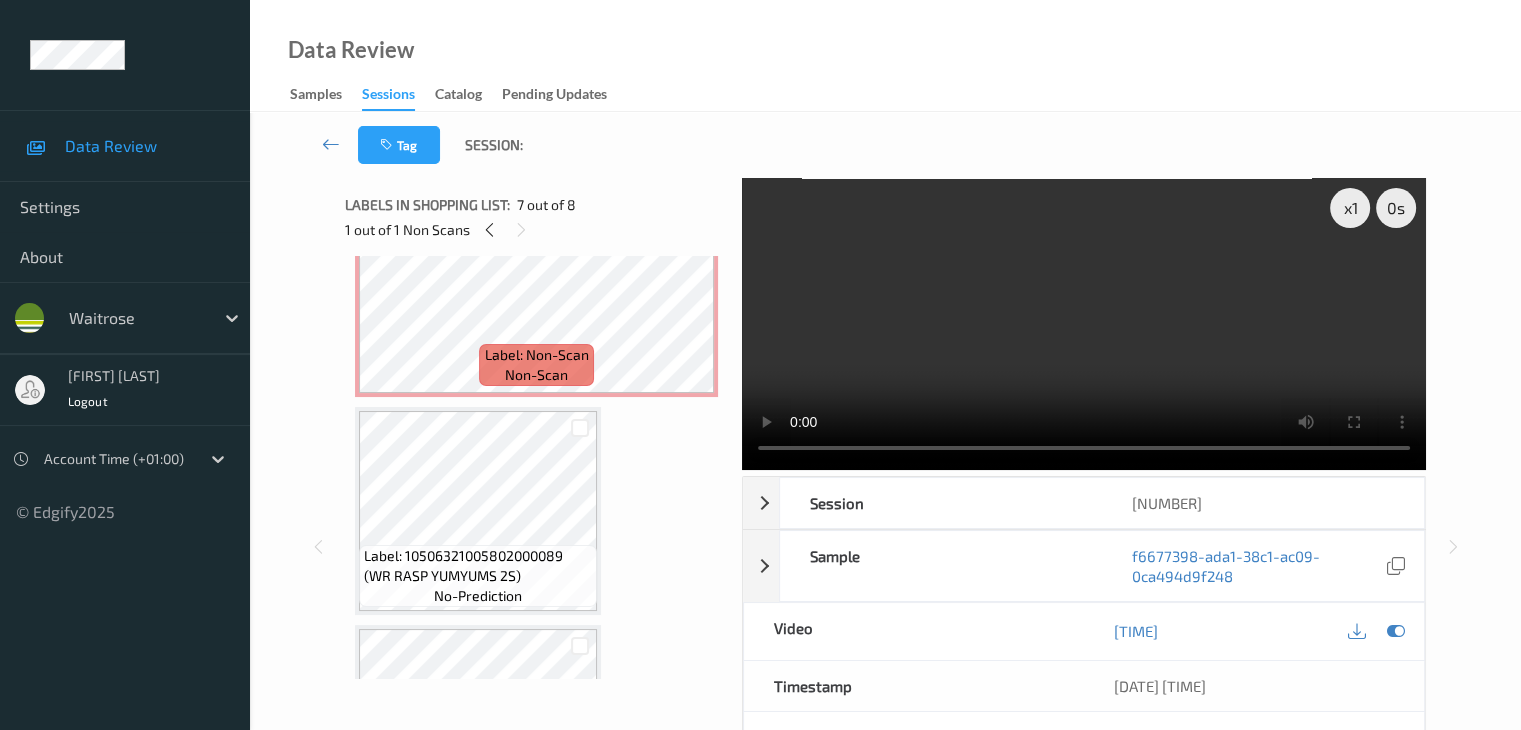 scroll, scrollTop: 431, scrollLeft: 0, axis: vertical 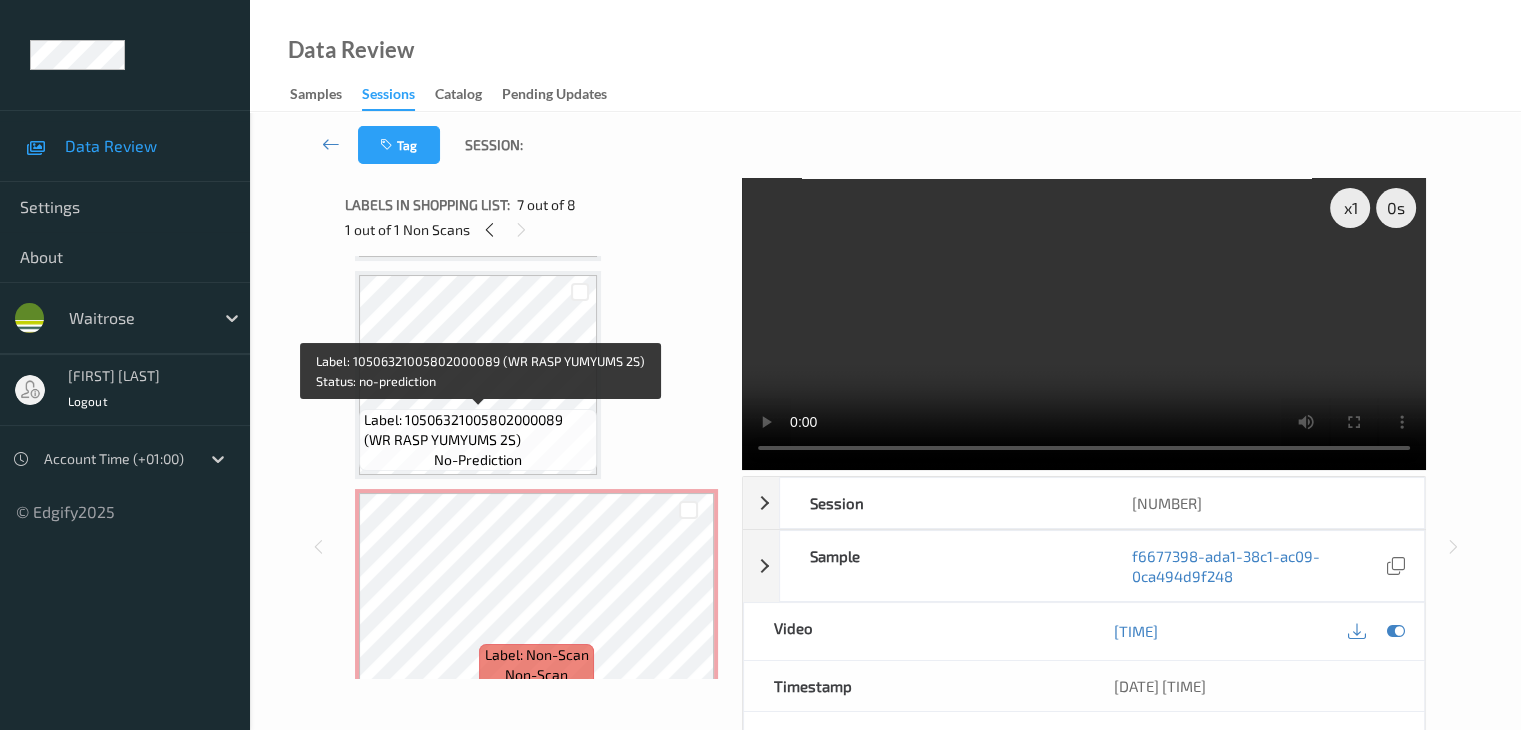 click on "Label: 5018297012212 (NYBCO BAGEL FIBRE) no-prediction Label: 5038862106504 (INNCNT TROPCL 900ML) no-prediction Label: 10506321005802000089 (WR RASP YUMYUMS 2S) no-prediction Label: Non-Scan non-scan Label: Non-Scan non-scan Label: Non-Scan non-scan Label: 10506321005802000089 (WR RASP YUMYUMS 2S) no-prediction Label: 5000169099261 (WR CHERRY VINE TOMS) no-prediction Label: 10506067871094100269 (THIS ISNT CHKN SHAWA) no-prediction Label: 9210315538923854 no-prediction" at bounding box center (536, 702) 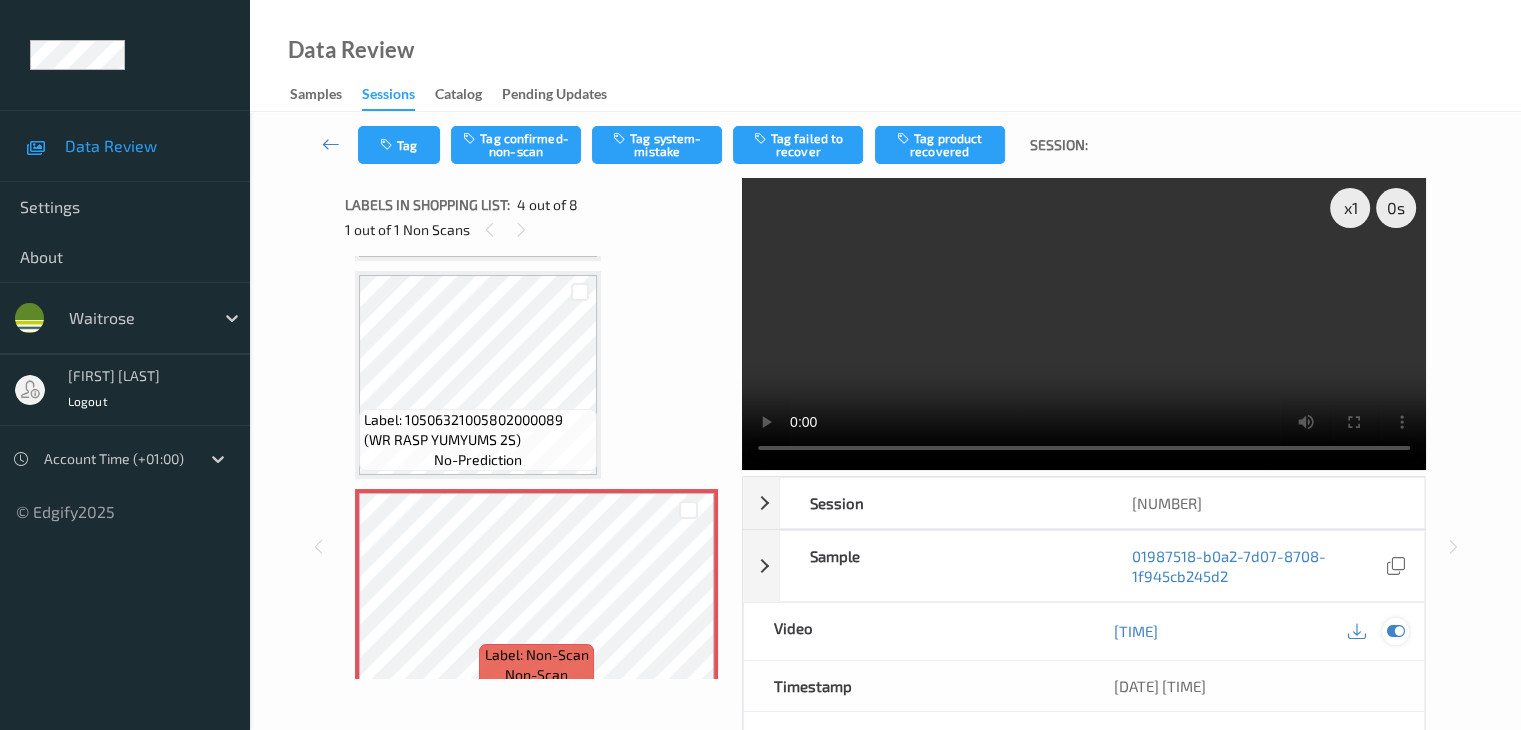 click at bounding box center [1395, 631] 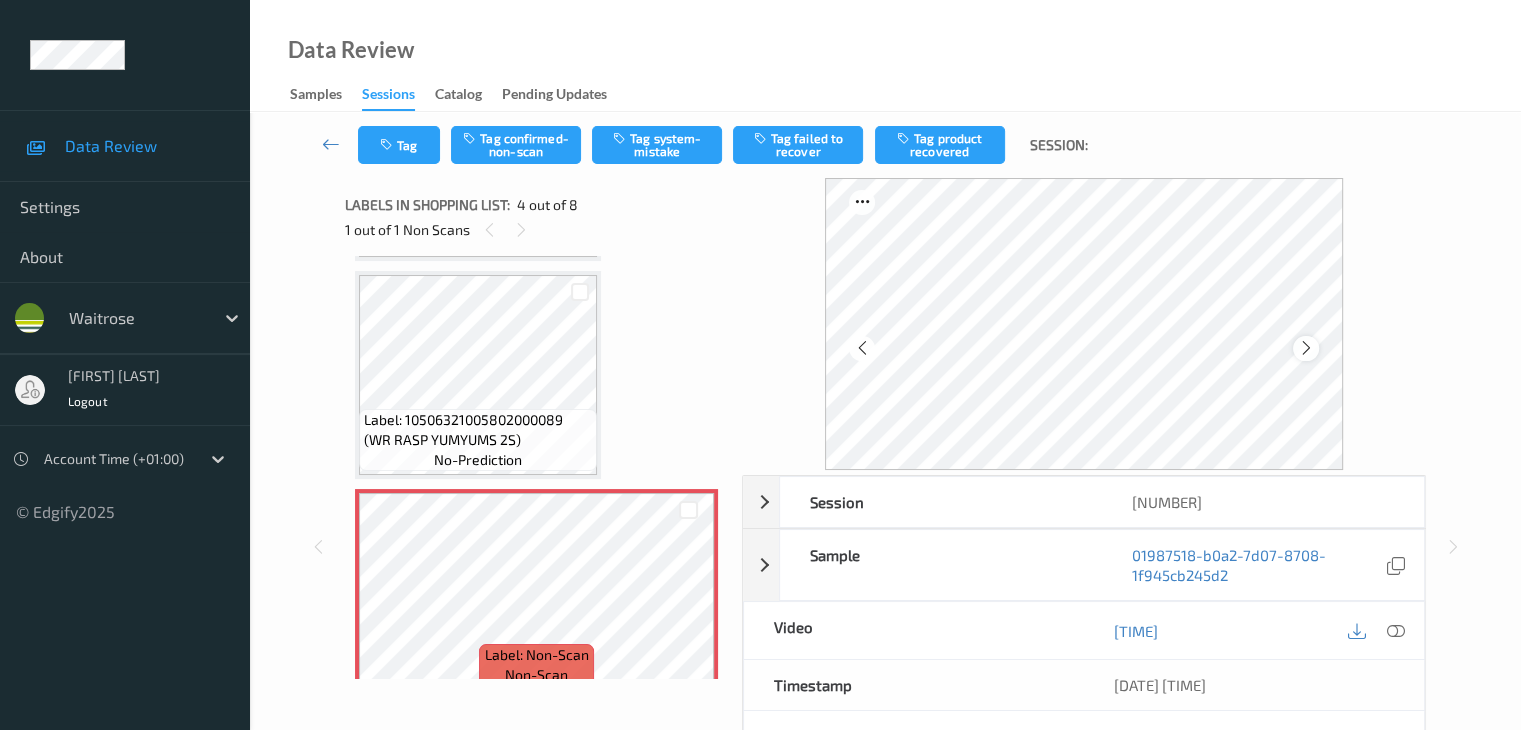 click at bounding box center (1306, 348) 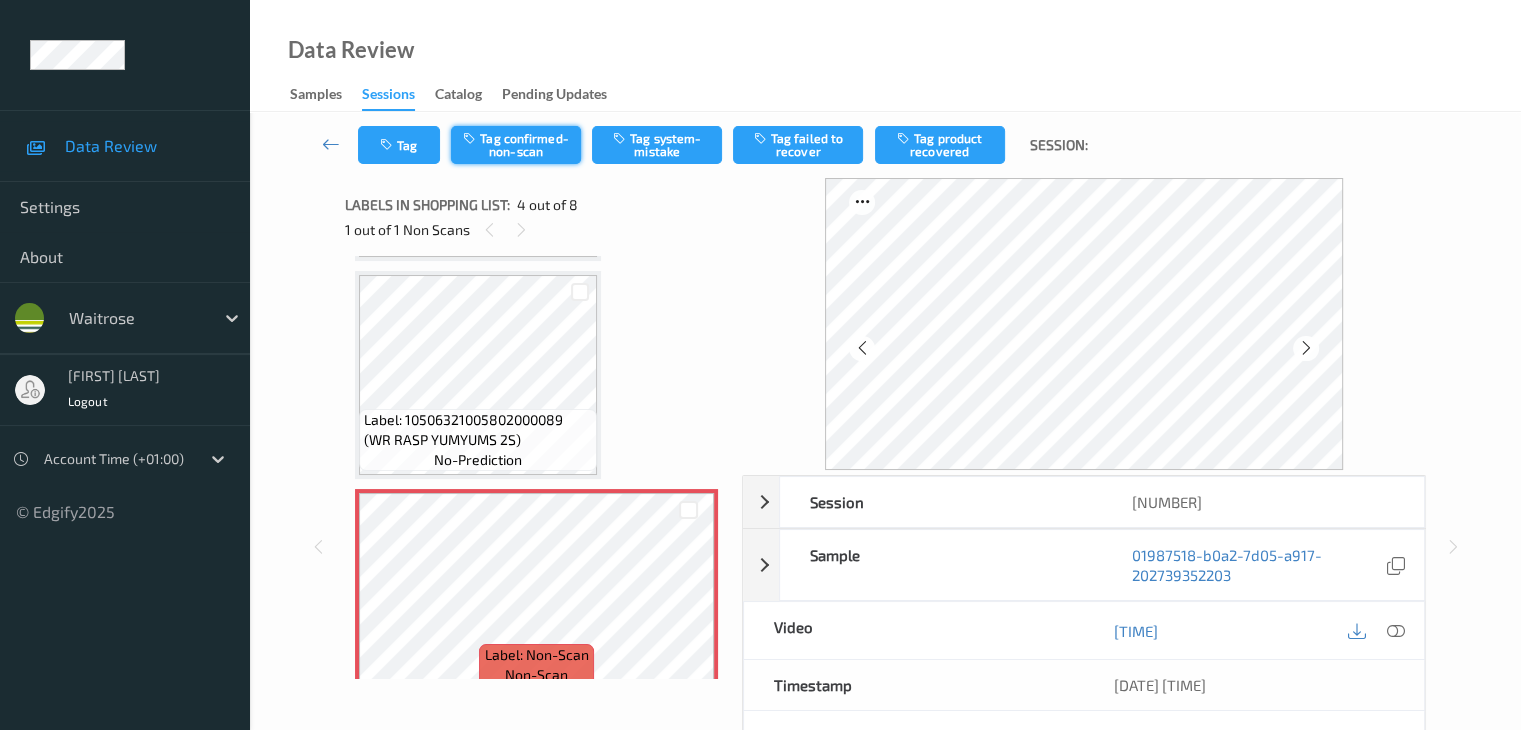 click on "Tag   confirmed-non-scan" at bounding box center [516, 145] 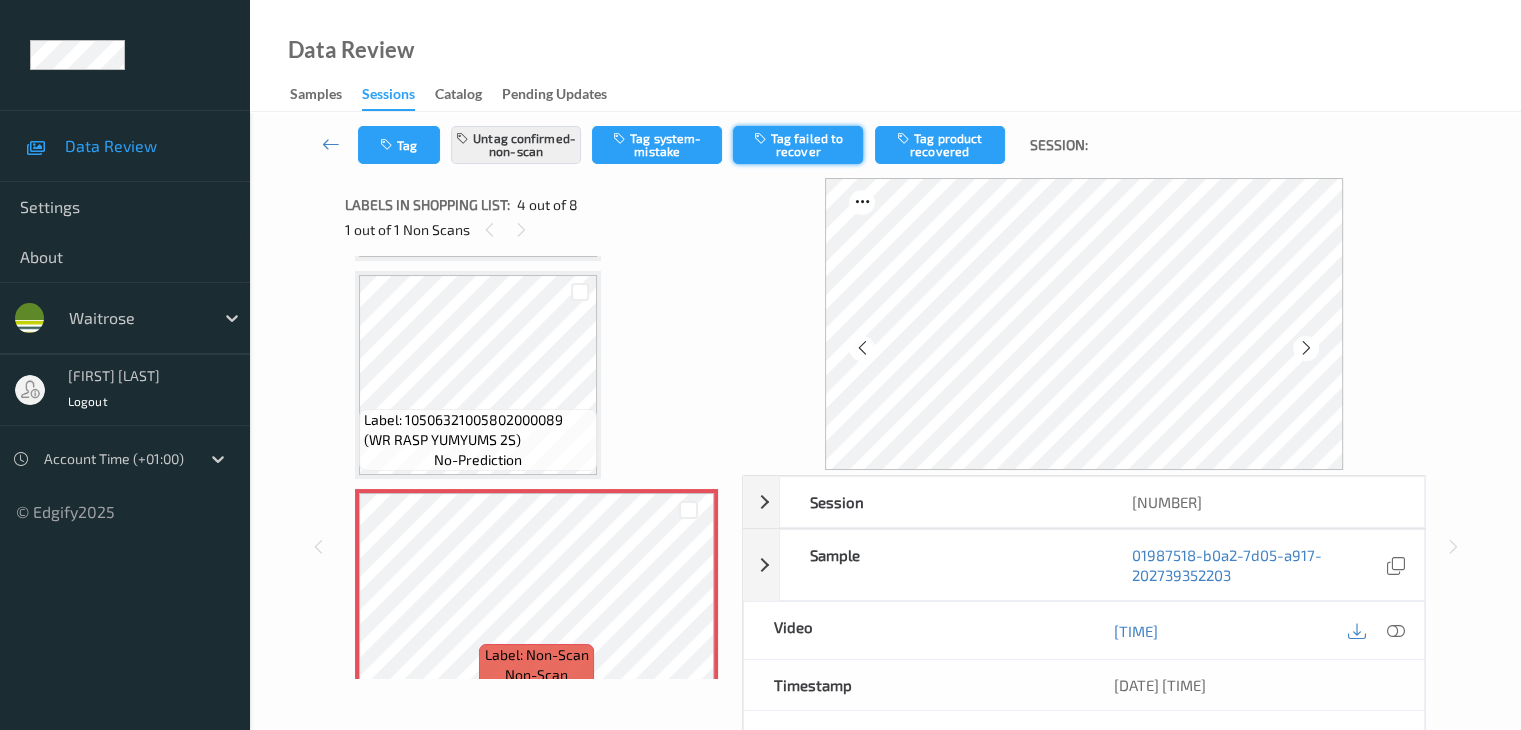 click on "Tag   failed to recover" at bounding box center [798, 145] 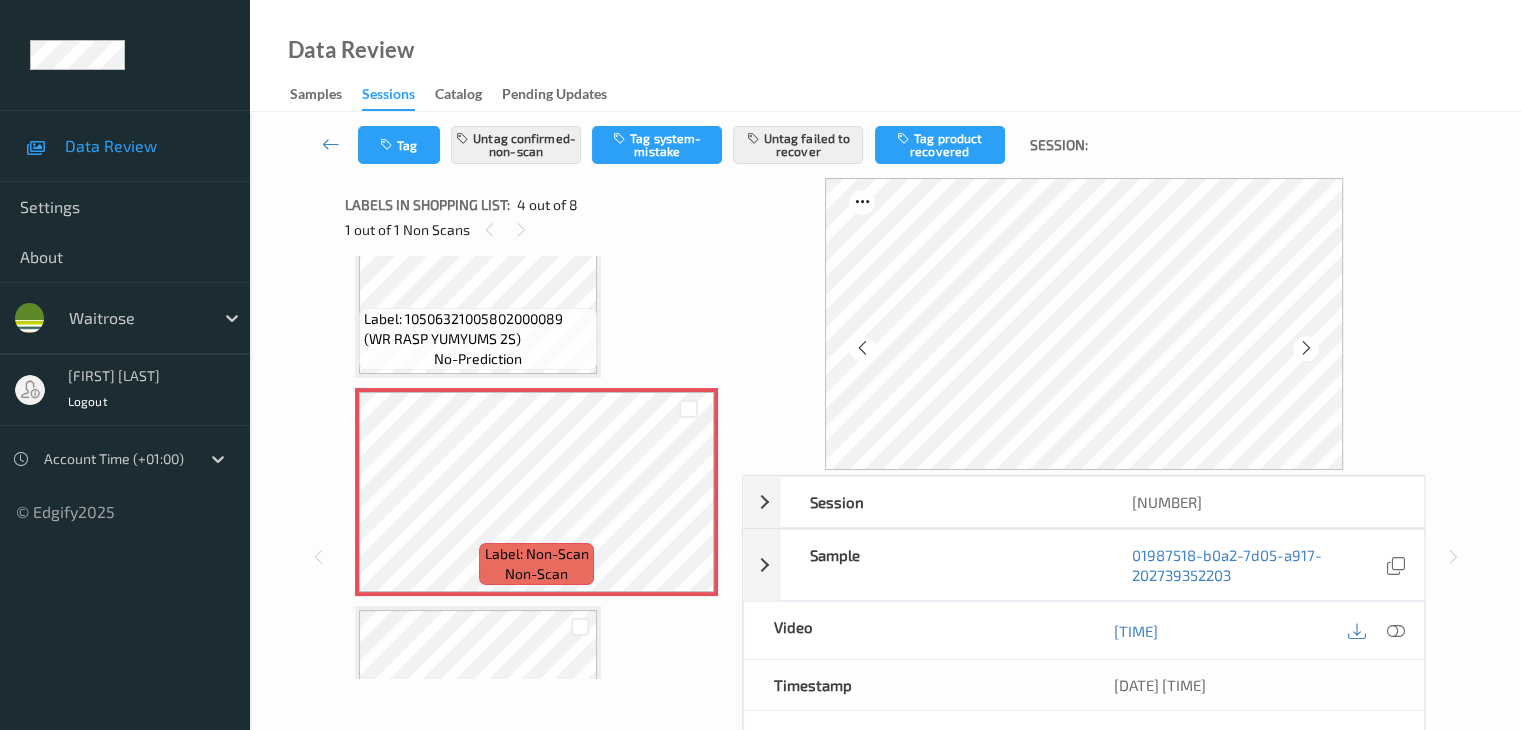 scroll, scrollTop: 731, scrollLeft: 0, axis: vertical 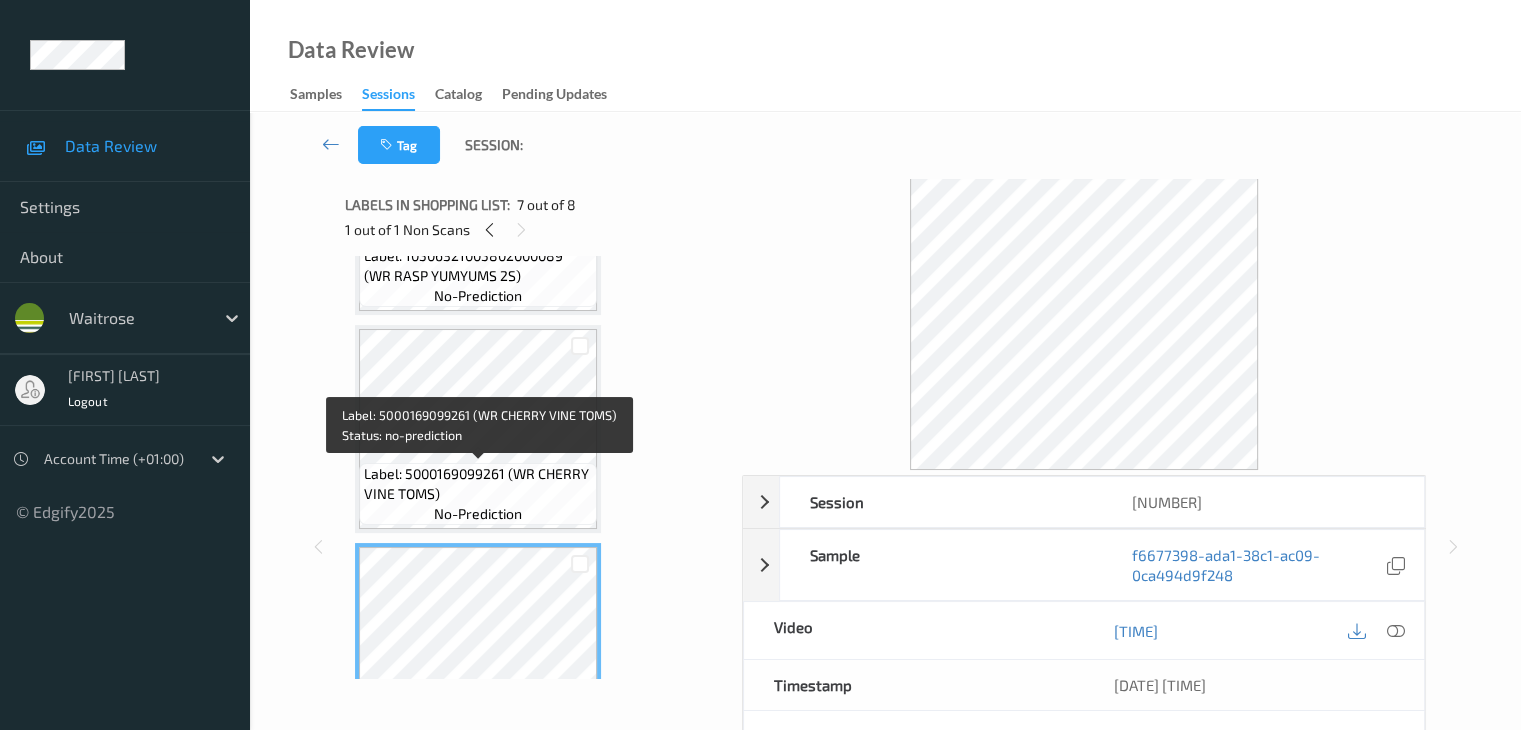 click on "Label: 5000169099261 (WR CHERRY VINE TOMS)" at bounding box center (478, 484) 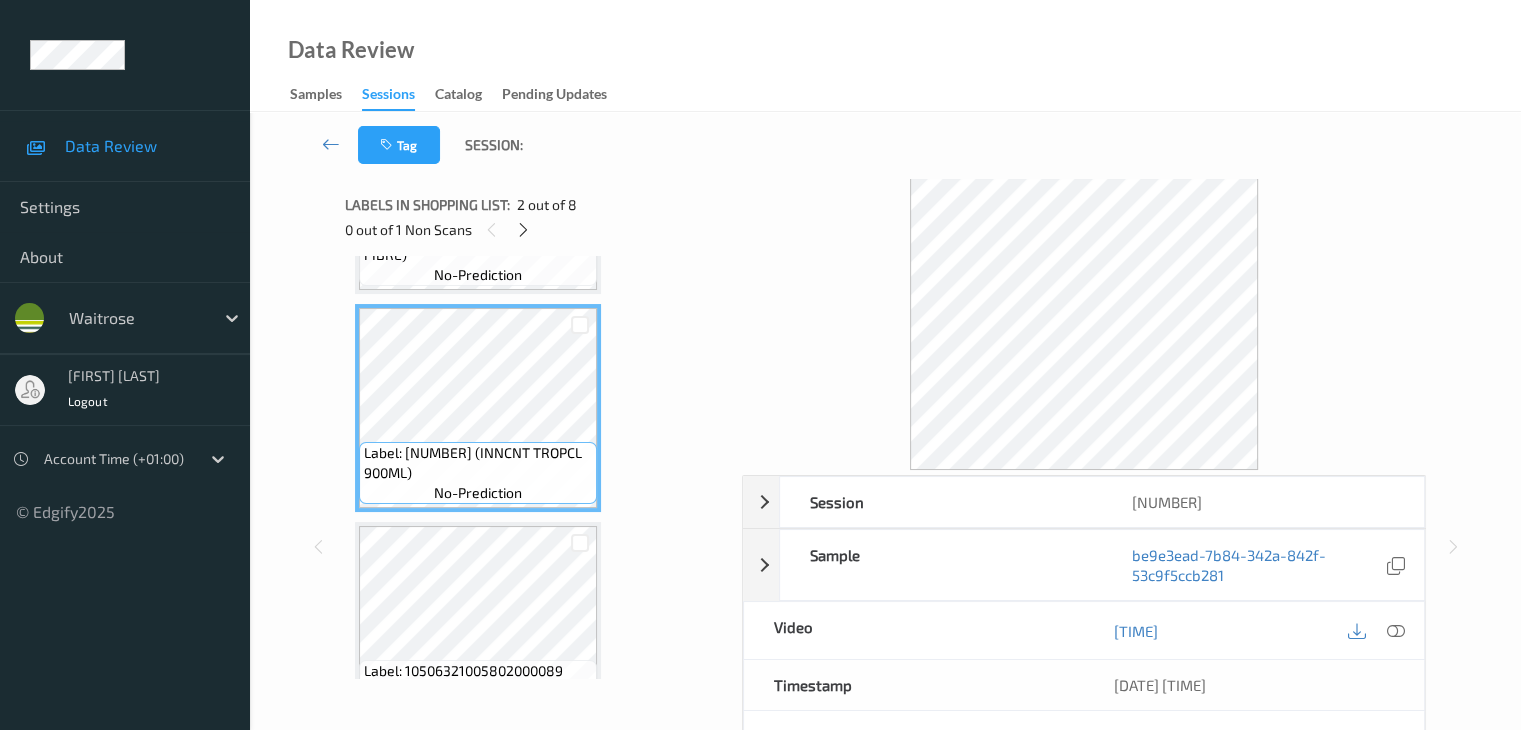 scroll, scrollTop: 200, scrollLeft: 0, axis: vertical 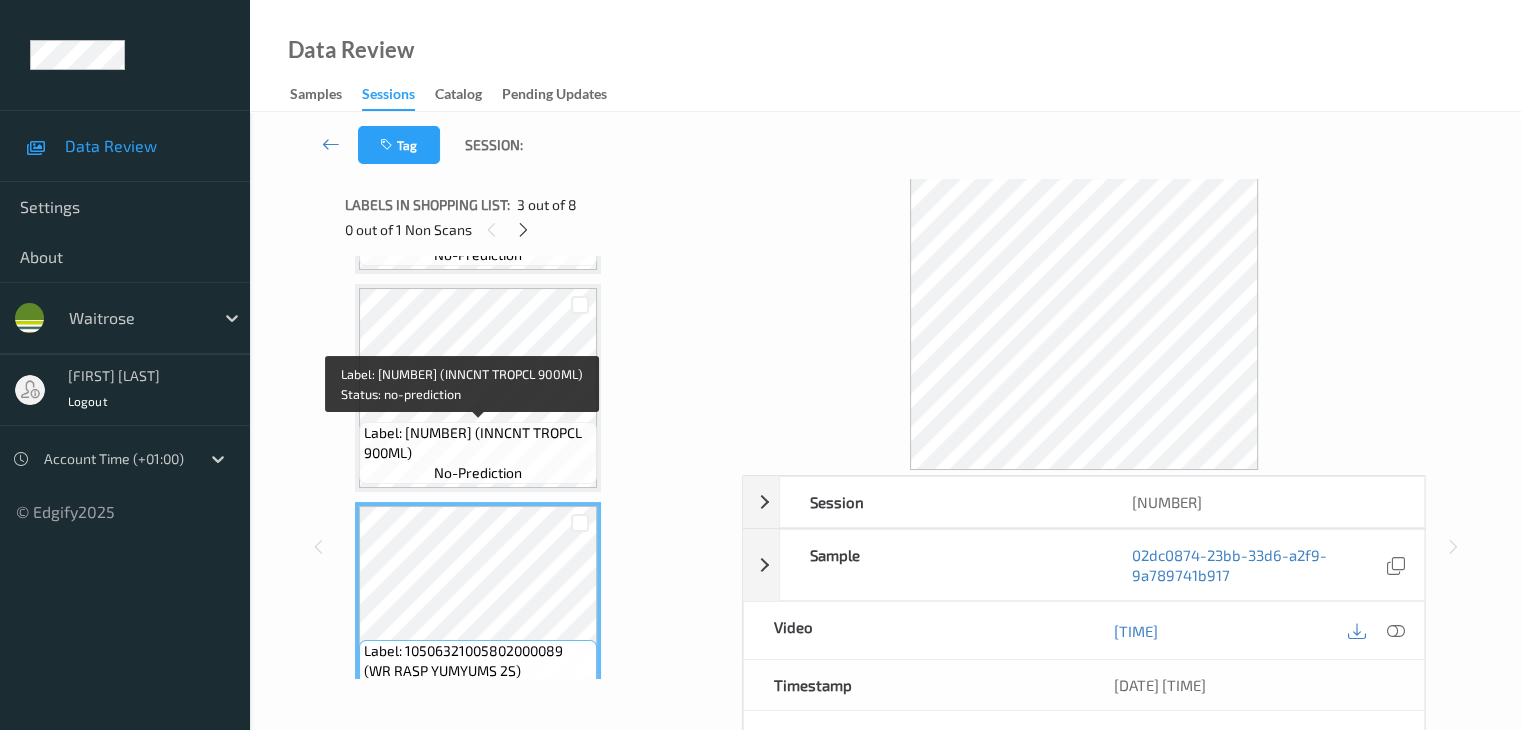 click on "Label: 5038862106504 (INNCNT TROPCL 900ML)" at bounding box center (478, 443) 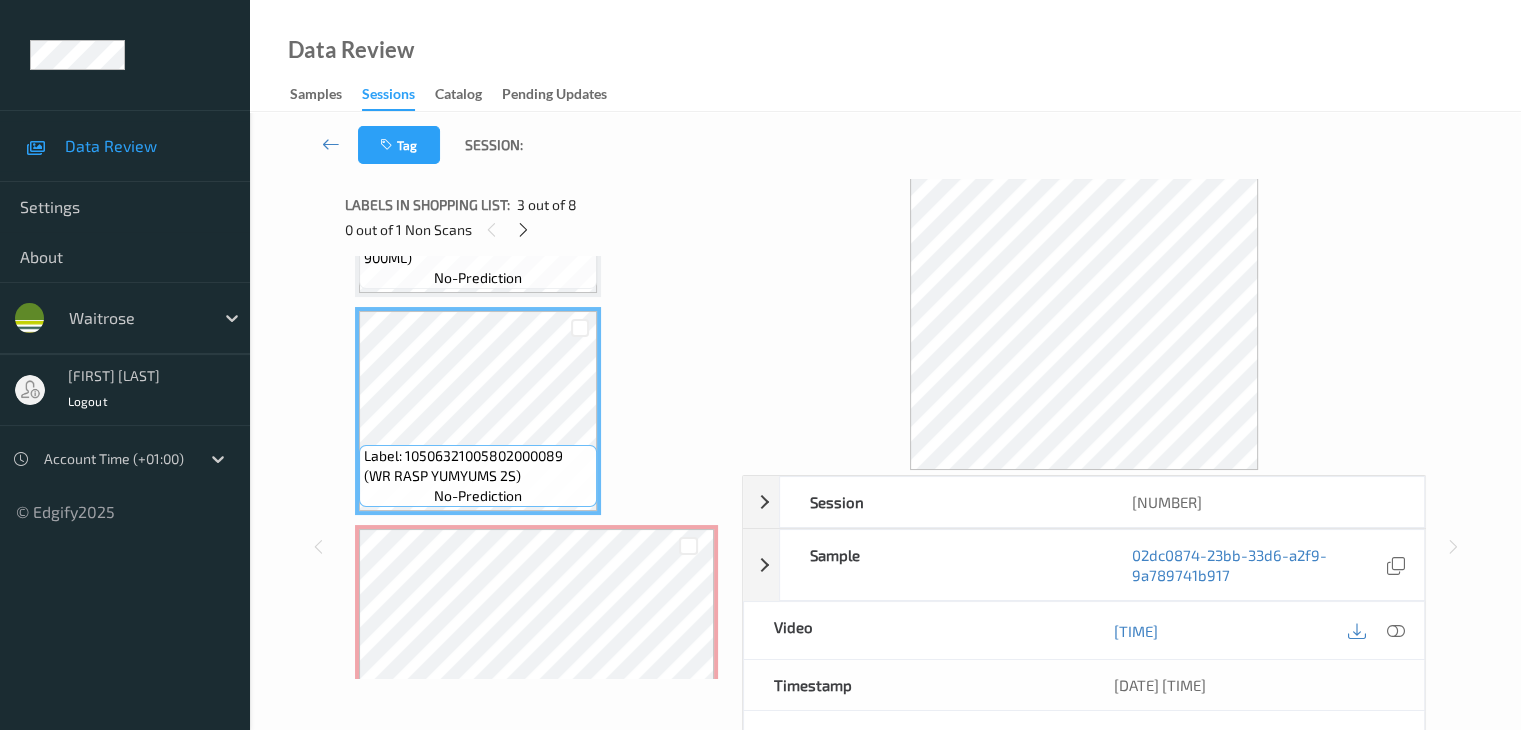 scroll, scrollTop: 400, scrollLeft: 0, axis: vertical 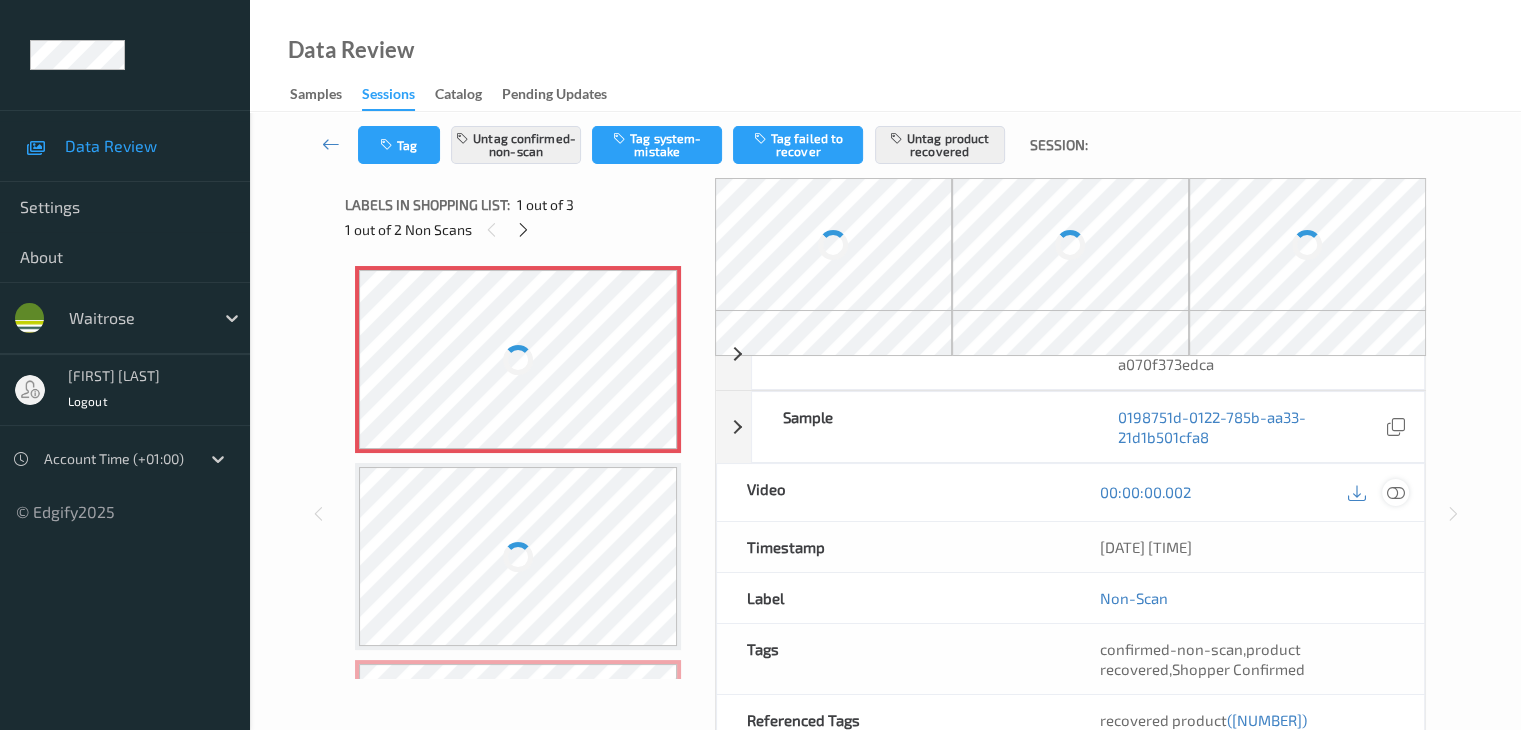 click at bounding box center (1395, 492) 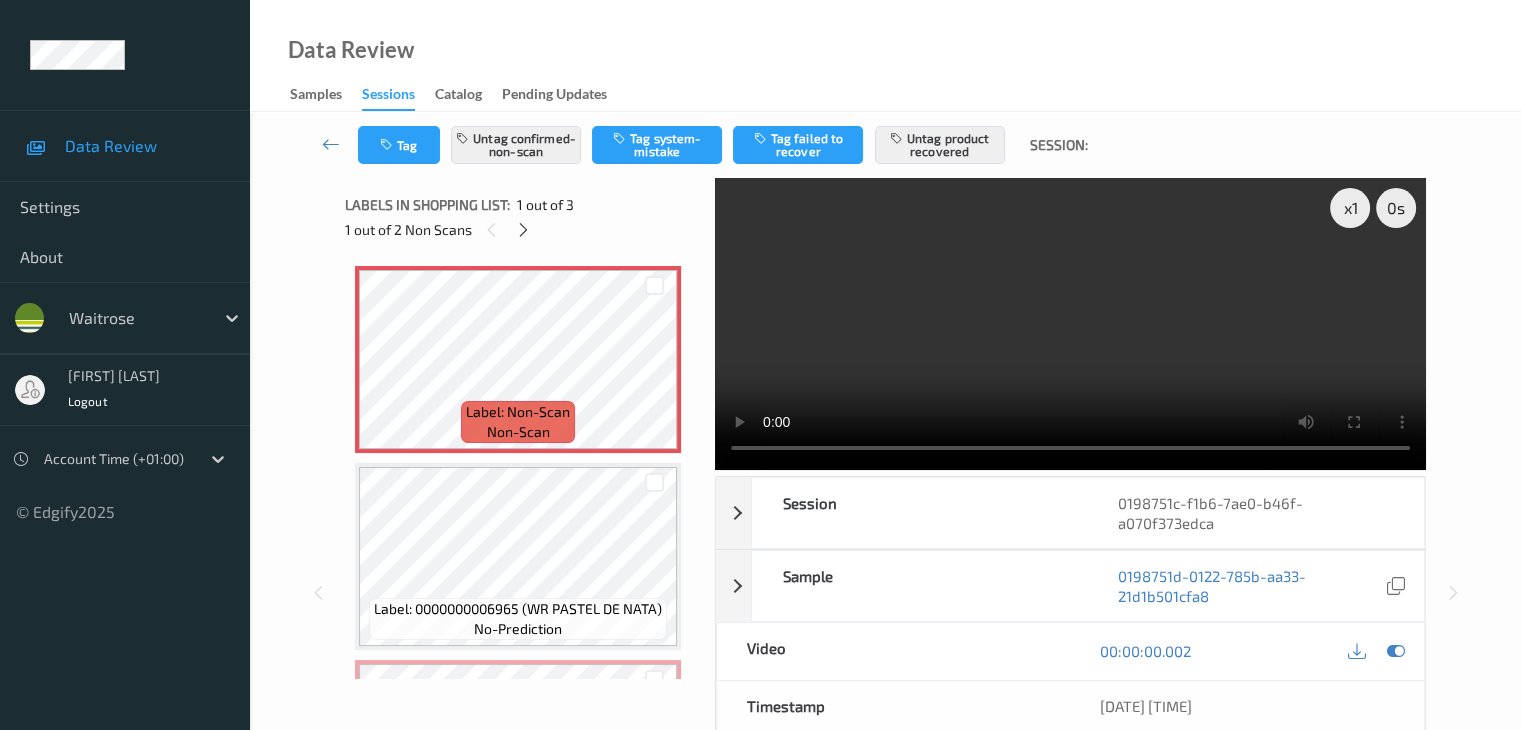 type 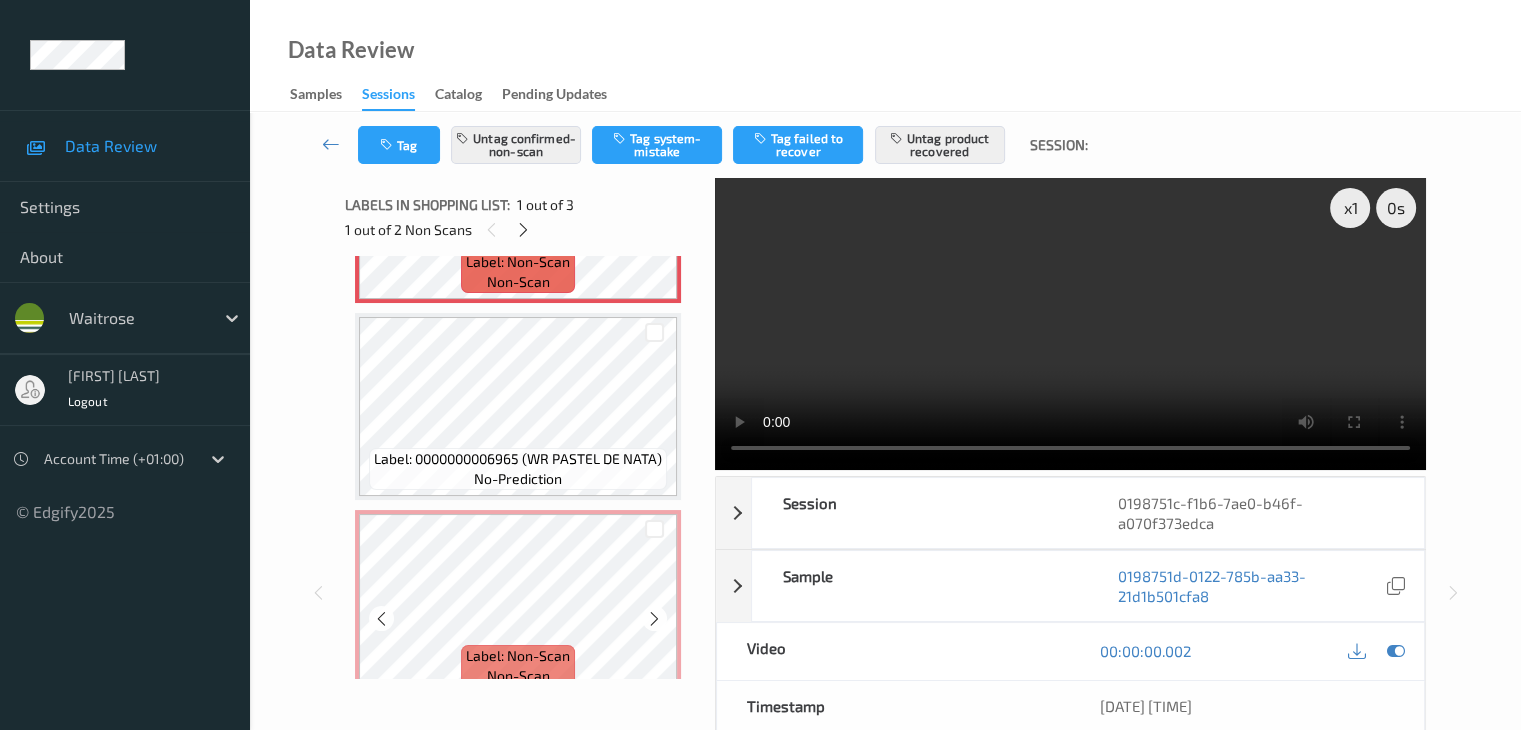 scroll, scrollTop: 177, scrollLeft: 0, axis: vertical 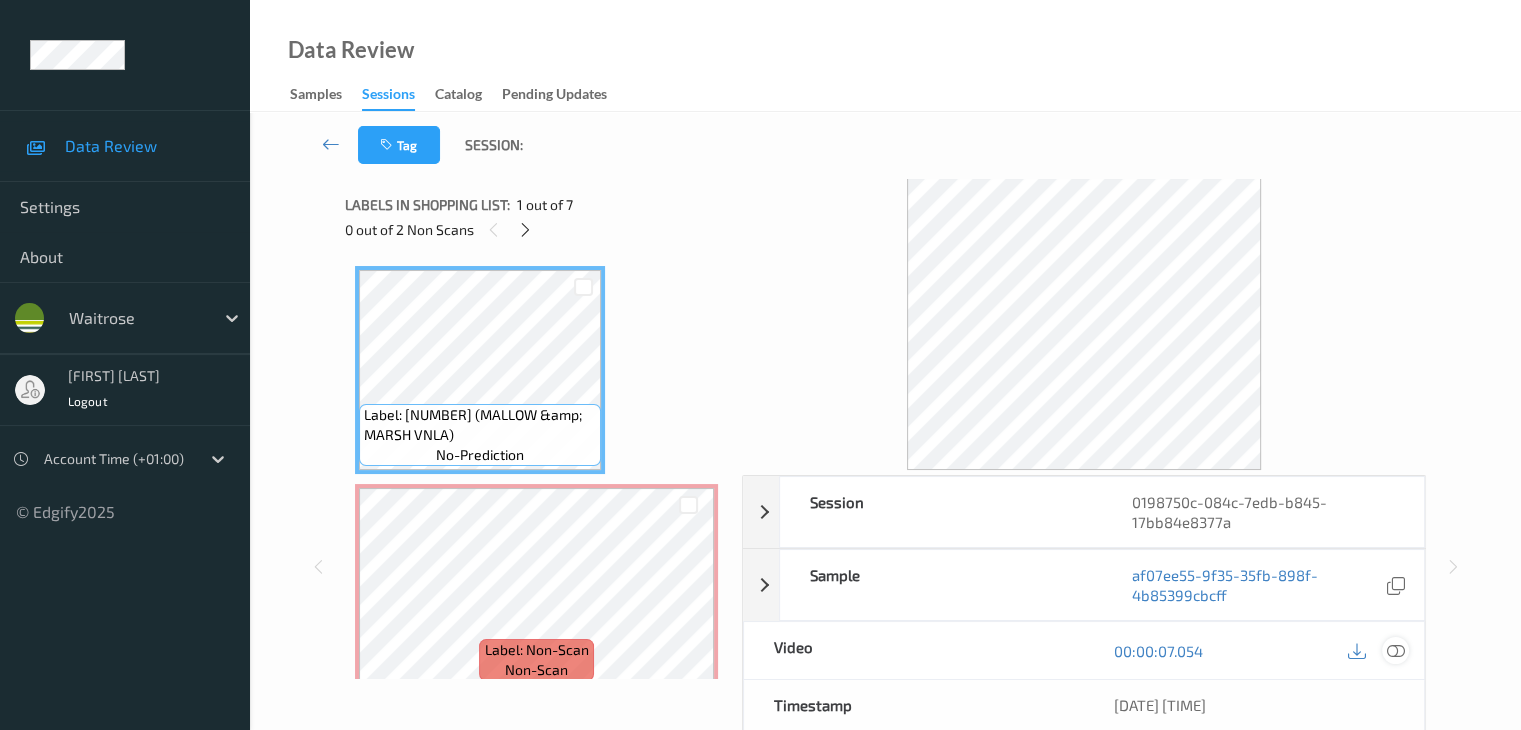click at bounding box center (1395, 650) 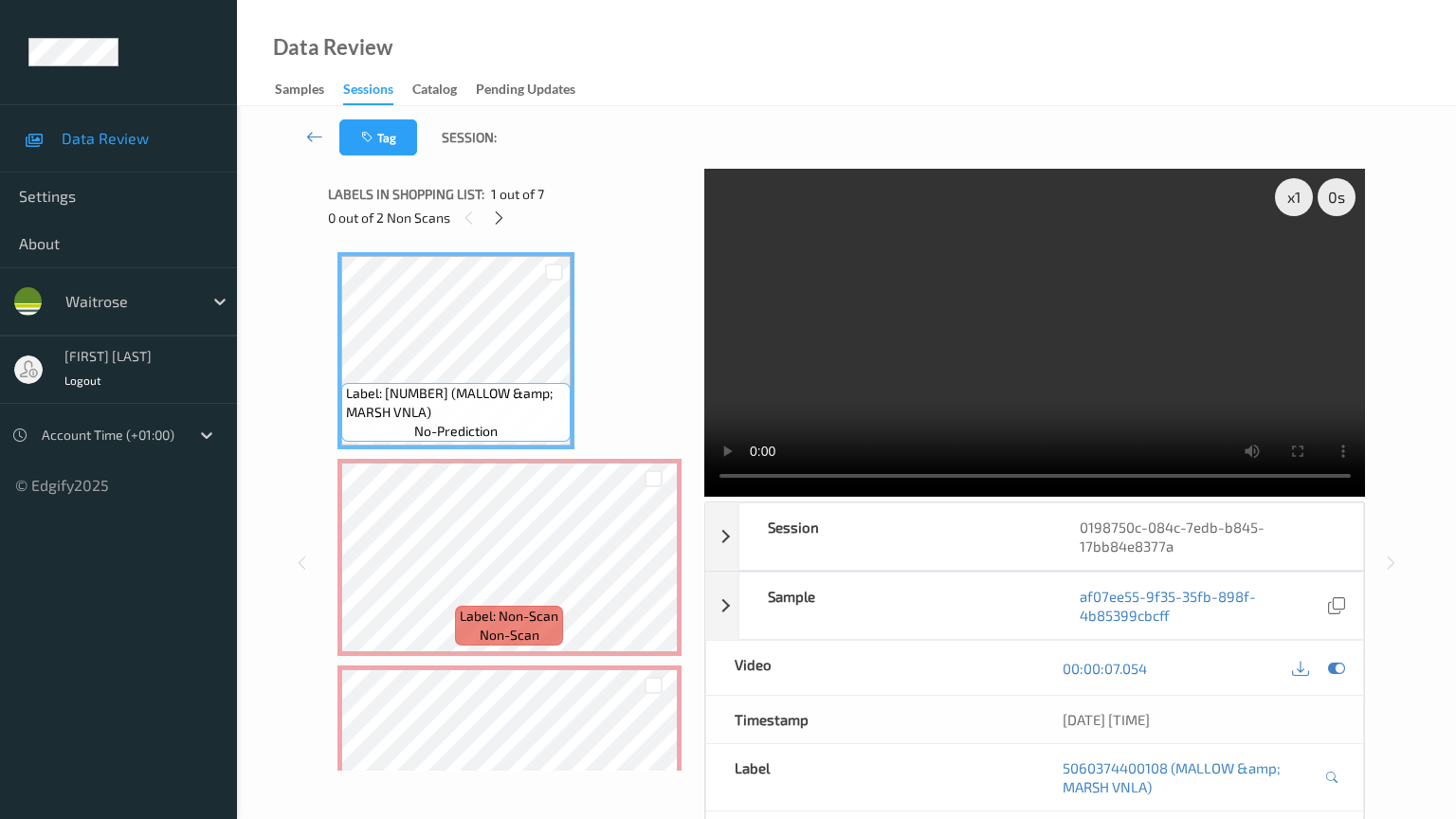 type 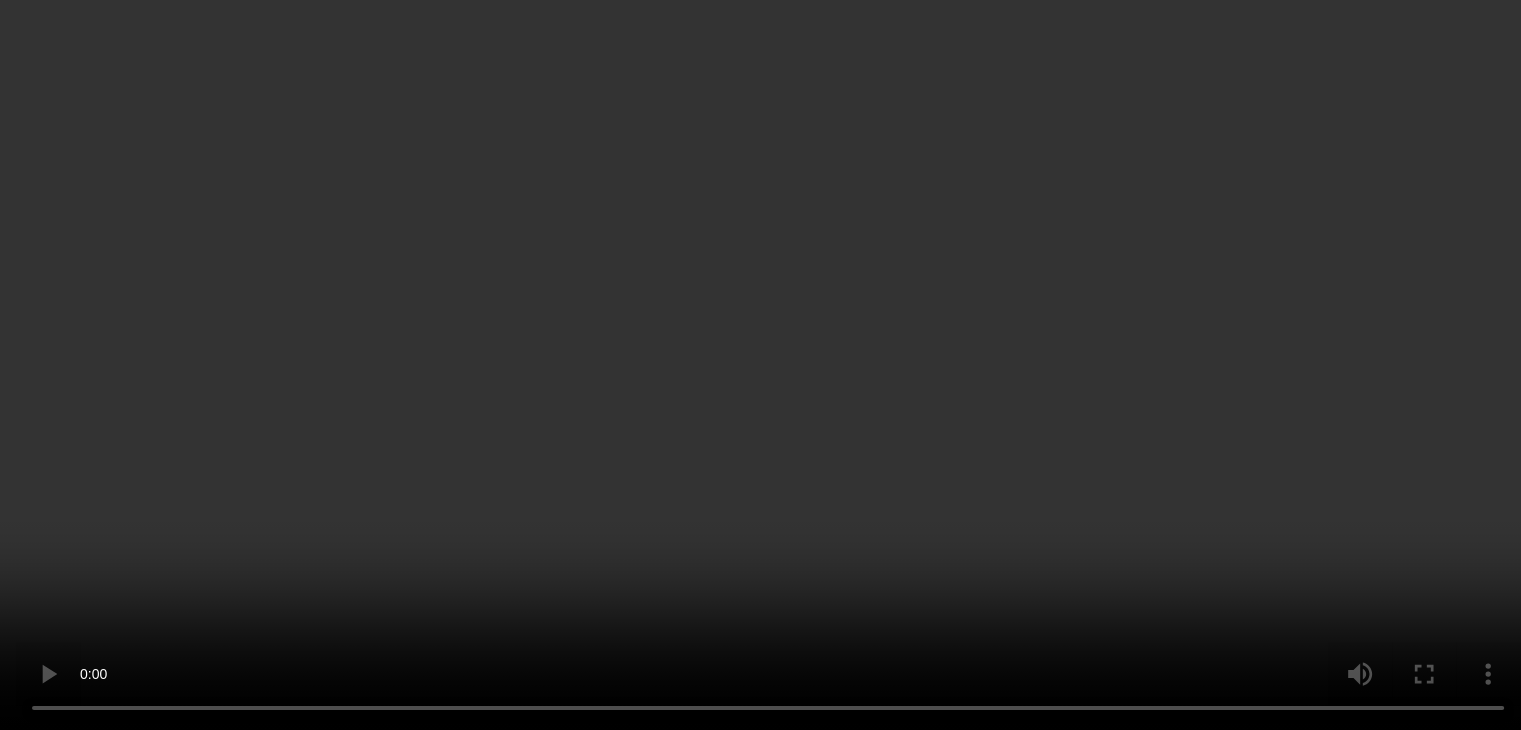 scroll, scrollTop: 300, scrollLeft: 0, axis: vertical 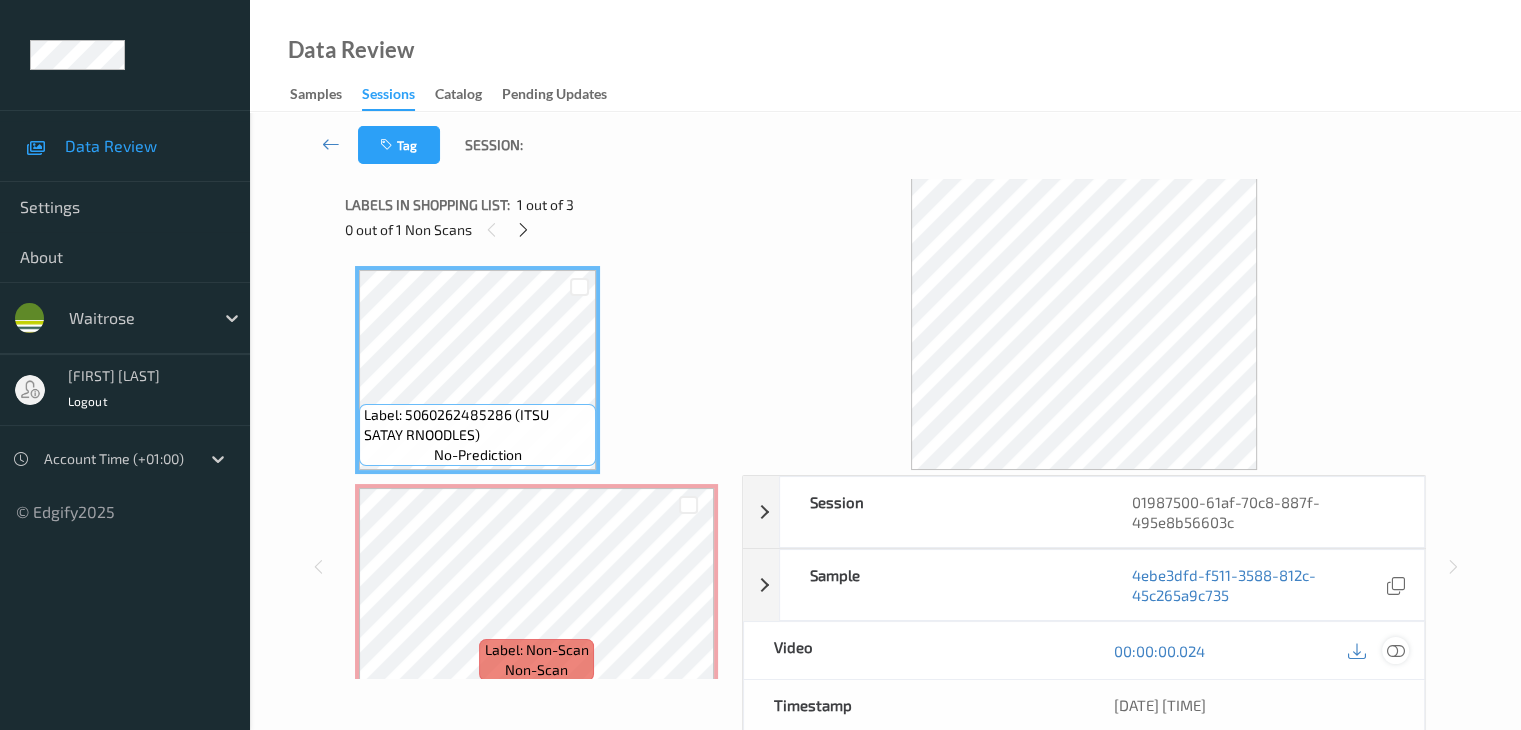 click at bounding box center [1395, 651] 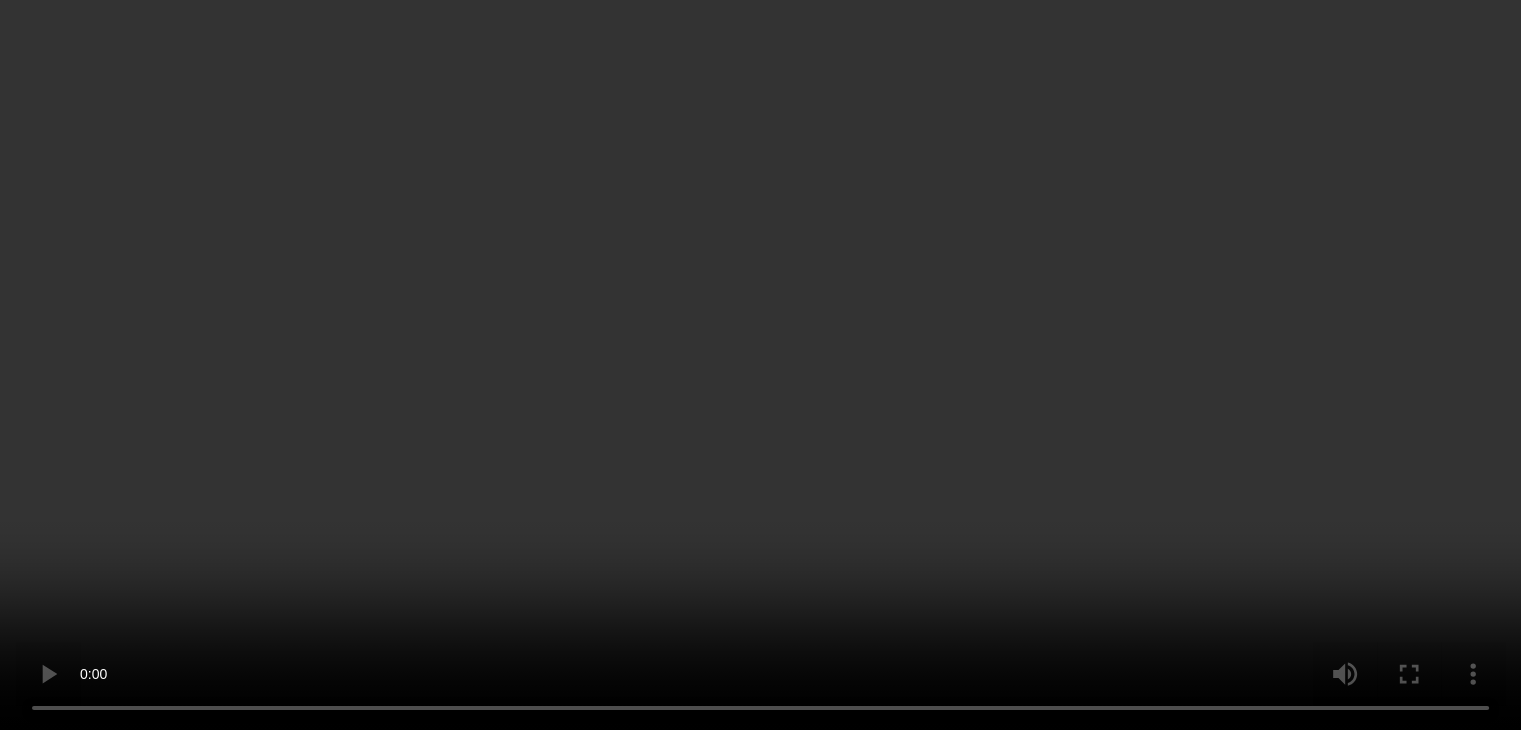 scroll, scrollTop: 100, scrollLeft: 0, axis: vertical 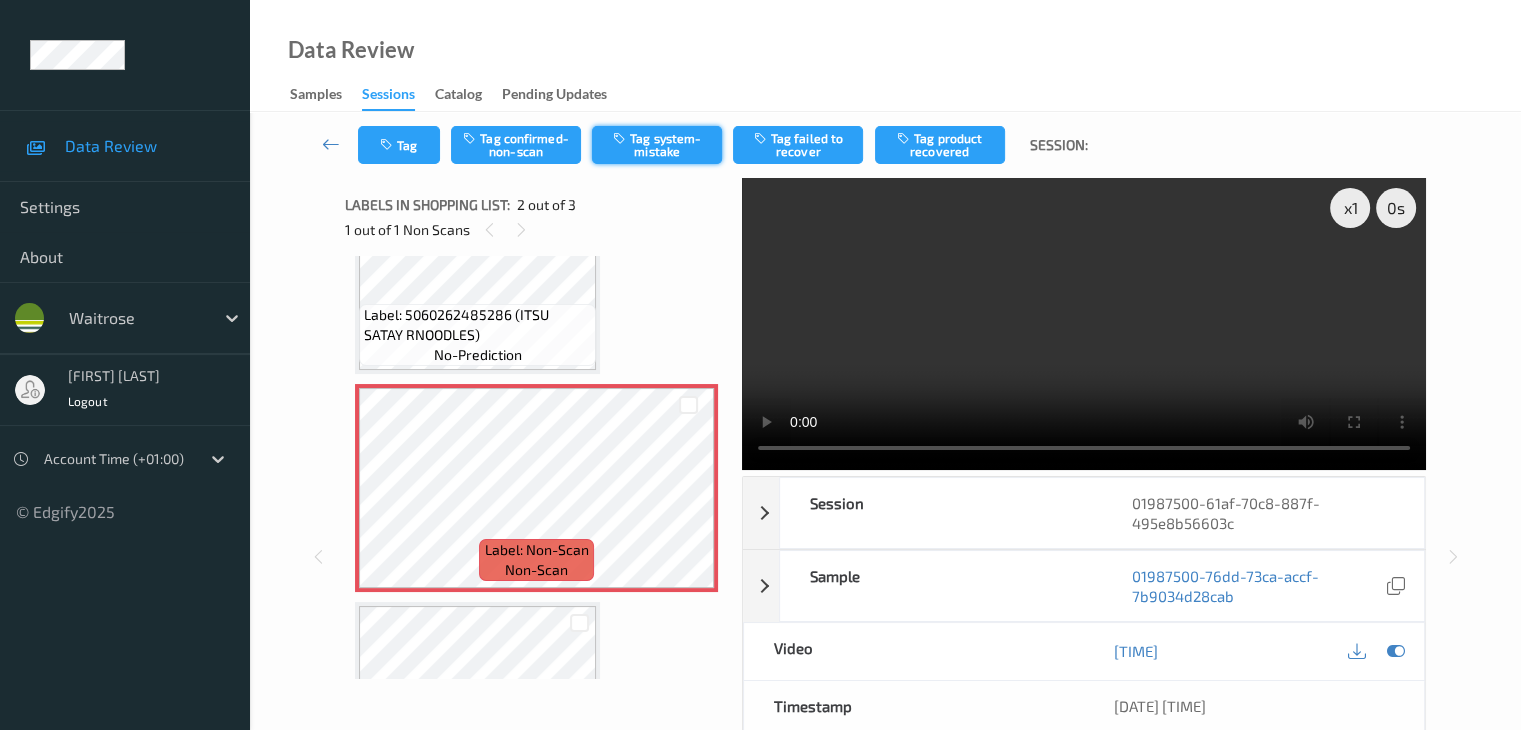 click at bounding box center [621, 138] 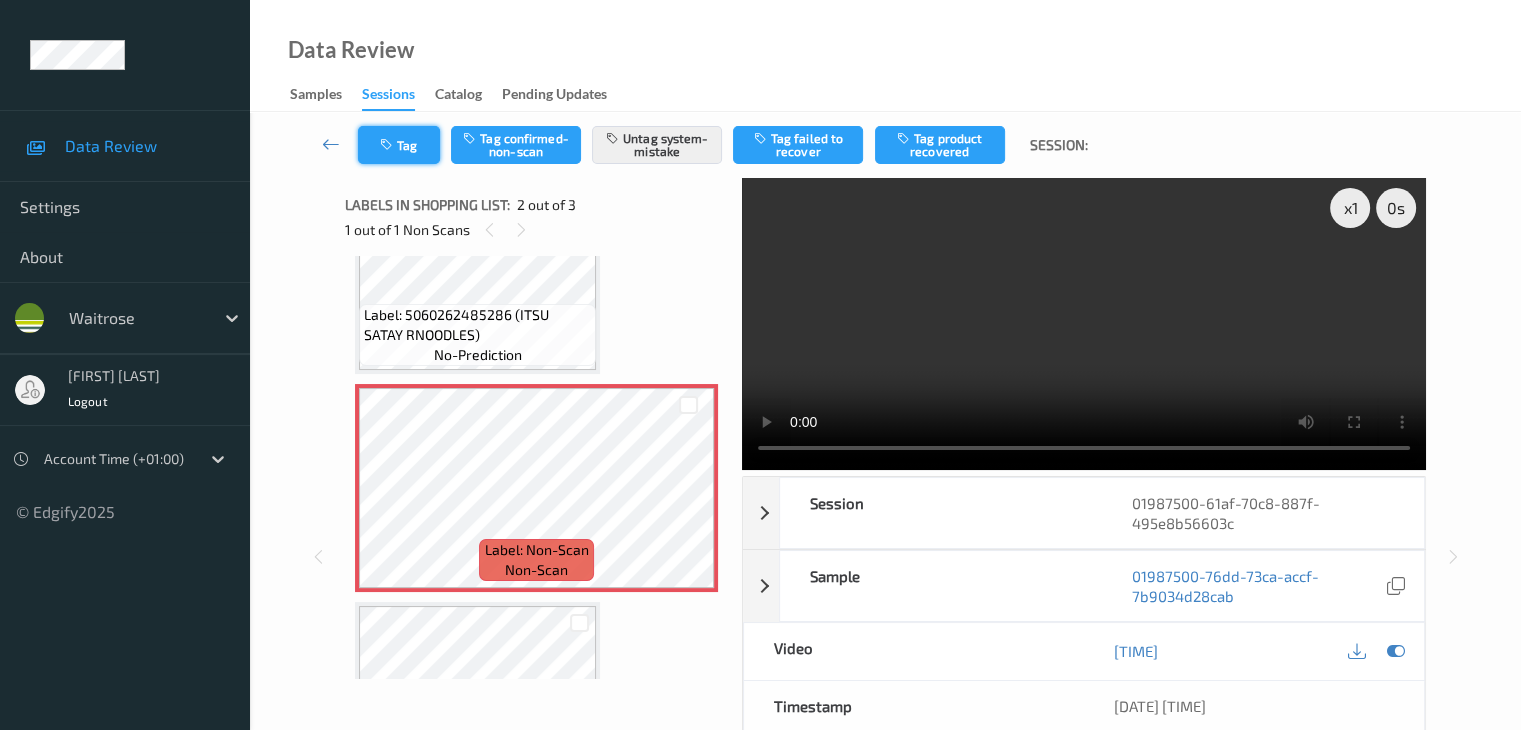 click on "Tag" at bounding box center (399, 145) 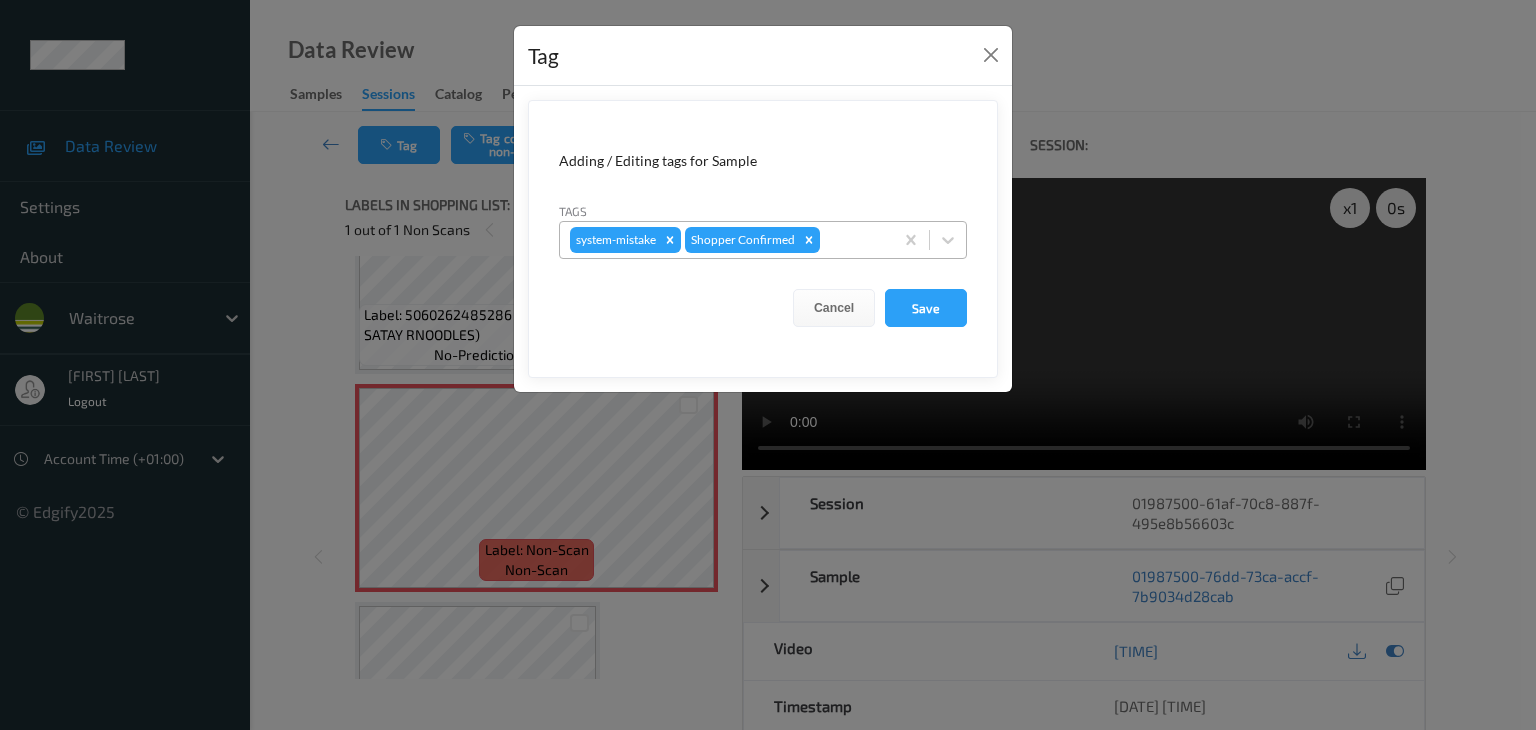 click at bounding box center [853, 240] 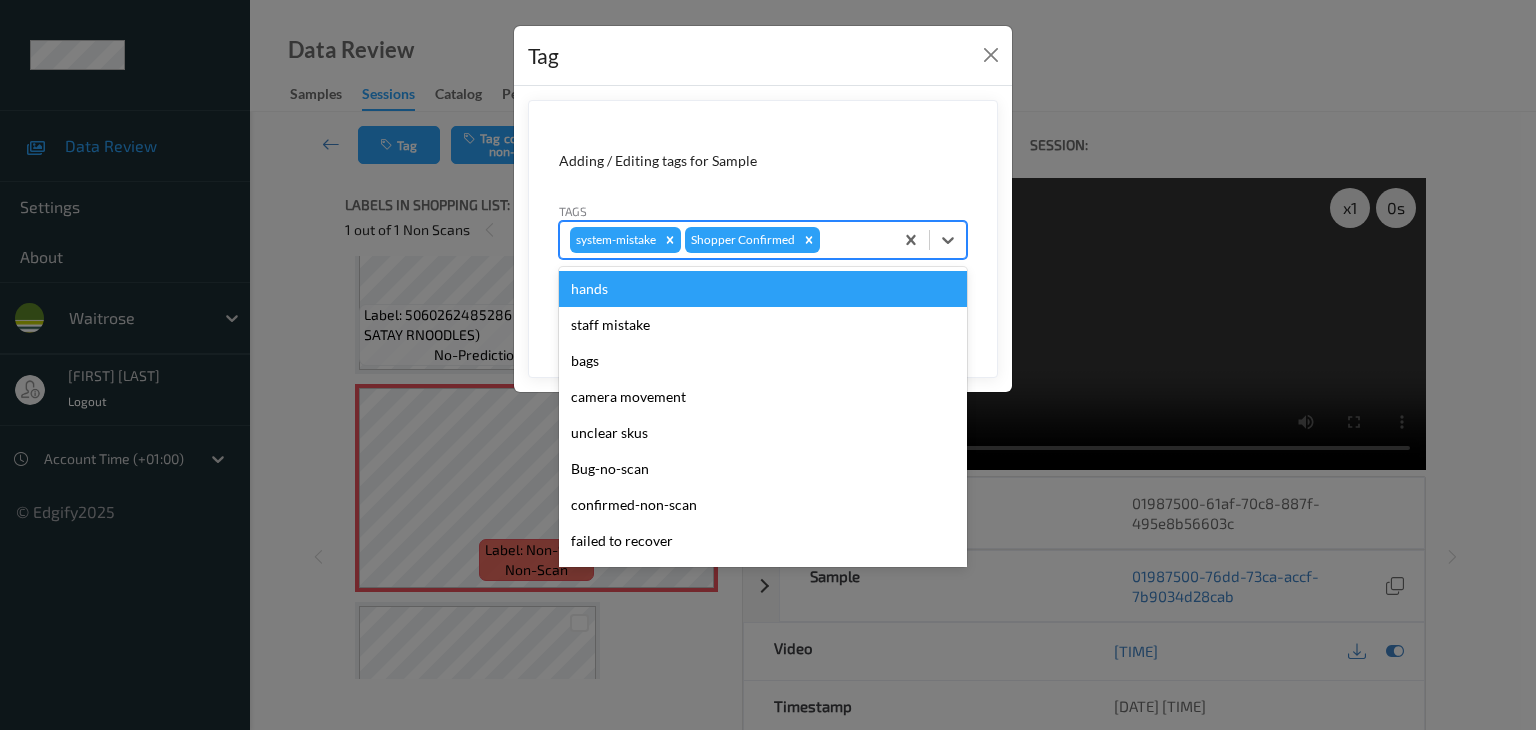 type on "u" 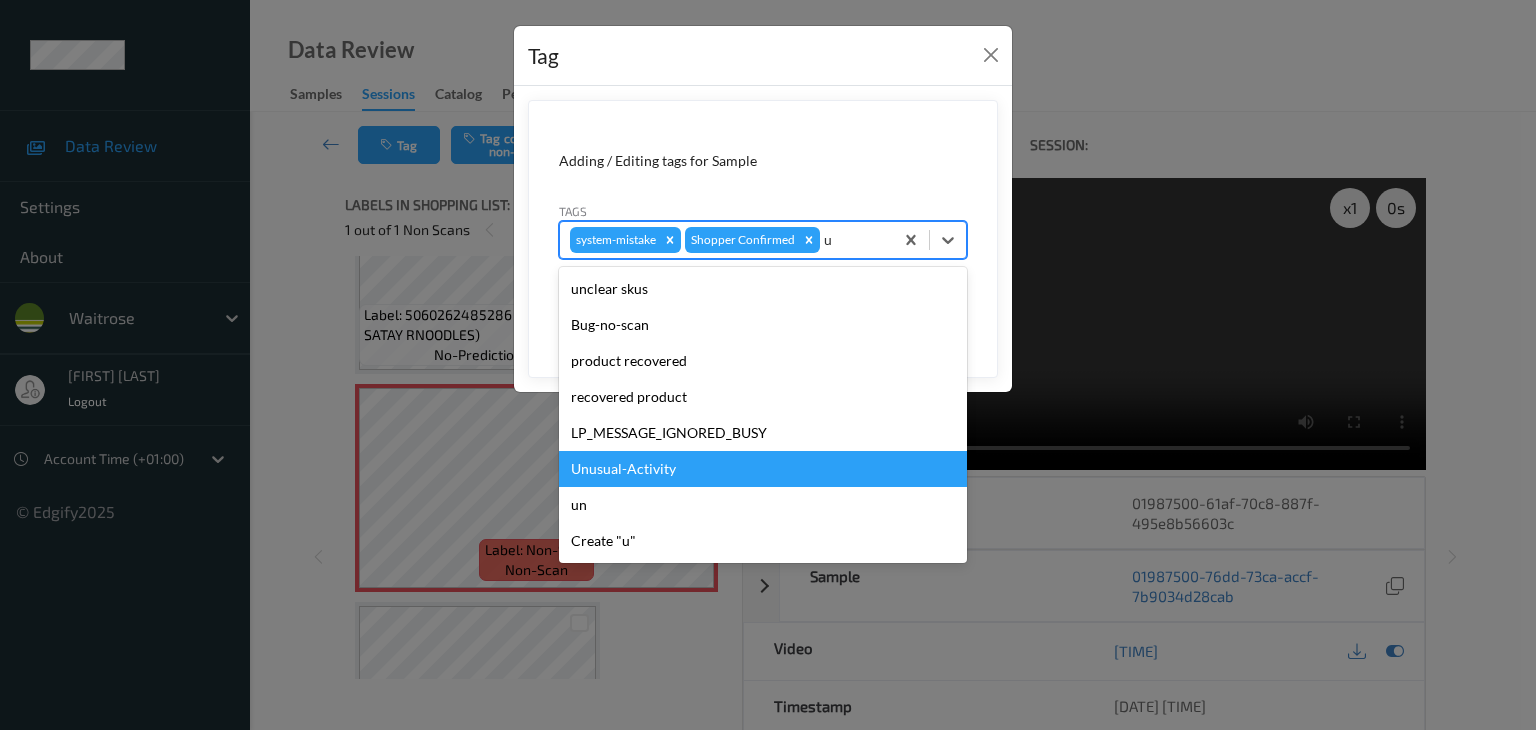 click on "Unusual-Activity" at bounding box center [763, 469] 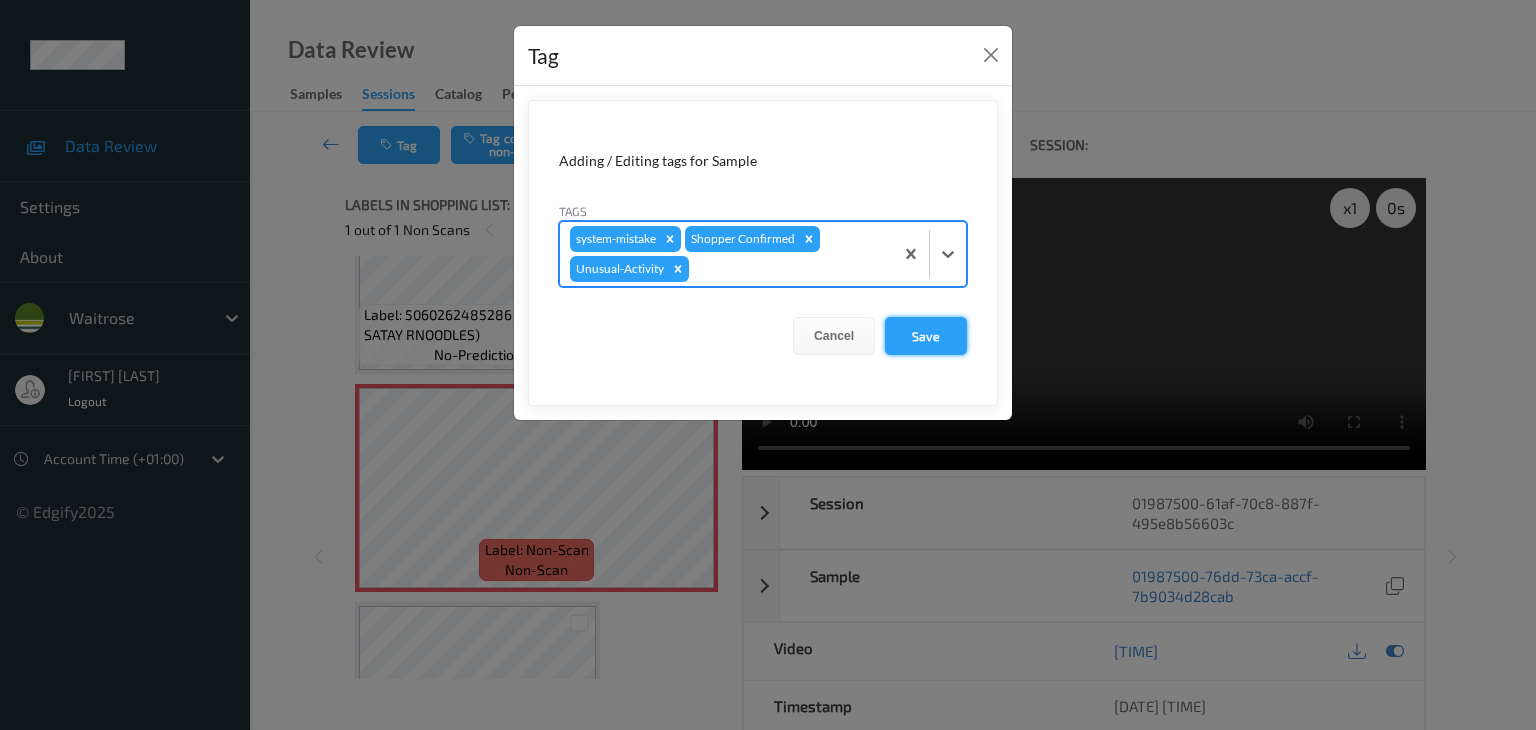 click on "Save" at bounding box center [926, 336] 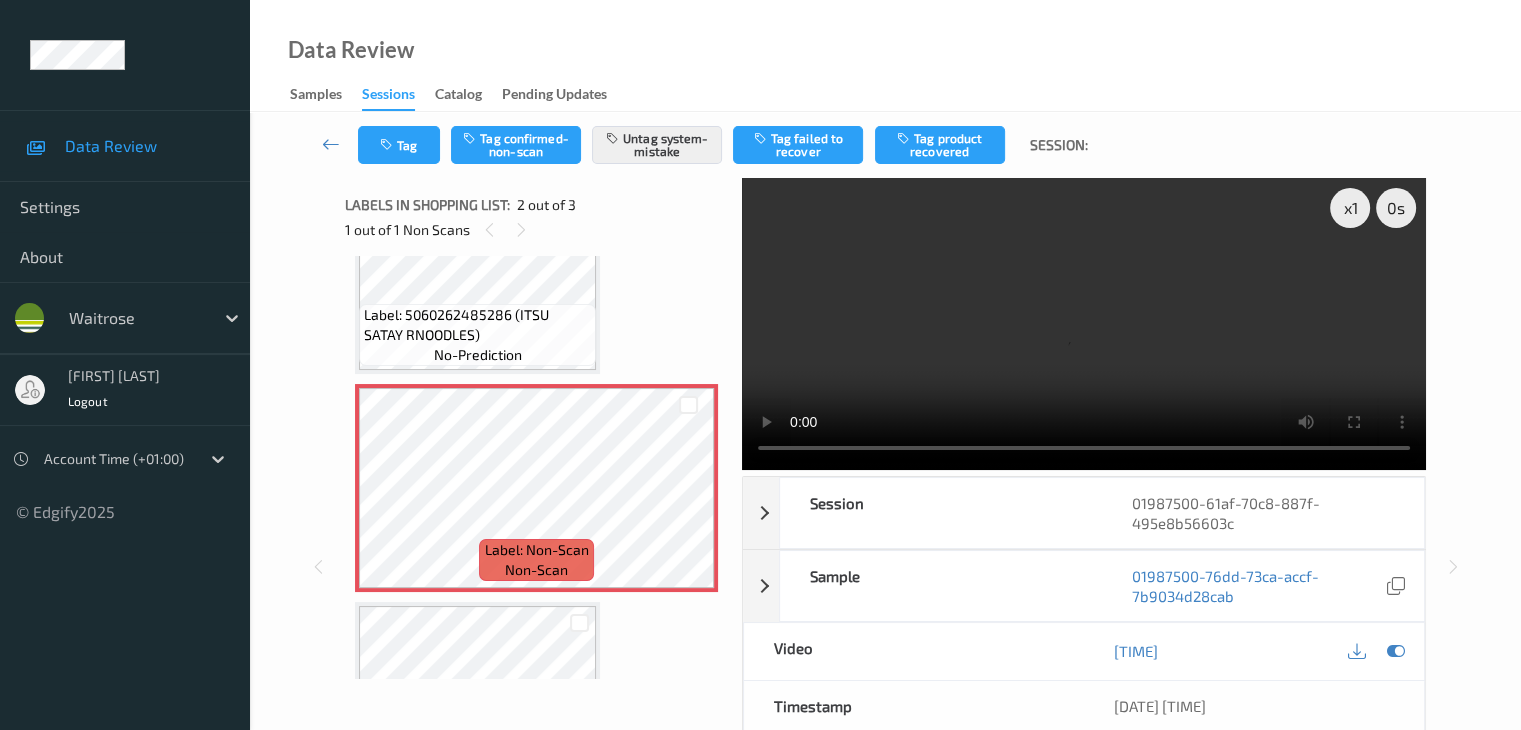 type 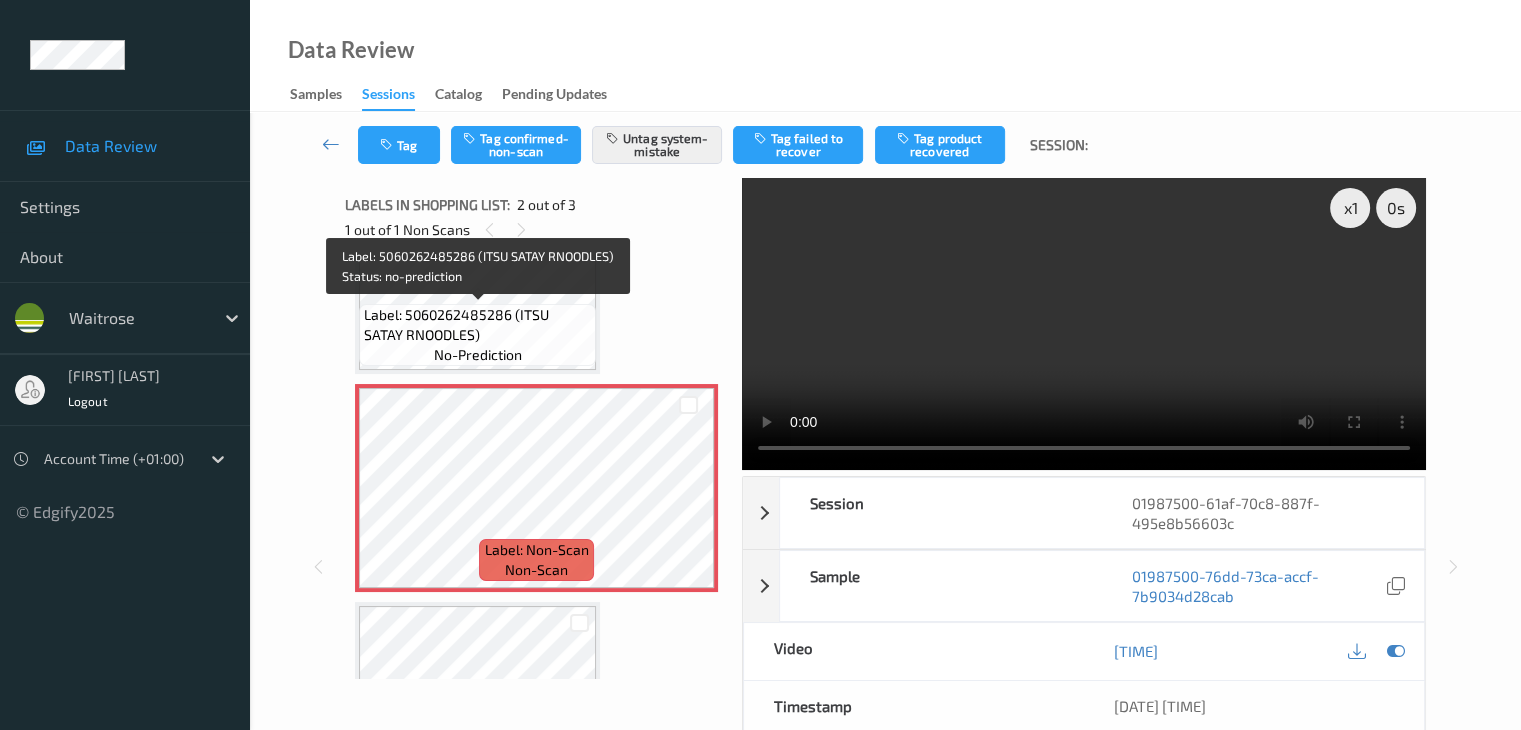click on "Label: 5060262485286 (ITSU SATAY RNOODLES)" at bounding box center [477, 325] 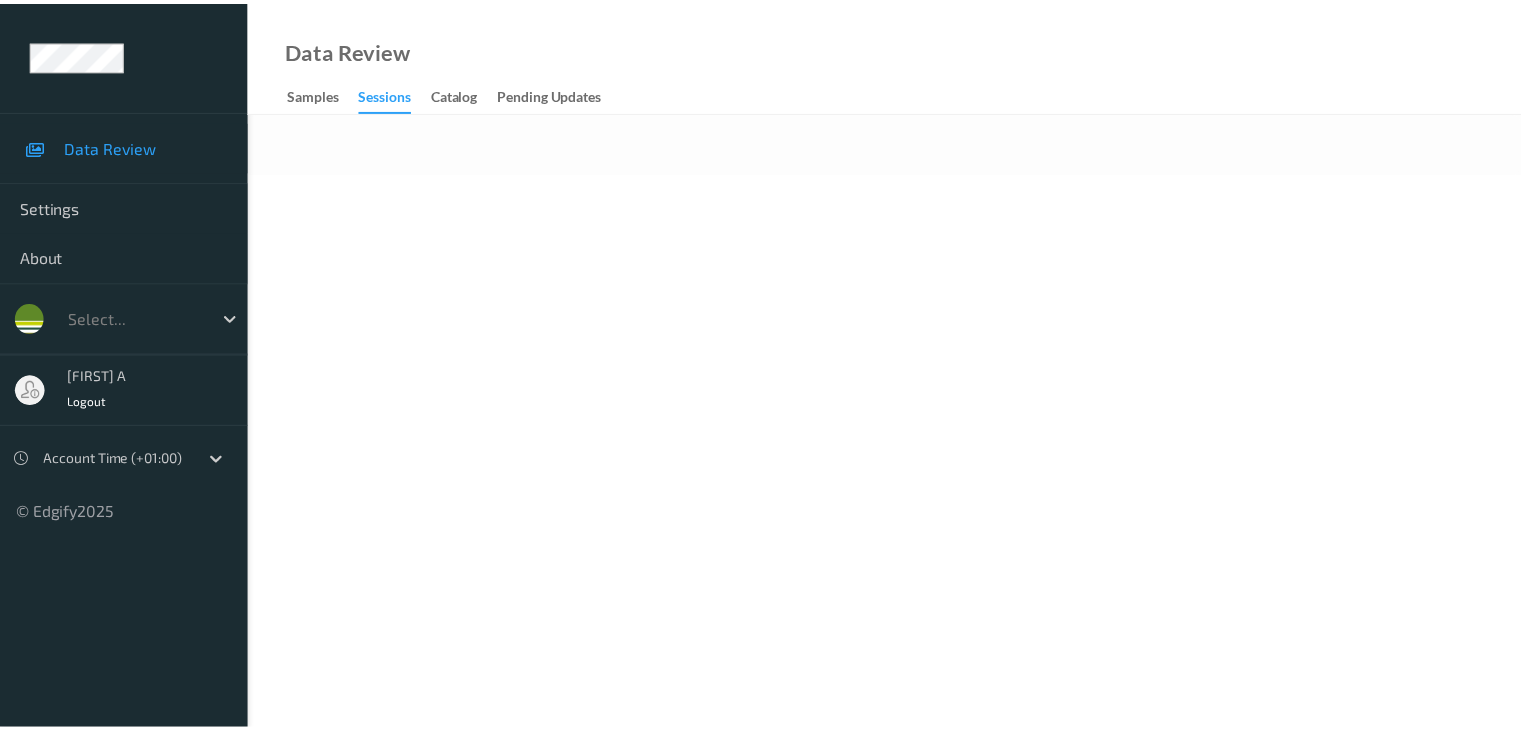 scroll, scrollTop: 0, scrollLeft: 0, axis: both 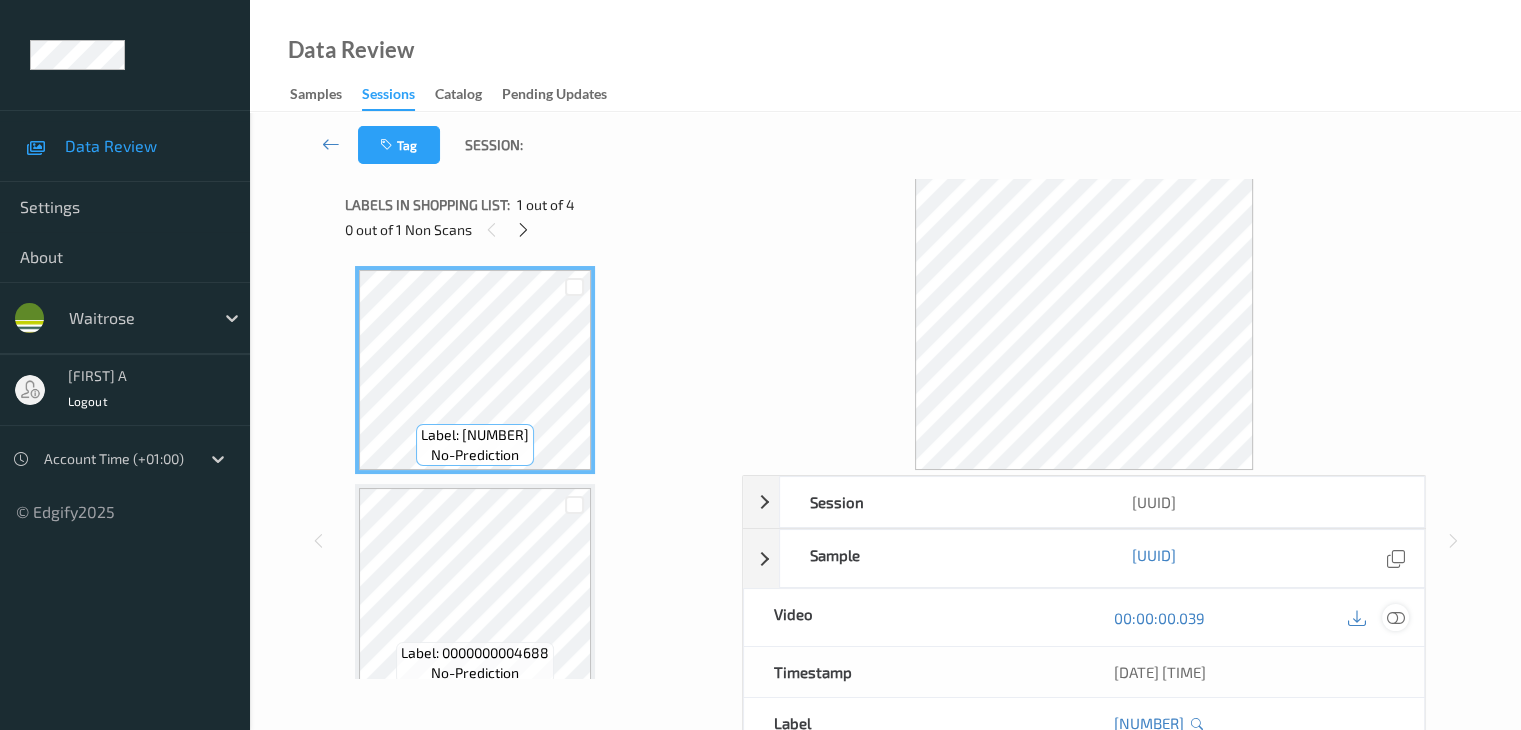 click at bounding box center (1395, 618) 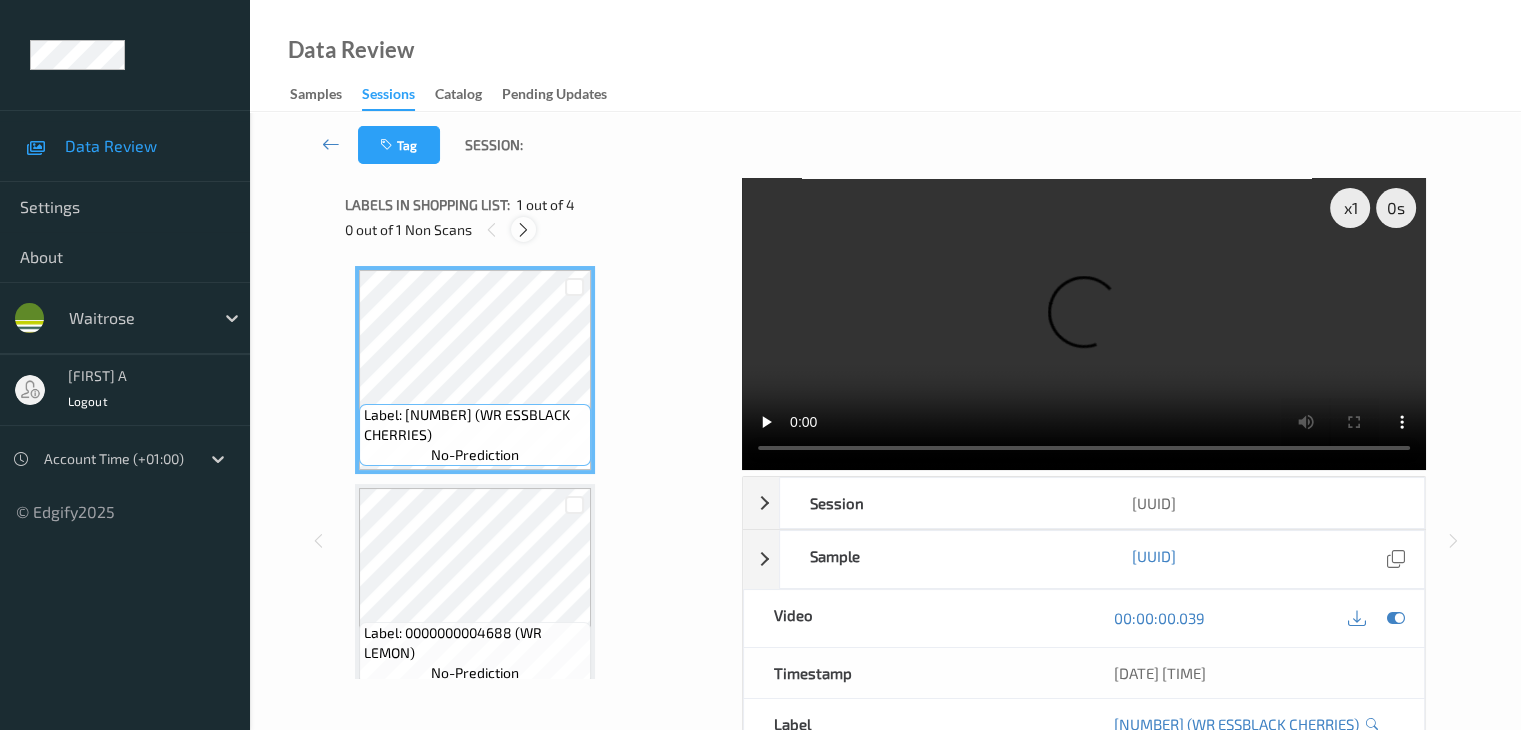 click at bounding box center [523, 229] 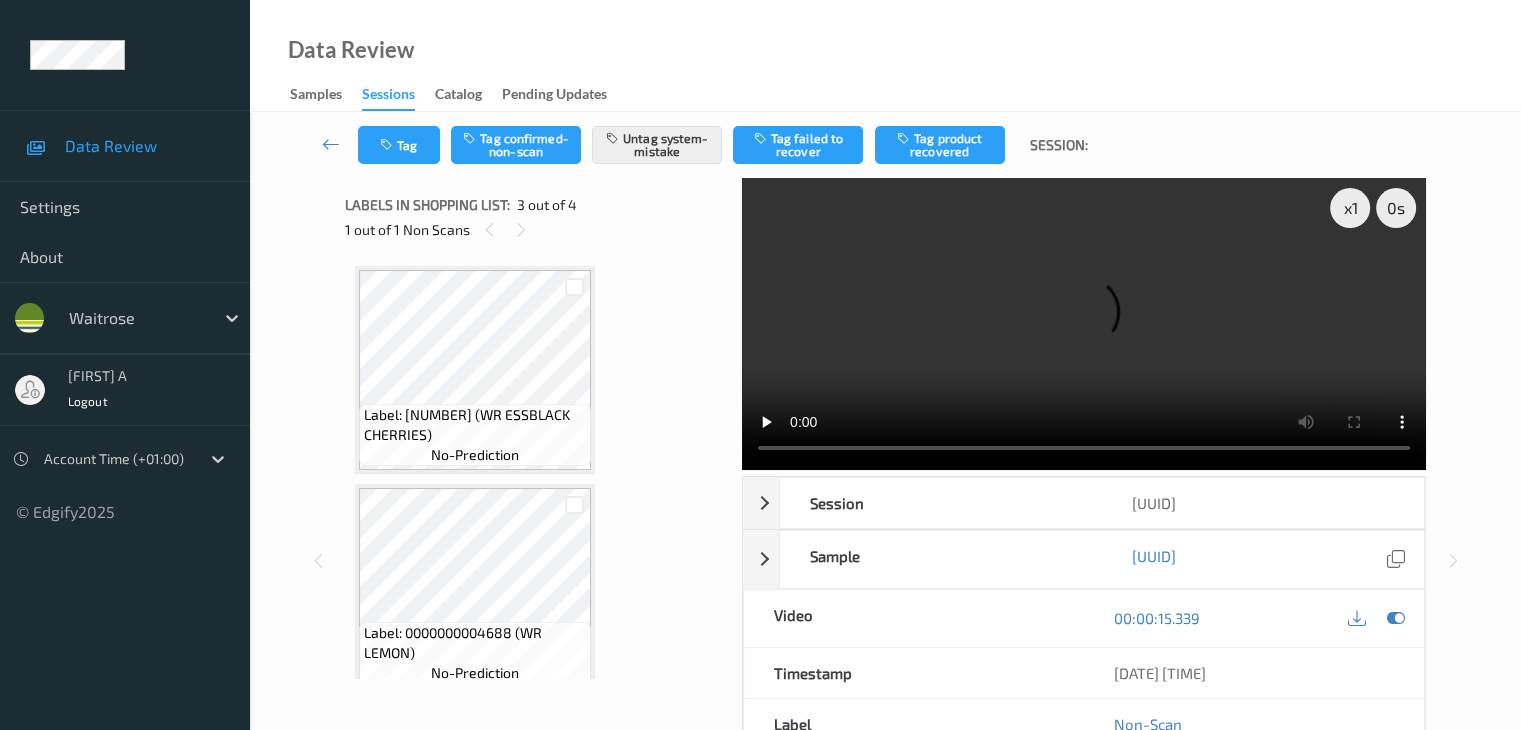 scroll, scrollTop: 228, scrollLeft: 0, axis: vertical 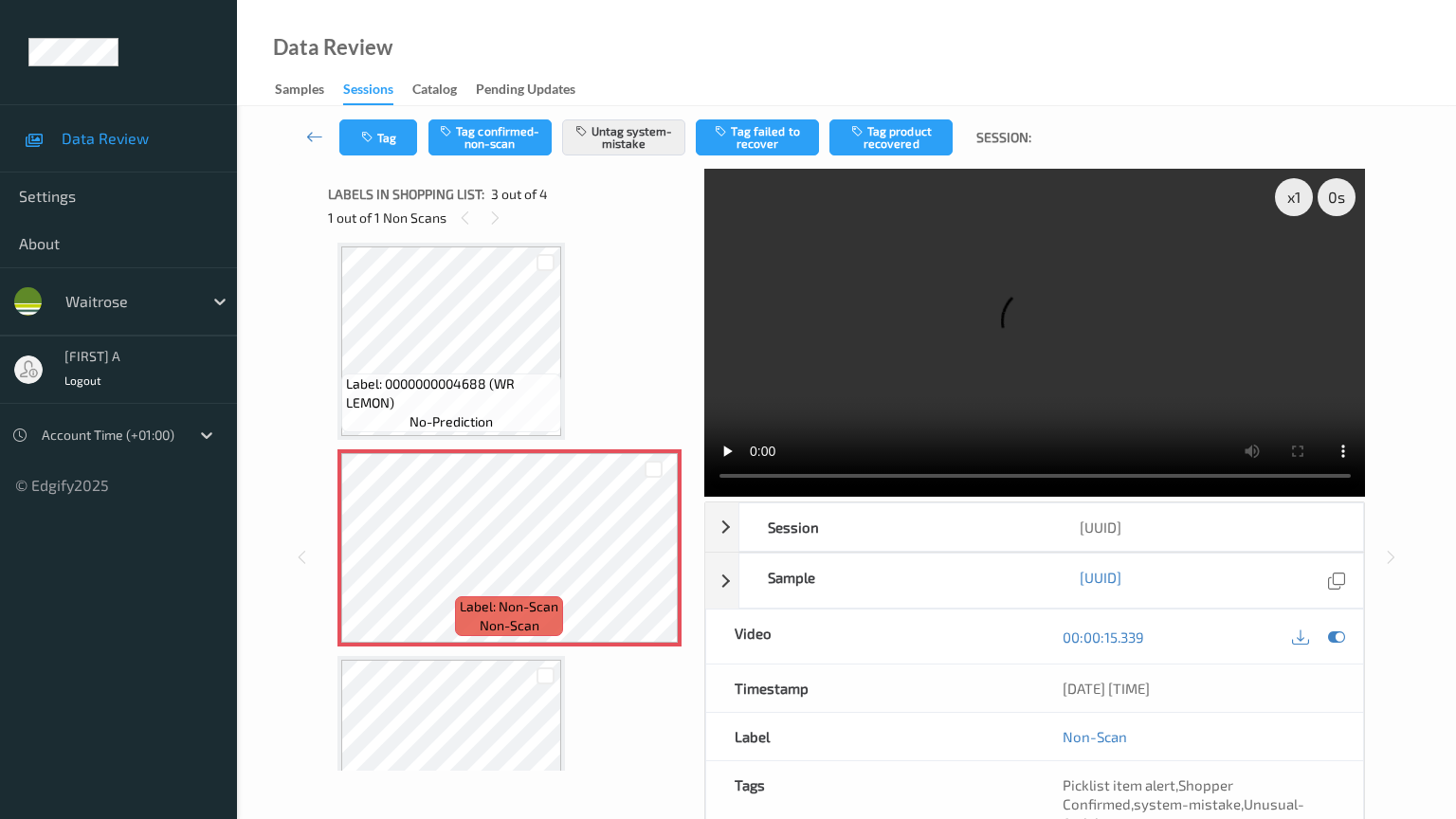 type 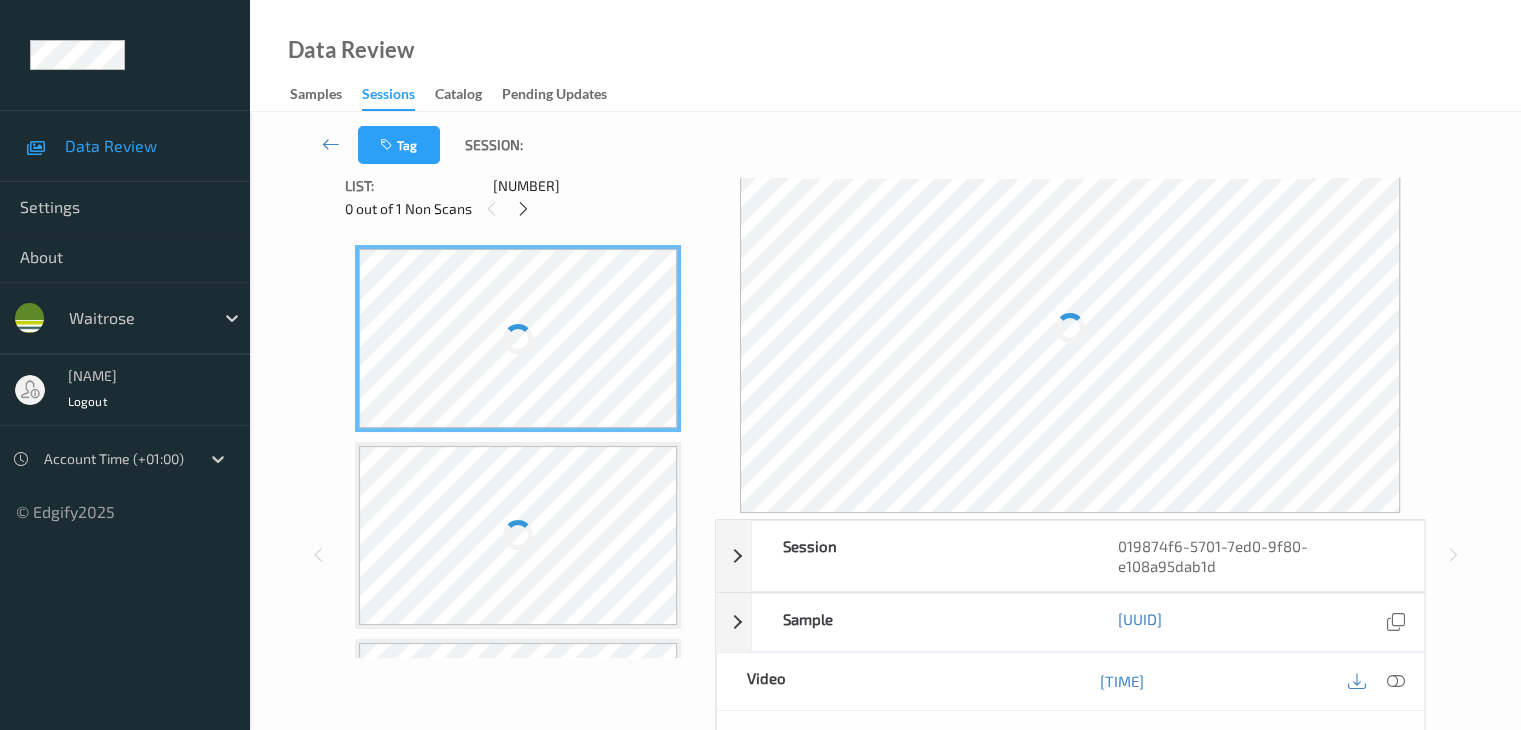 scroll, scrollTop: 100, scrollLeft: 0, axis: vertical 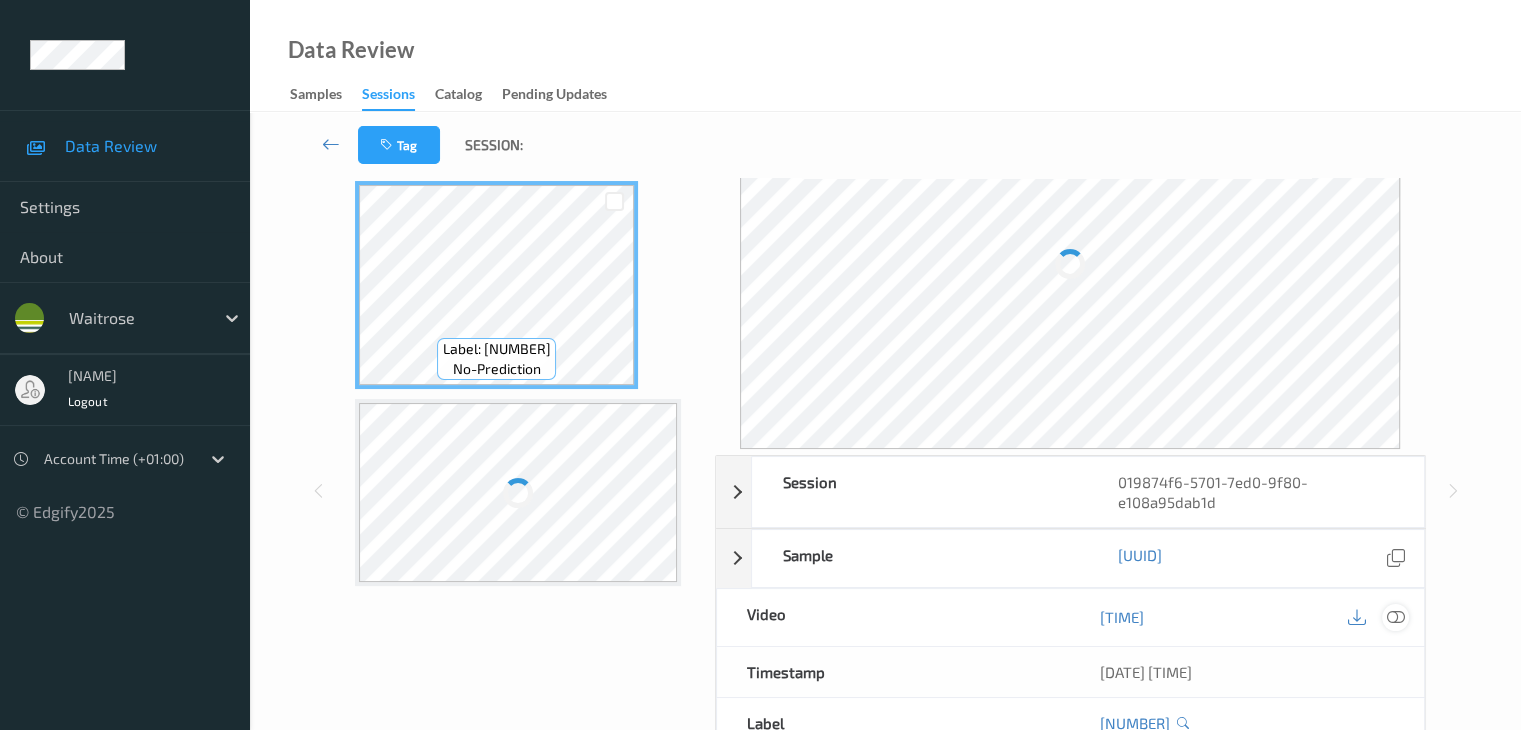 click at bounding box center [1395, 617] 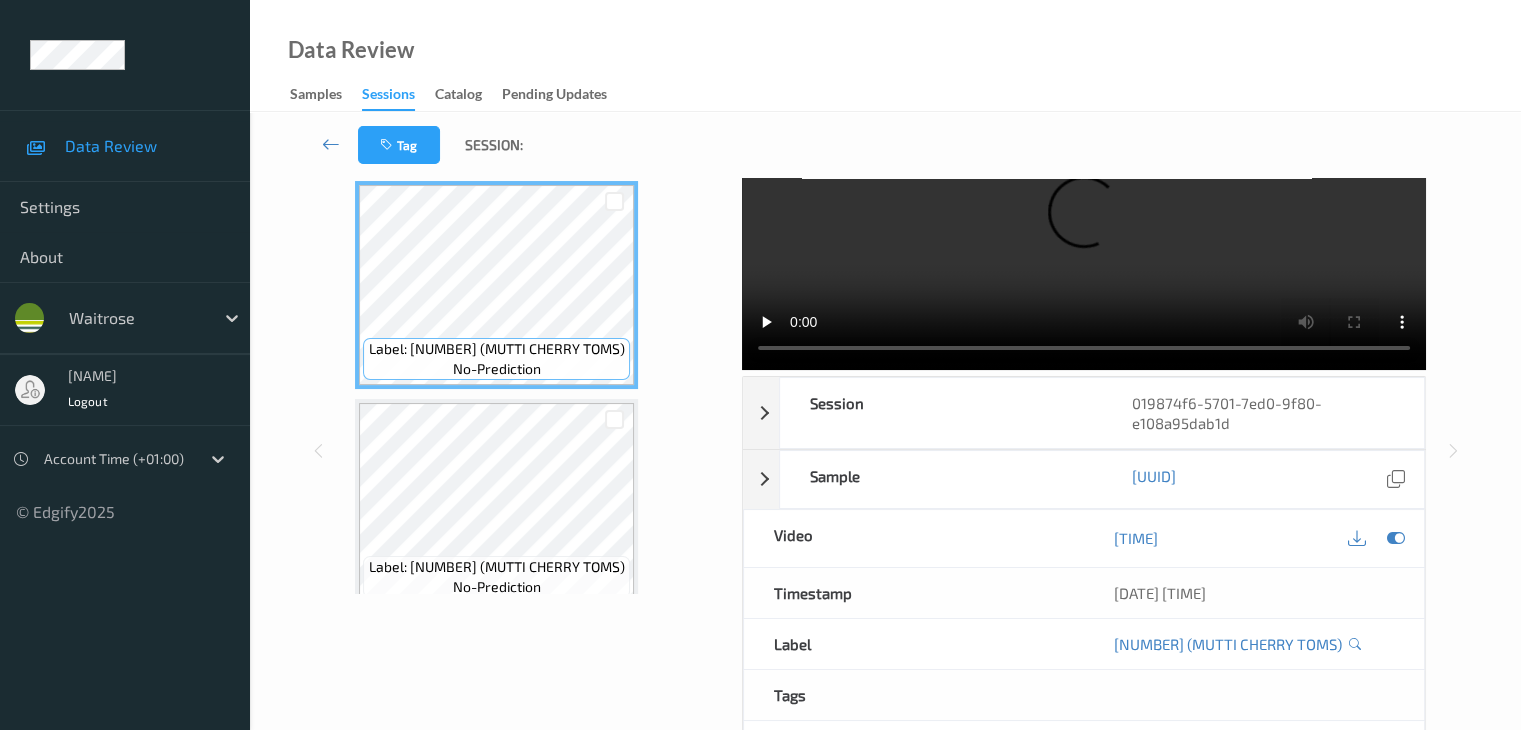 type 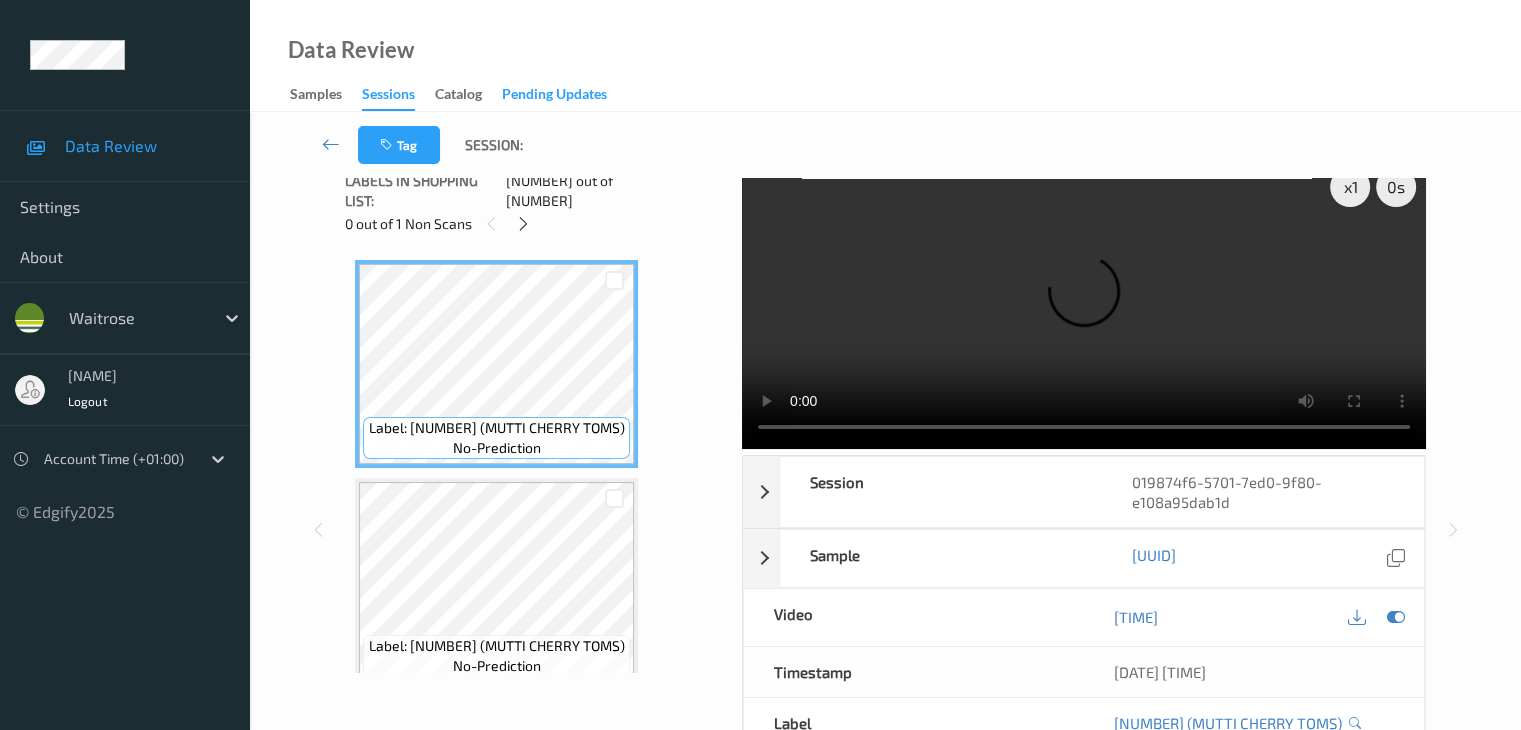 scroll, scrollTop: 0, scrollLeft: 0, axis: both 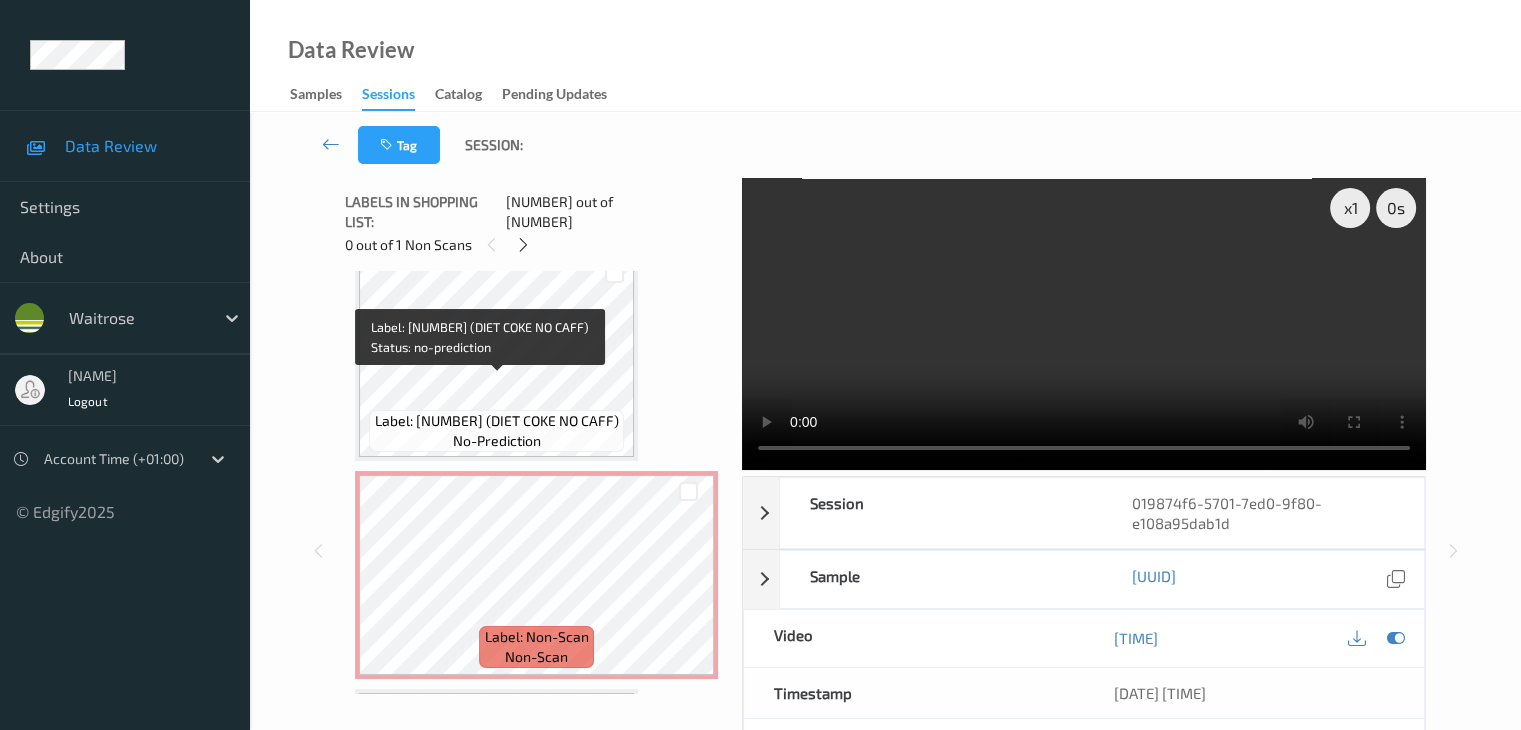click on "Label: 5449000154774 (DIET COKE NO CAFF)" at bounding box center (497, 421) 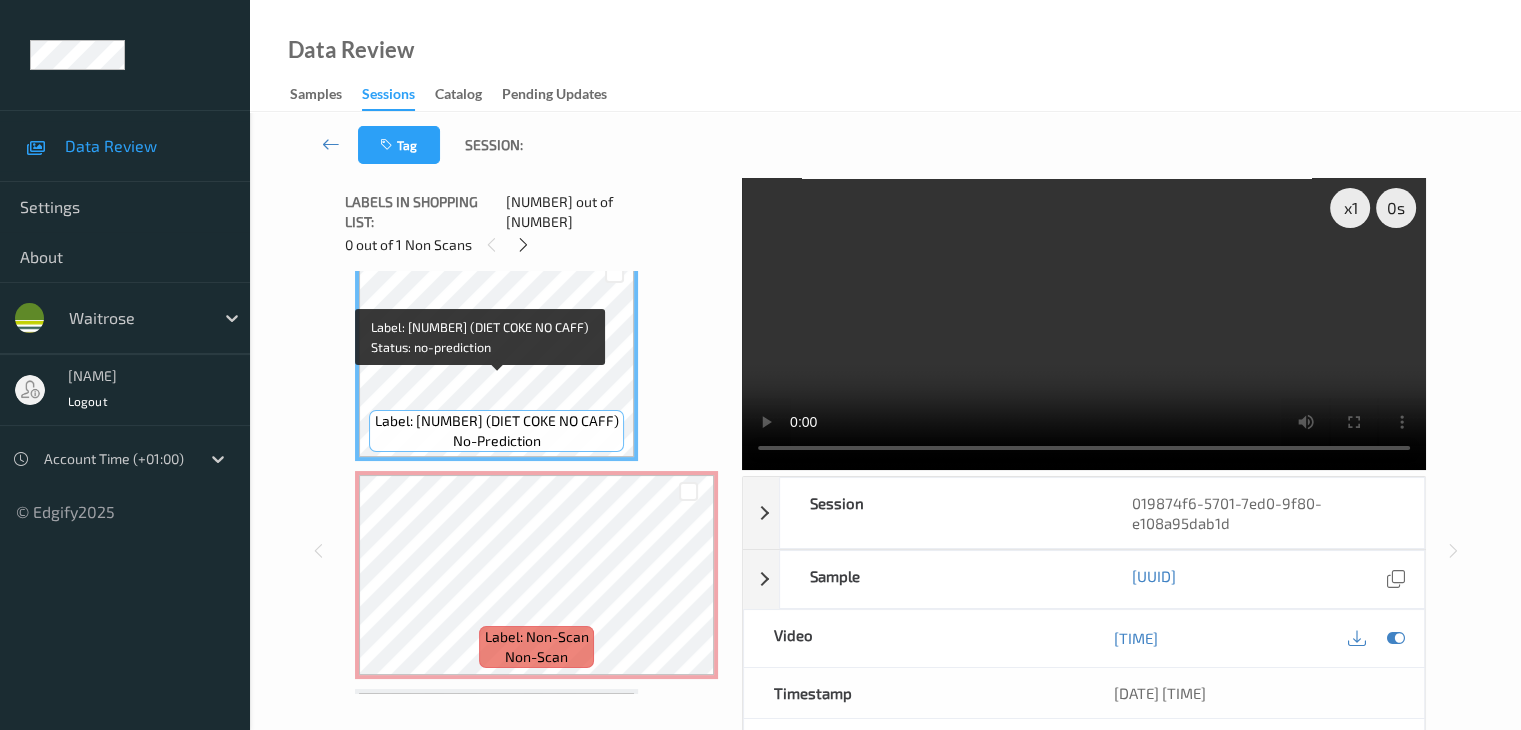 click on "Label: 5449000154774 (DIET COKE NO CAFF)" at bounding box center [497, 421] 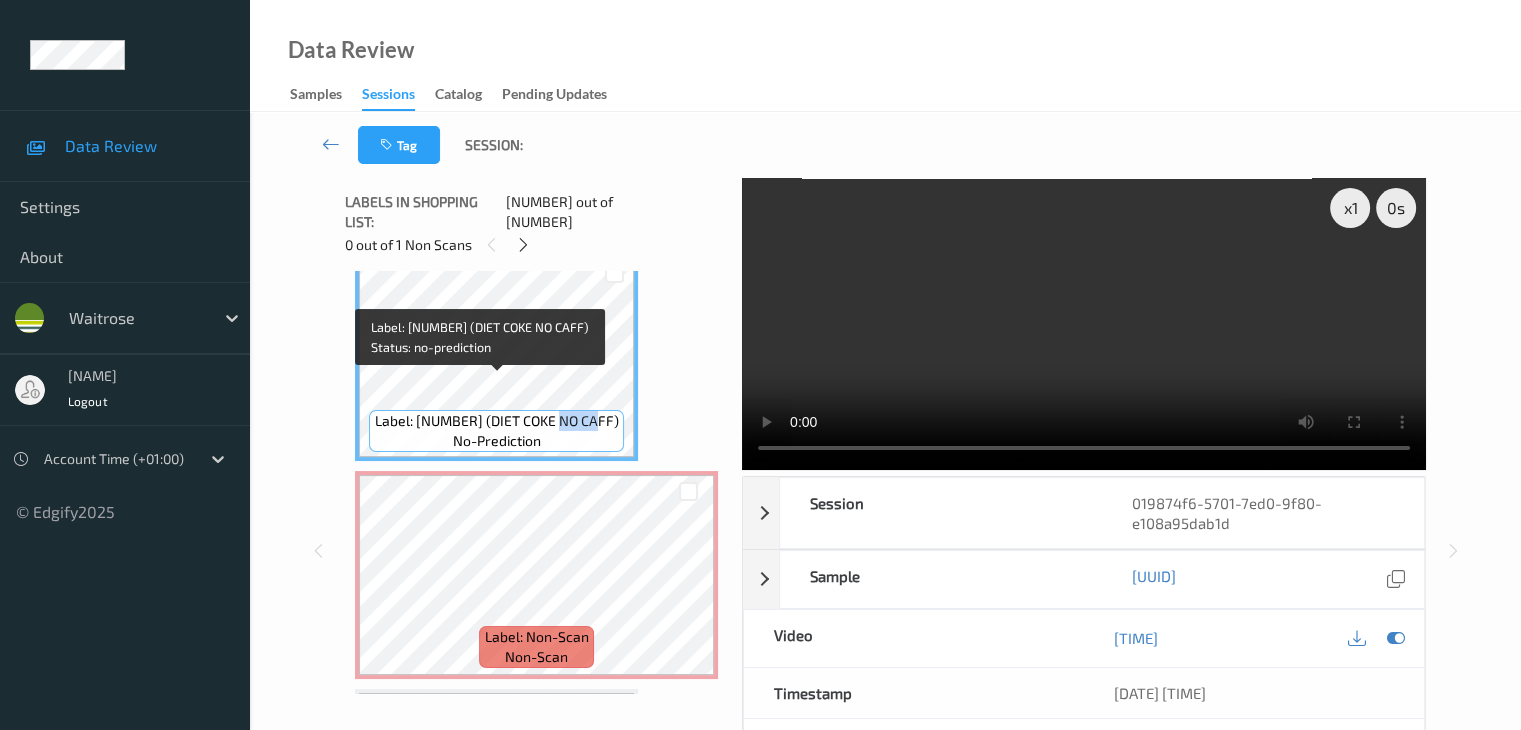 click on "Label: 5449000154774 (DIET COKE NO CAFF)" at bounding box center (497, 421) 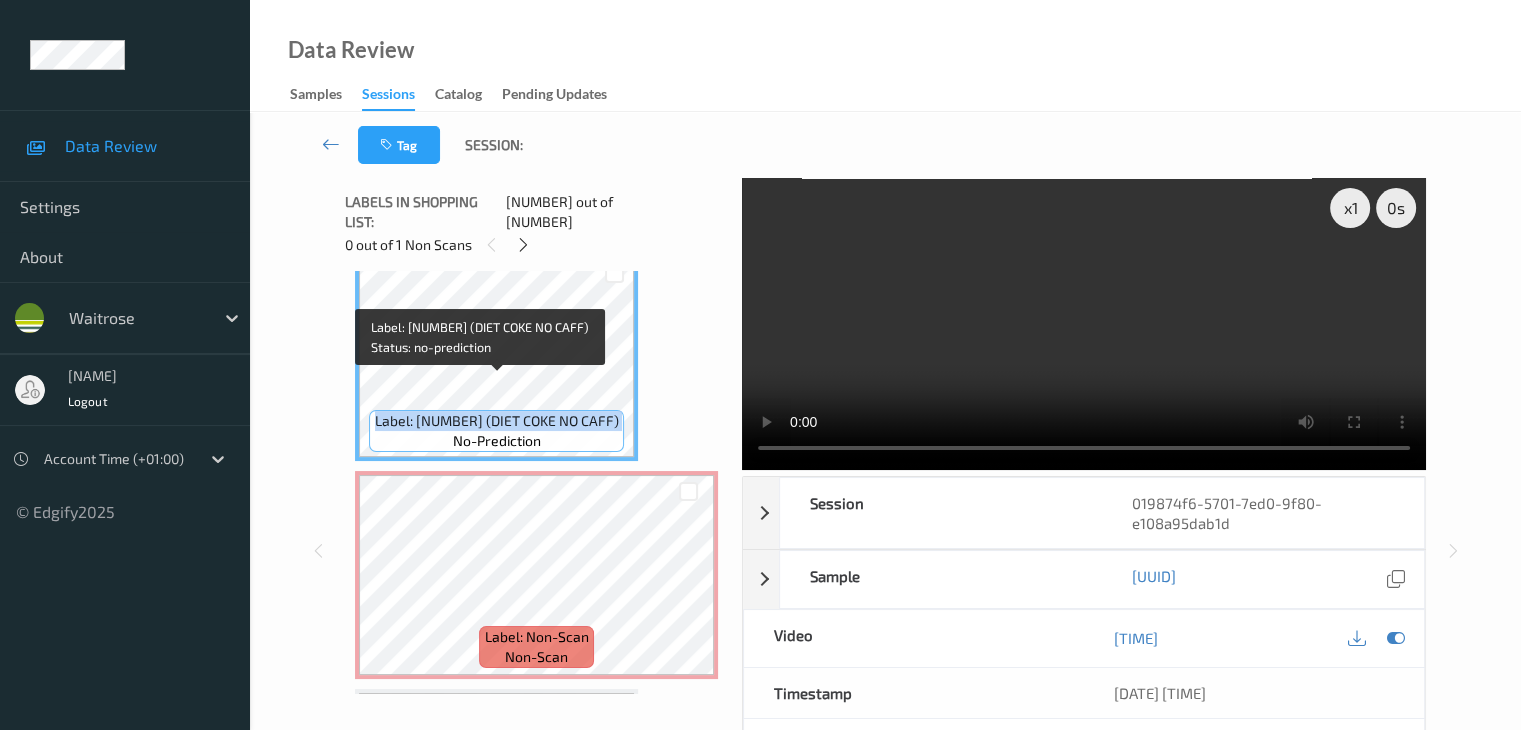 click on "Label: 5449000154774 (DIET COKE NO CAFF)" at bounding box center [497, 421] 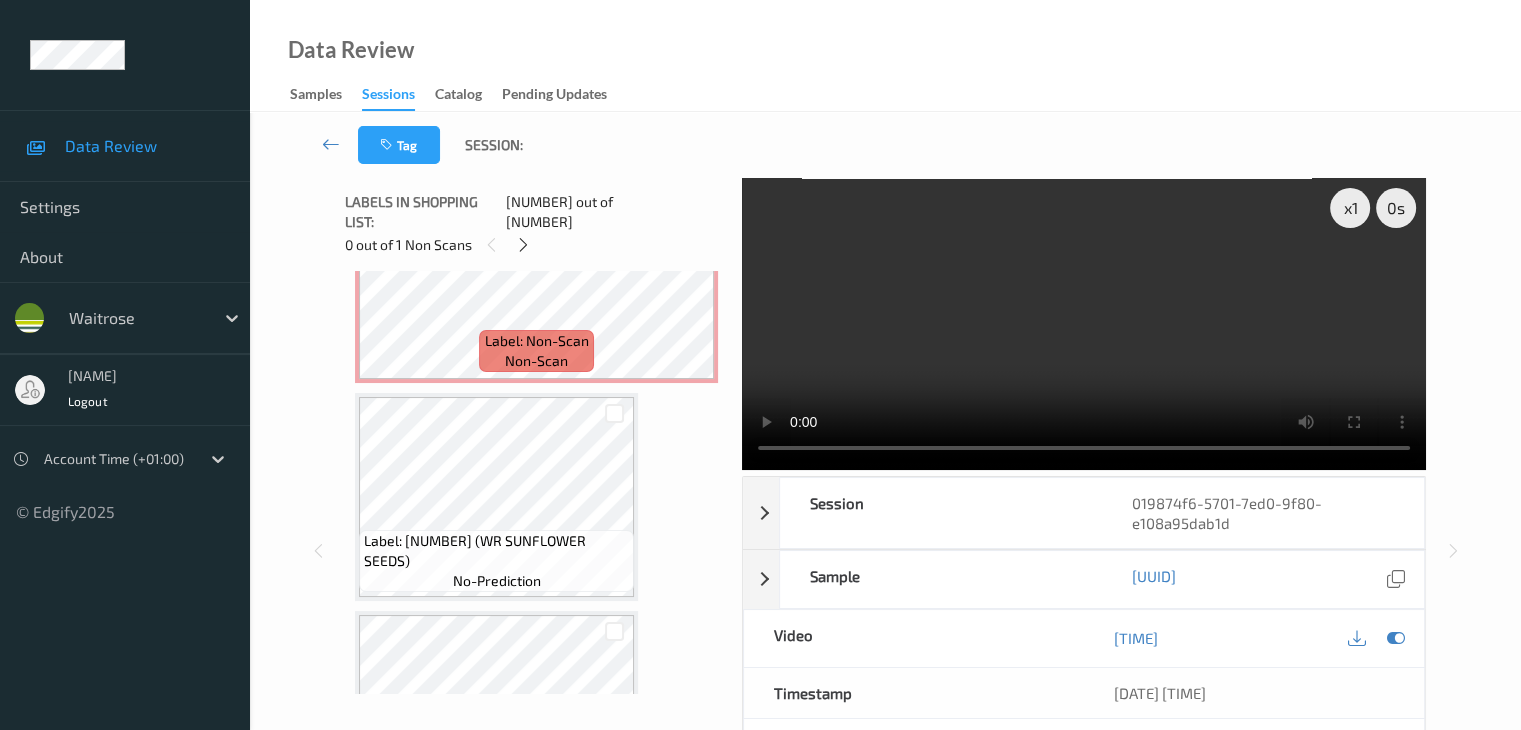 scroll, scrollTop: 1200, scrollLeft: 0, axis: vertical 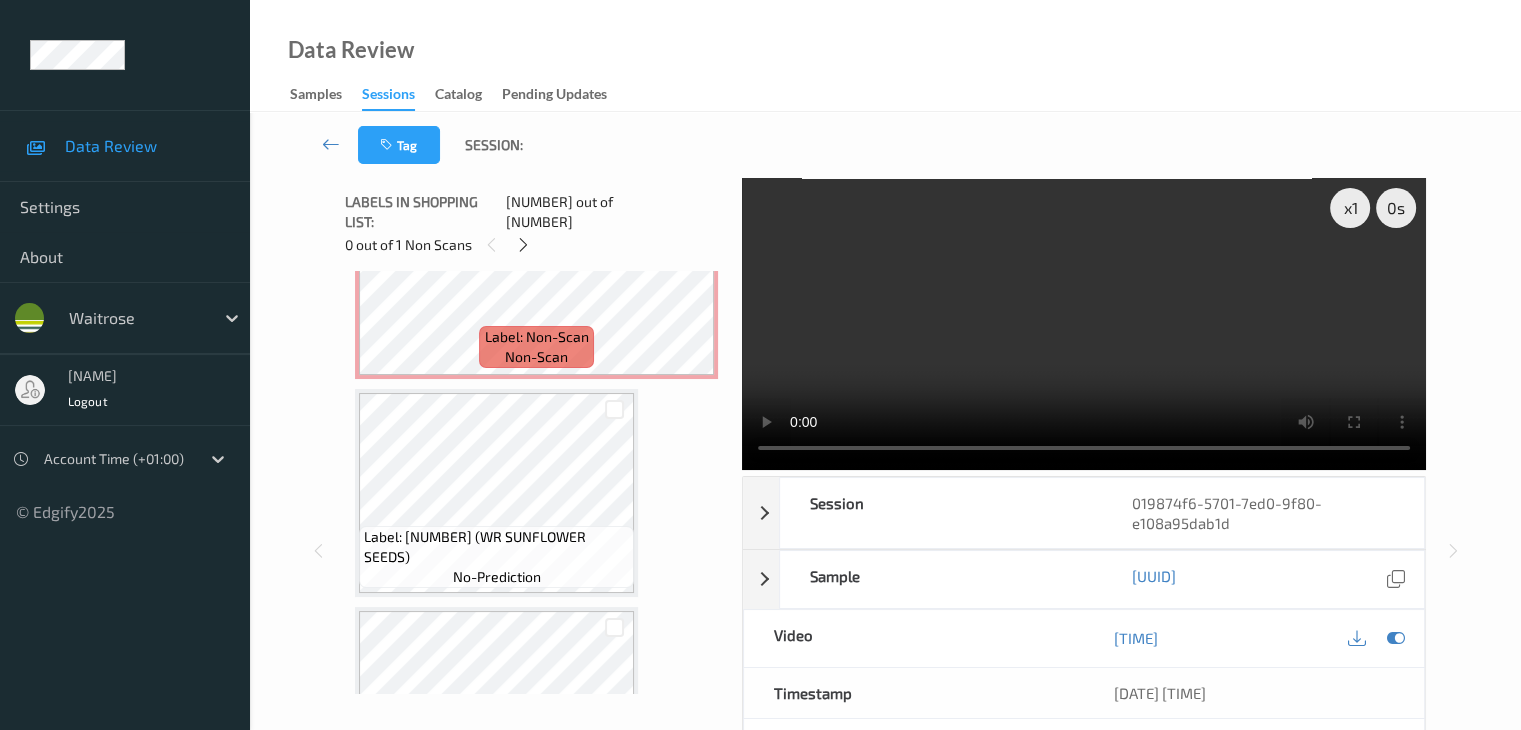 click on "Label: 5000169136614 (WR SUNFLOWER SEEDS)" at bounding box center [496, 547] 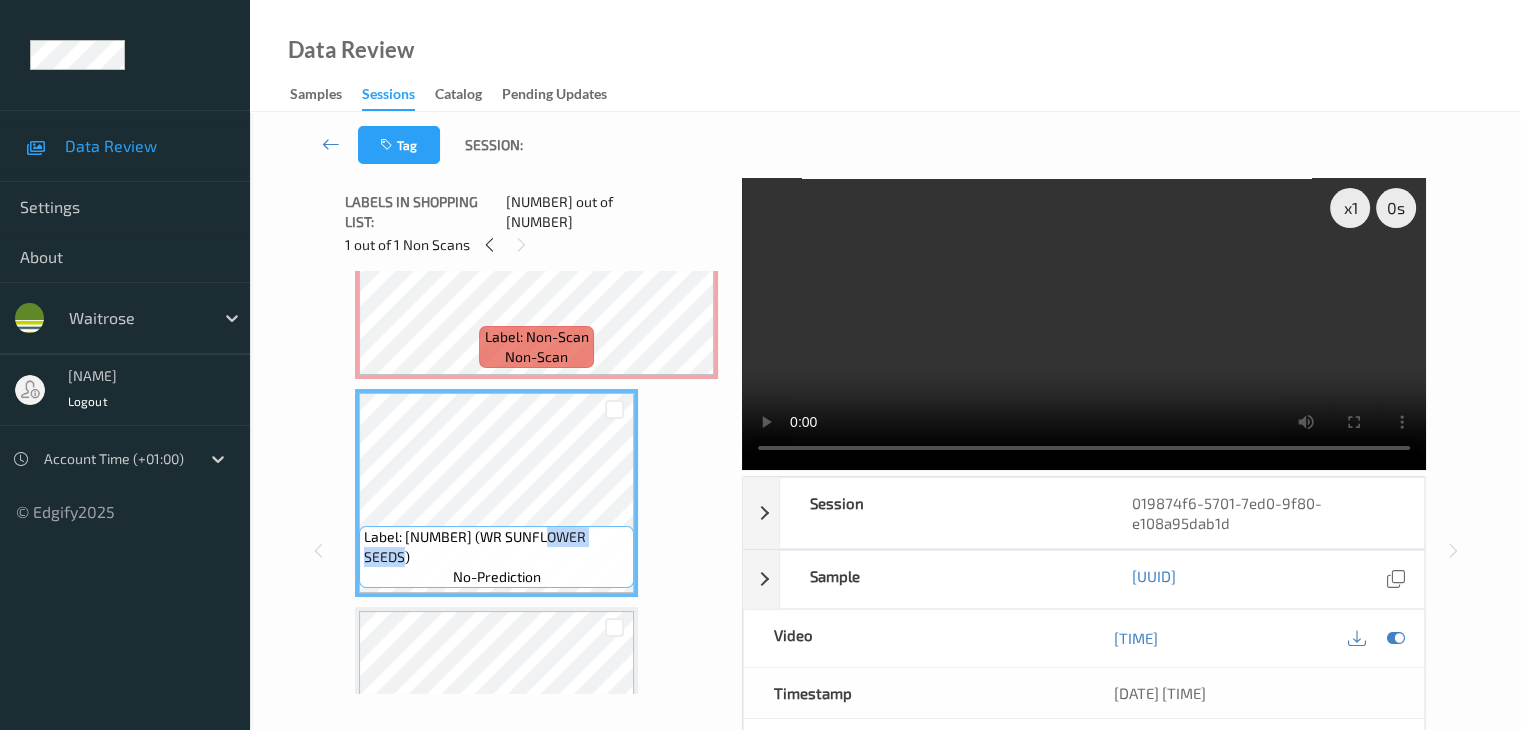 click on "Label: 5000169136614 (WR SUNFLOWER SEEDS)" at bounding box center (496, 547) 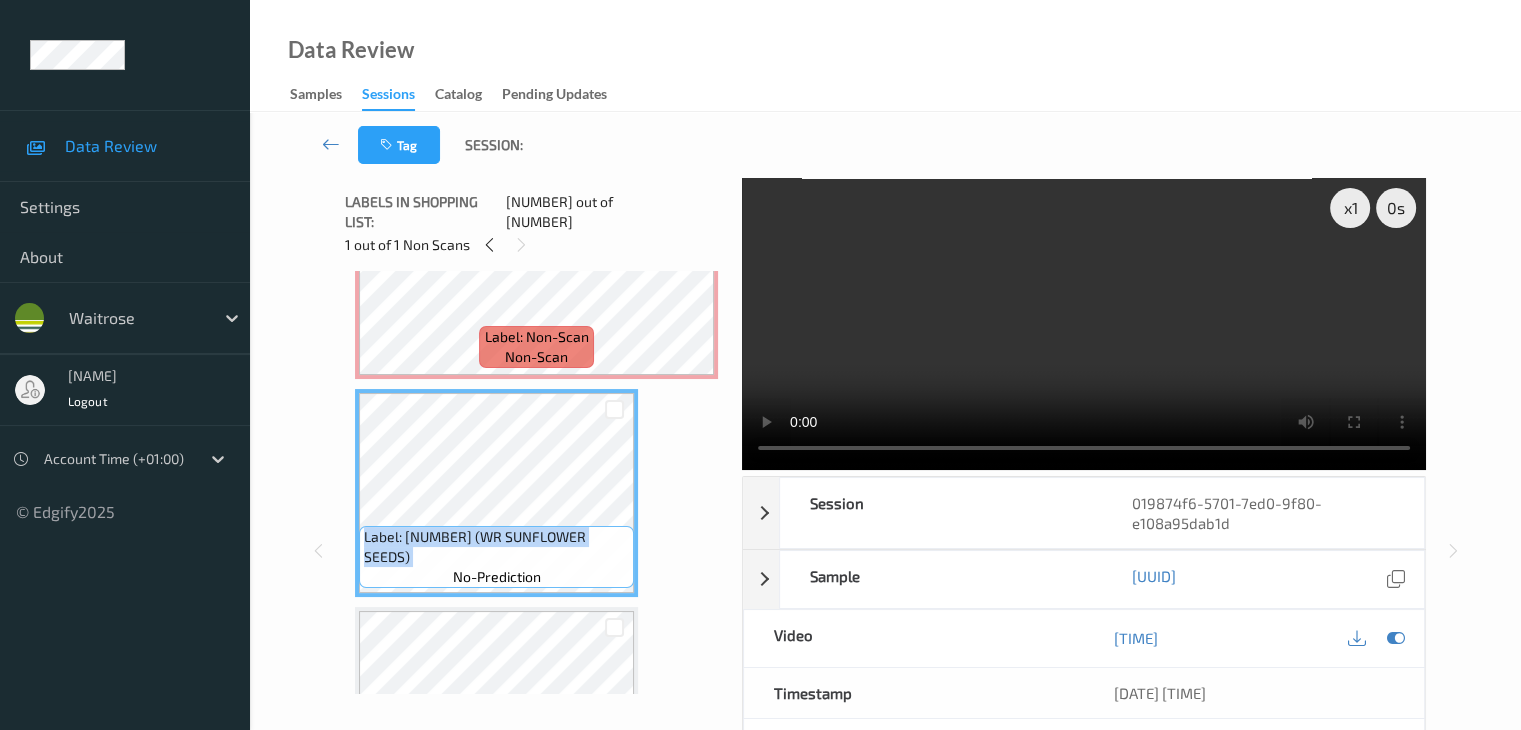 click on "Label: 5000169136614 (WR SUNFLOWER SEEDS)" at bounding box center (496, 547) 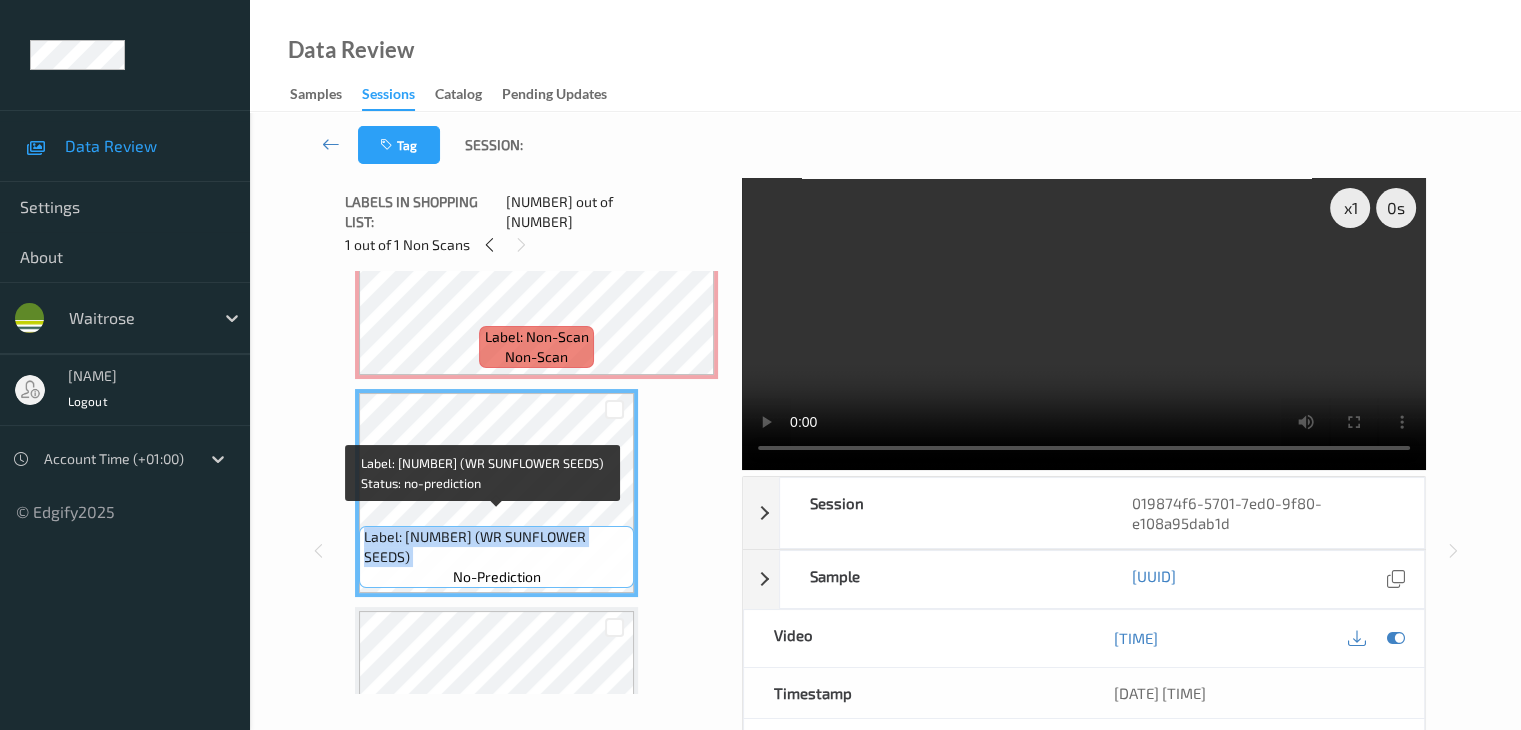 click on "Label: 5000169136614 (WR SUNFLOWER SEEDS)" at bounding box center [496, 547] 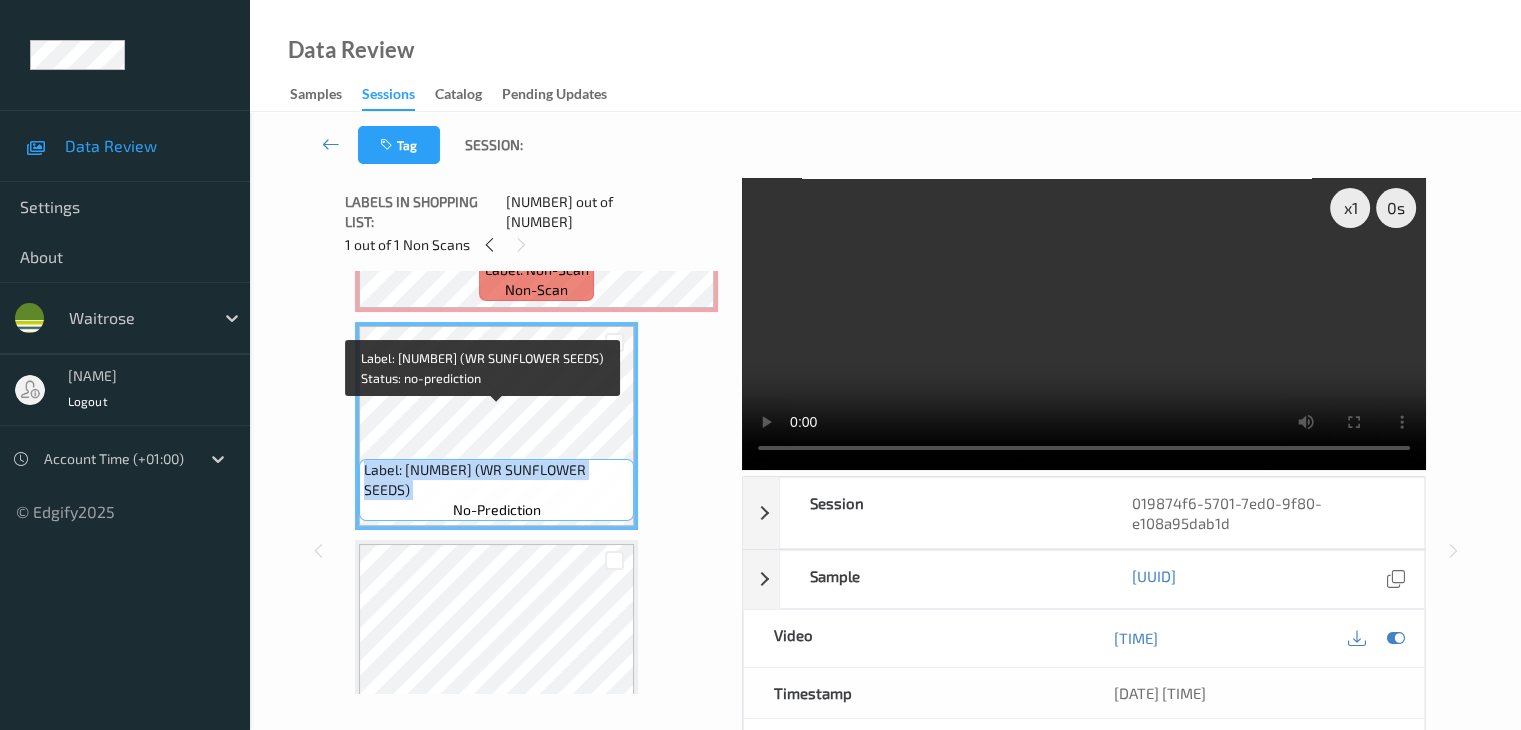 scroll, scrollTop: 1400, scrollLeft: 0, axis: vertical 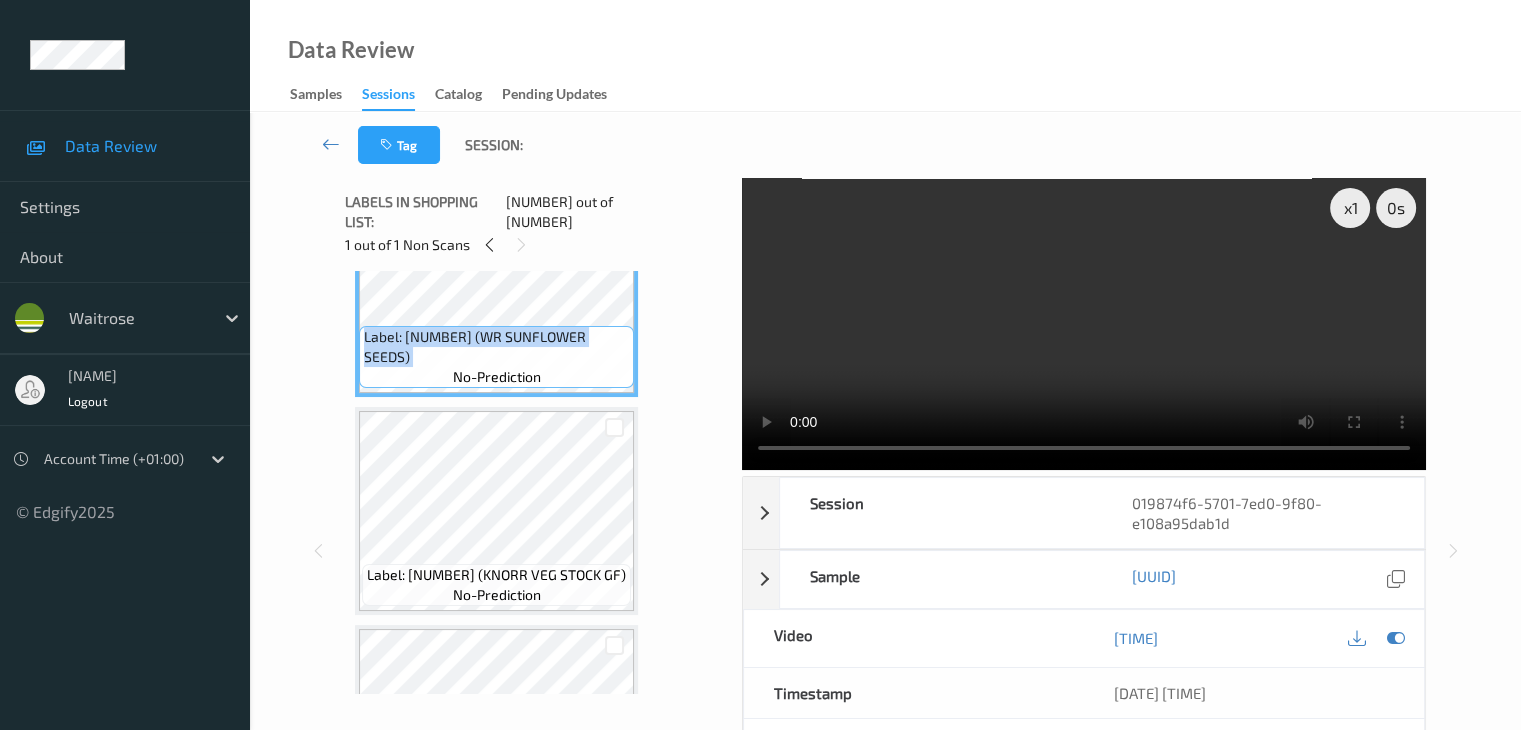click on "Label: 5000169136614 (WR SUNFLOWER SEEDS)" at bounding box center [496, 347] 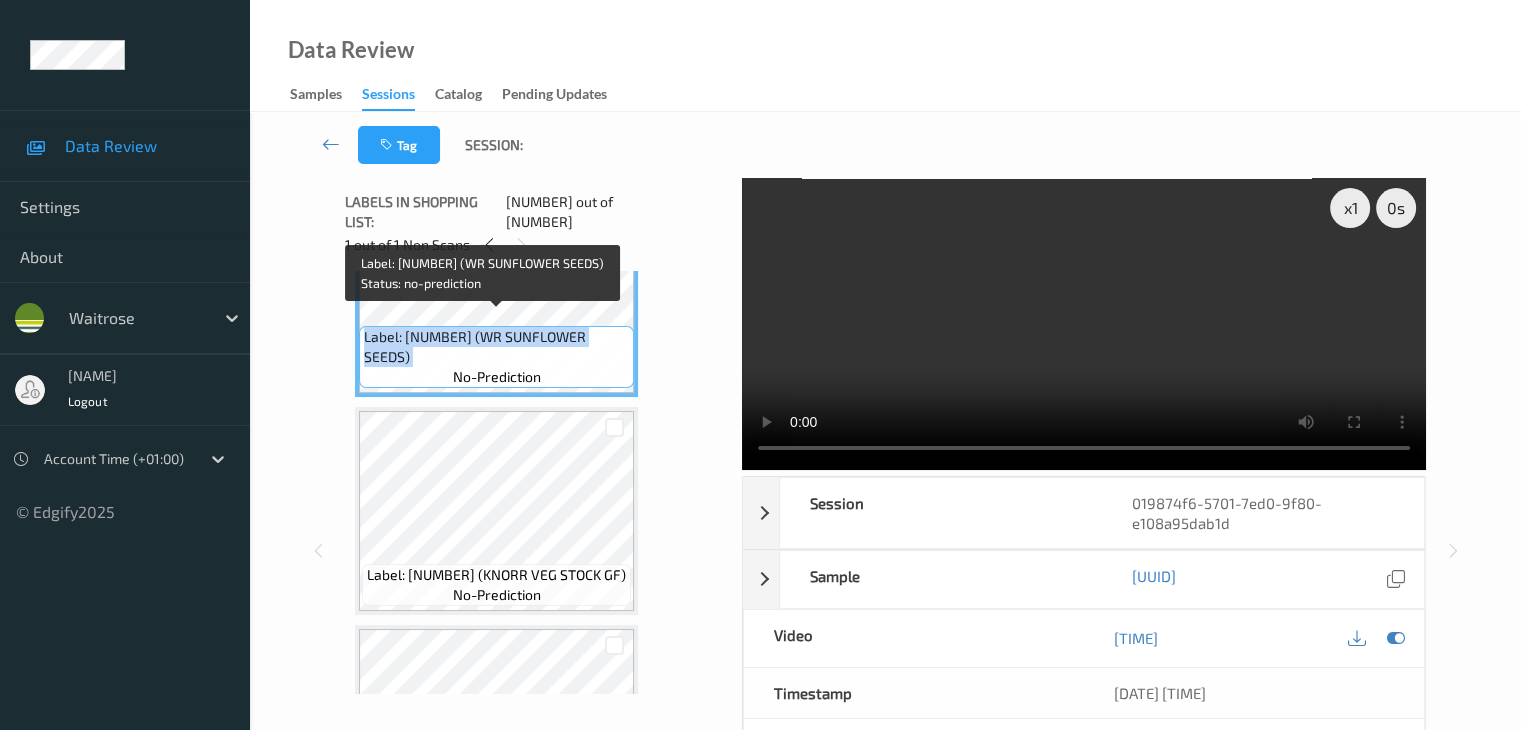 click on "Label: 5000169136614 (WR SUNFLOWER SEEDS)" at bounding box center [496, 347] 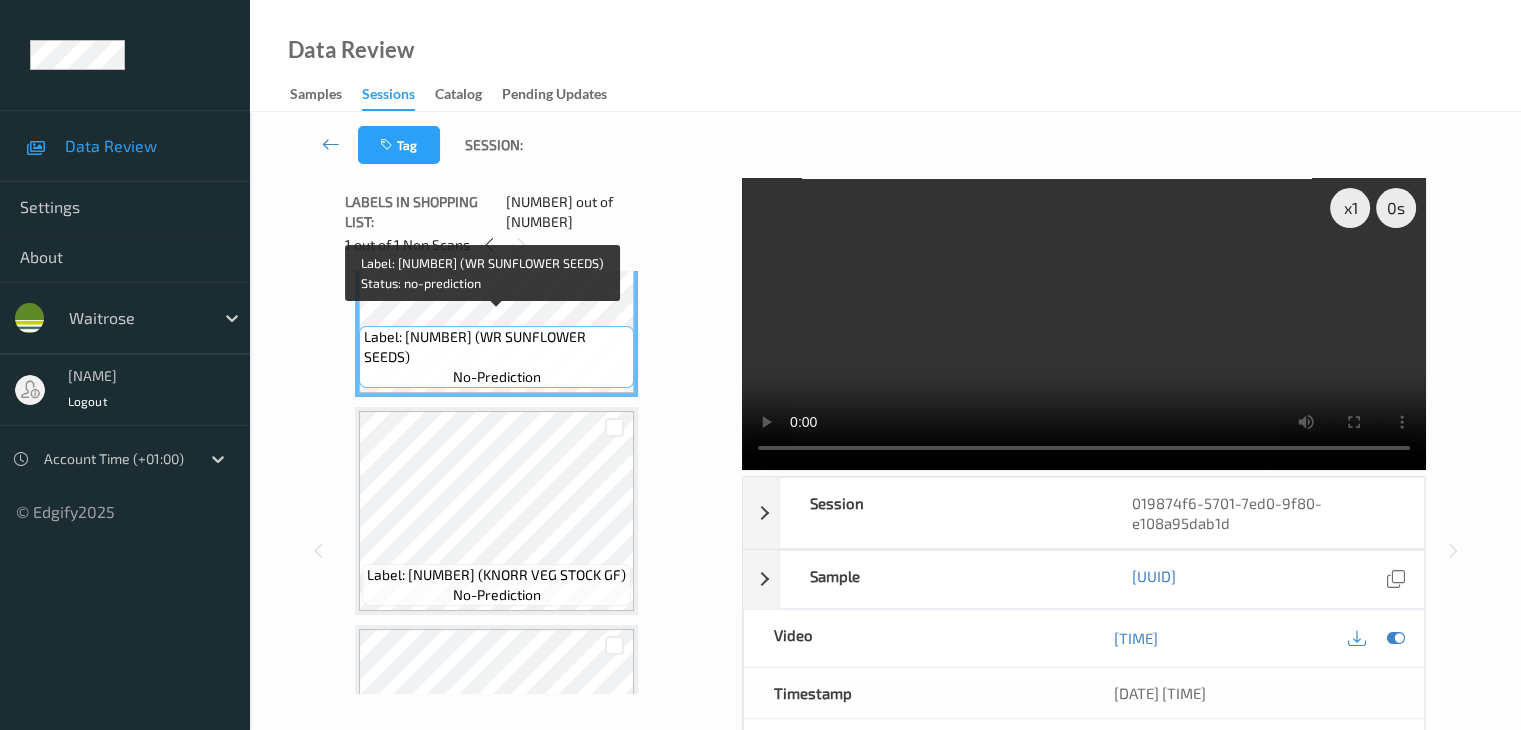 click on "Label: 5000169136614 (WR SUNFLOWER SEEDS)" at bounding box center [496, 347] 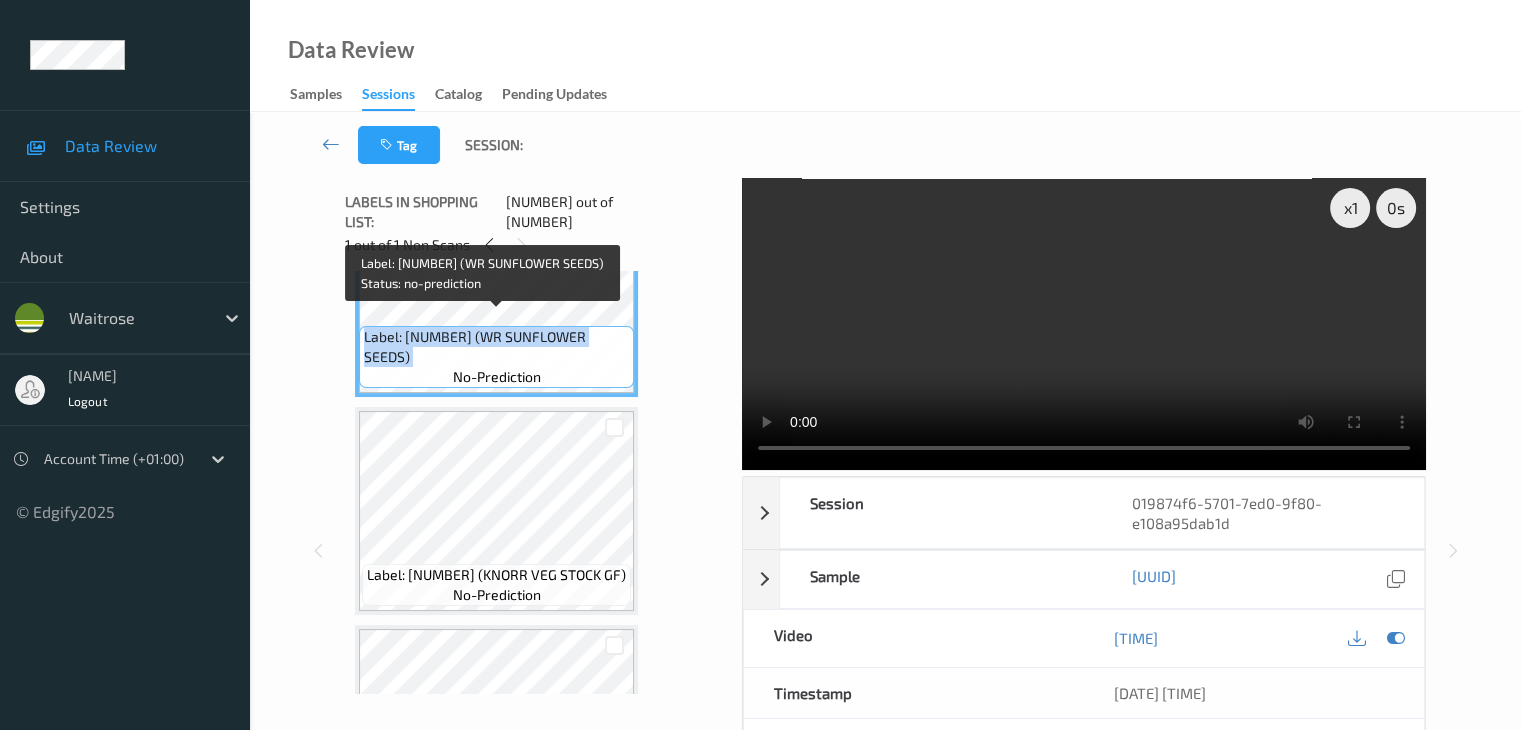 click on "Label: 5000169136614 (WR SUNFLOWER SEEDS)" at bounding box center [496, 347] 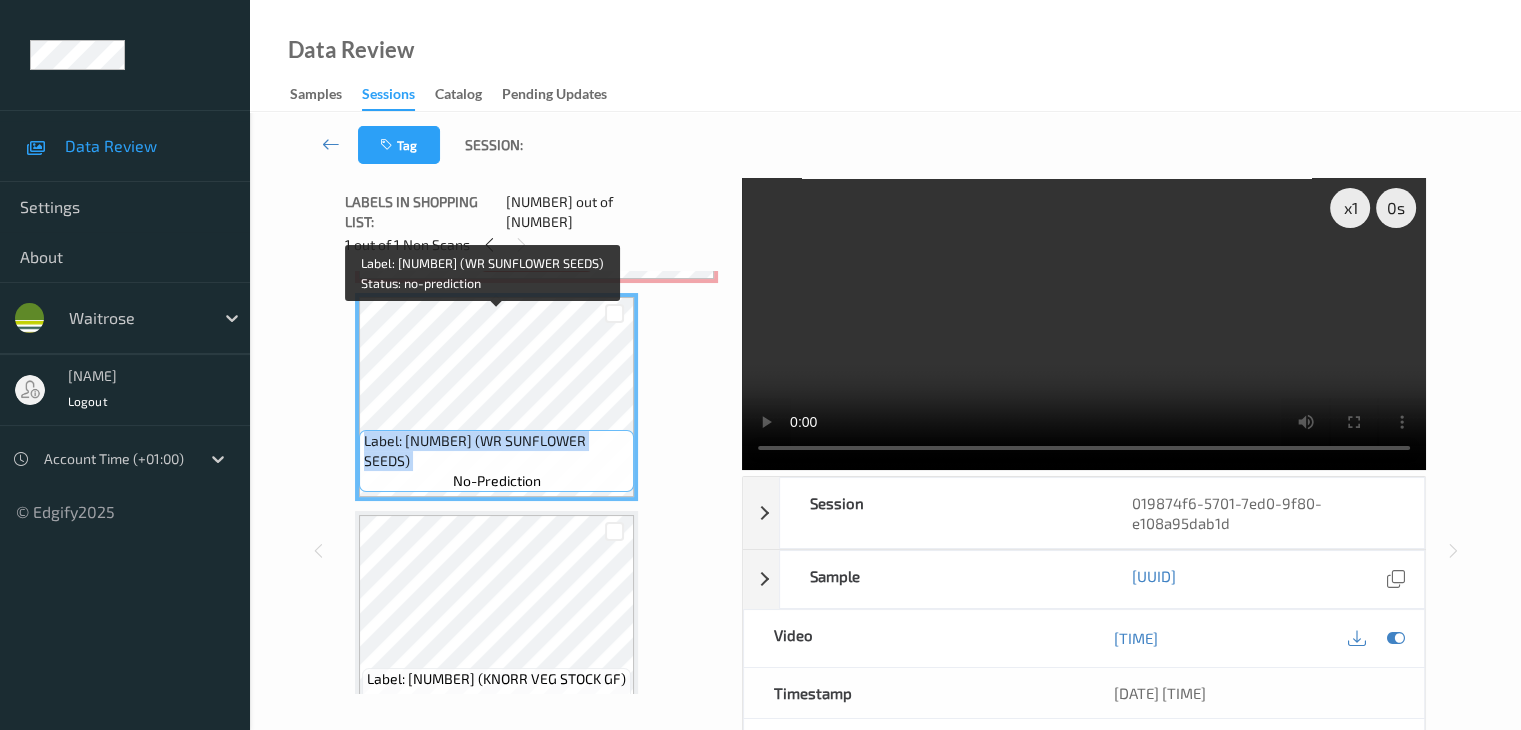 scroll, scrollTop: 1200, scrollLeft: 0, axis: vertical 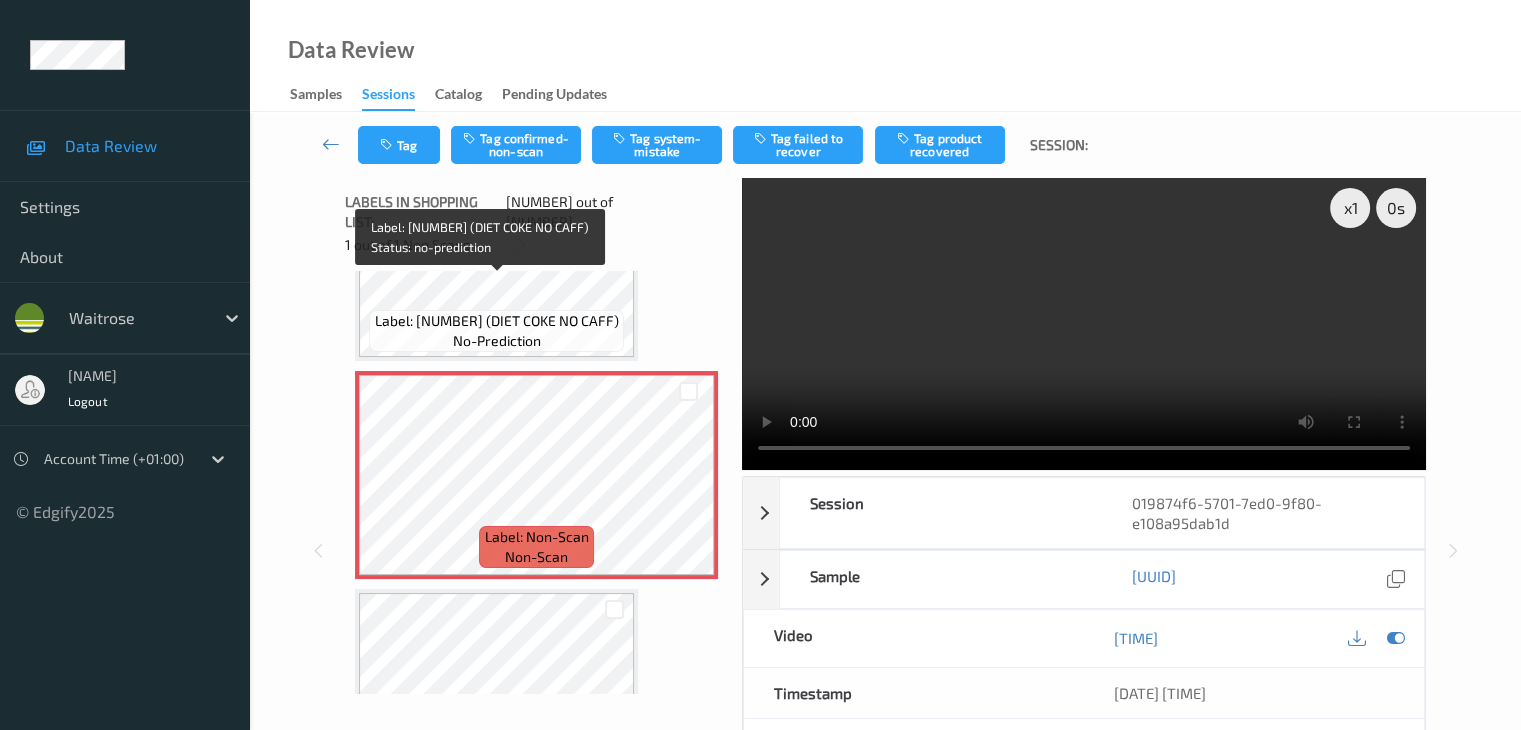 click on "Label: 5449000154774 (DIET COKE NO CAFF)" at bounding box center (497, 321) 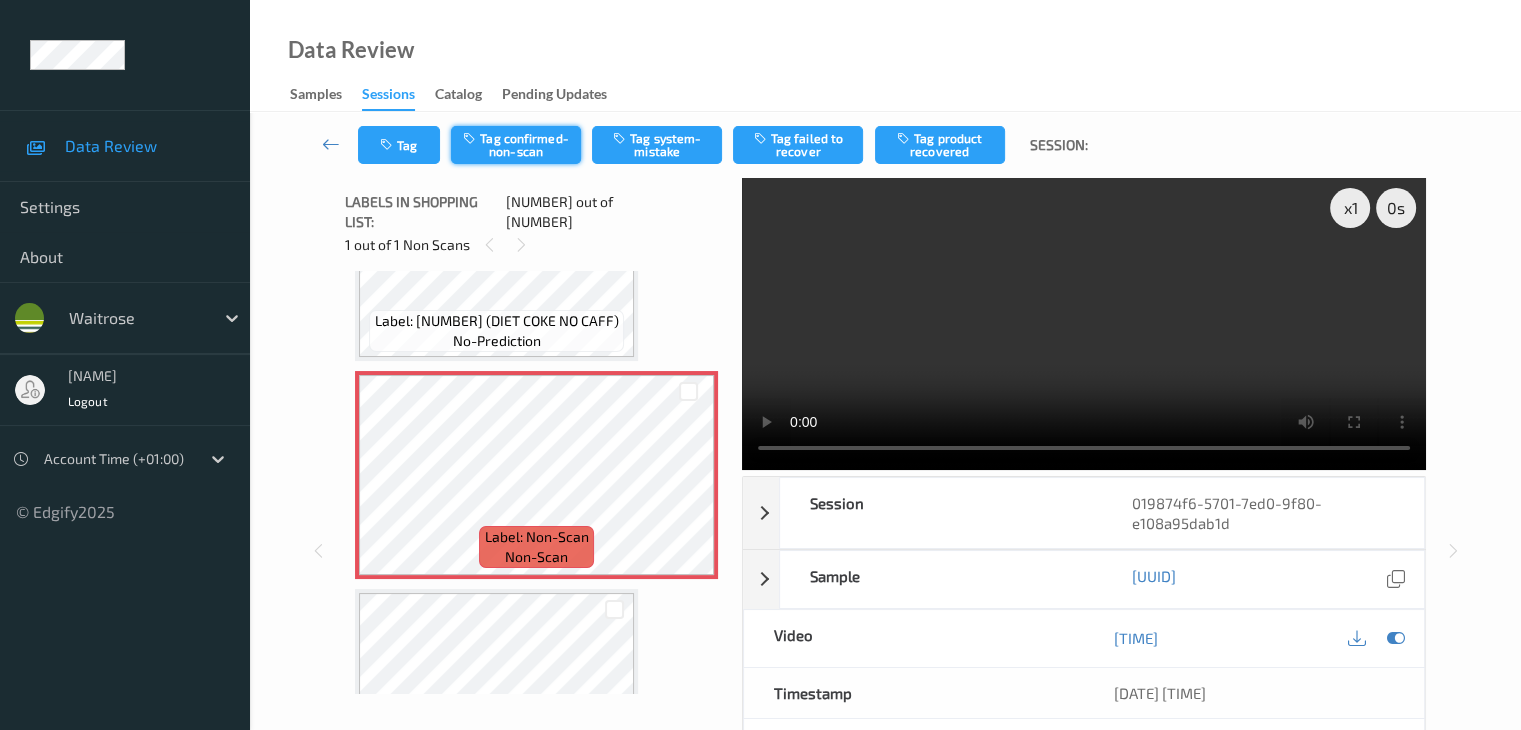 click on "Tag   confirmed-non-scan" at bounding box center (516, 145) 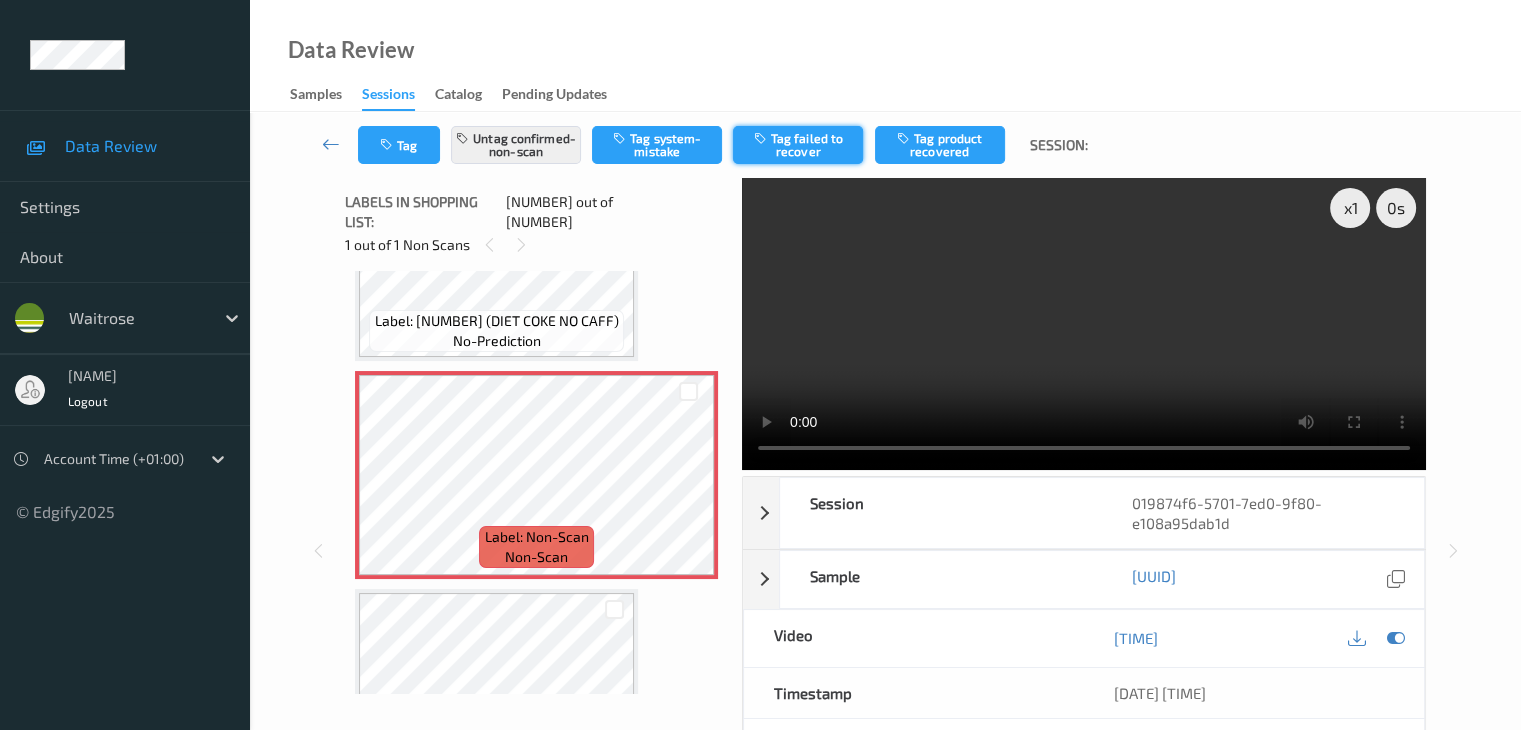 click on "Tag   failed to recover" at bounding box center [798, 145] 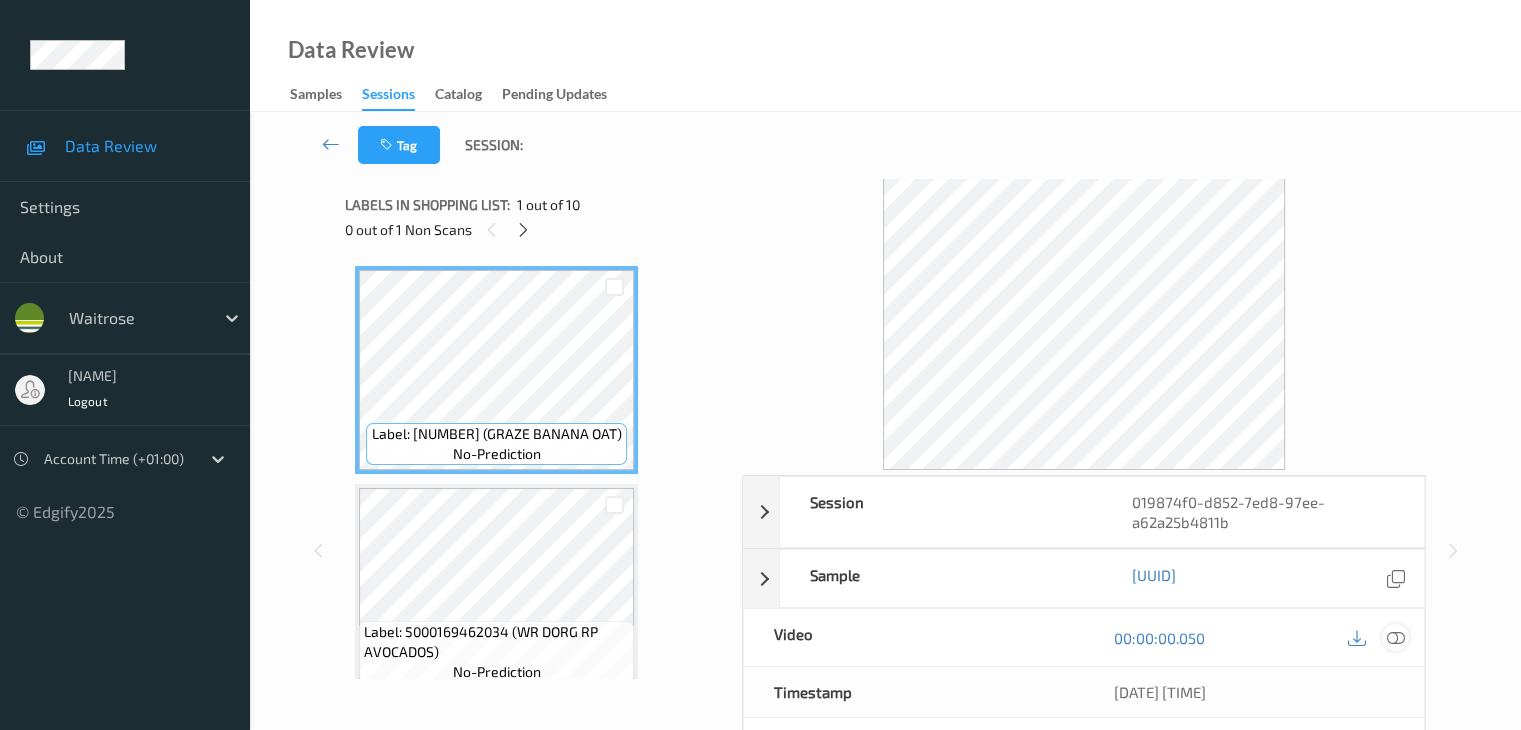 click at bounding box center (1395, 638) 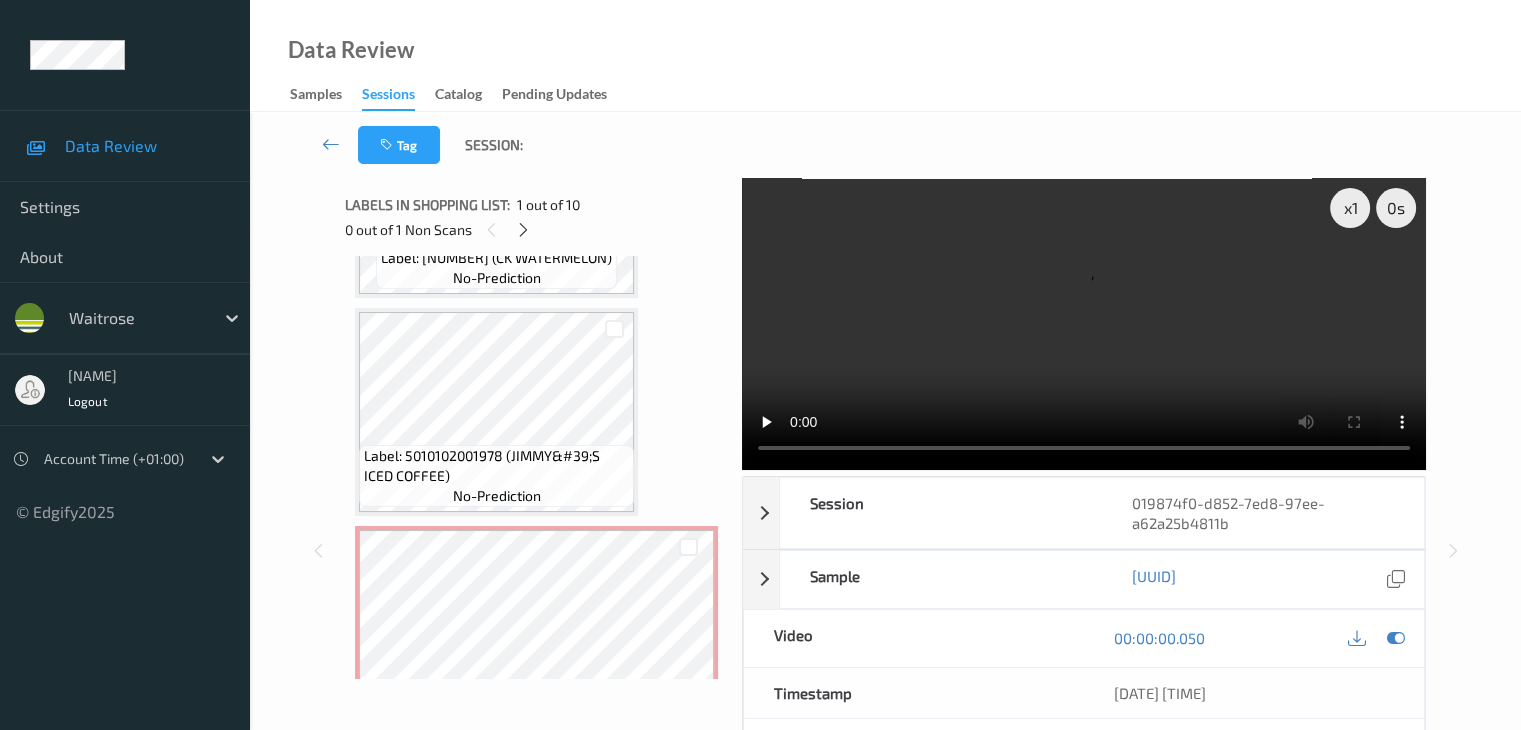 scroll, scrollTop: 1000, scrollLeft: 0, axis: vertical 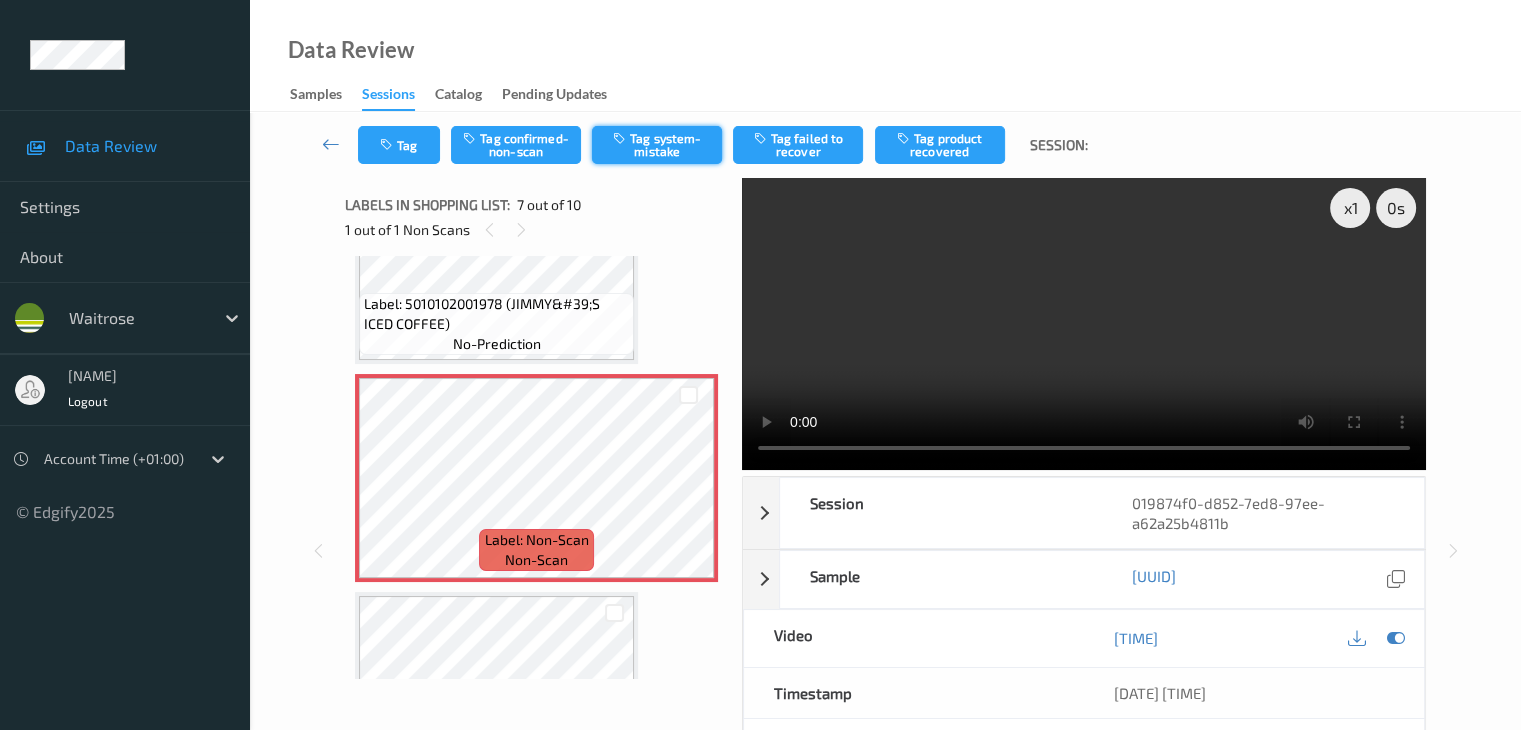 click on "Tag   system-mistake" at bounding box center [657, 145] 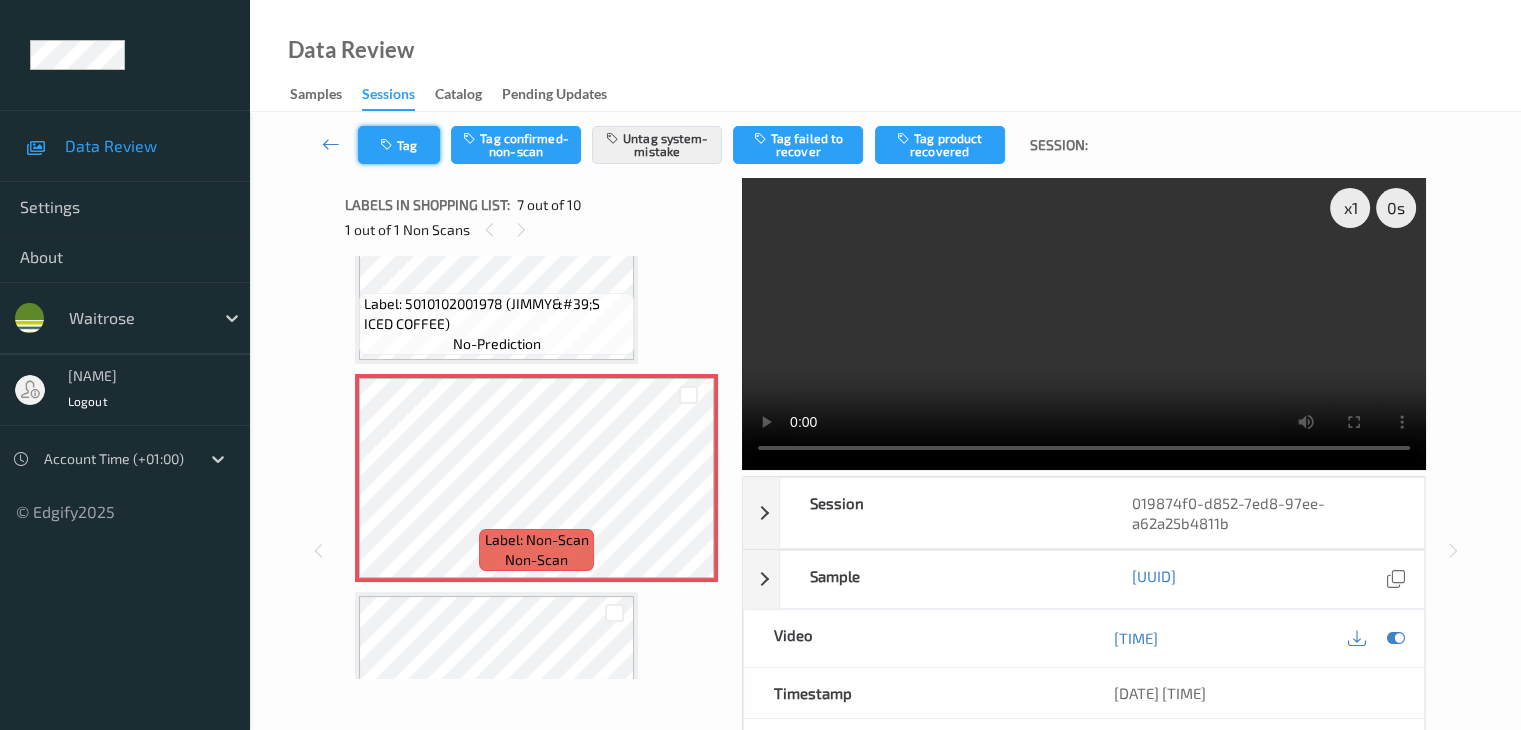 click on "Tag" at bounding box center (399, 145) 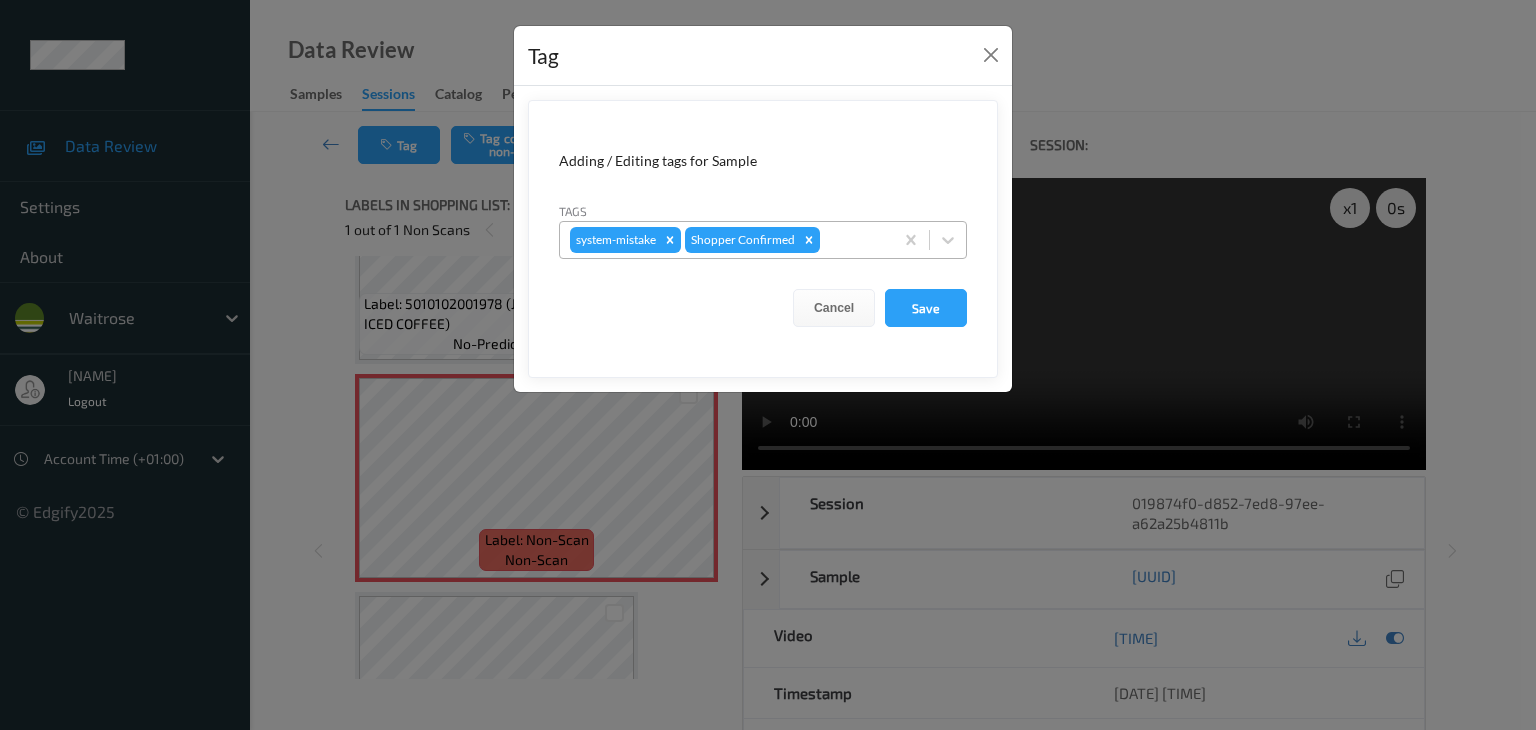 click at bounding box center [853, 240] 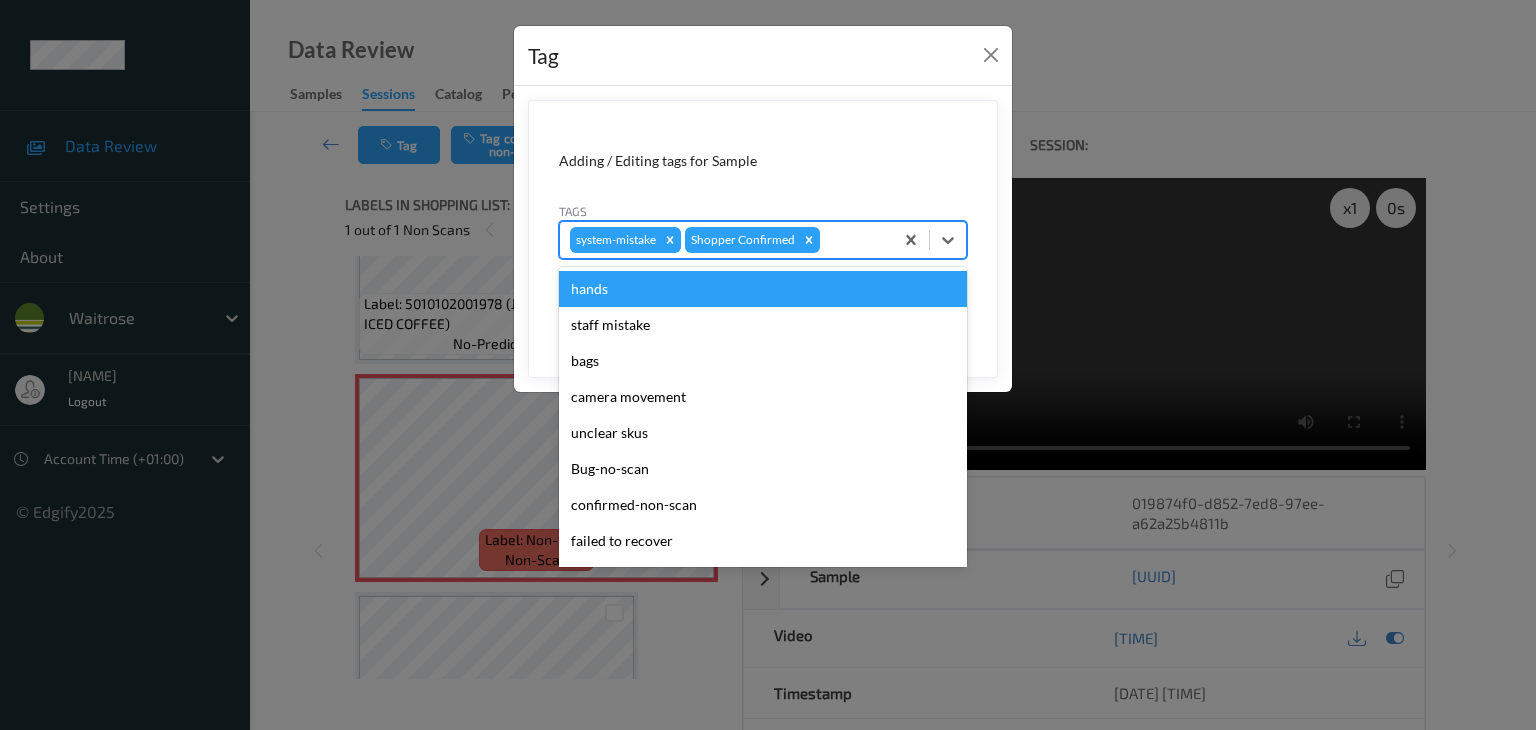type on "u" 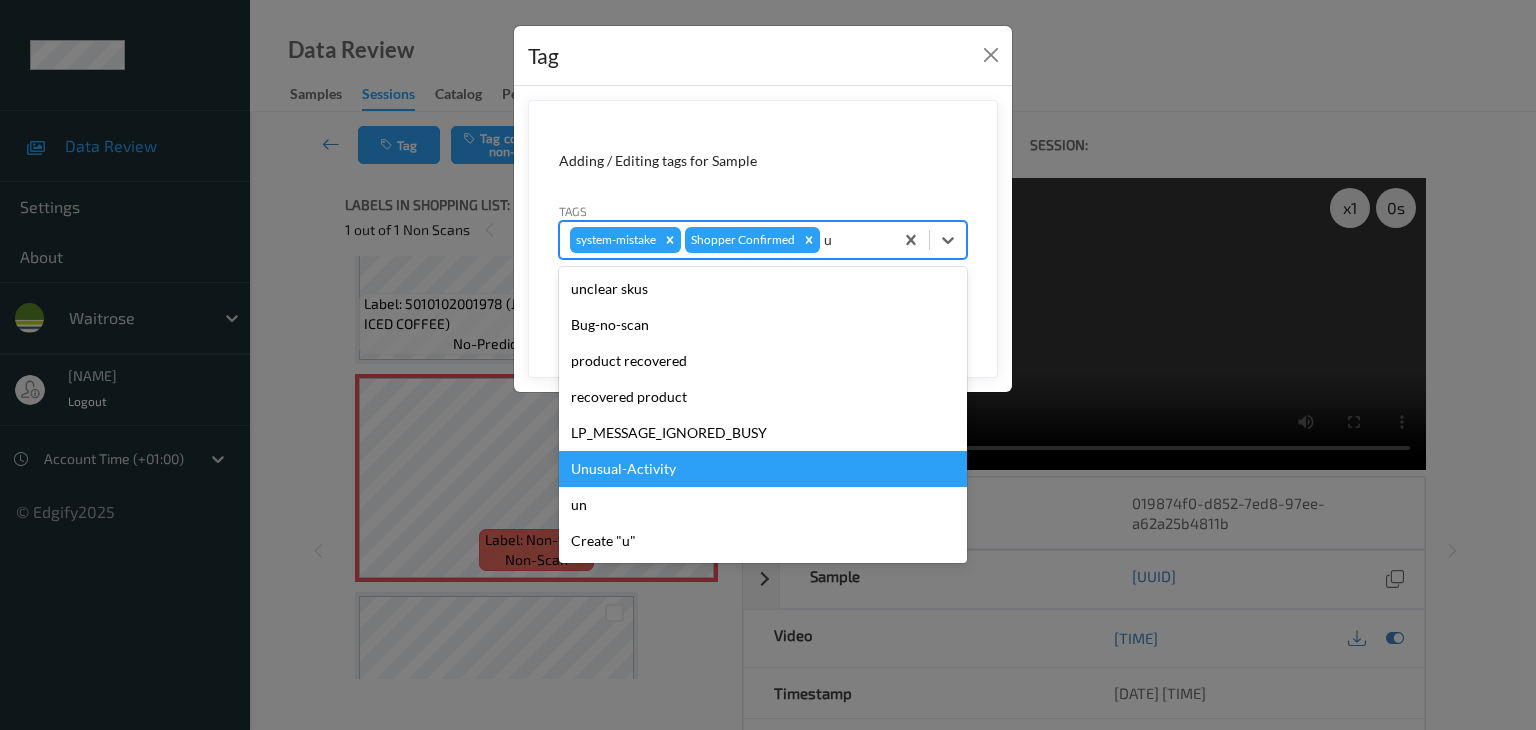click on "Unusual-Activity" at bounding box center [763, 469] 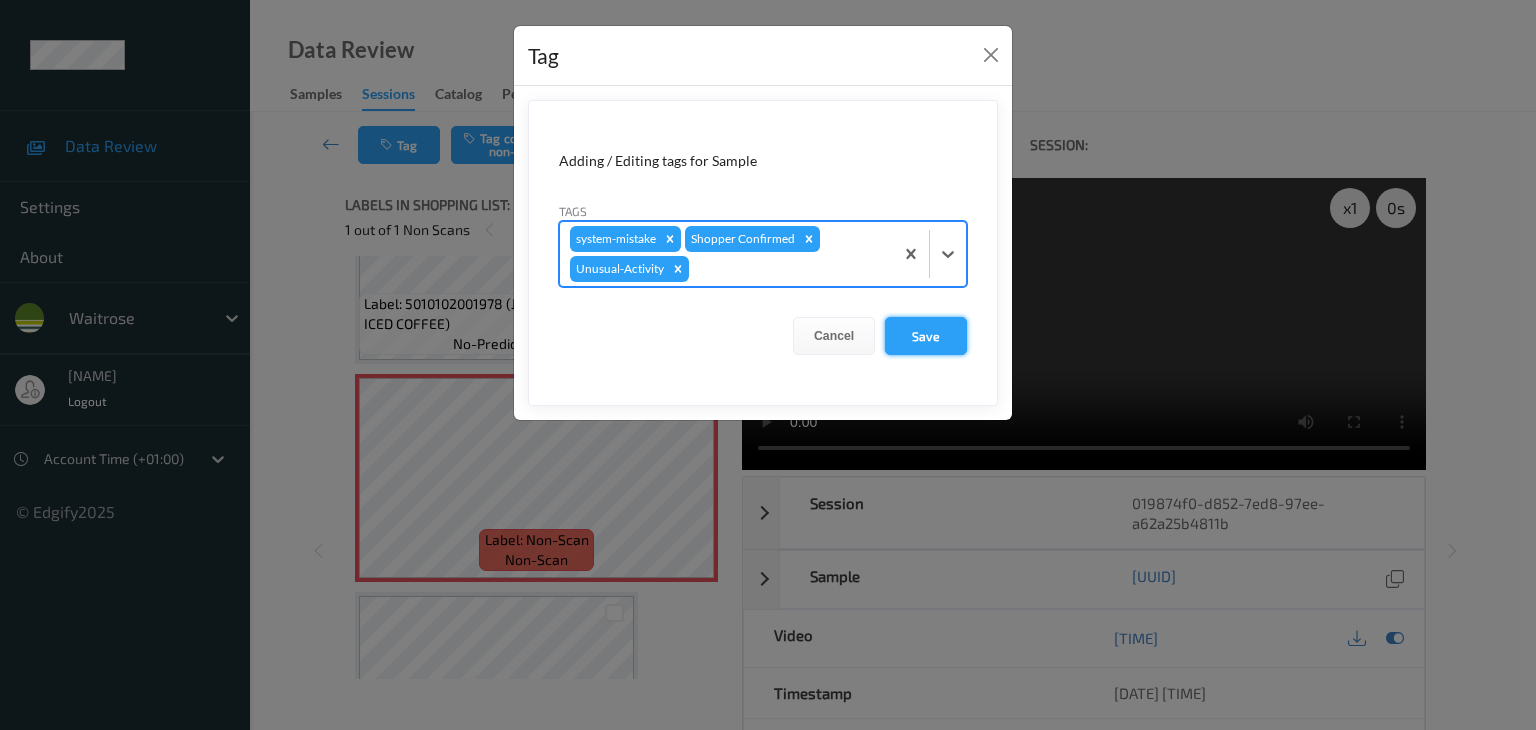 click on "Save" at bounding box center (926, 336) 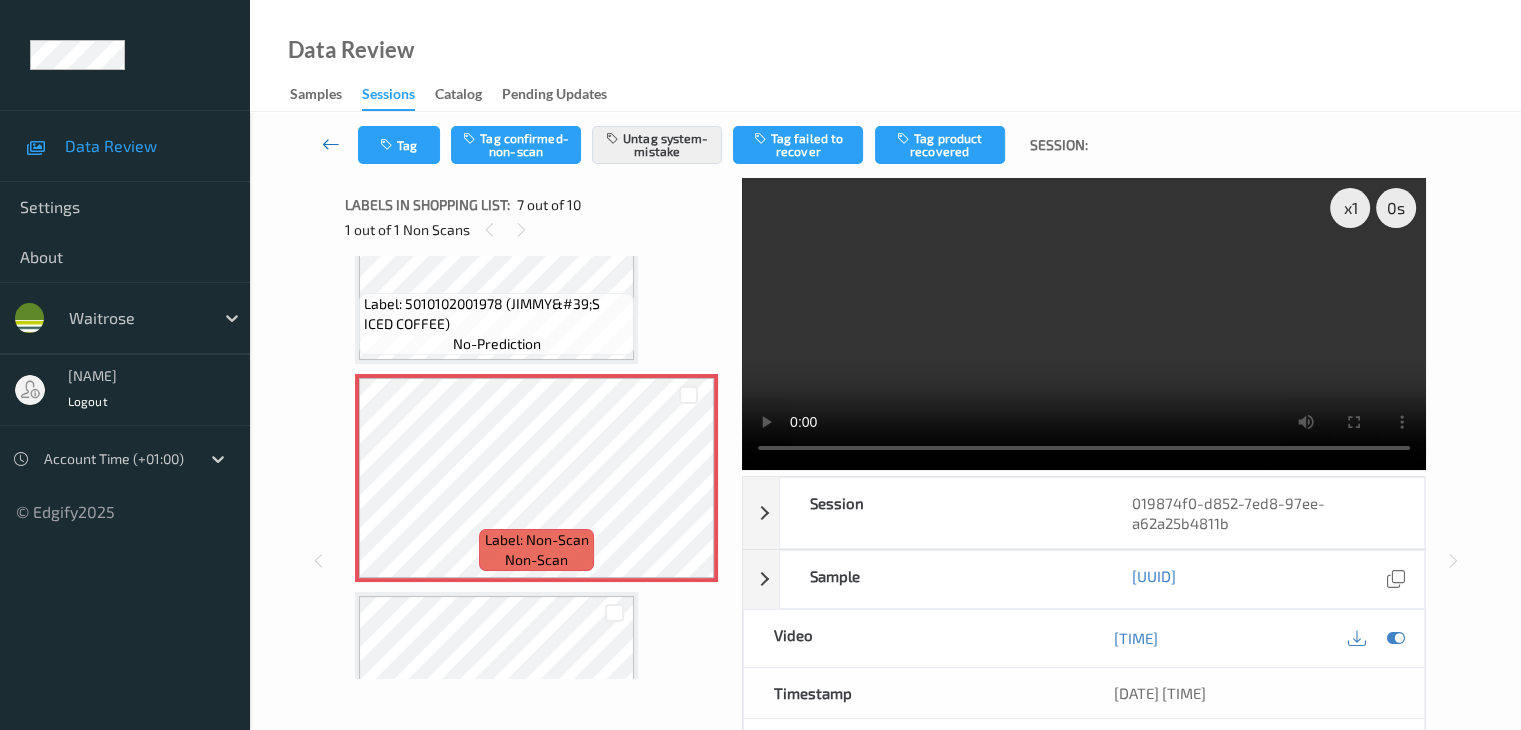 click at bounding box center [331, 144] 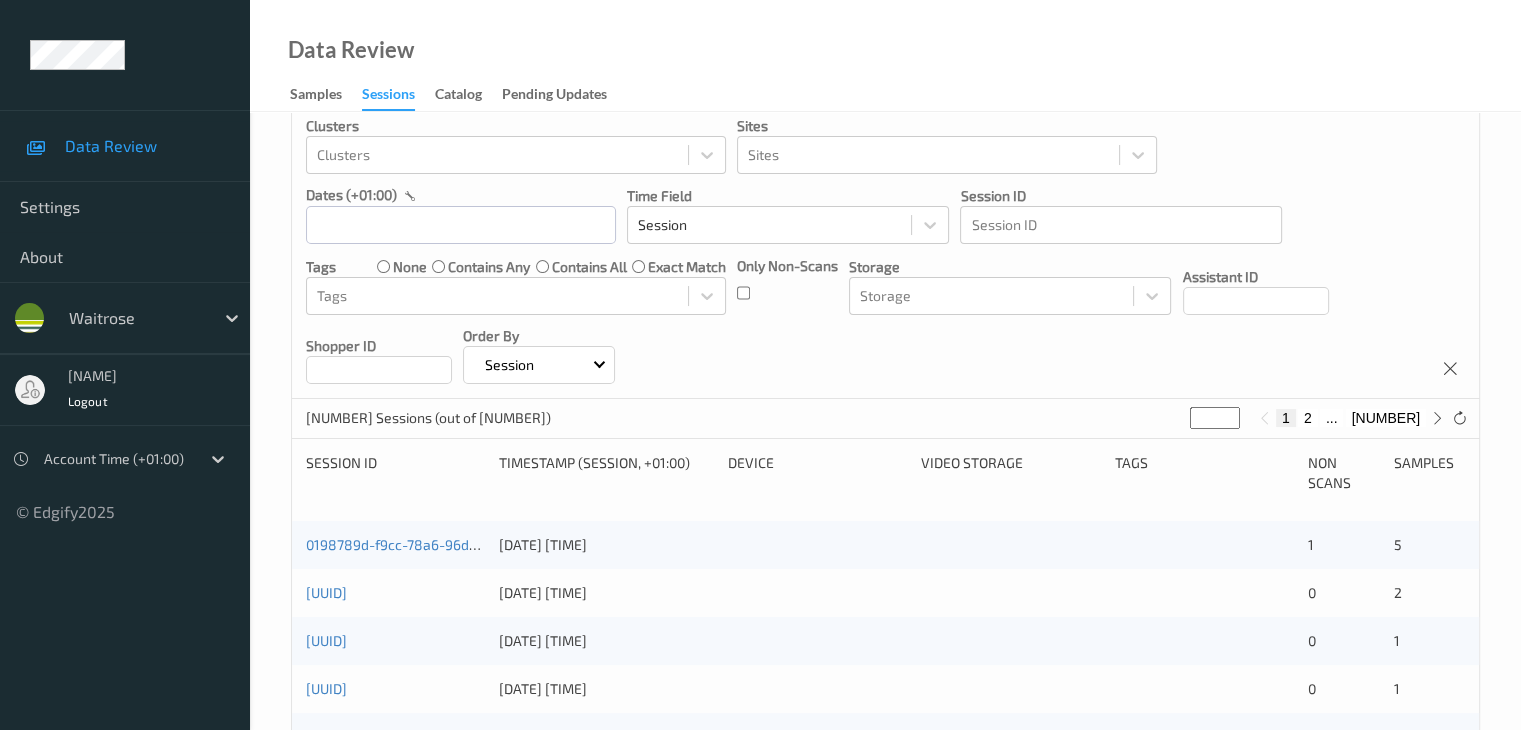 scroll, scrollTop: 300, scrollLeft: 0, axis: vertical 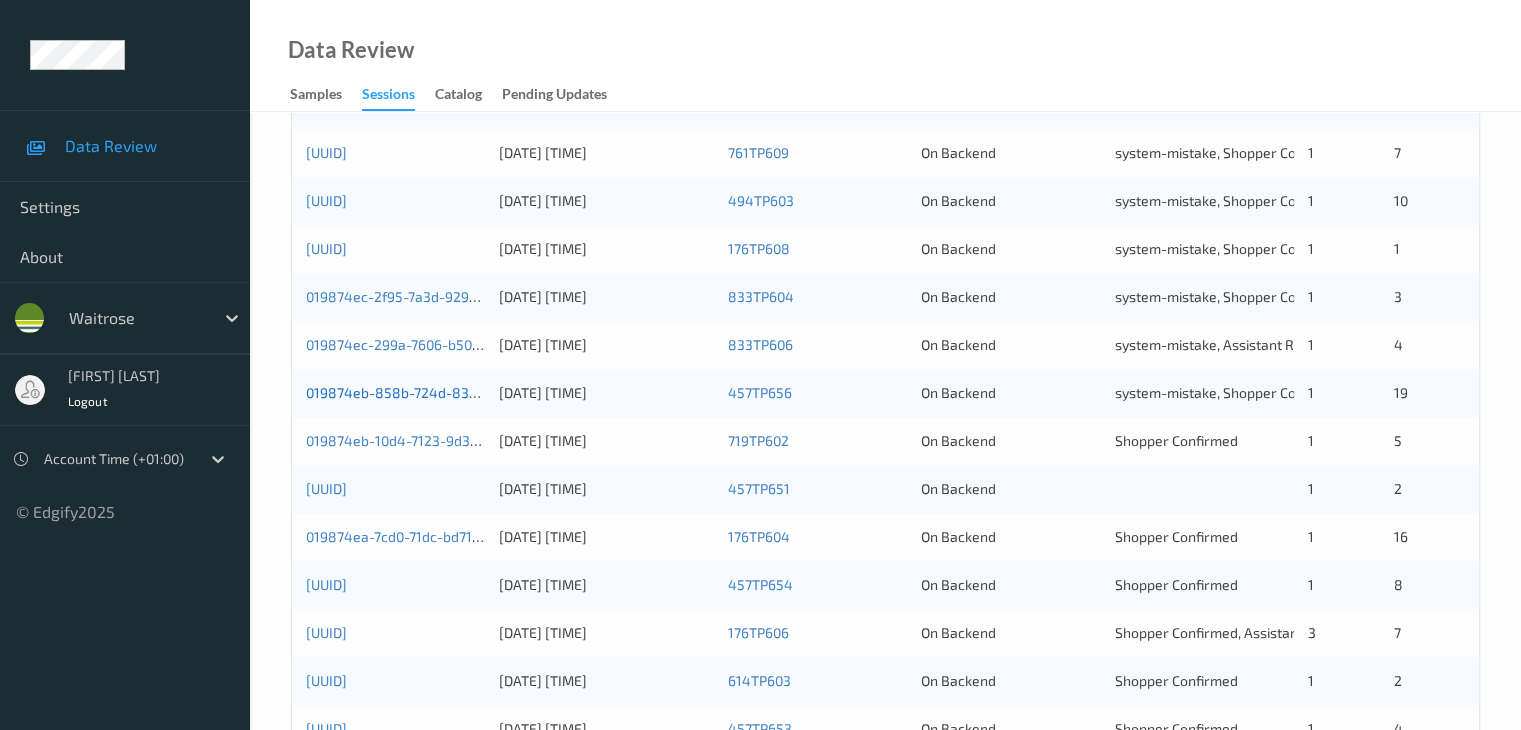 click on "019874eb-858b-724d-8386-786dedb4f997" at bounding box center (445, 392) 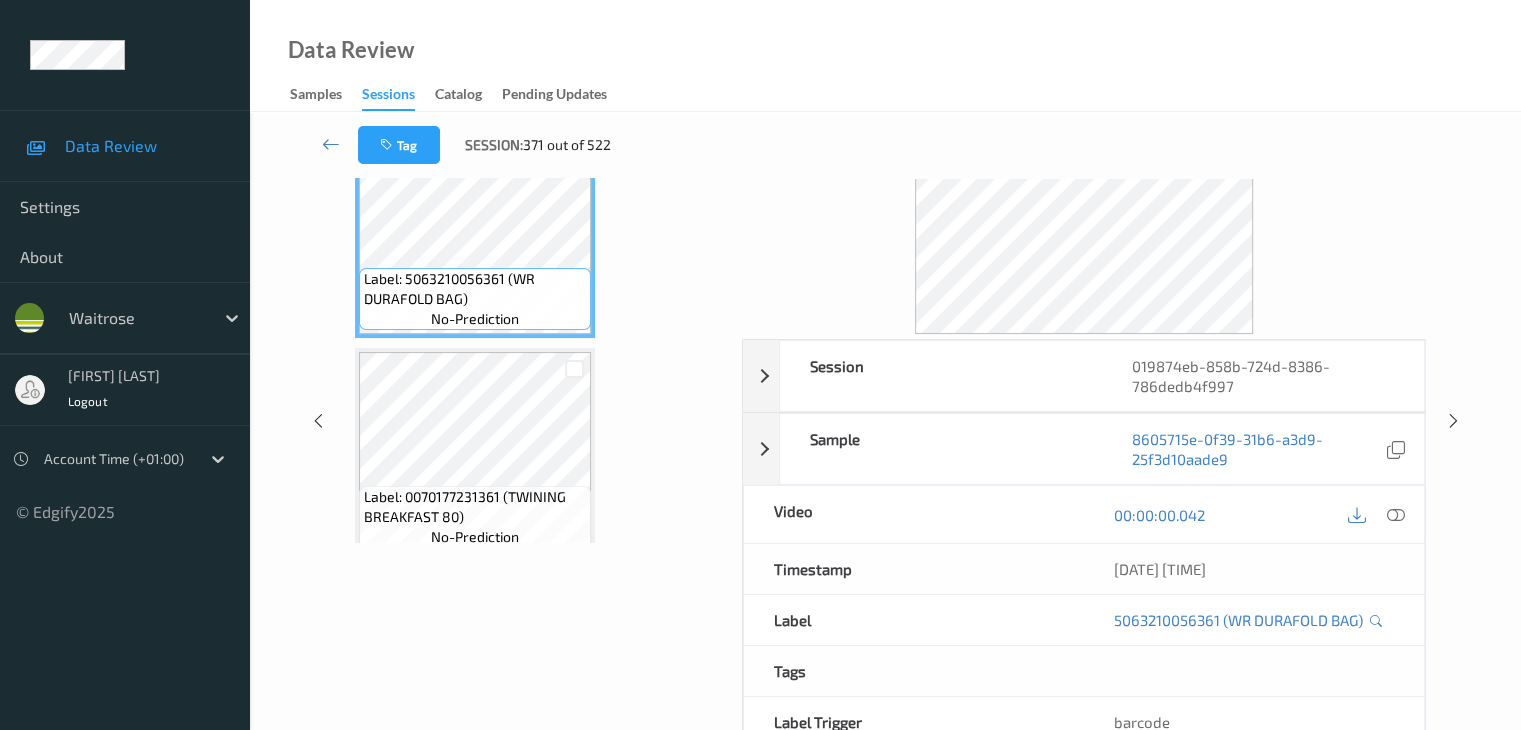 scroll, scrollTop: 0, scrollLeft: 0, axis: both 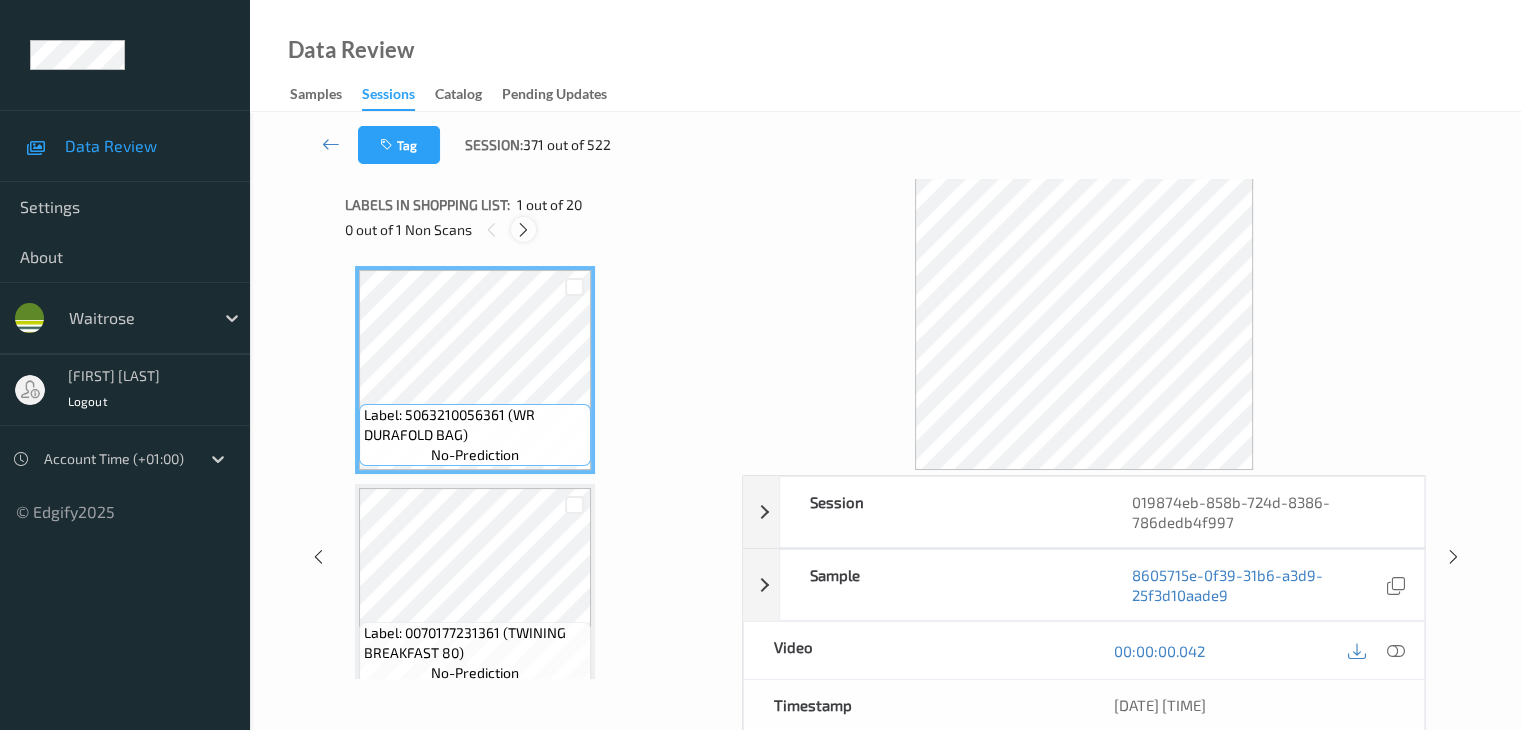 click at bounding box center [523, 230] 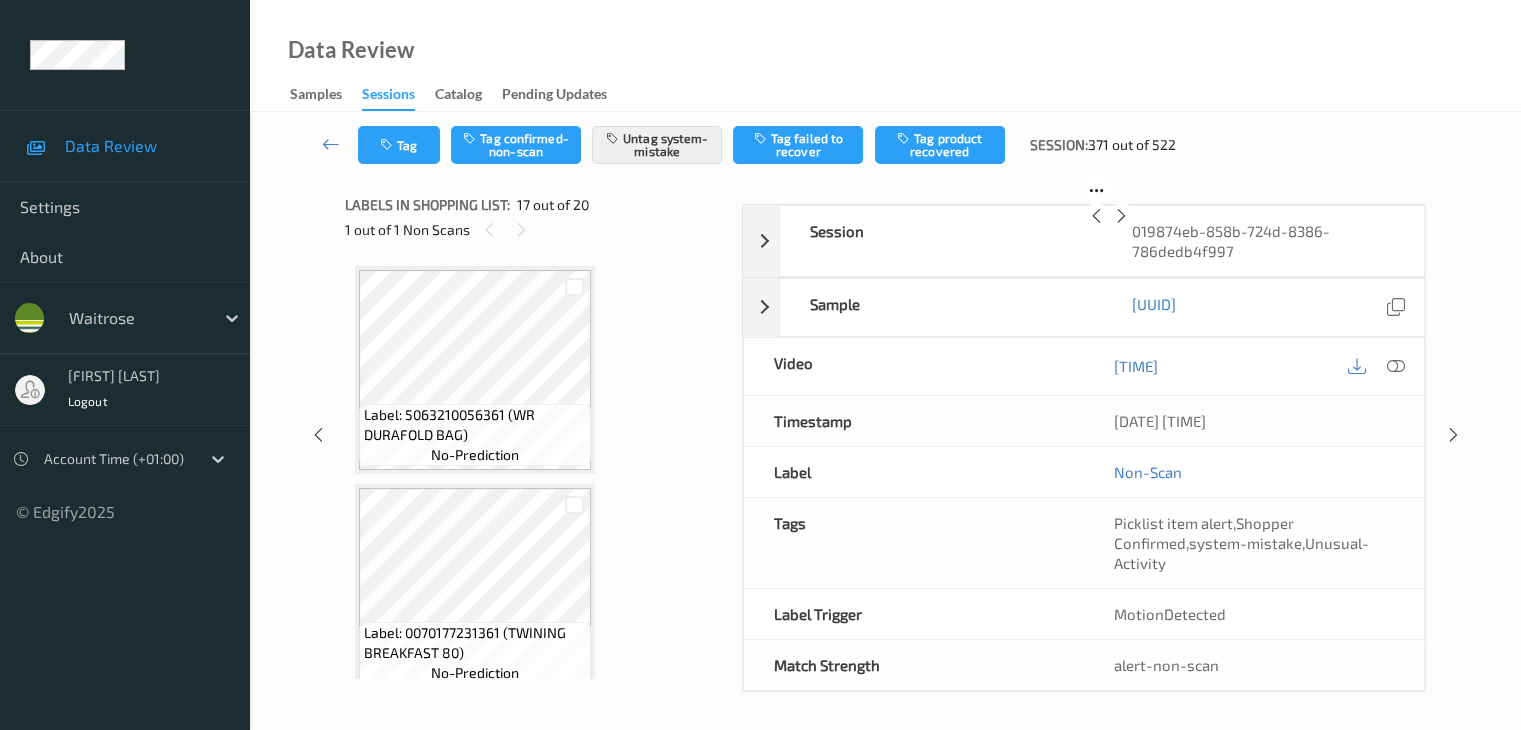 scroll, scrollTop: 3280, scrollLeft: 0, axis: vertical 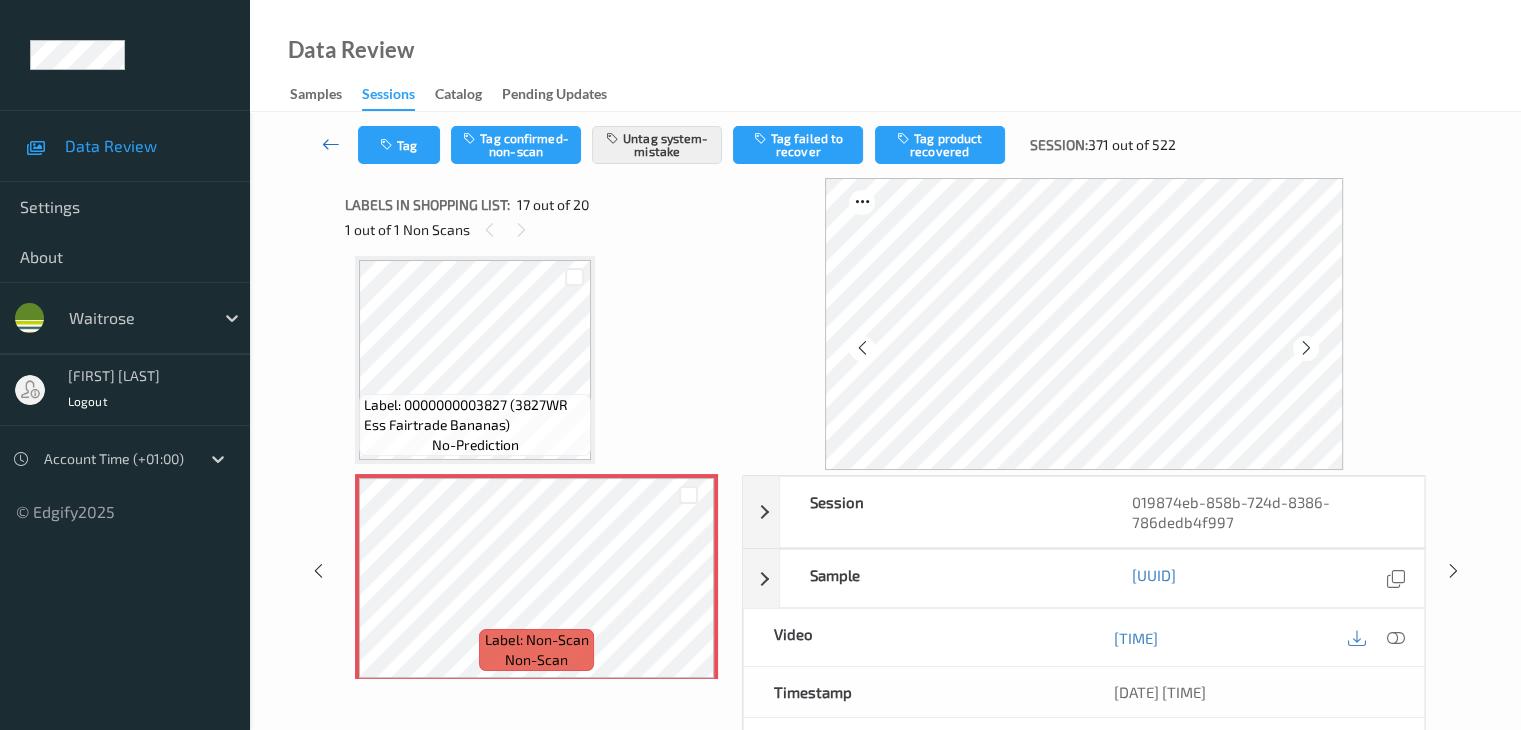 click at bounding box center (331, 144) 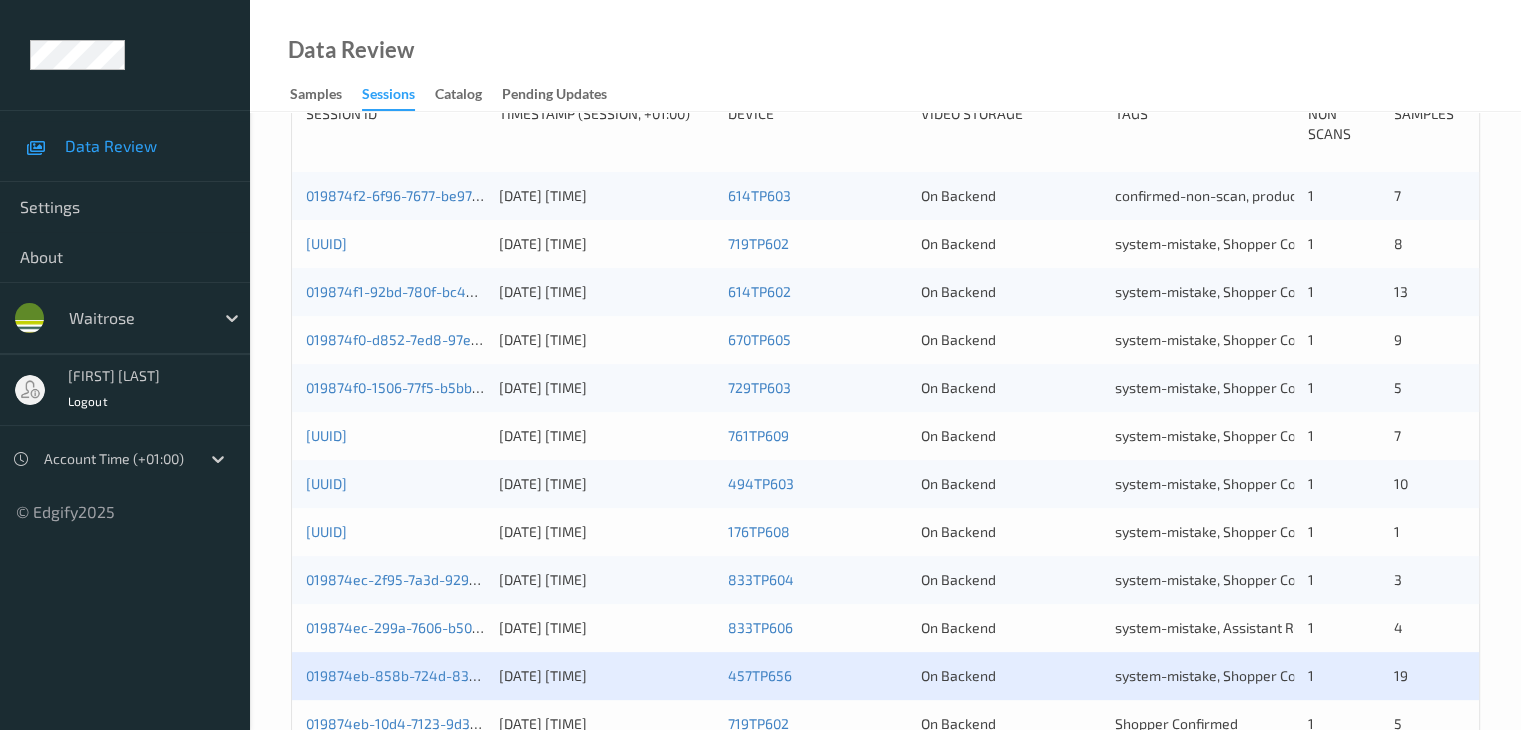 scroll, scrollTop: 700, scrollLeft: 0, axis: vertical 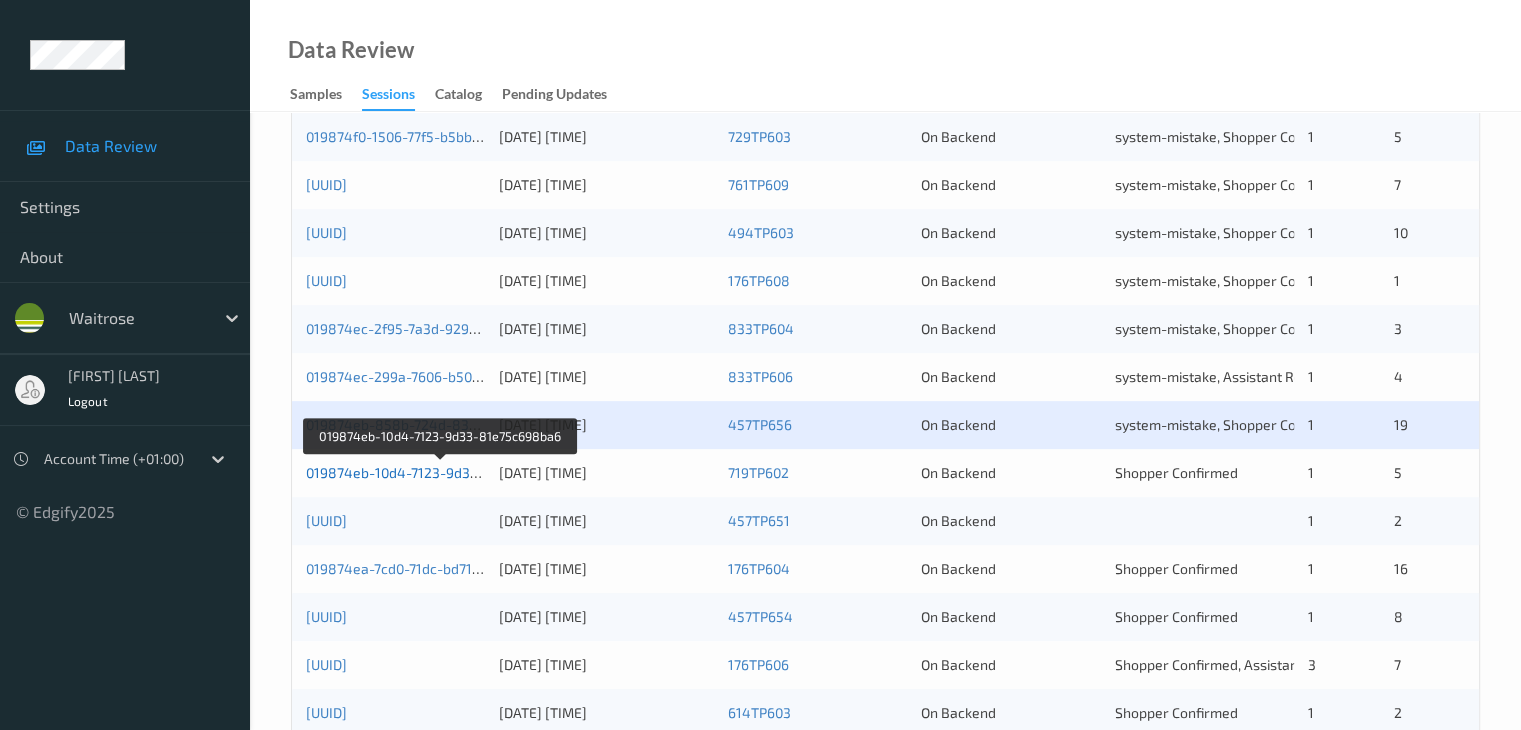 click on "019874eb-10d4-7123-9d33-81e75c698ba6" at bounding box center (442, 472) 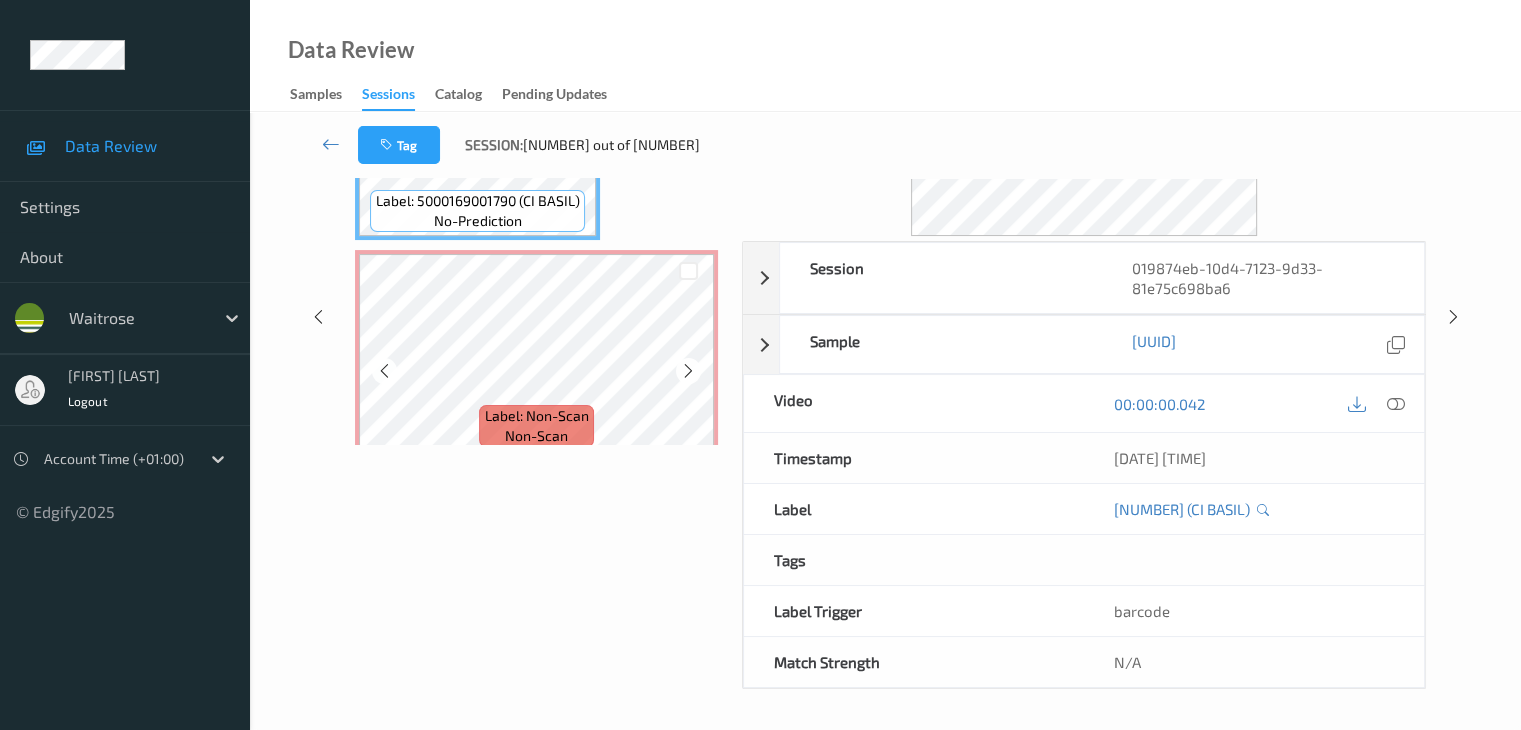 scroll, scrollTop: 0, scrollLeft: 0, axis: both 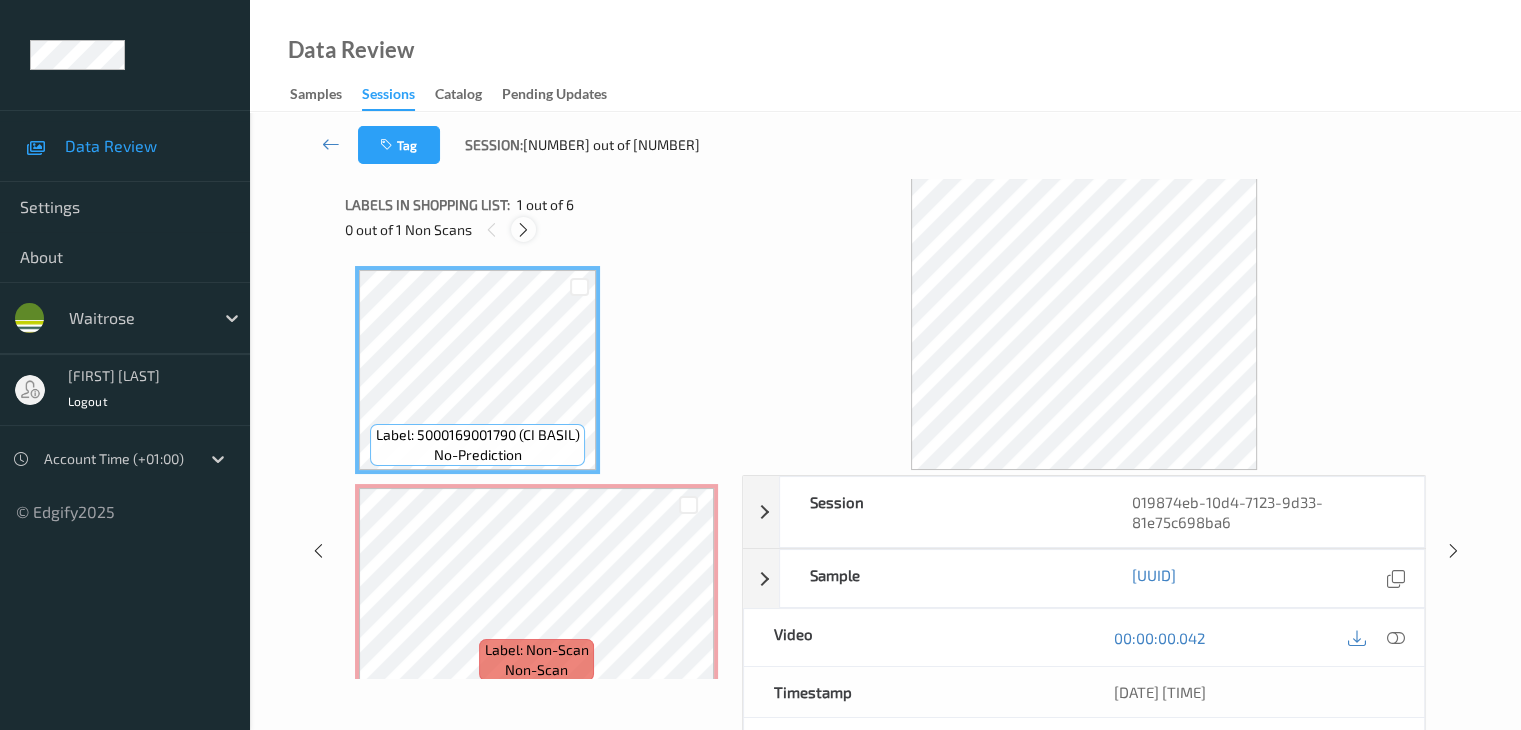 click at bounding box center [523, 230] 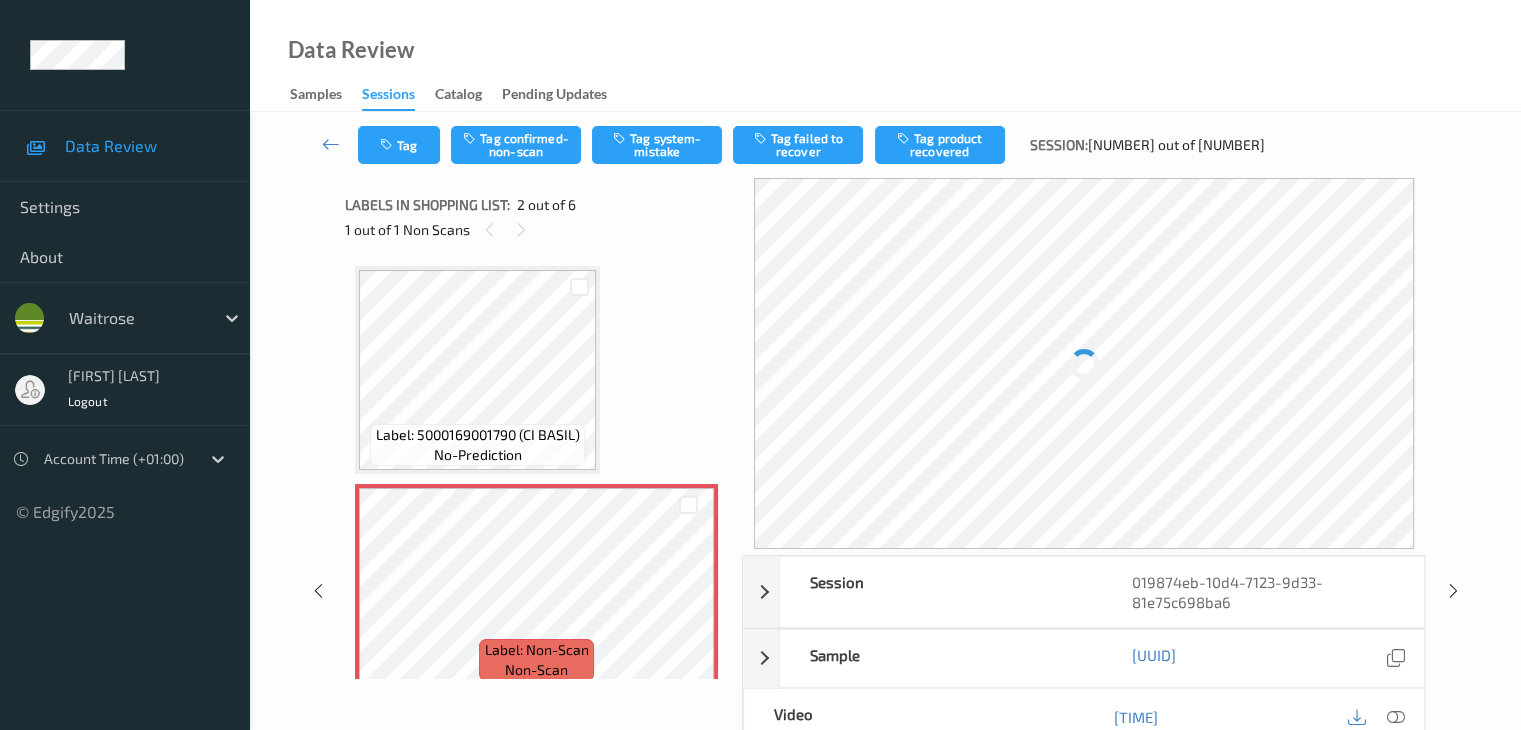 scroll, scrollTop: 10, scrollLeft: 0, axis: vertical 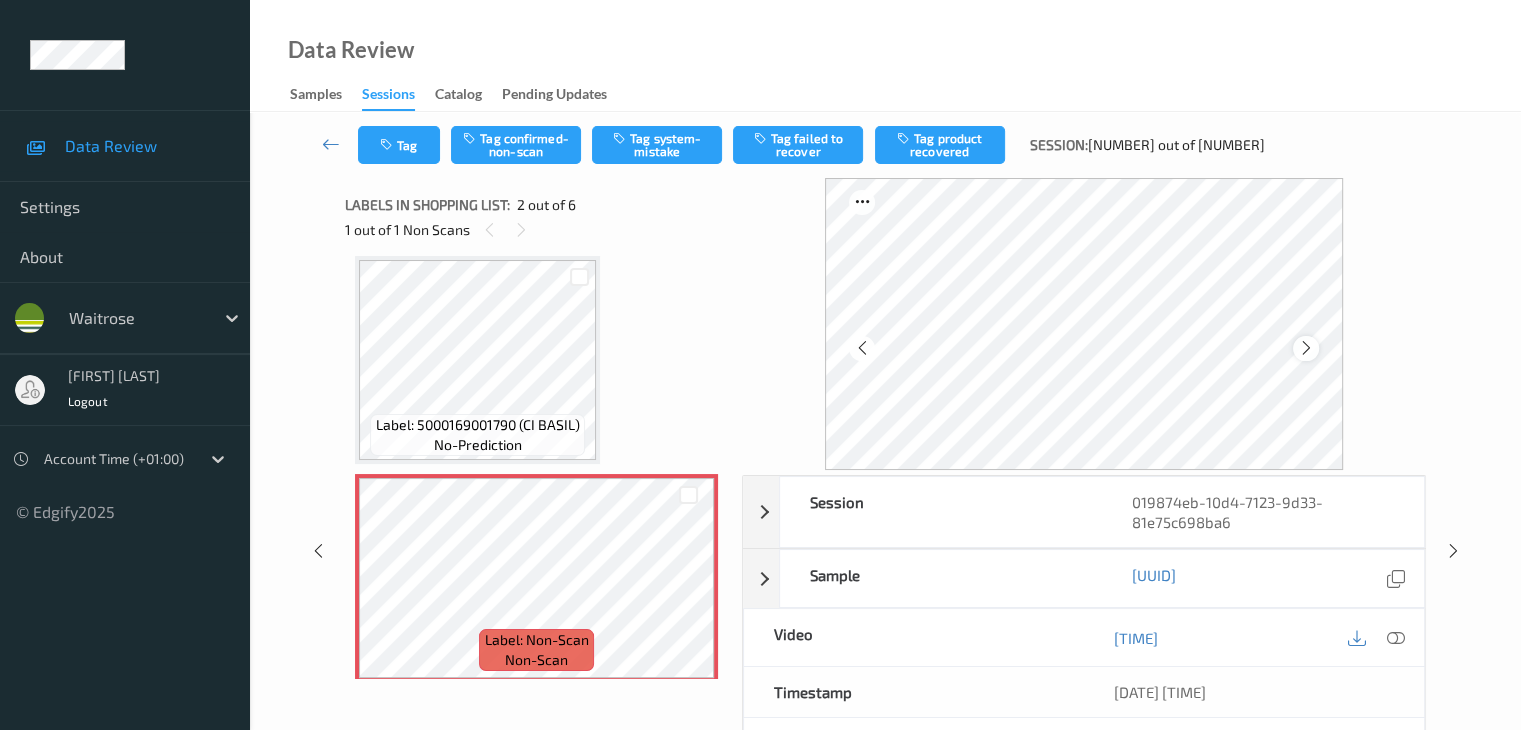 click at bounding box center [1306, 348] 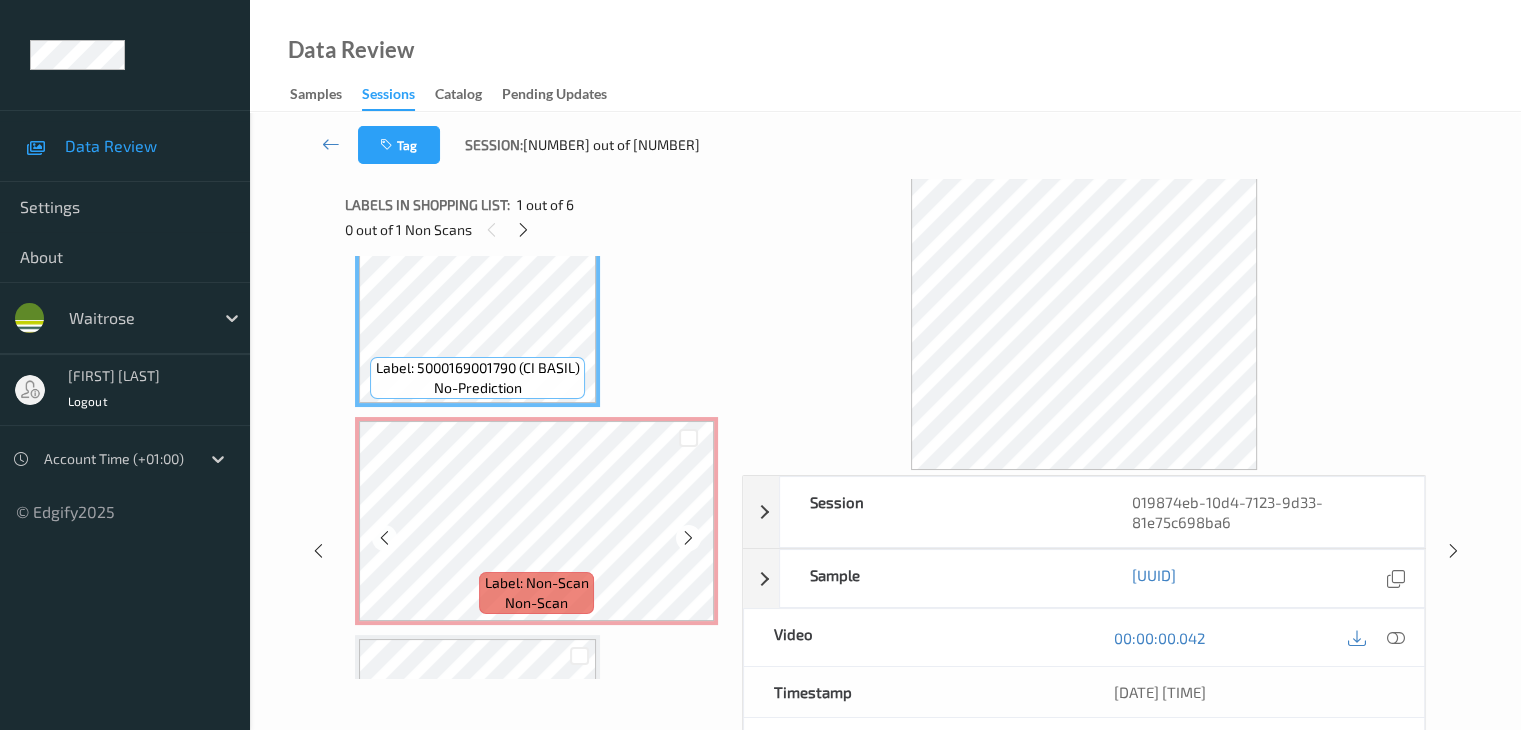 scroll, scrollTop: 100, scrollLeft: 0, axis: vertical 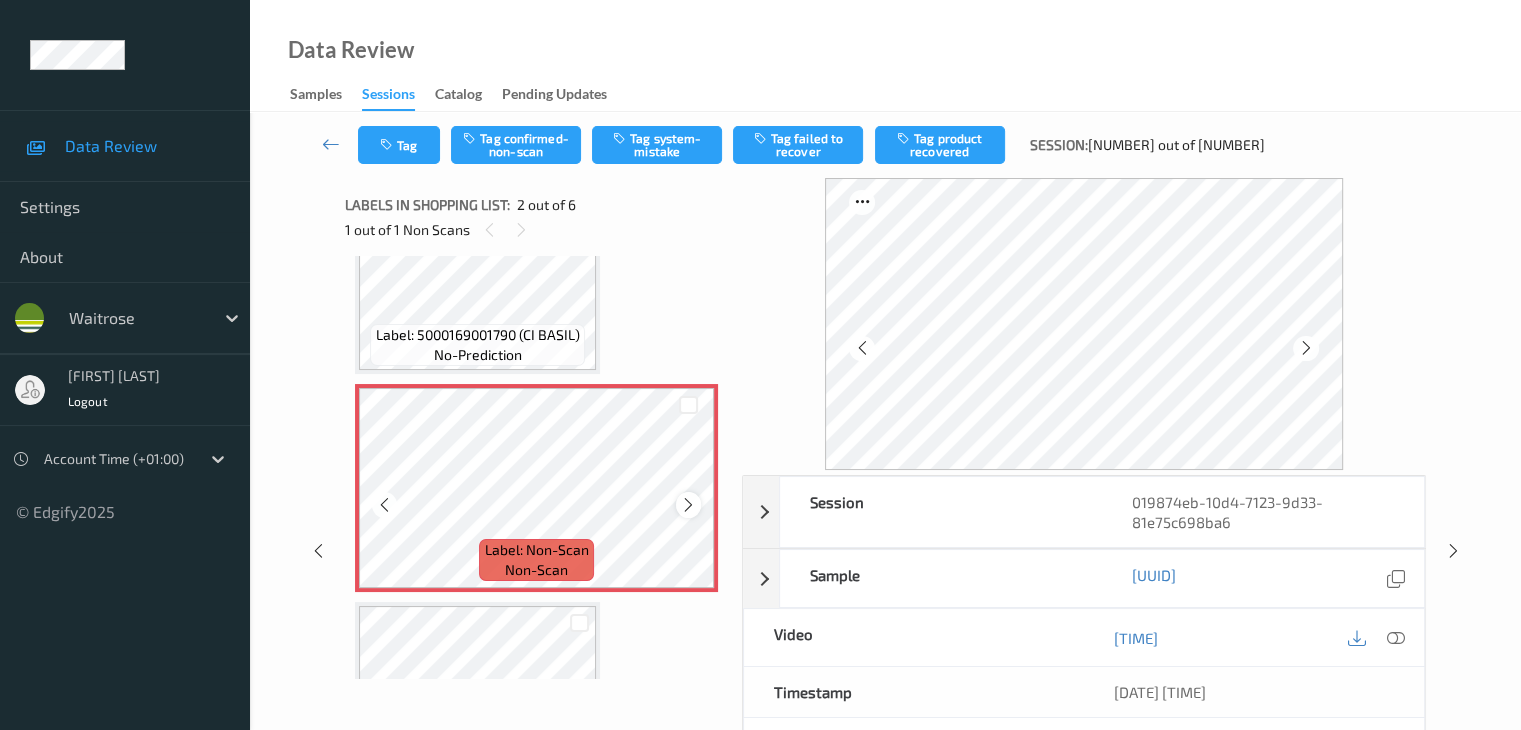 click at bounding box center (688, 504) 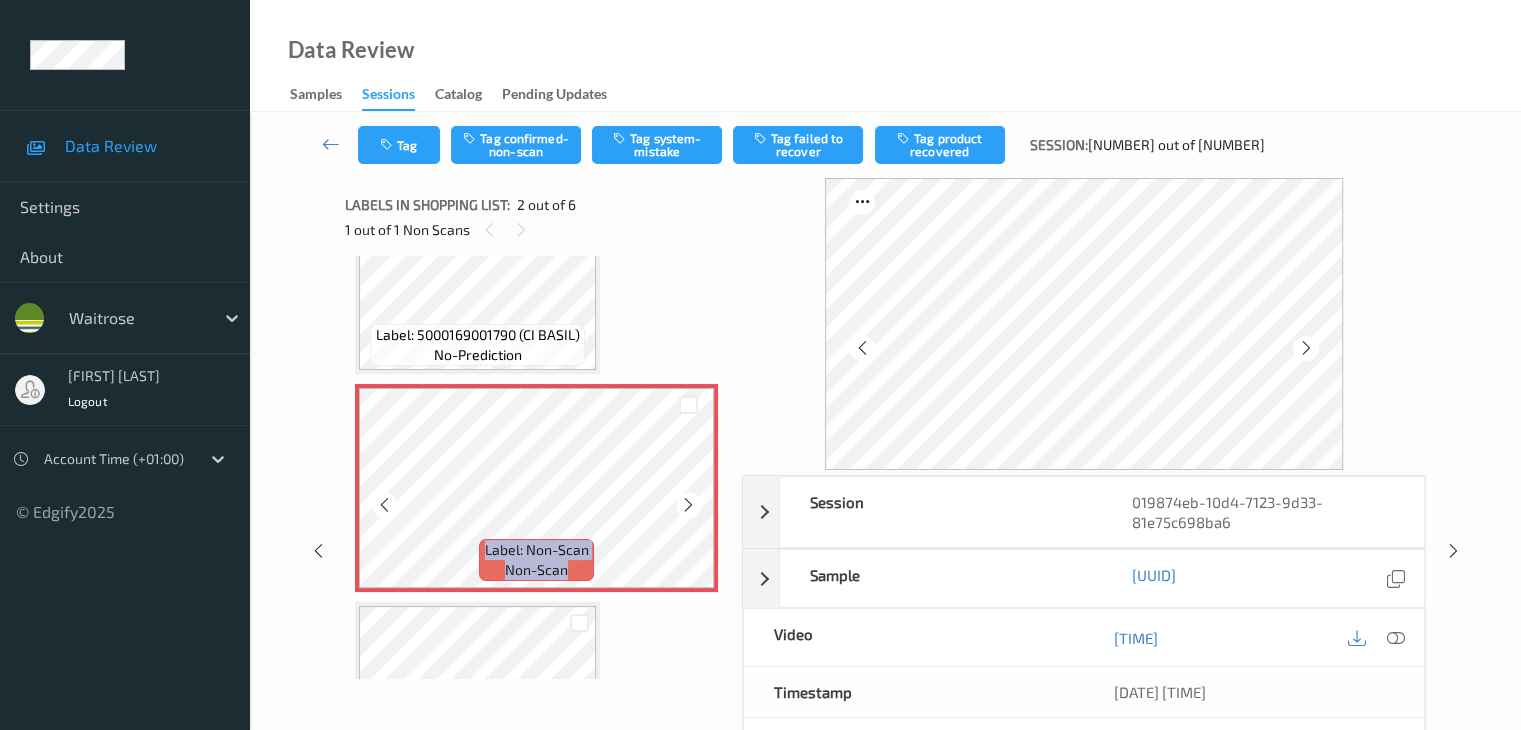 click at bounding box center [688, 504] 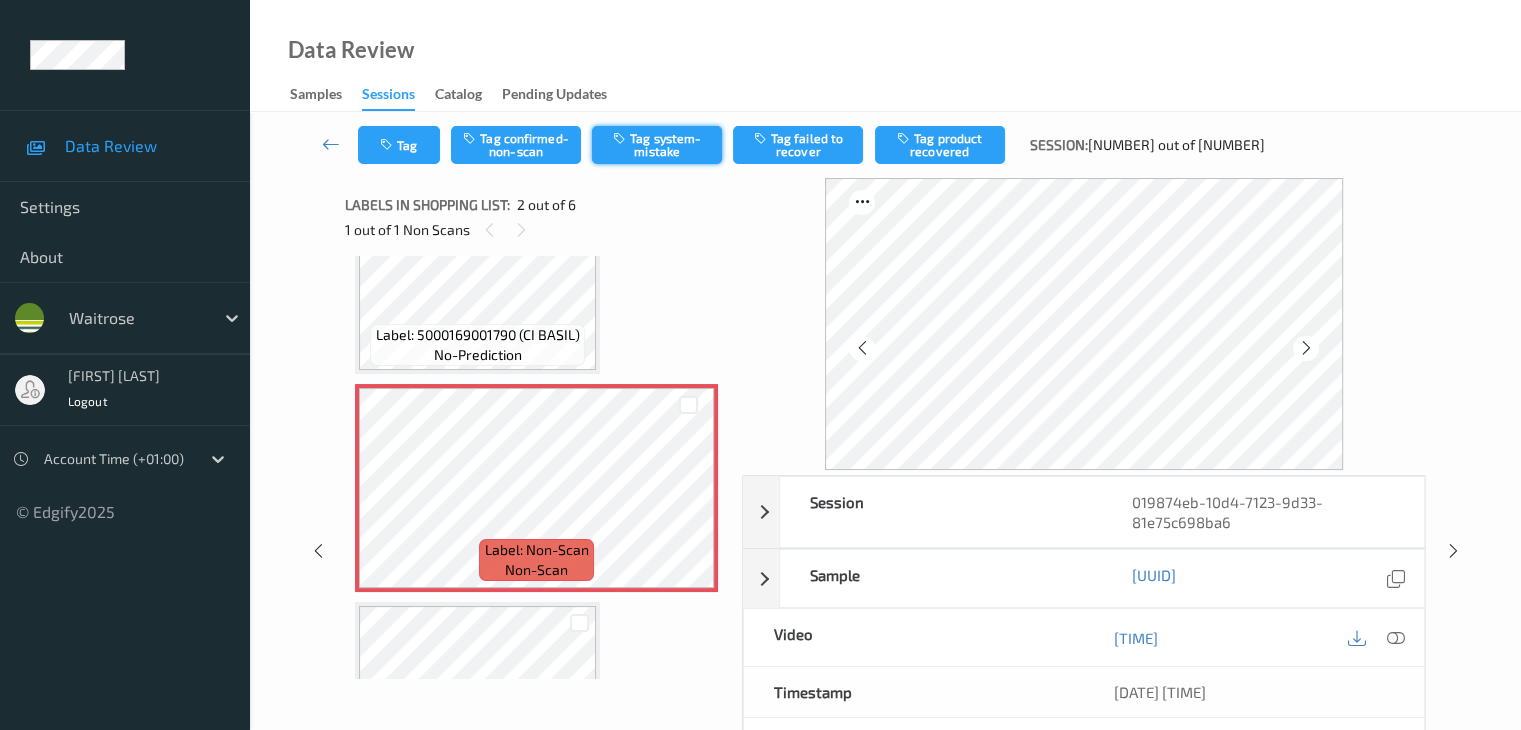 click on "Tag   system-mistake" at bounding box center (657, 145) 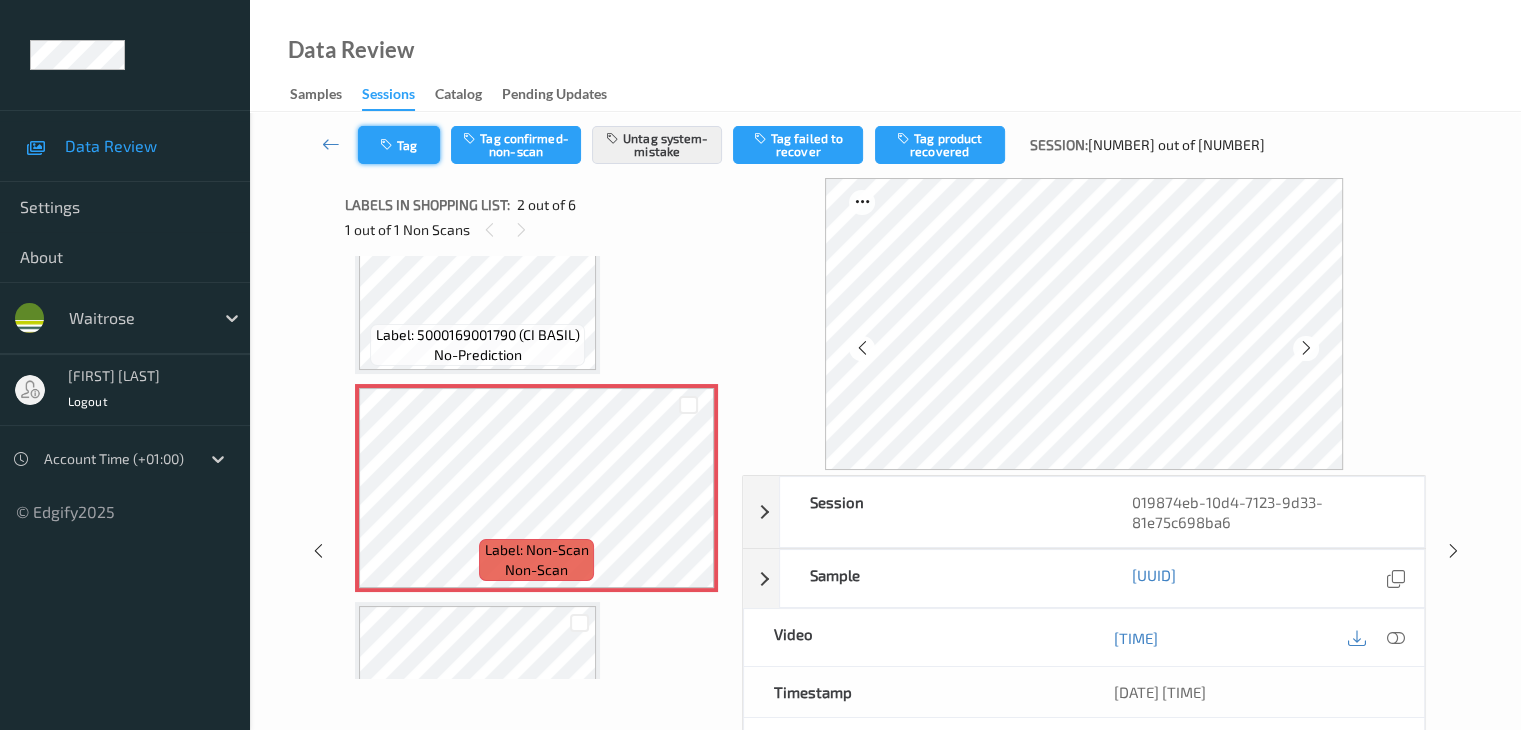 click on "Tag" at bounding box center [399, 145] 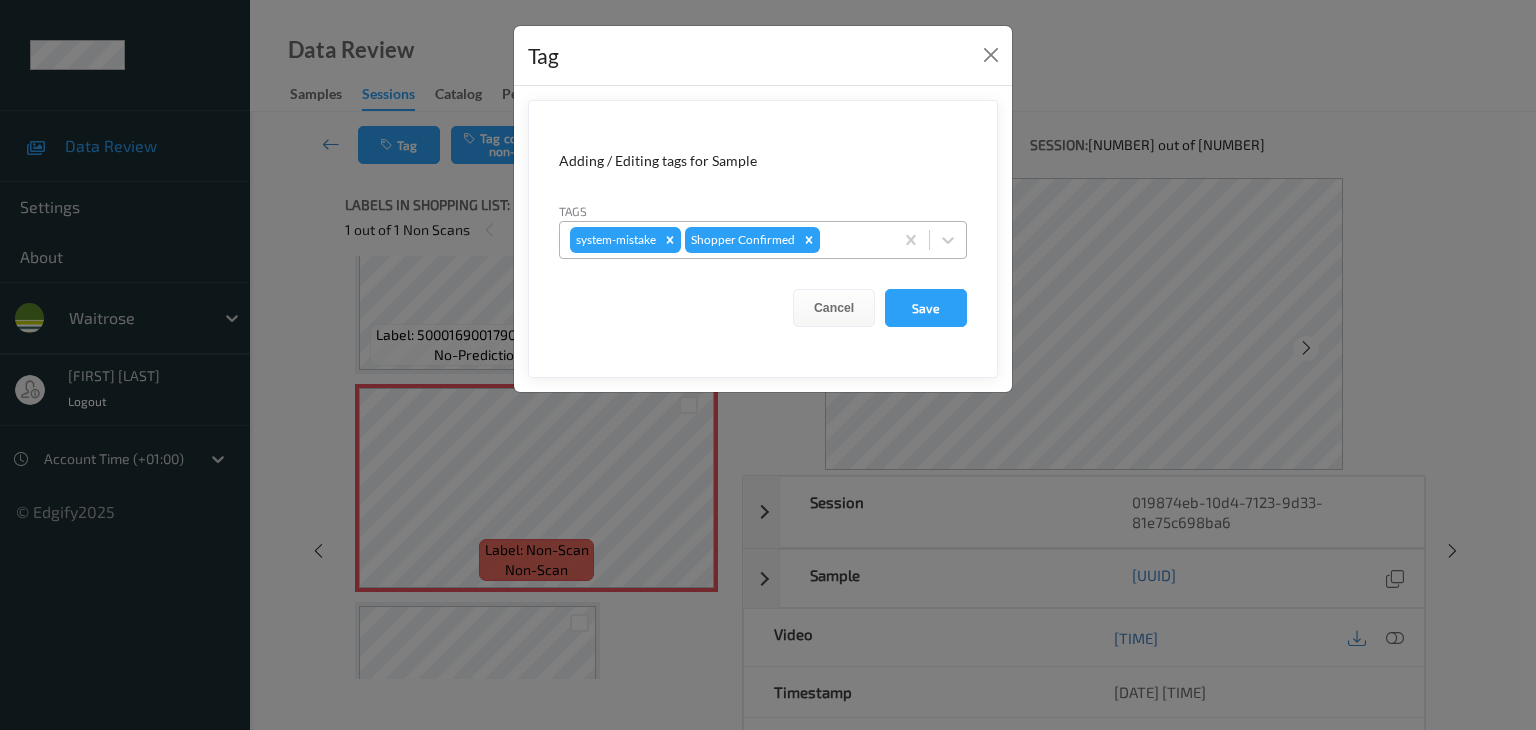 click at bounding box center (853, 240) 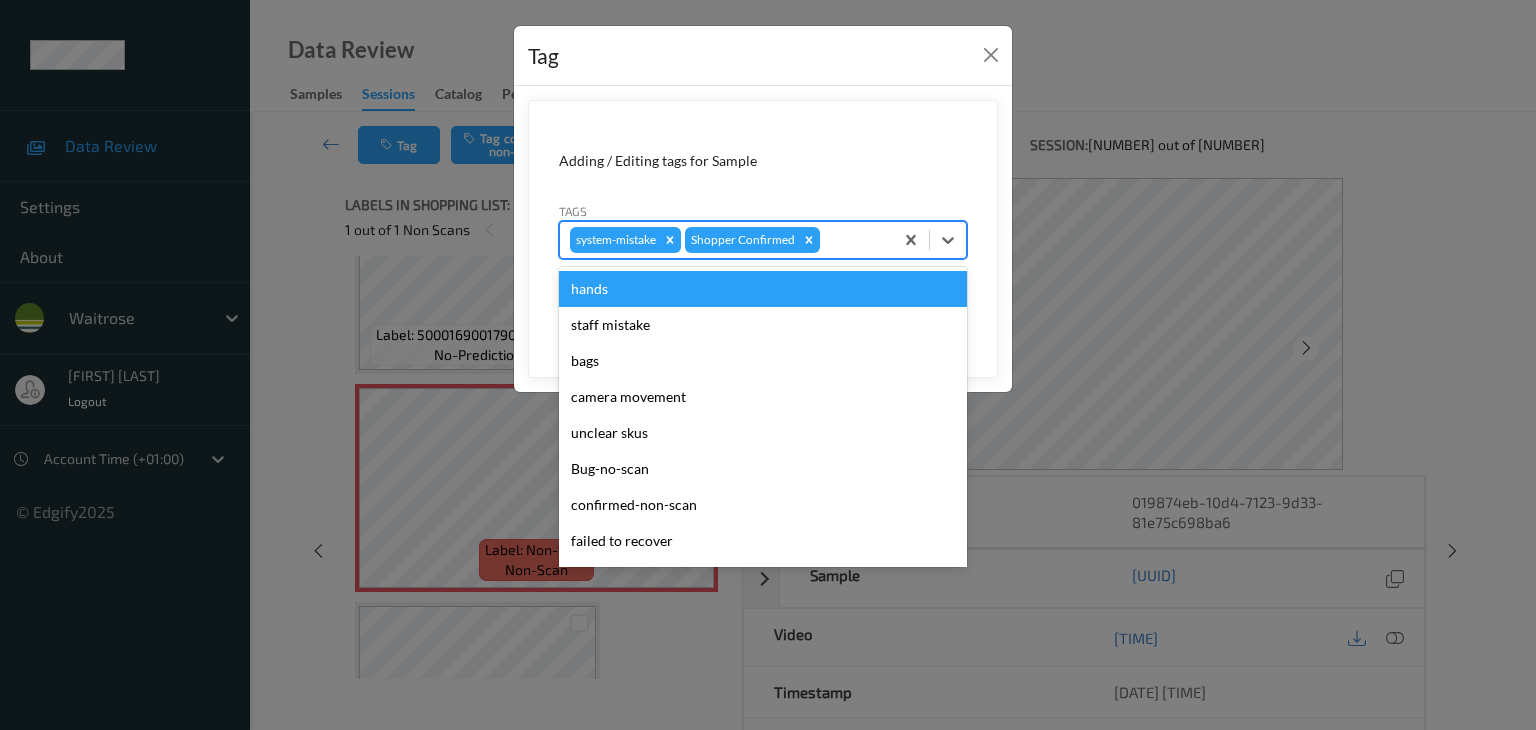 type on "u" 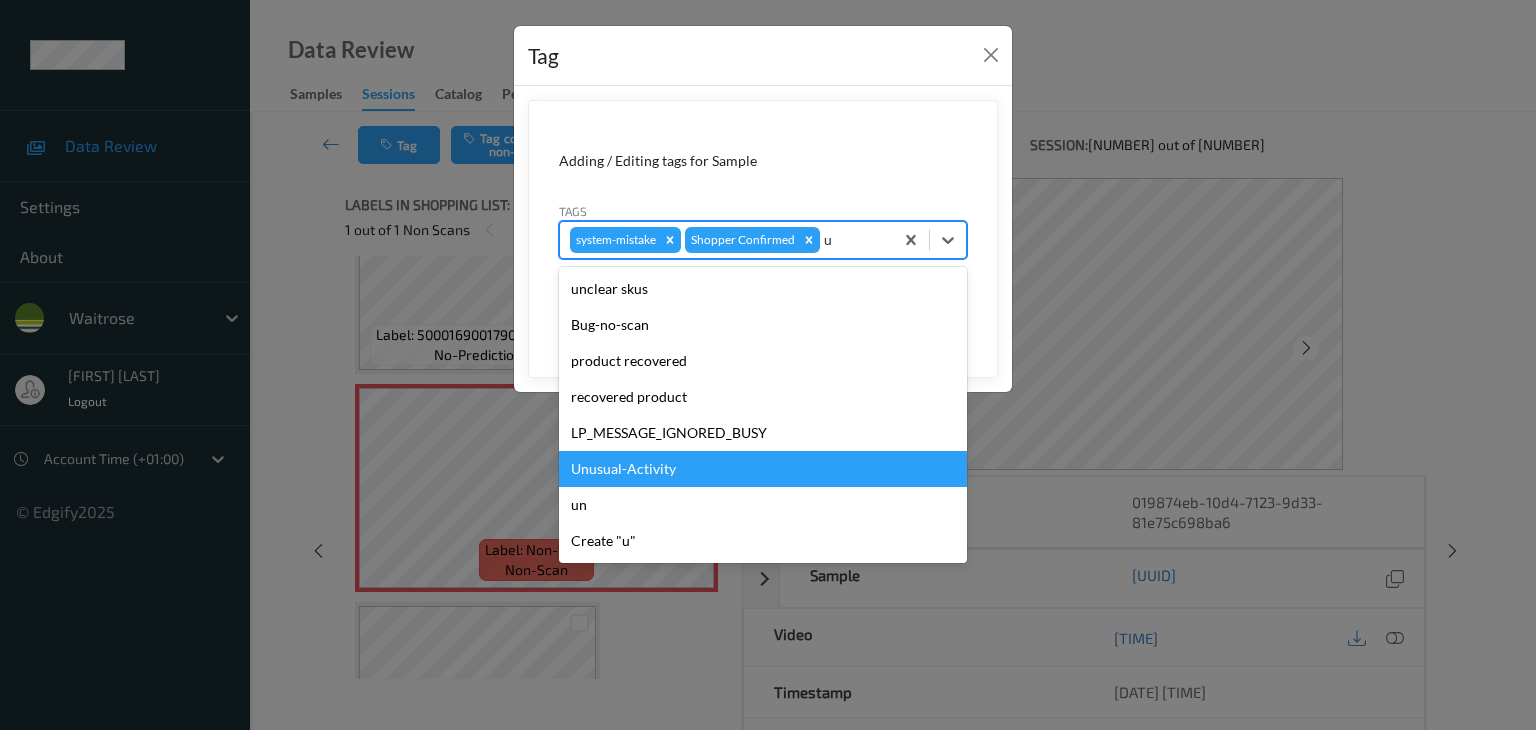 click on "Unusual-Activity" at bounding box center (763, 469) 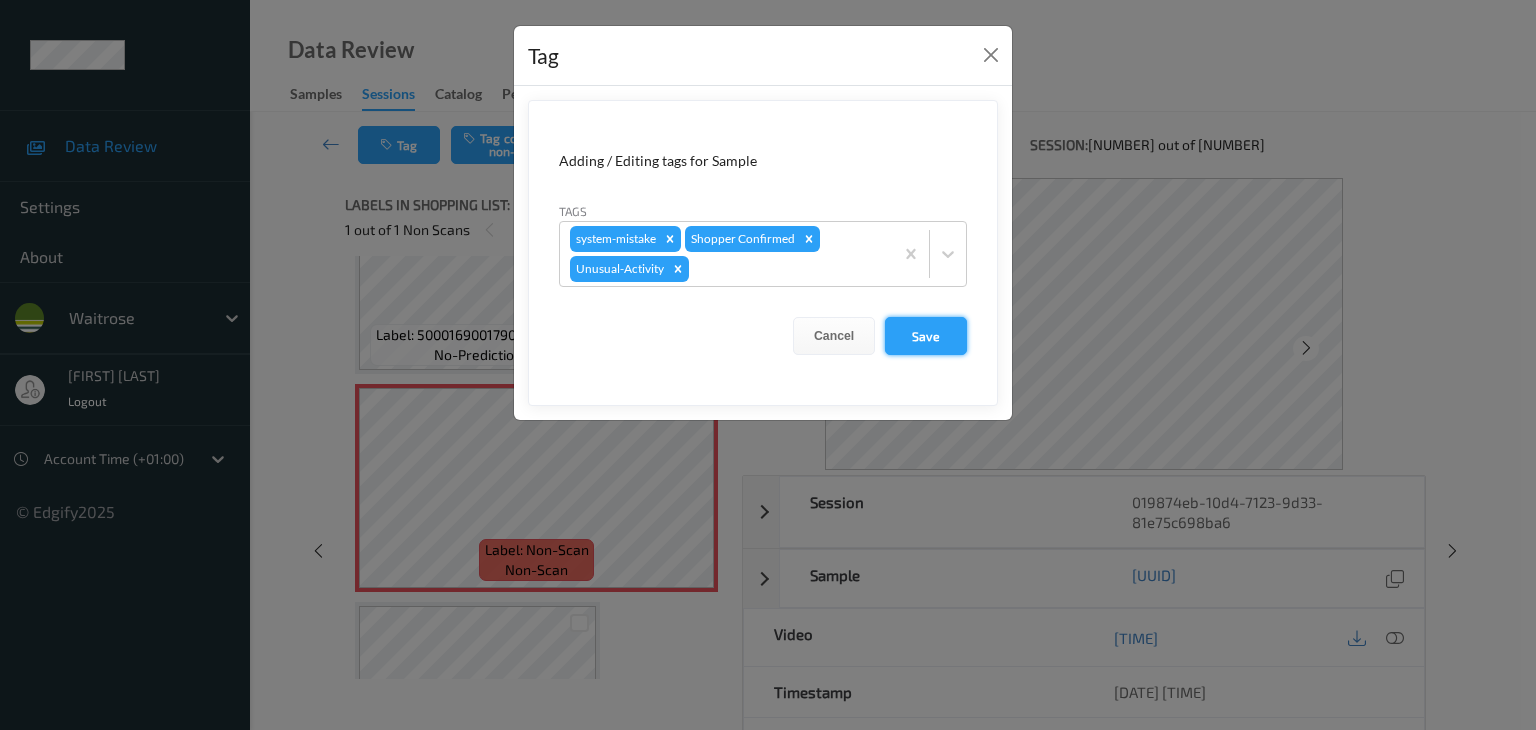 click on "Save" at bounding box center (926, 336) 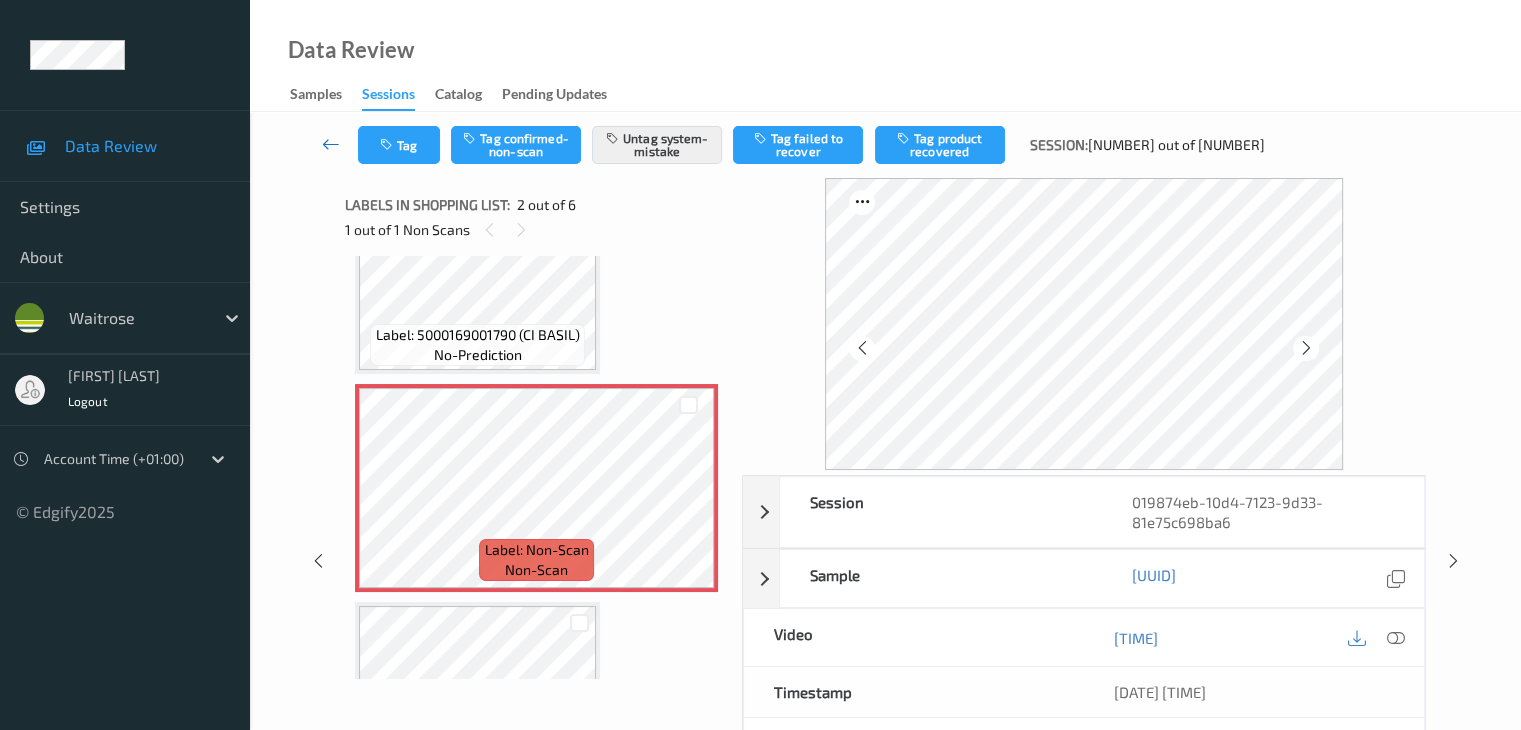 click at bounding box center [331, 144] 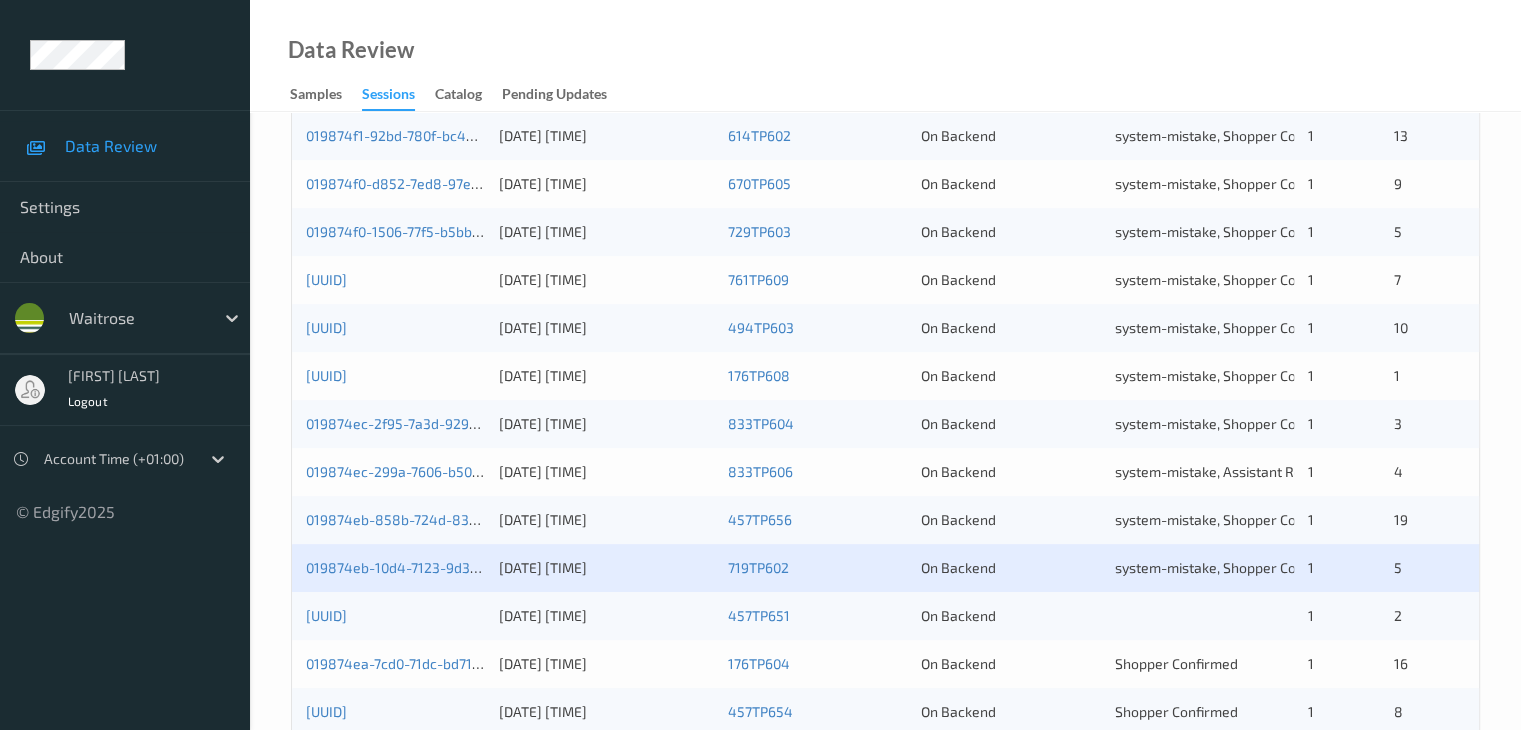 scroll, scrollTop: 700, scrollLeft: 0, axis: vertical 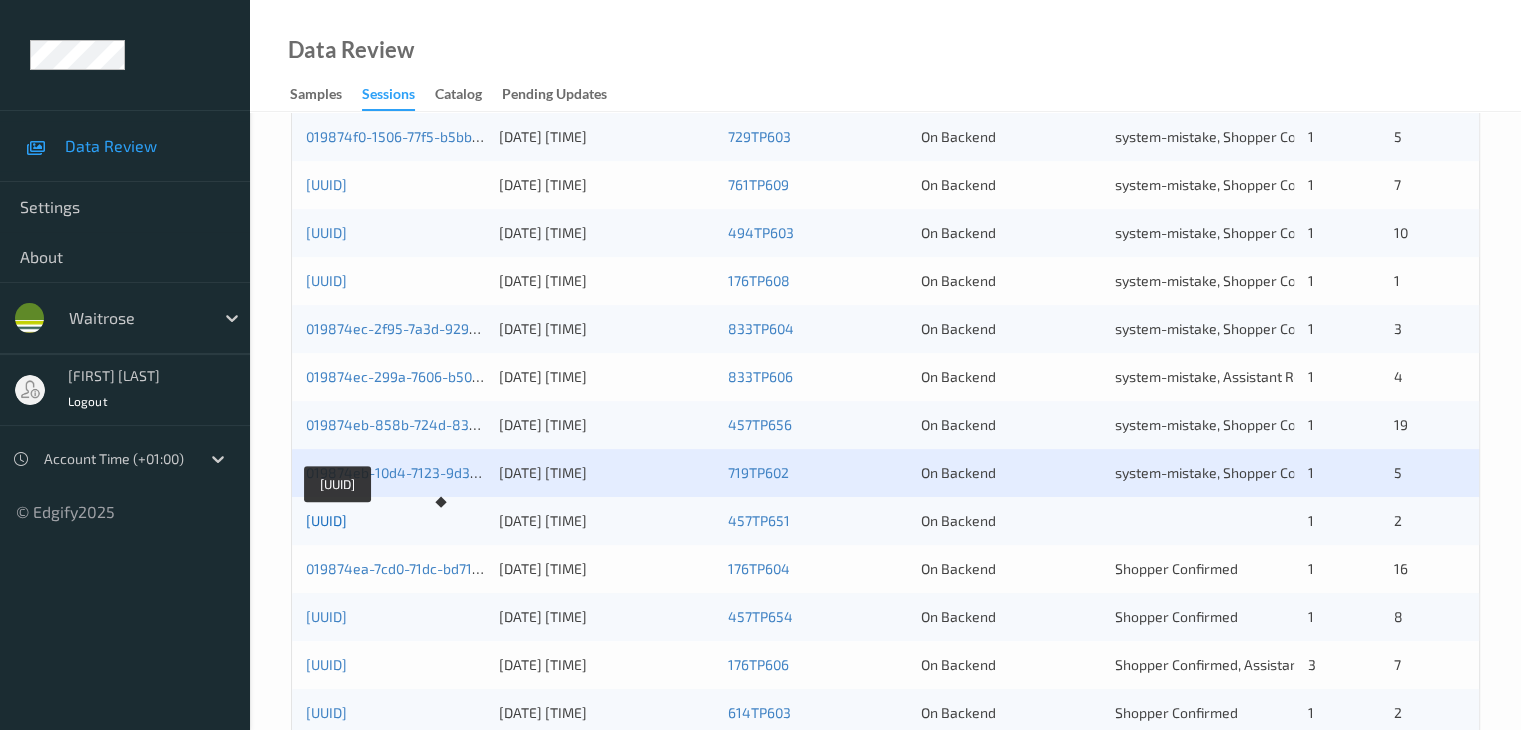click on "[UUID]" at bounding box center (326, 520) 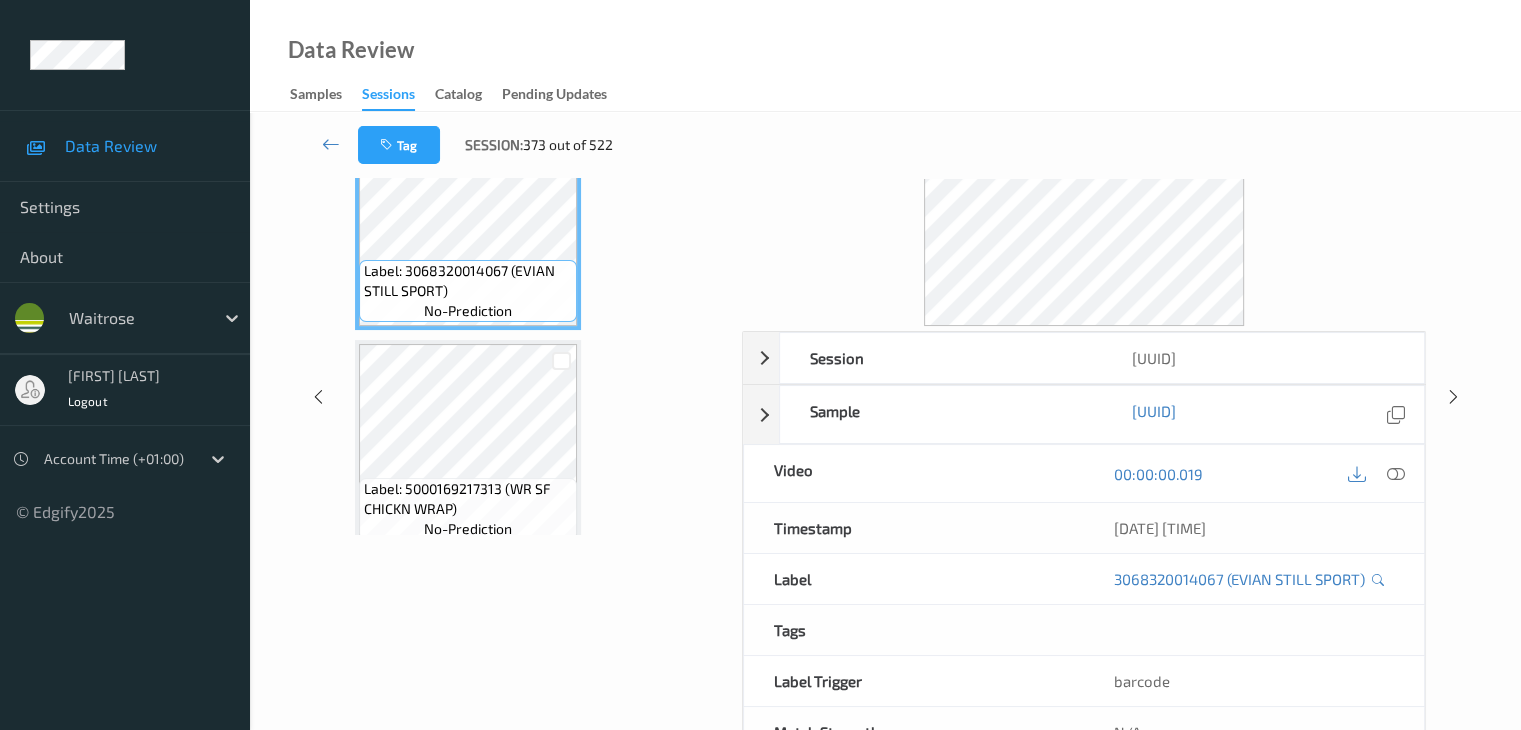 scroll, scrollTop: 0, scrollLeft: 0, axis: both 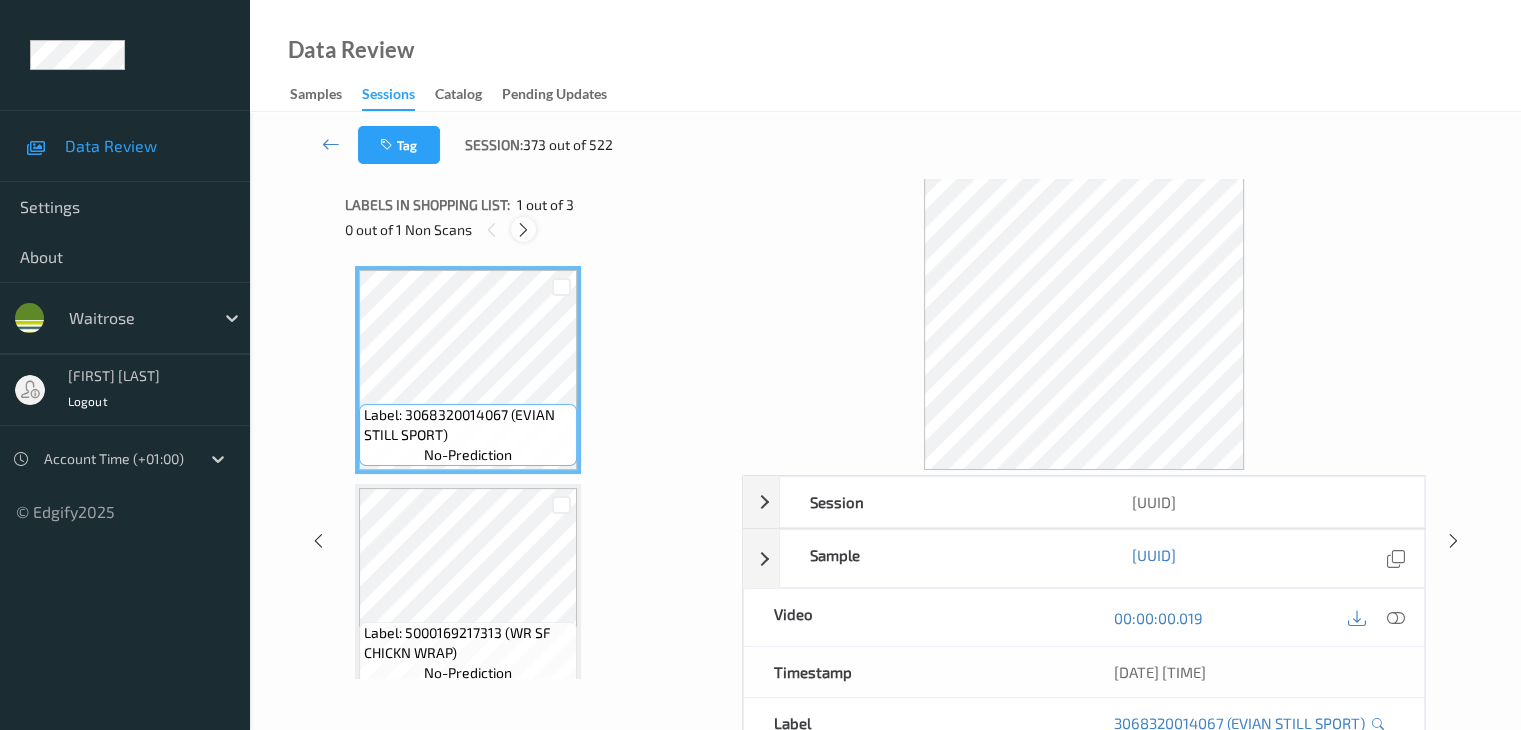 click at bounding box center [523, 230] 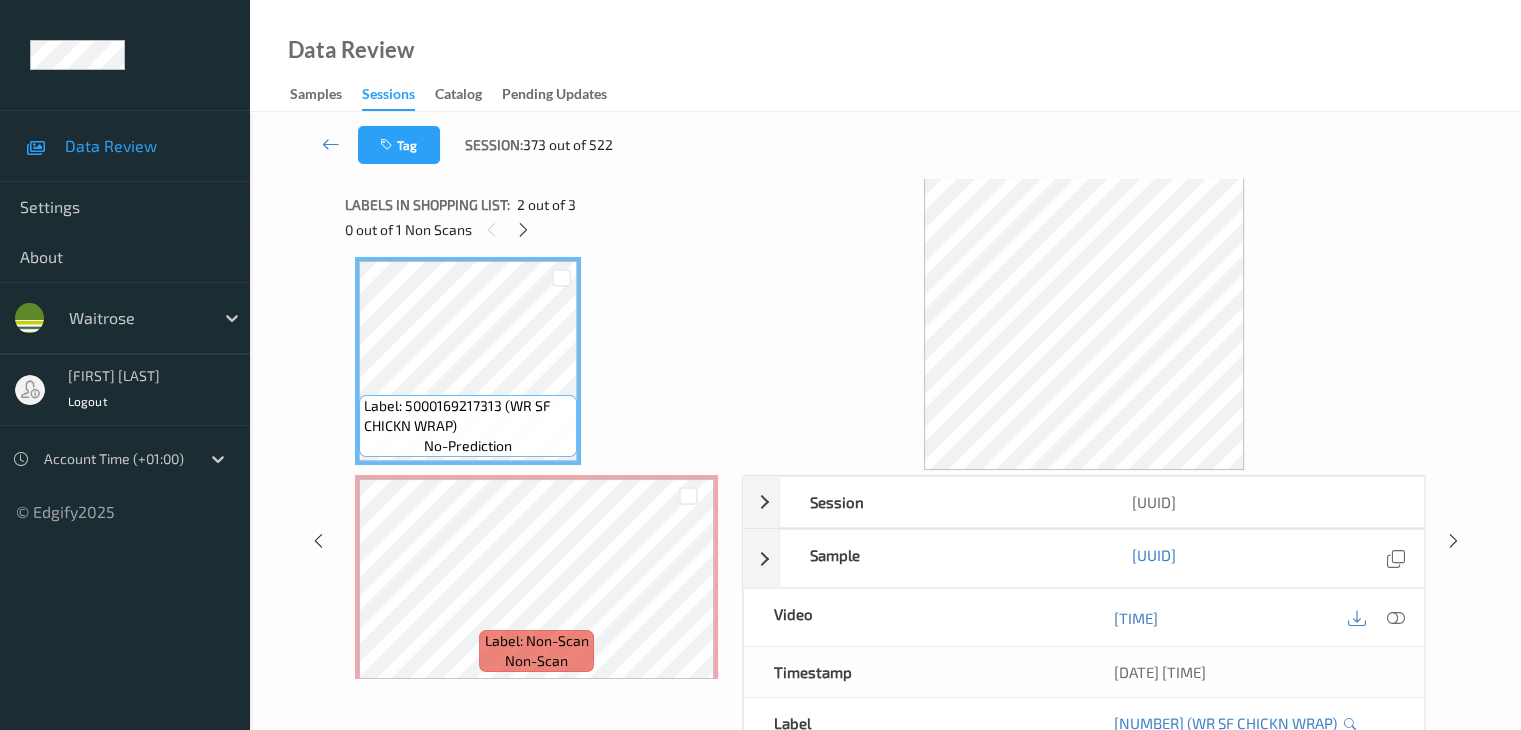 scroll, scrollTop: 241, scrollLeft: 0, axis: vertical 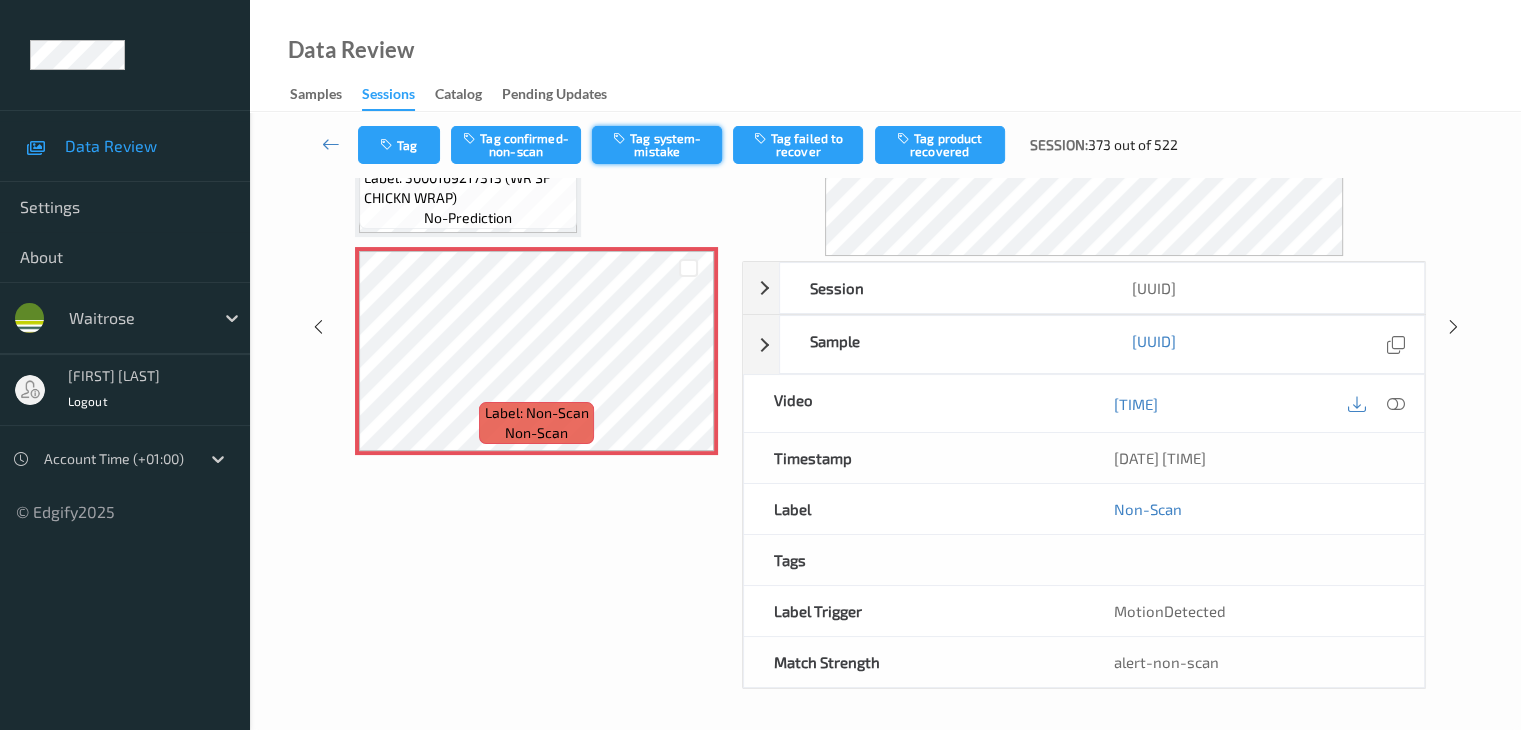 click on "Tag   system-mistake" at bounding box center [657, 145] 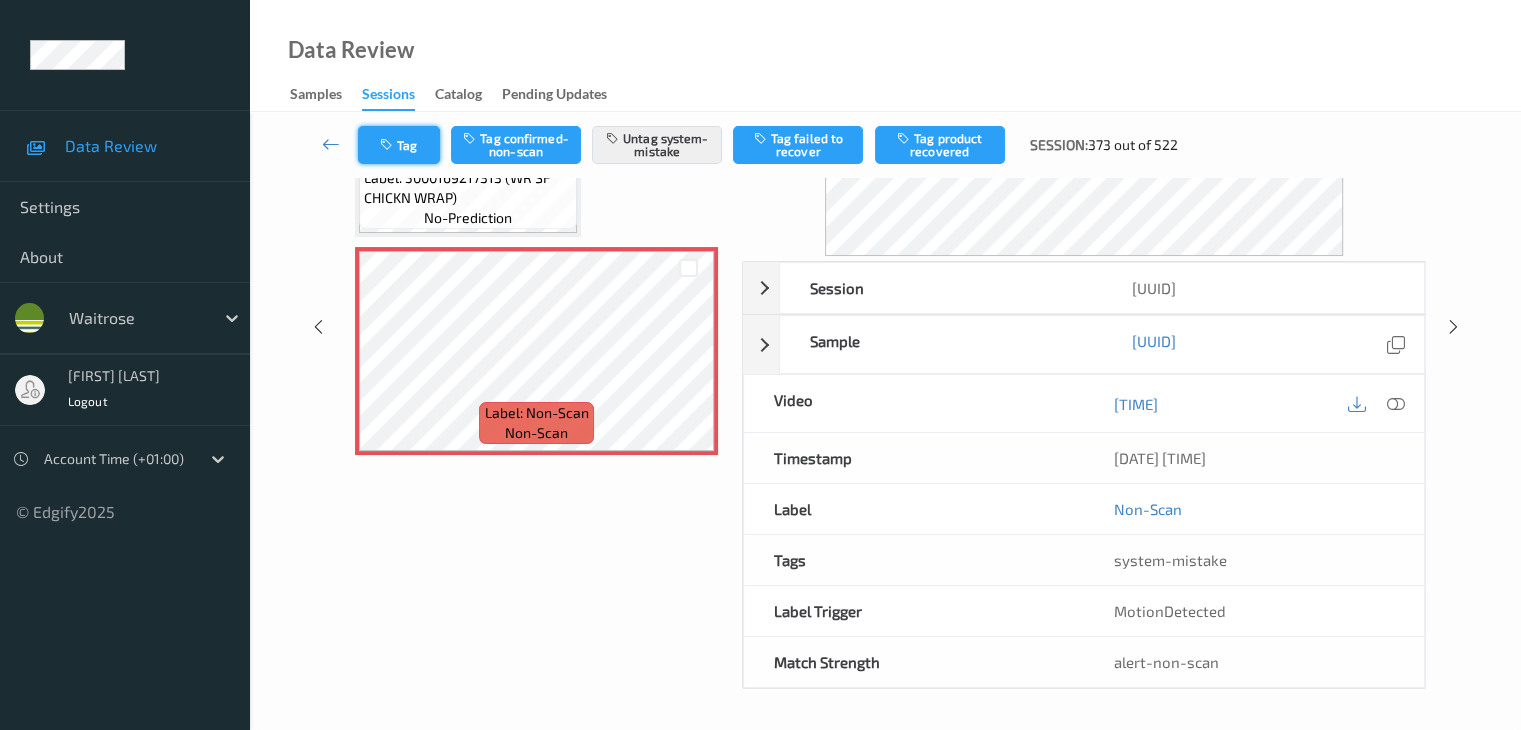 click on "Tag" at bounding box center (399, 145) 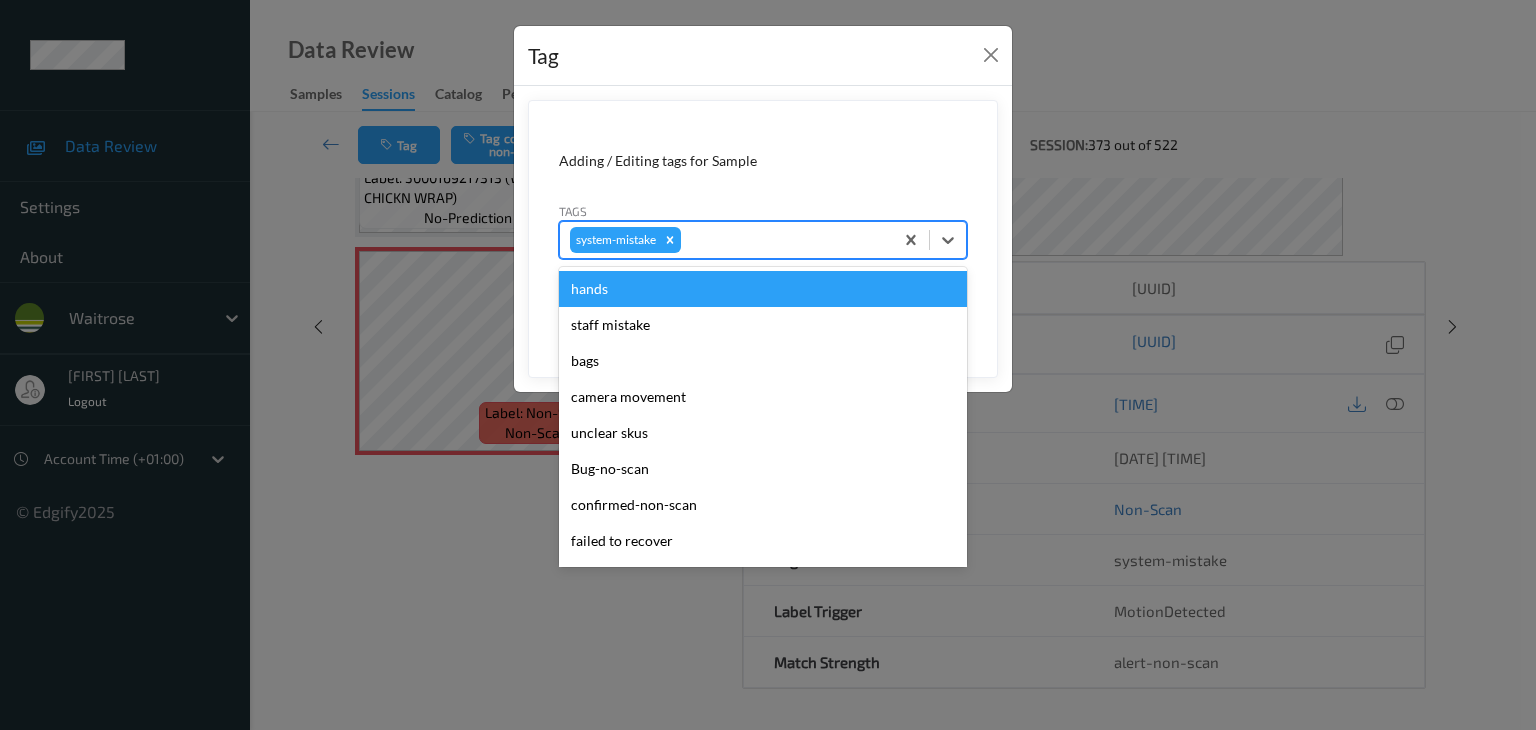 click at bounding box center [784, 240] 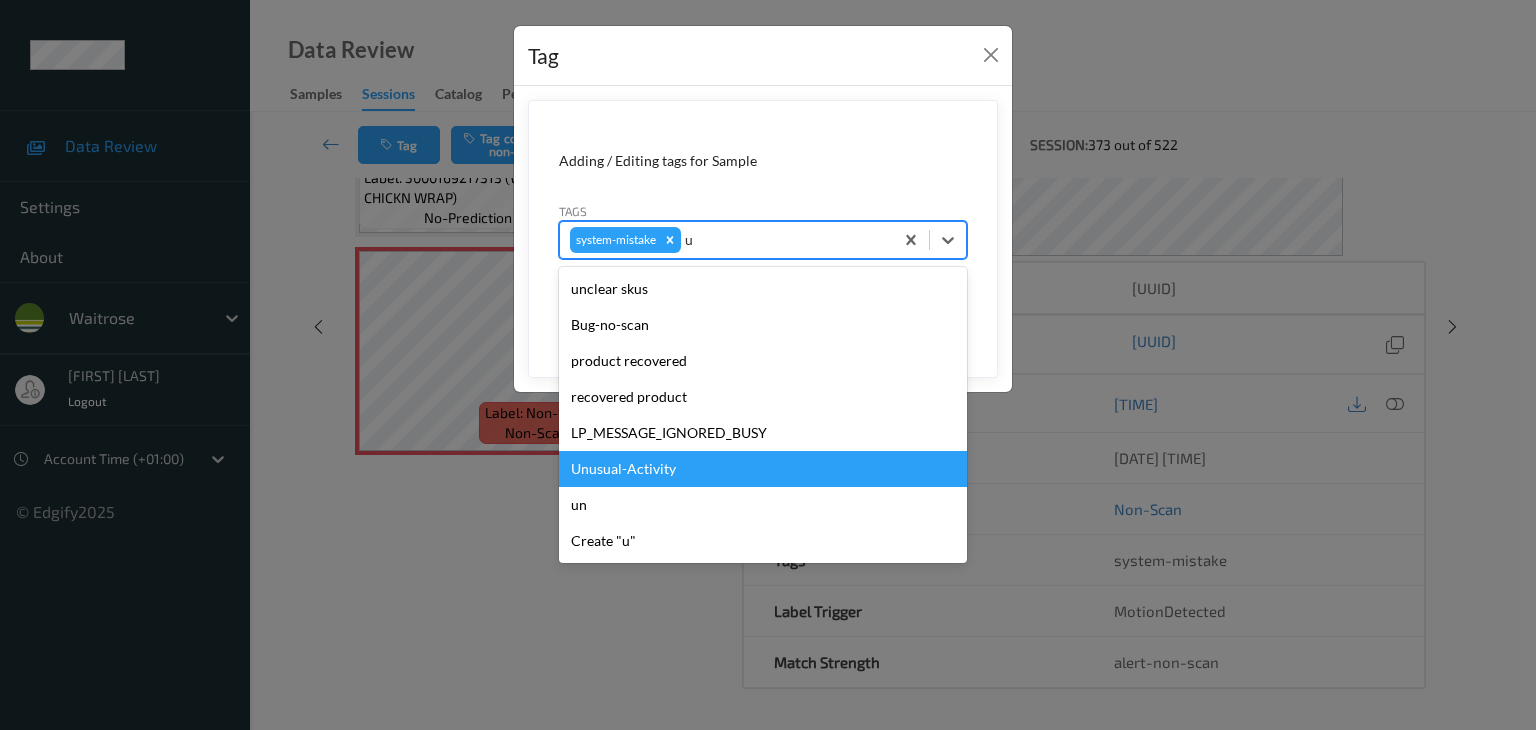 click on "Unusual-Activity" at bounding box center (763, 469) 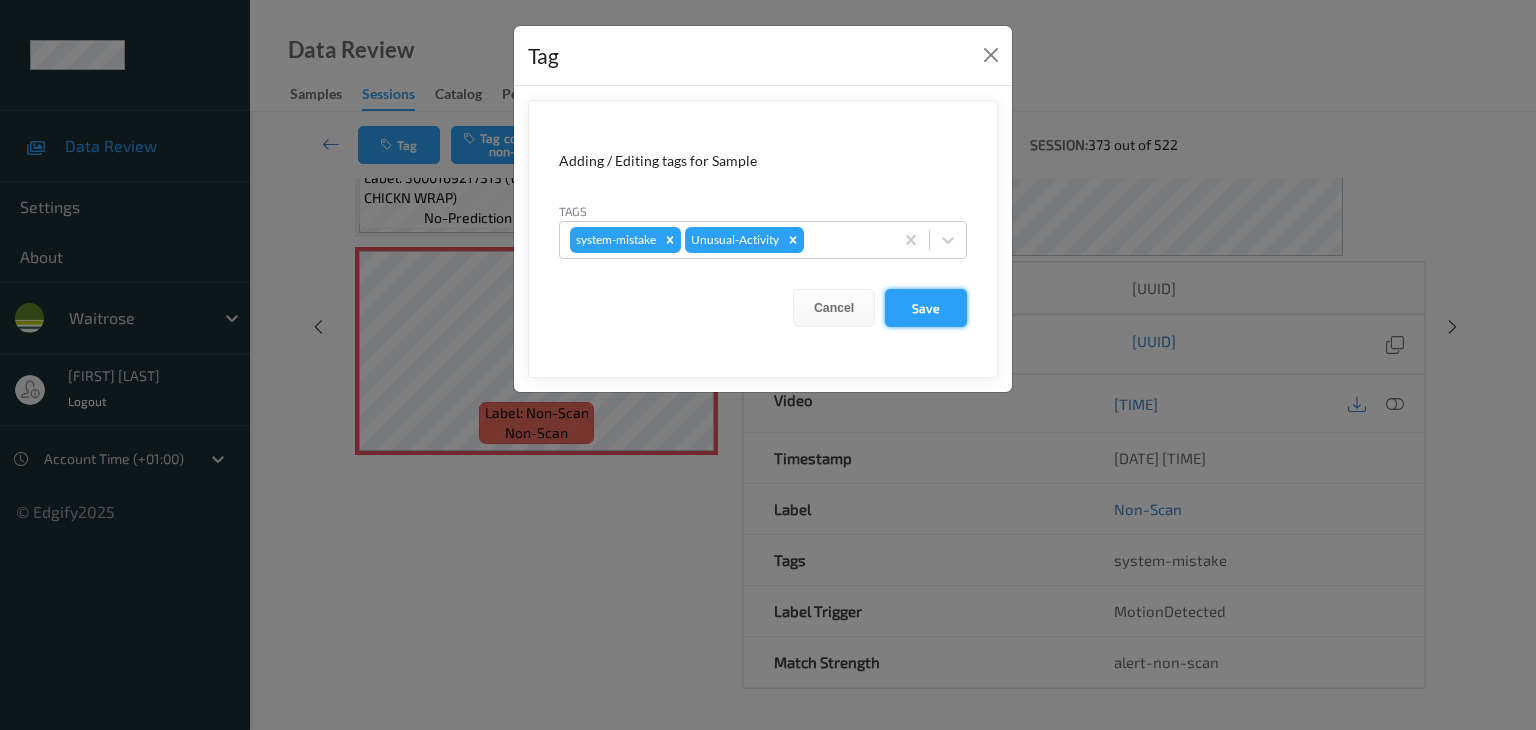 click on "Save" at bounding box center [926, 308] 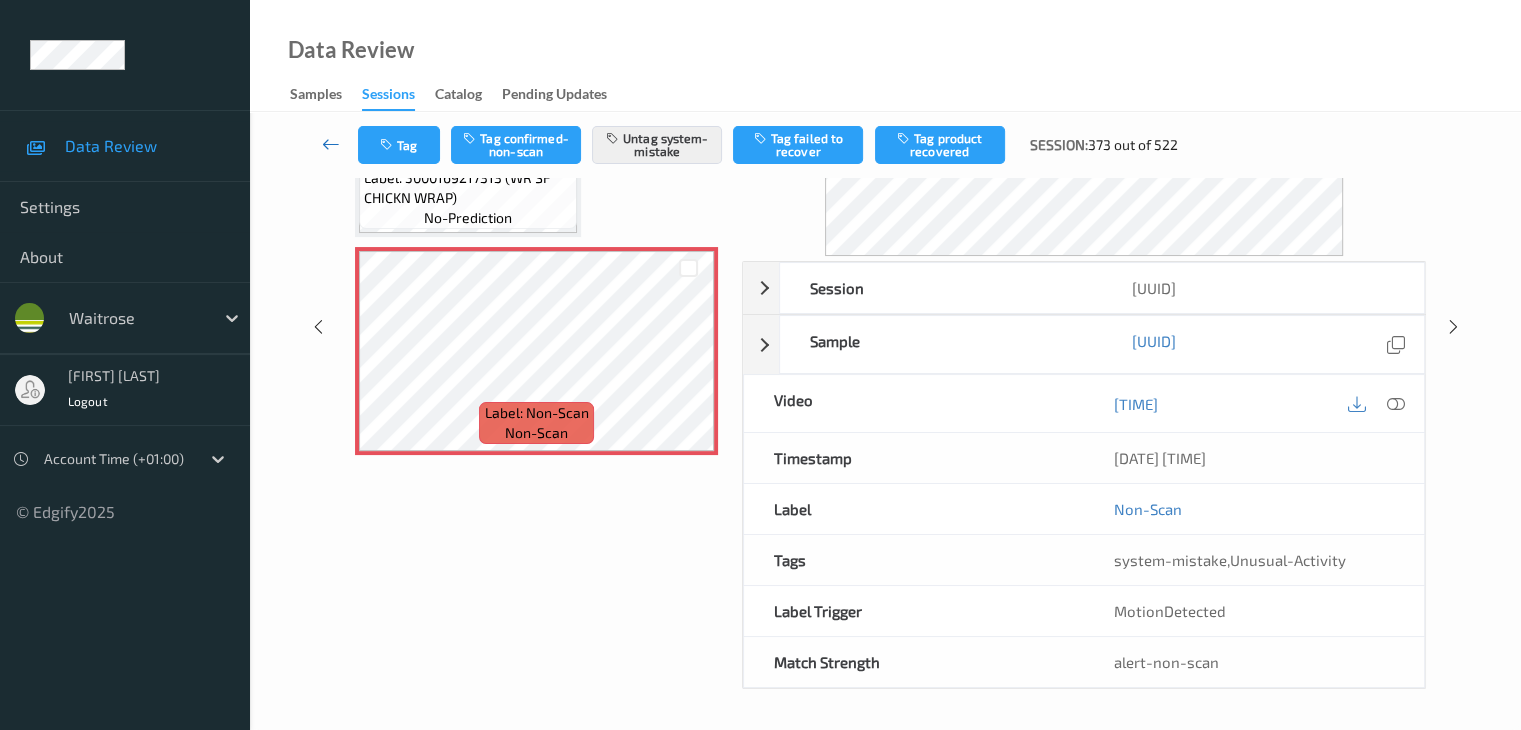 click at bounding box center (331, 144) 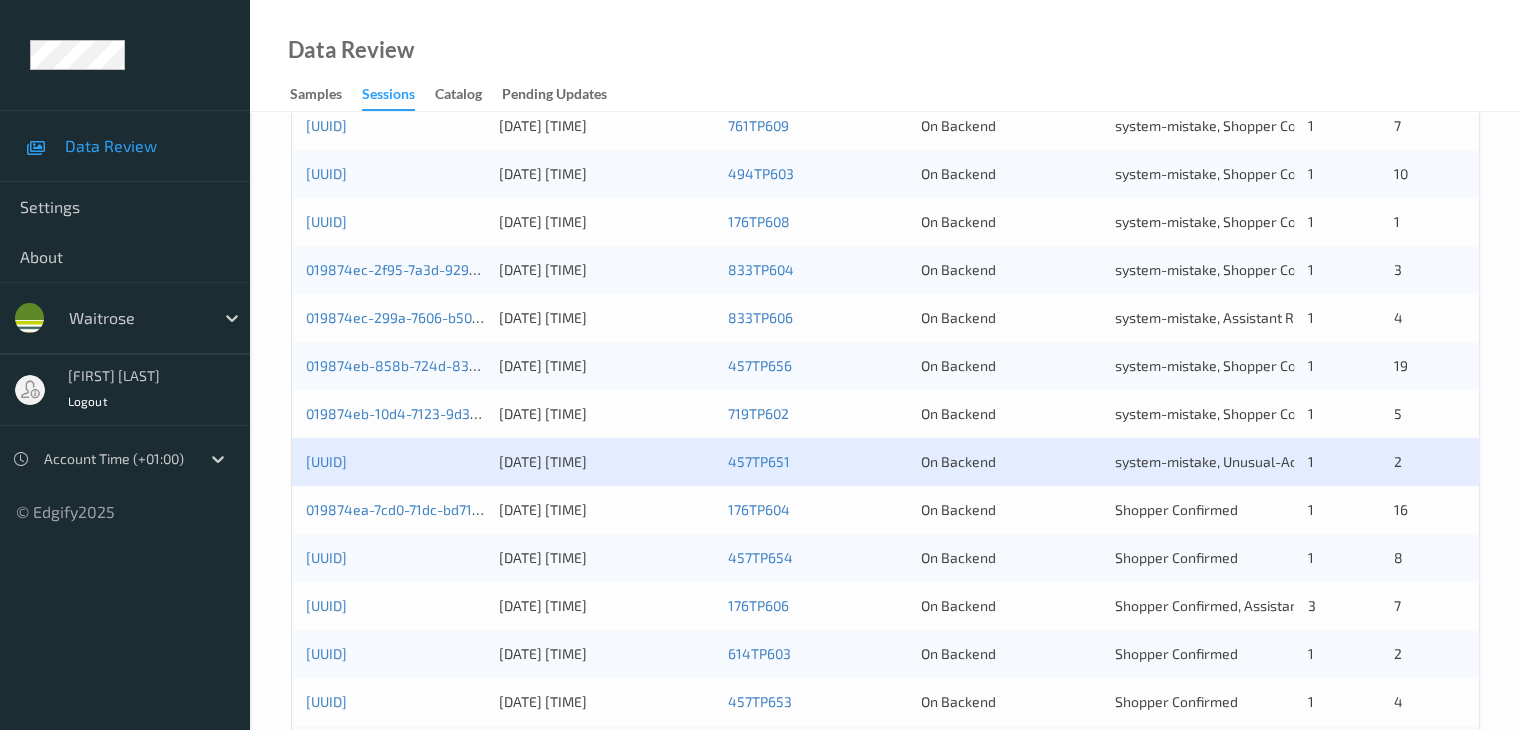 scroll, scrollTop: 800, scrollLeft: 0, axis: vertical 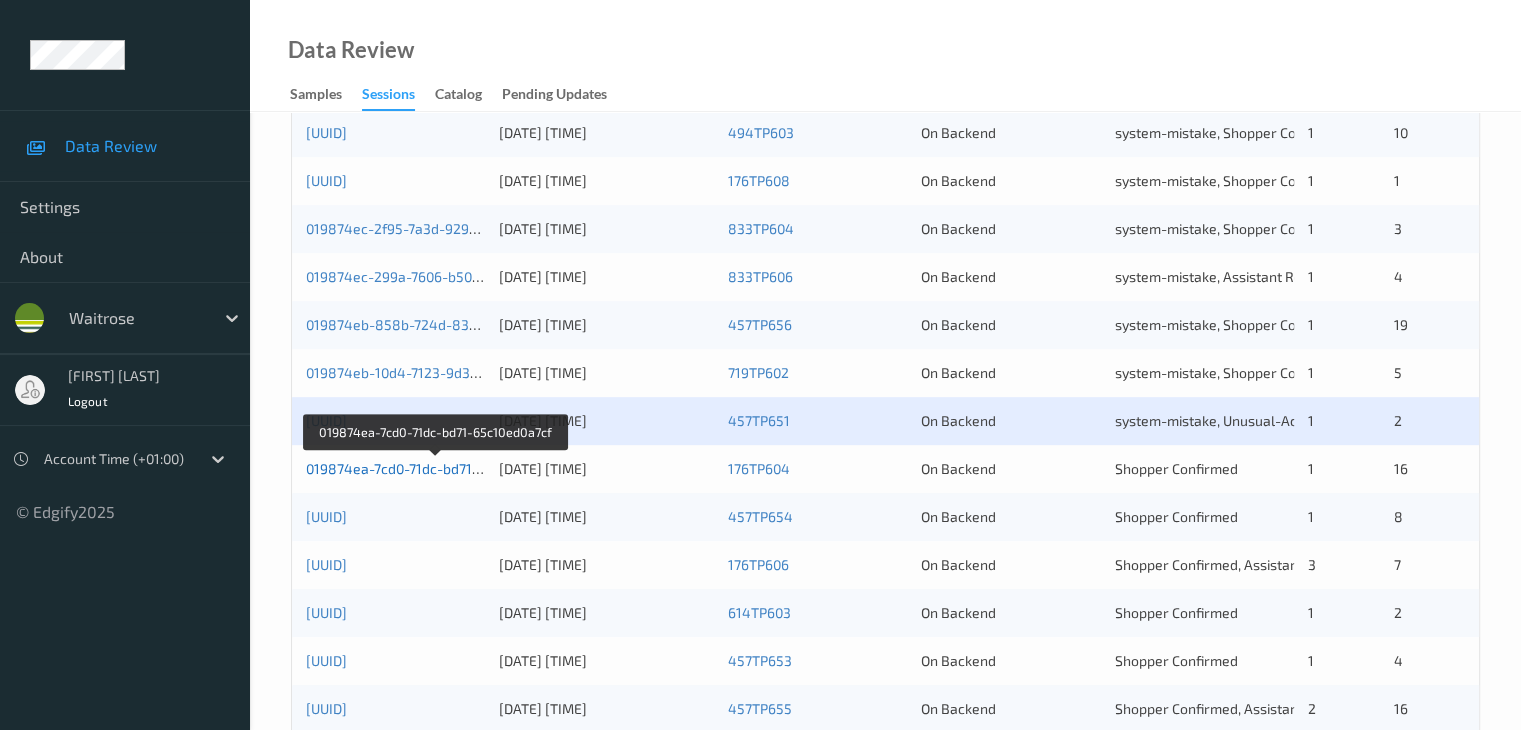 click on "019874ea-7cd0-71dc-bd71-65c10ed0a7cf" at bounding box center [436, 468] 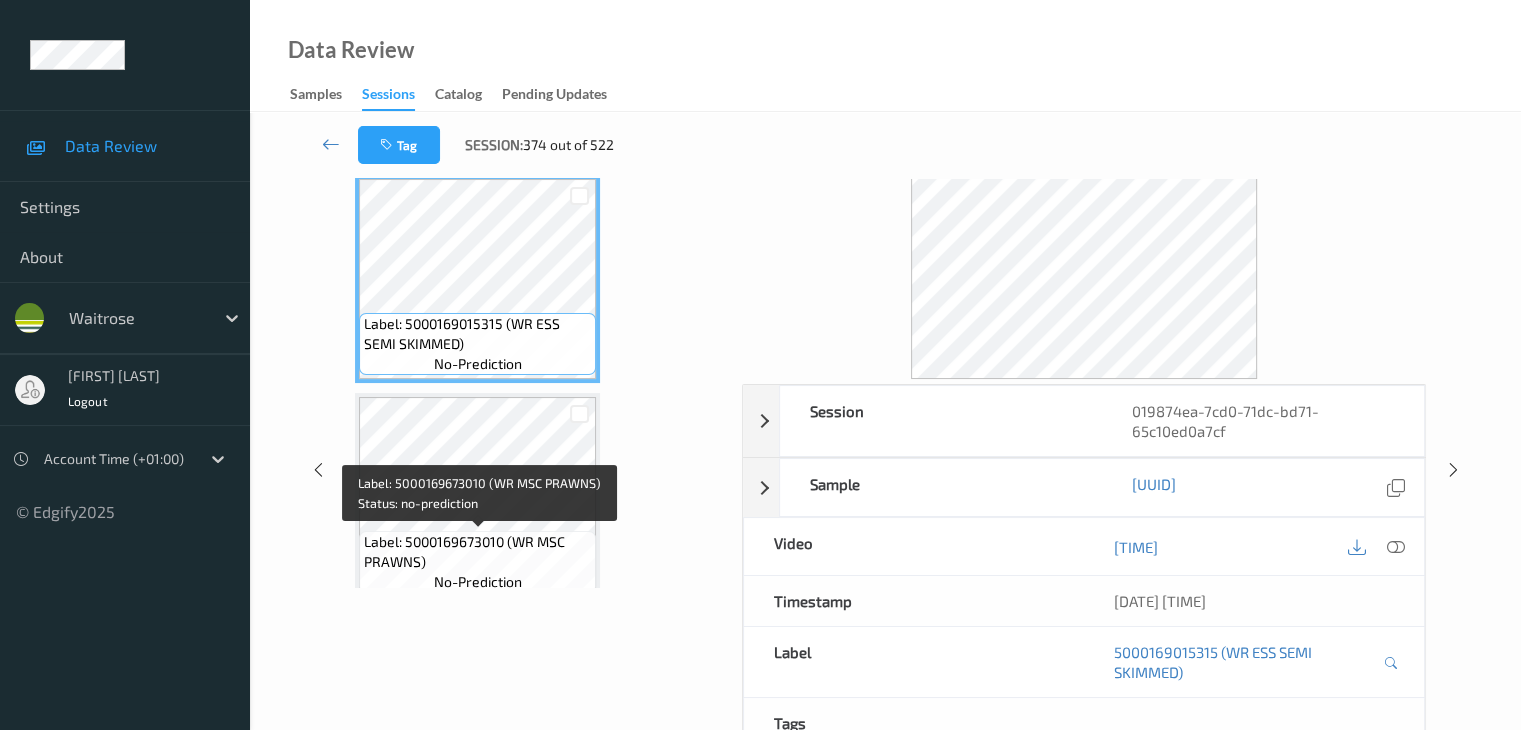 scroll, scrollTop: 0, scrollLeft: 0, axis: both 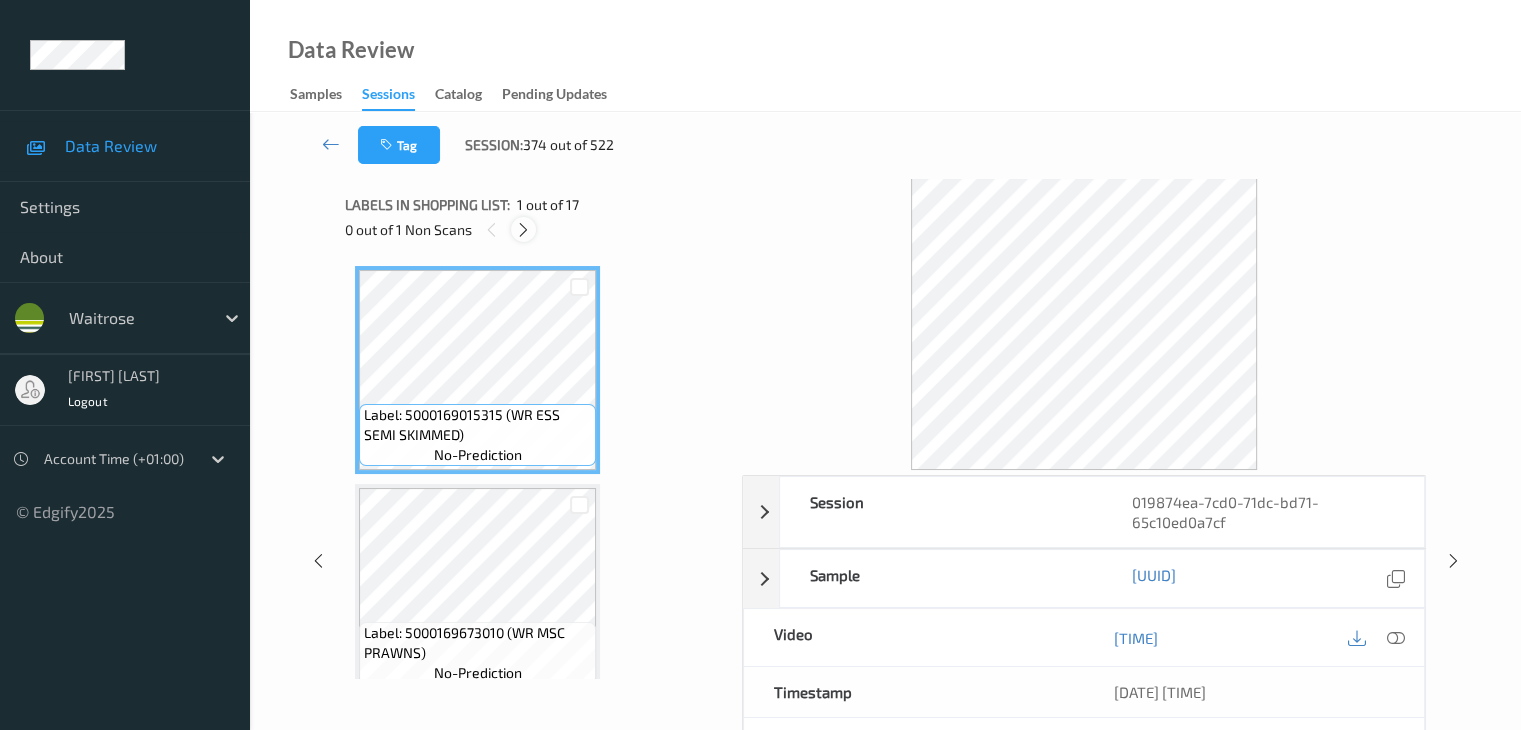 click at bounding box center [523, 230] 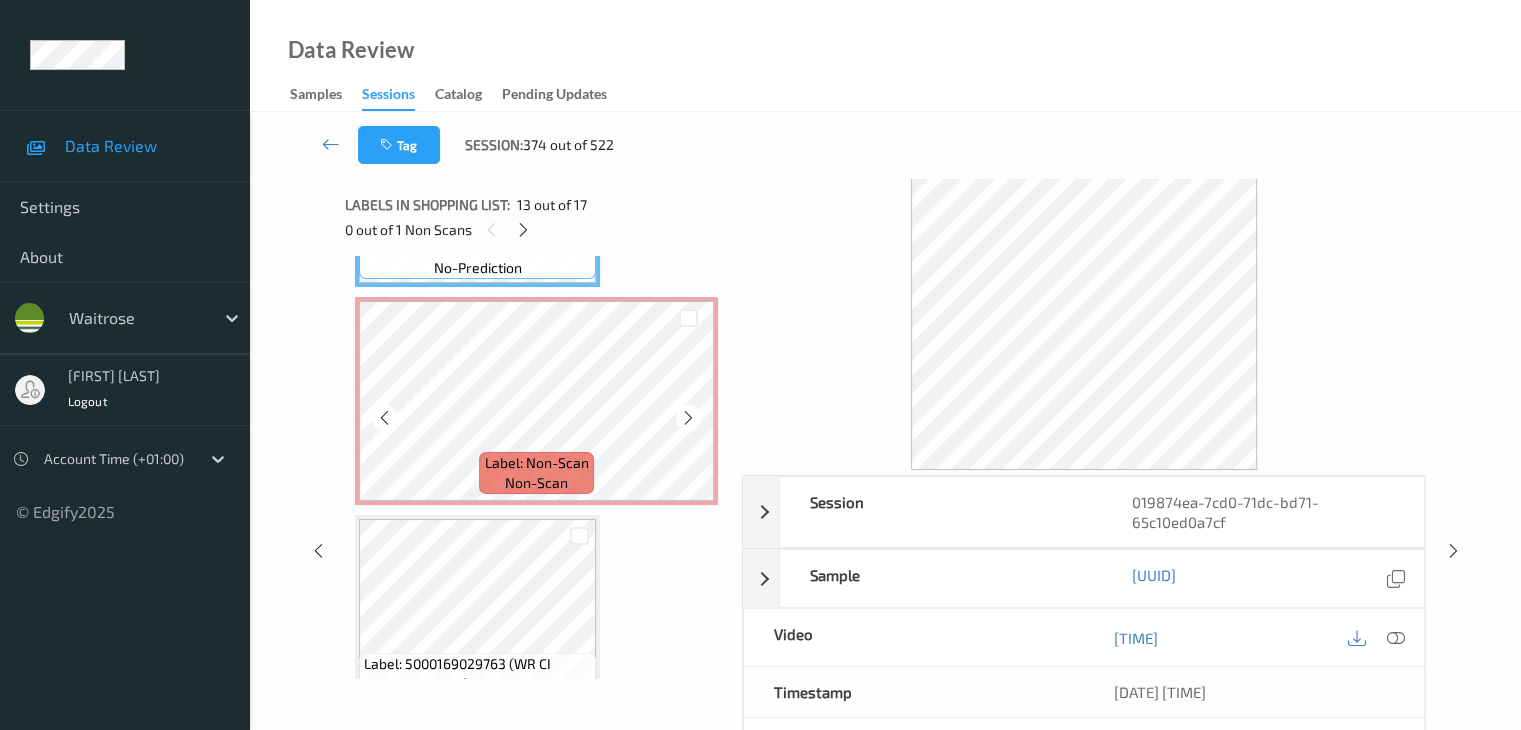 scroll, scrollTop: 2826, scrollLeft: 0, axis: vertical 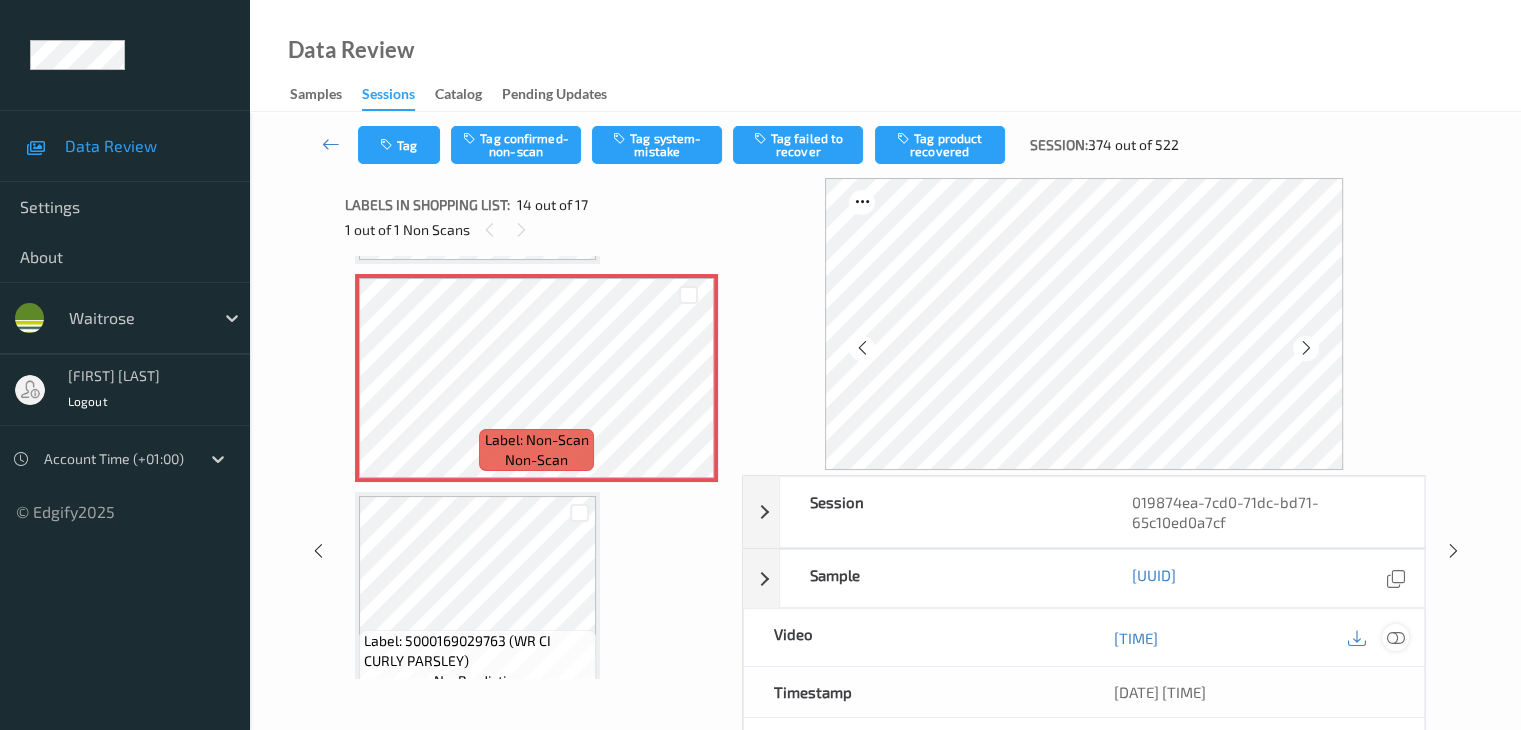 click at bounding box center (1395, 638) 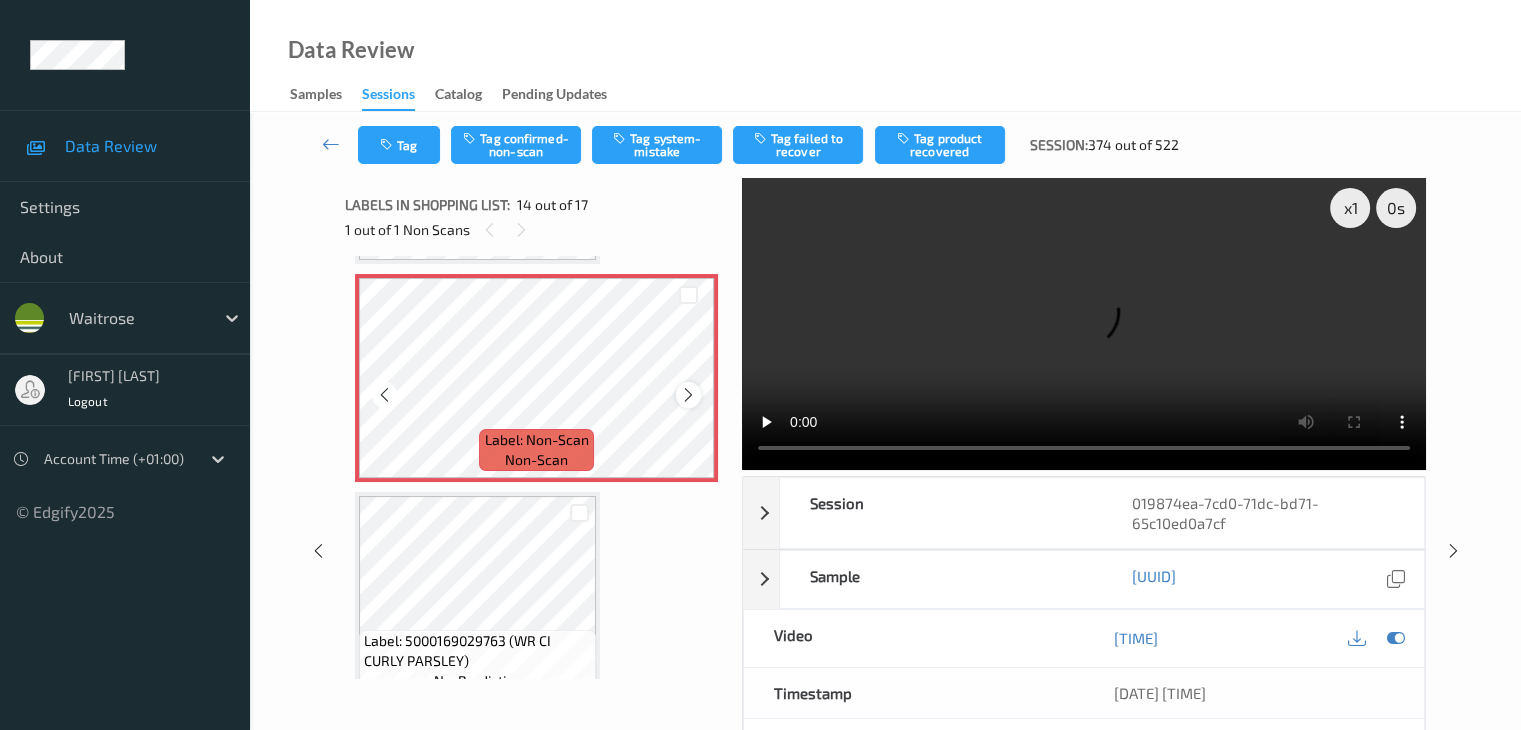 click at bounding box center (688, 394) 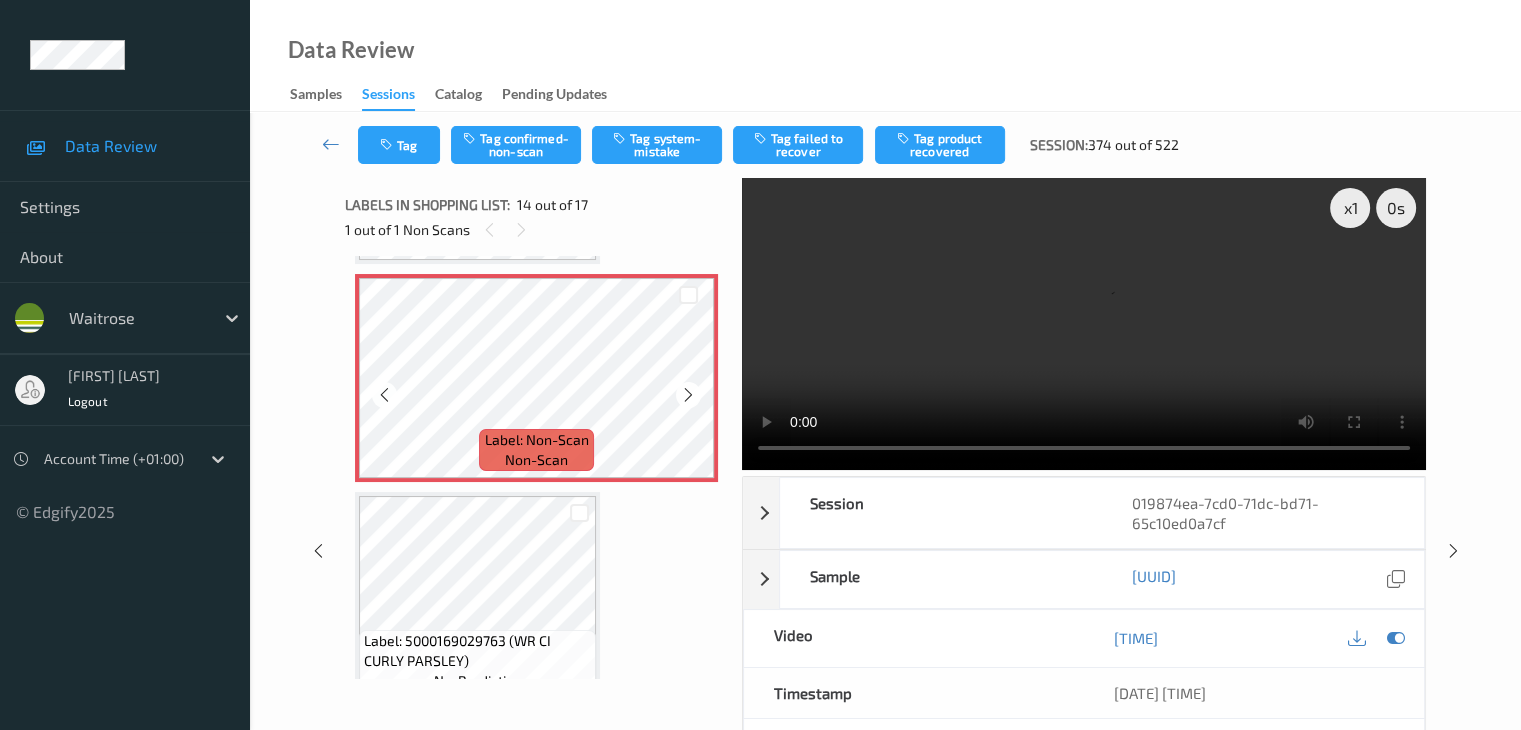click at bounding box center (688, 394) 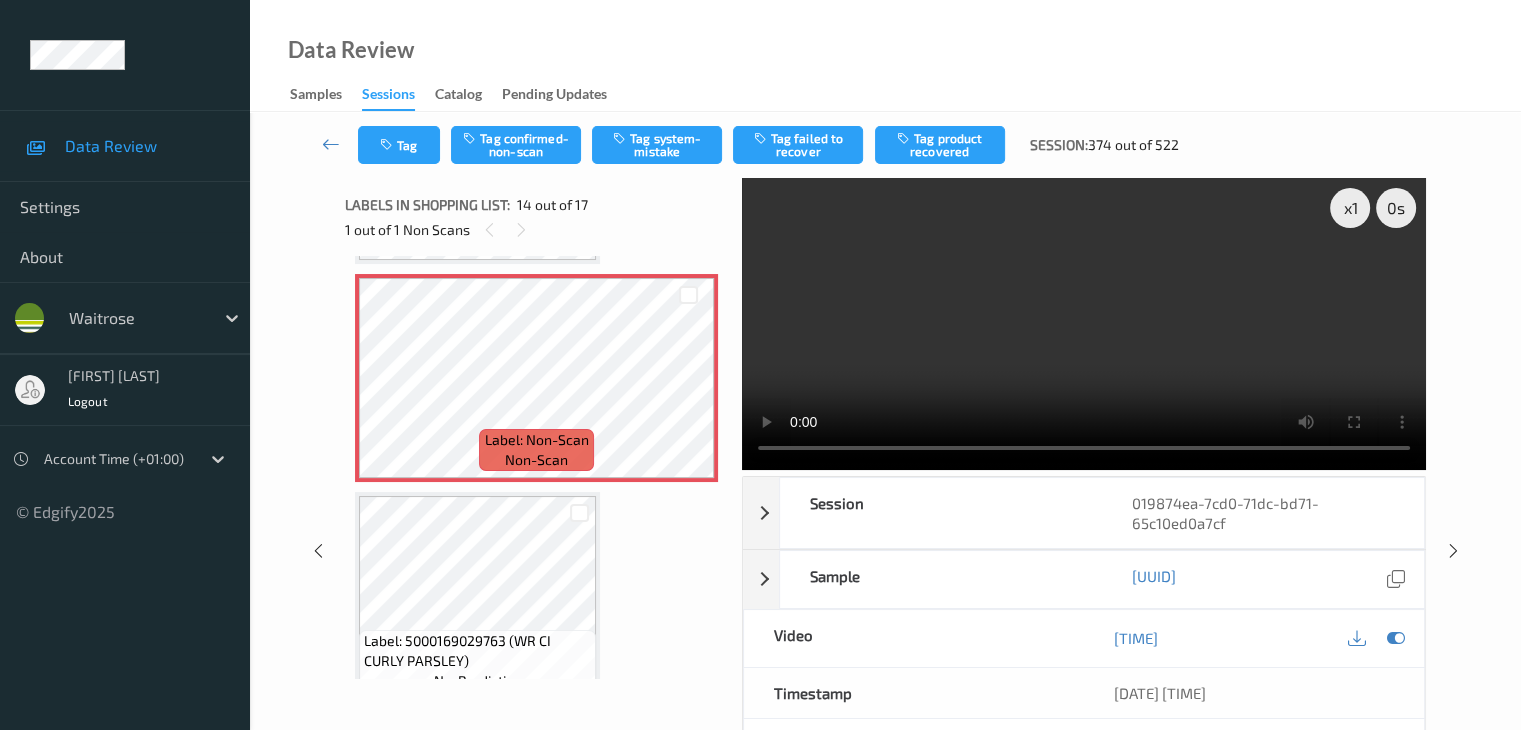 type 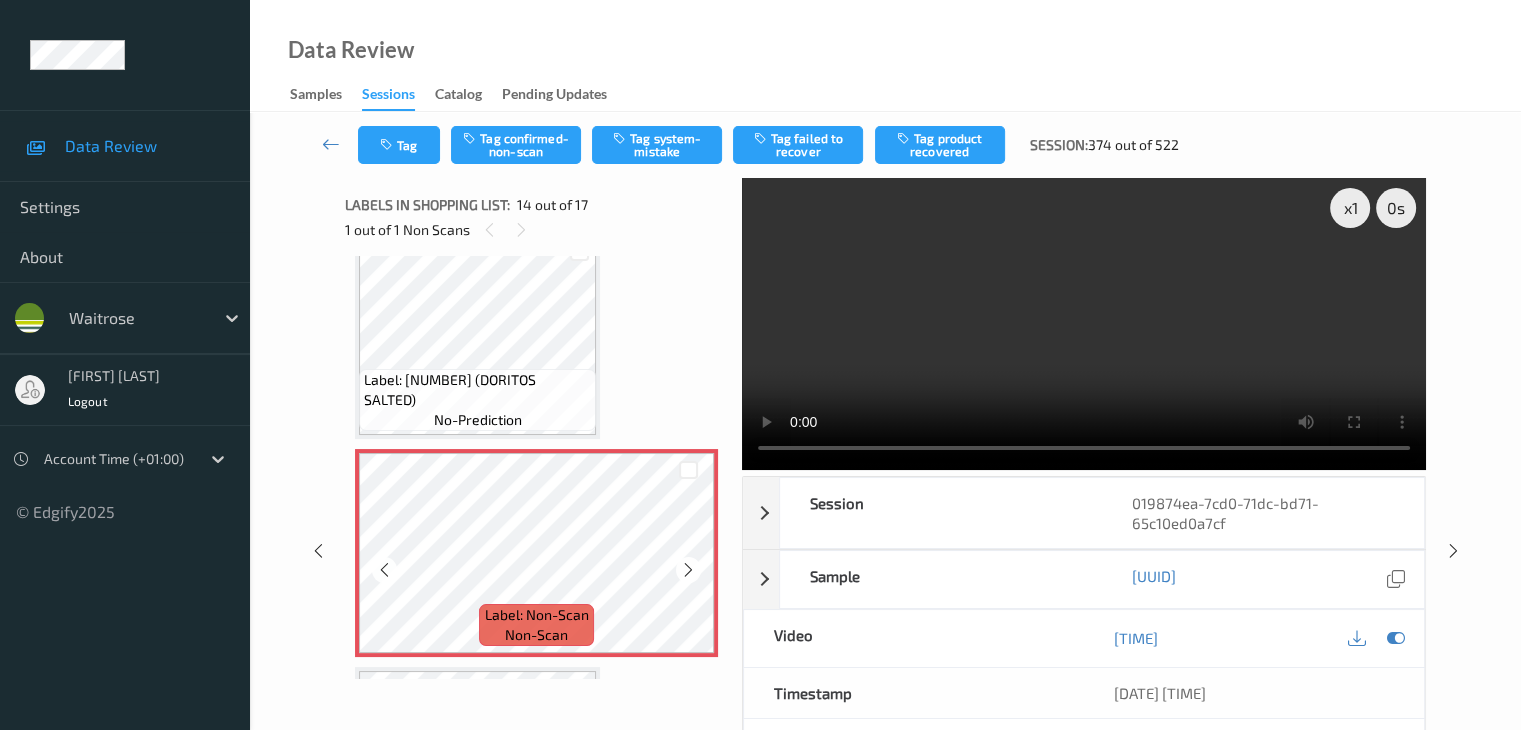 scroll, scrollTop: 2626, scrollLeft: 0, axis: vertical 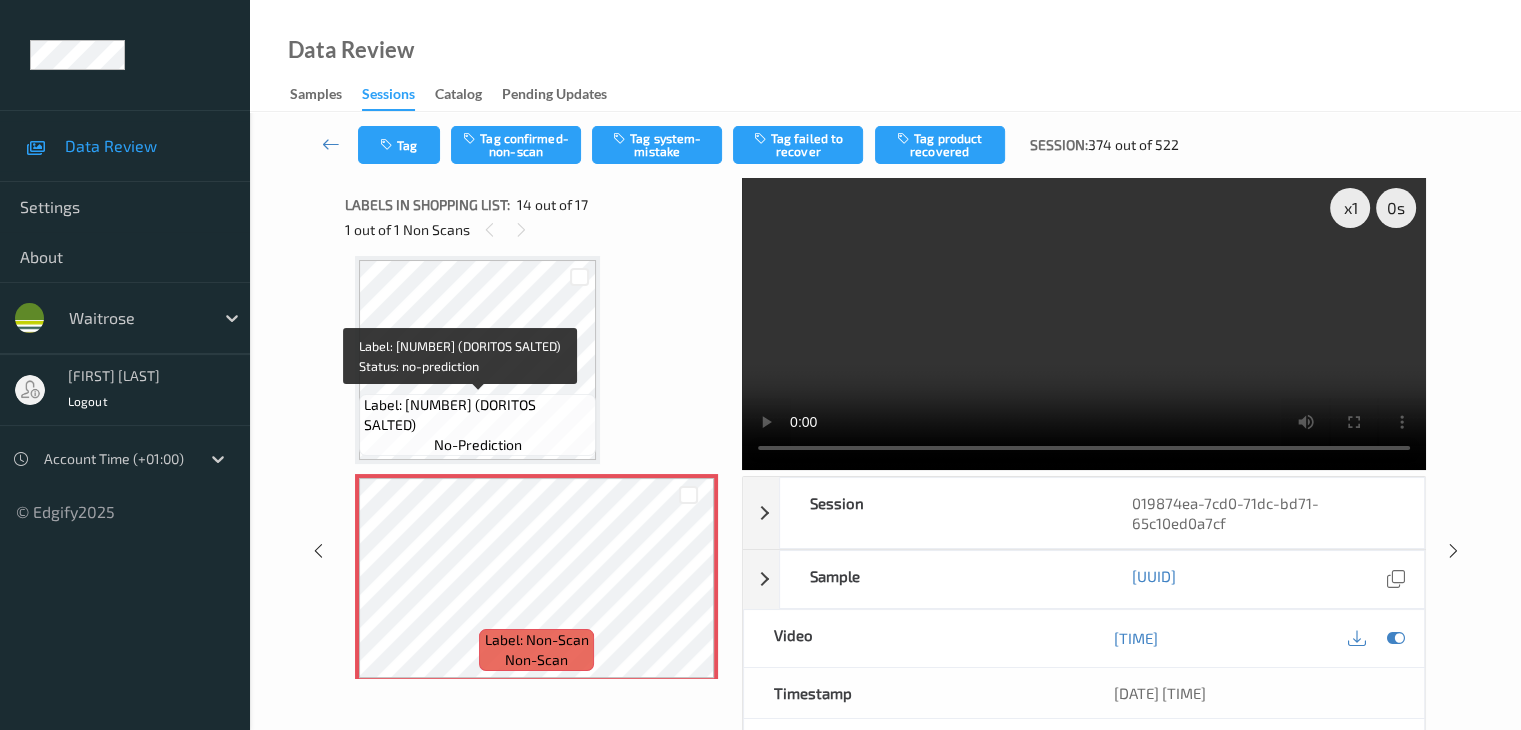 click on "Label: 5000328033730 (DORITOS SALTED)" at bounding box center [477, 415] 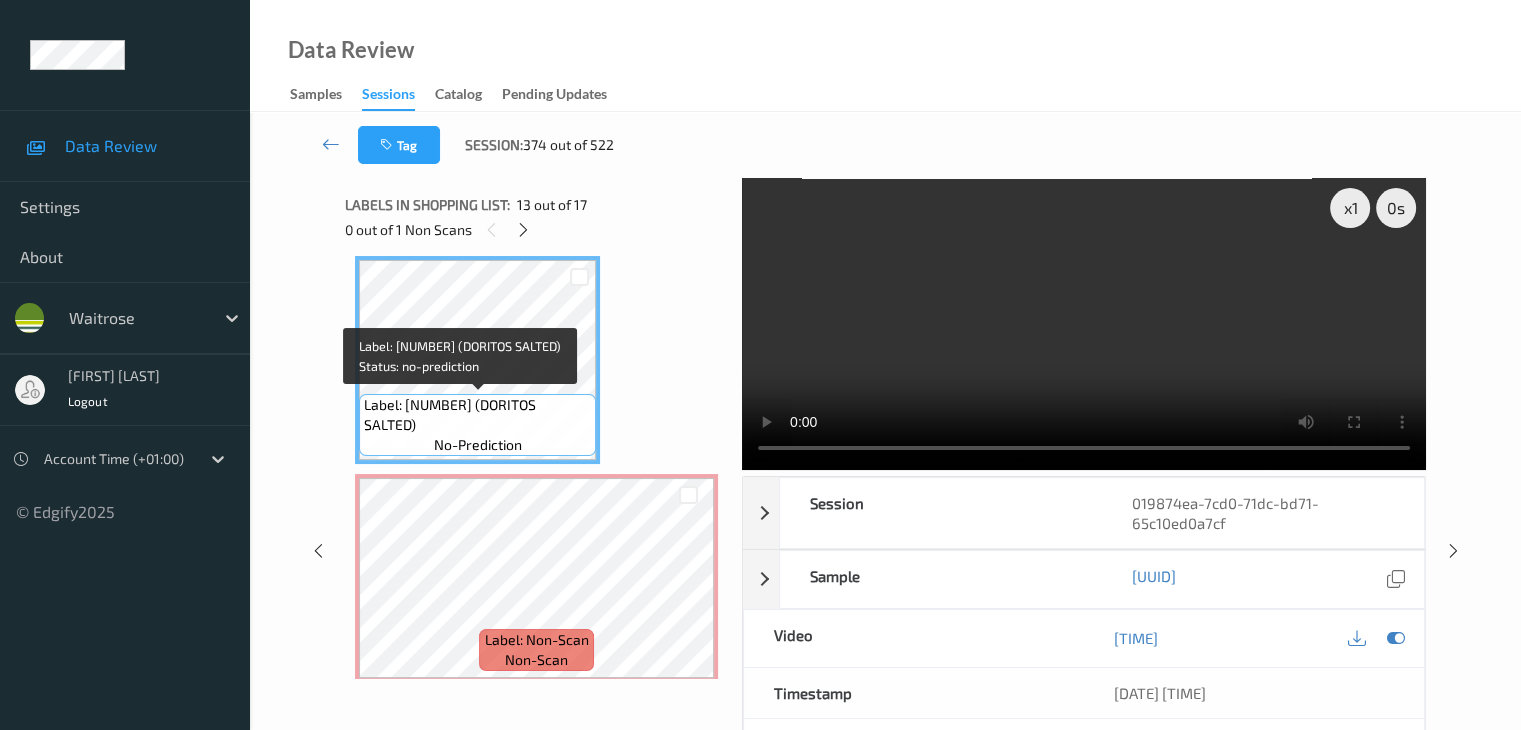 click on "Label: 5000328033730 (DORITOS SALTED)" at bounding box center (477, 415) 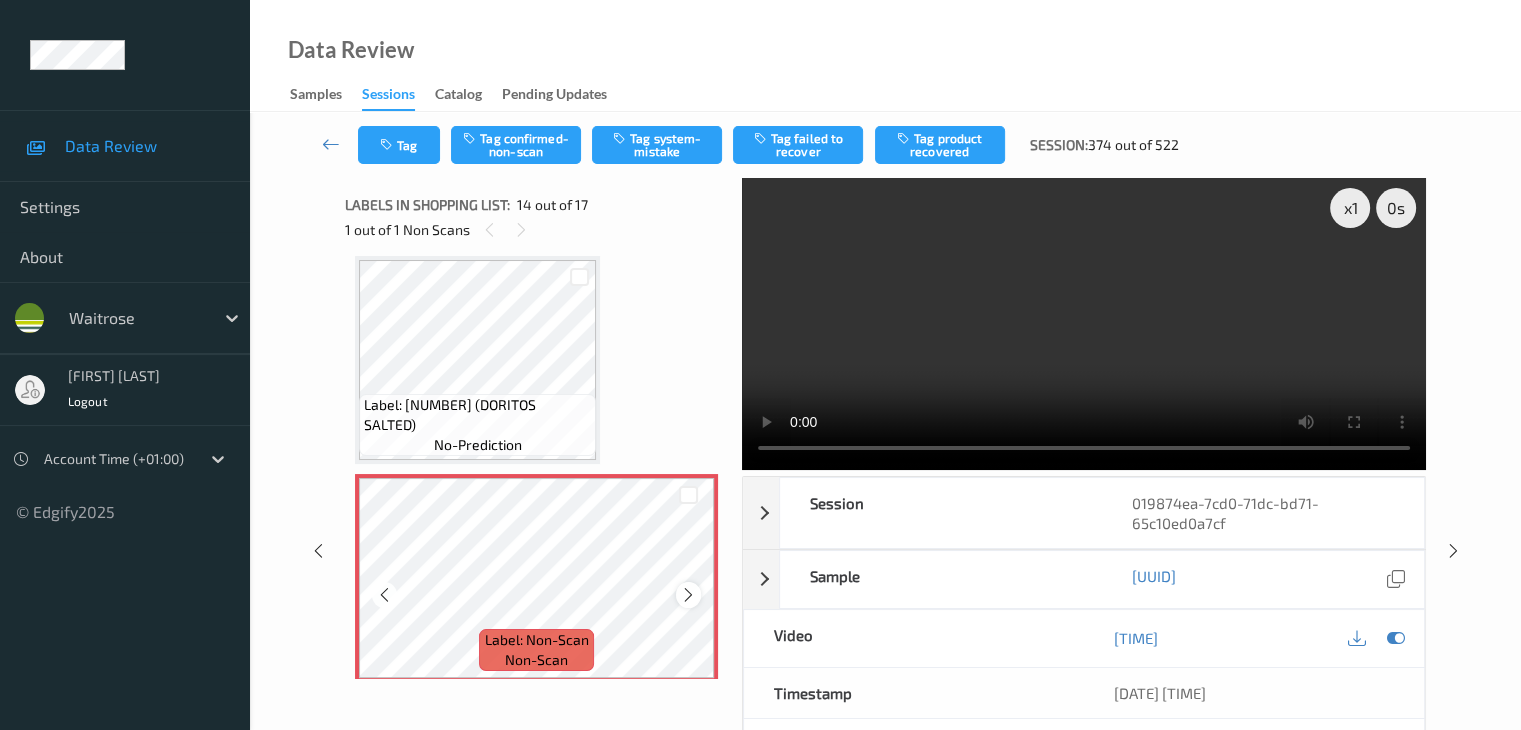 click at bounding box center [688, 595] 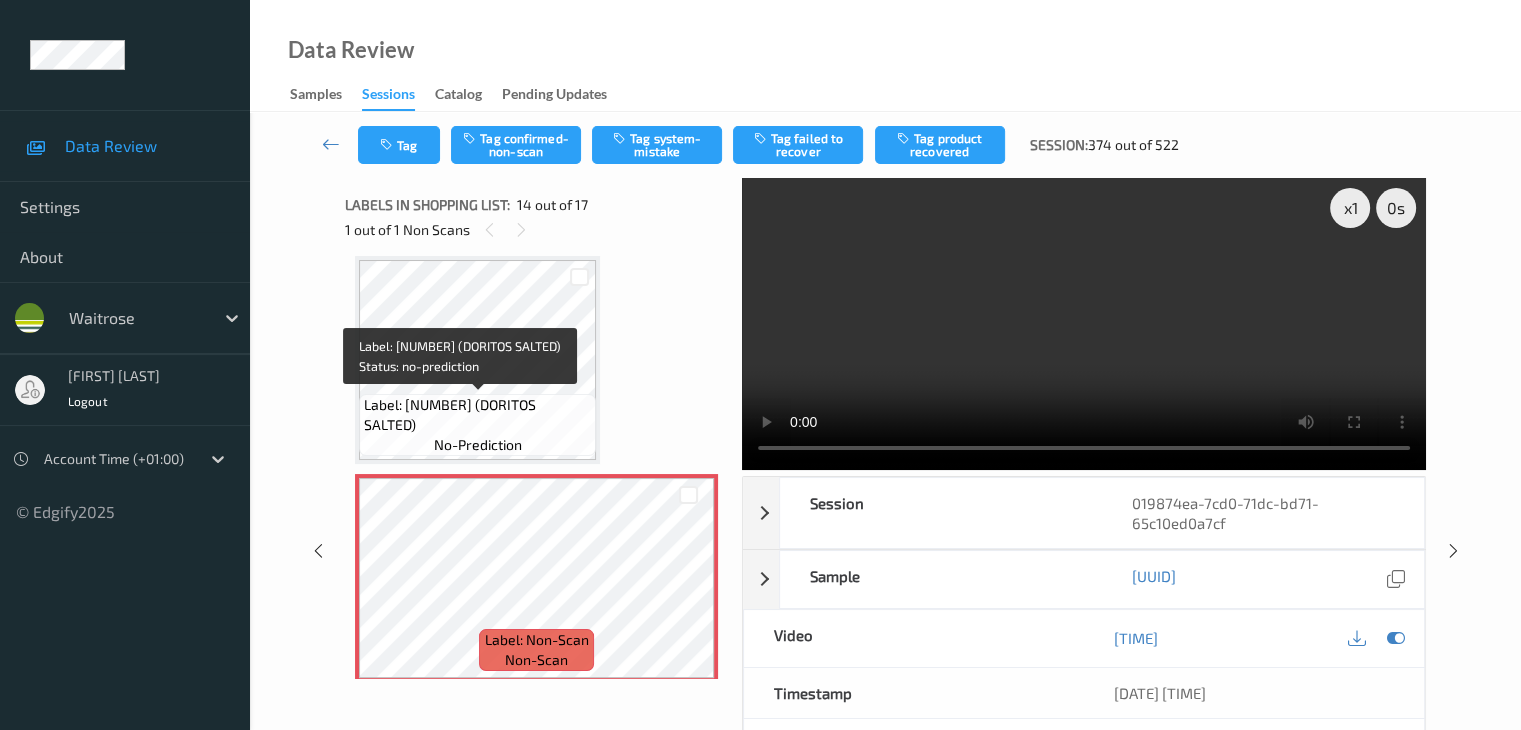 click on "Label: 5000328033730 (DORITOS SALTED) no-prediction" at bounding box center (477, 425) 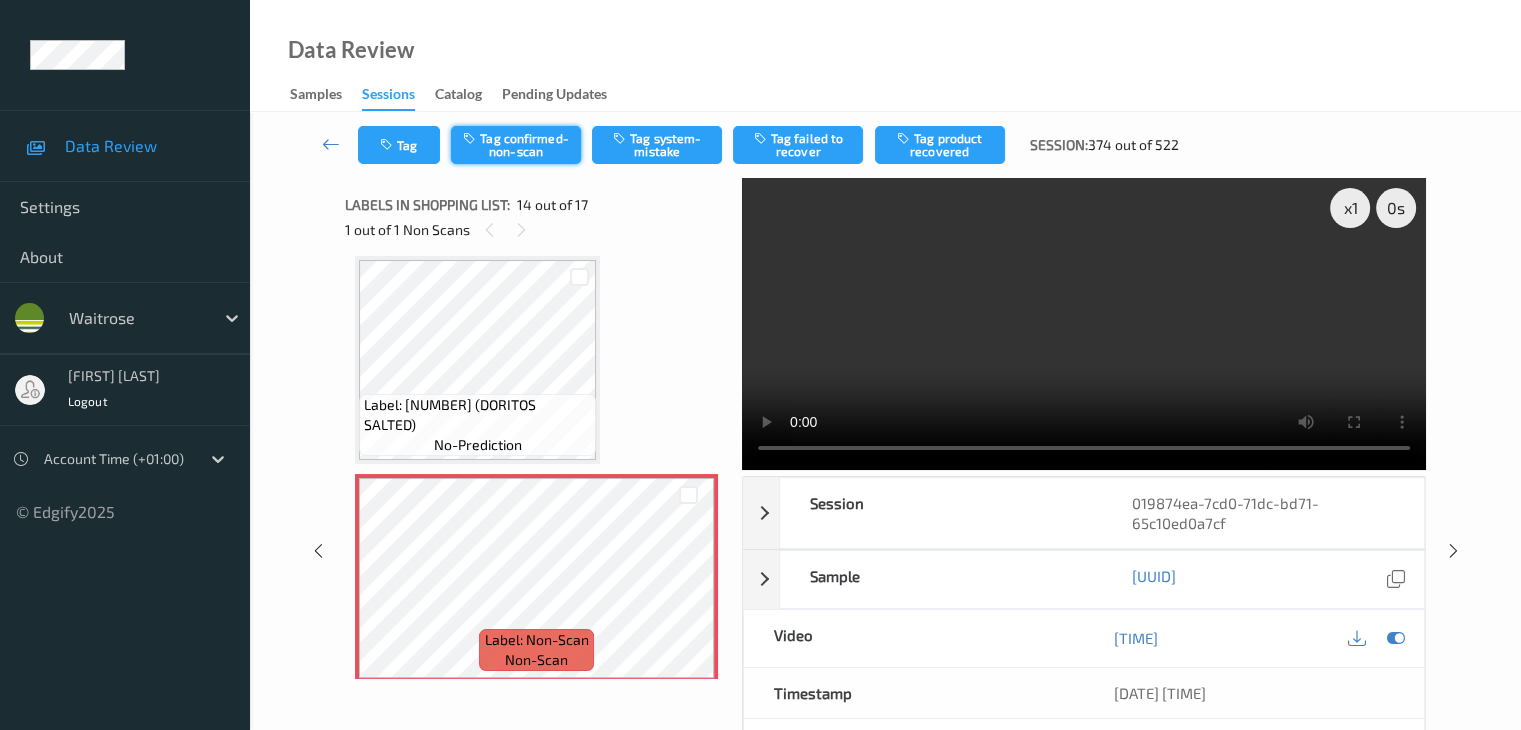 click on "Tag   confirmed-non-scan" at bounding box center (516, 145) 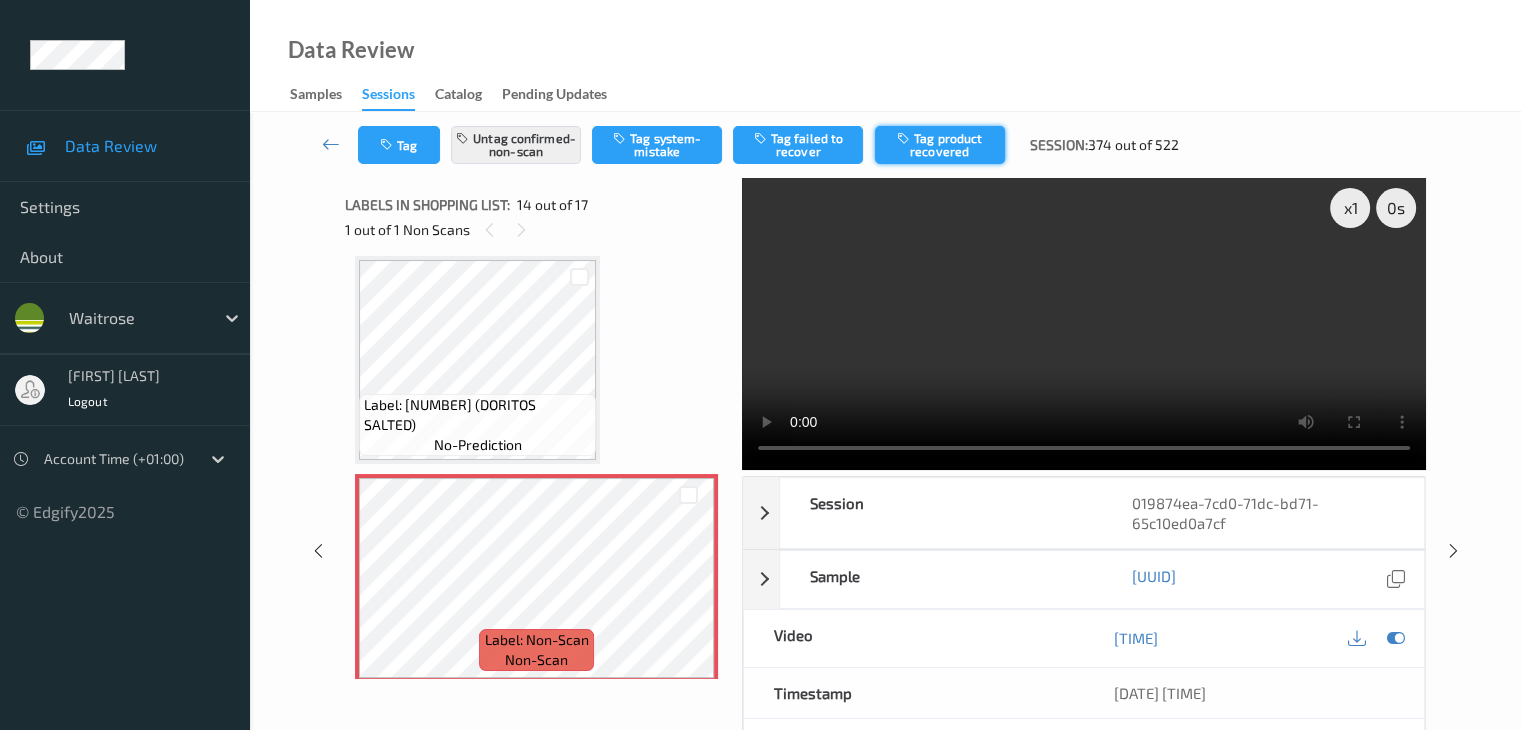 click on "Tag   product recovered" at bounding box center [940, 145] 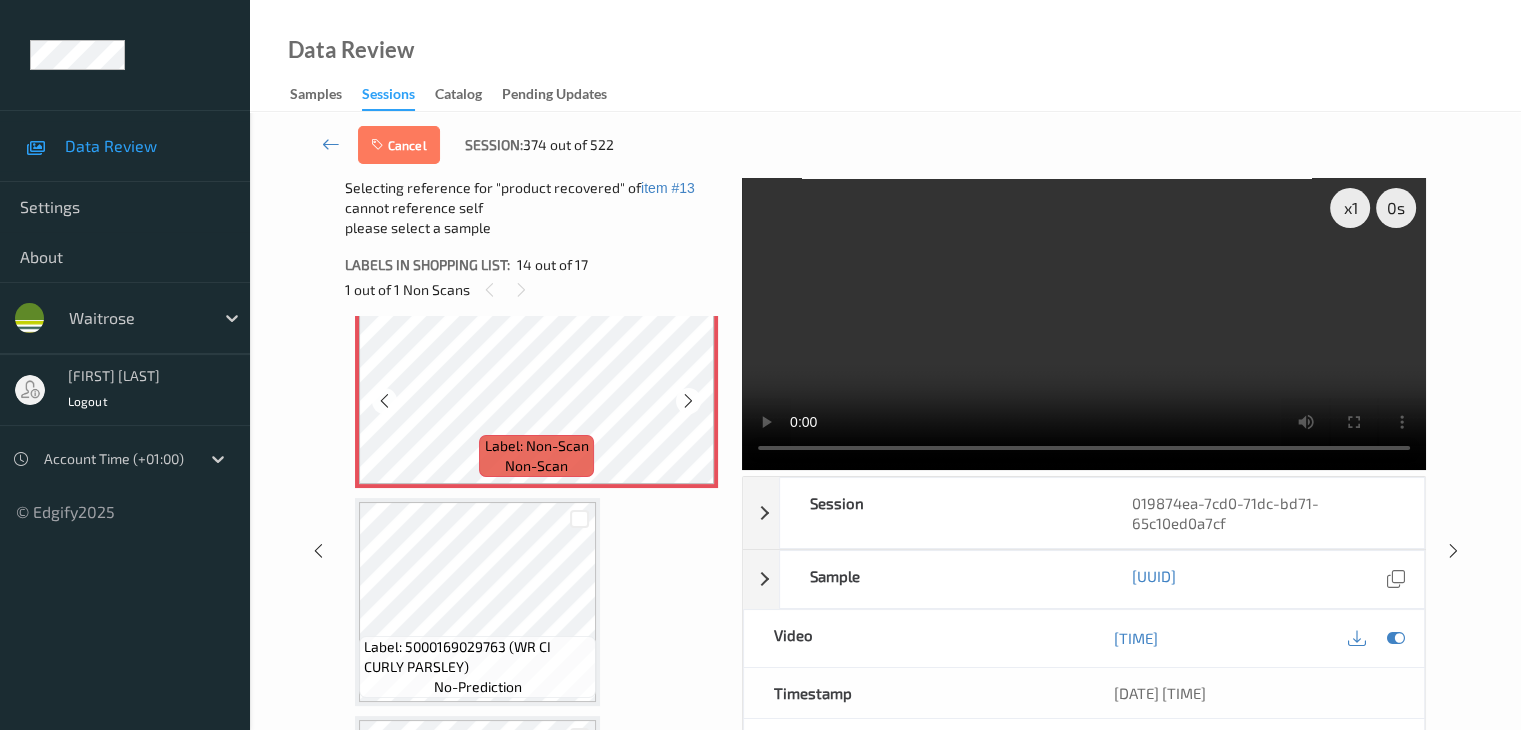 scroll, scrollTop: 2926, scrollLeft: 0, axis: vertical 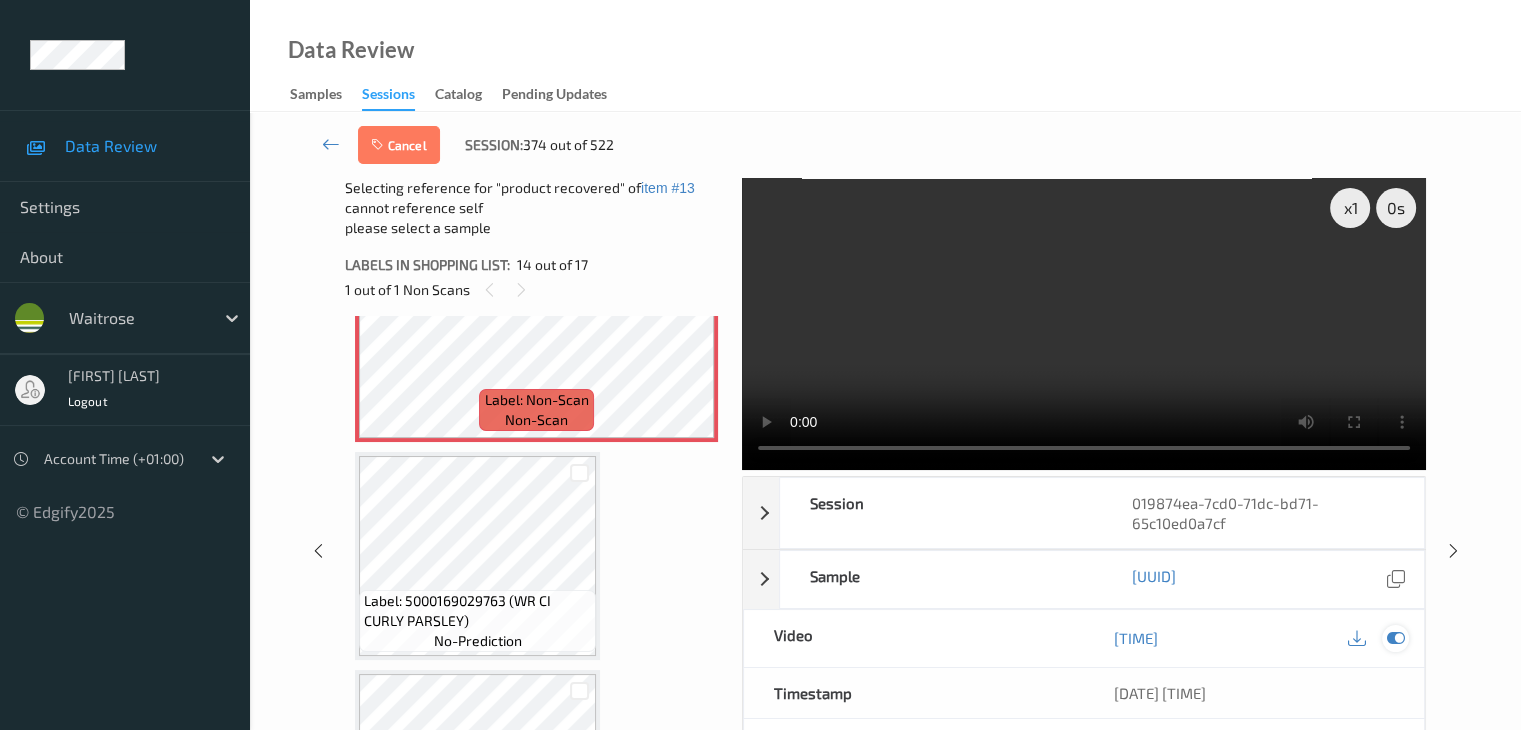 click at bounding box center [1395, 638] 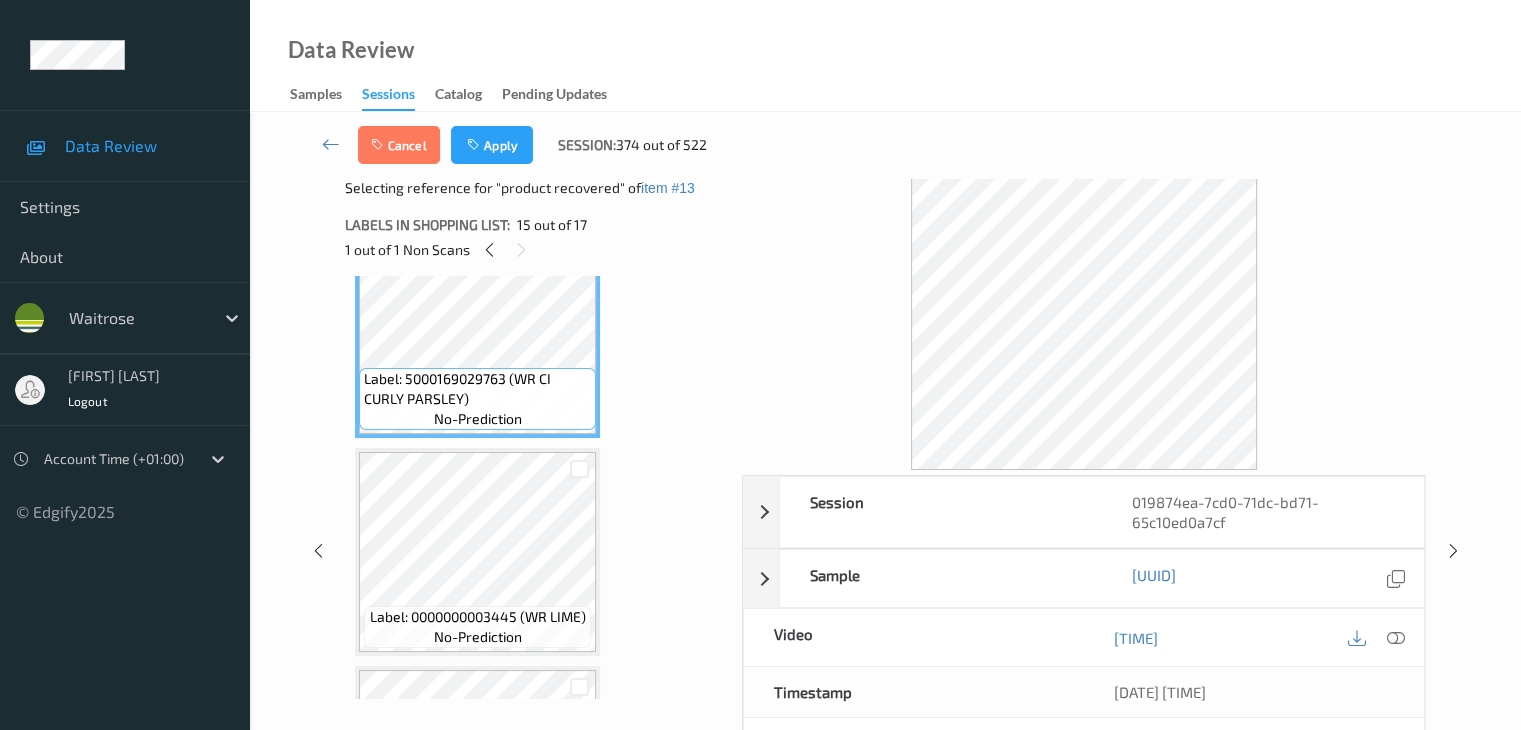 scroll, scrollTop: 3126, scrollLeft: 0, axis: vertical 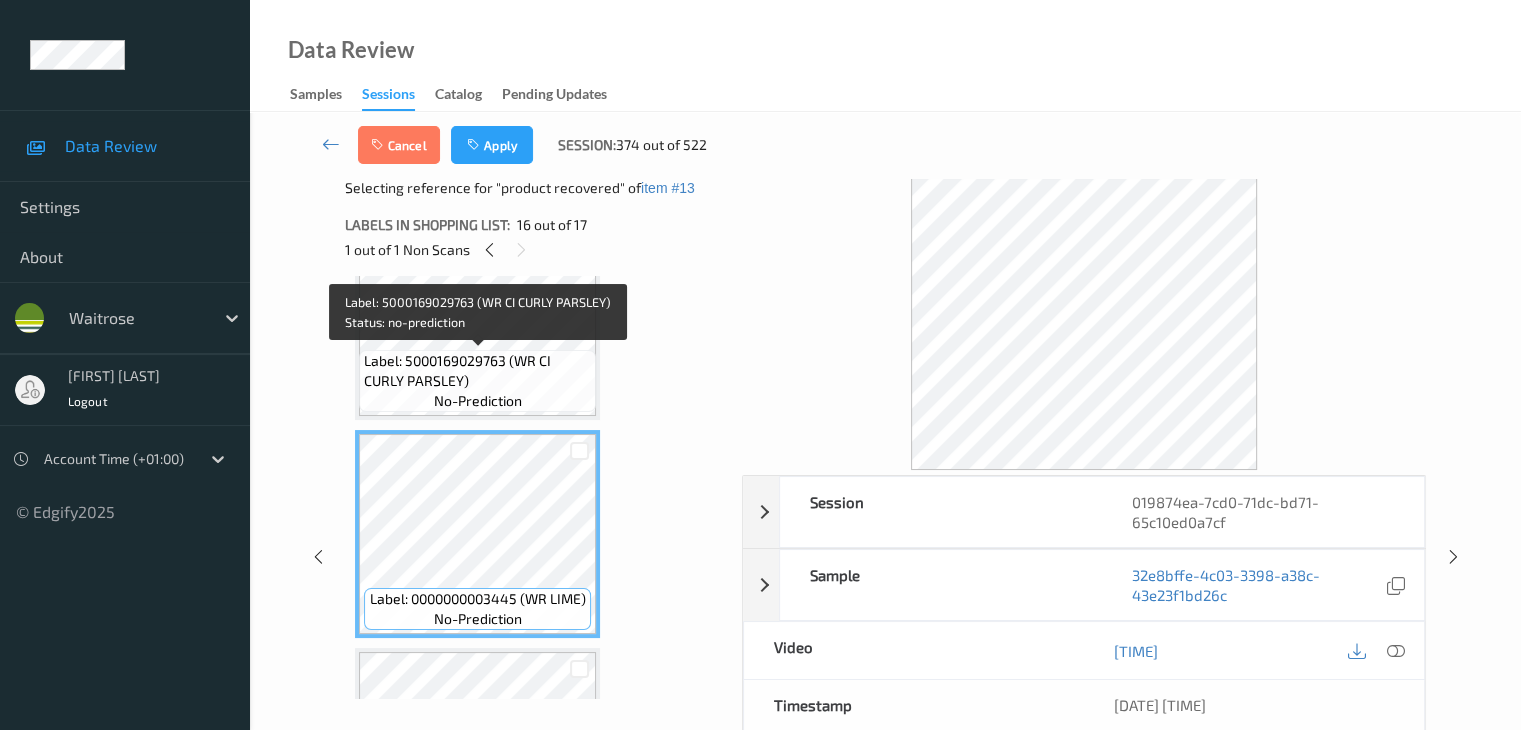 click on "Label: 5000169029763 (WR CI CURLY PARSLEY)" at bounding box center [477, 371] 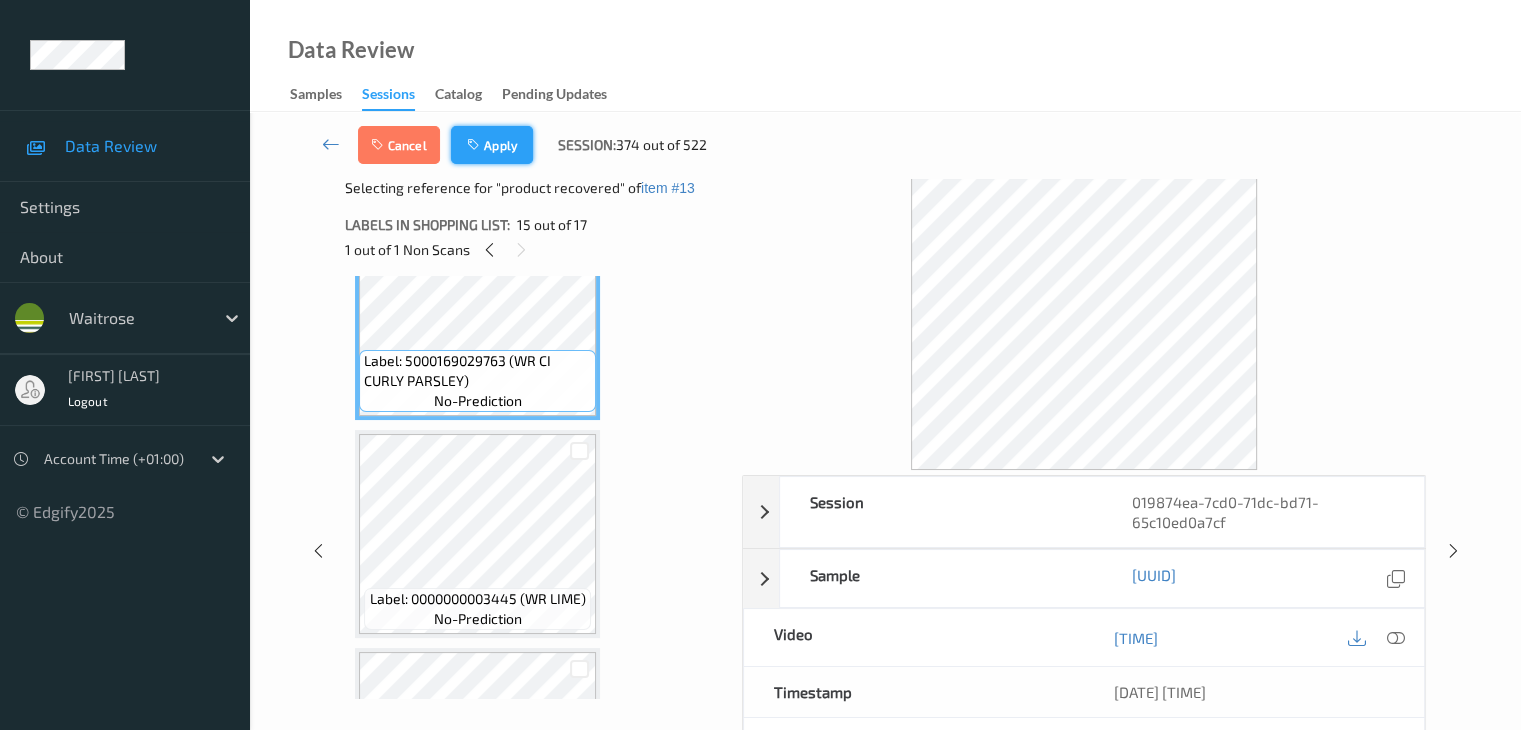 click on "Apply" at bounding box center (492, 145) 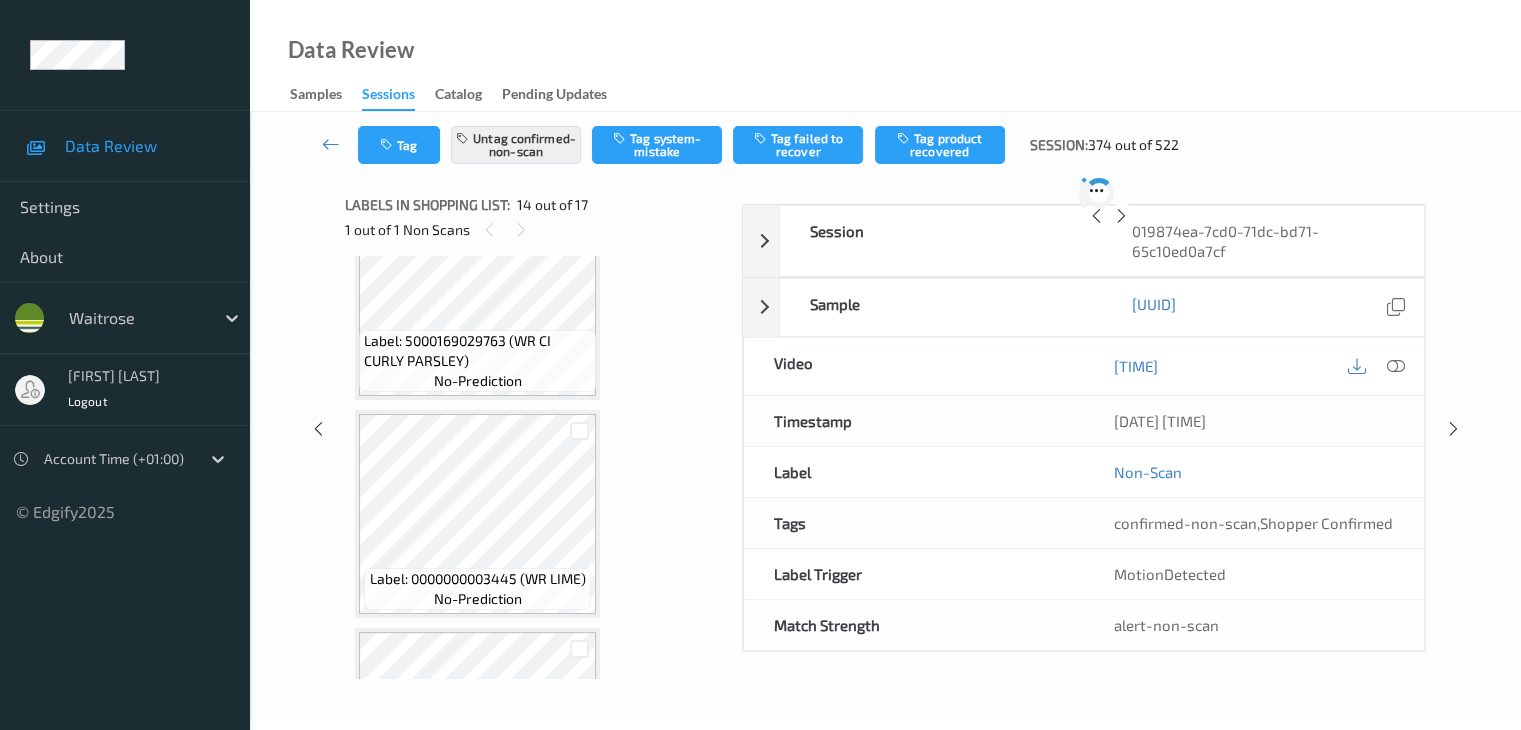 scroll, scrollTop: 2626, scrollLeft: 0, axis: vertical 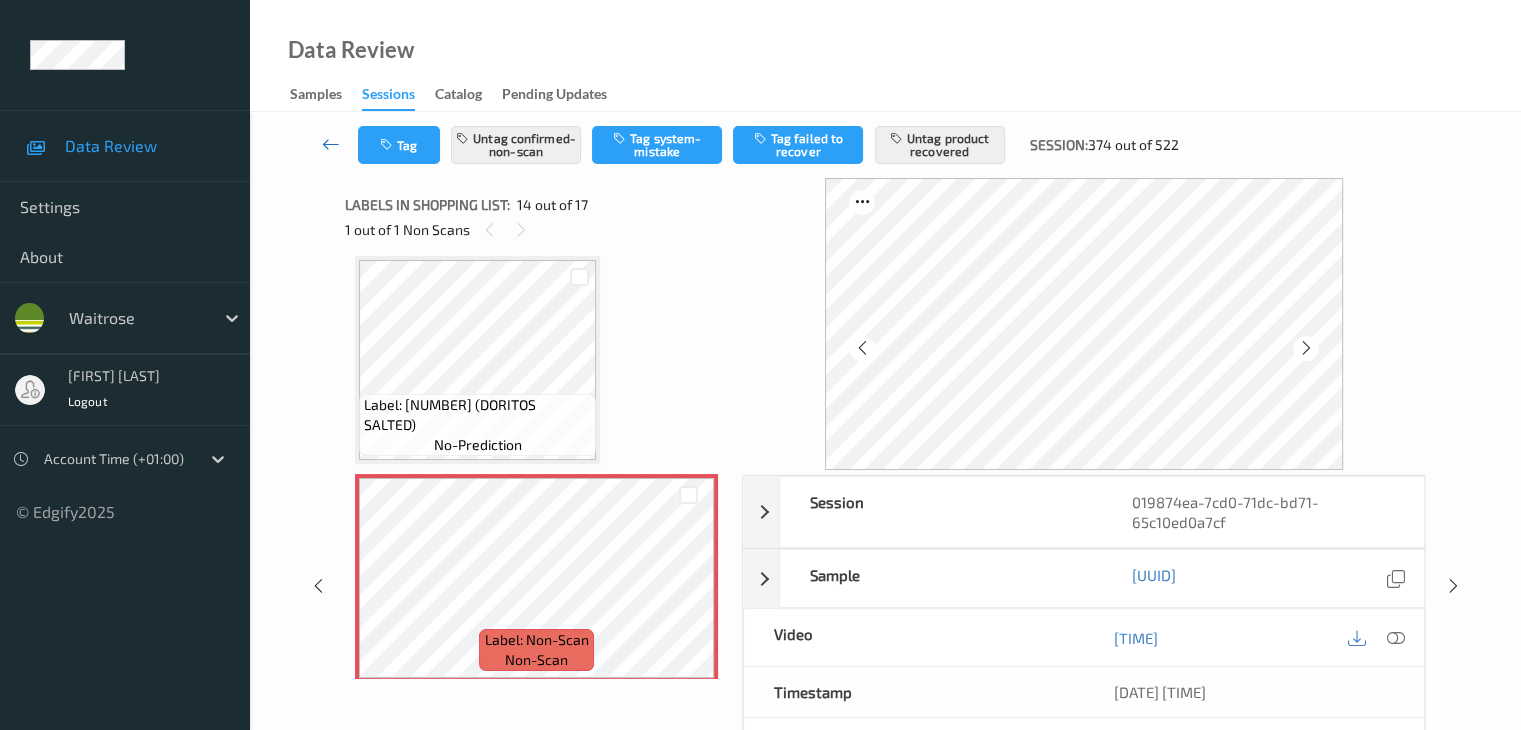 click at bounding box center (331, 144) 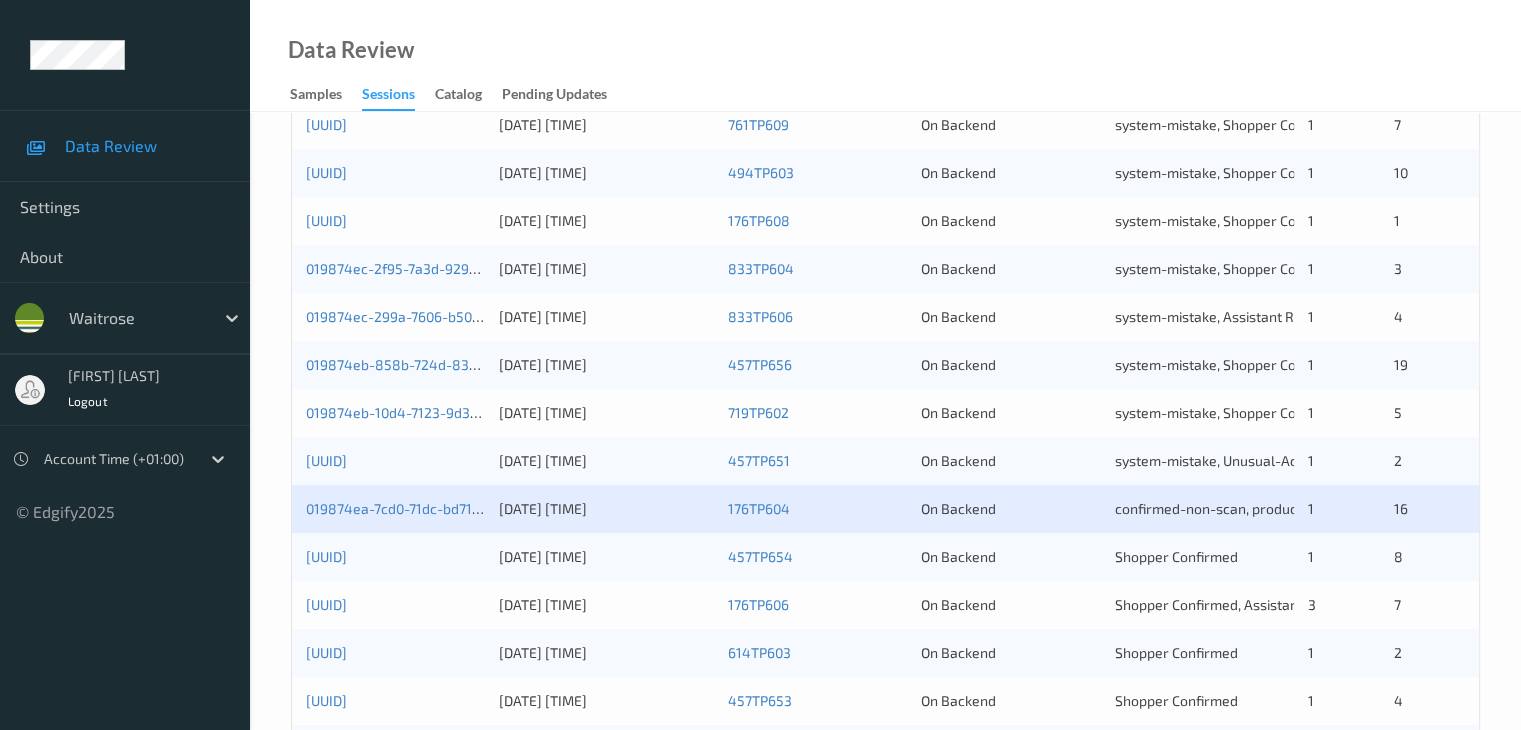 scroll, scrollTop: 900, scrollLeft: 0, axis: vertical 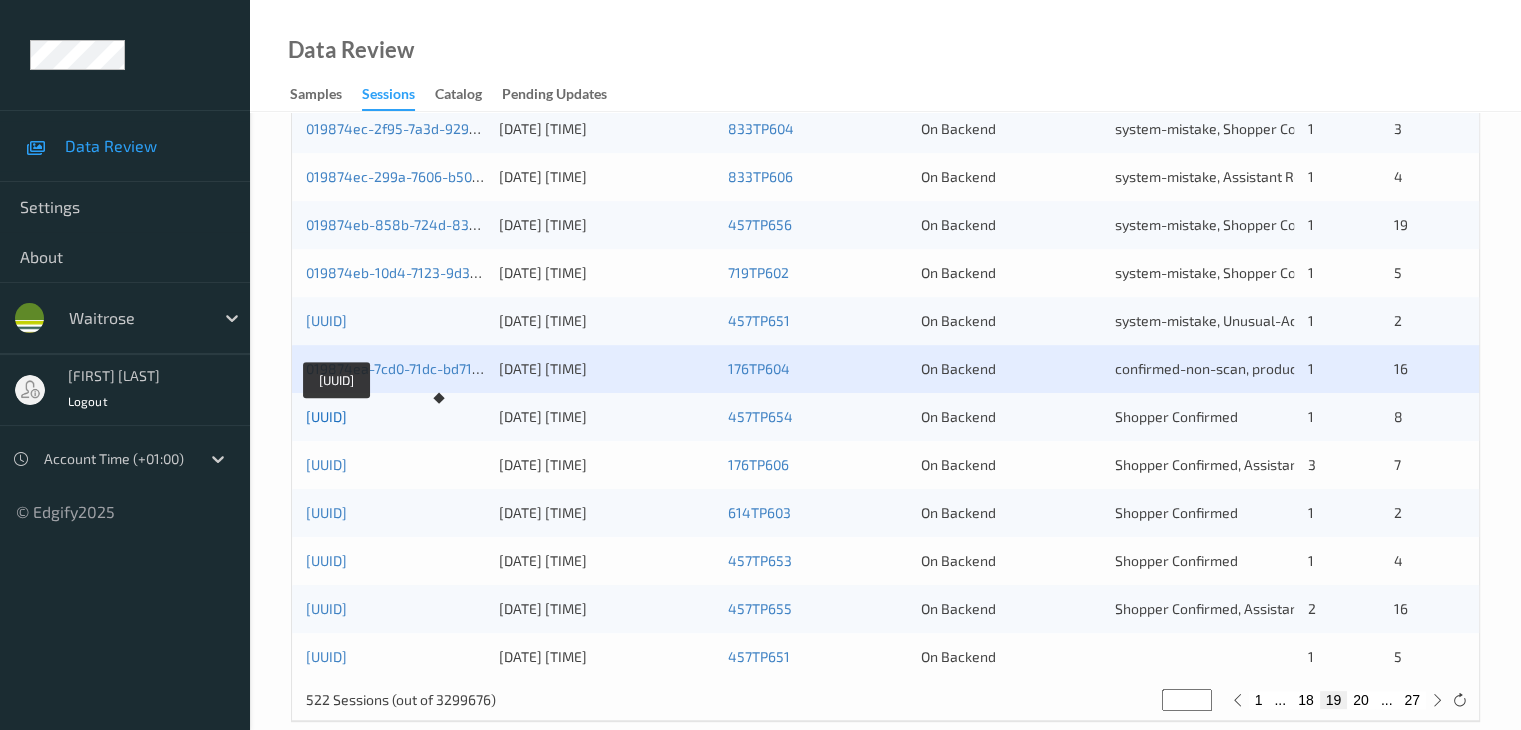 click on "[UUID]" at bounding box center [326, 416] 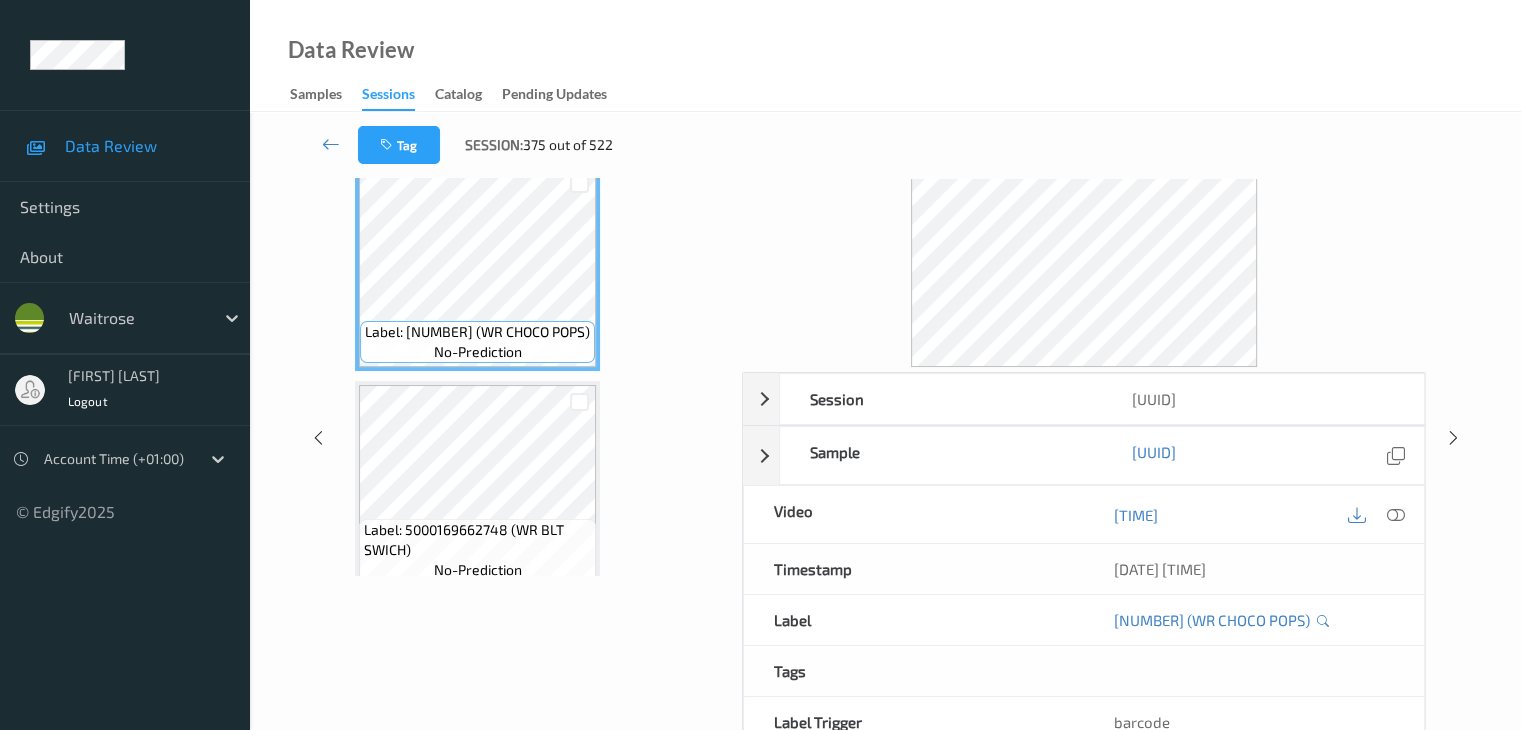scroll, scrollTop: 0, scrollLeft: 0, axis: both 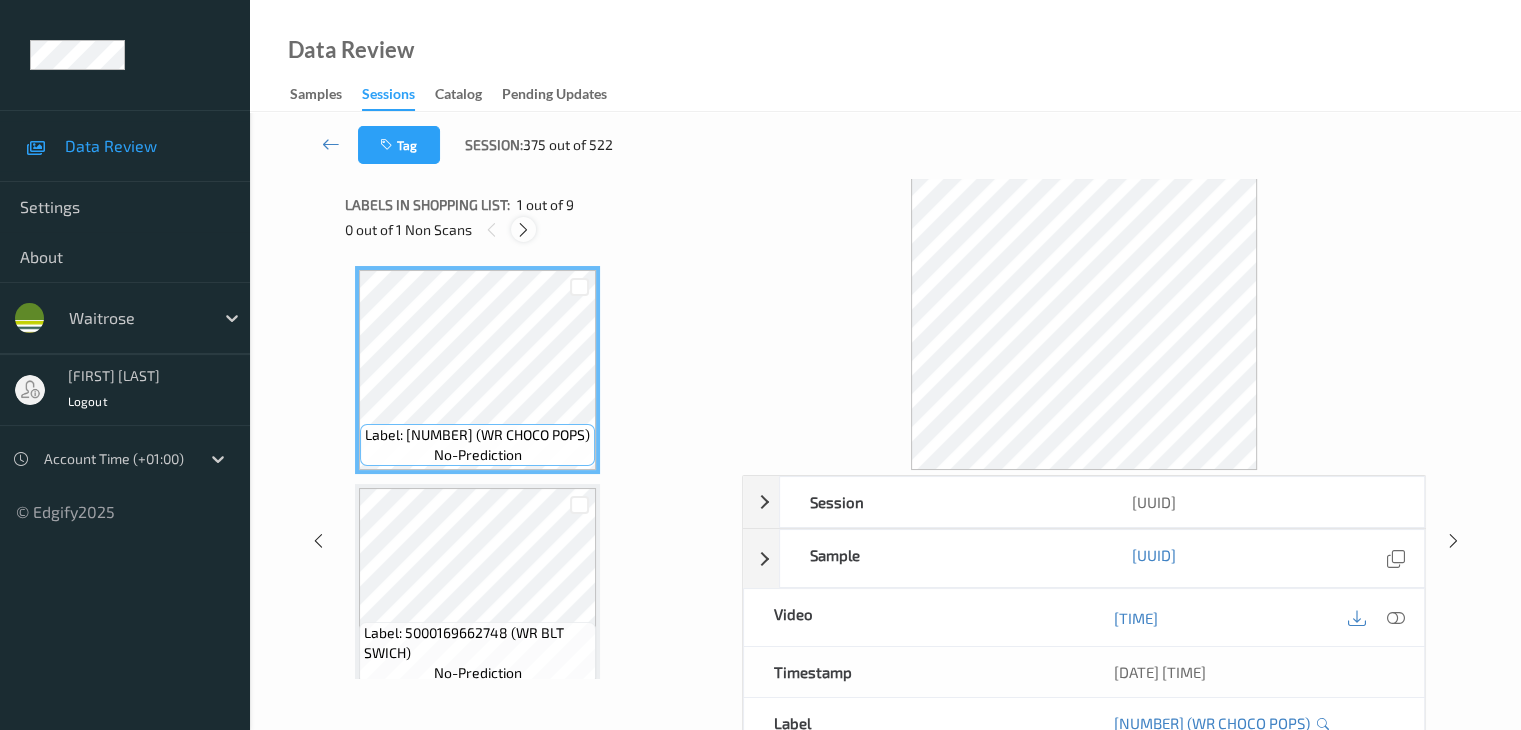 click at bounding box center (523, 230) 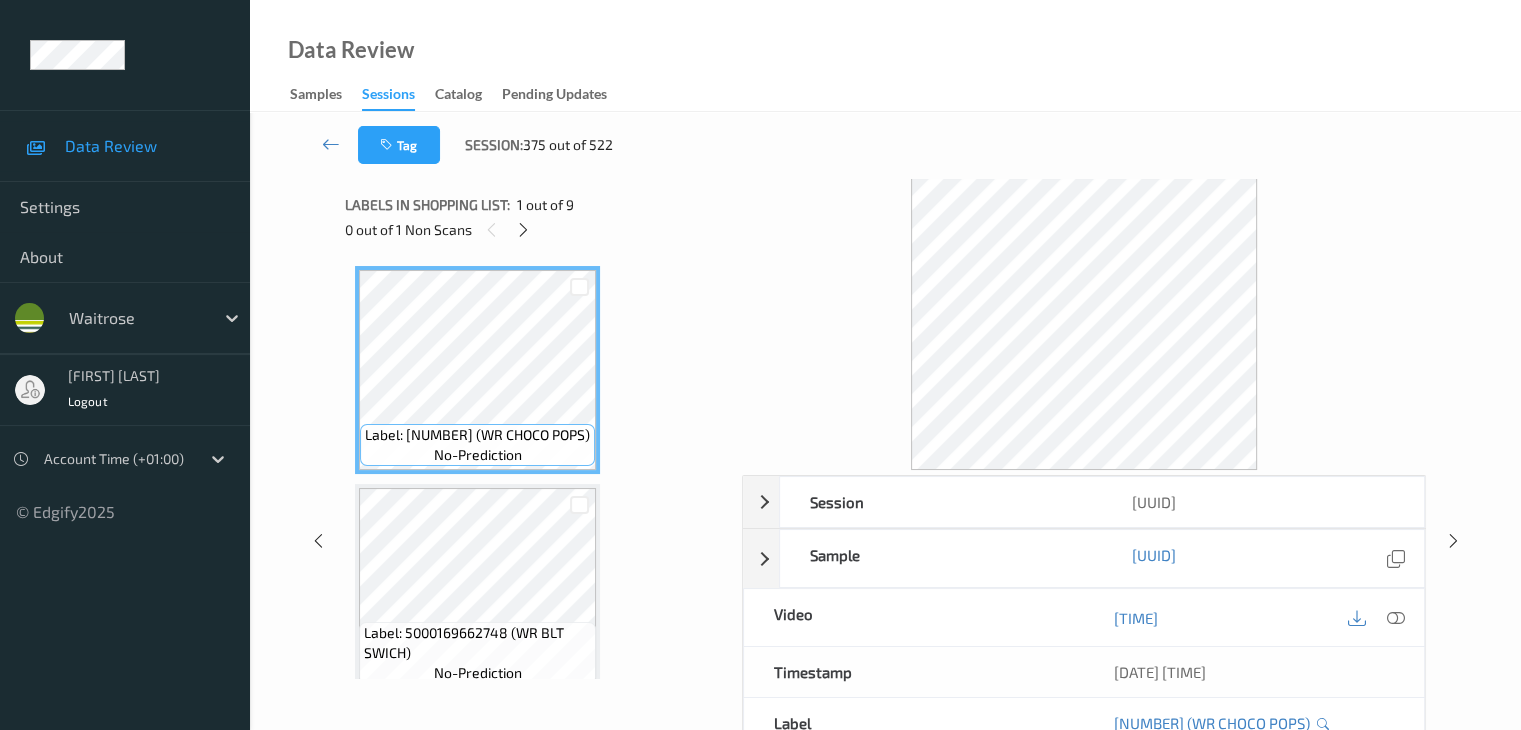 scroll, scrollTop: 1318, scrollLeft: 0, axis: vertical 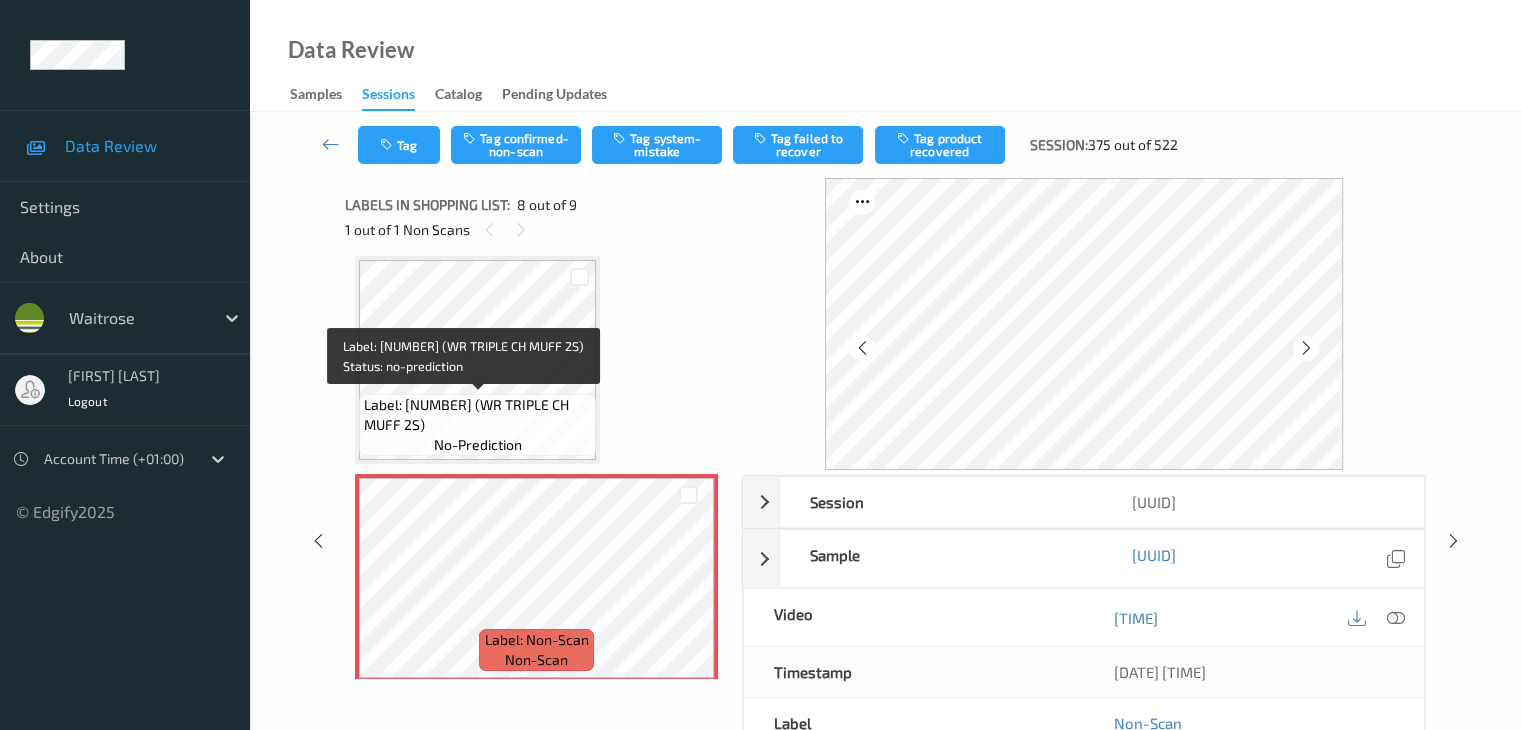 click on "no-prediction" at bounding box center (478, 445) 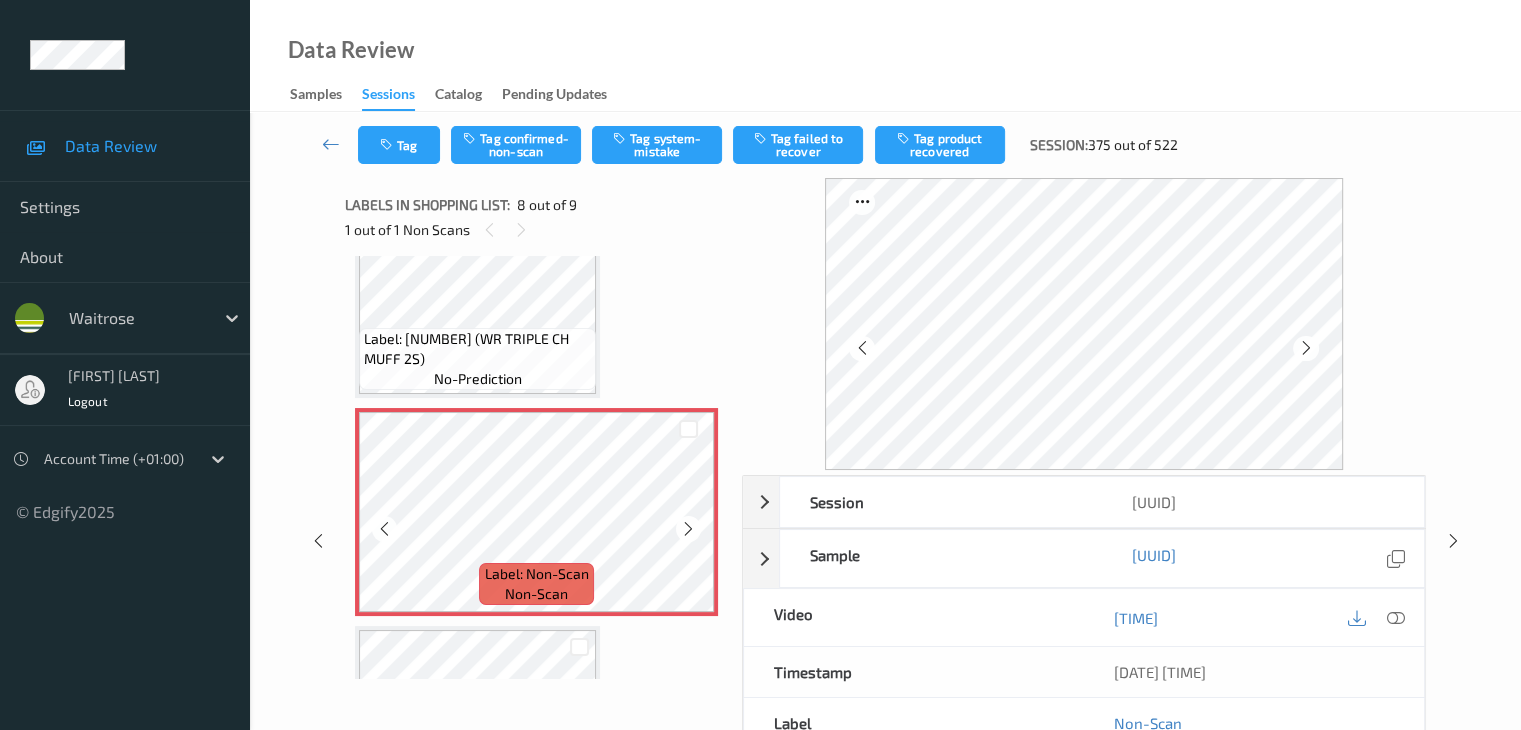 scroll, scrollTop: 1418, scrollLeft: 0, axis: vertical 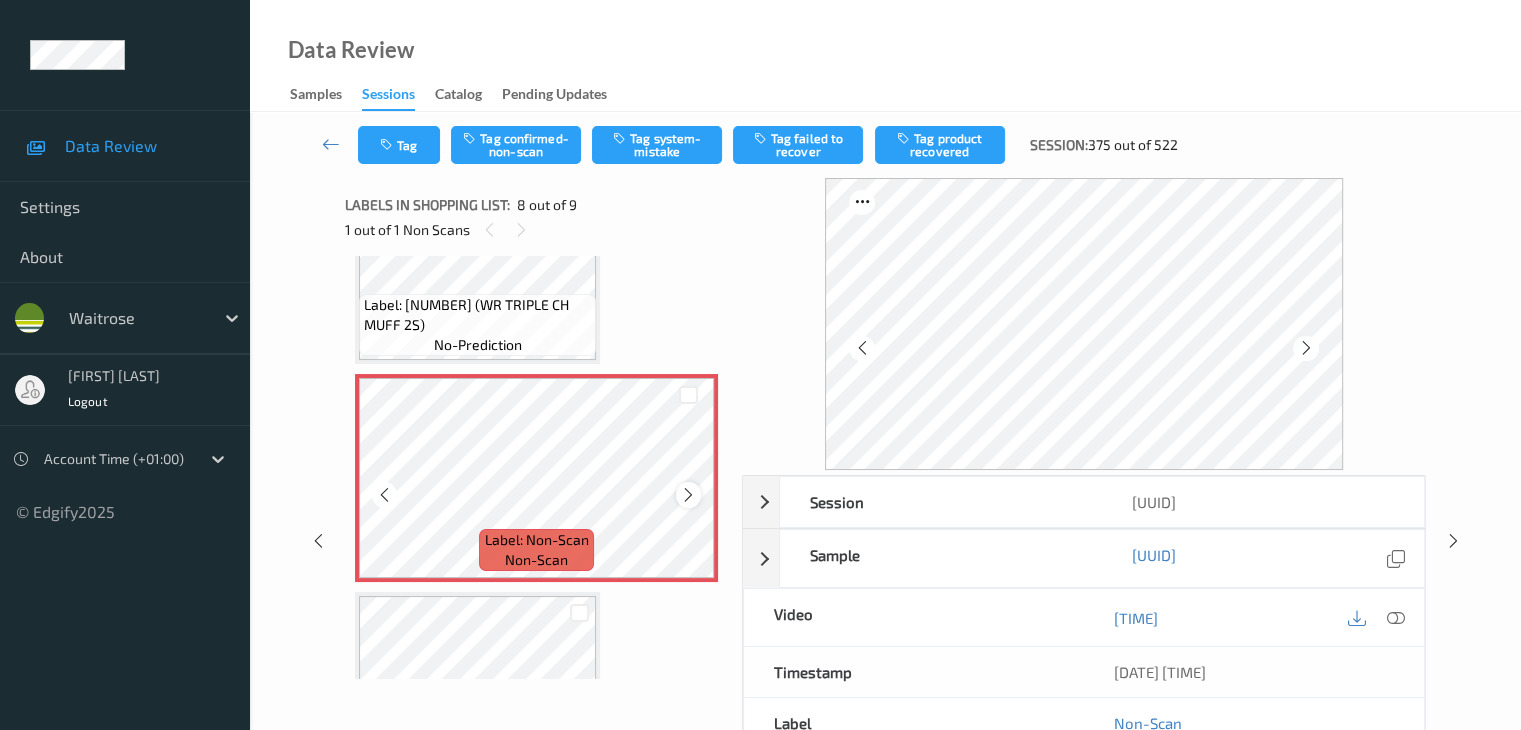 click at bounding box center [688, 495] 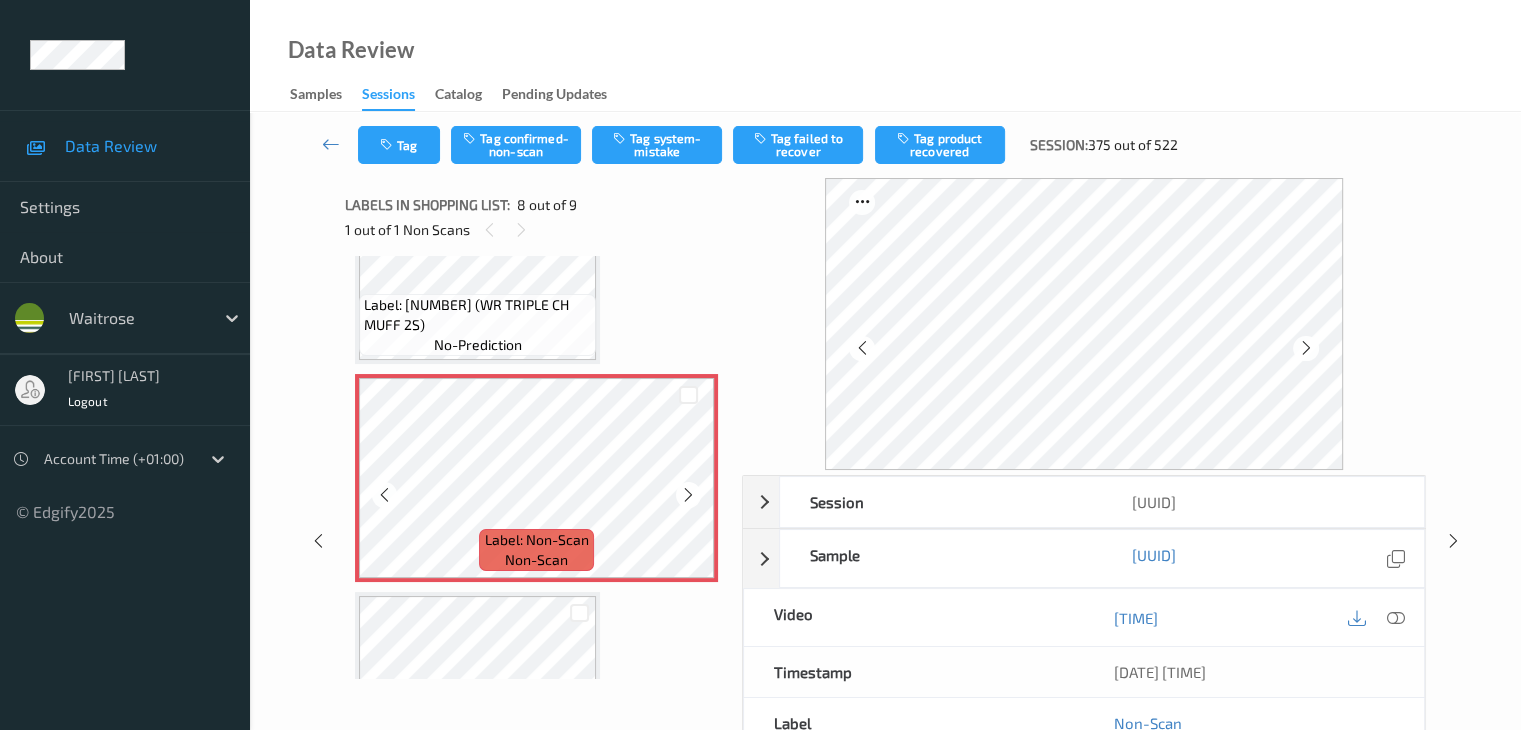 click at bounding box center (688, 495) 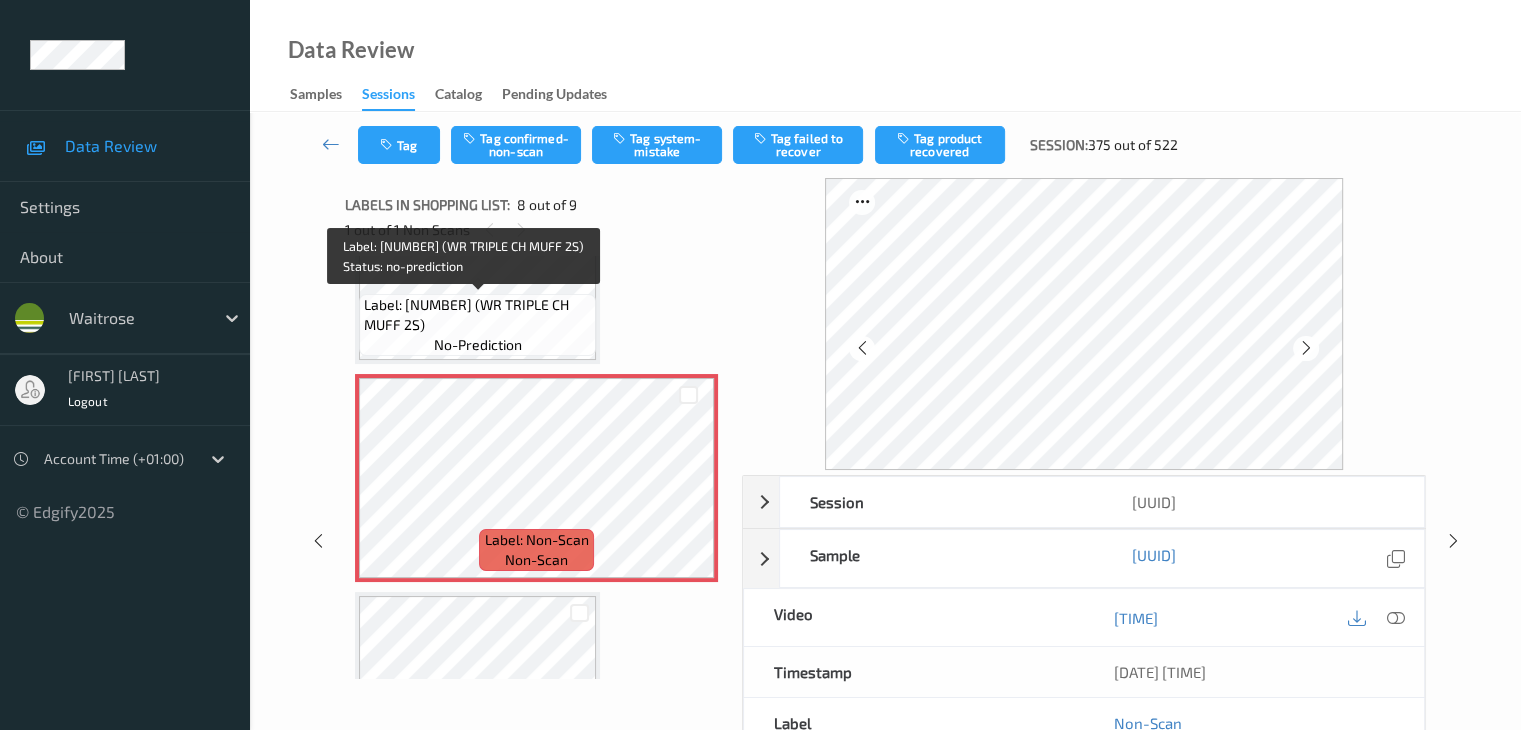 click on "no-prediction" at bounding box center [478, 345] 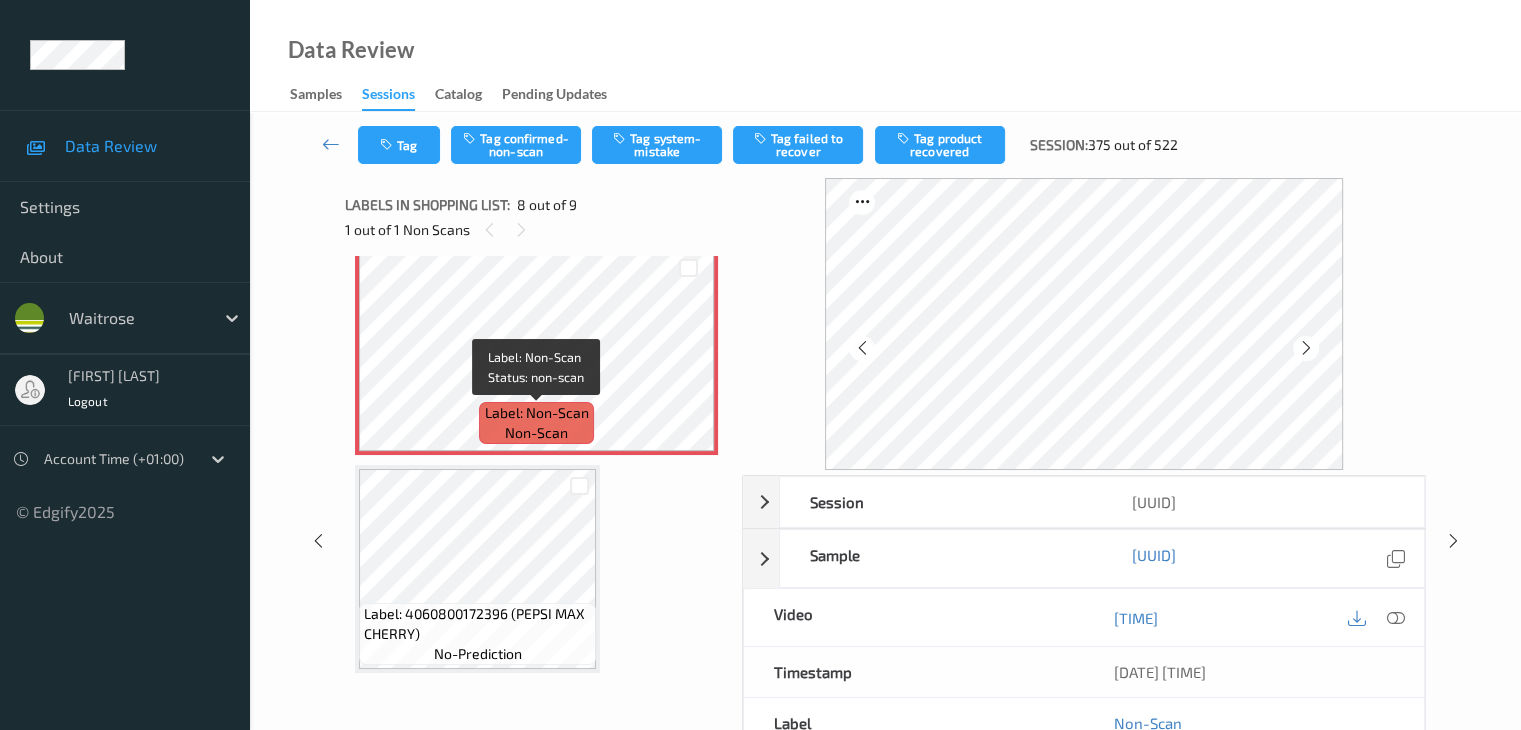 scroll, scrollTop: 1549, scrollLeft: 0, axis: vertical 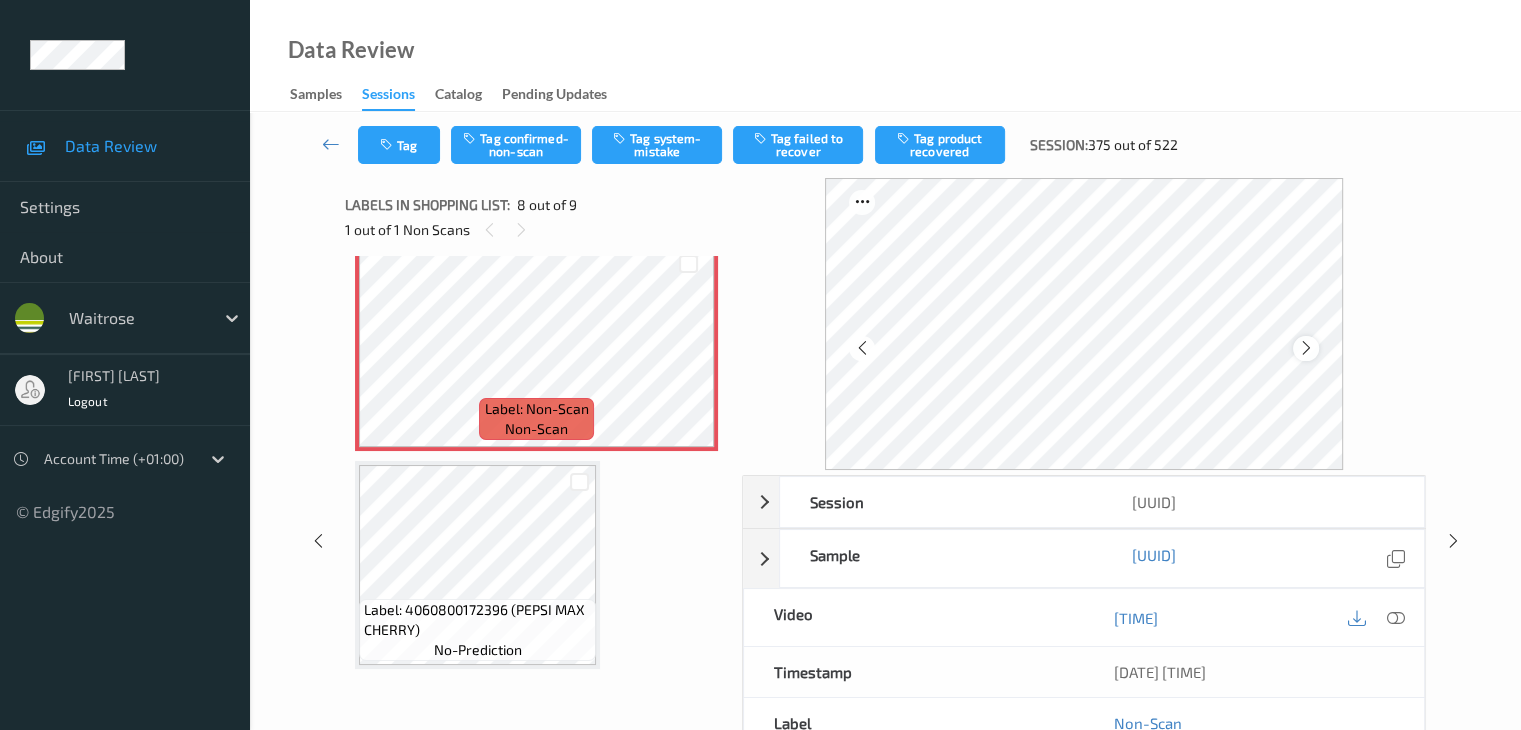 click at bounding box center (1305, 348) 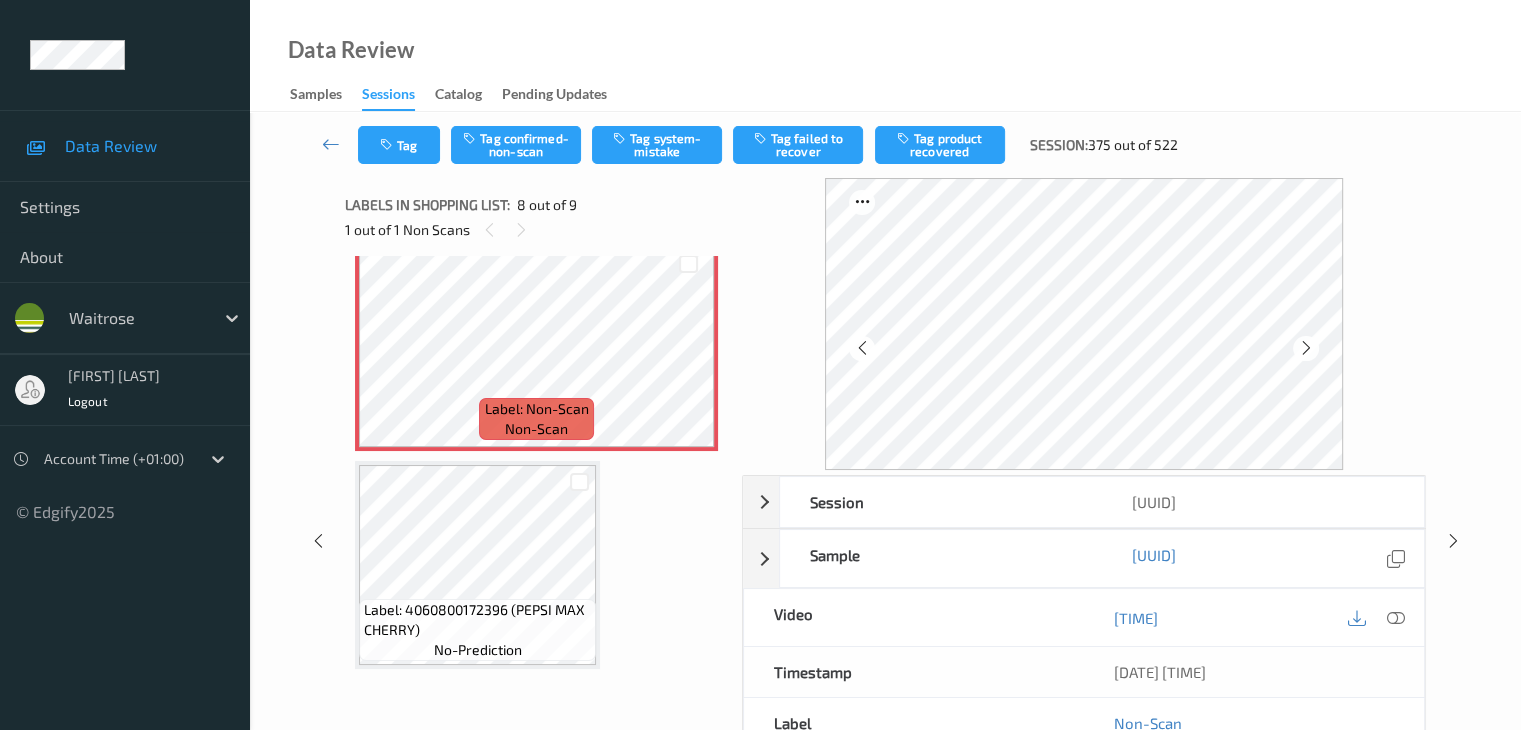 click at bounding box center [1305, 348] 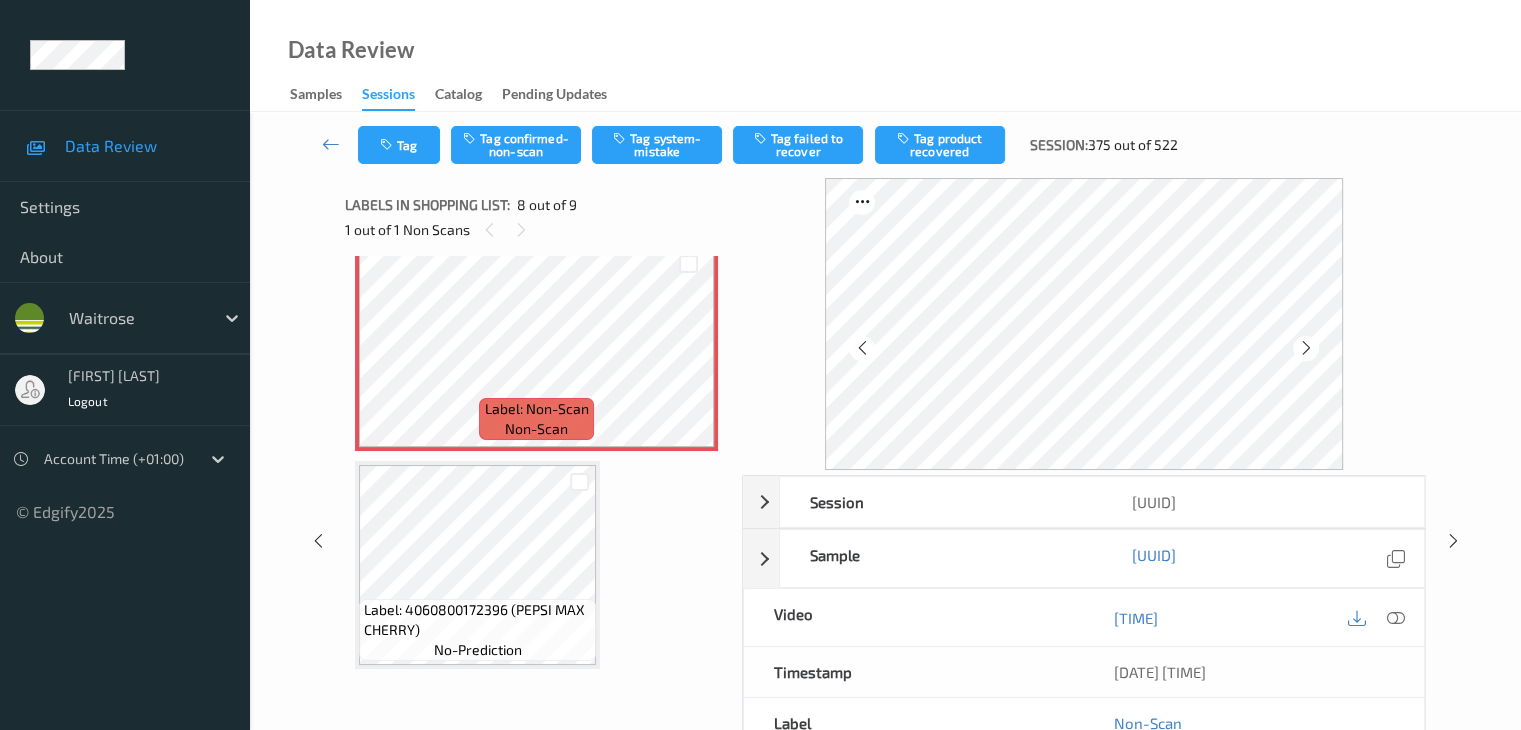 click at bounding box center [1305, 348] 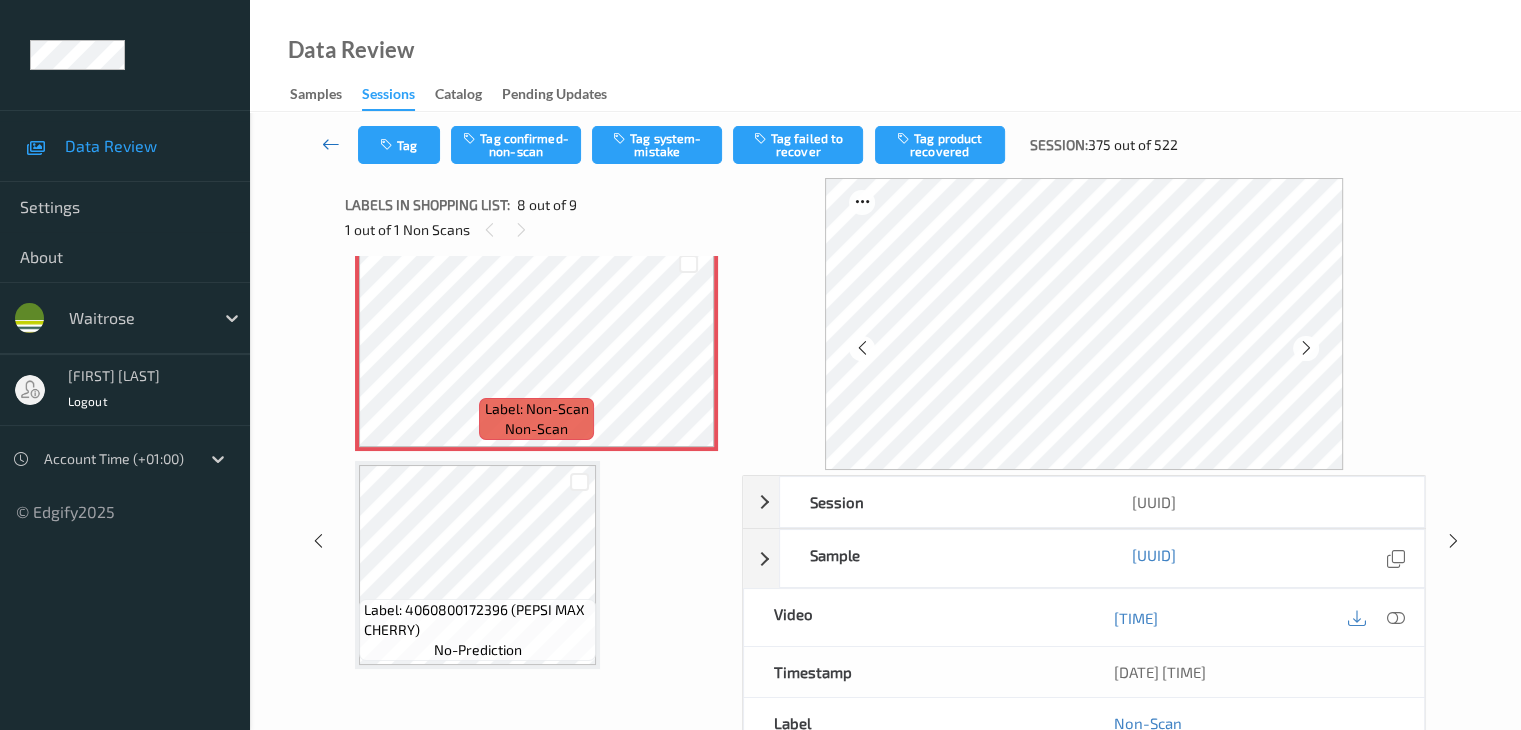 click at bounding box center [331, 144] 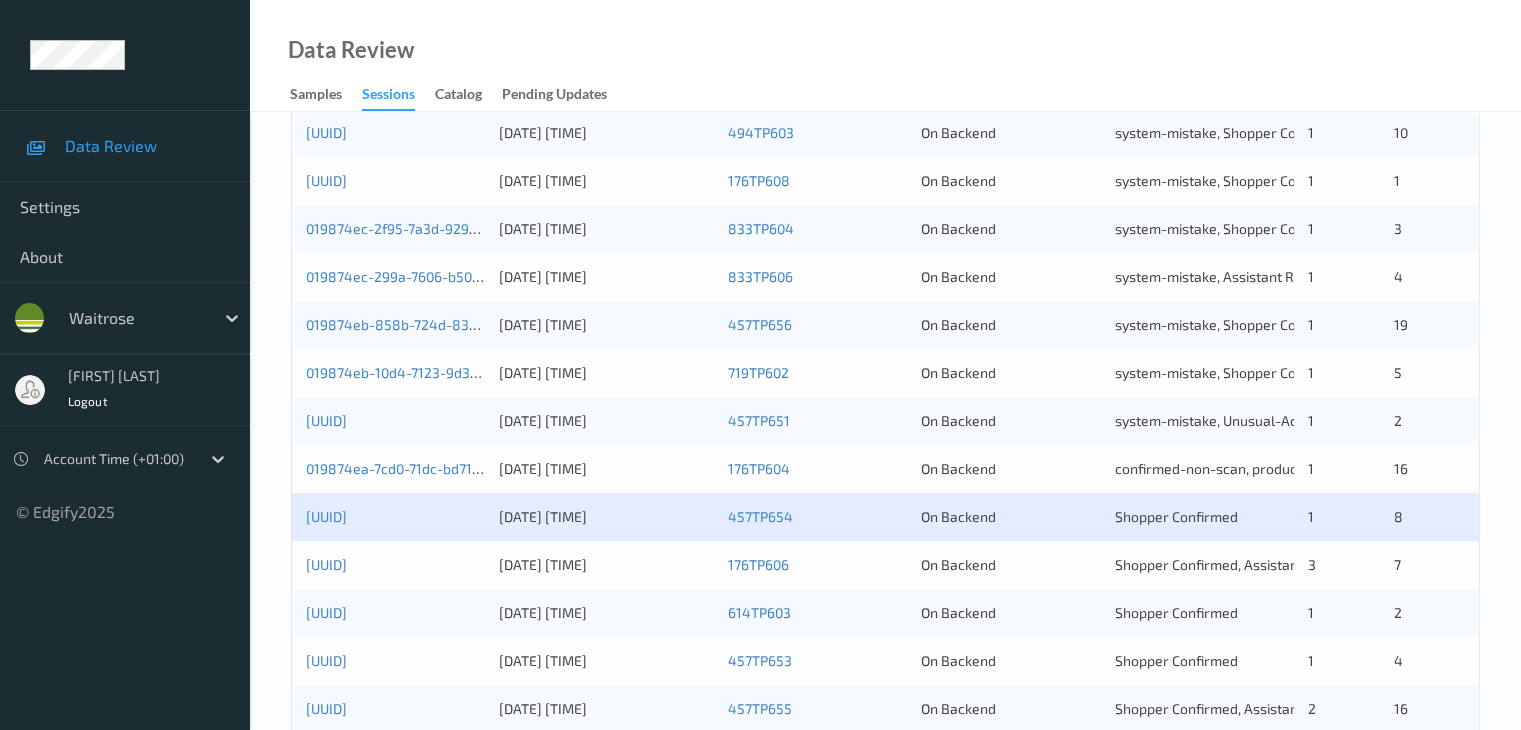 scroll, scrollTop: 932, scrollLeft: 0, axis: vertical 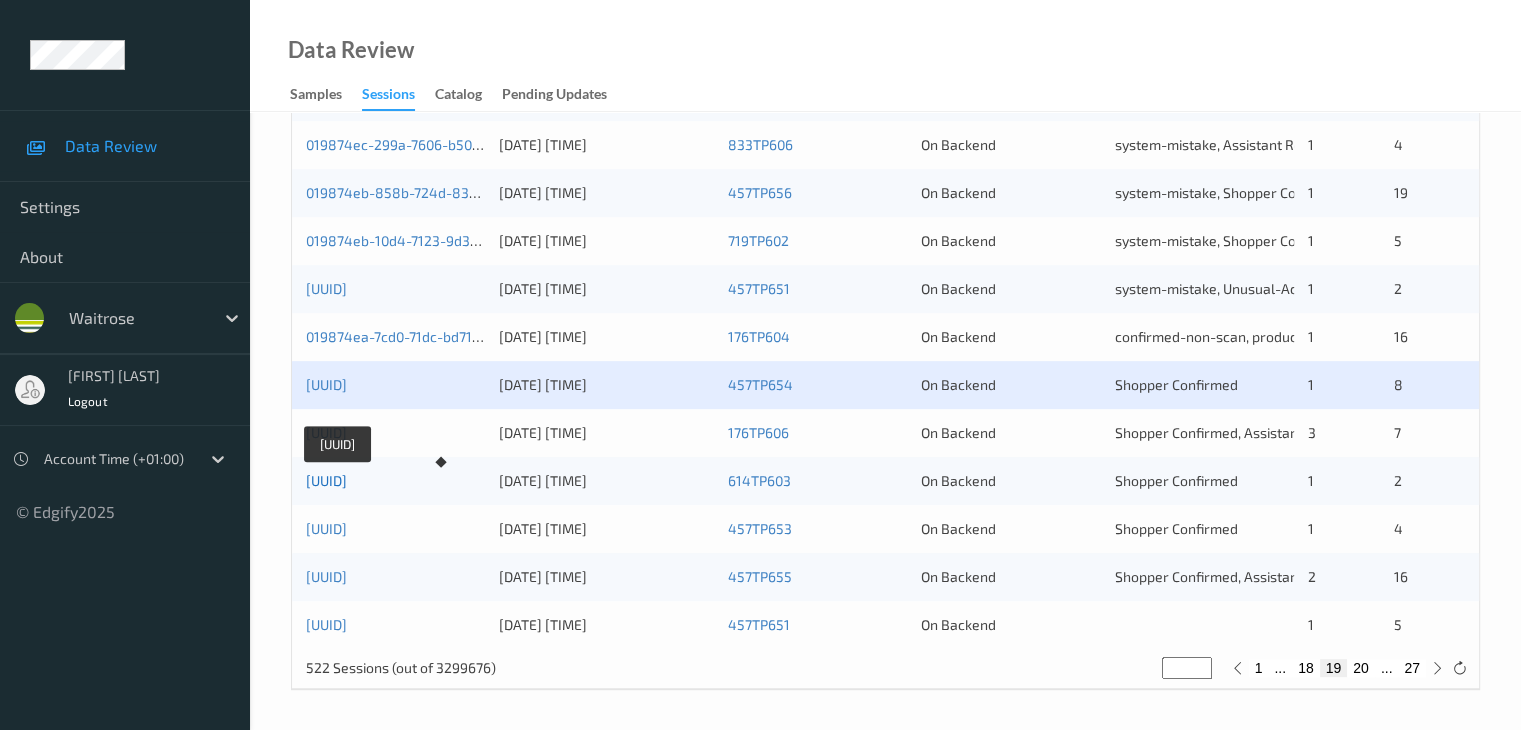 click on "019874e7-7d8b-7f25-a090-8e29608bfa74" at bounding box center (326, 480) 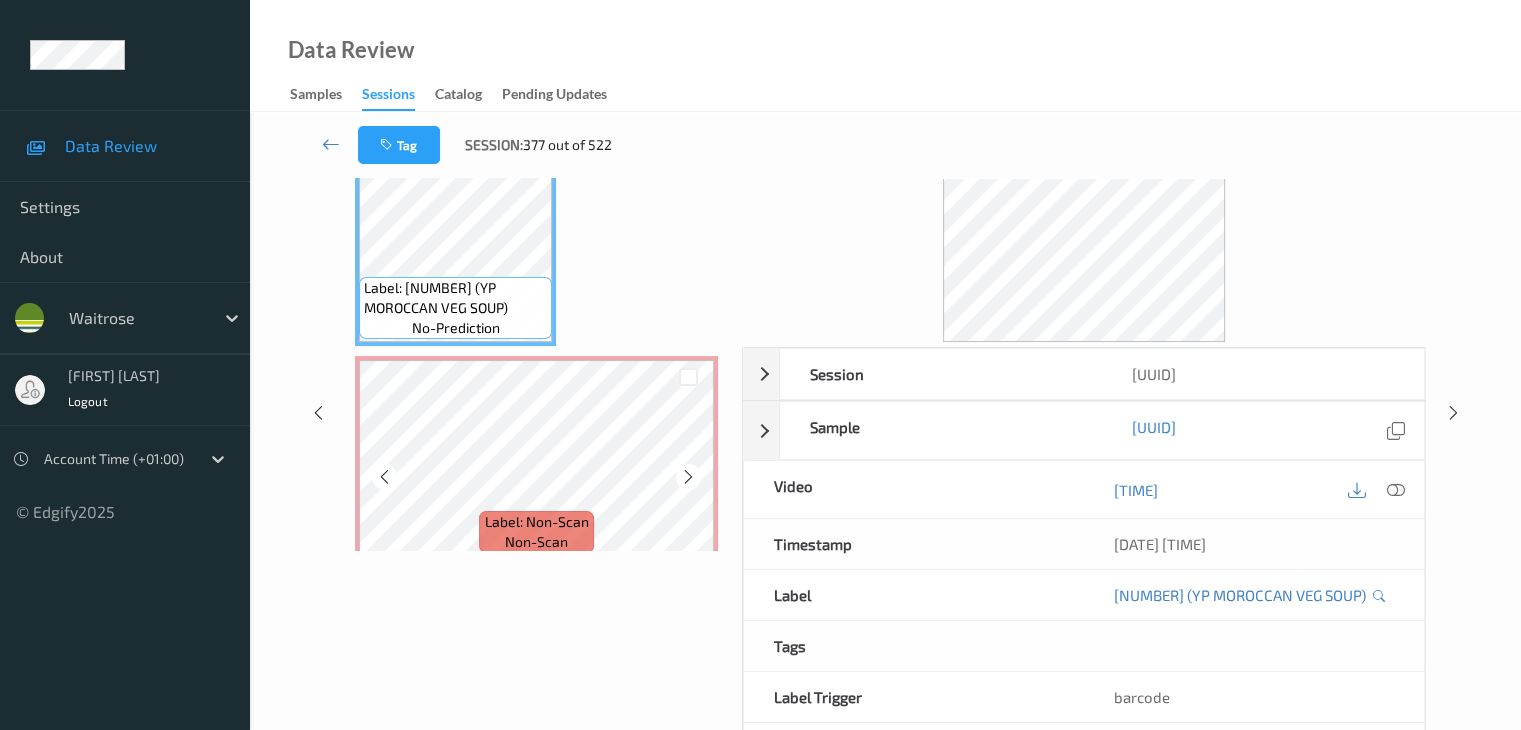 scroll, scrollTop: 0, scrollLeft: 0, axis: both 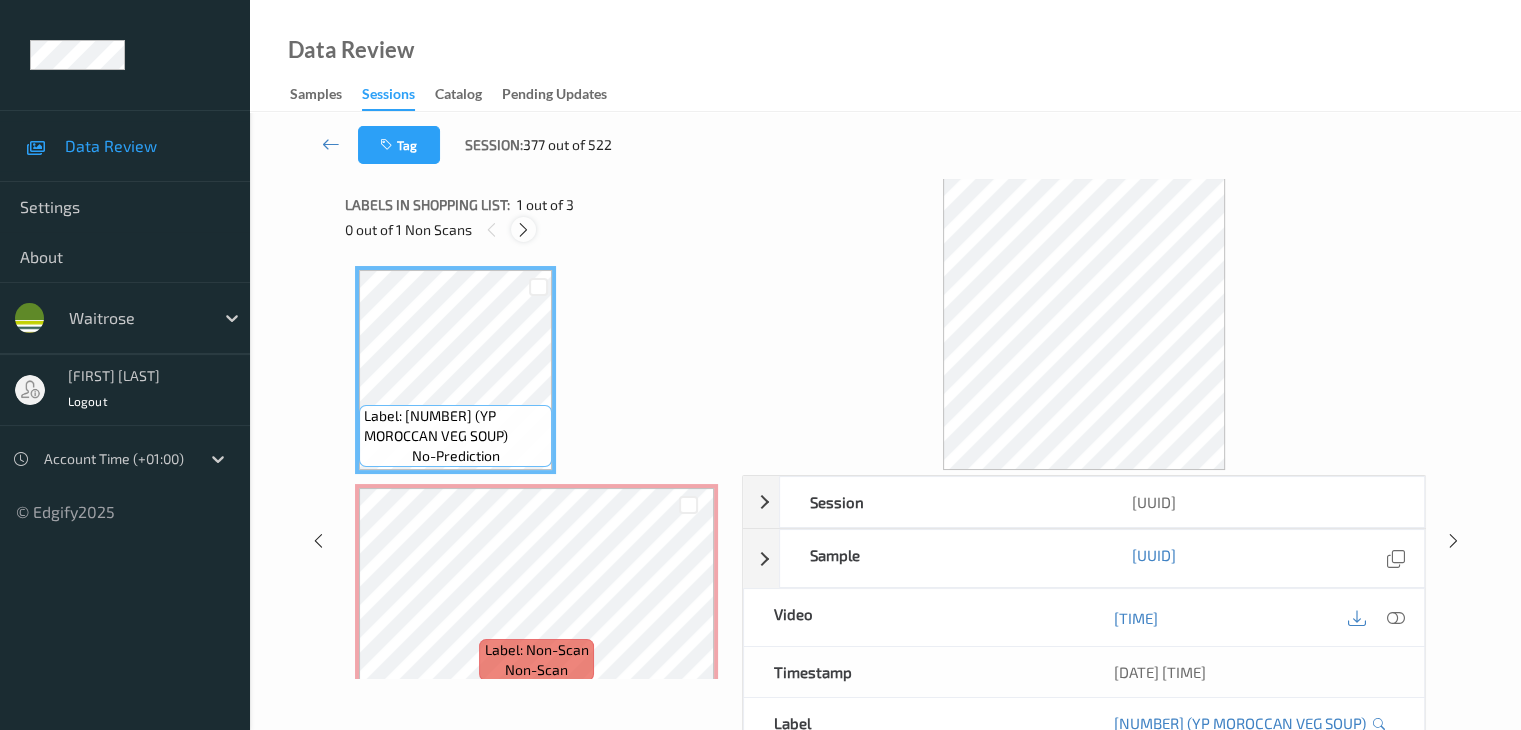click at bounding box center (523, 230) 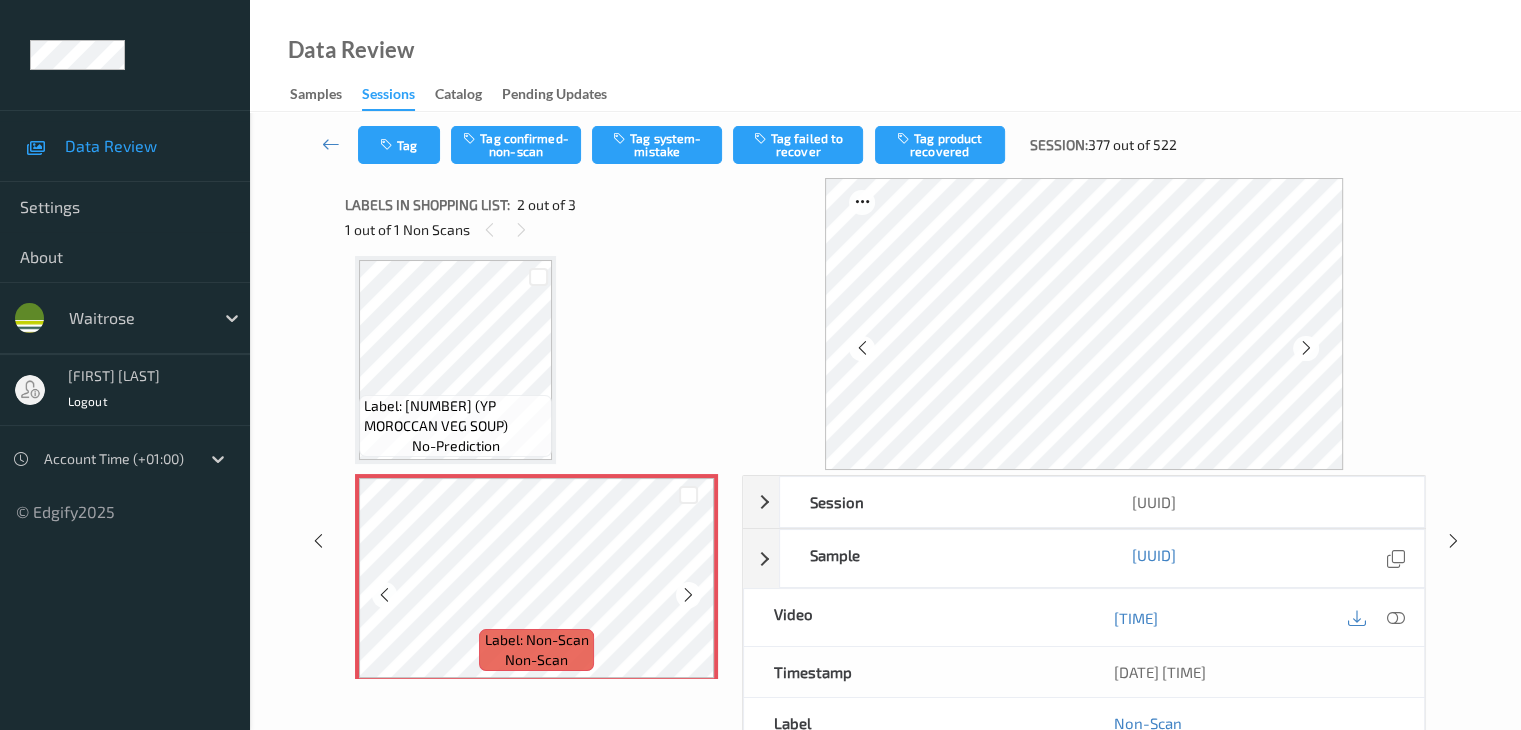 scroll, scrollTop: 210, scrollLeft: 0, axis: vertical 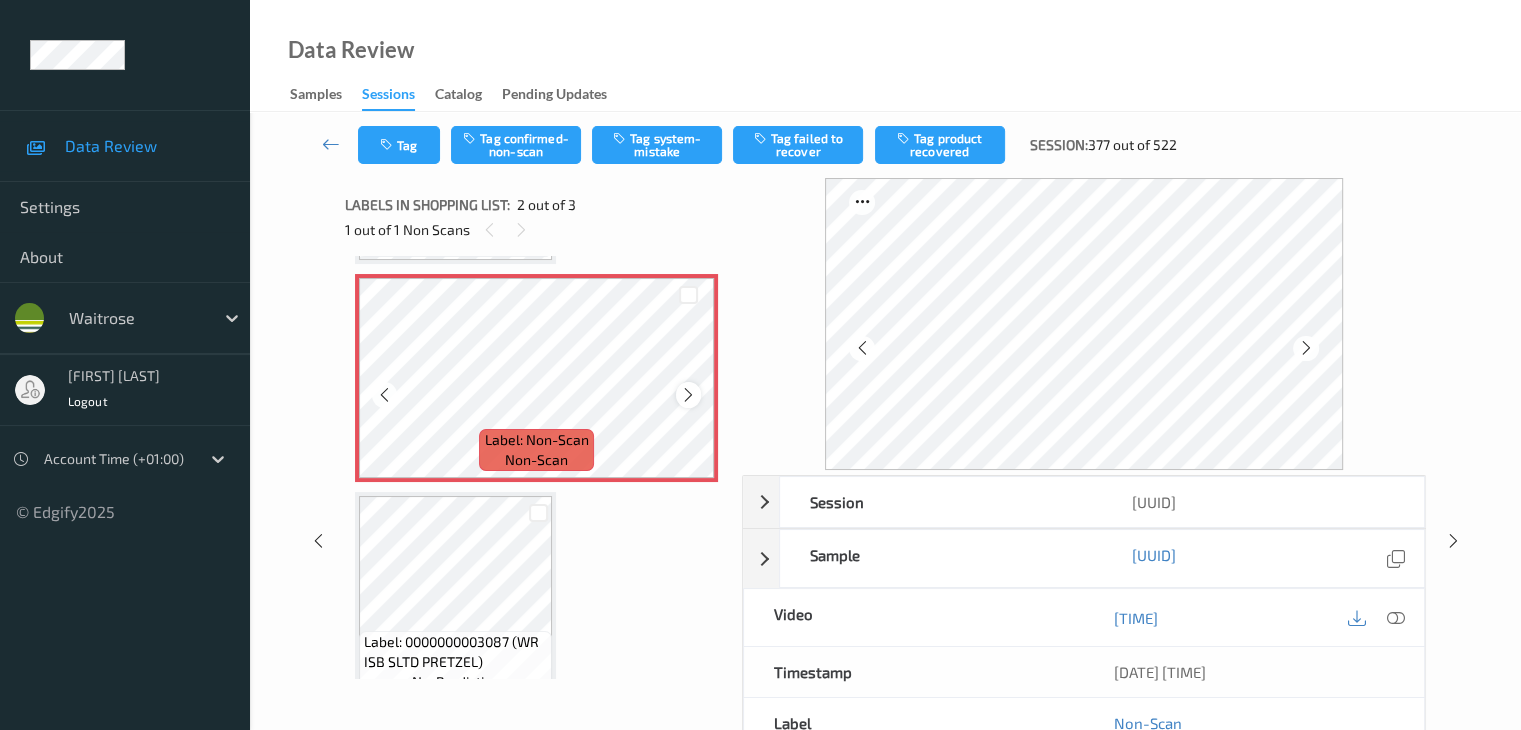 click at bounding box center [688, 395] 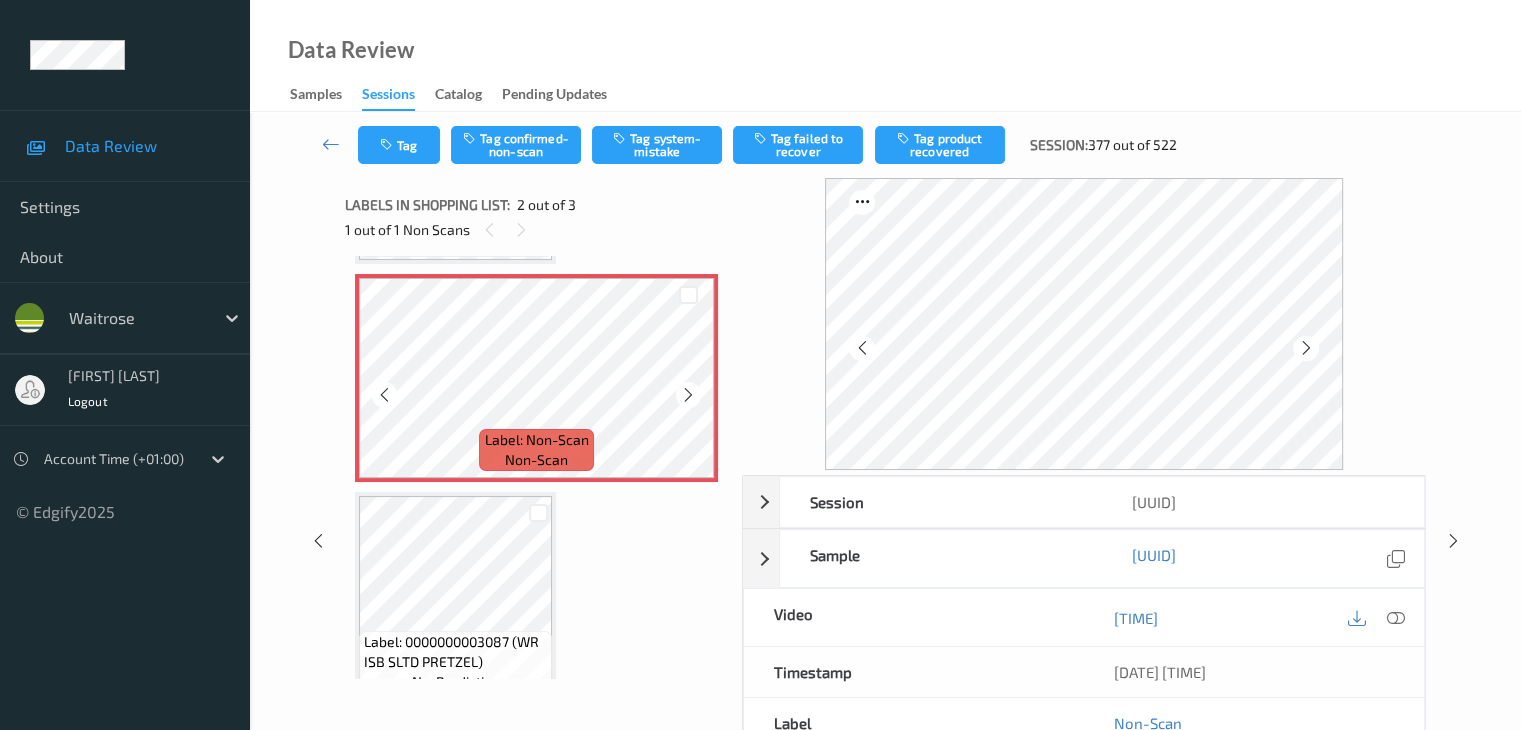 click at bounding box center (688, 395) 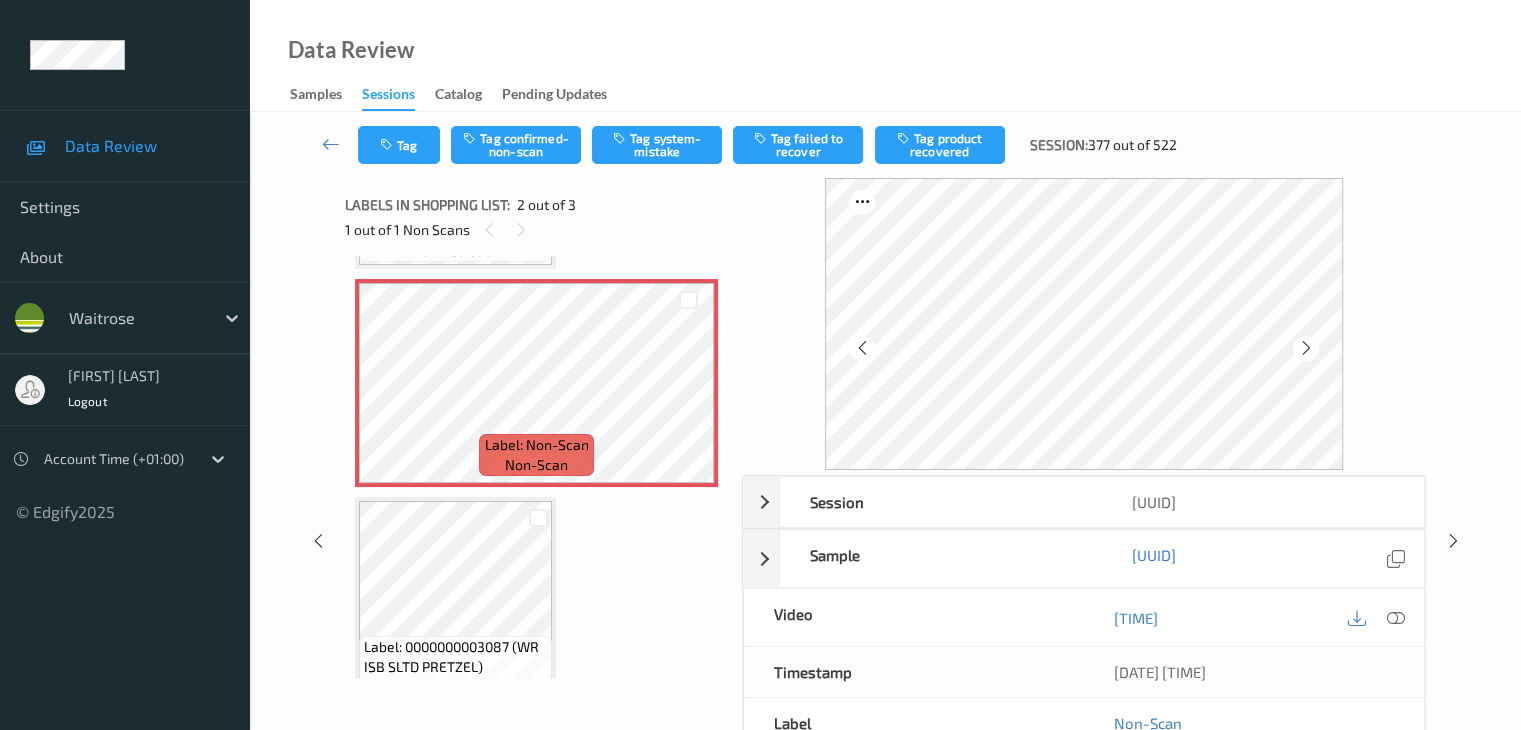 scroll, scrollTop: 210, scrollLeft: 0, axis: vertical 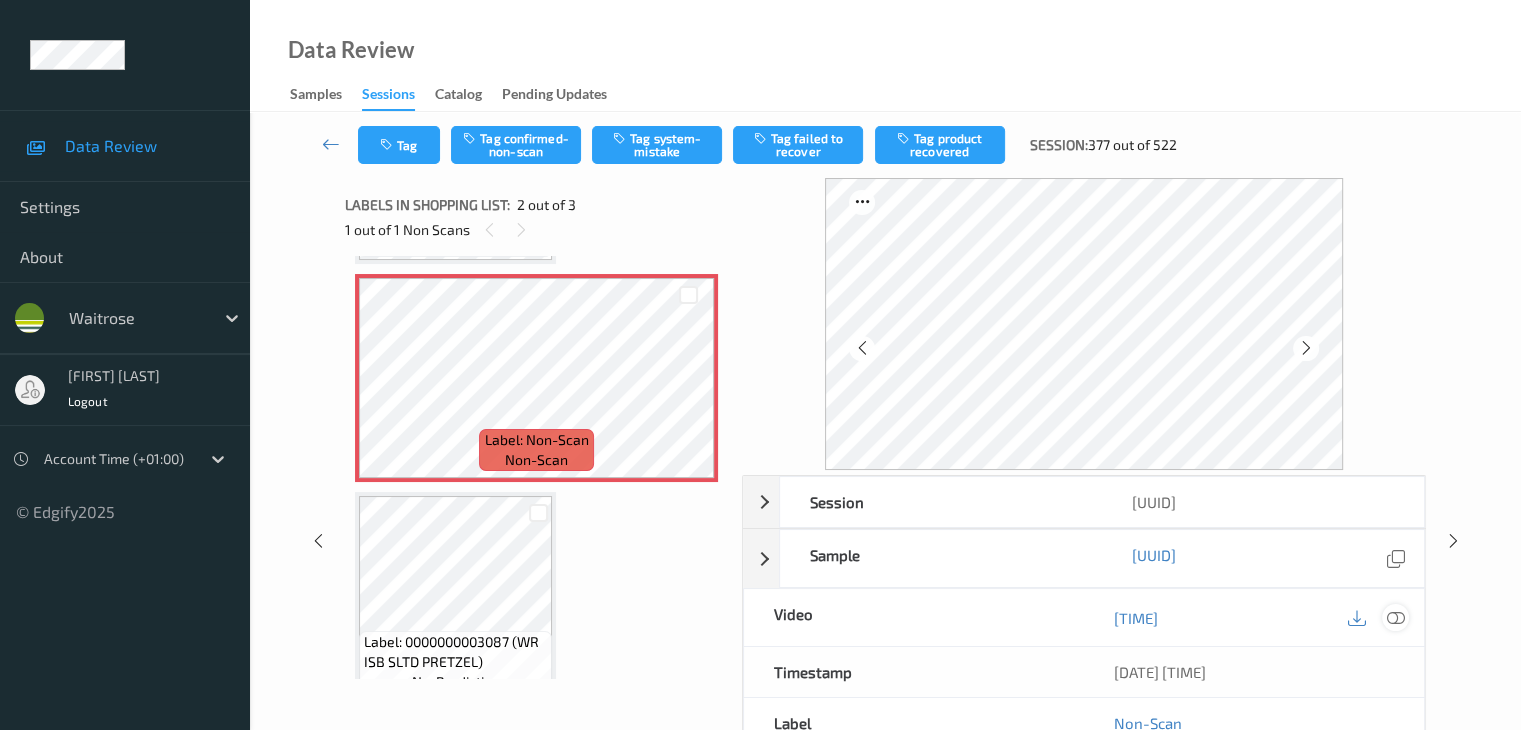 click at bounding box center [1395, 618] 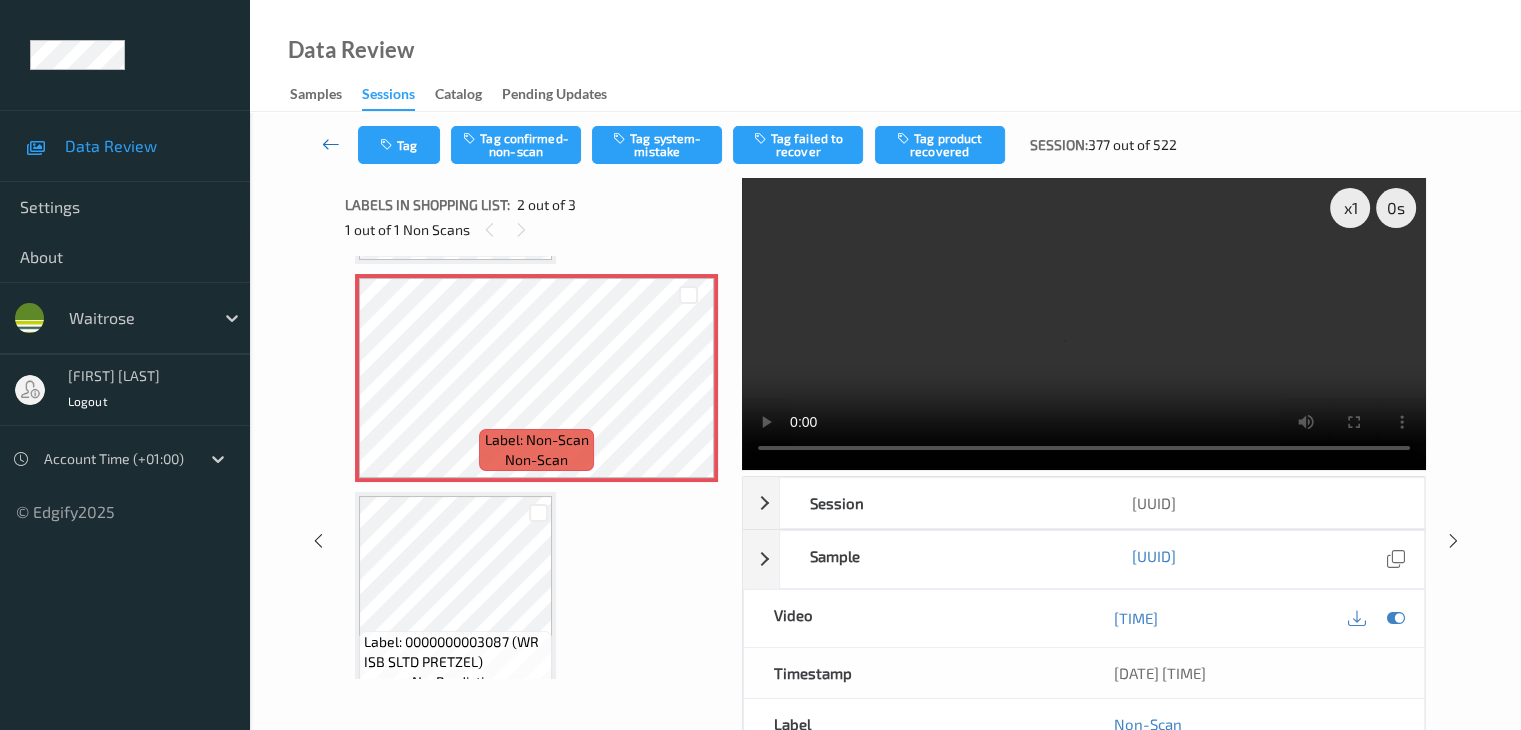 click at bounding box center [331, 144] 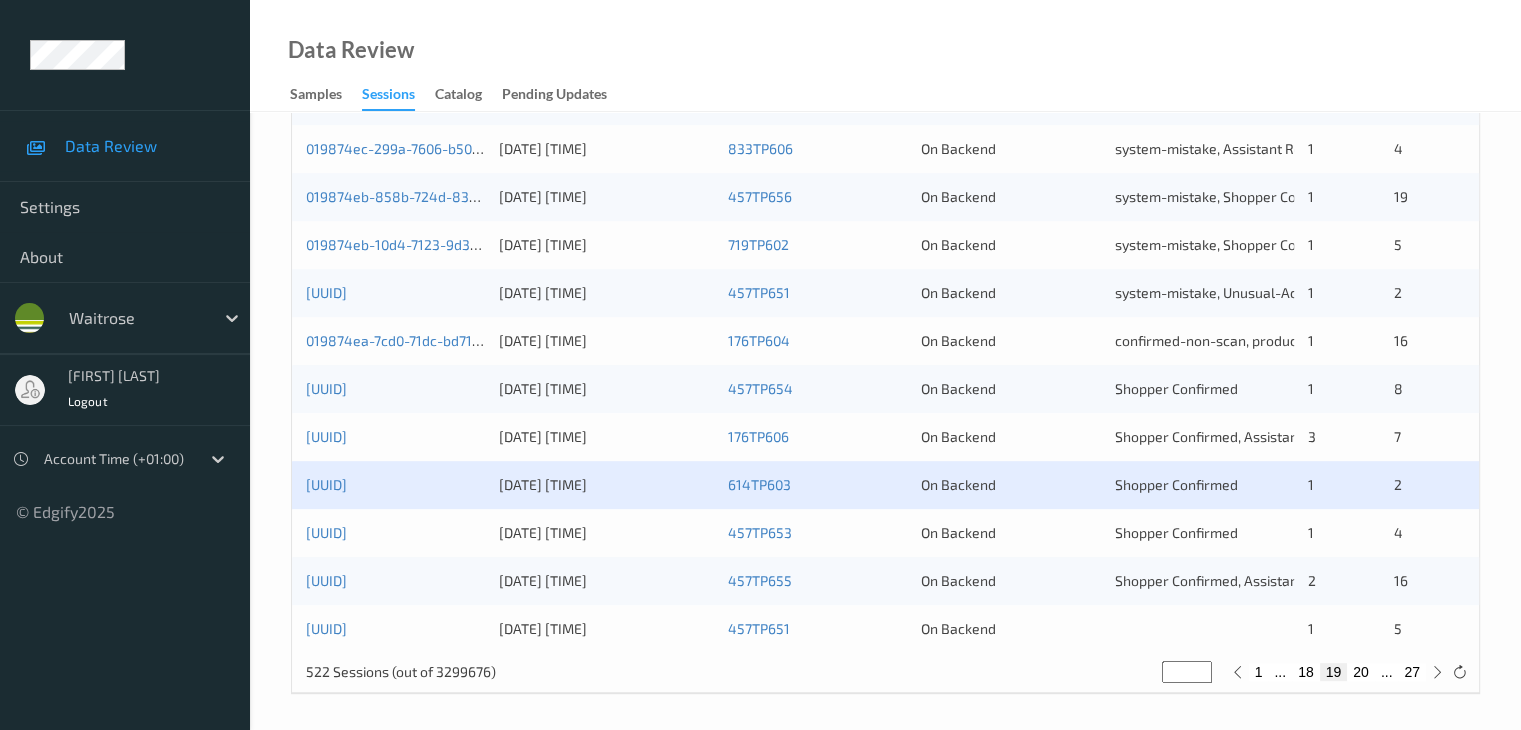 scroll, scrollTop: 932, scrollLeft: 0, axis: vertical 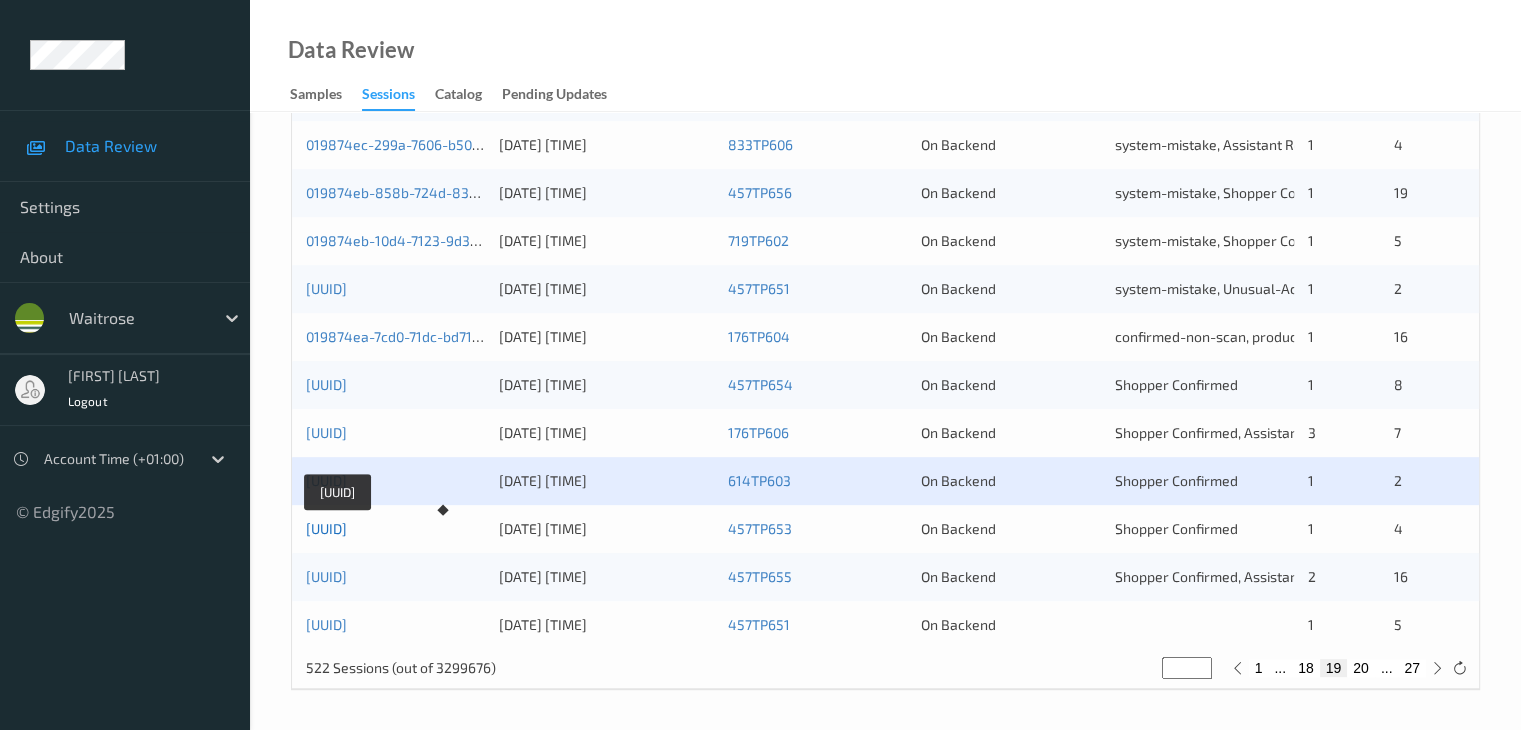 click on "019874e4-89bd-74ea-ba85-a0f4edbdf895" at bounding box center (326, 528) 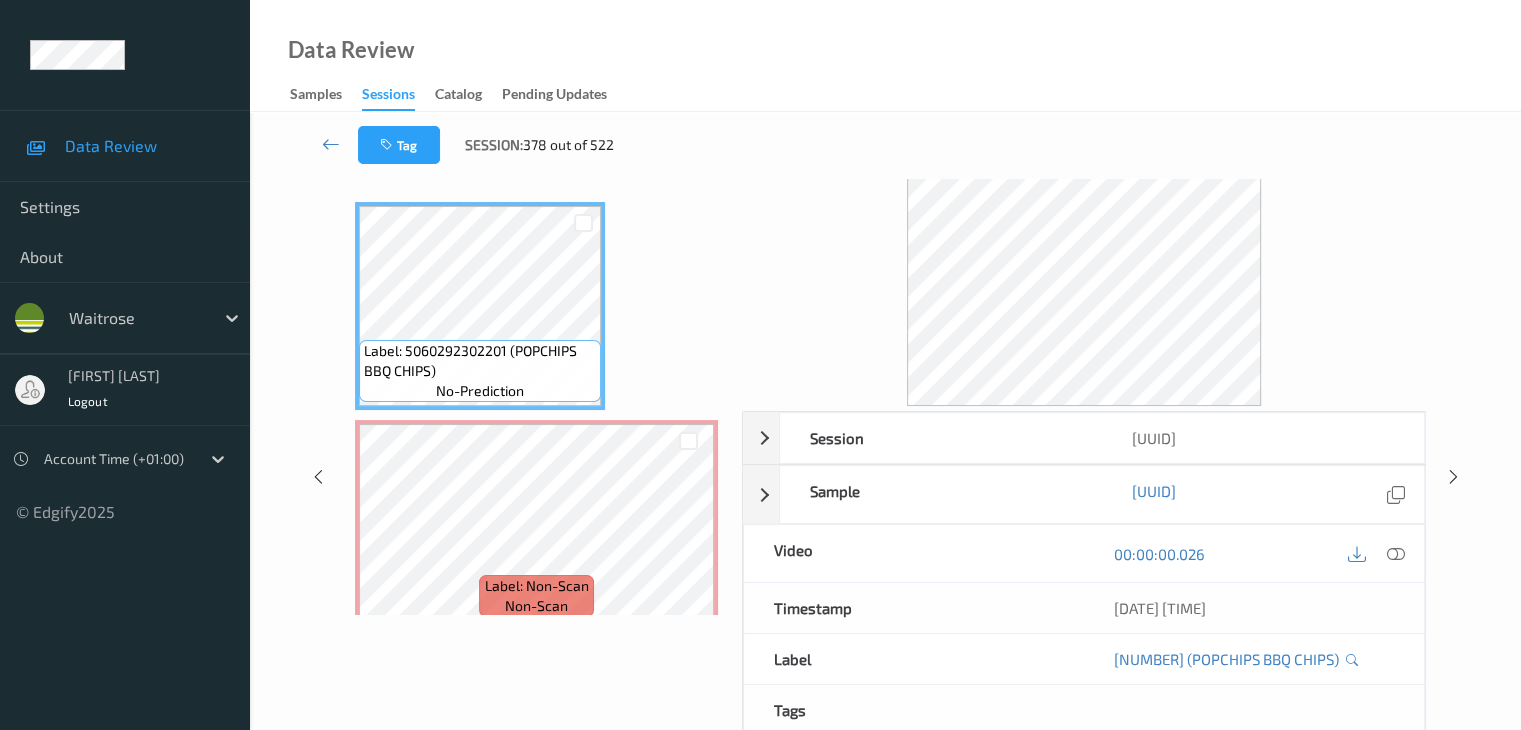 scroll, scrollTop: 0, scrollLeft: 0, axis: both 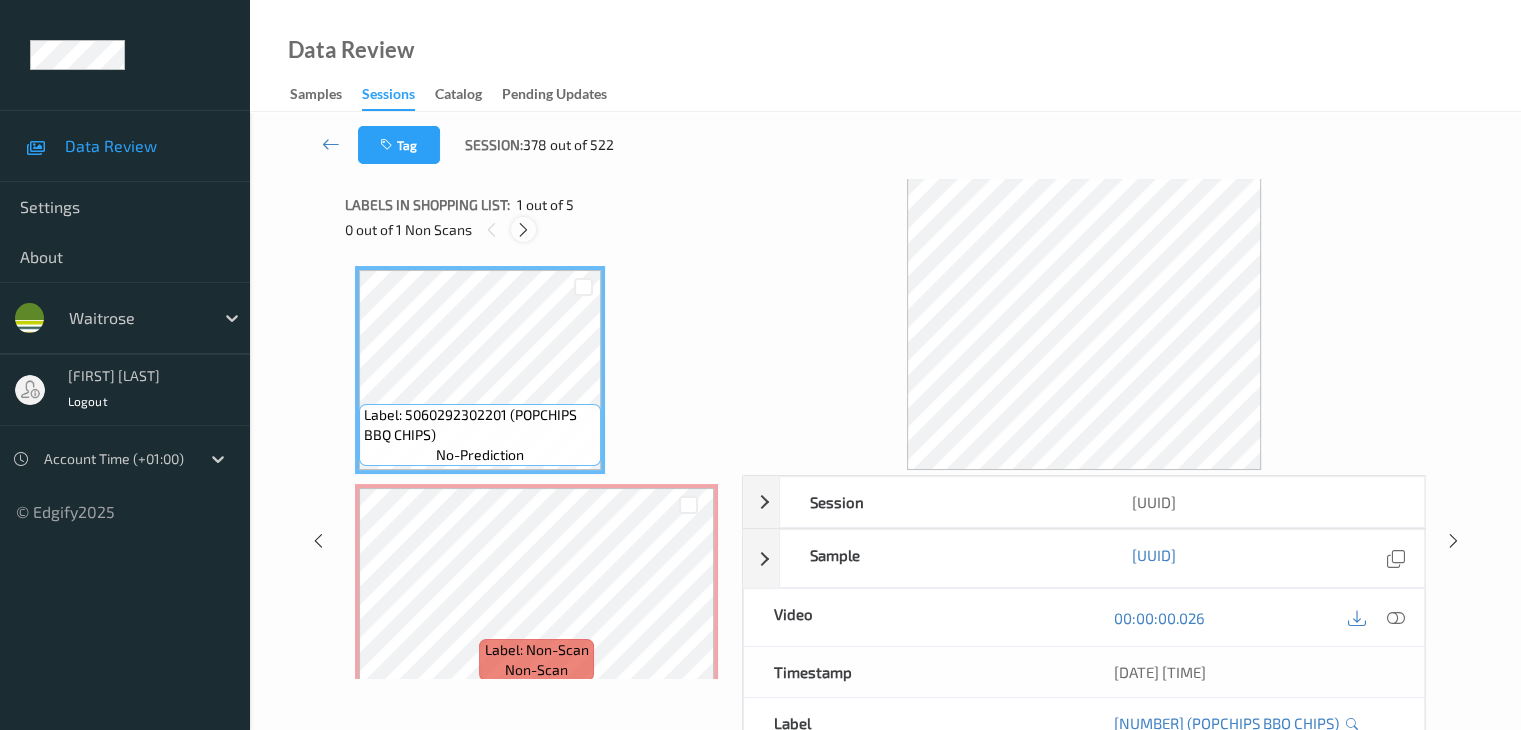 click at bounding box center (523, 230) 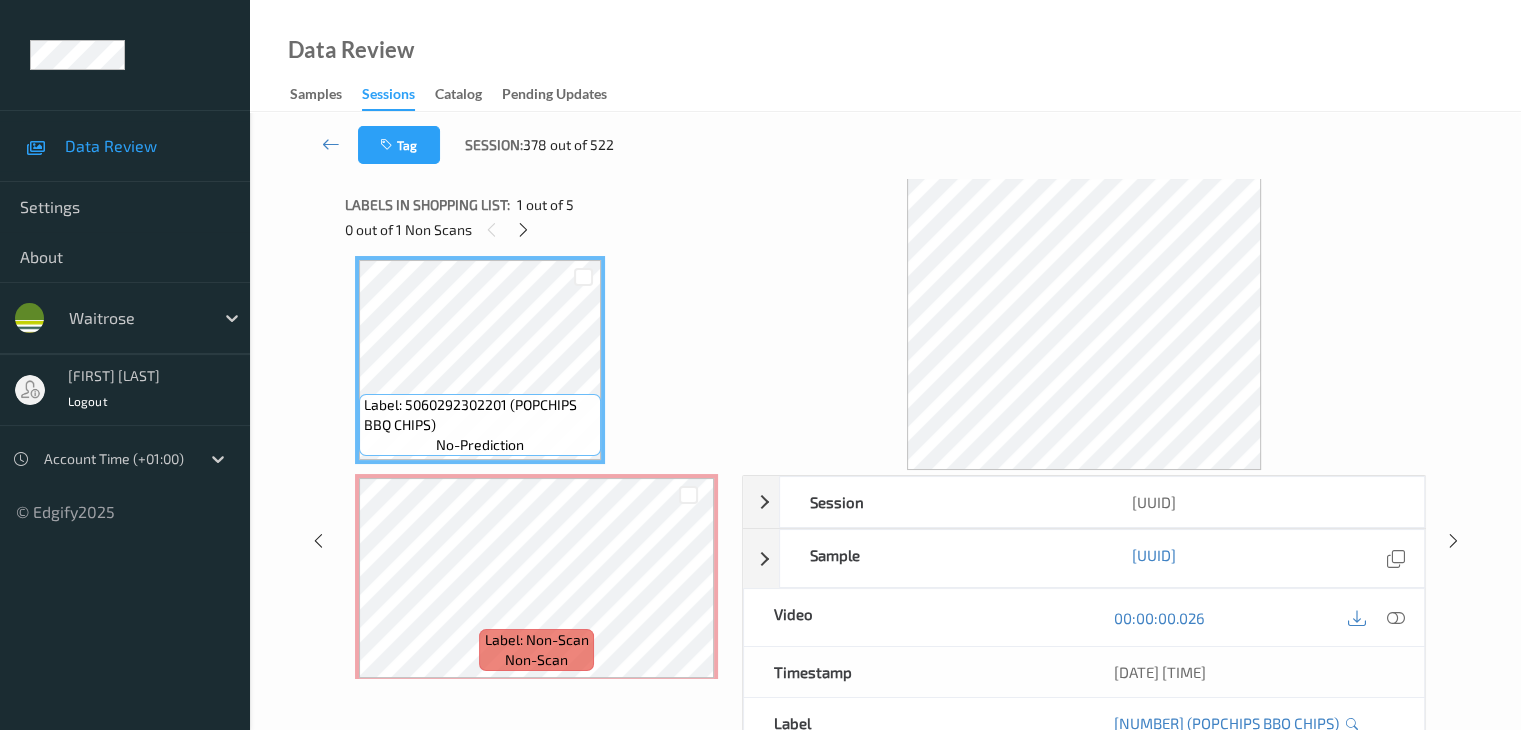 scroll, scrollTop: 110, scrollLeft: 0, axis: vertical 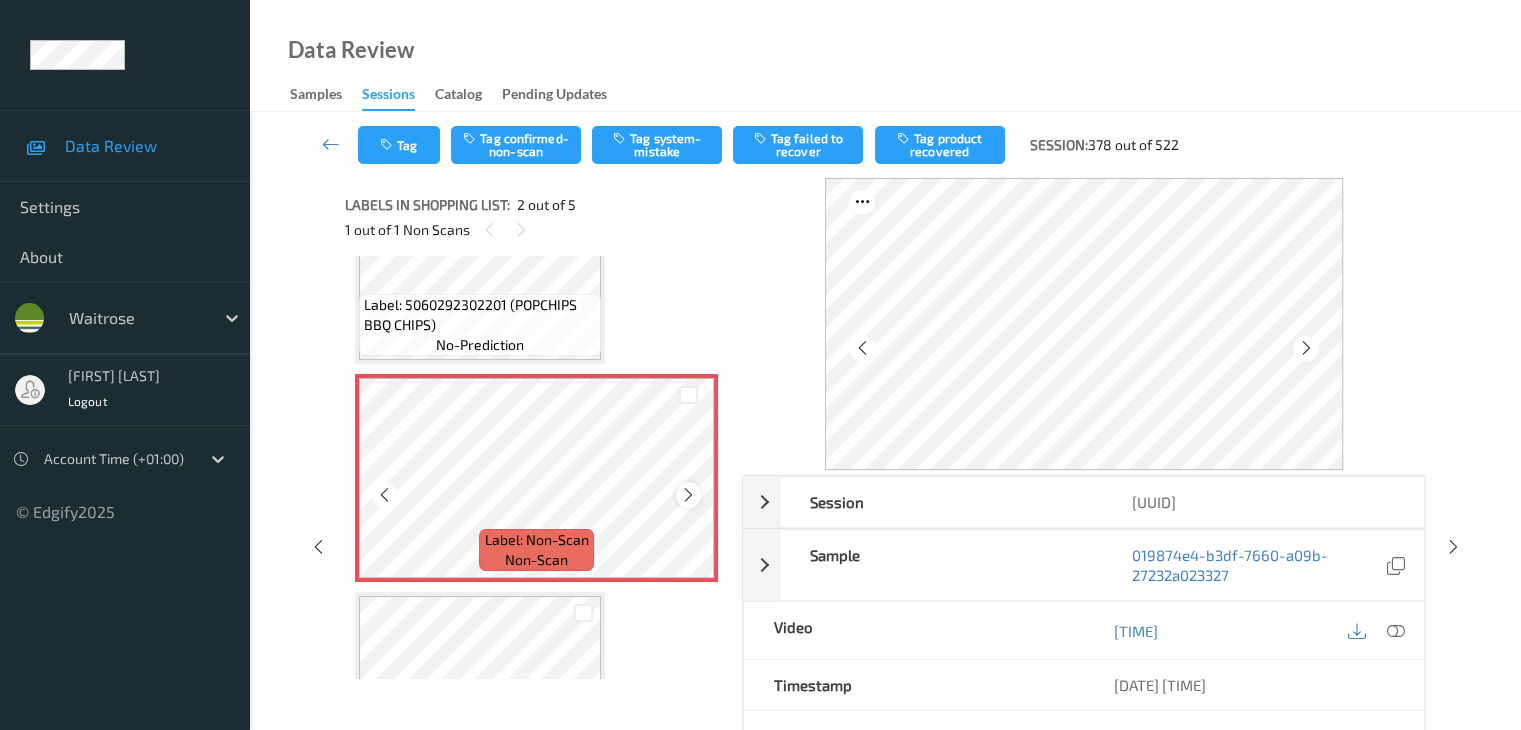 click at bounding box center [688, 495] 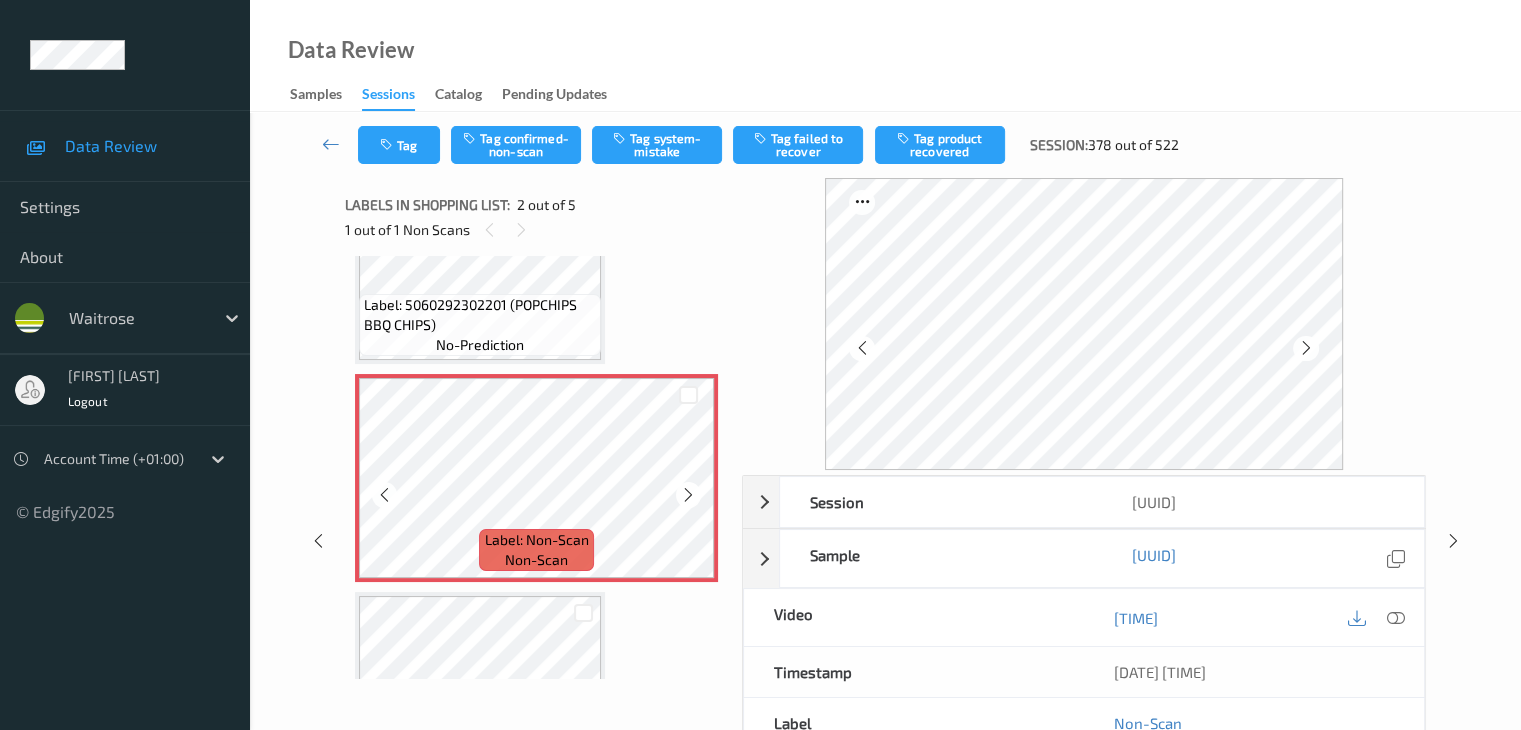 click at bounding box center [688, 495] 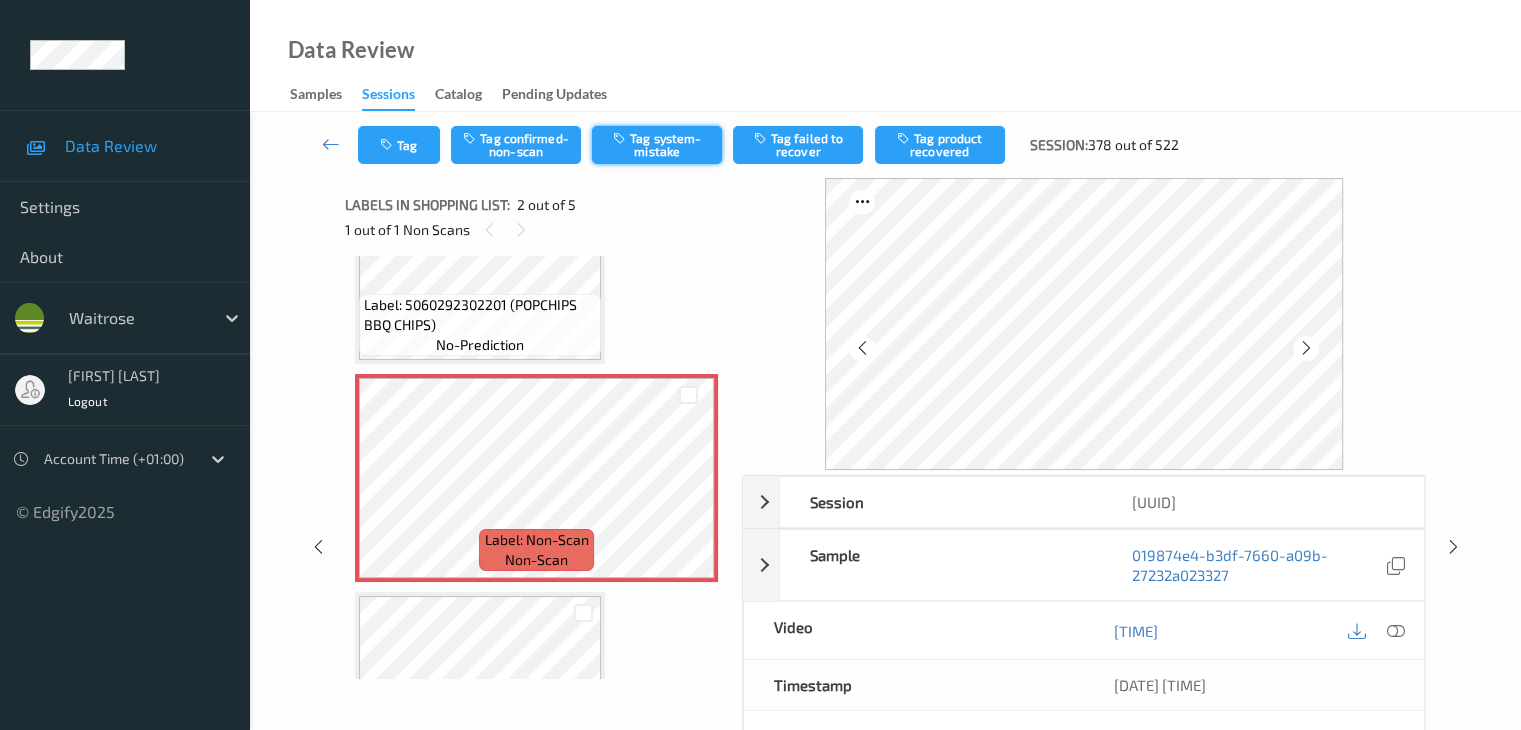 click on "Tag   system-mistake" at bounding box center (657, 145) 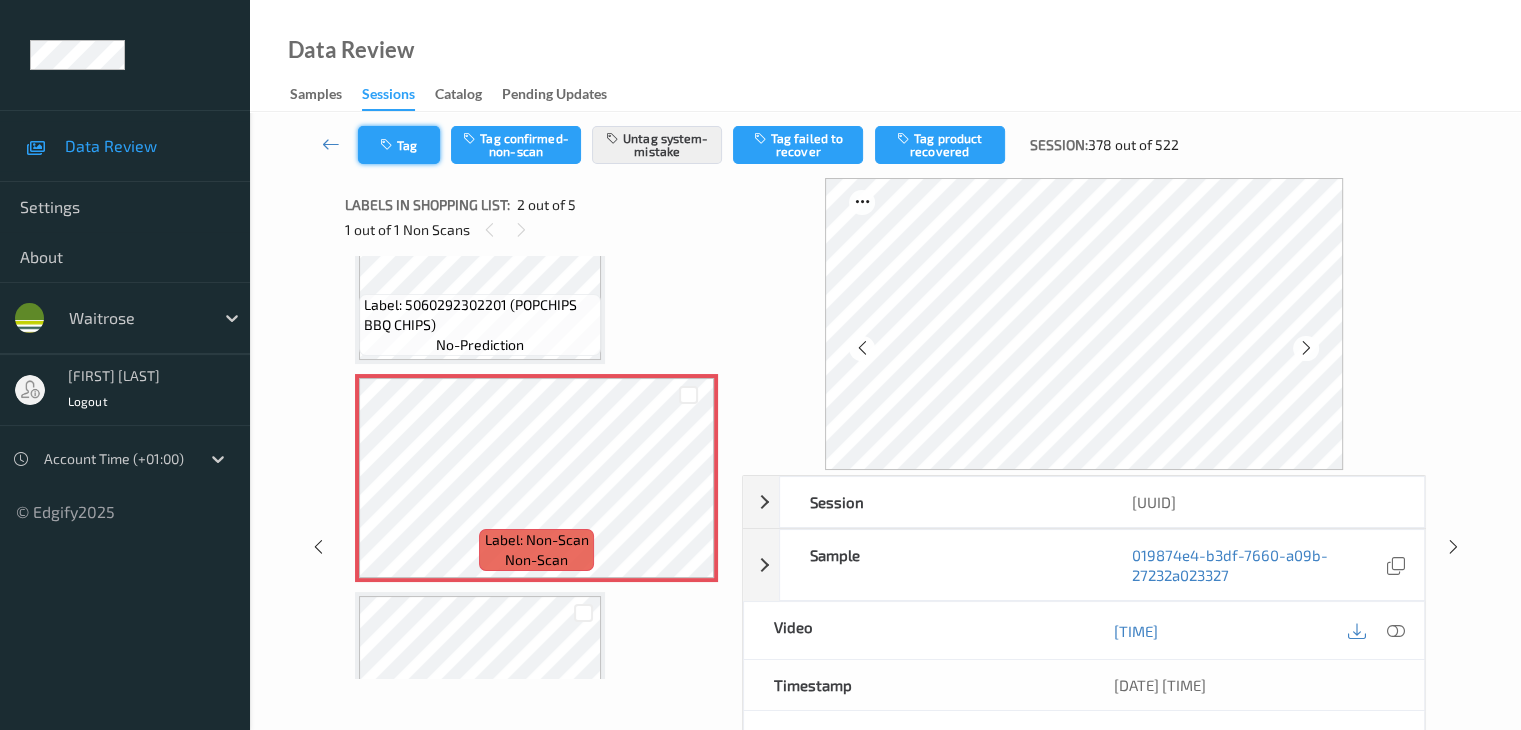 click on "Tag" at bounding box center (399, 145) 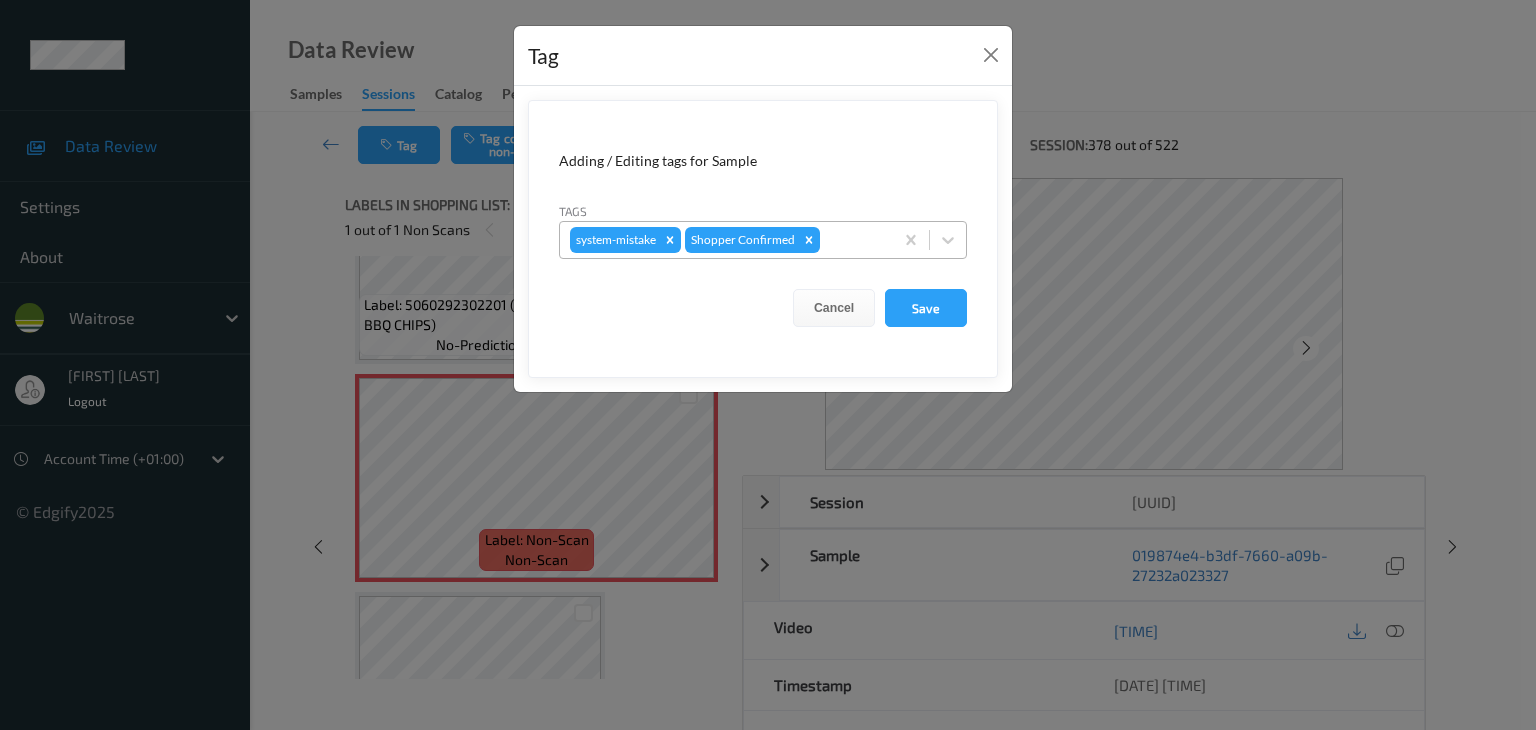 click at bounding box center (853, 240) 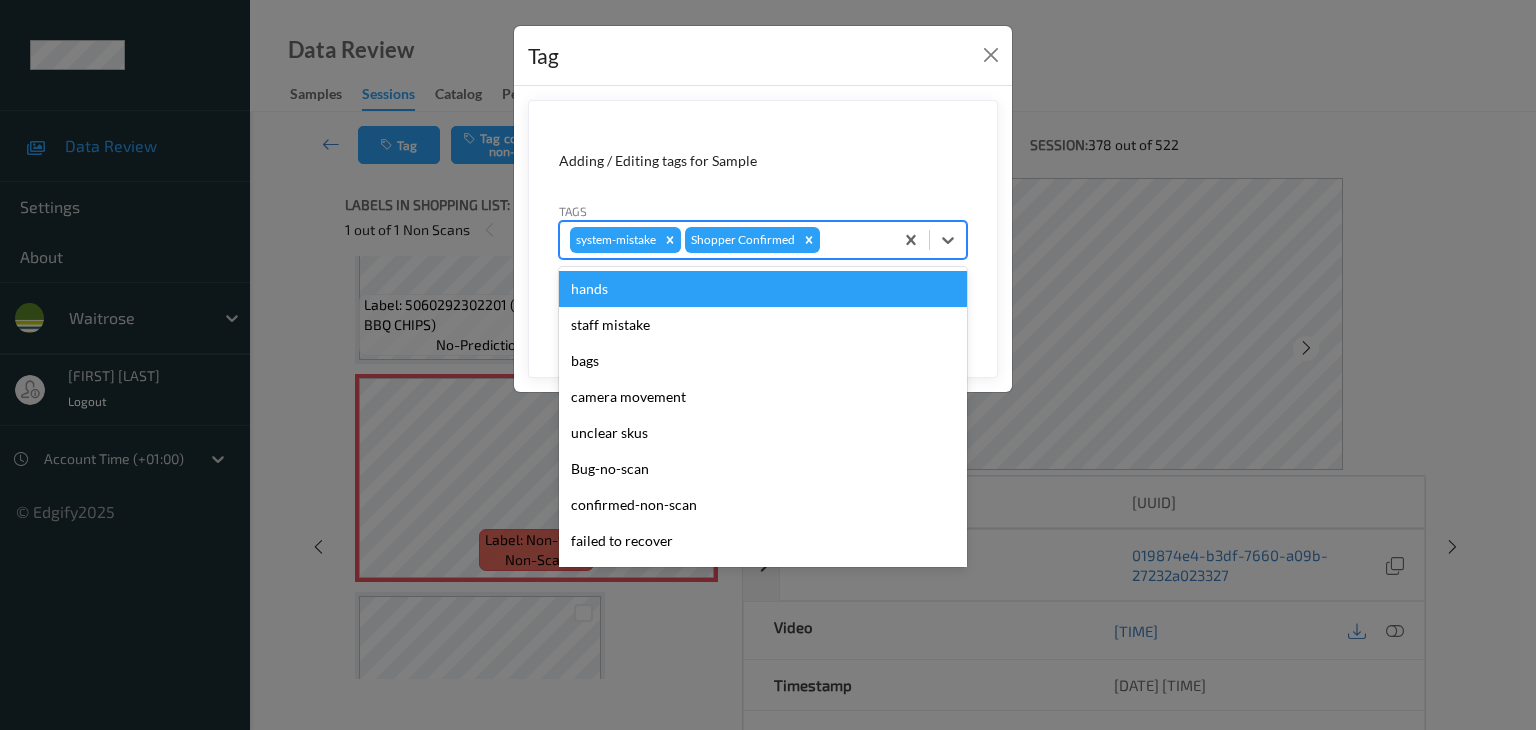 type on "u" 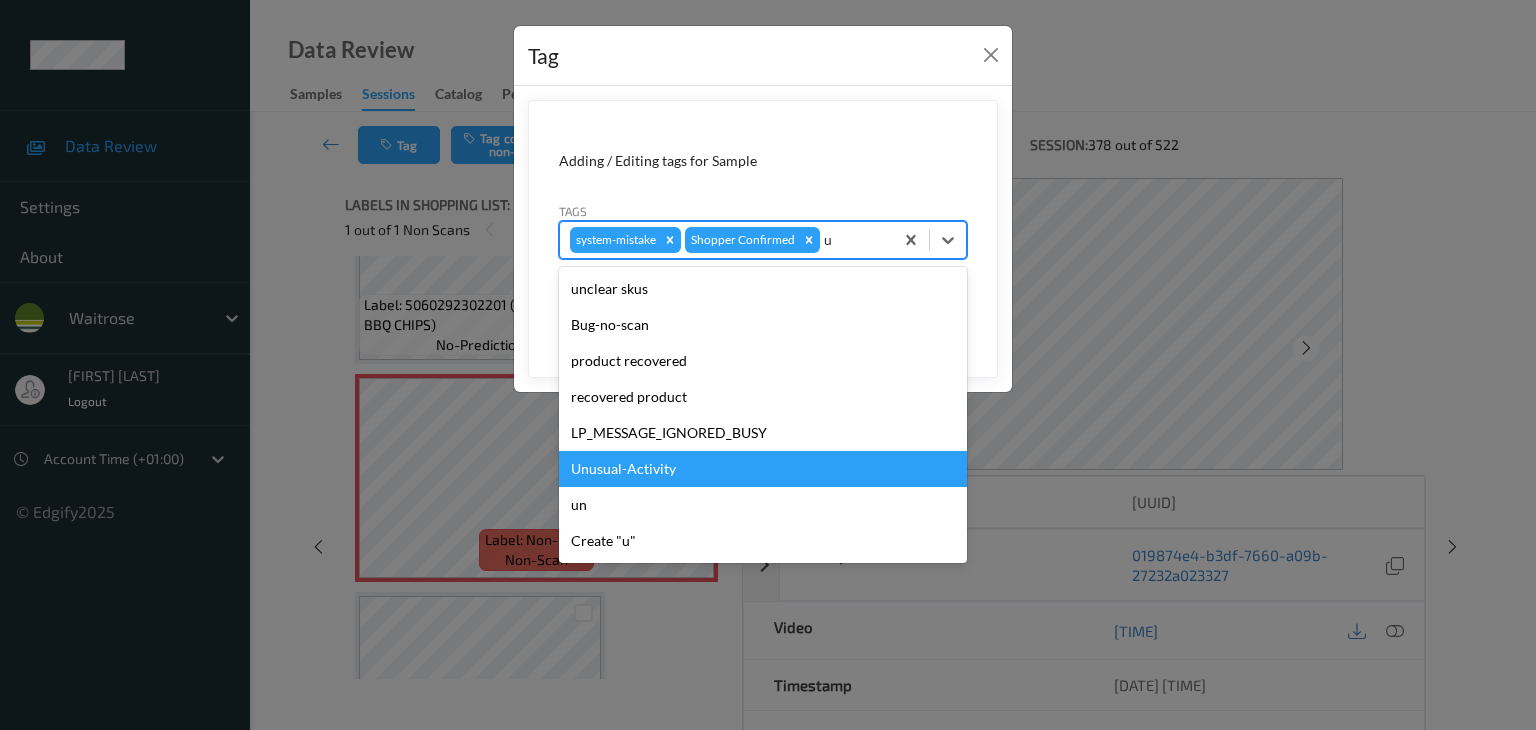click on "Unusual-Activity" at bounding box center [763, 469] 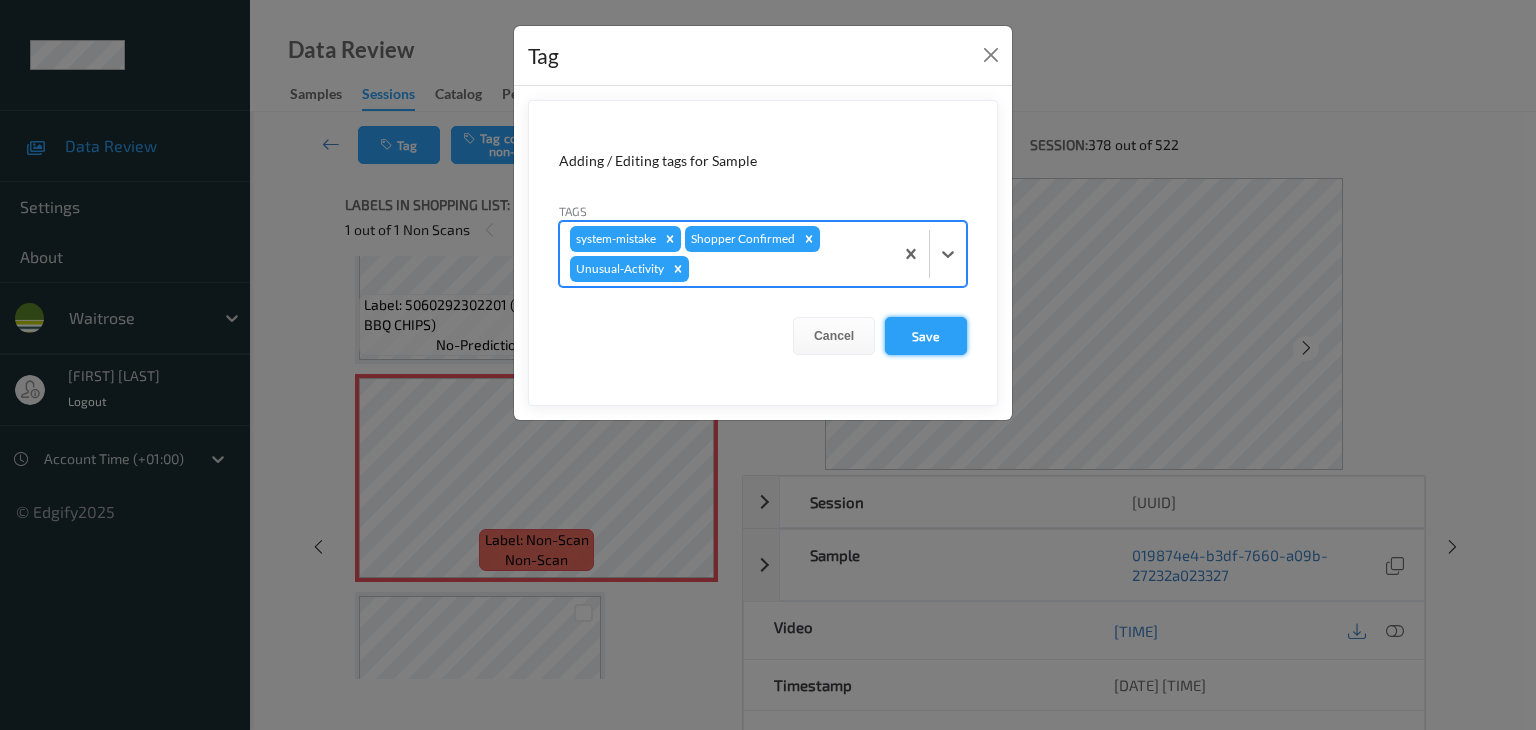 click on "Save" at bounding box center (926, 336) 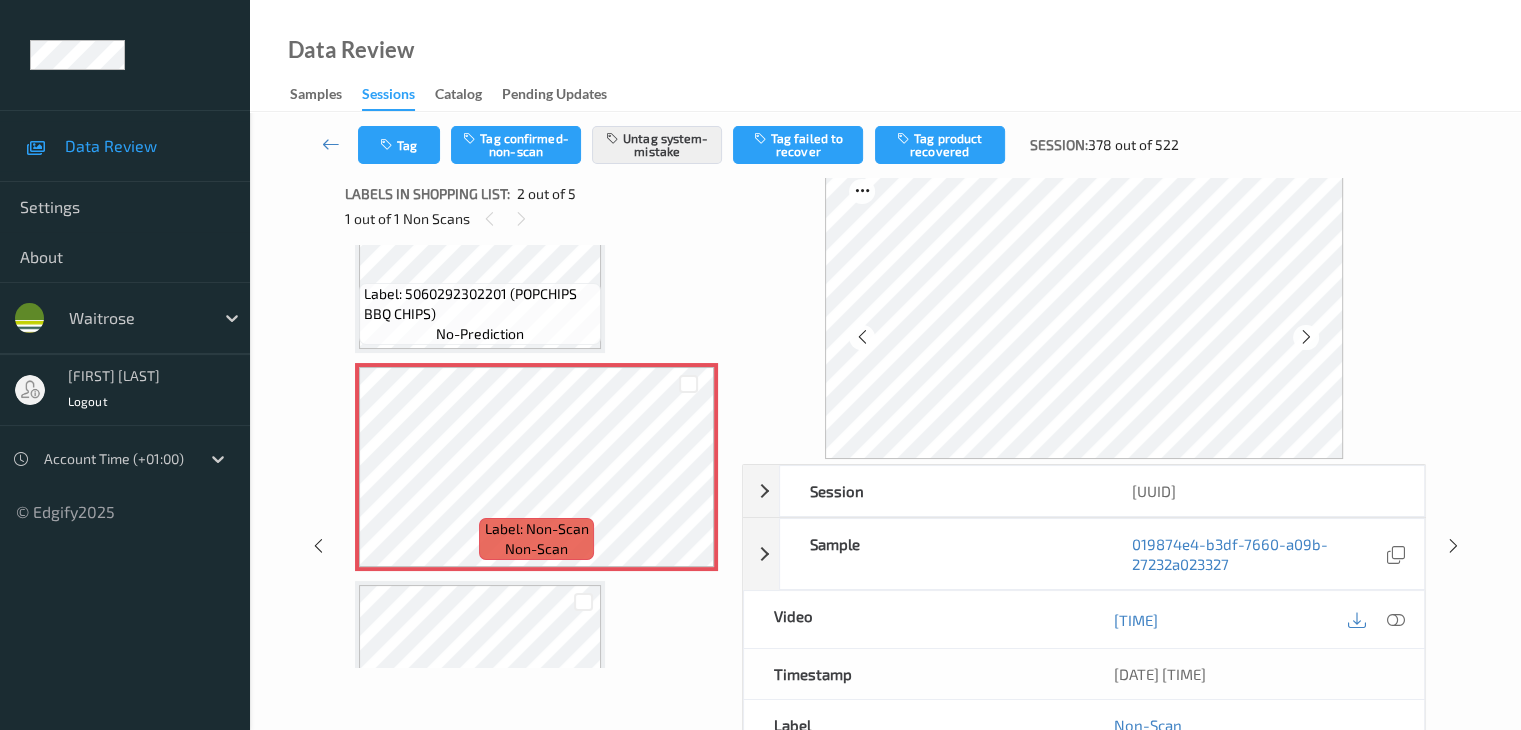scroll, scrollTop: 0, scrollLeft: 0, axis: both 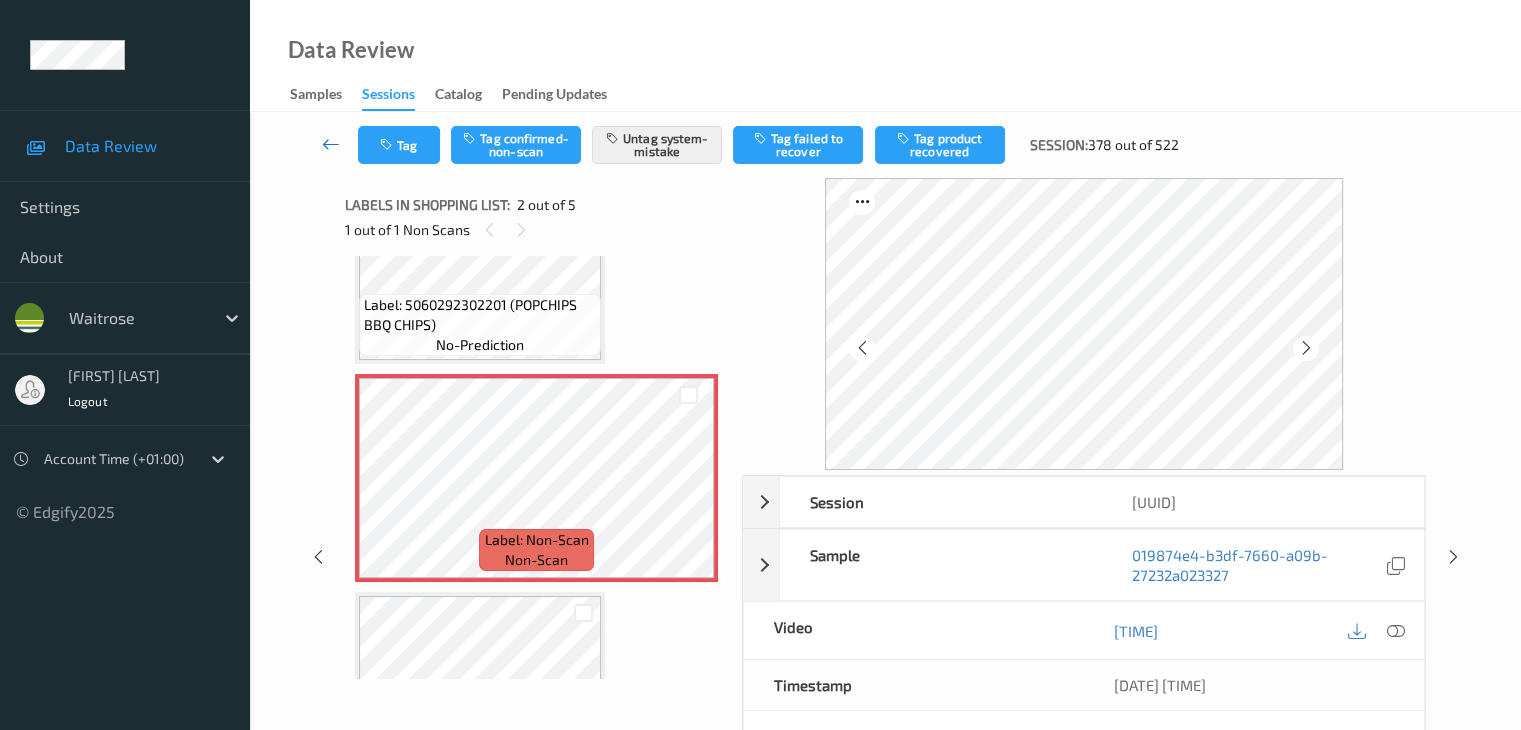 click at bounding box center [331, 144] 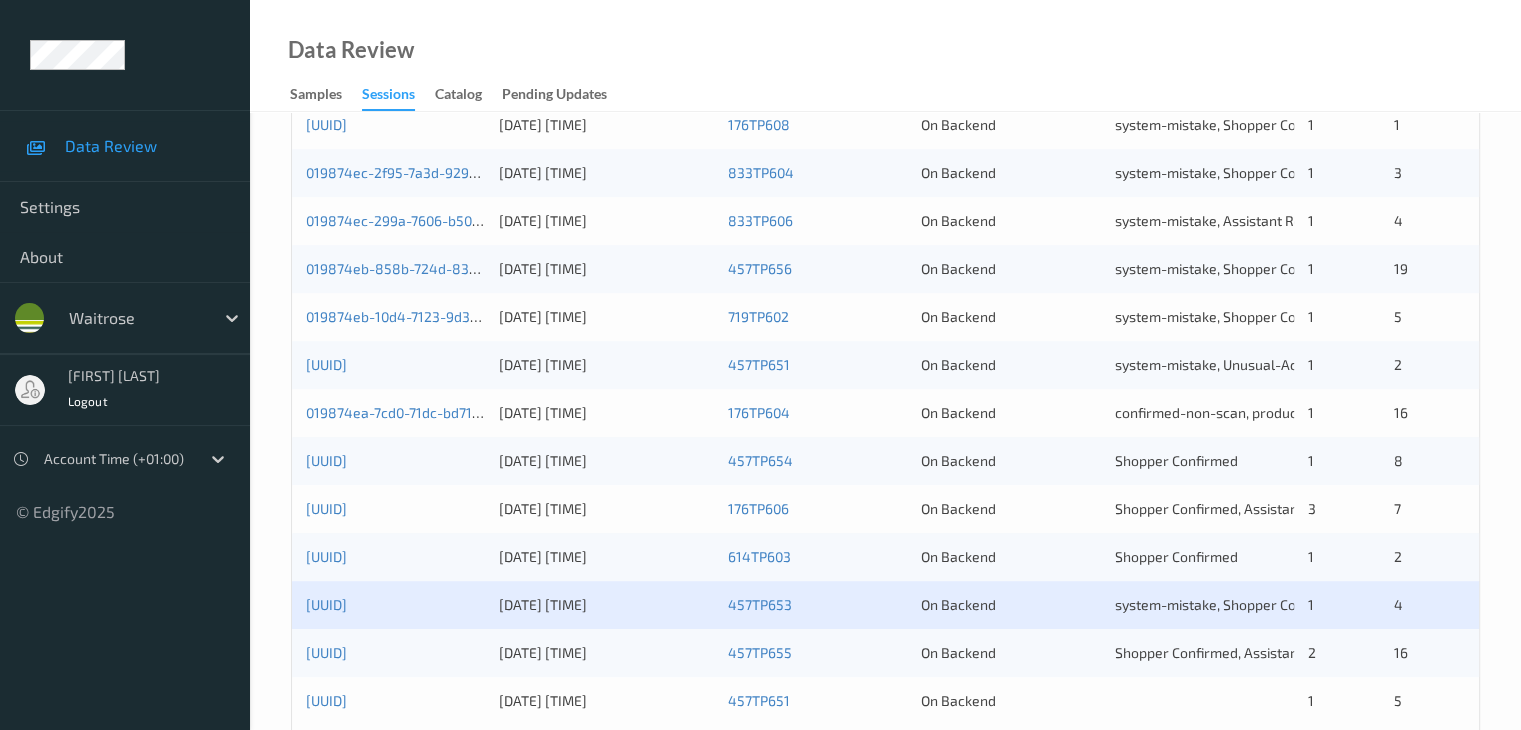 scroll, scrollTop: 932, scrollLeft: 0, axis: vertical 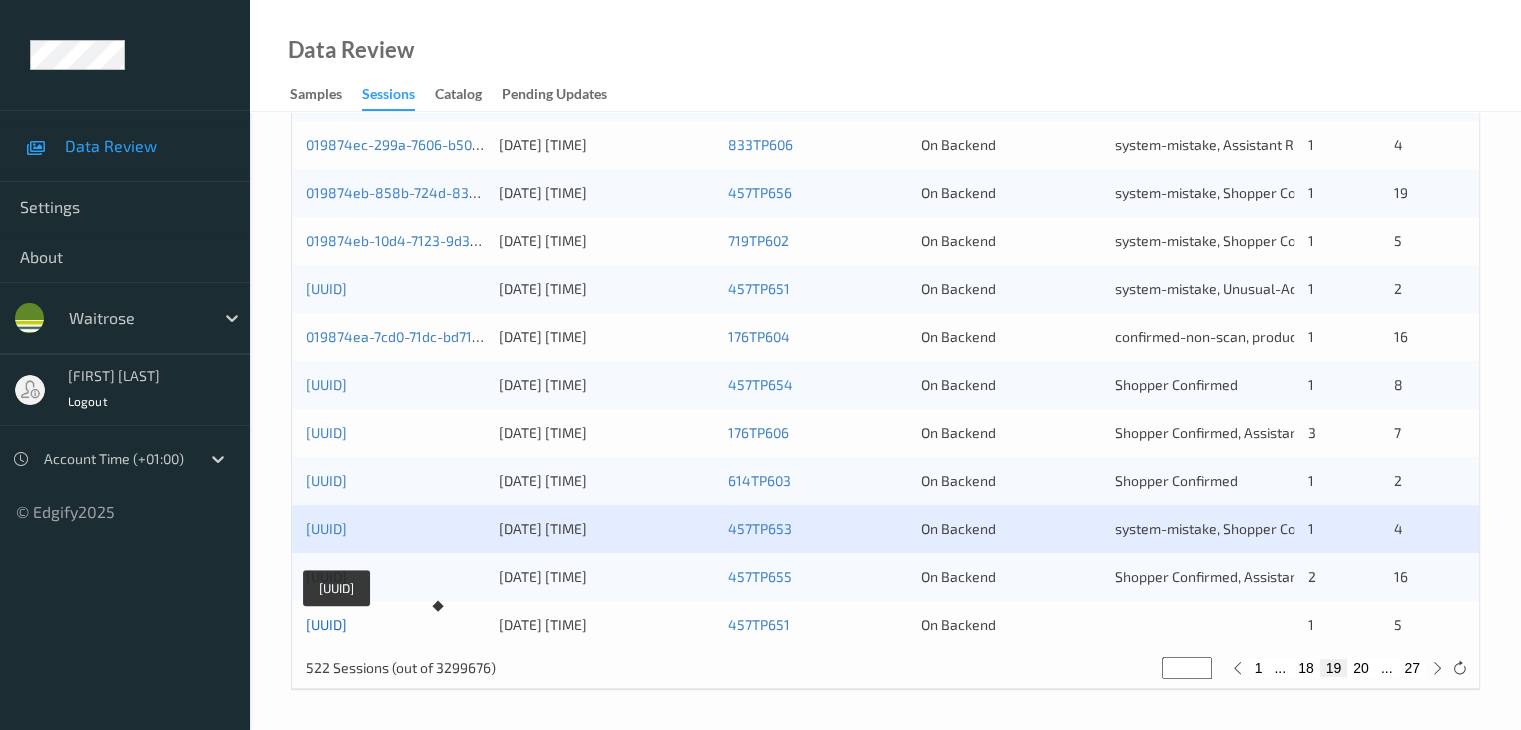 click on "019874e3-c30f-7b78-b21f-b96be2149ebb" at bounding box center [326, 624] 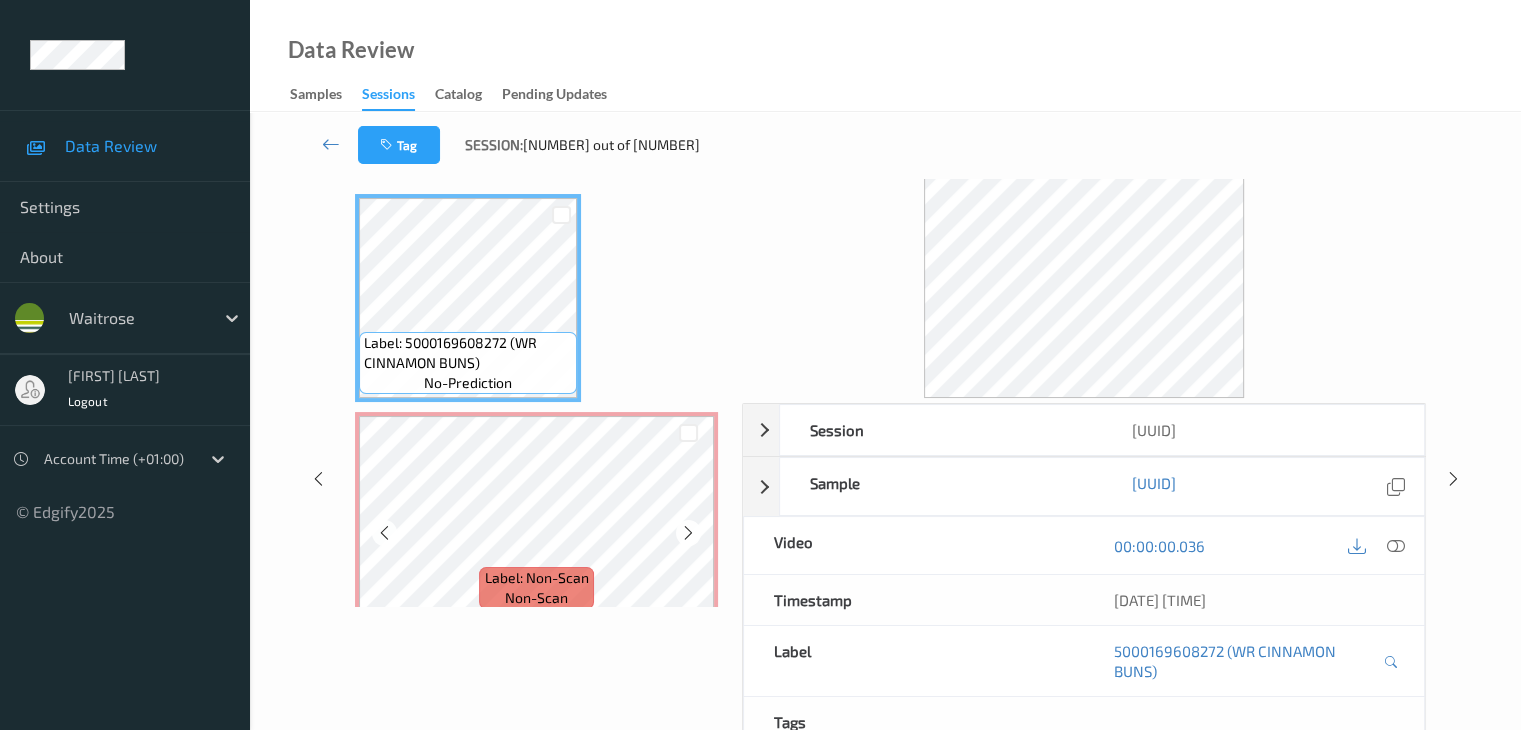 scroll, scrollTop: 0, scrollLeft: 0, axis: both 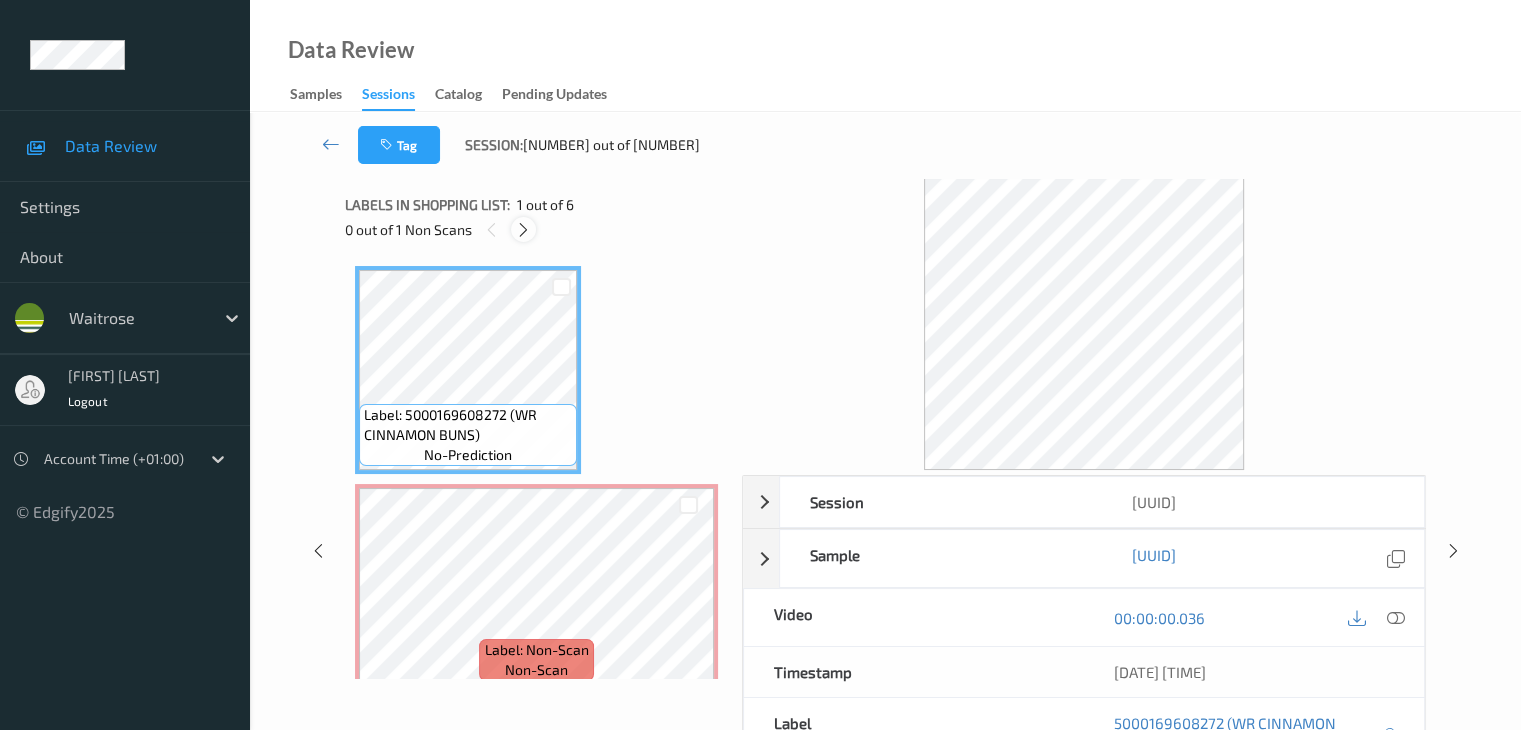click at bounding box center [523, 230] 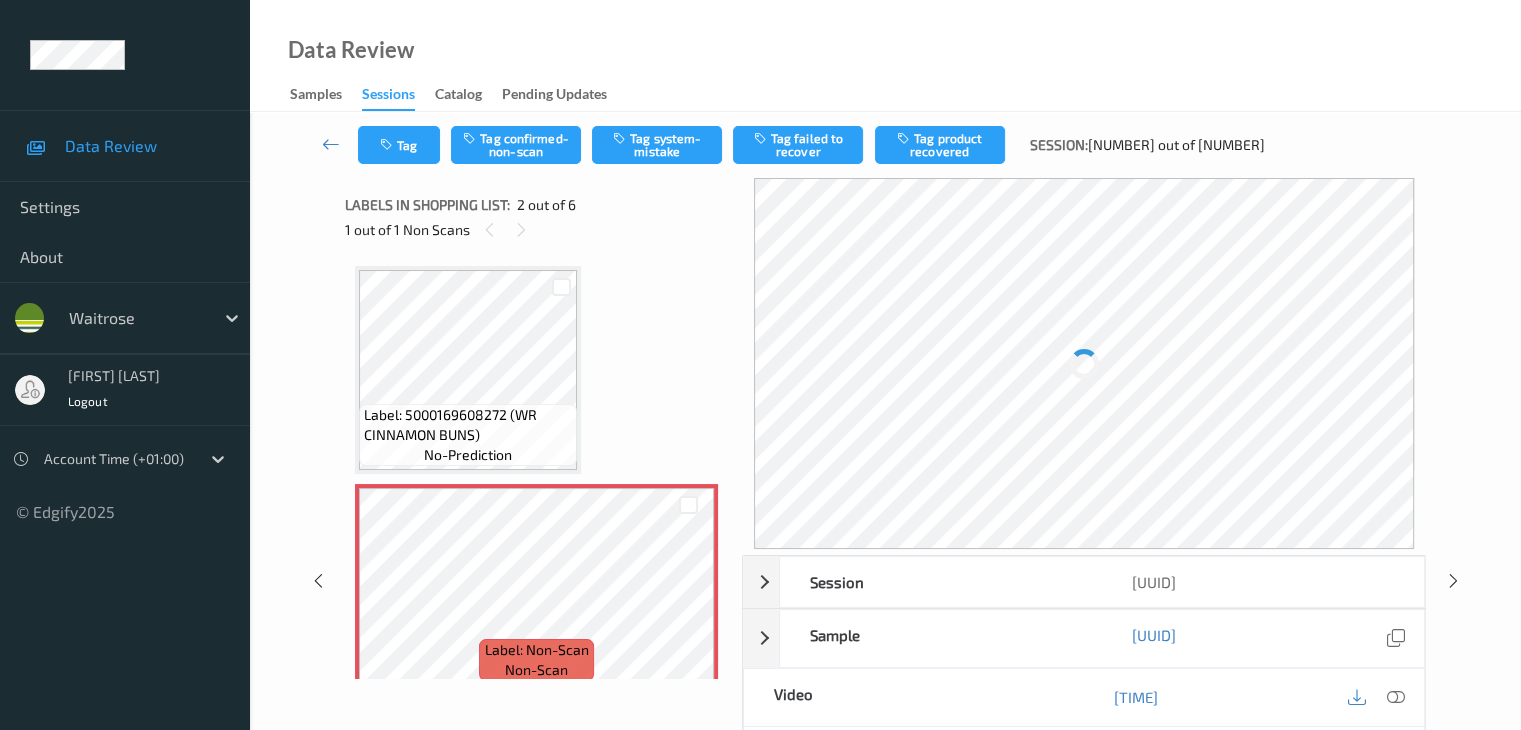 scroll, scrollTop: 10, scrollLeft: 0, axis: vertical 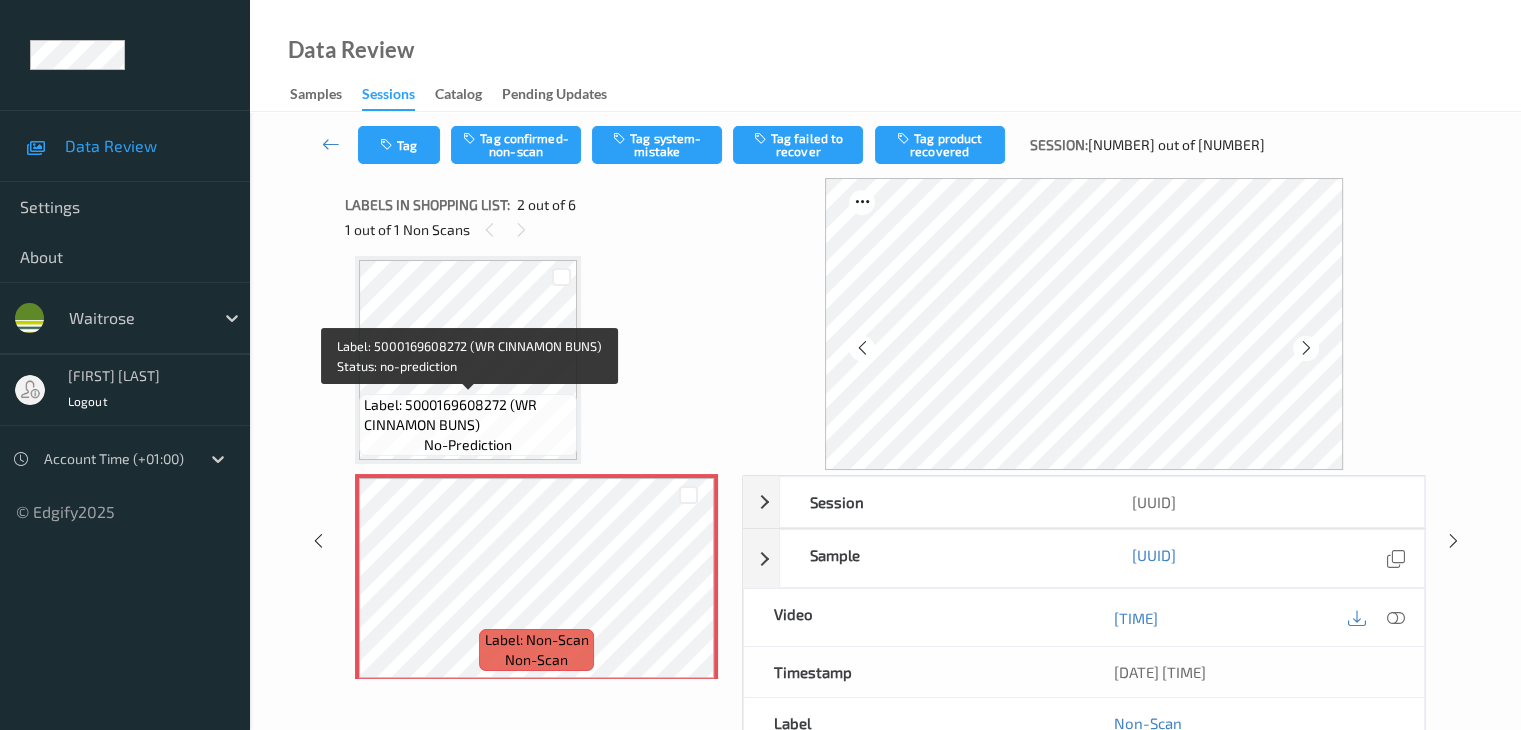 click on "Label: 5000169608272 (WR CINNAMON BUNS) no-prediction" at bounding box center [468, 425] 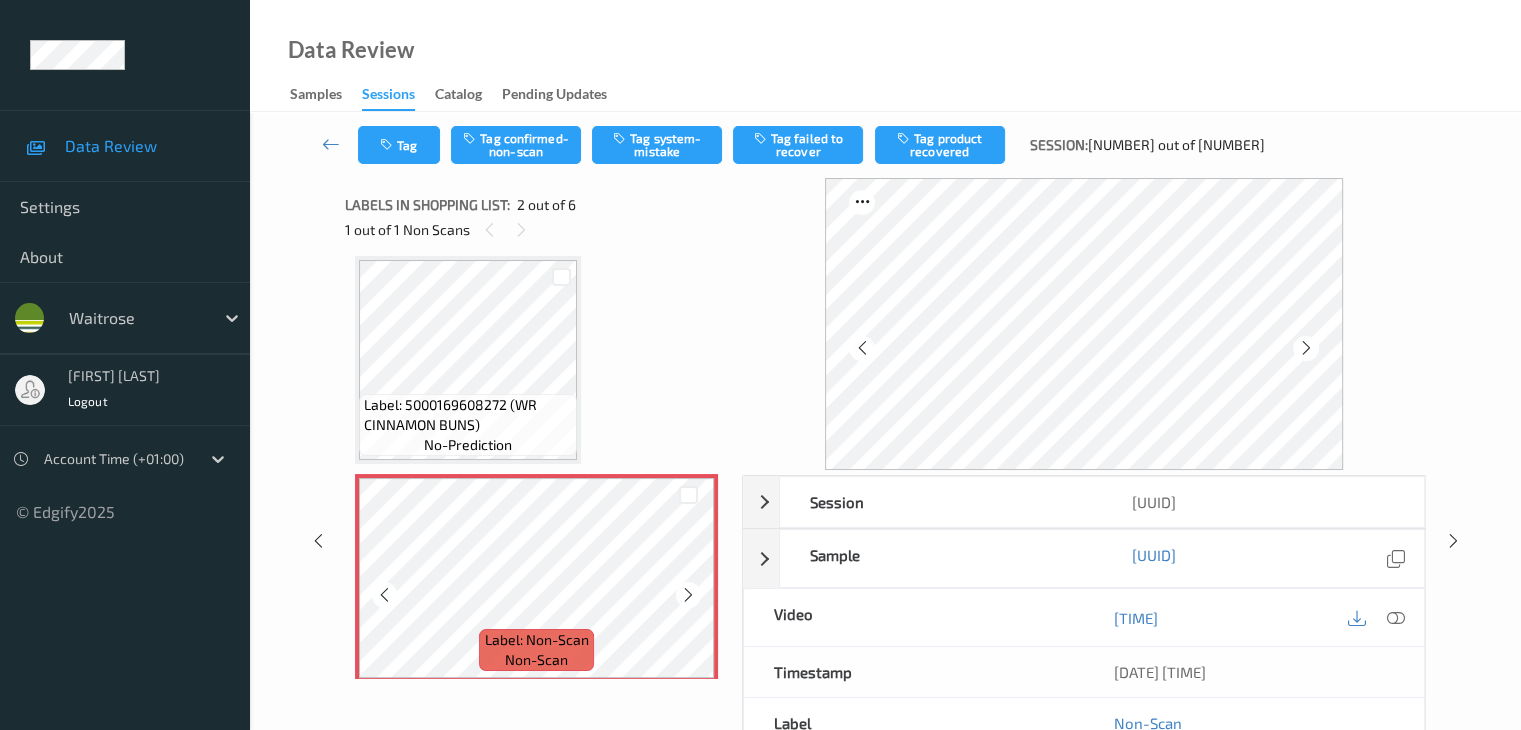 scroll, scrollTop: 110, scrollLeft: 0, axis: vertical 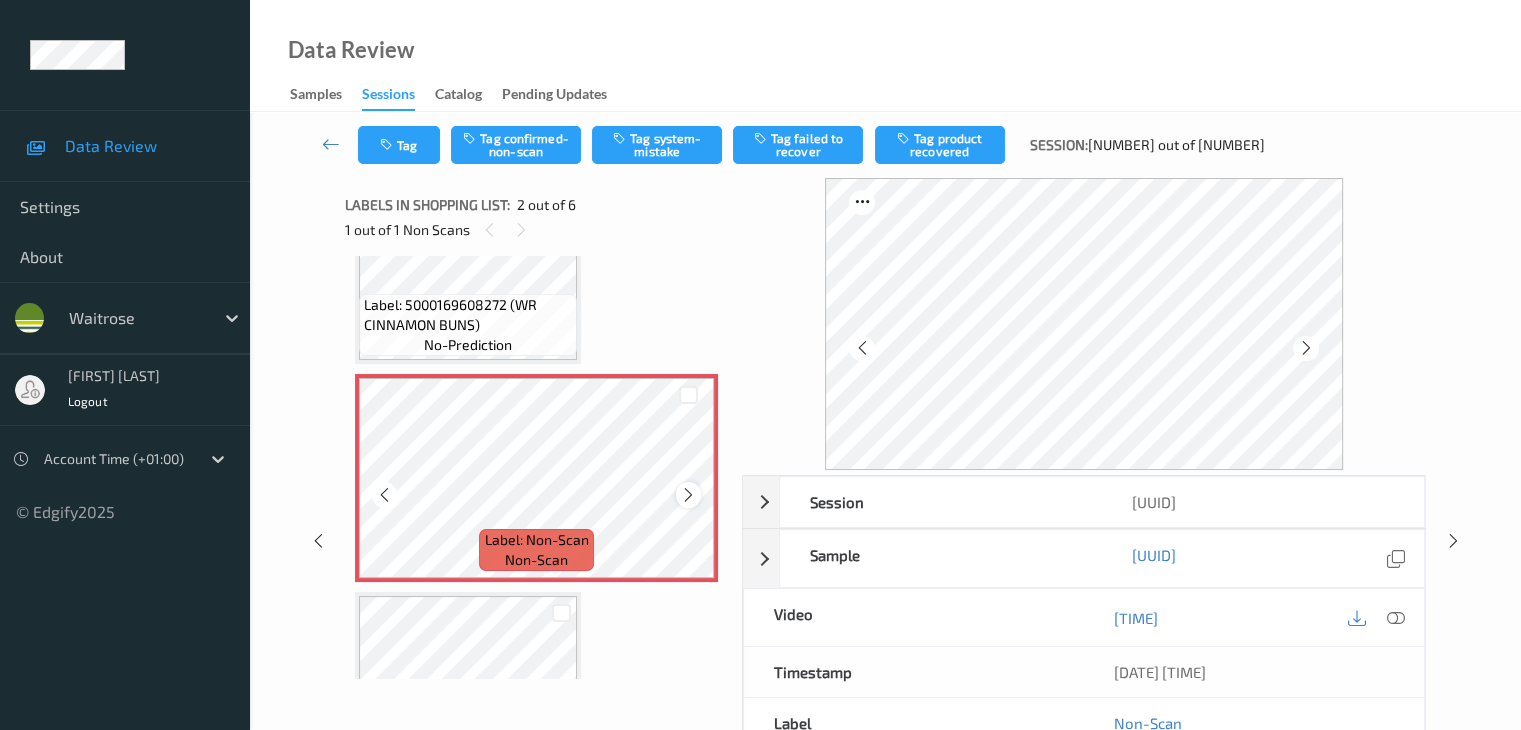 click at bounding box center [688, 495] 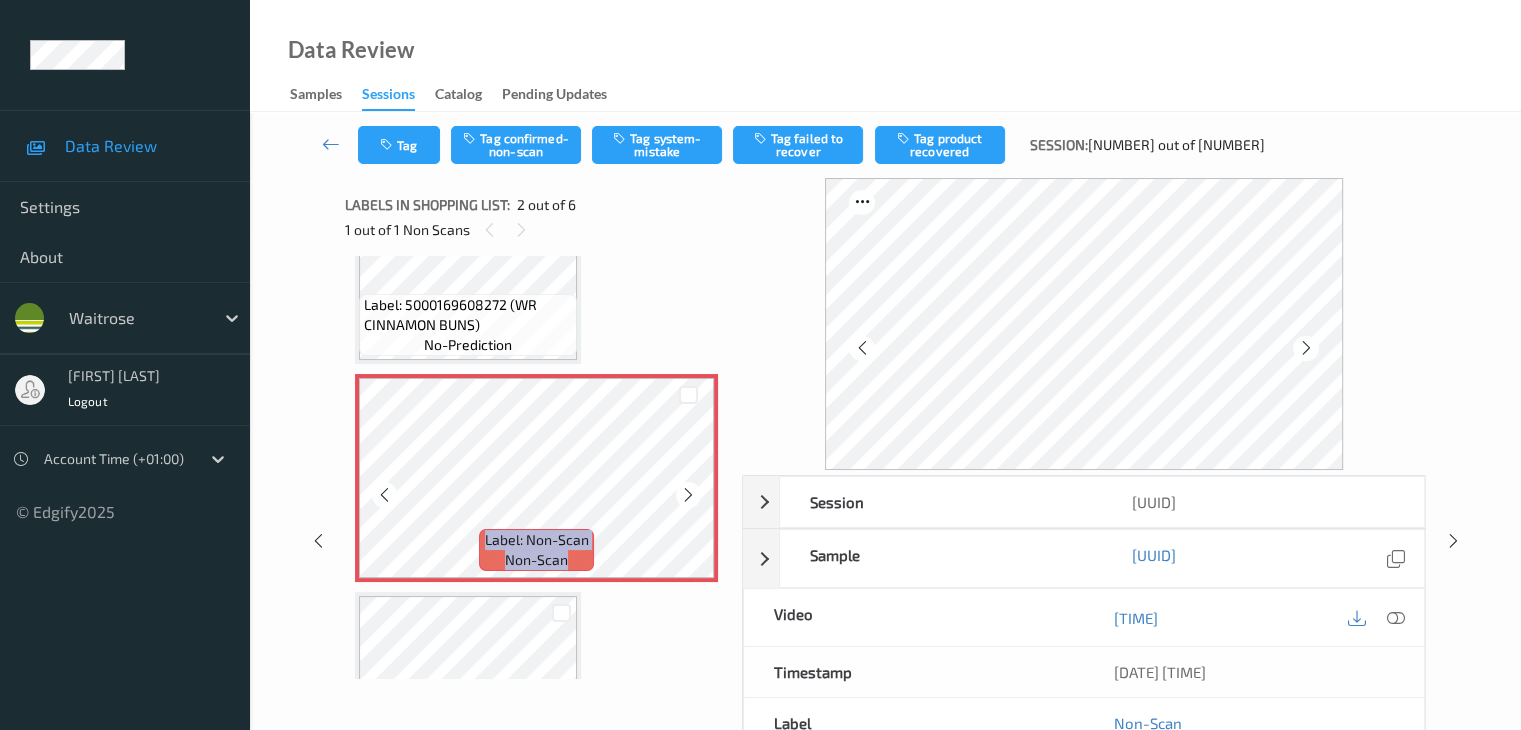 click at bounding box center [688, 495] 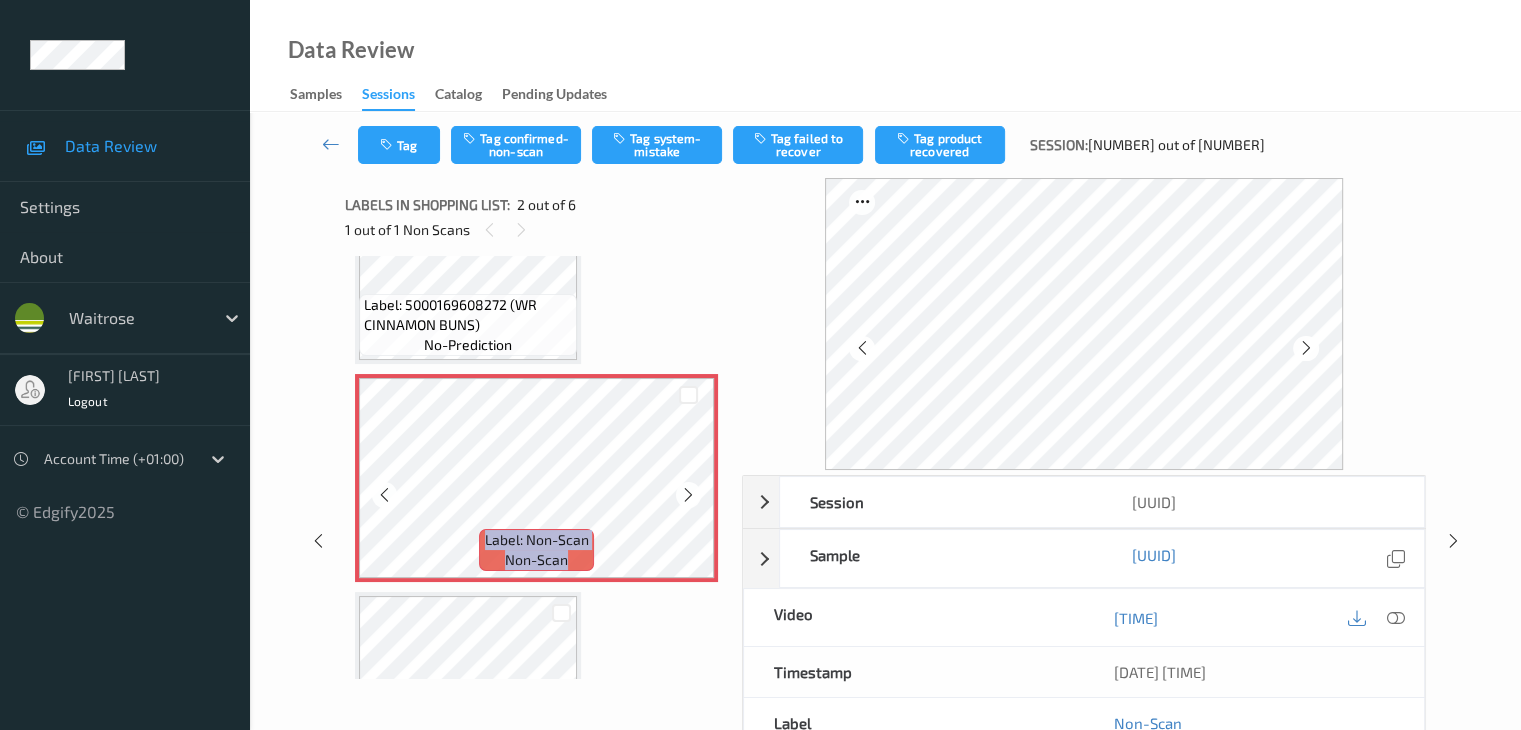 click at bounding box center (688, 495) 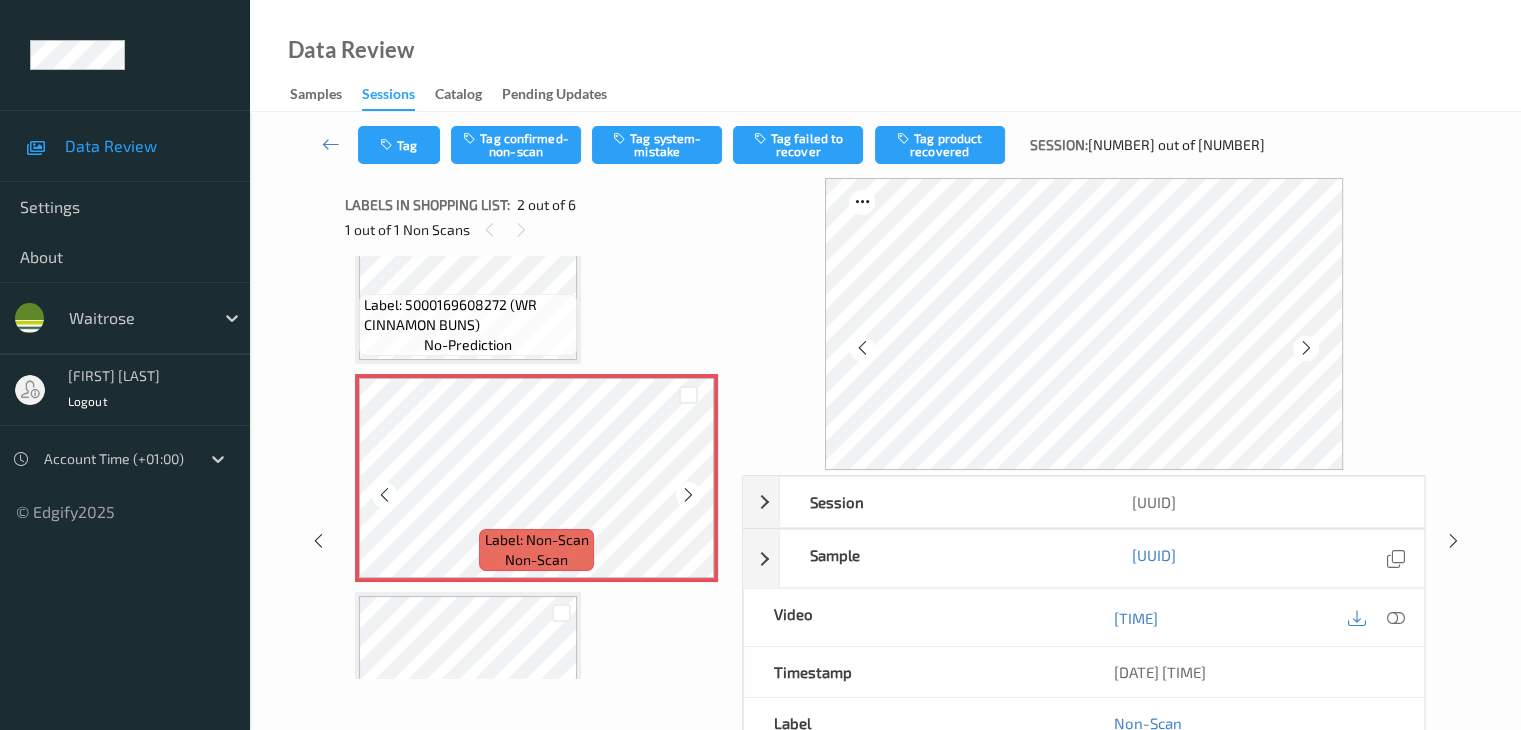 click at bounding box center (688, 495) 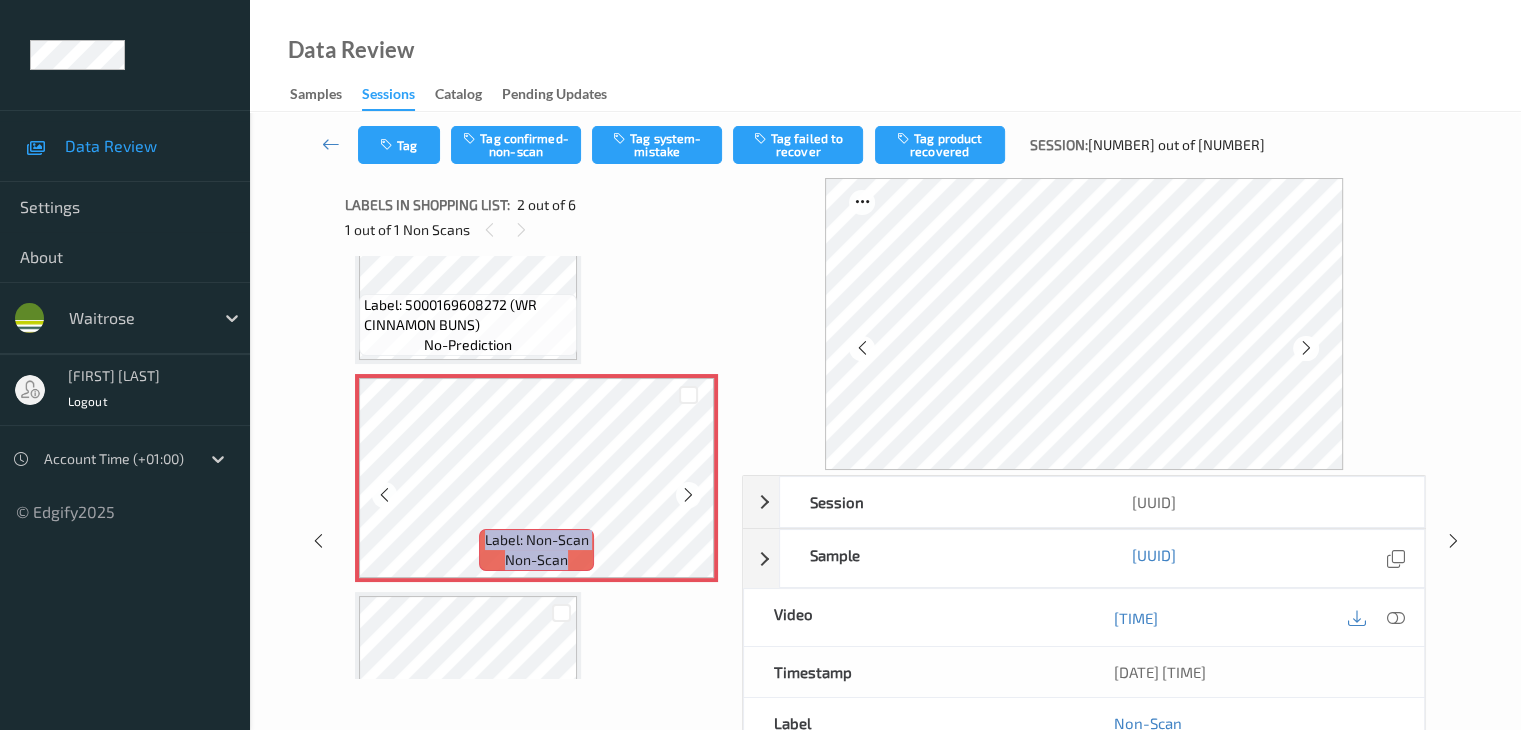 click at bounding box center (688, 495) 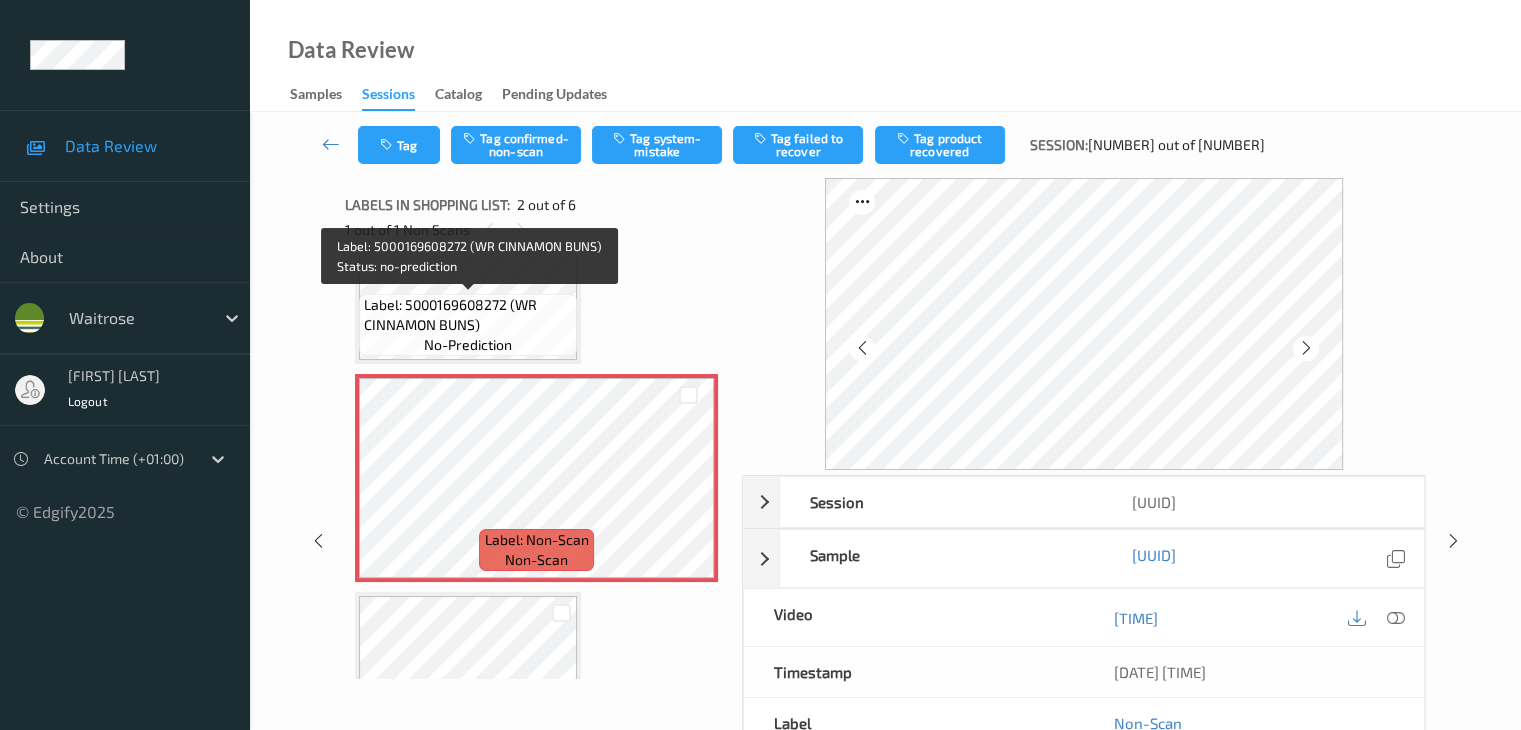 click on "Label: 5000169608272 (WR CINNAMON BUNS) no-prediction" at bounding box center (468, 325) 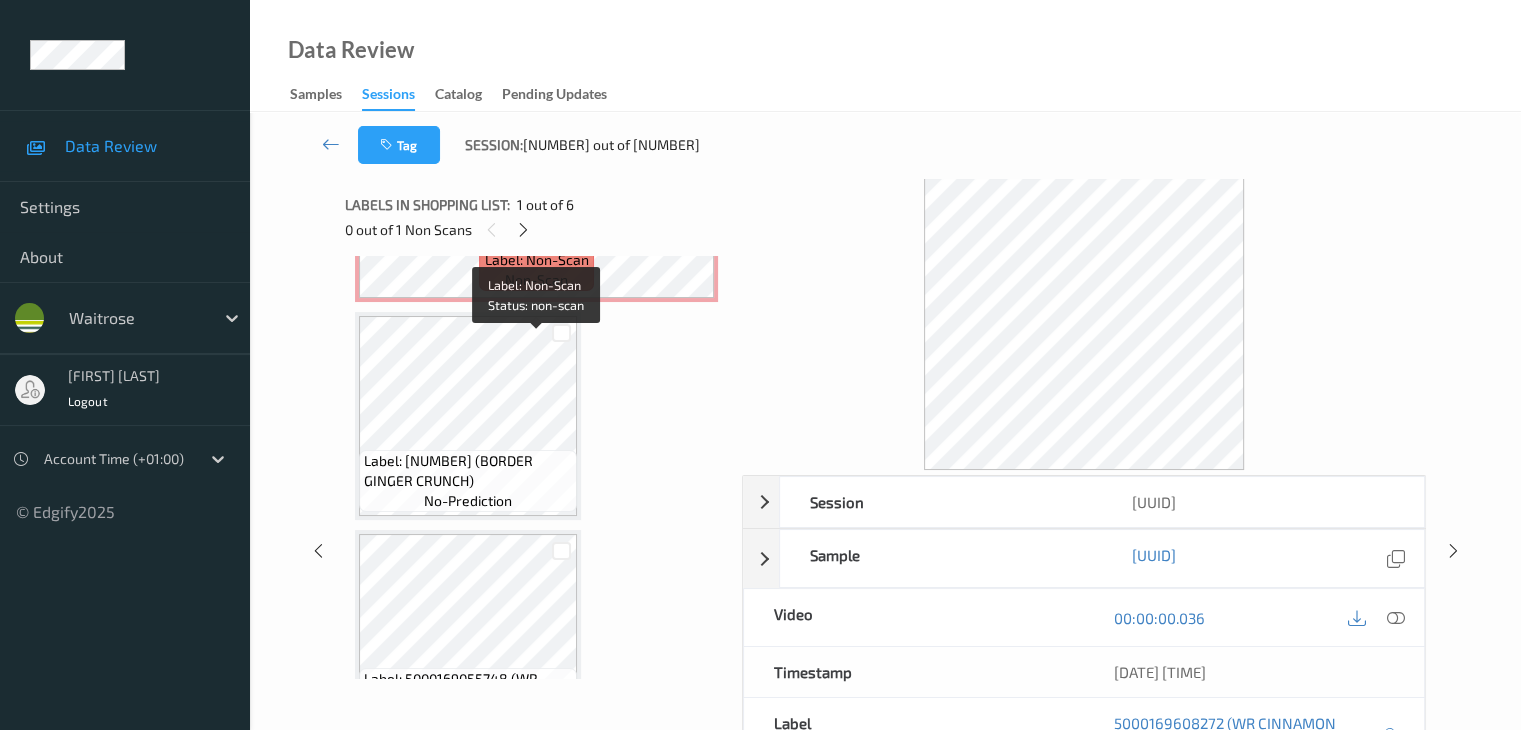 scroll, scrollTop: 410, scrollLeft: 0, axis: vertical 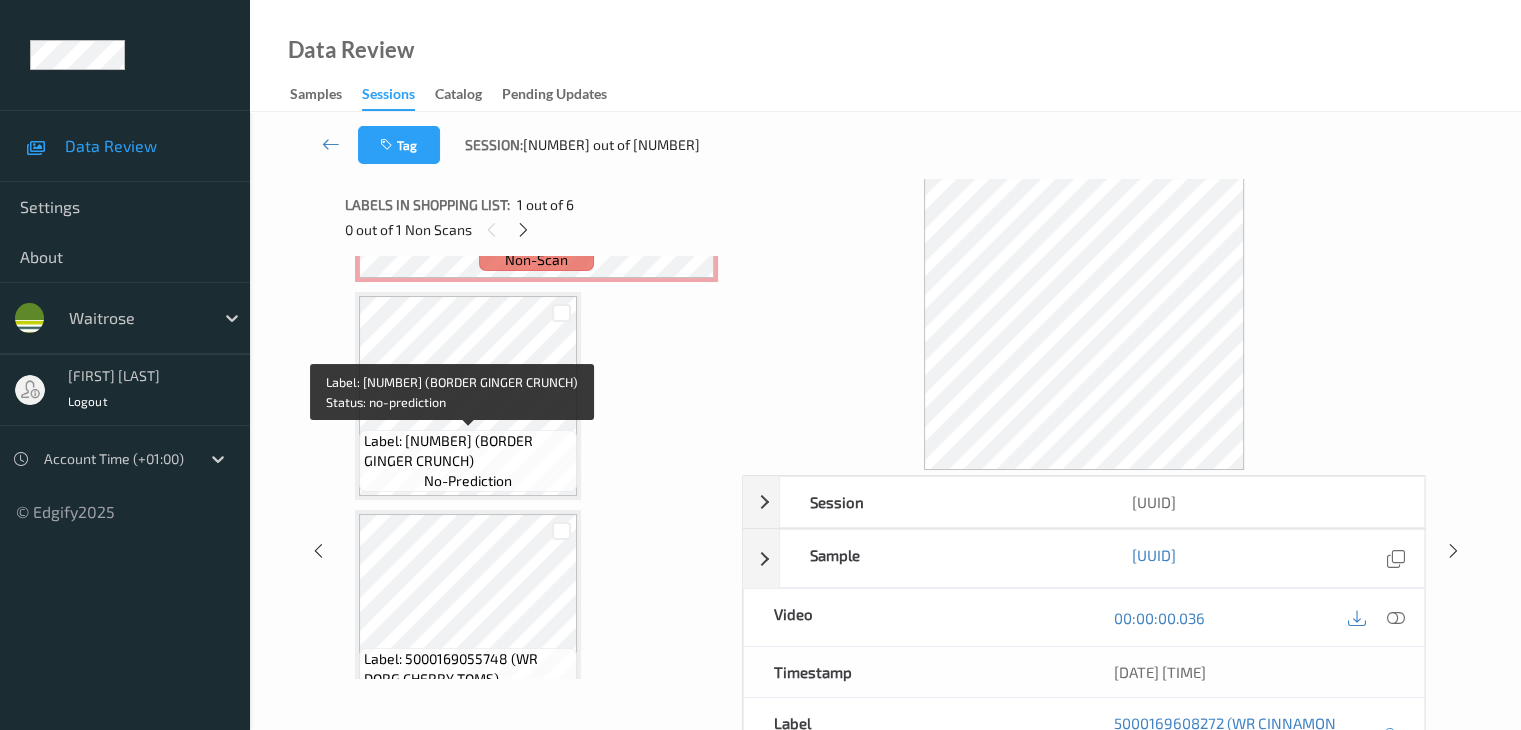 click on "Label: 0652655001439 (BORDER GINGER CRUNCH)" at bounding box center (468, 451) 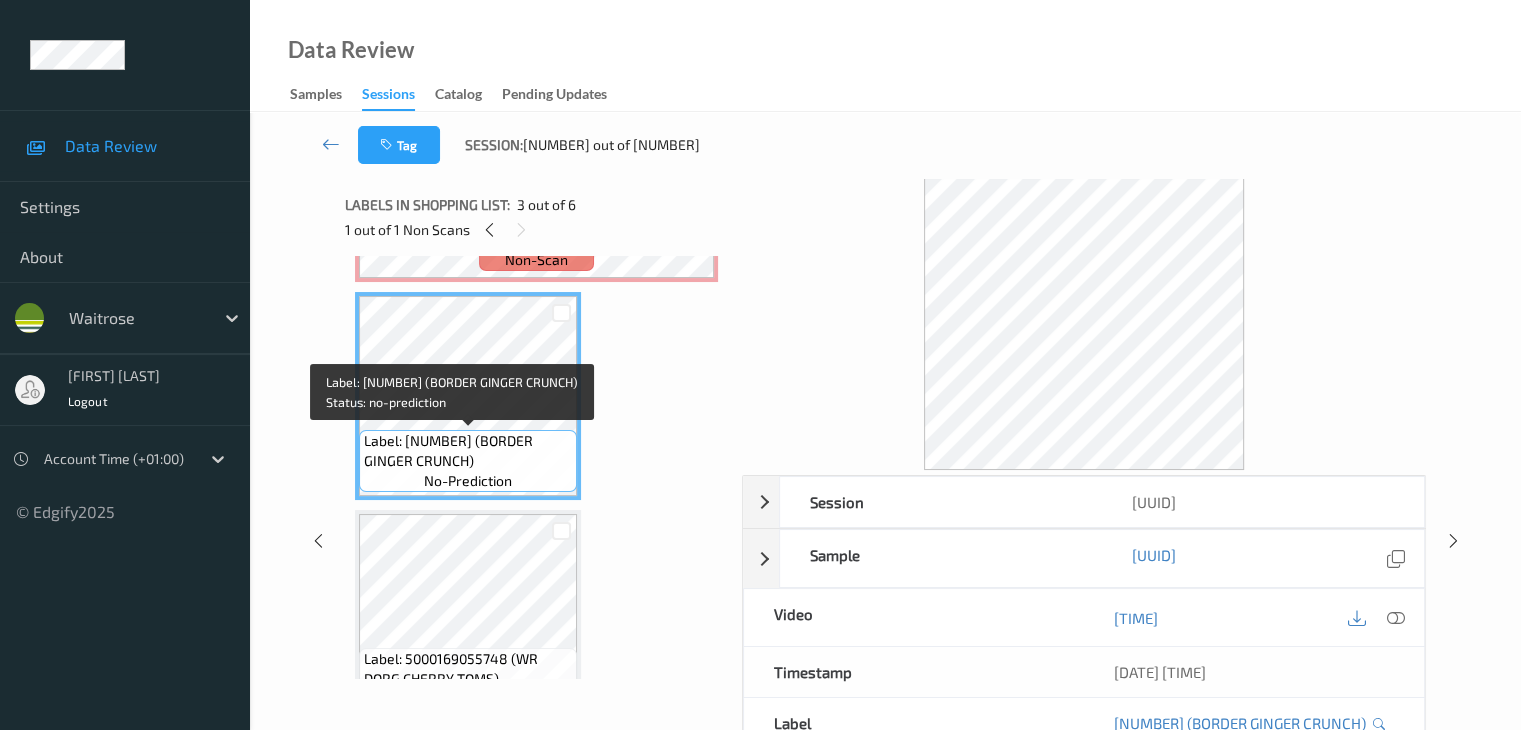 scroll, scrollTop: 210, scrollLeft: 0, axis: vertical 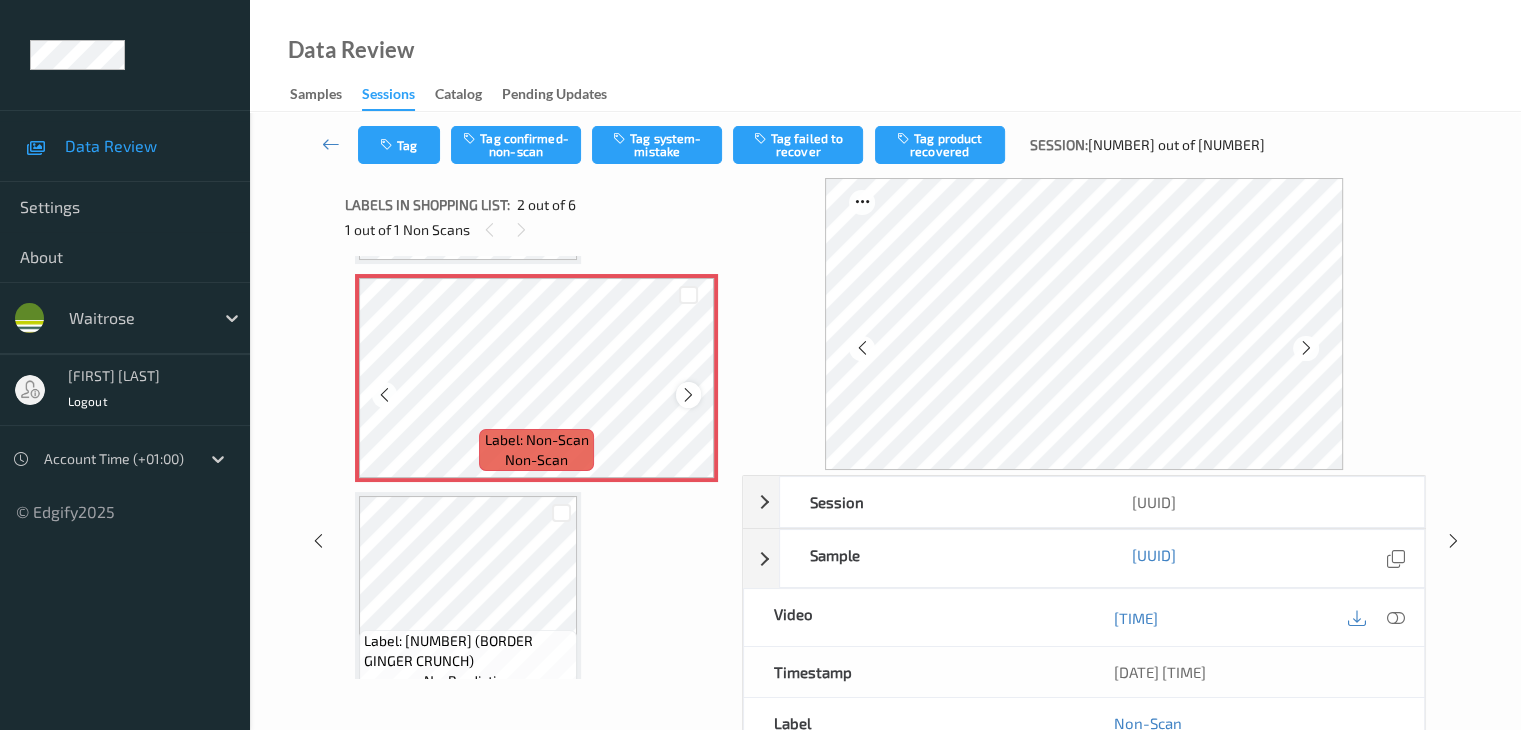 click at bounding box center (688, 394) 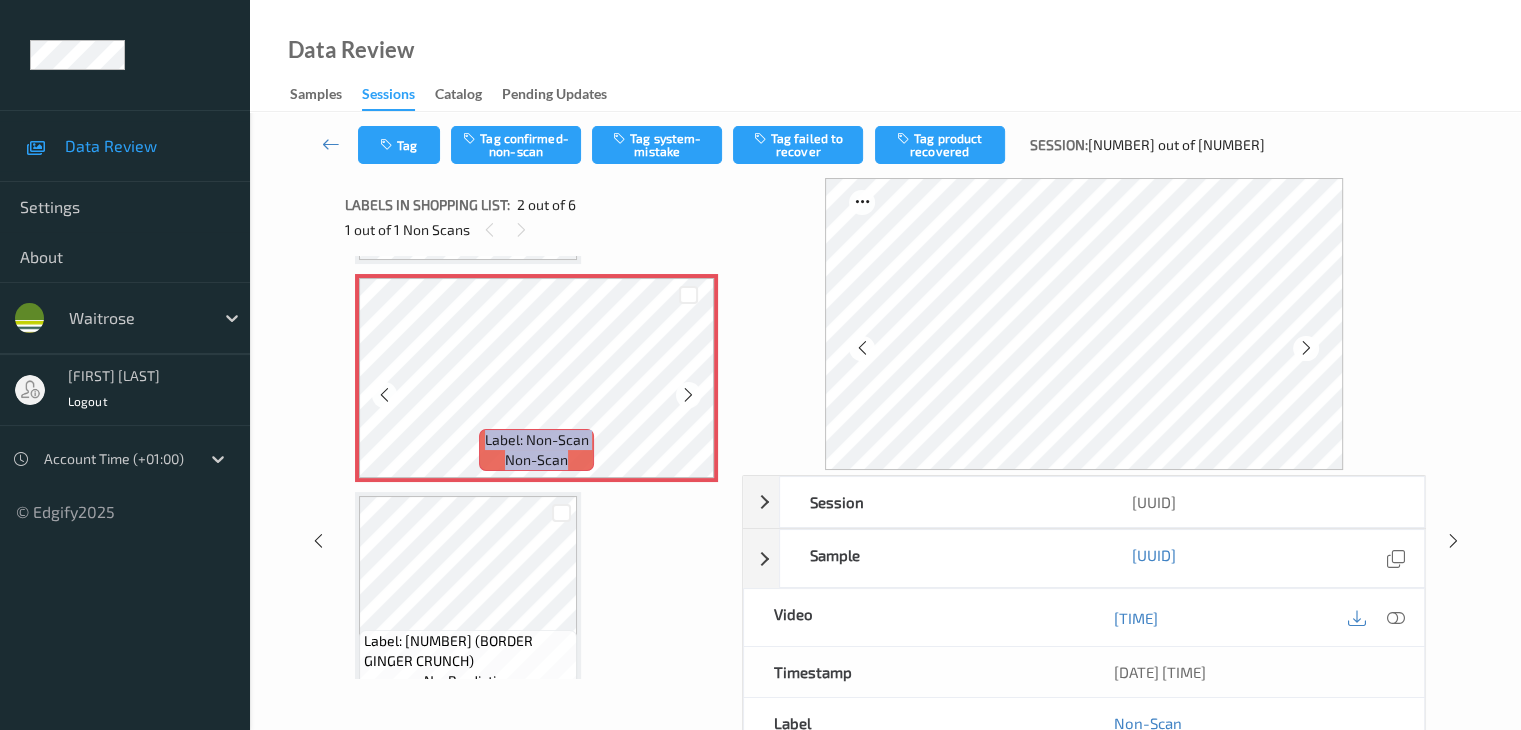 click at bounding box center [688, 394] 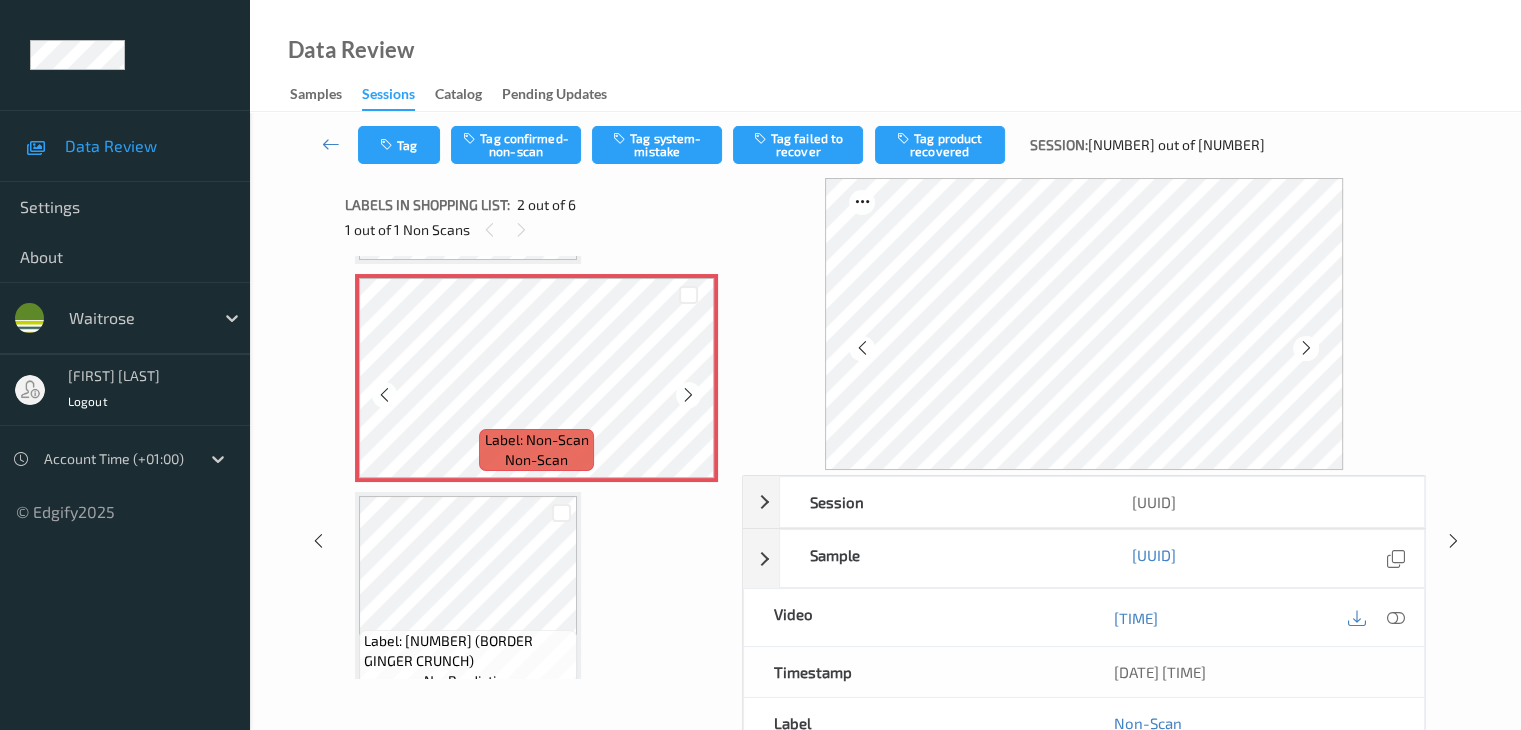 click at bounding box center [688, 394] 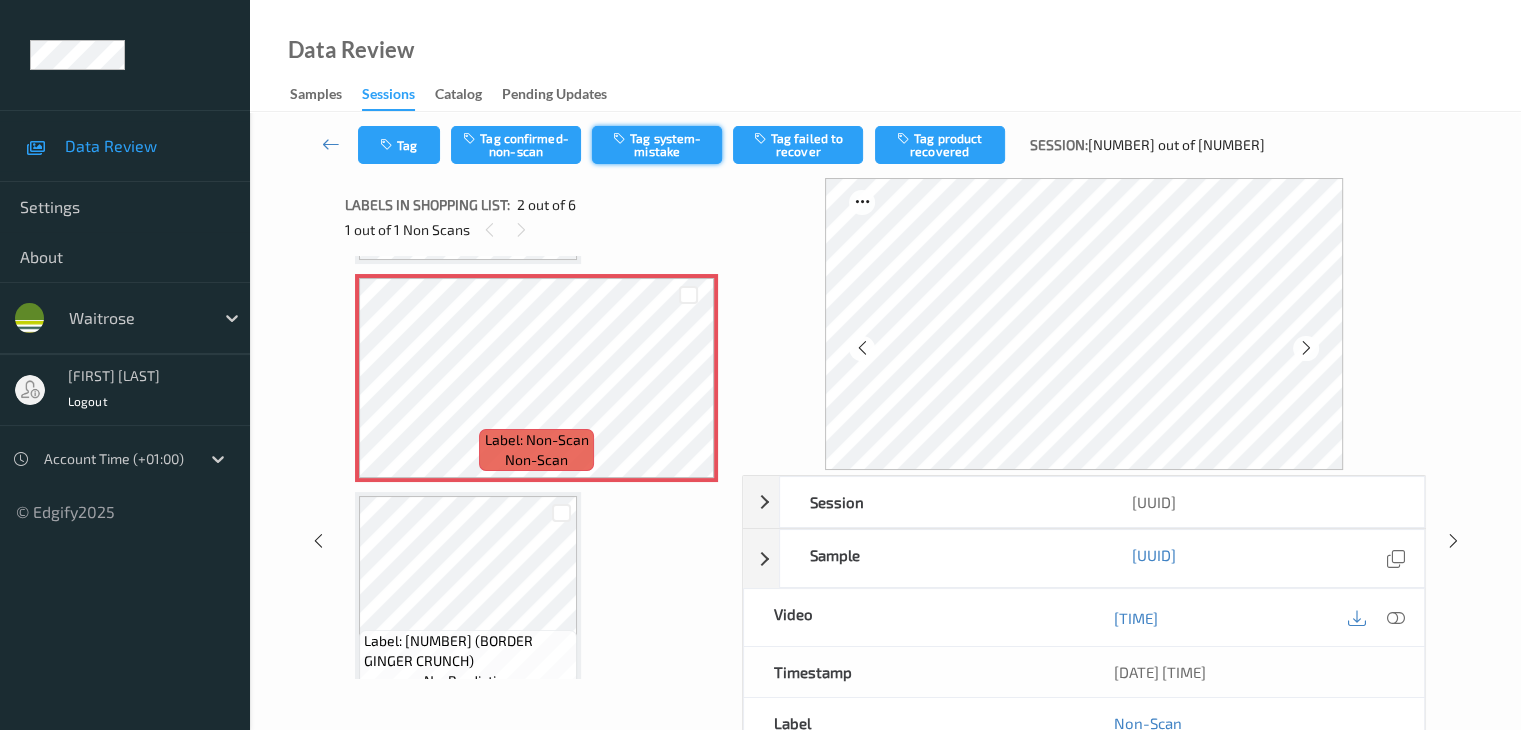 click on "Tag   system-mistake" at bounding box center [657, 145] 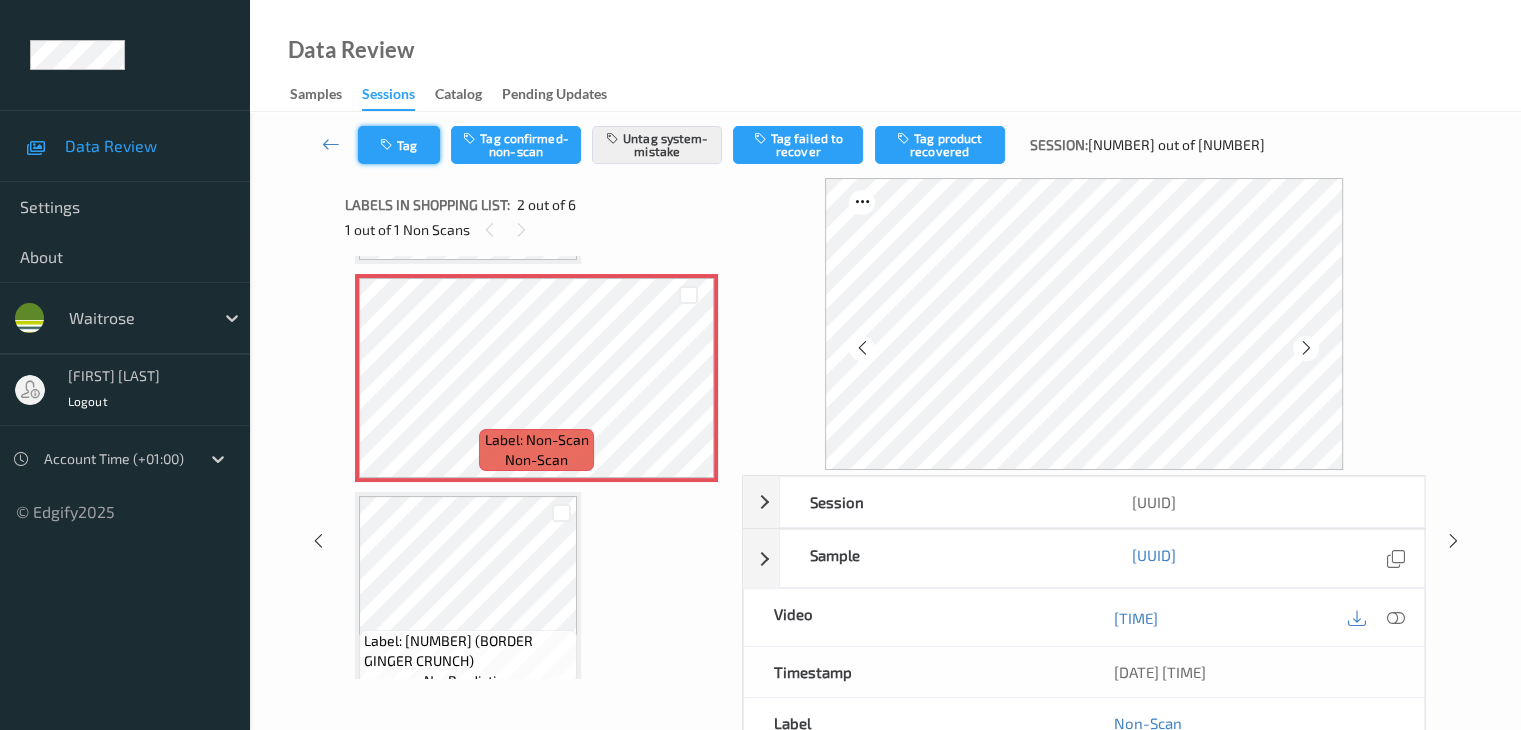 click on "Tag" at bounding box center [399, 145] 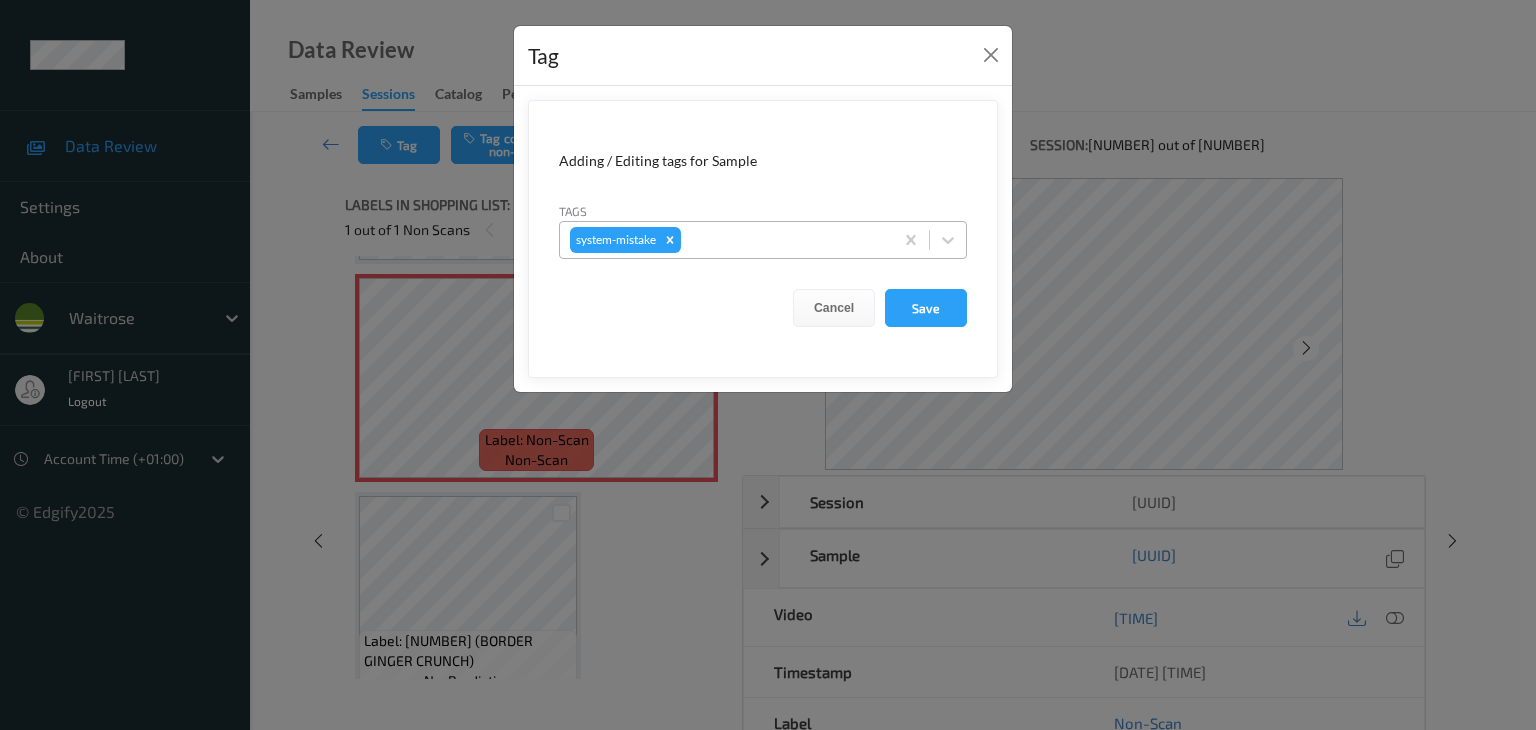 click at bounding box center [784, 240] 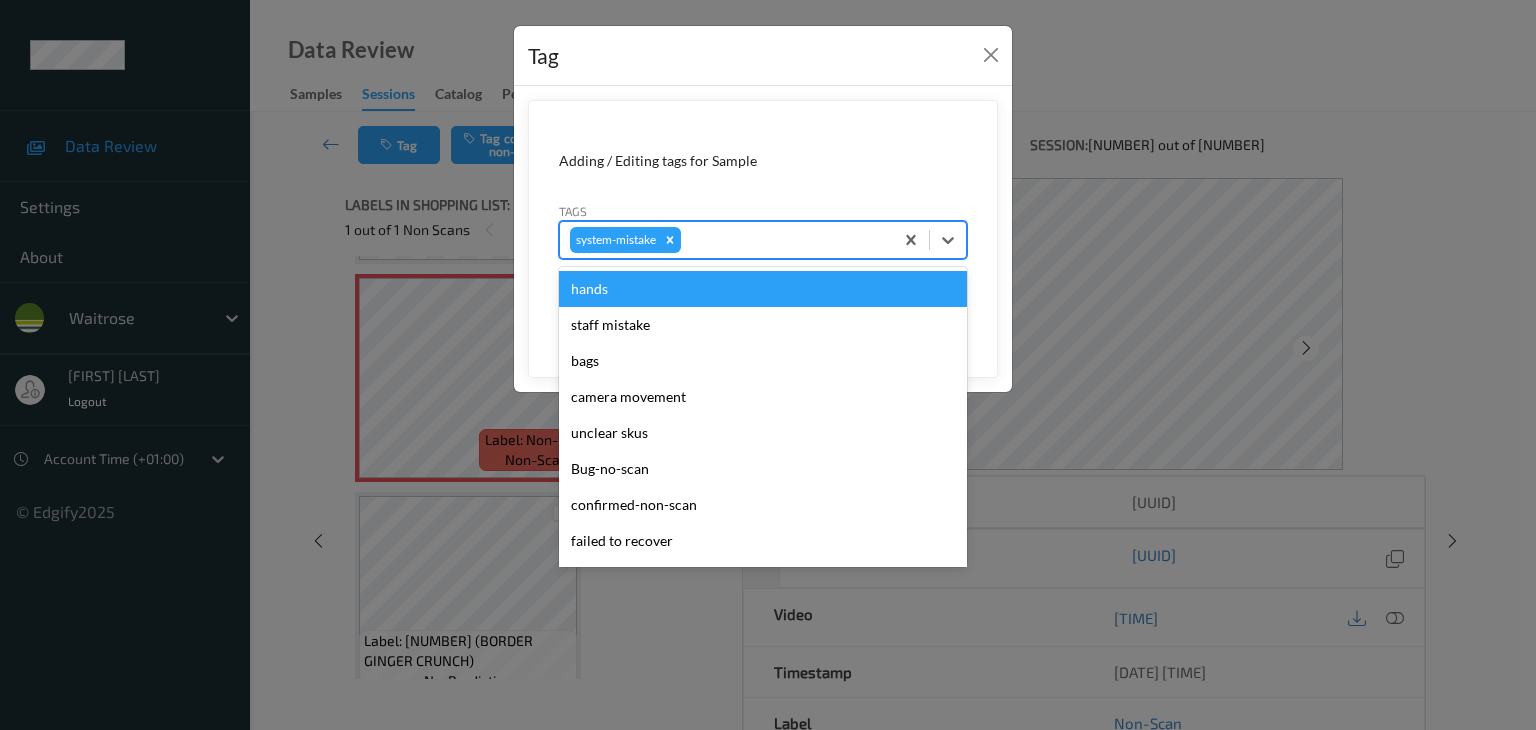 type on "u" 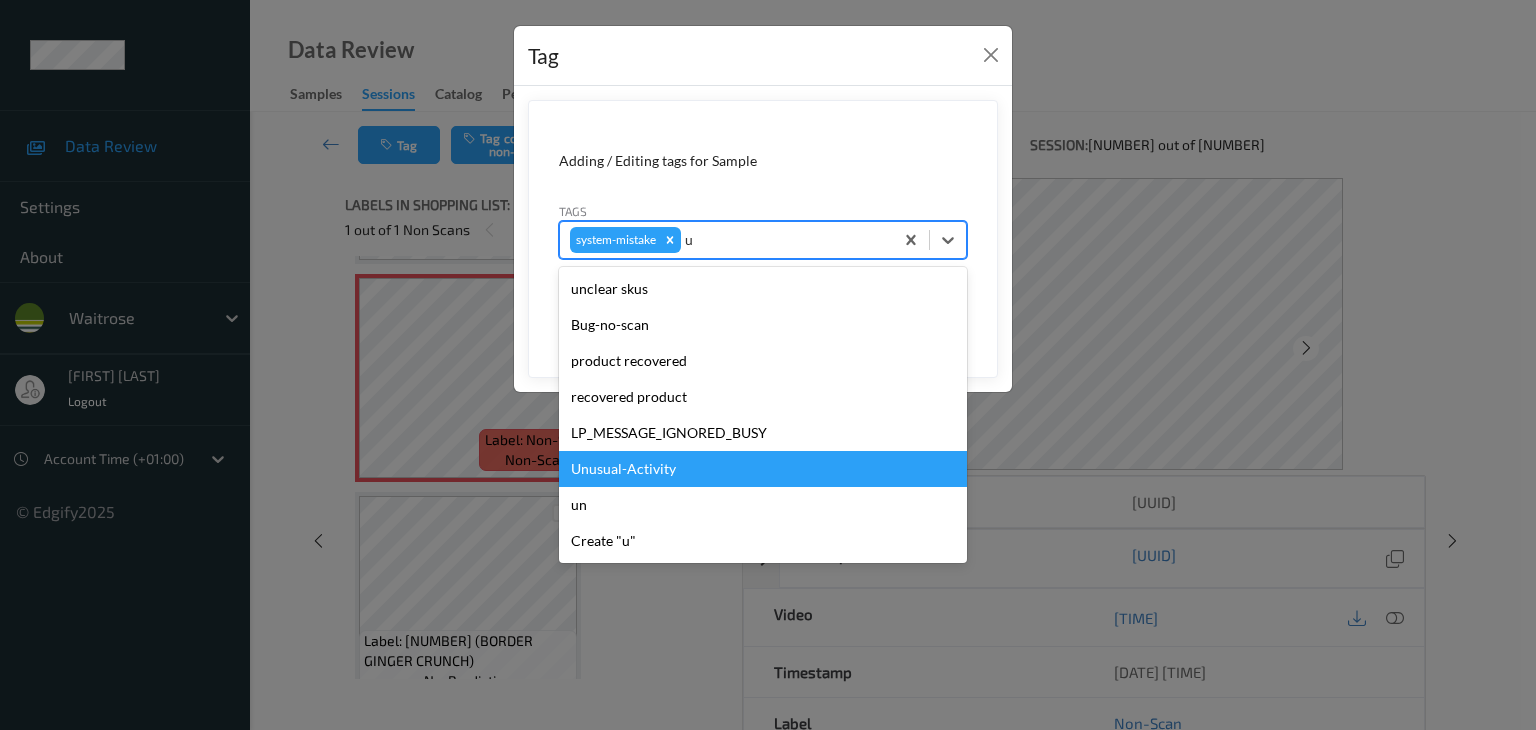 click on "Unusual-Activity" at bounding box center (763, 469) 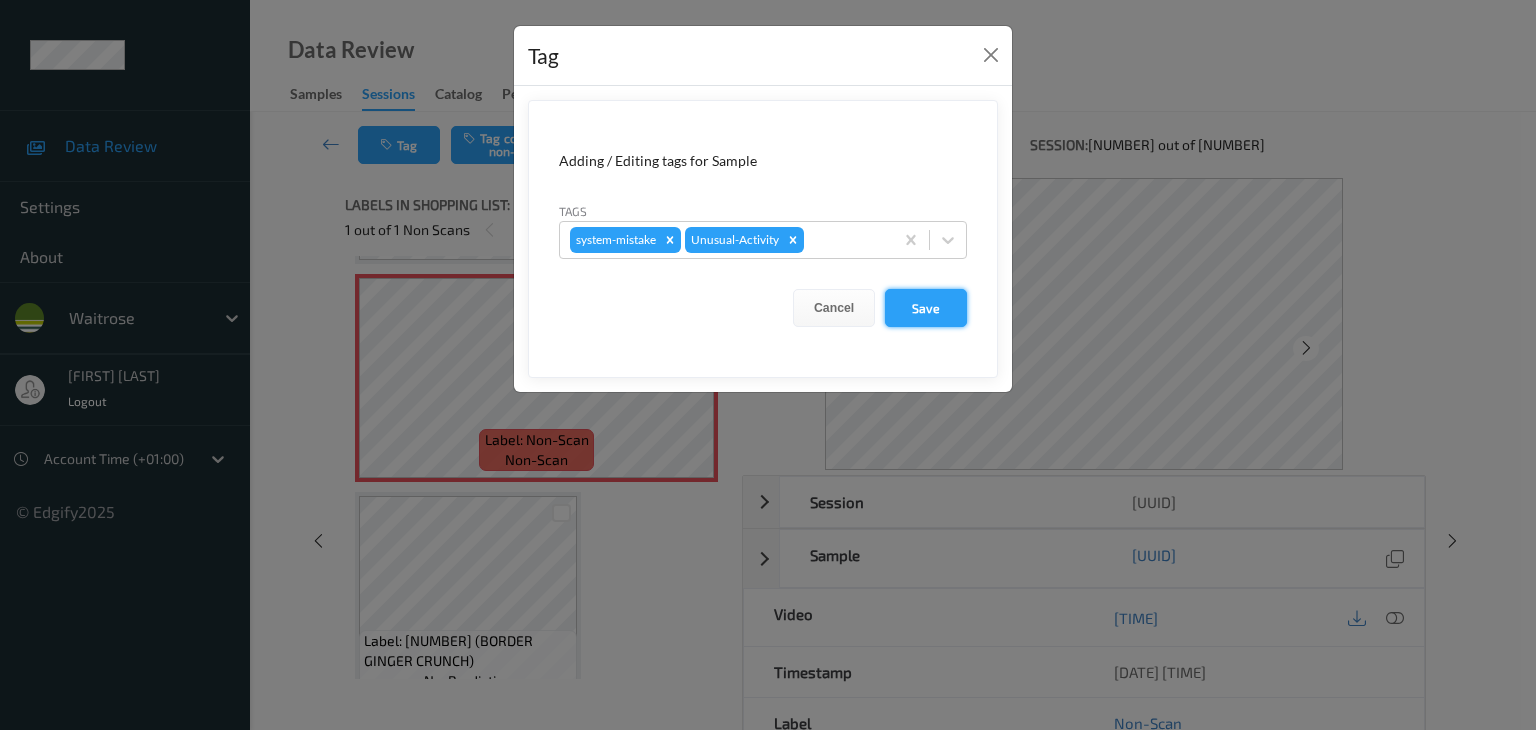 click on "Save" at bounding box center [926, 308] 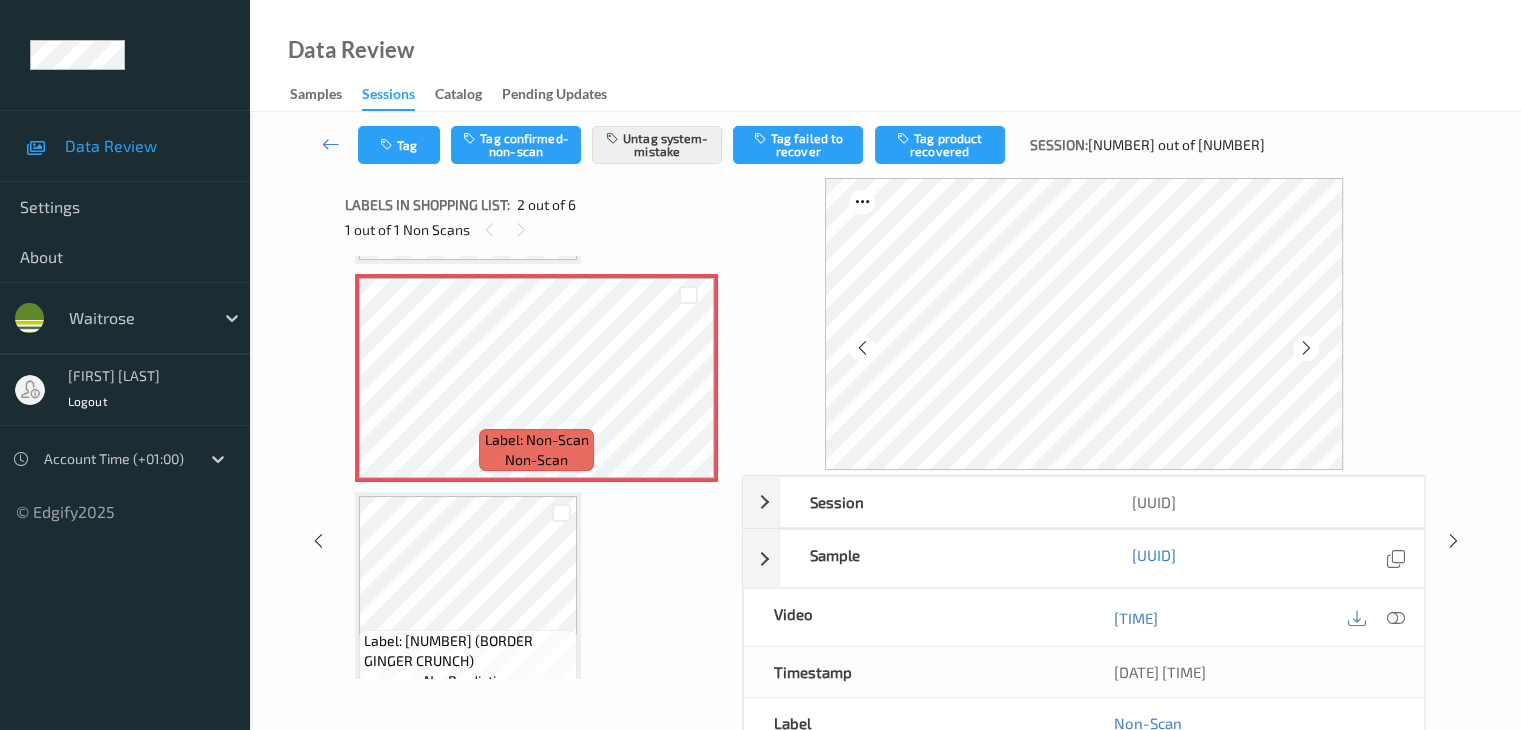 type 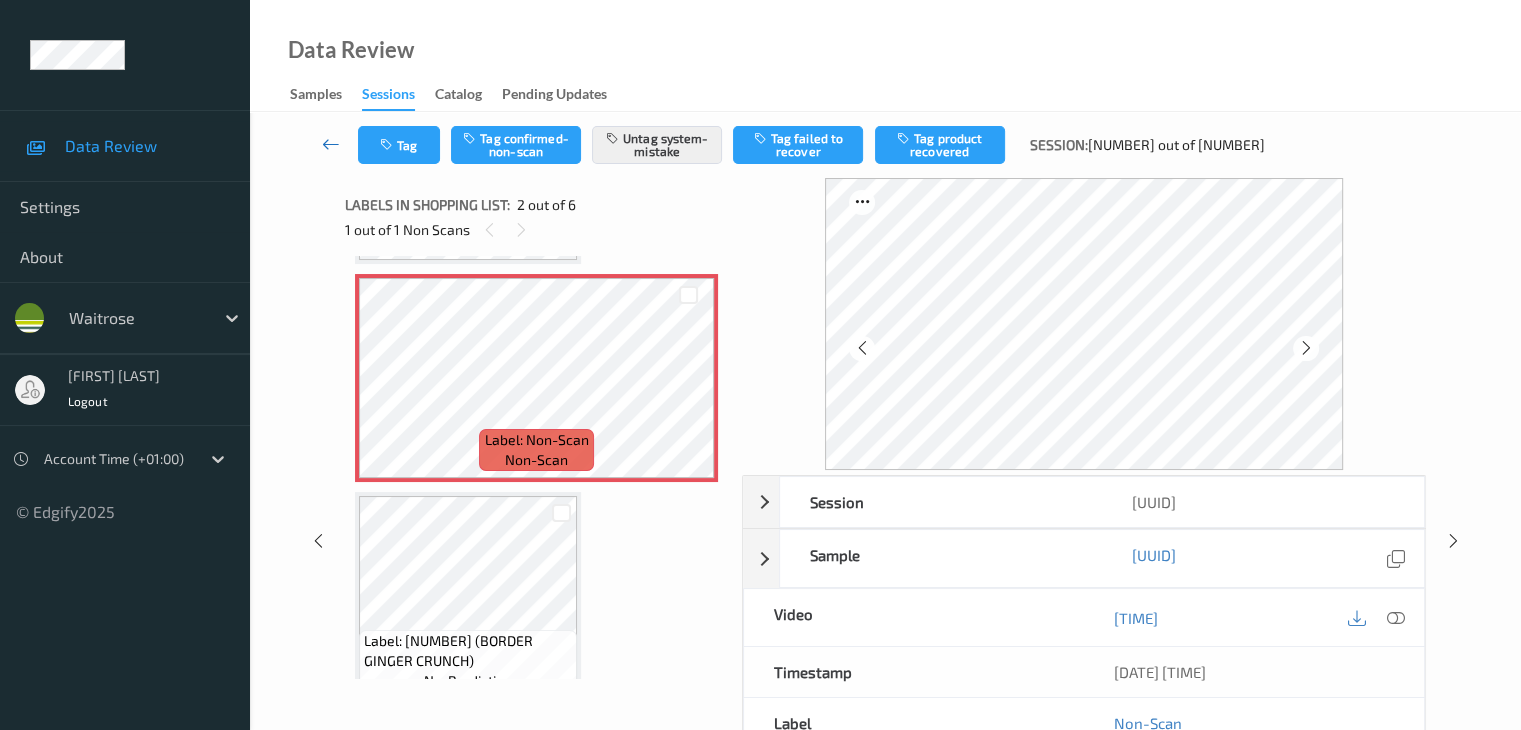 click at bounding box center [331, 144] 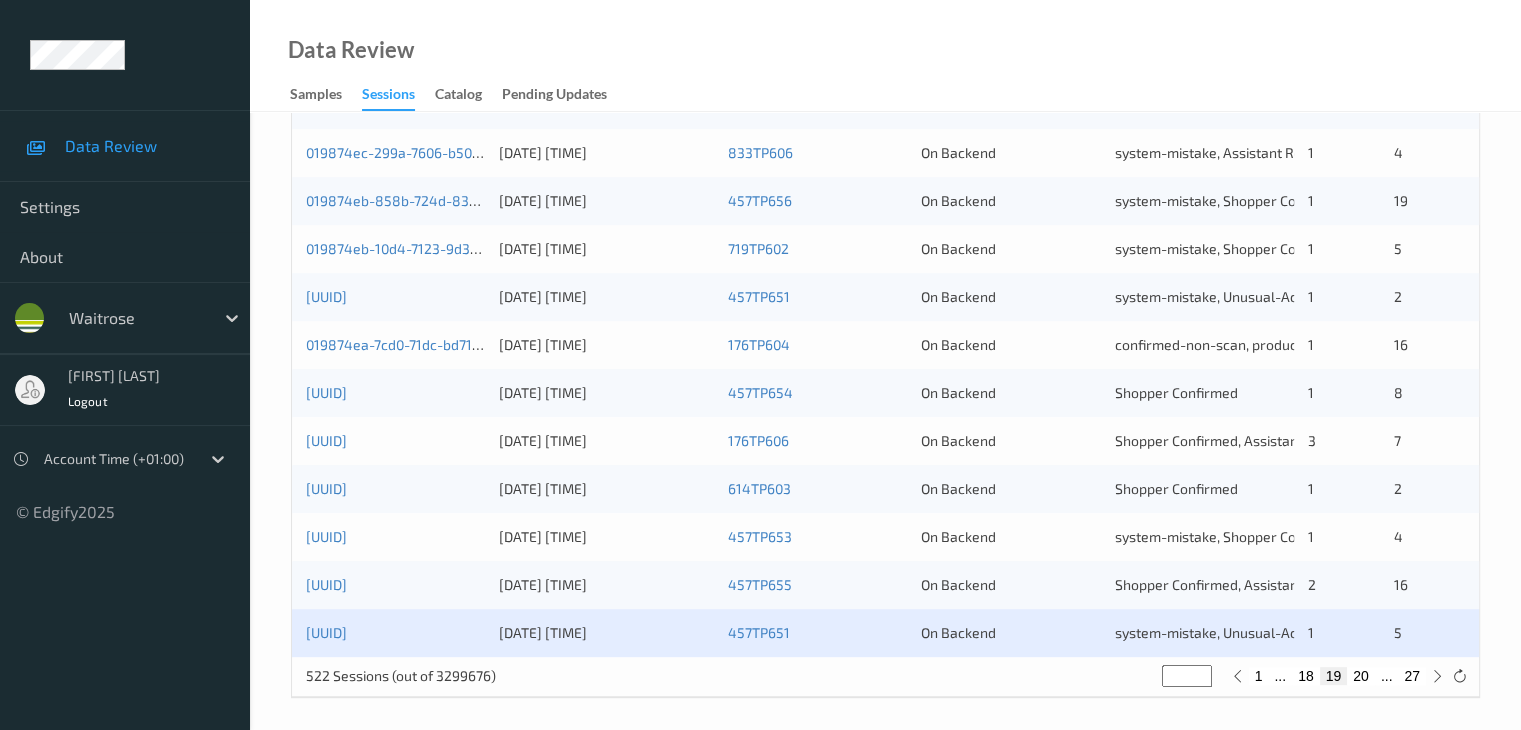 scroll, scrollTop: 932, scrollLeft: 0, axis: vertical 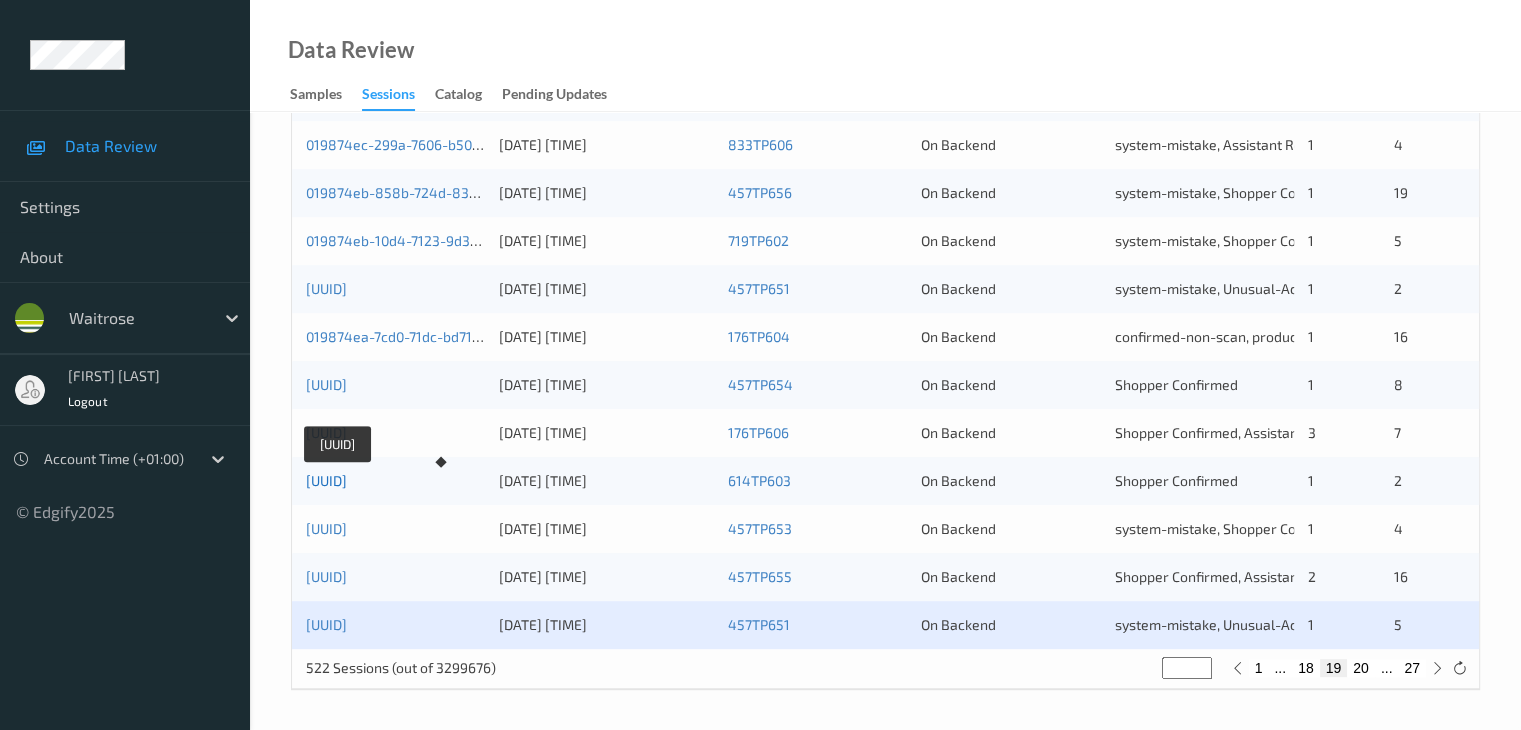 click on "019874e7-7d8b-7f25-a090-8e29608bfa74" at bounding box center (326, 480) 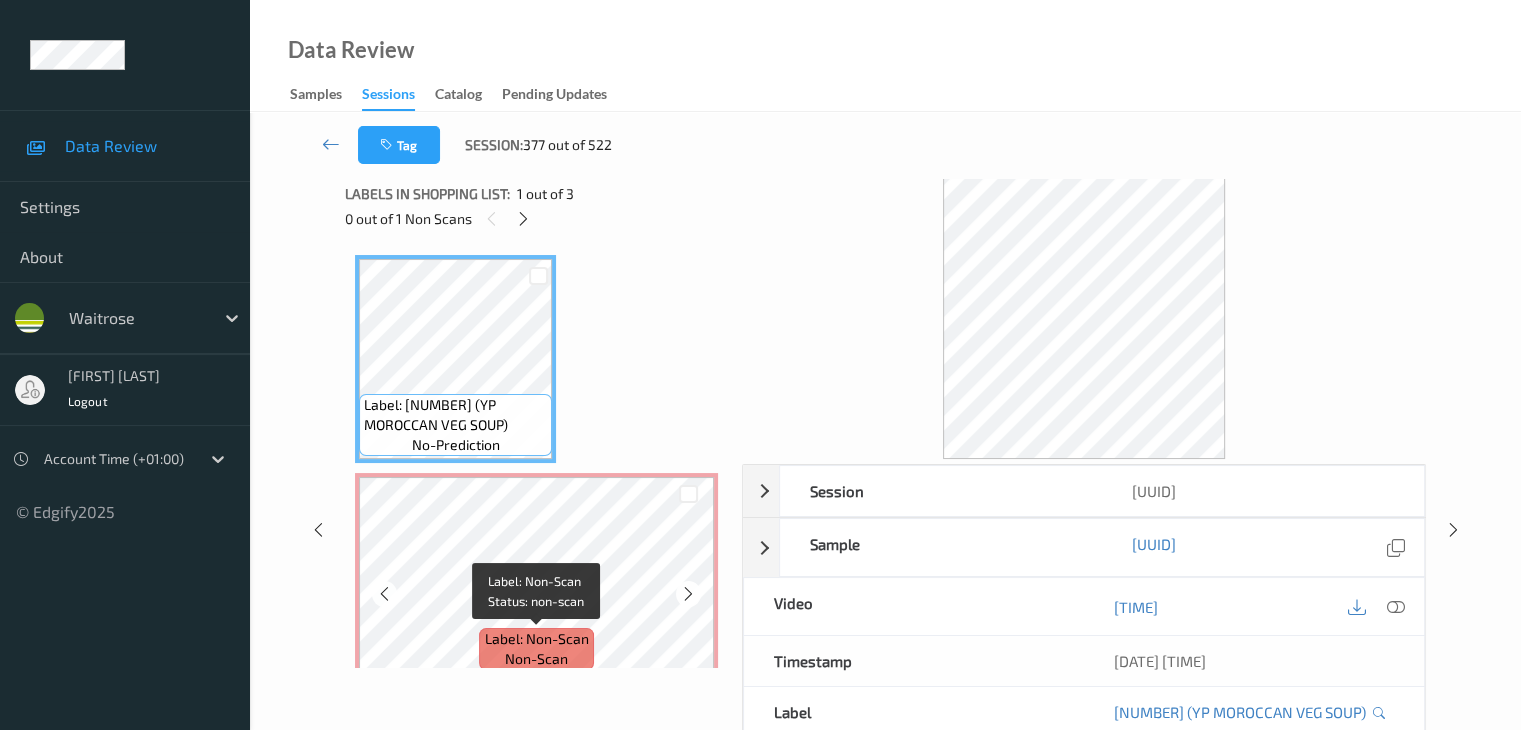 scroll, scrollTop: 0, scrollLeft: 0, axis: both 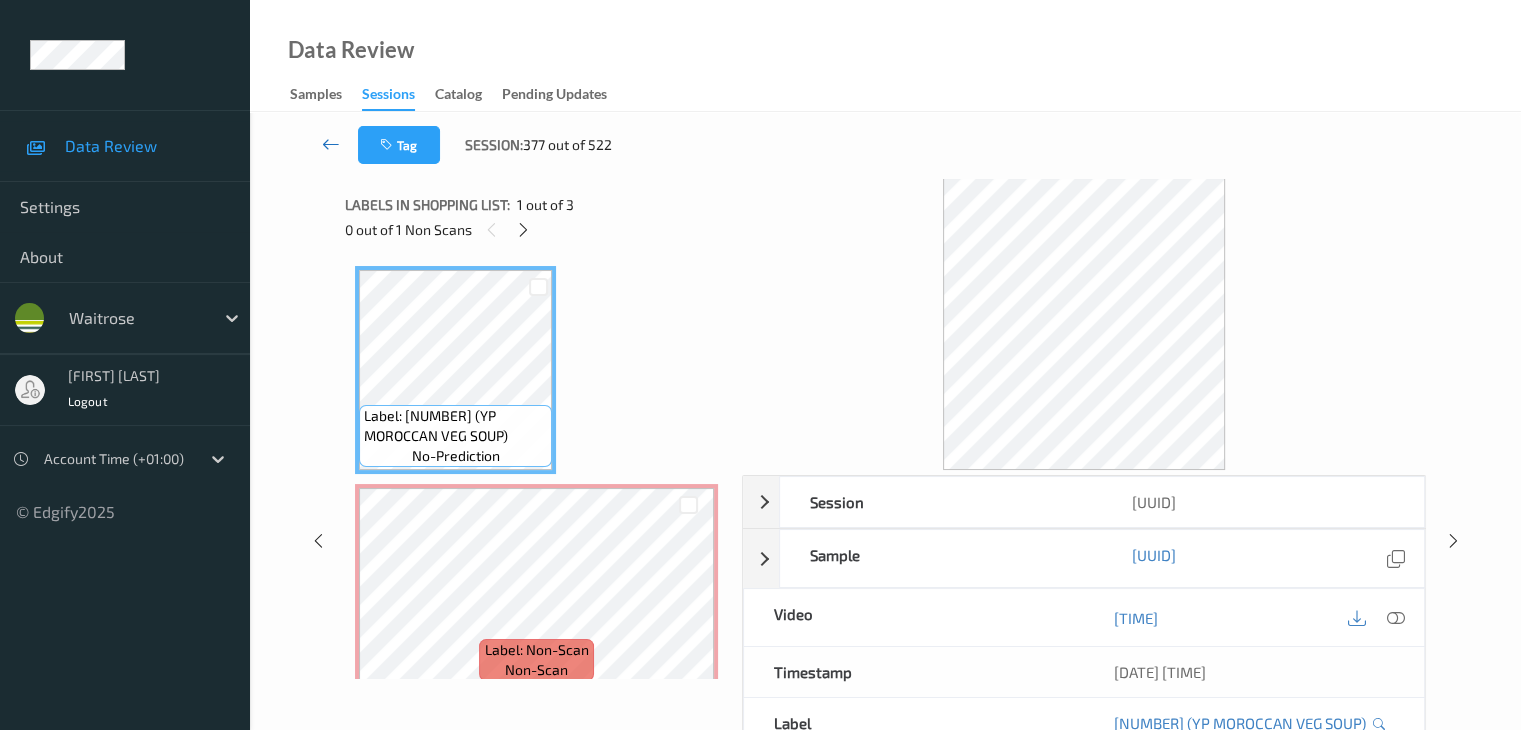 click at bounding box center [331, 144] 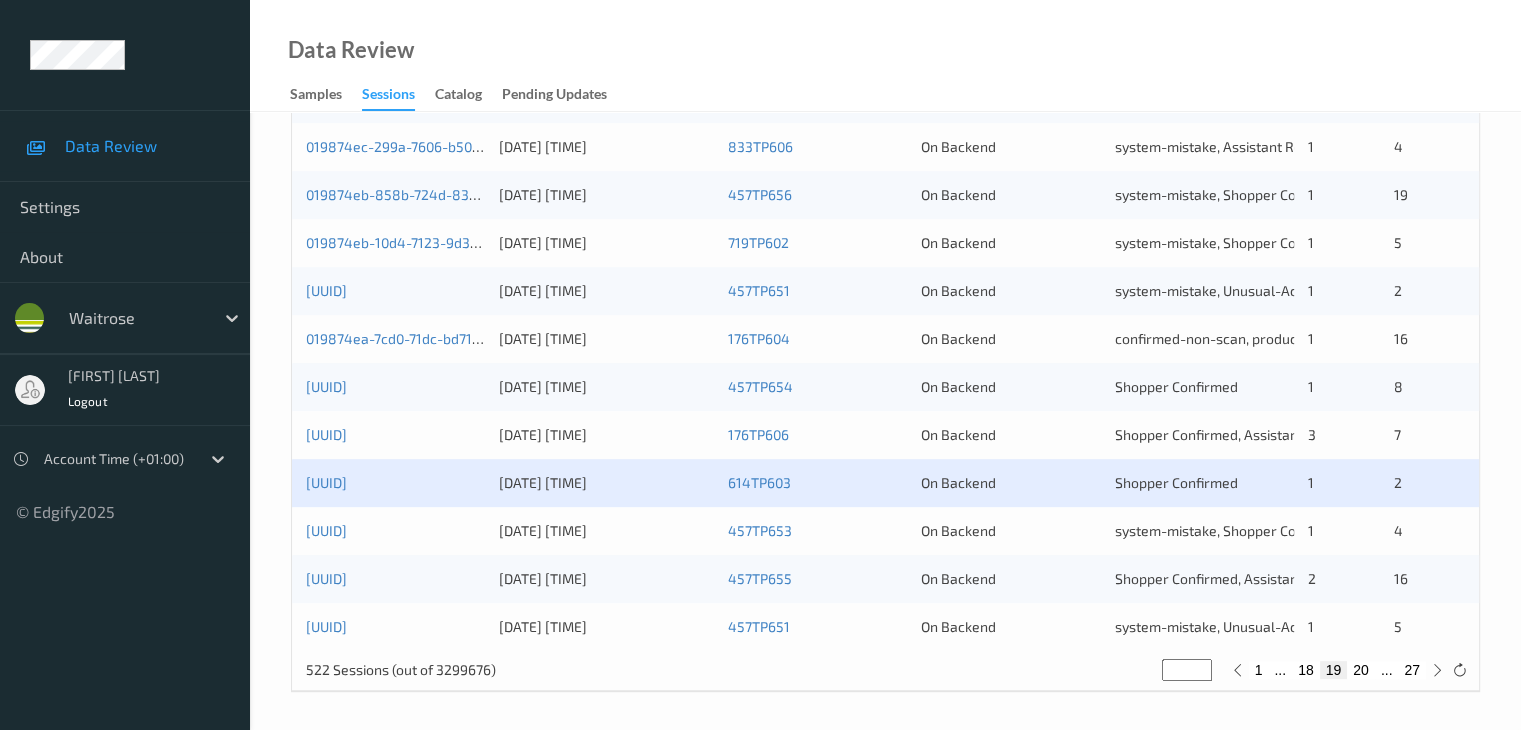 scroll, scrollTop: 932, scrollLeft: 0, axis: vertical 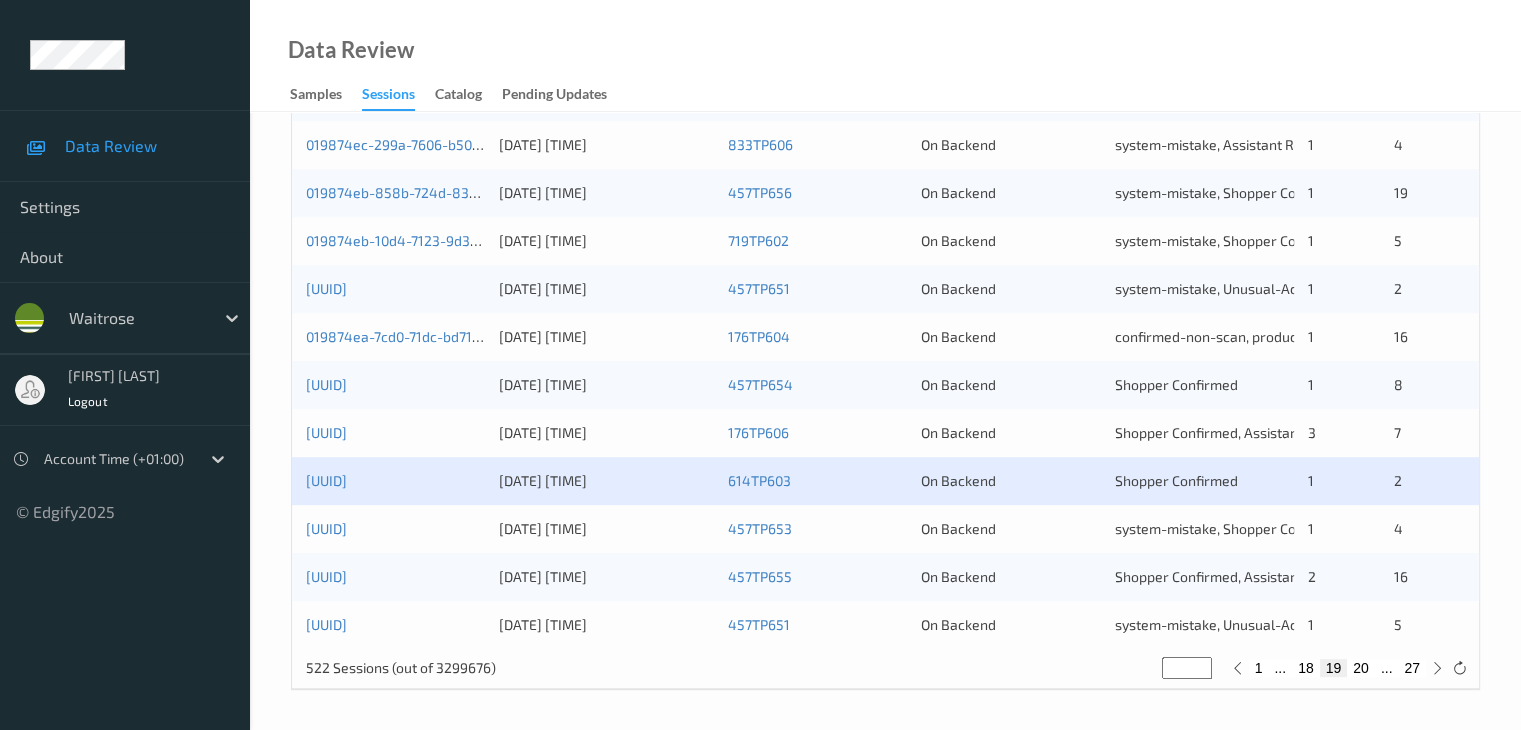 click on "[UUID]" at bounding box center [395, 385] 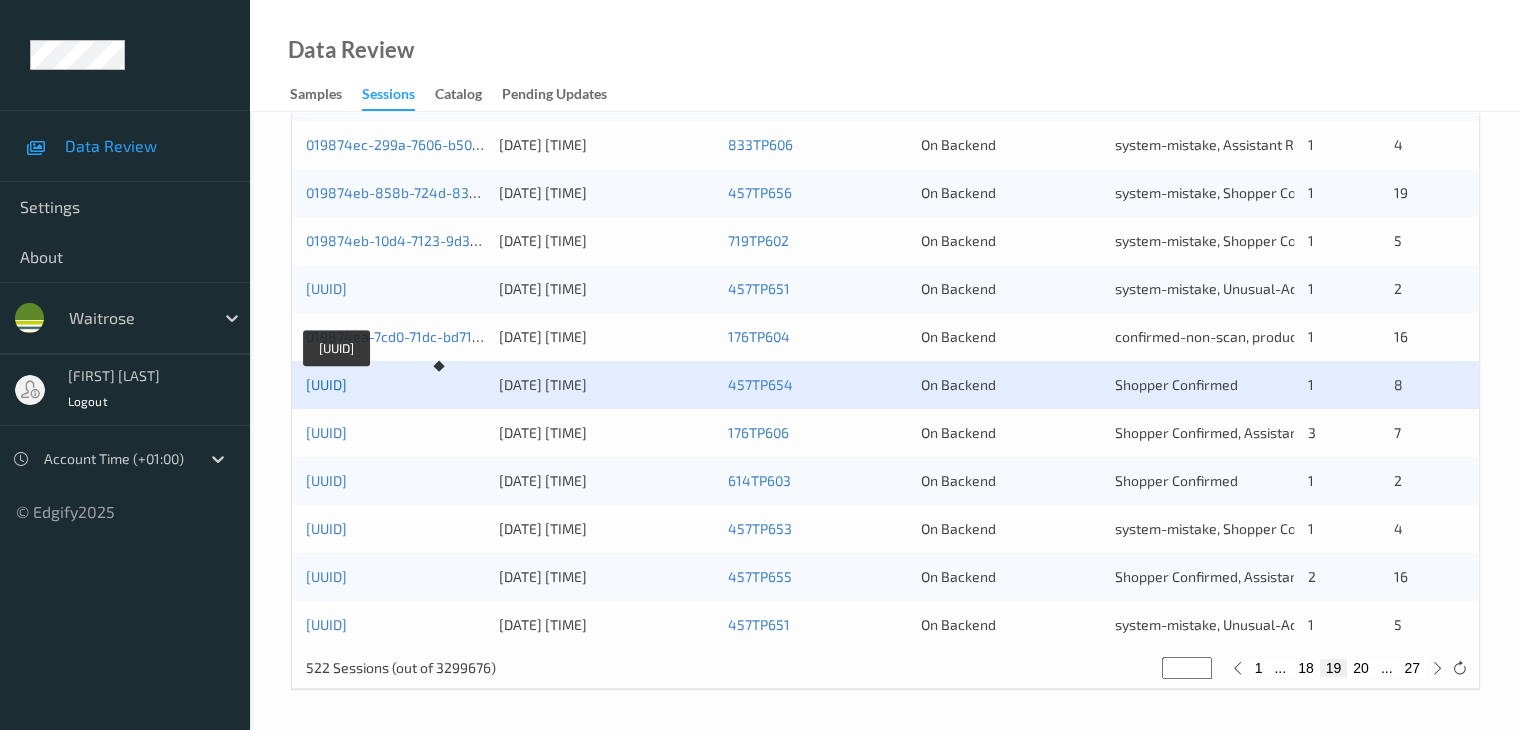 click on "[UUID]" at bounding box center [326, 384] 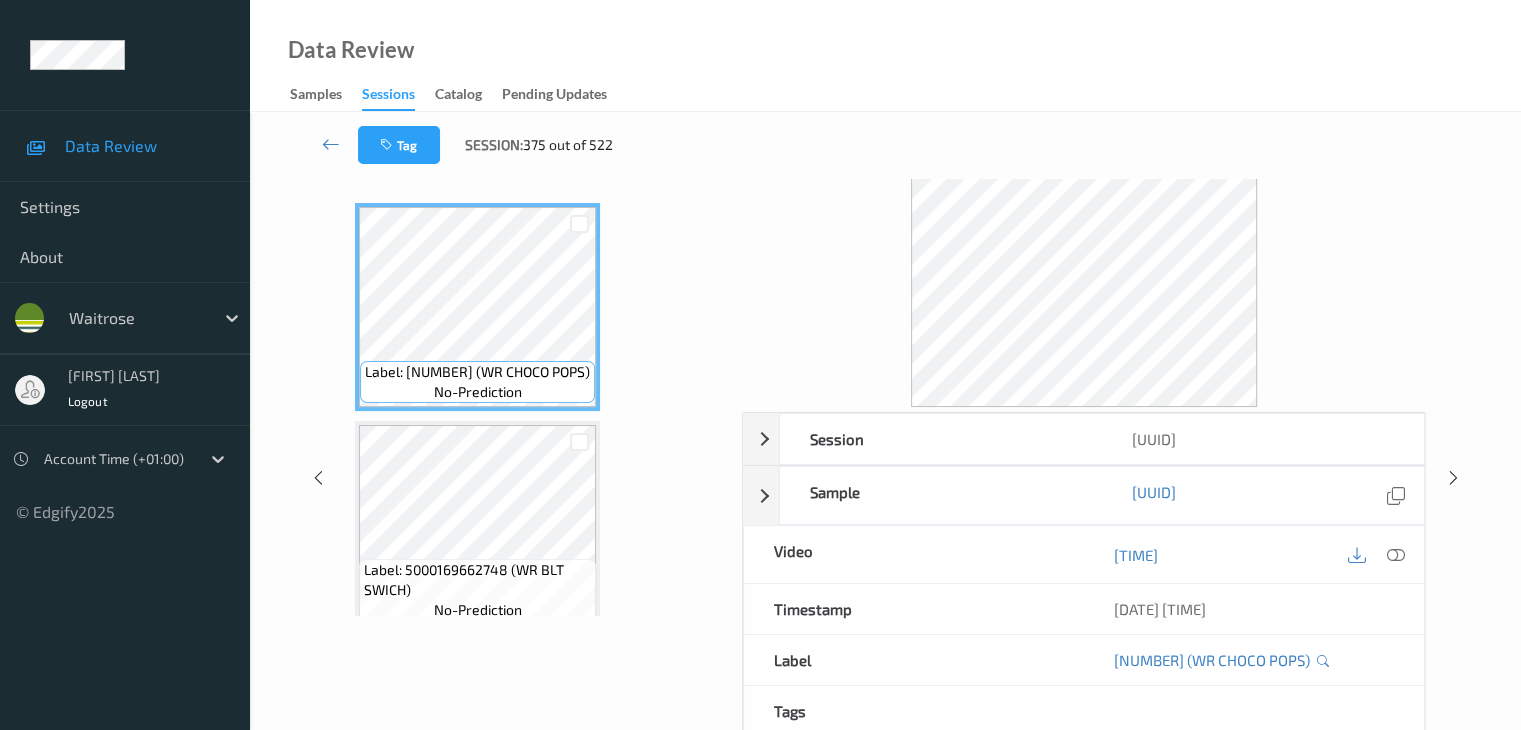 scroll, scrollTop: 0, scrollLeft: 0, axis: both 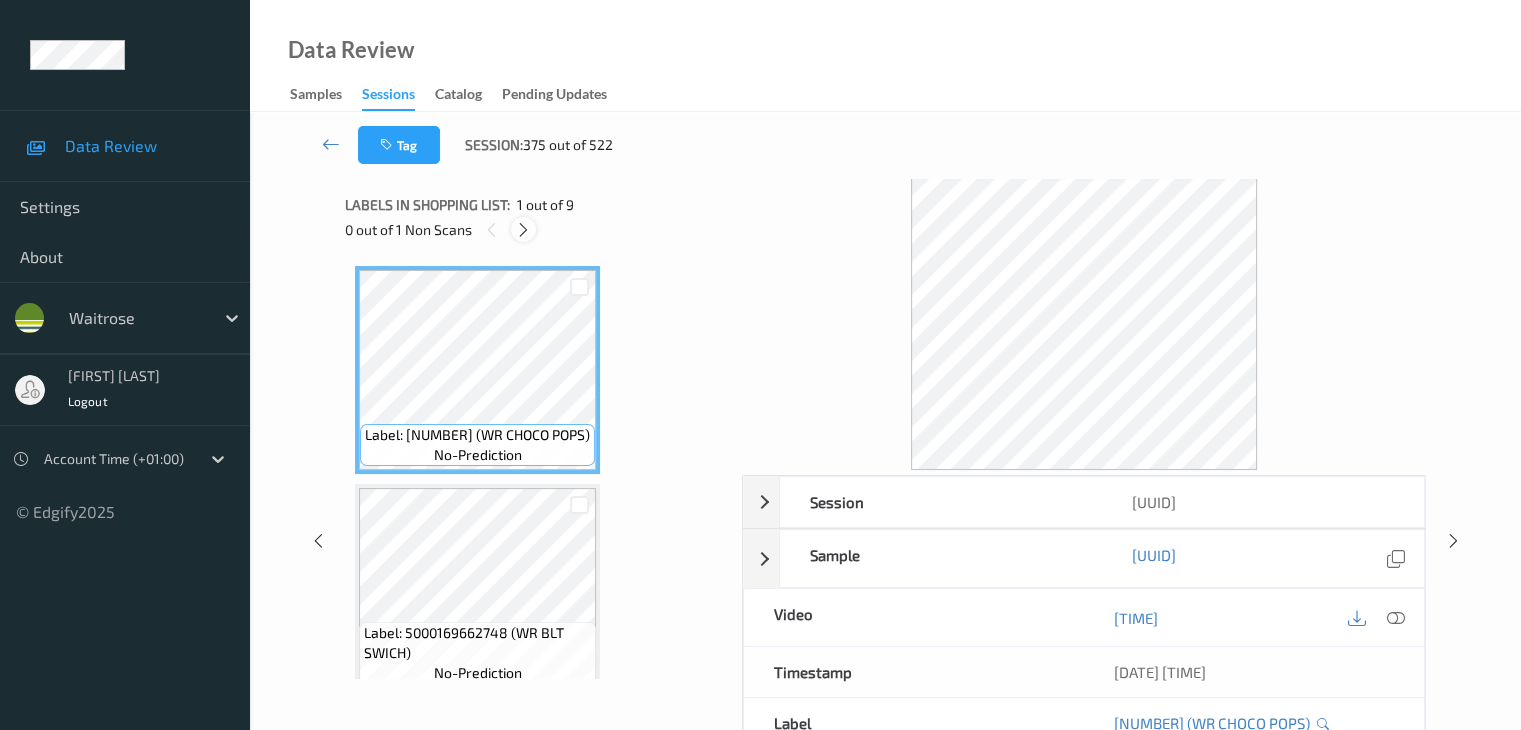 click at bounding box center [523, 230] 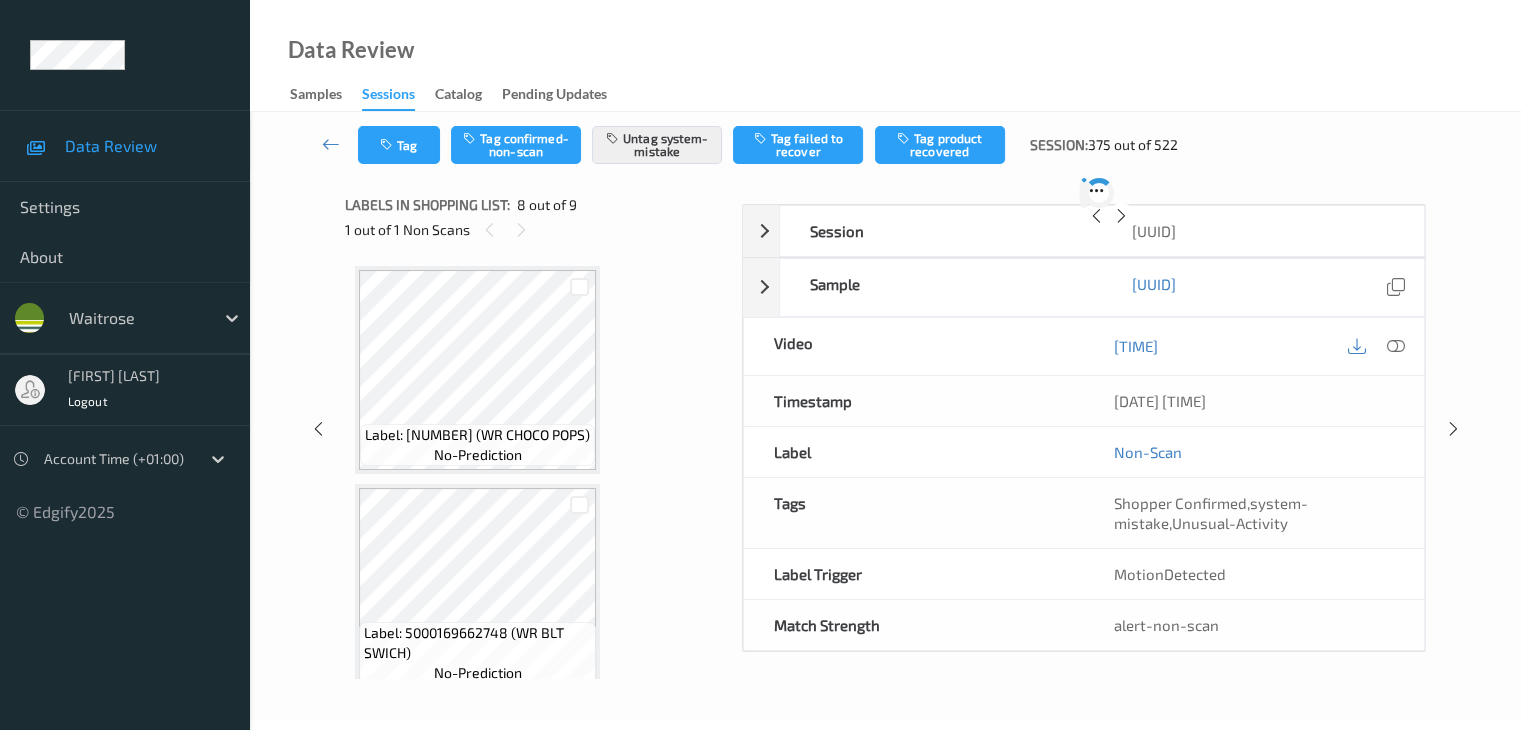 scroll, scrollTop: 1318, scrollLeft: 0, axis: vertical 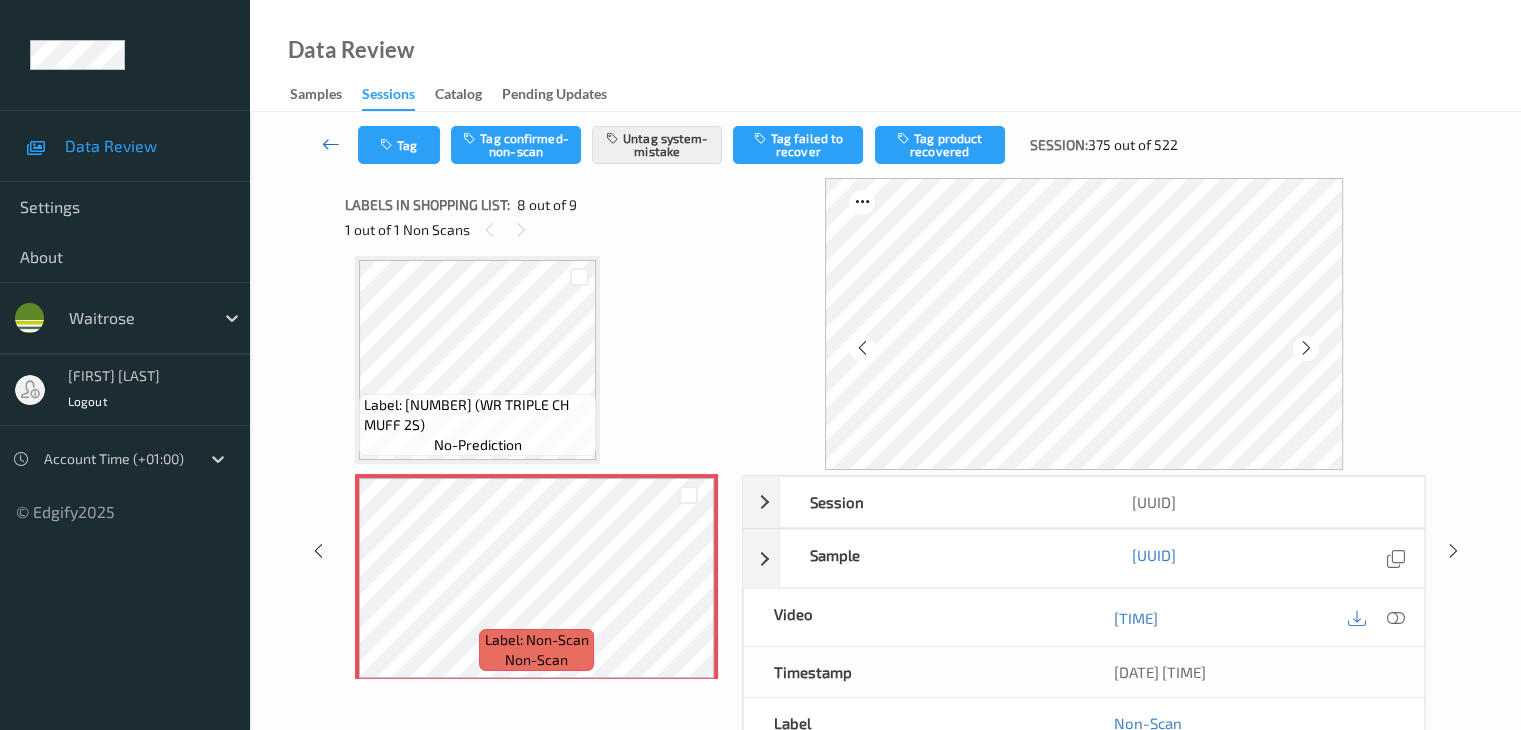 click at bounding box center (331, 144) 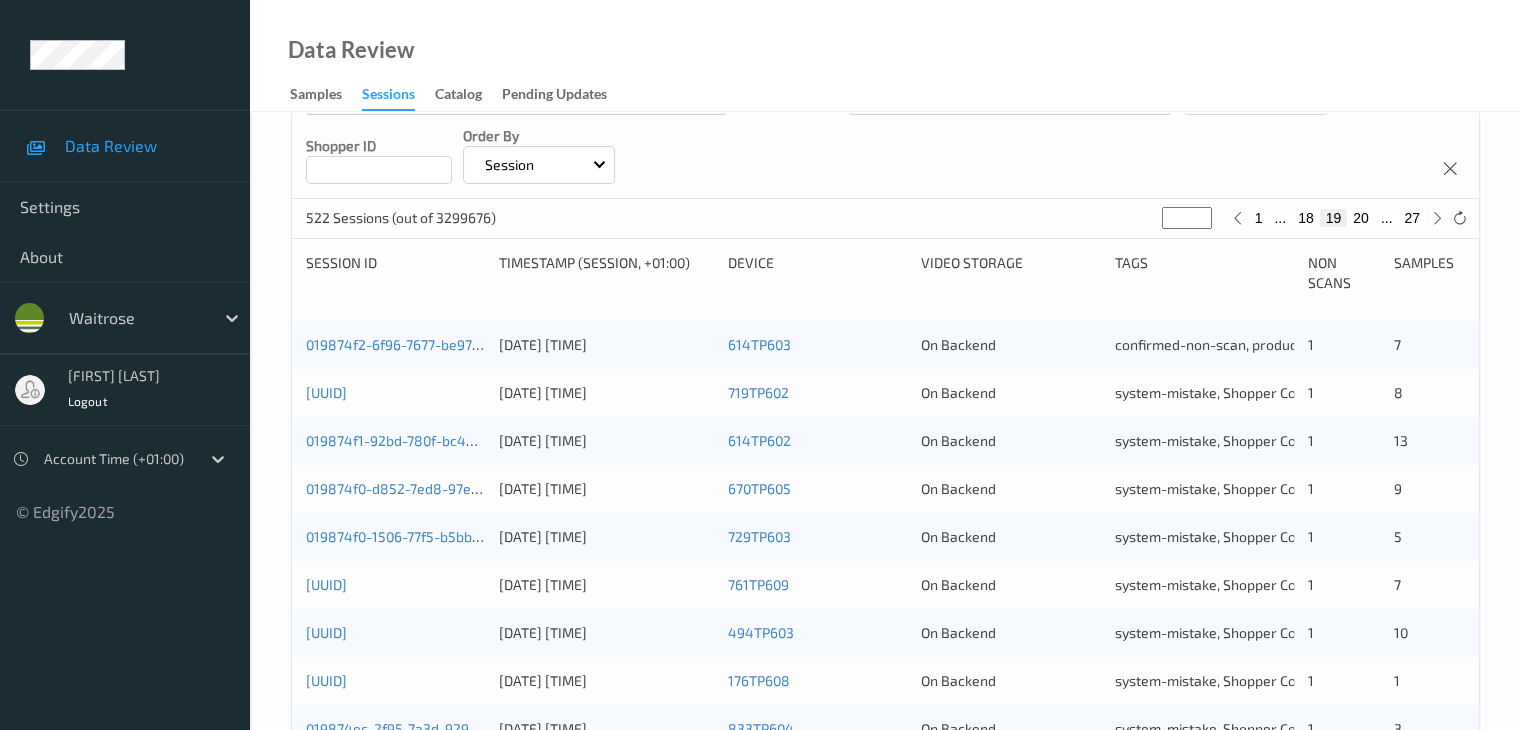 scroll, scrollTop: 700, scrollLeft: 0, axis: vertical 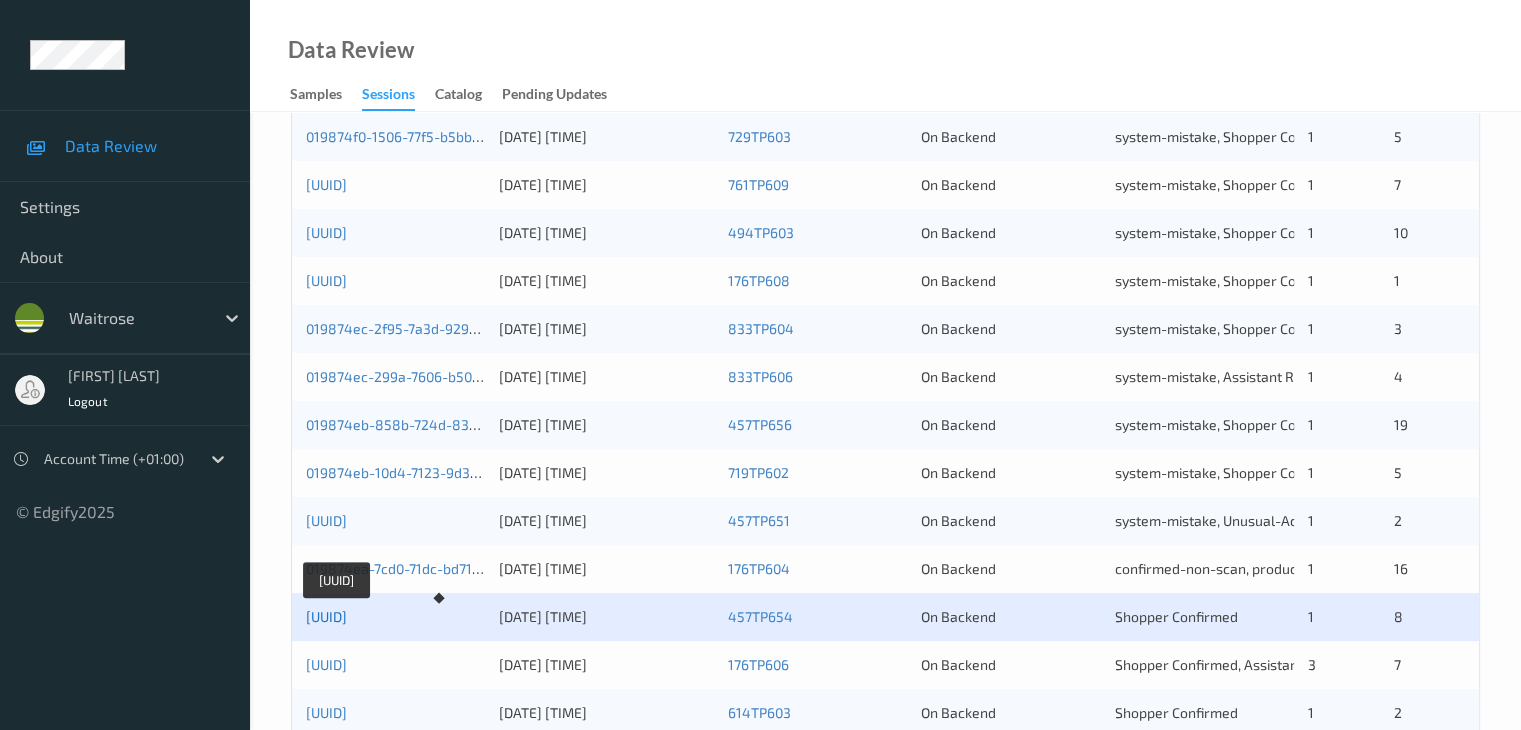 click on "[UUID]" at bounding box center (326, 616) 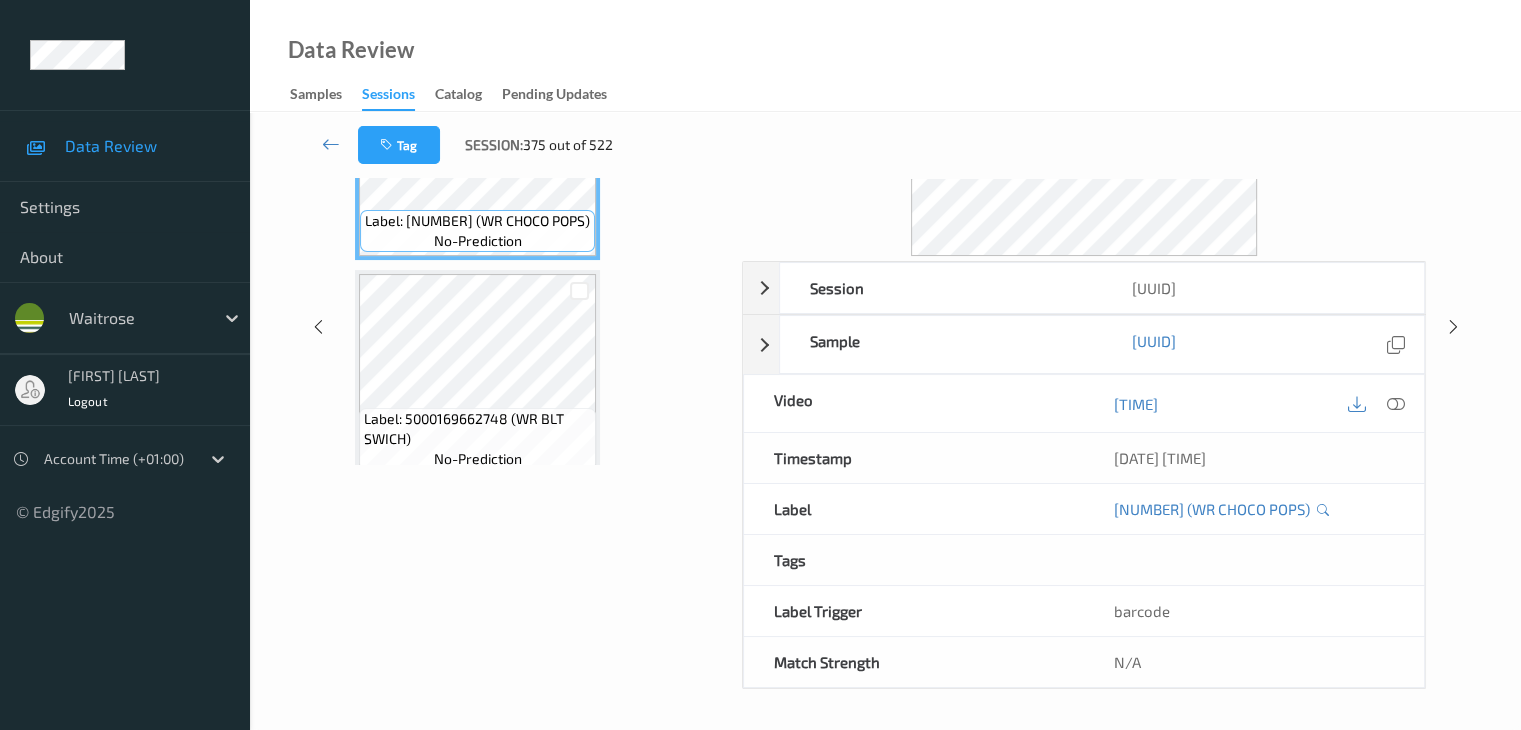 scroll, scrollTop: 0, scrollLeft: 0, axis: both 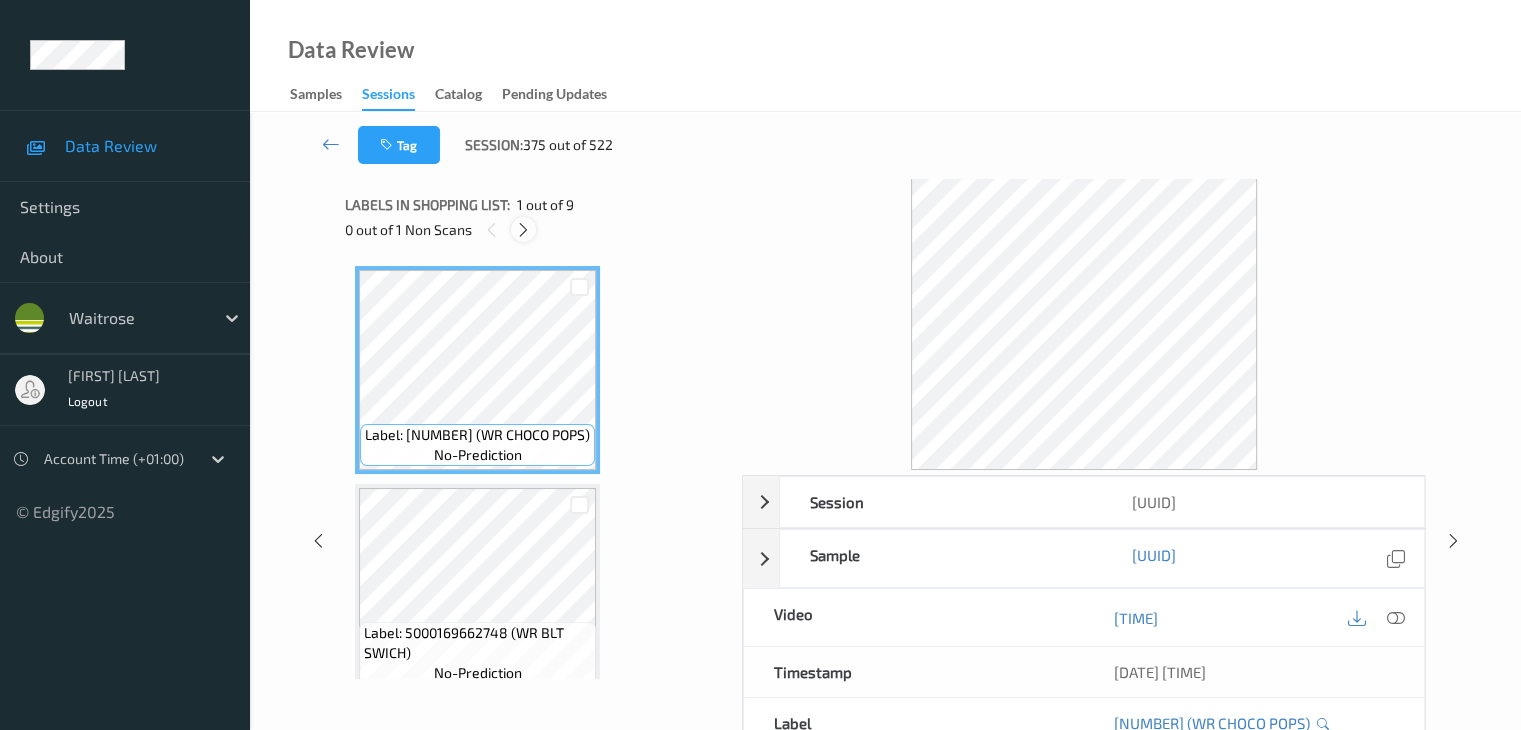 click at bounding box center [523, 230] 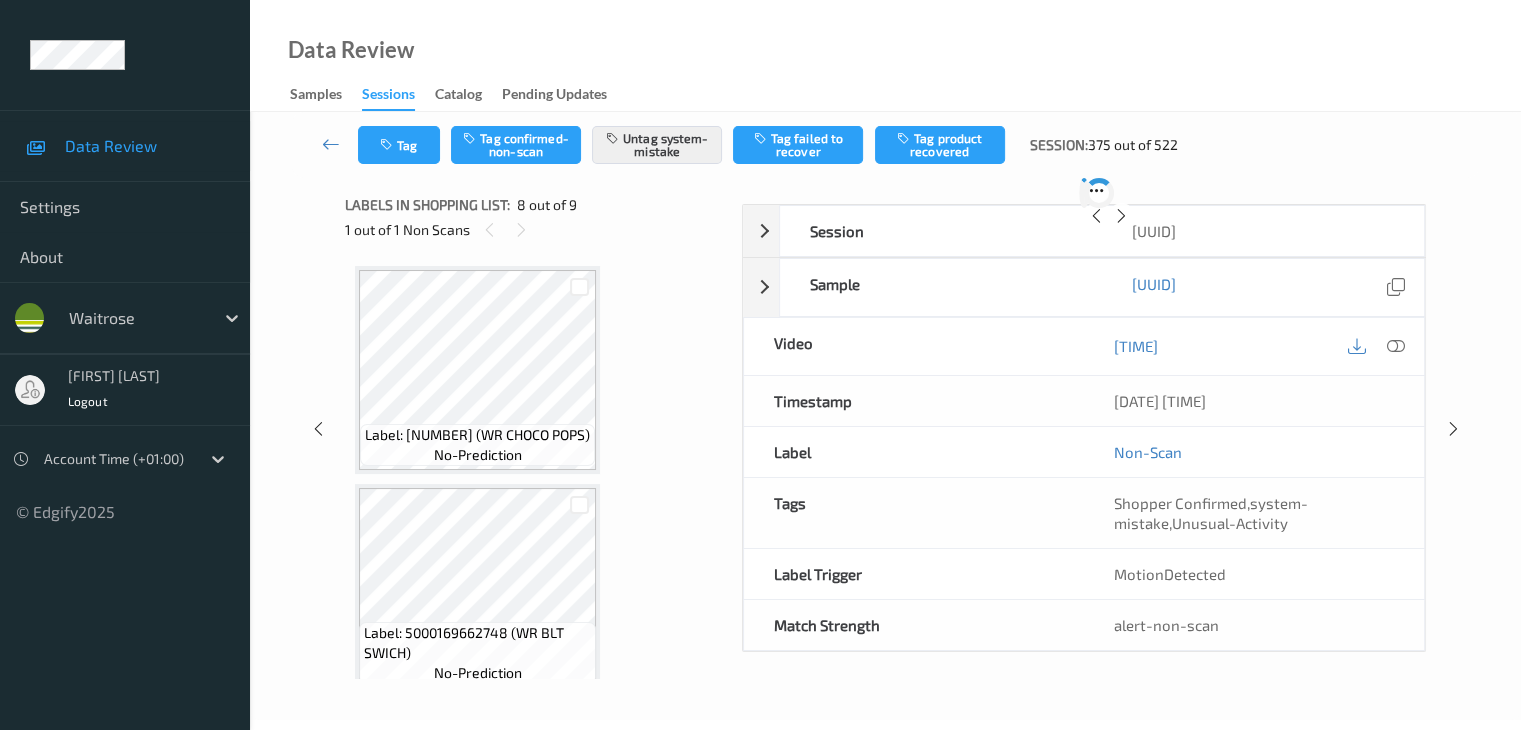 scroll, scrollTop: 1318, scrollLeft: 0, axis: vertical 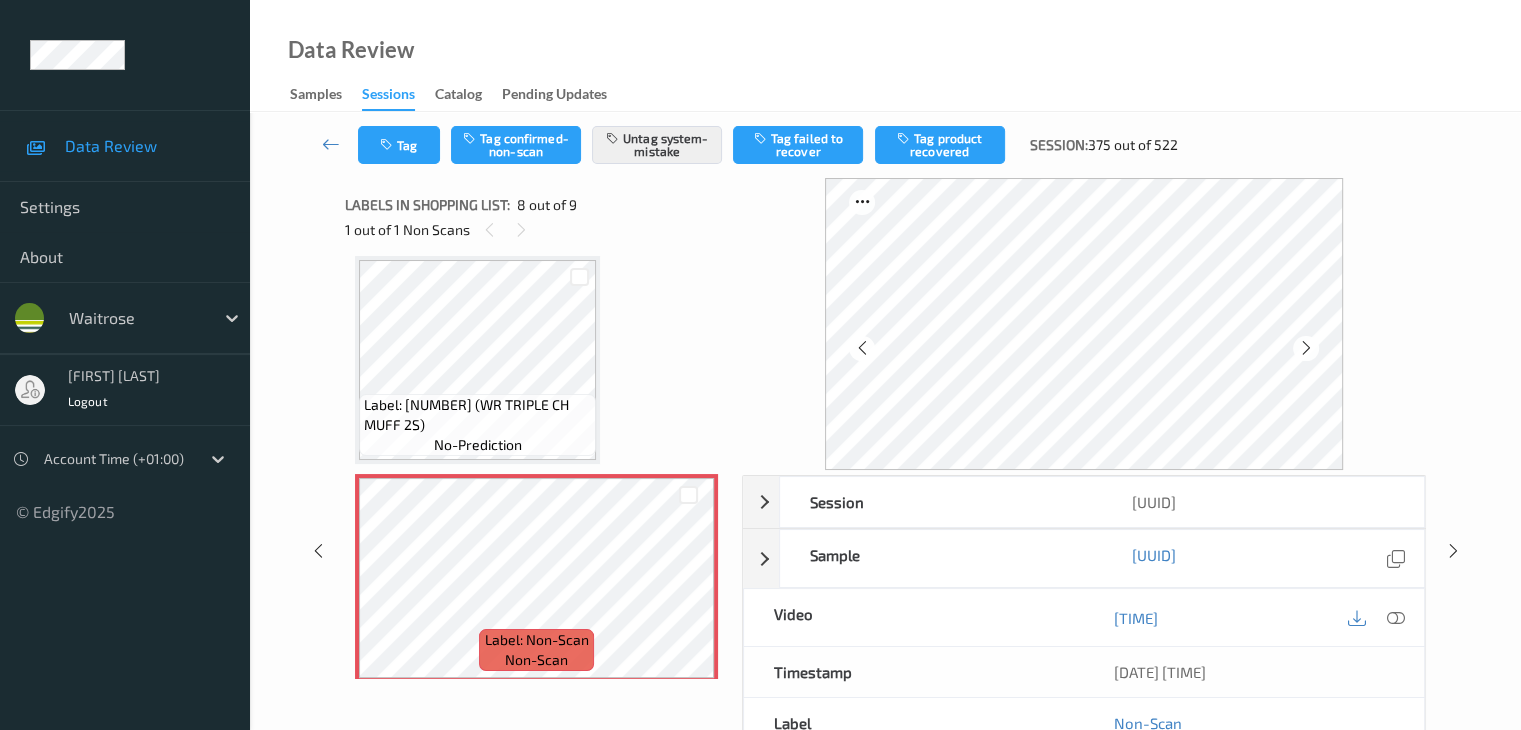click on "Label: 5063210031511 (WR CHOCO POPS) no-prediction Label: 5000169662748 (WR BLT SWICH) no-prediction Label: 8000070075825 (LVZA LNG DLC ECO POD) no-prediction Label: 5000169587560 (WR TEETH &amp; LIPS) no-prediction Label: 5063210019021 (NO1 DBL BEEF SWICH) no-prediction Label: 5060292302706 (POPCHIPS SOUR CREAM) no-prediction Label: 5000169619193 (WR TRIPLE CH MUFF 2S) no-prediction Label: Non-Scan non-scan Label: Non-Scan non-scan Label: 4060800172396 (PEPSI MAX CHERRY) no-prediction" at bounding box center [536, -76] 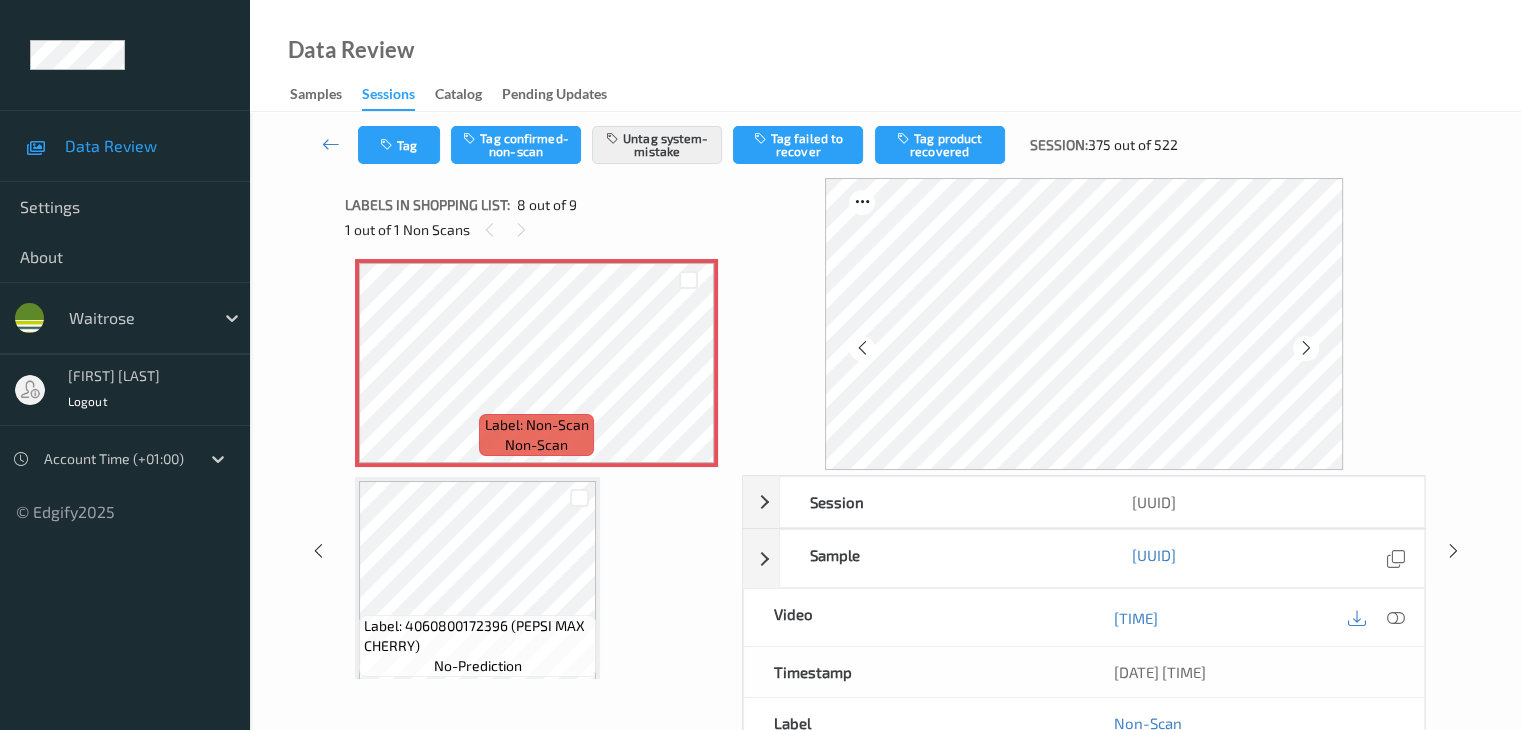 scroll, scrollTop: 1549, scrollLeft: 0, axis: vertical 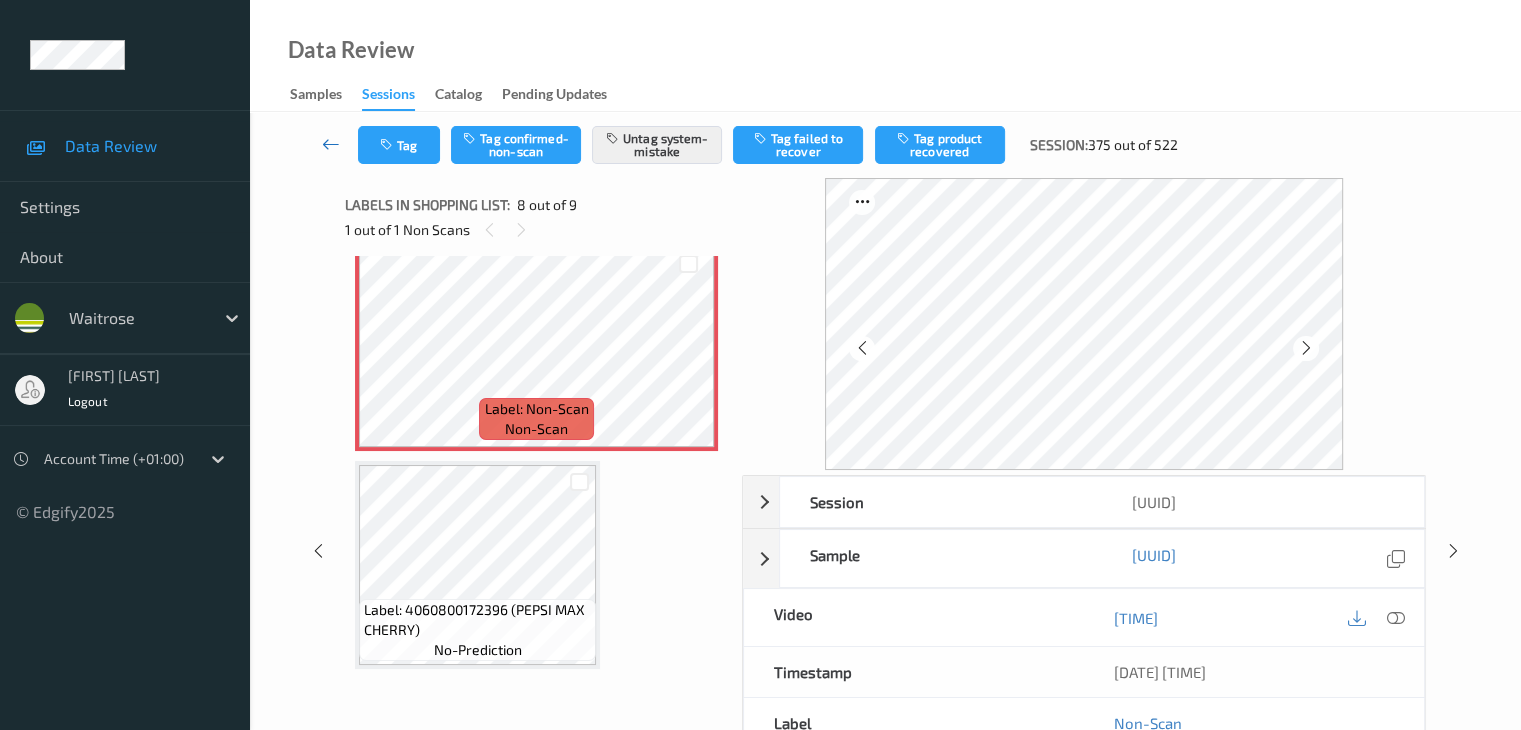click at bounding box center (331, 144) 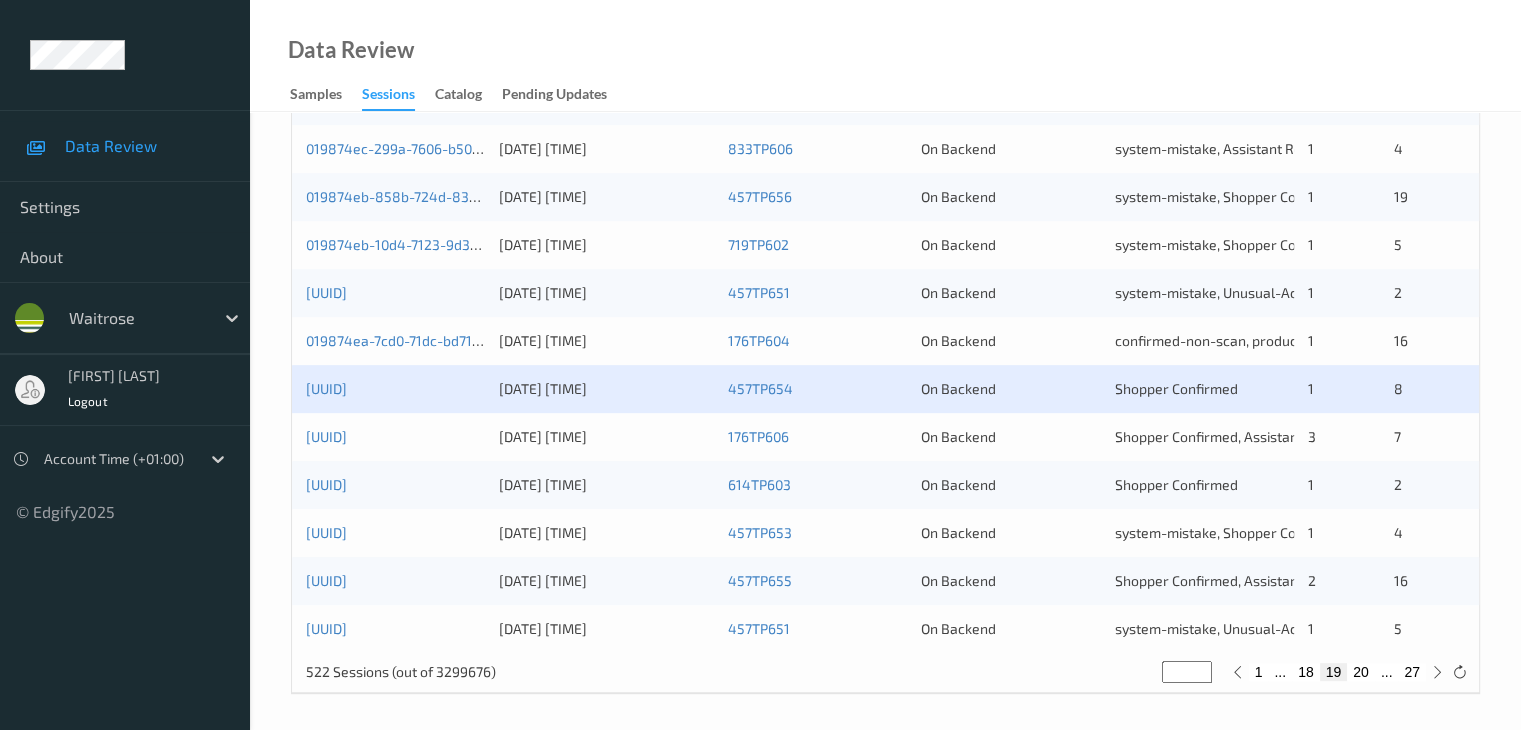 scroll, scrollTop: 932, scrollLeft: 0, axis: vertical 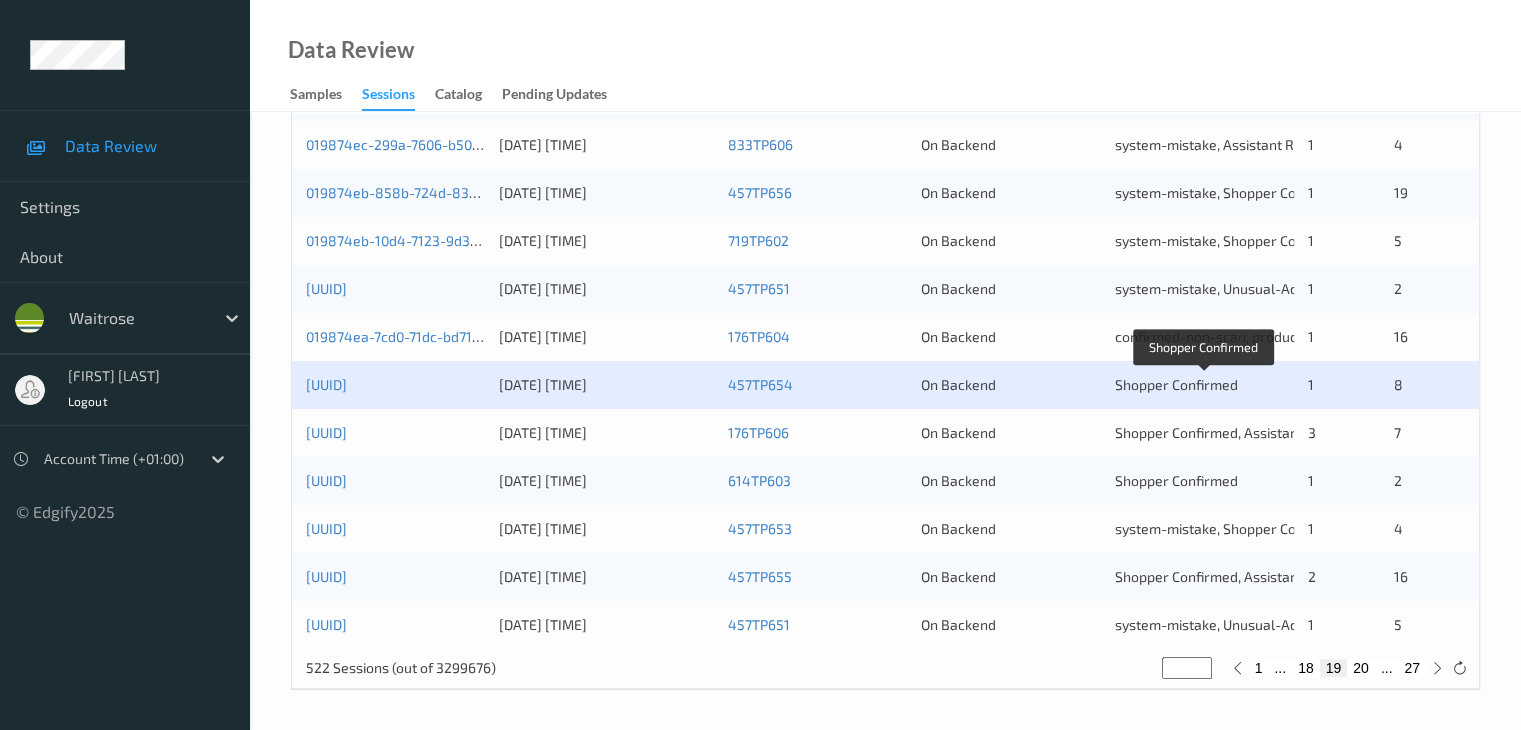 click on "Shopper Confirmed" at bounding box center (1176, 384) 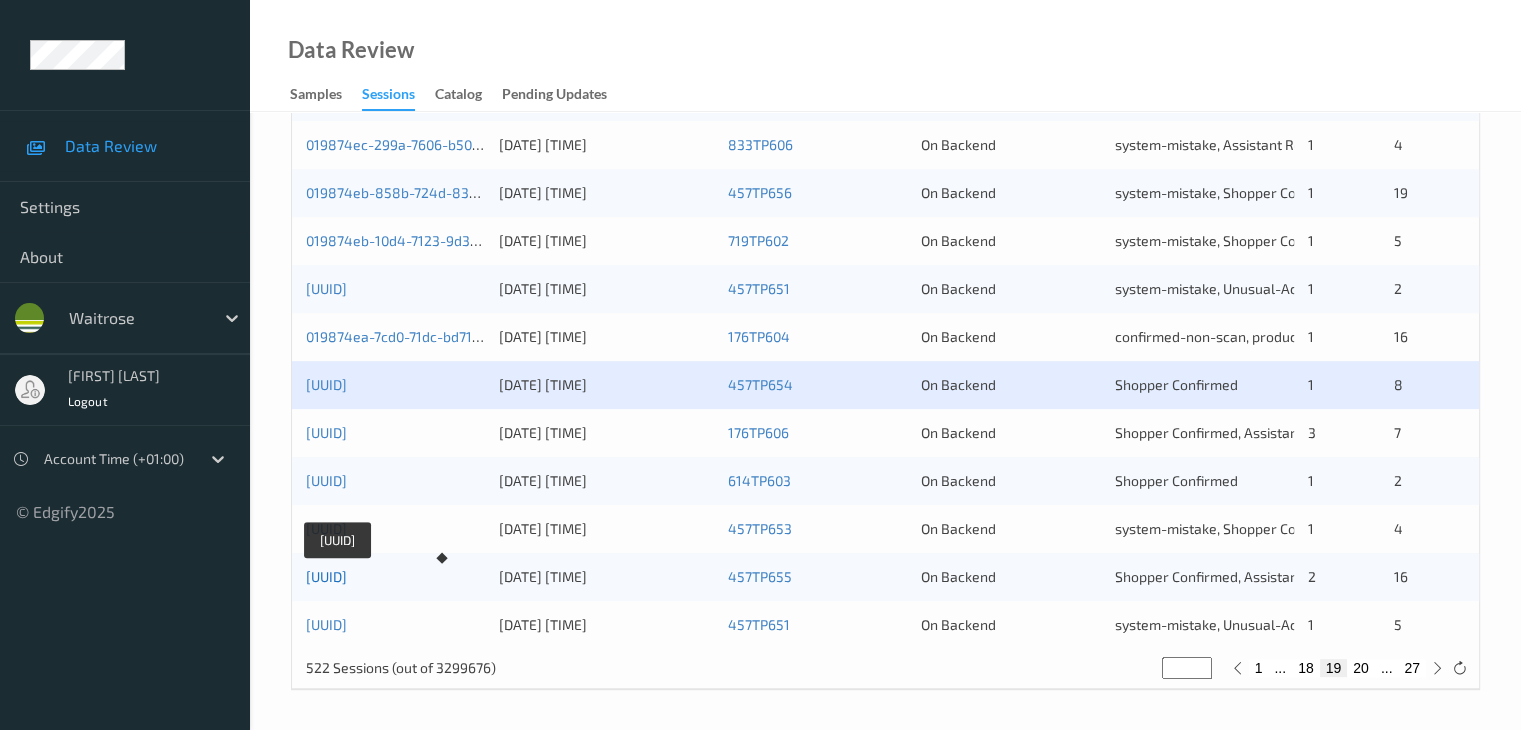 click on "019874e3-d18d-72d5-bade-8ae65b7d4dd5" at bounding box center [326, 576] 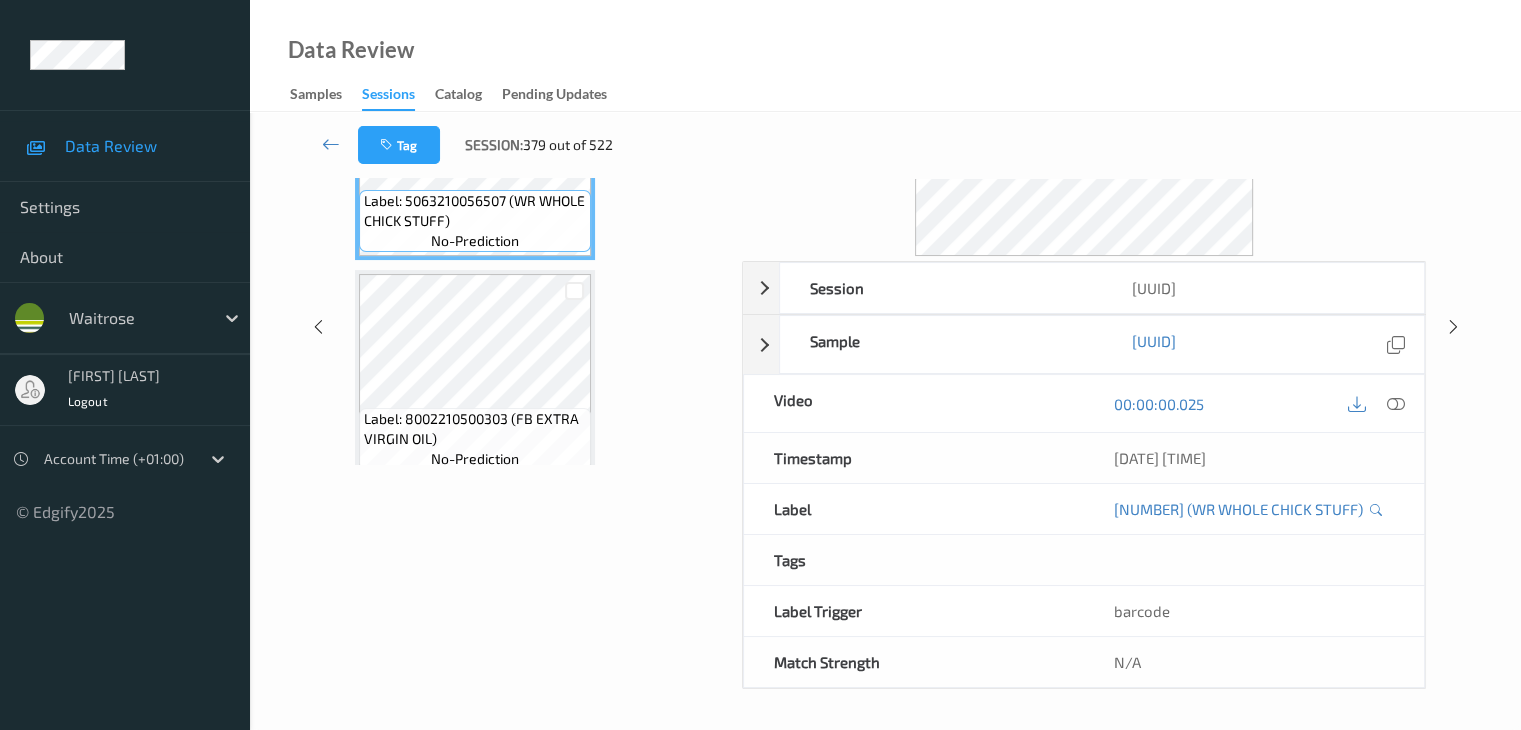 scroll, scrollTop: 264, scrollLeft: 0, axis: vertical 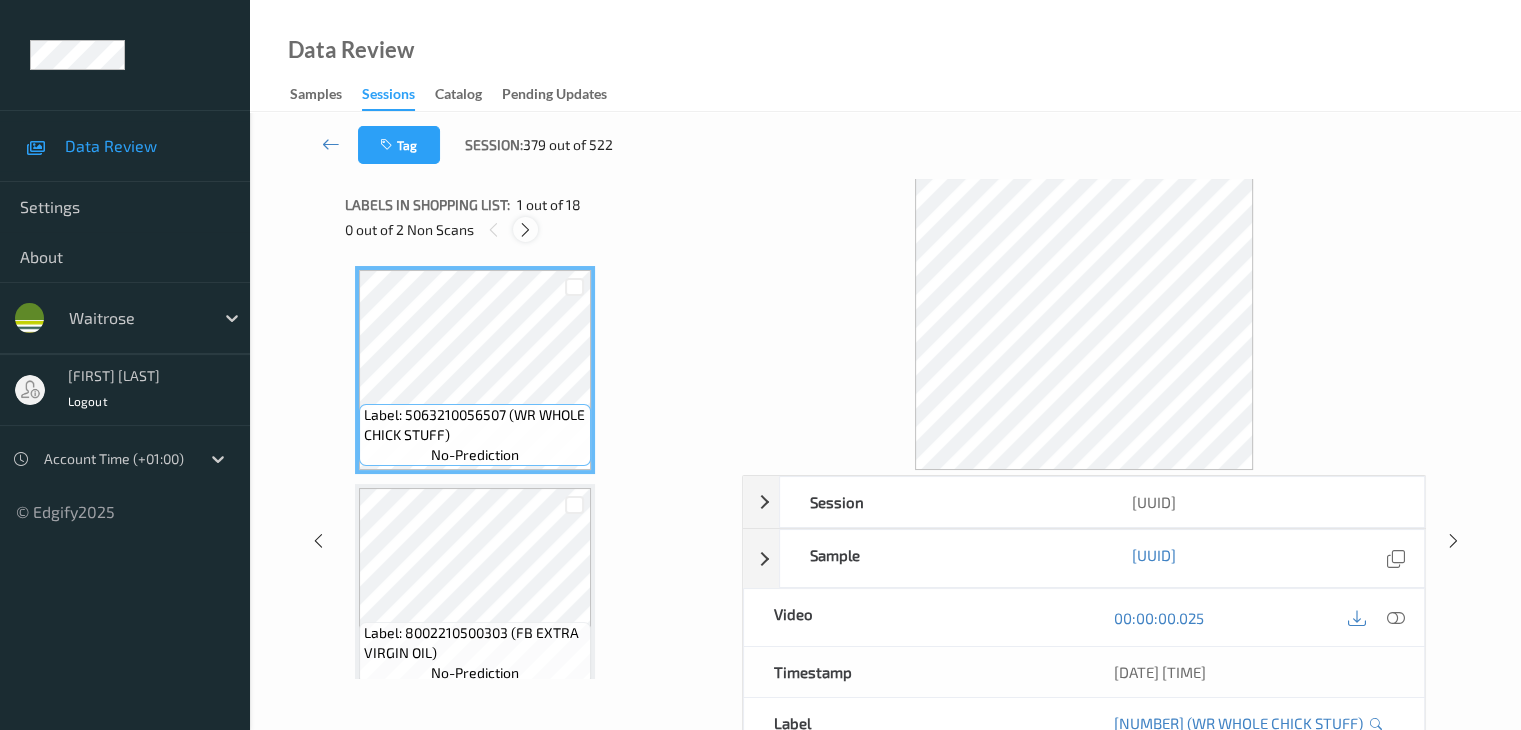 click at bounding box center [525, 230] 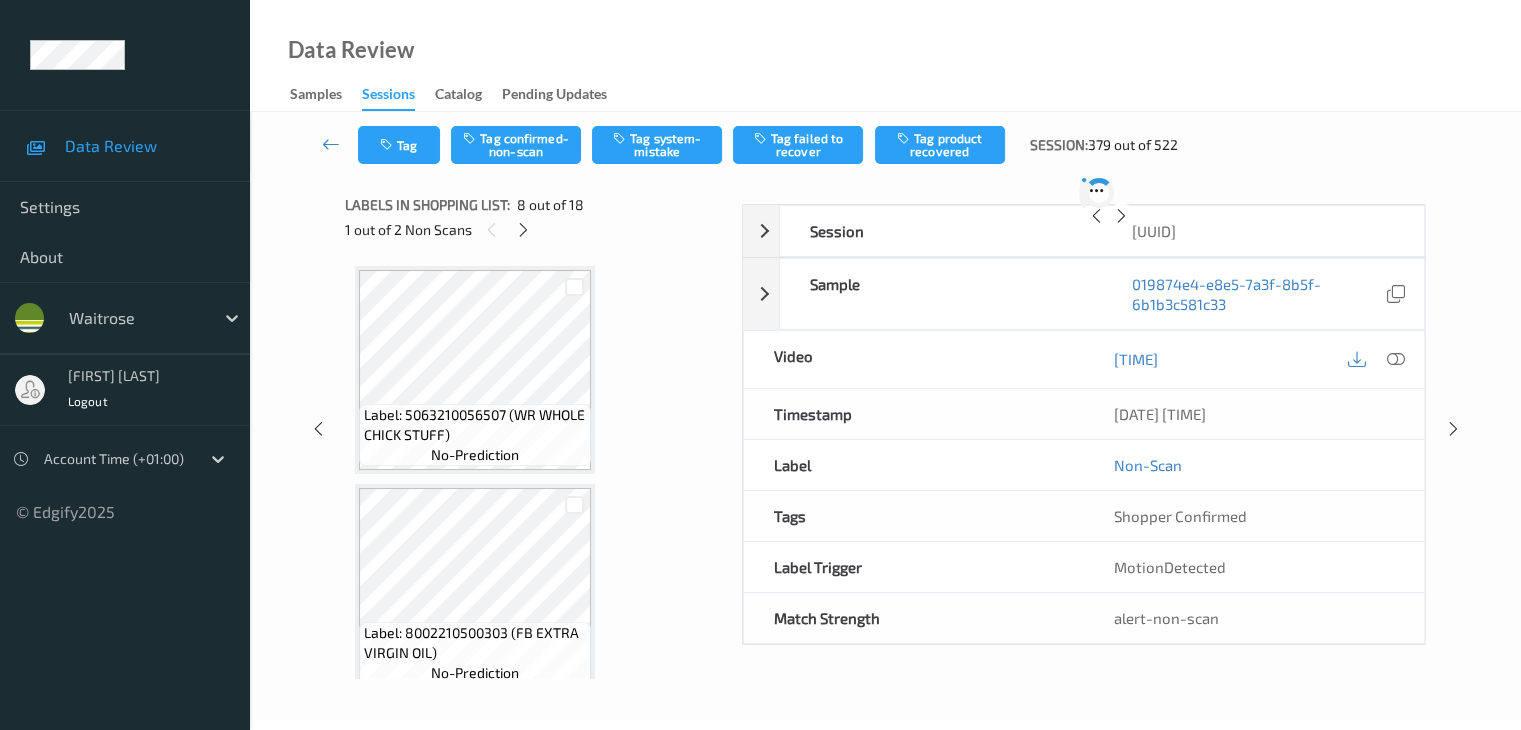scroll, scrollTop: 1318, scrollLeft: 0, axis: vertical 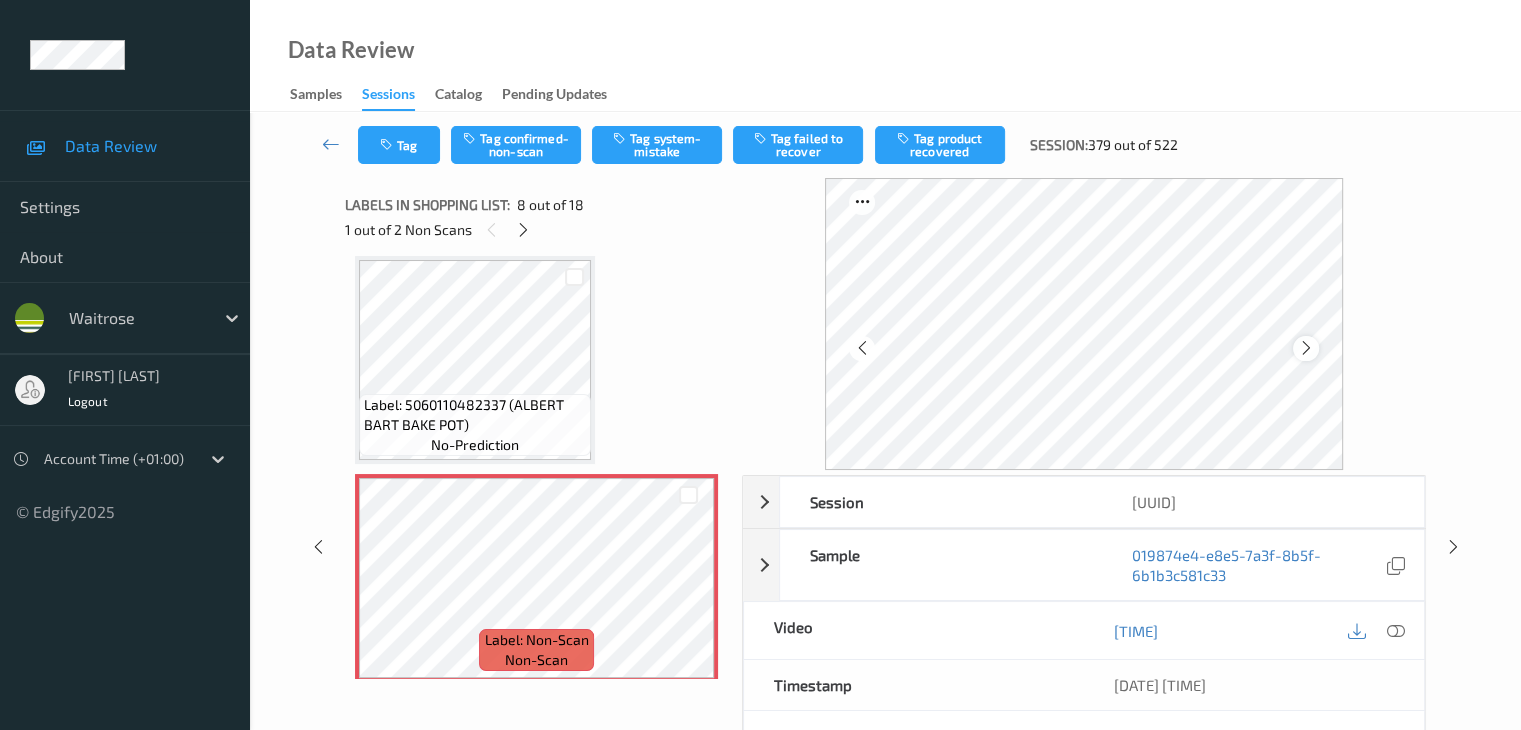 click at bounding box center (1306, 348) 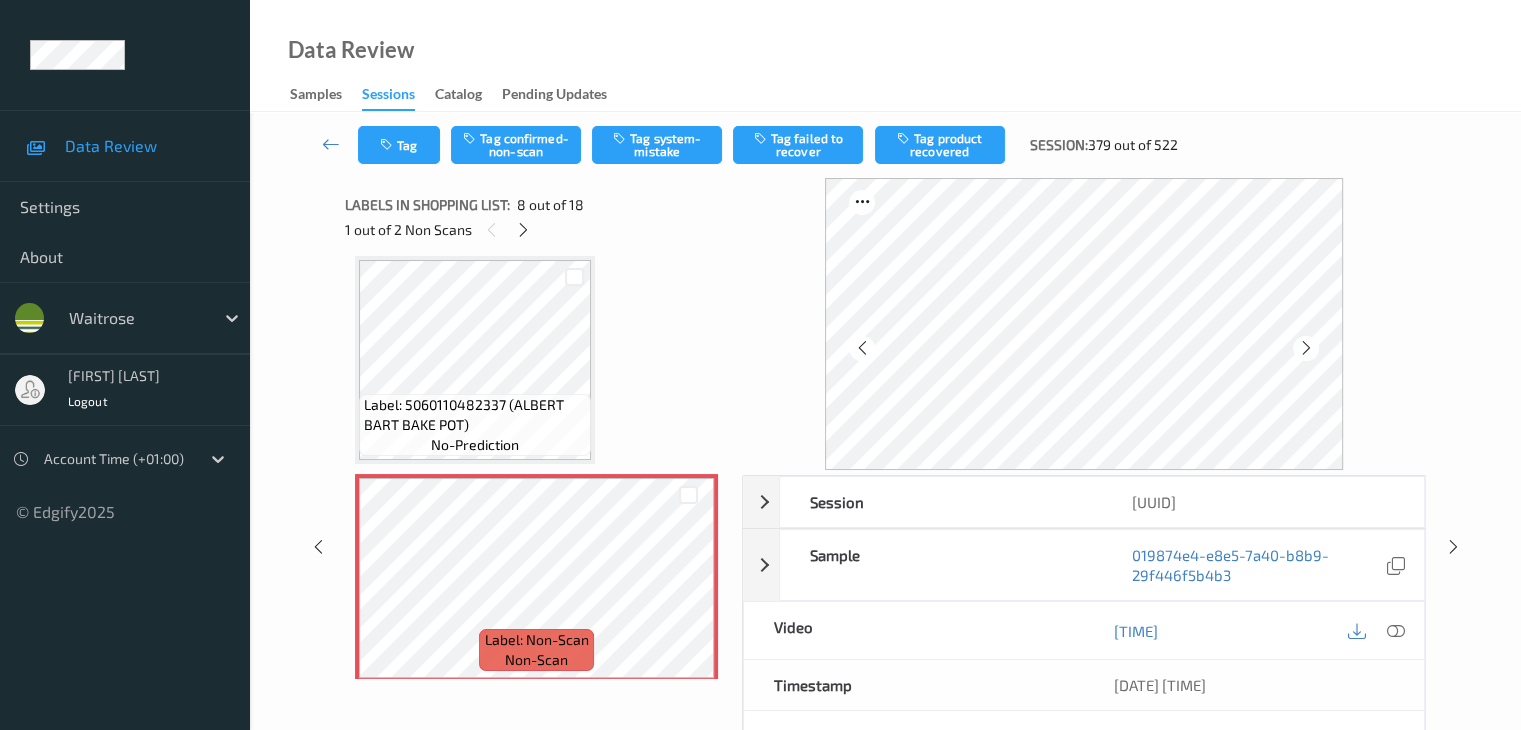 click at bounding box center [1306, 348] 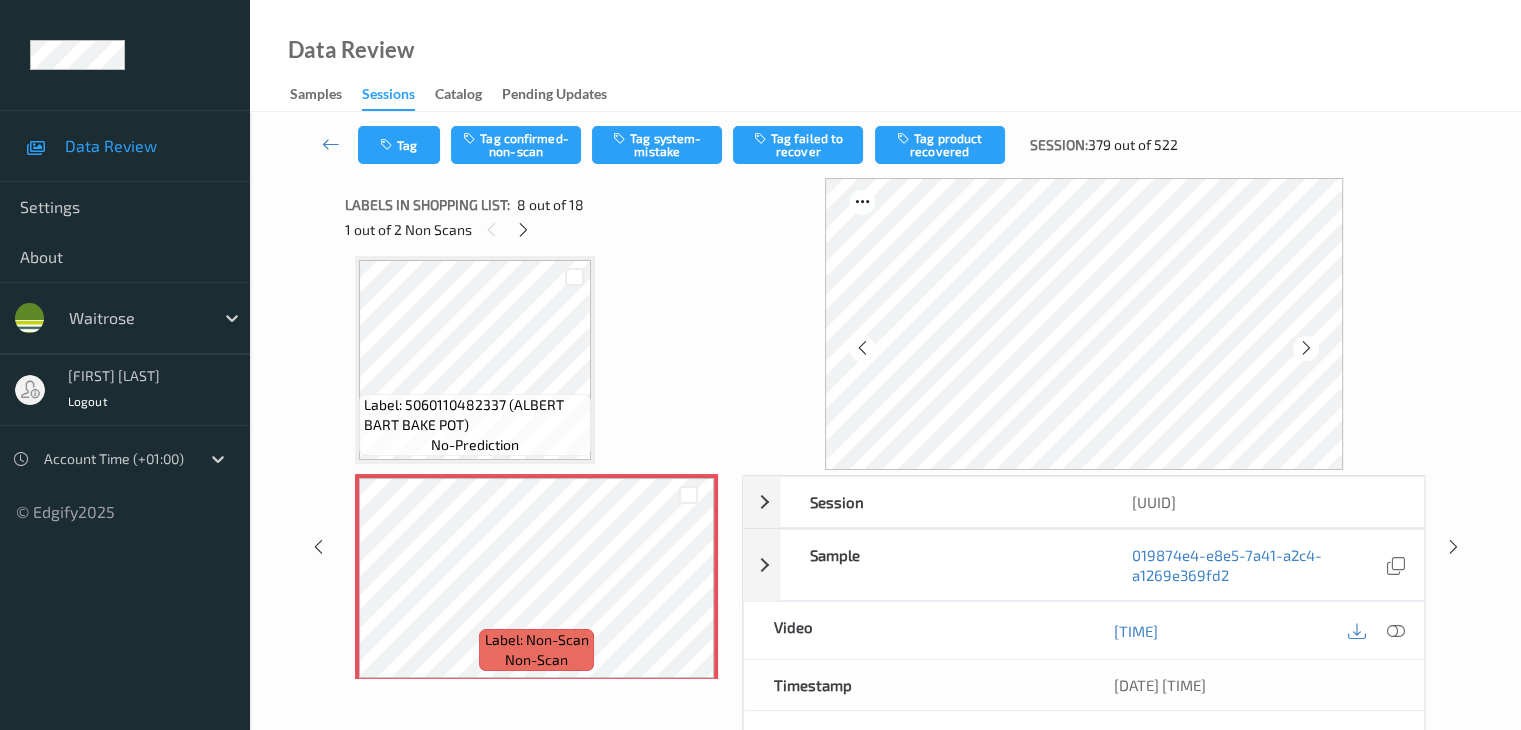 click at bounding box center [1306, 348] 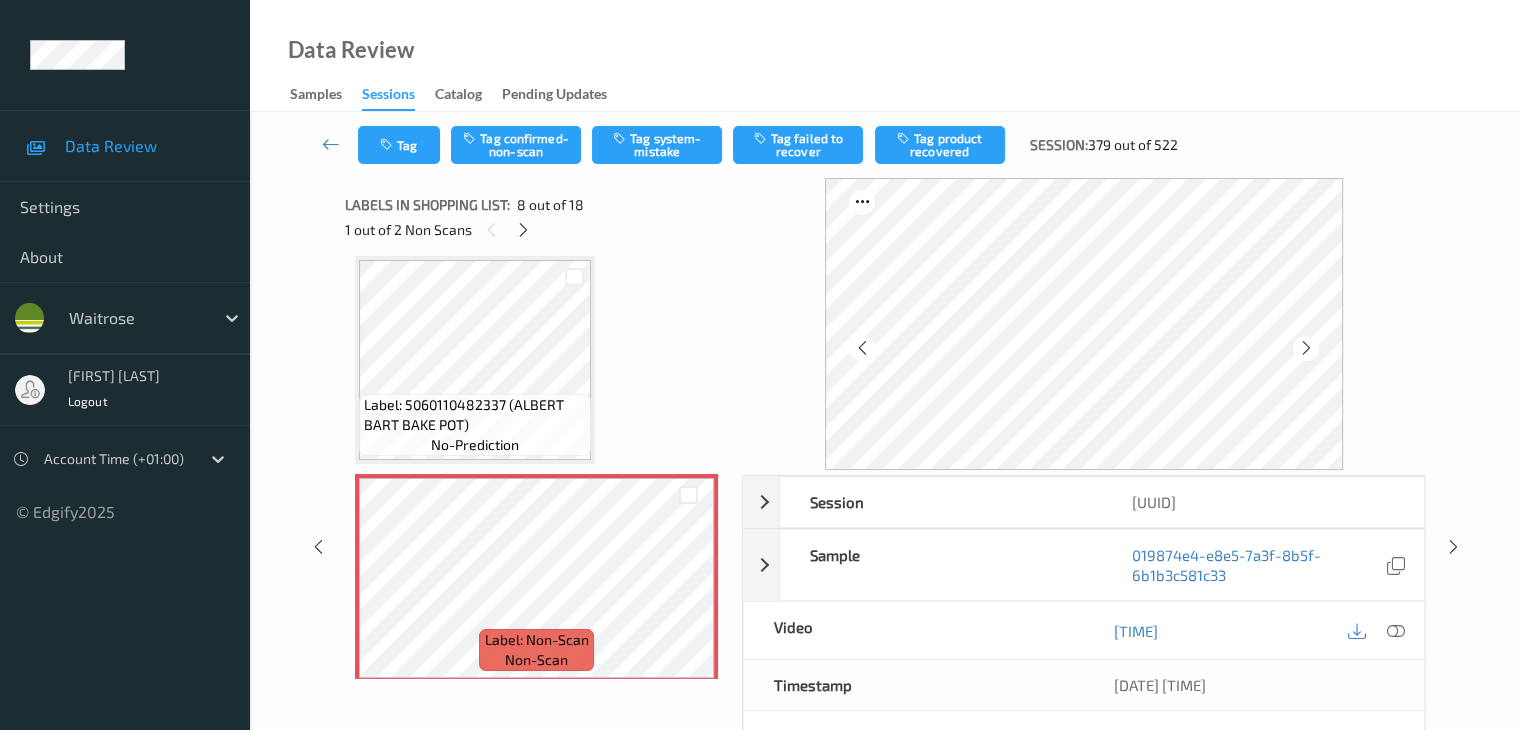 click at bounding box center [1306, 348] 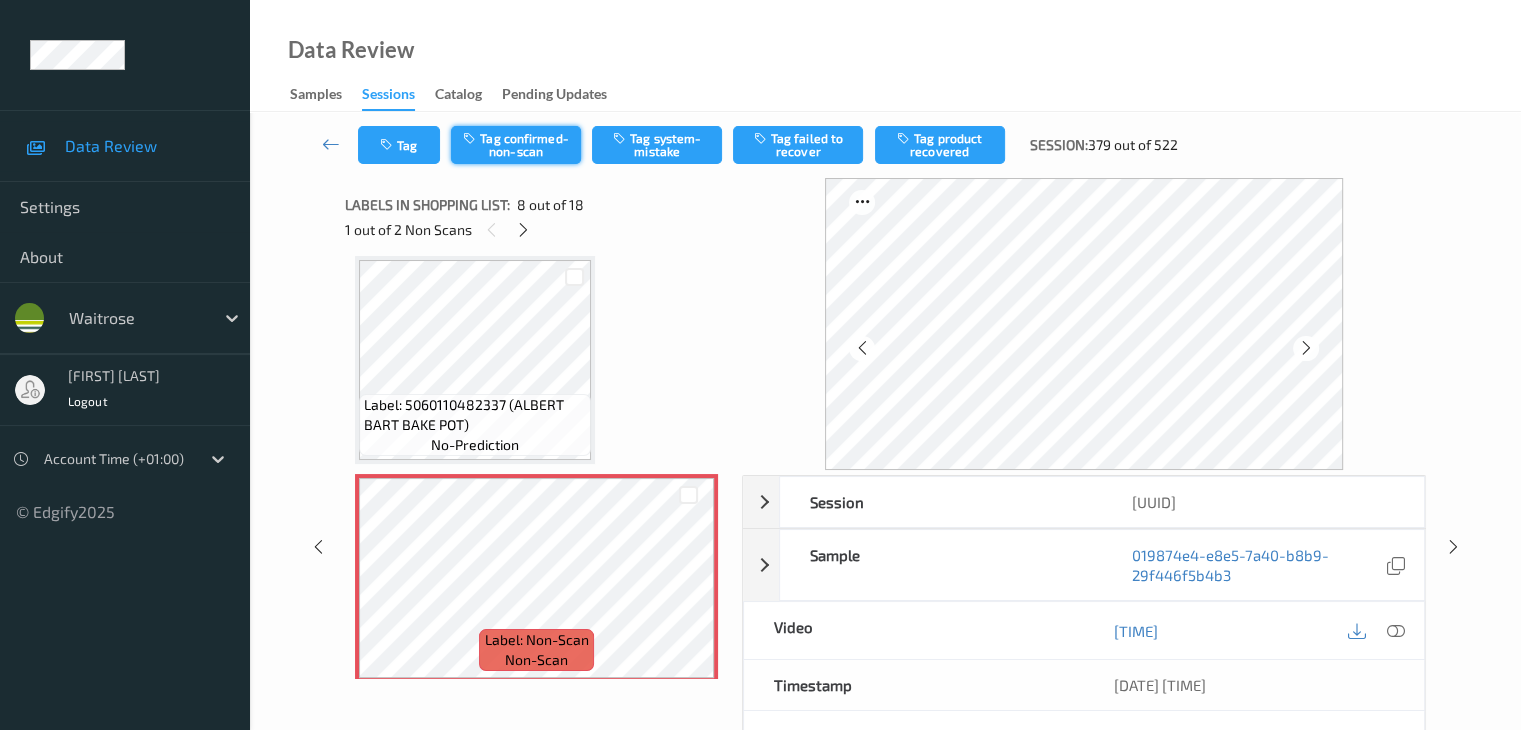 click on "Tag   confirmed-non-scan" at bounding box center [516, 145] 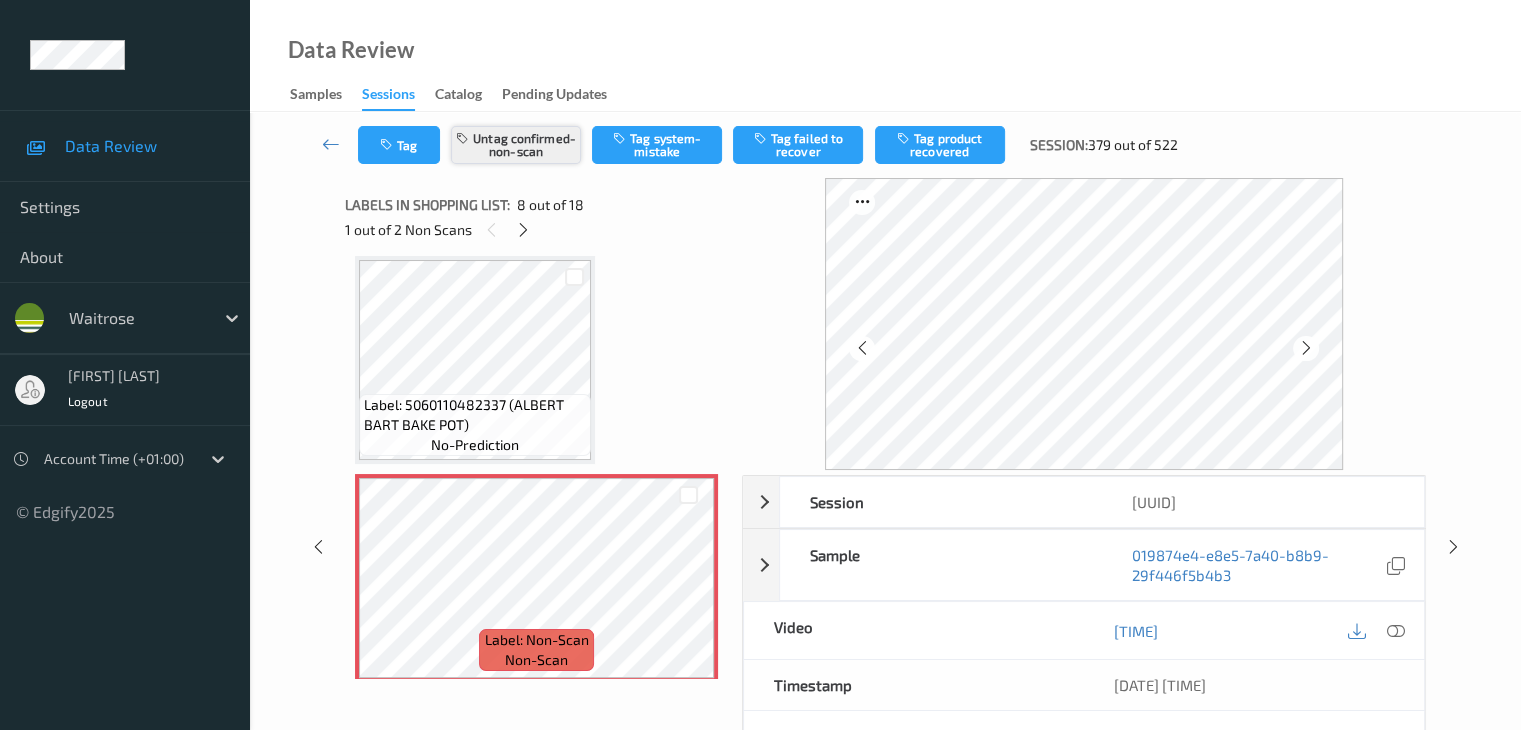 click on "Untag   confirmed-non-scan" at bounding box center (516, 145) 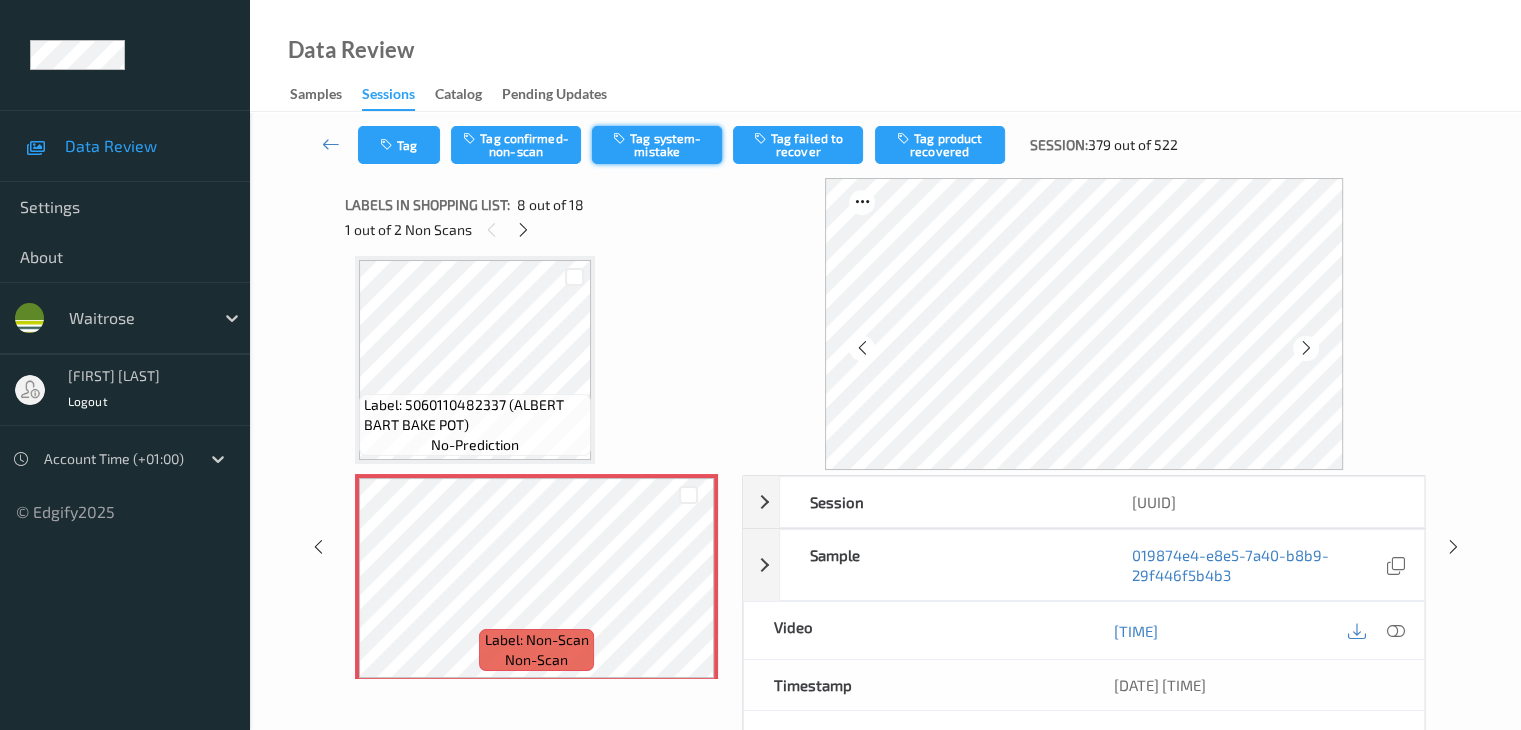 click on "Tag   system-mistake" at bounding box center [657, 145] 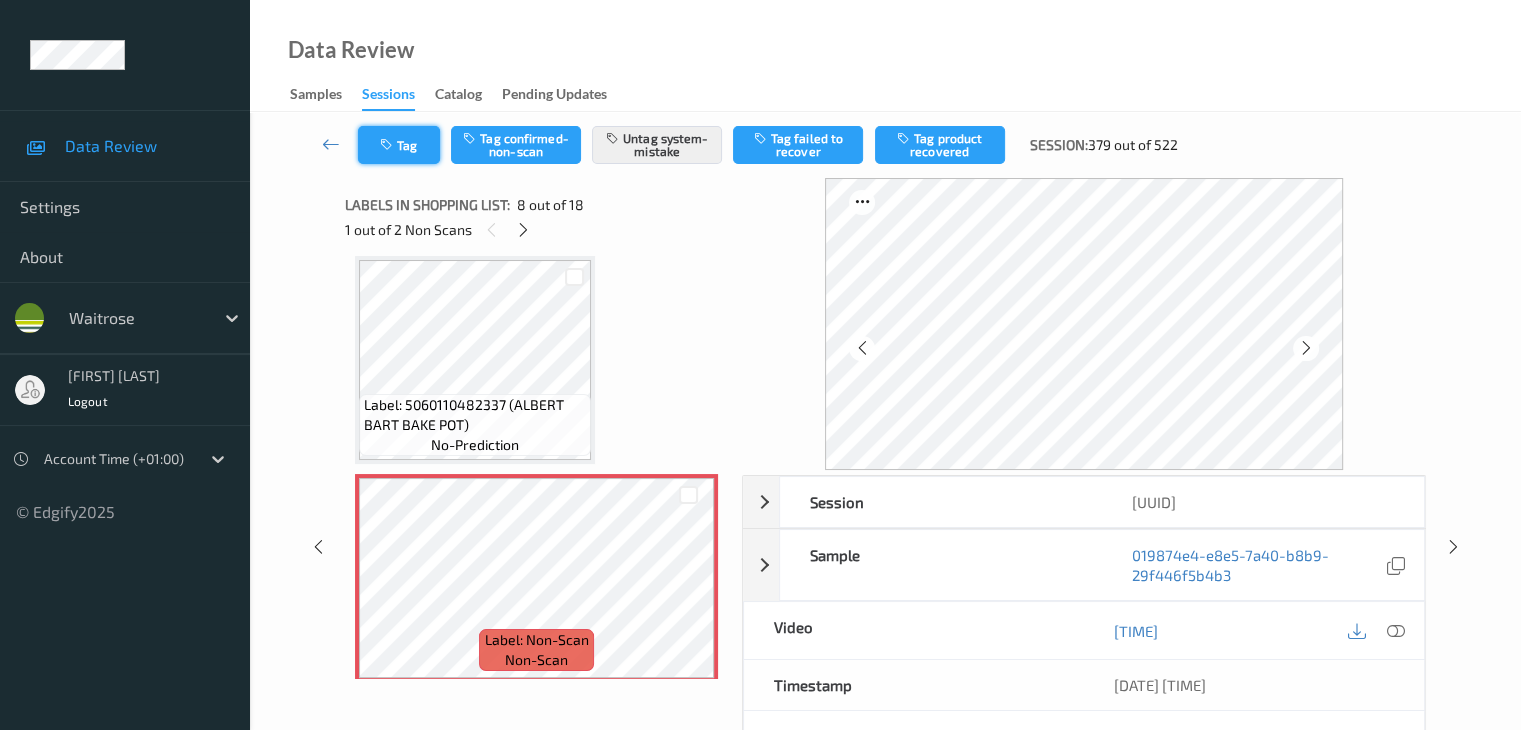 click on "Tag" at bounding box center [399, 145] 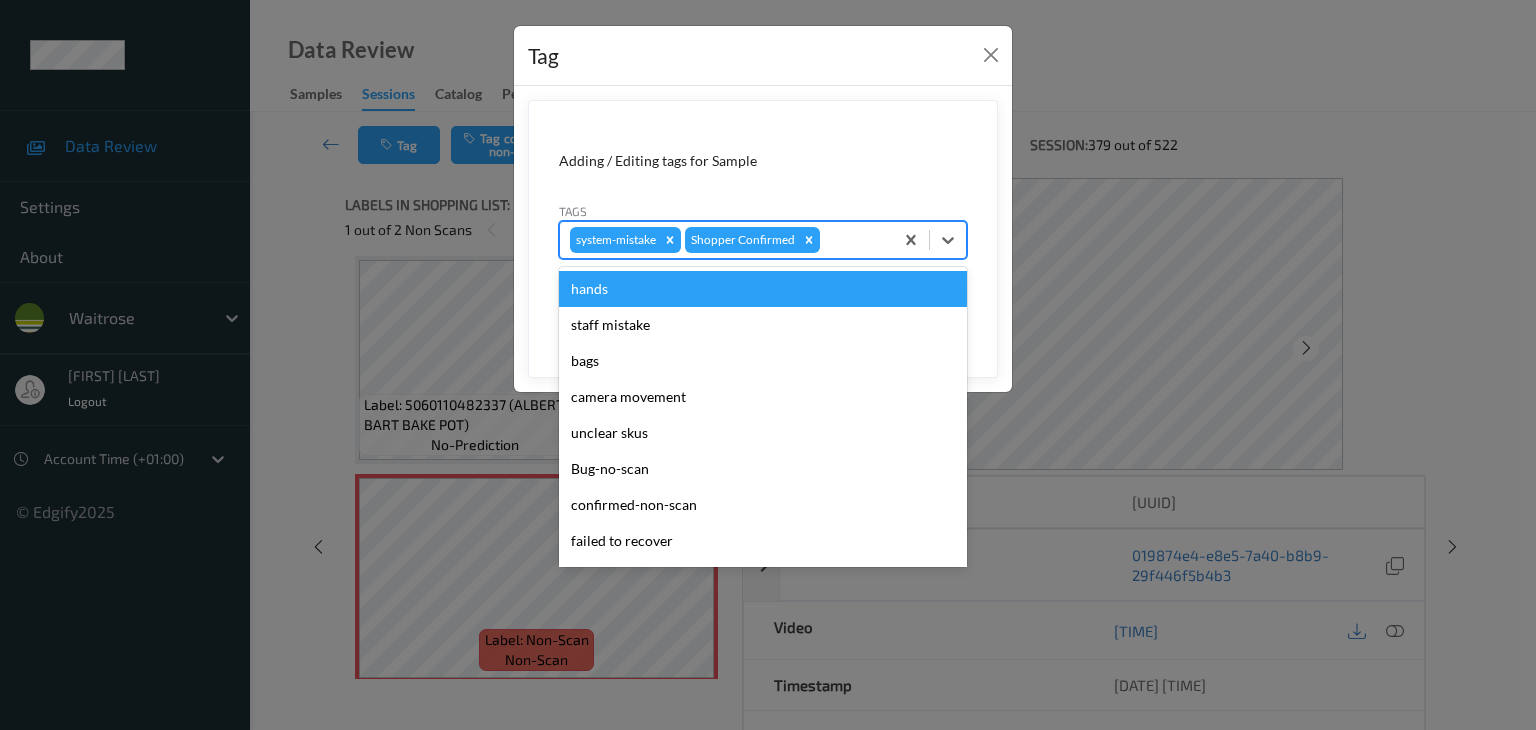 click at bounding box center (853, 240) 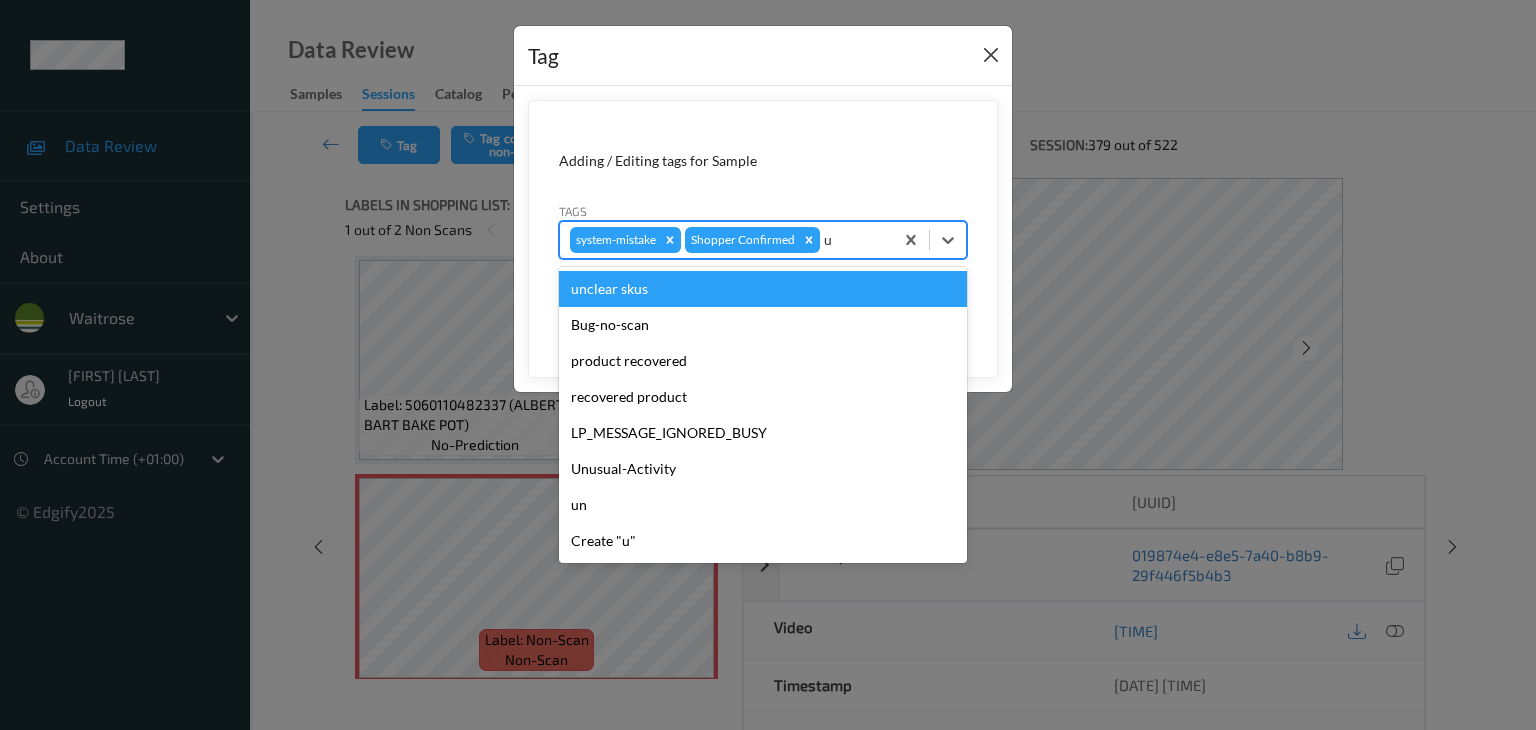 type on "u" 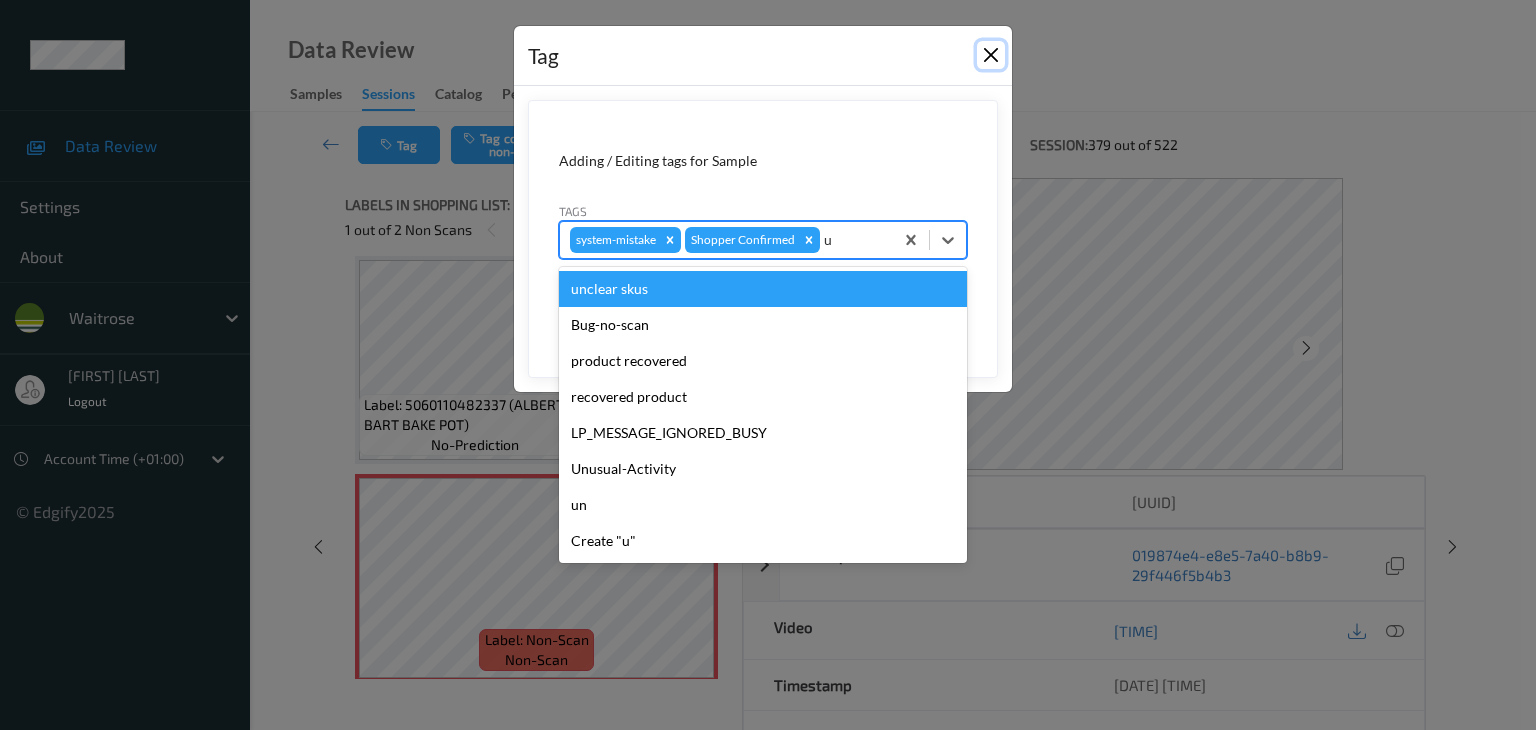 type 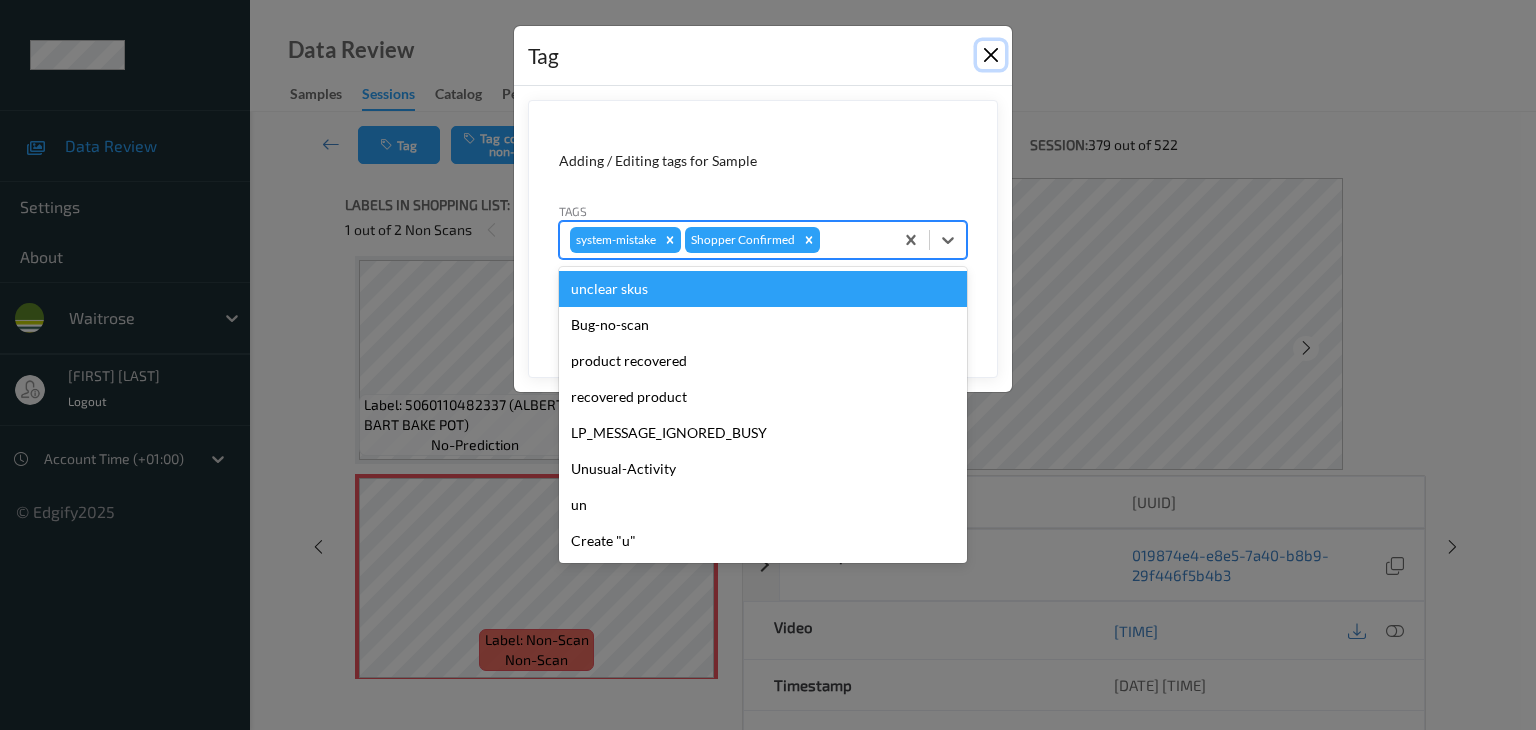 click at bounding box center [991, 55] 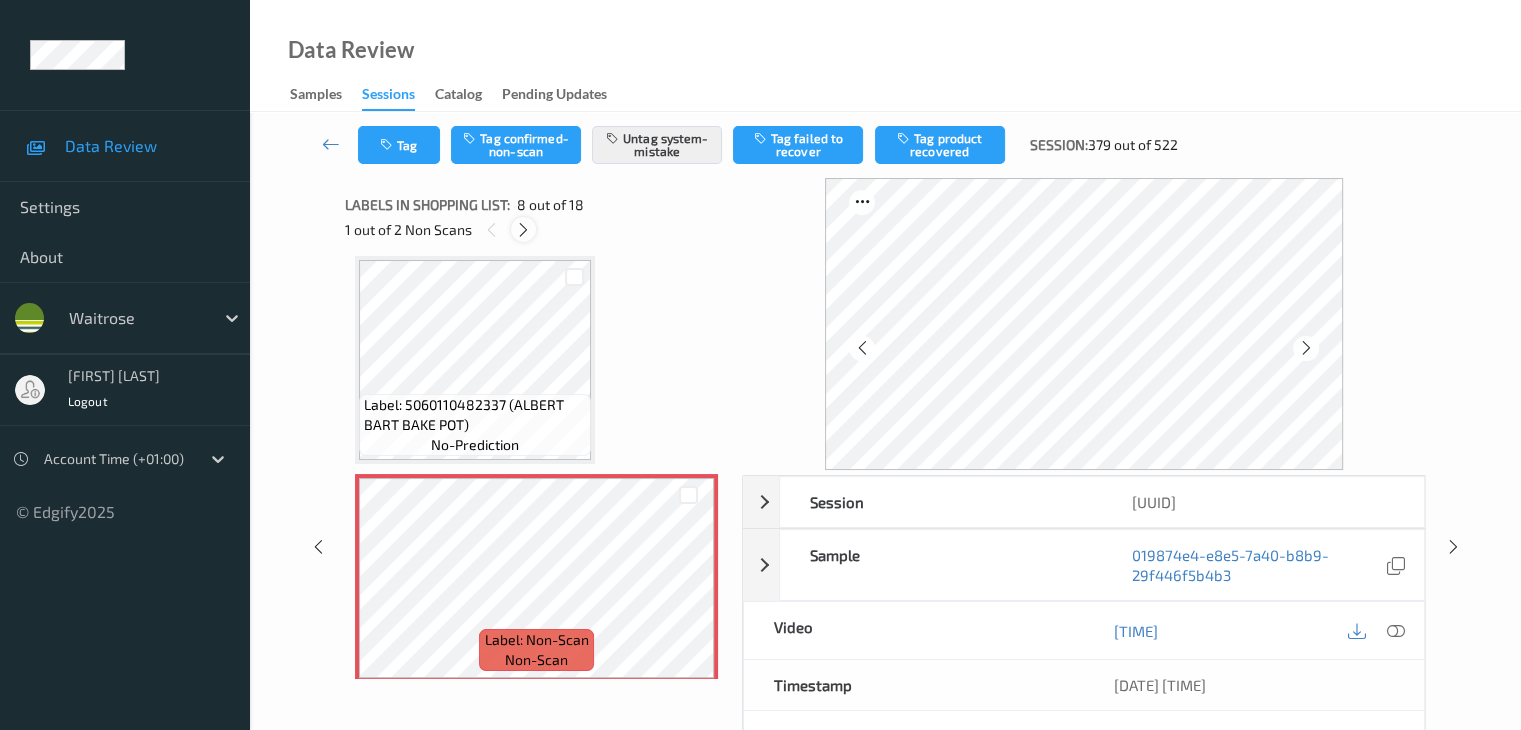 click at bounding box center [523, 230] 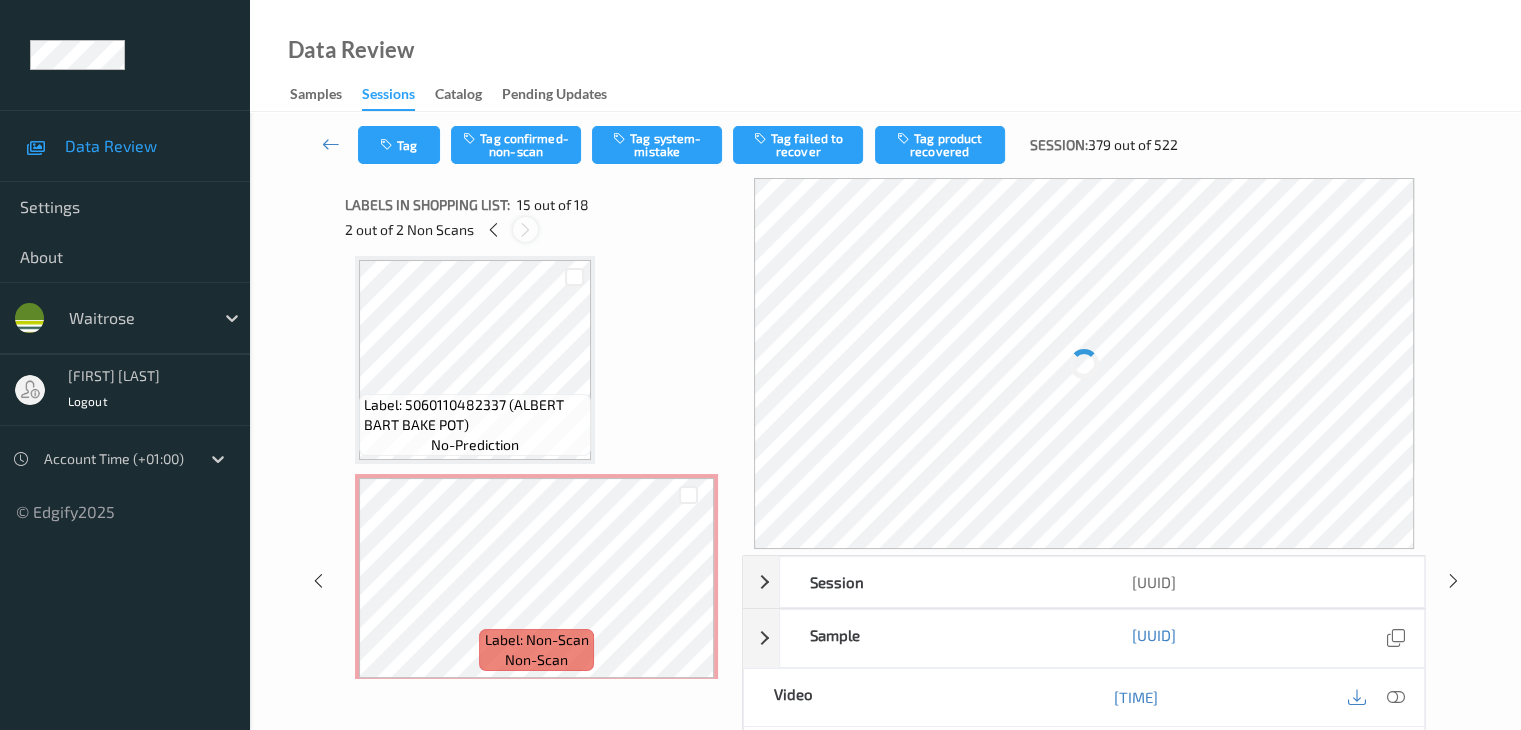 scroll, scrollTop: 2844, scrollLeft: 0, axis: vertical 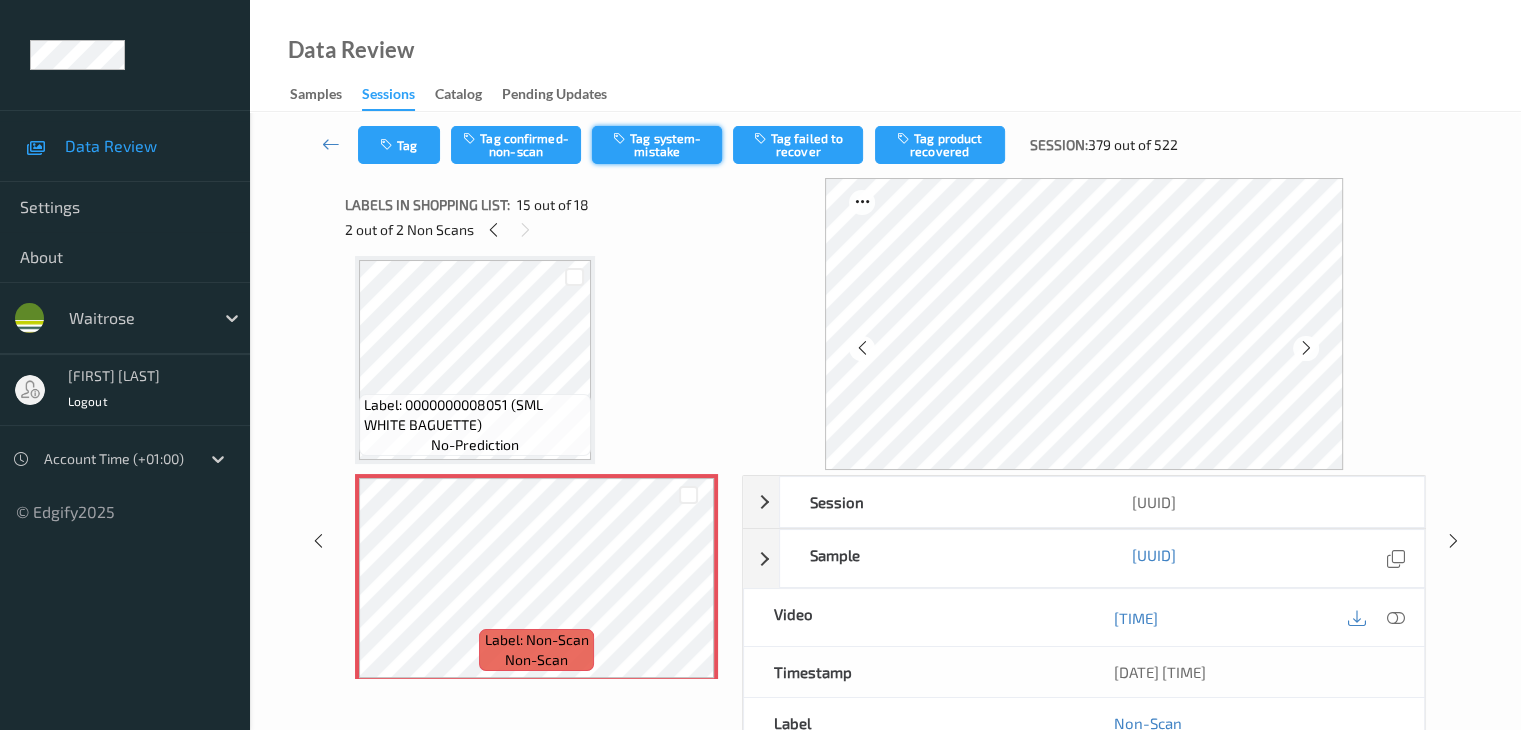 click on "Tag   system-mistake" at bounding box center (657, 145) 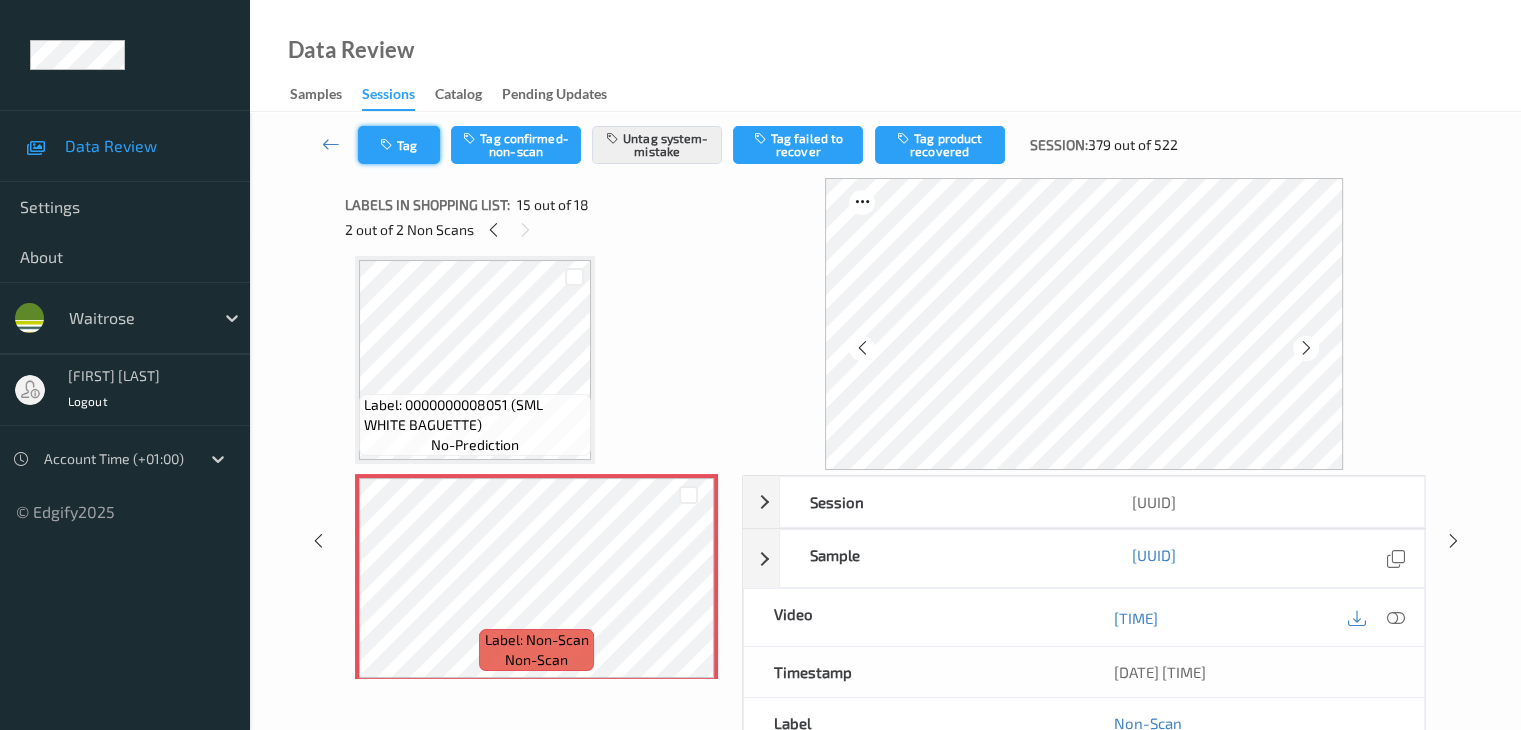 click on "Tag" at bounding box center [399, 145] 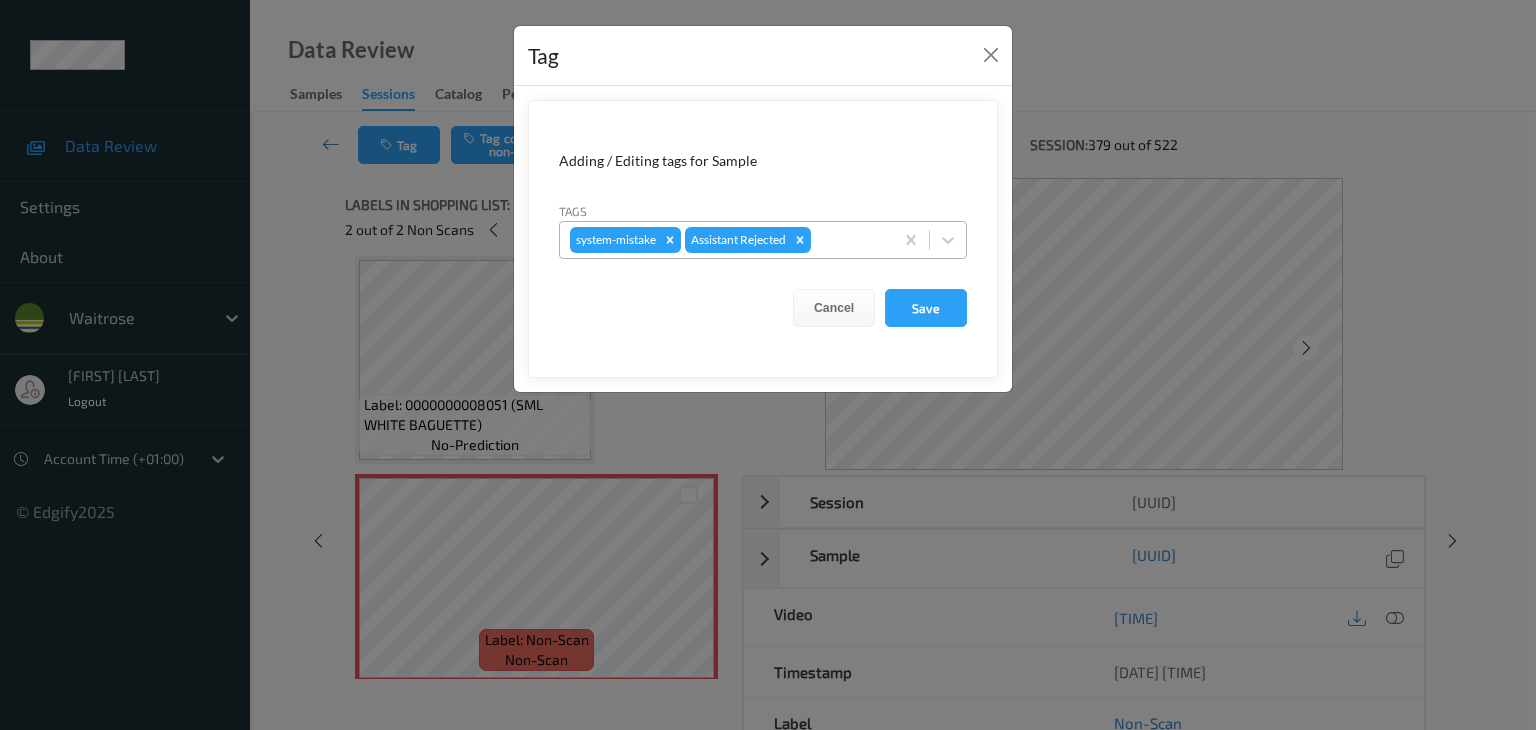 click at bounding box center [849, 240] 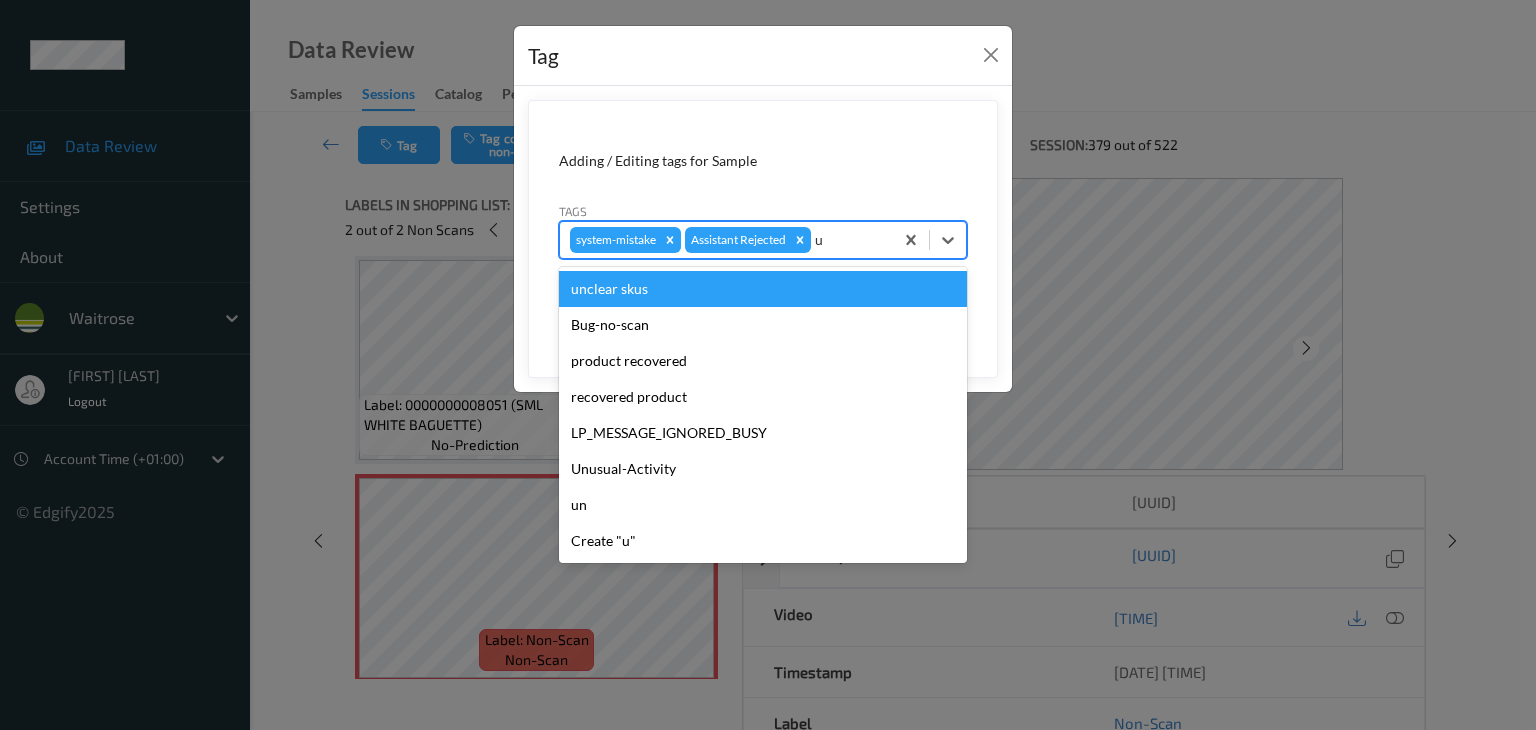type on "u" 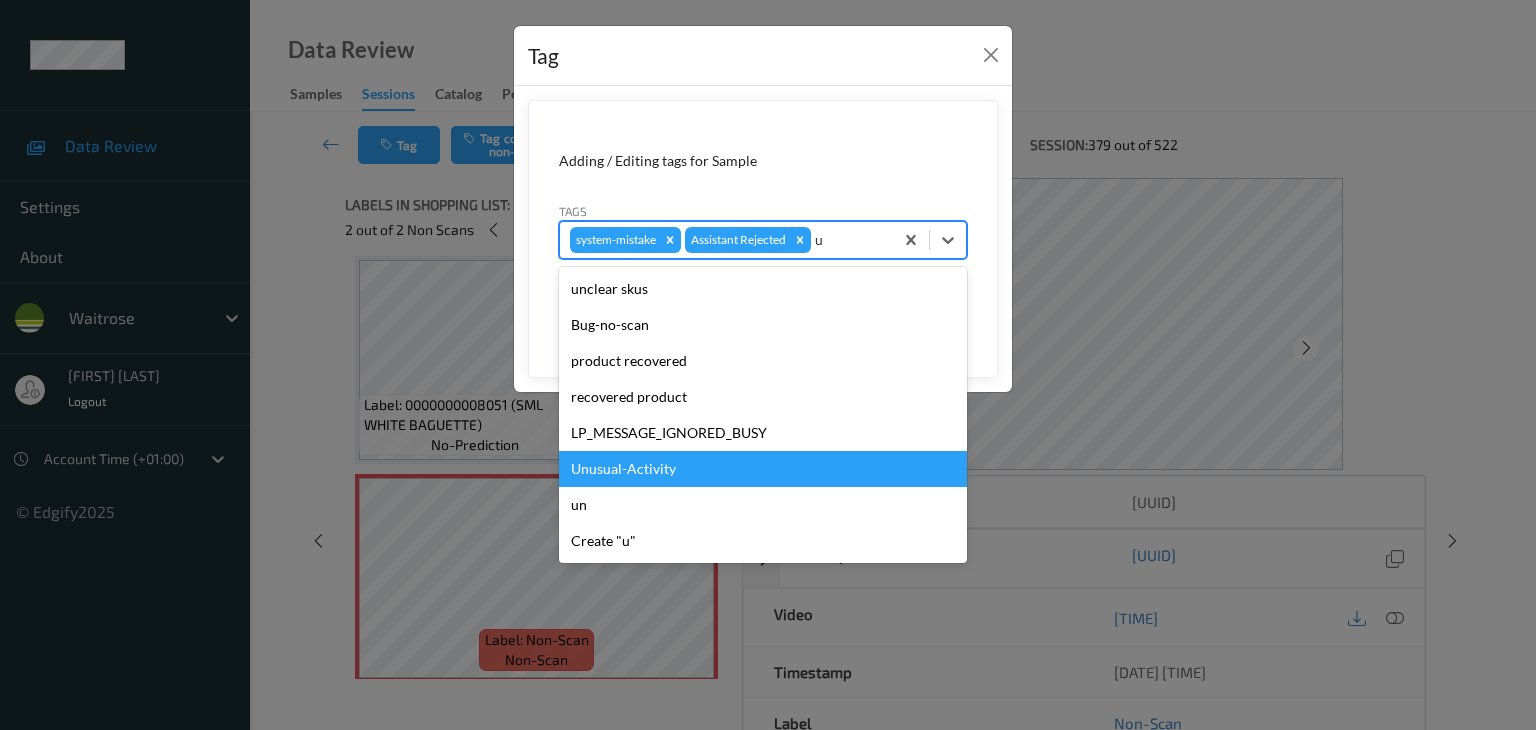 click on "Unusual-Activity" at bounding box center [763, 469] 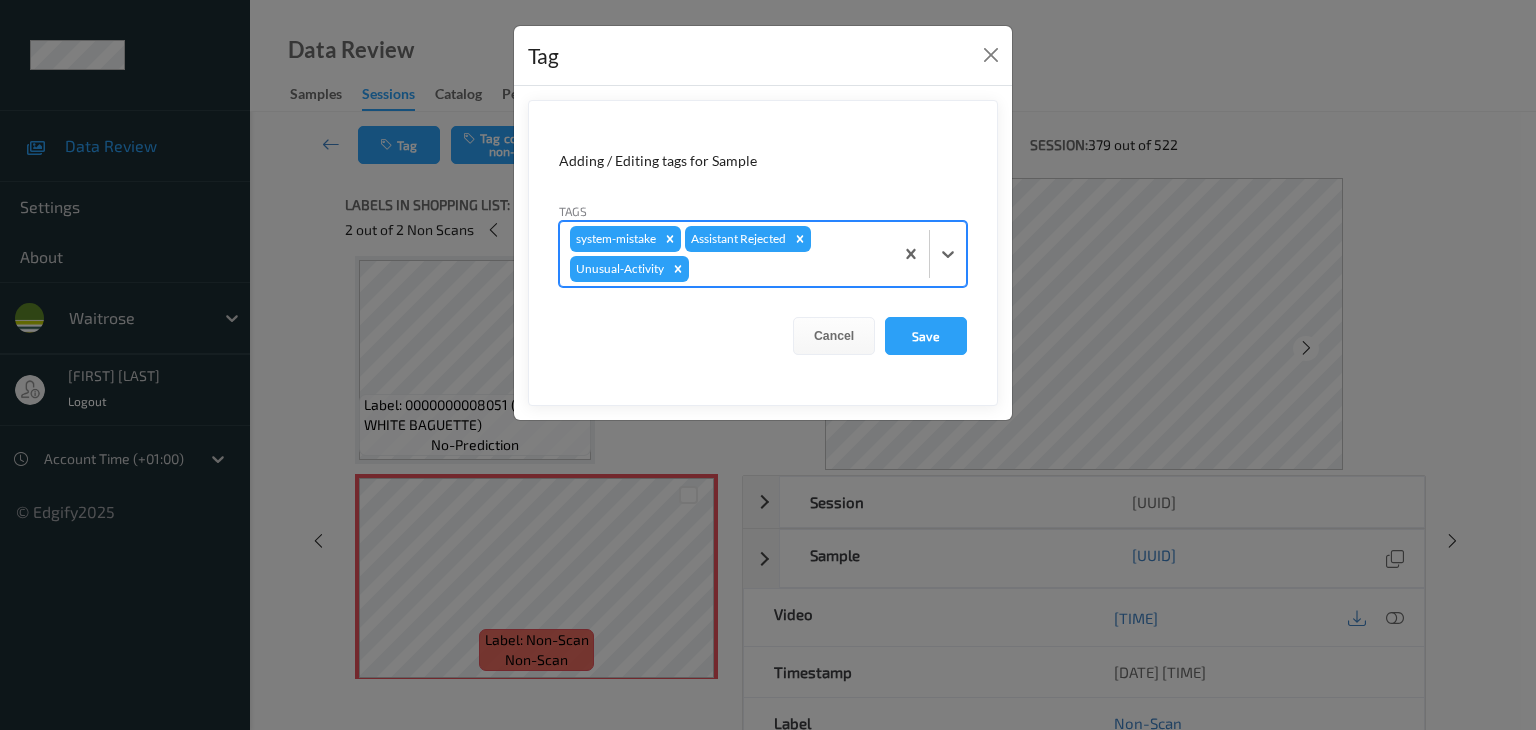 type on "p" 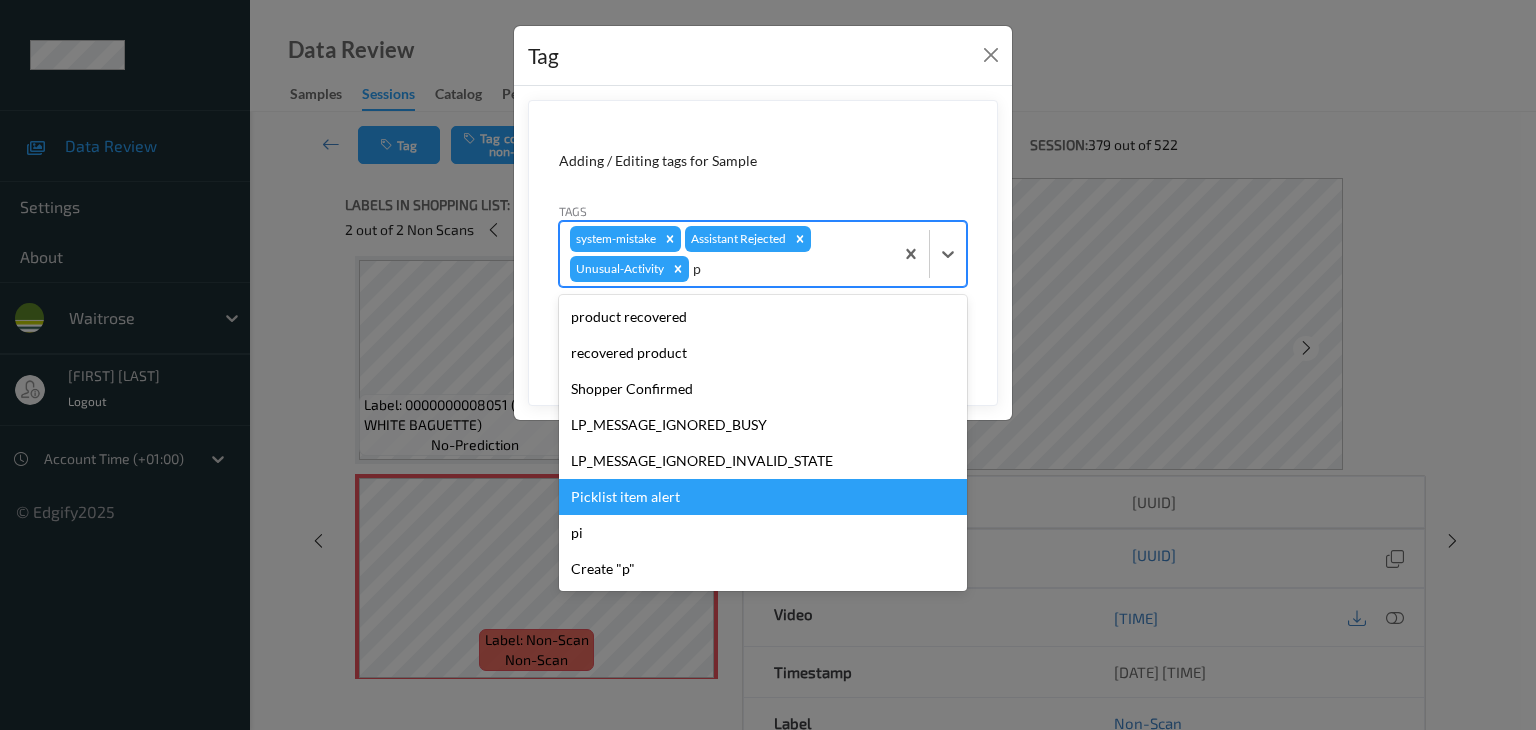 click on "Picklist item alert" at bounding box center (763, 497) 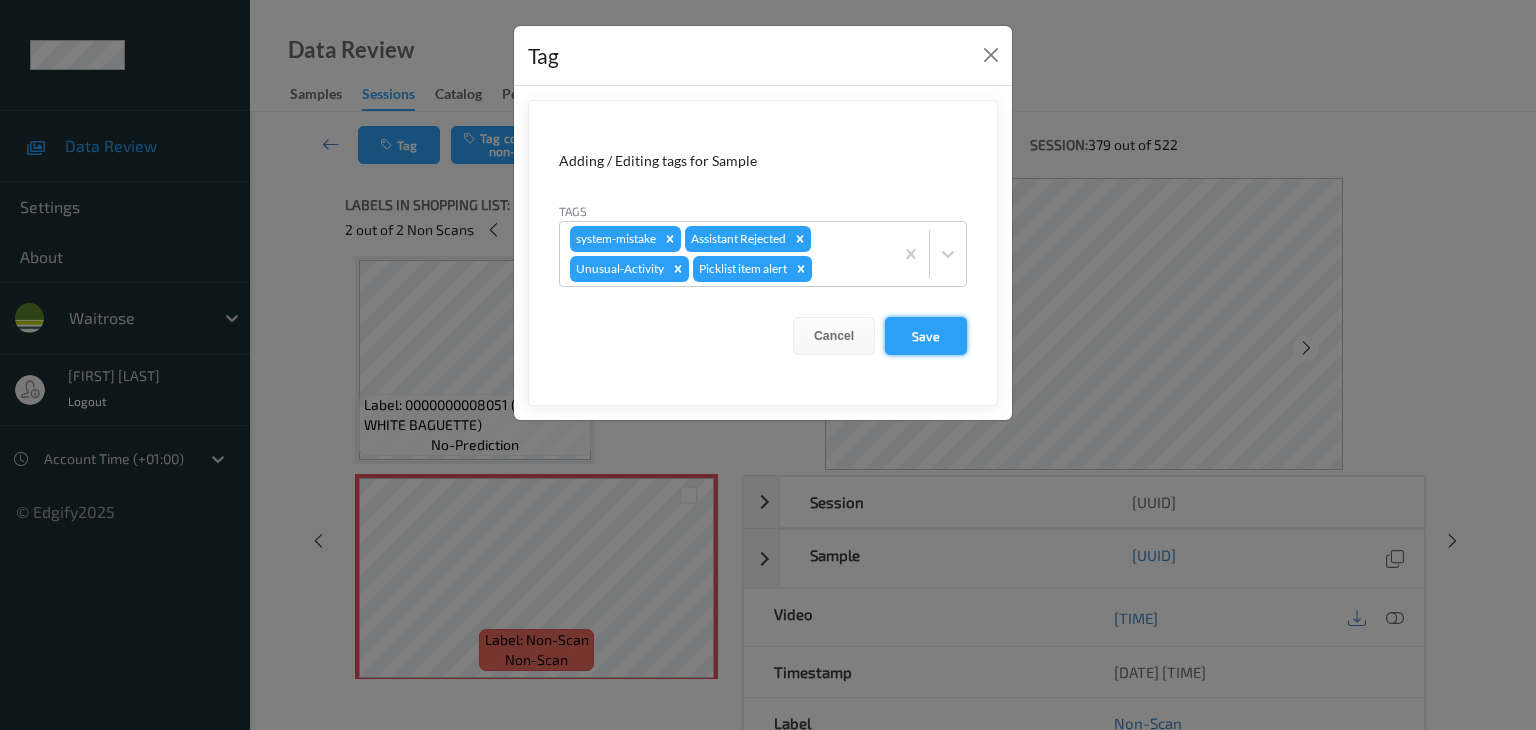 click on "Save" at bounding box center (926, 336) 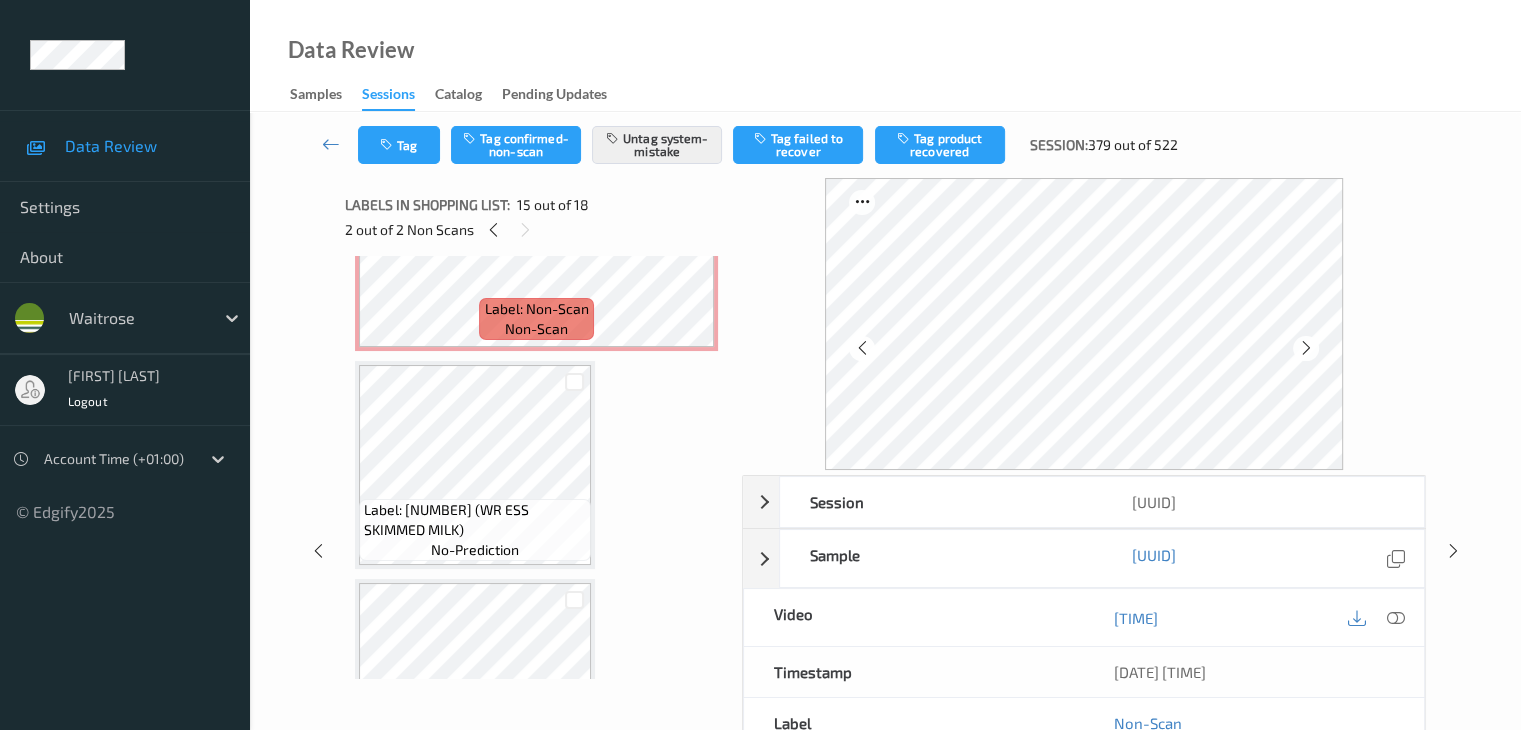scroll, scrollTop: 1444, scrollLeft: 0, axis: vertical 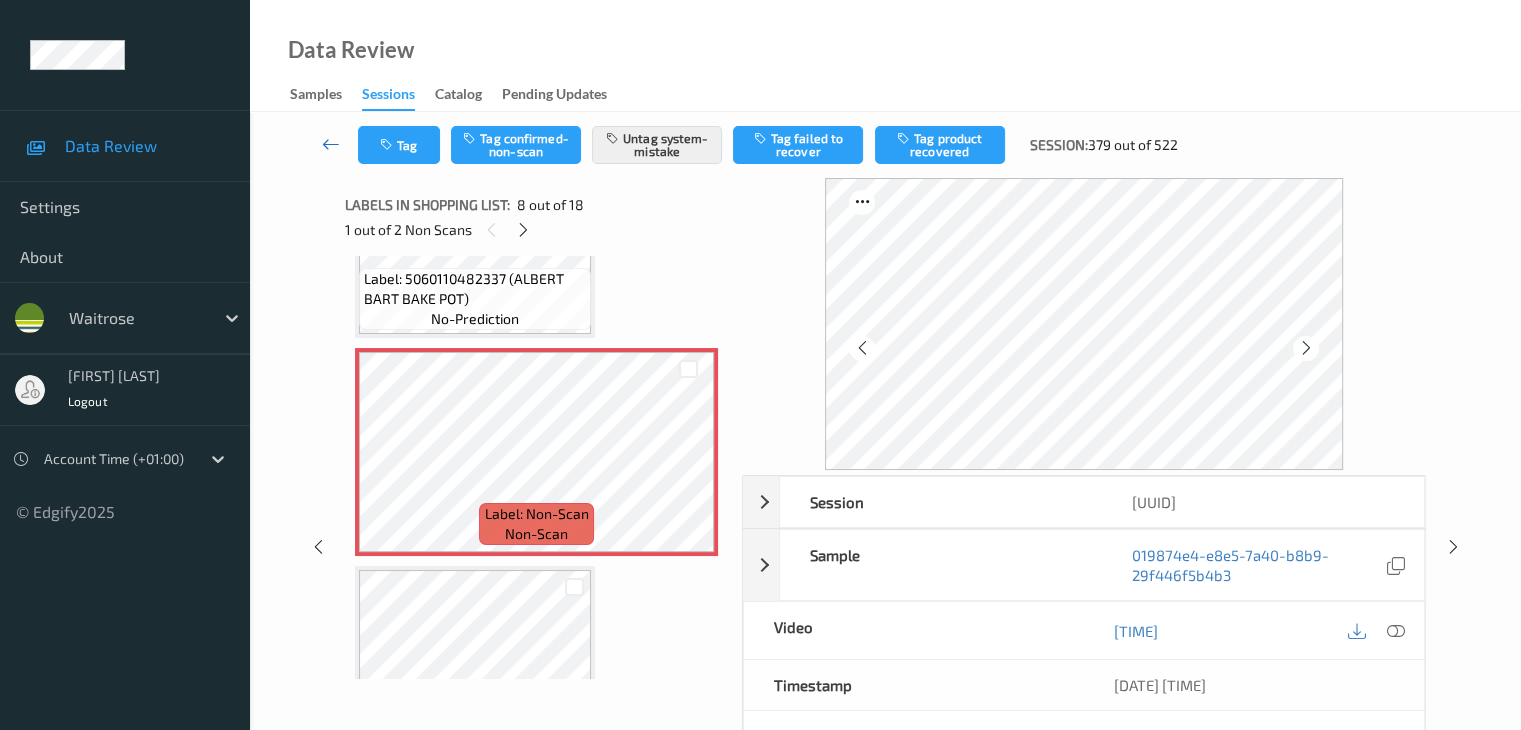 click at bounding box center [331, 144] 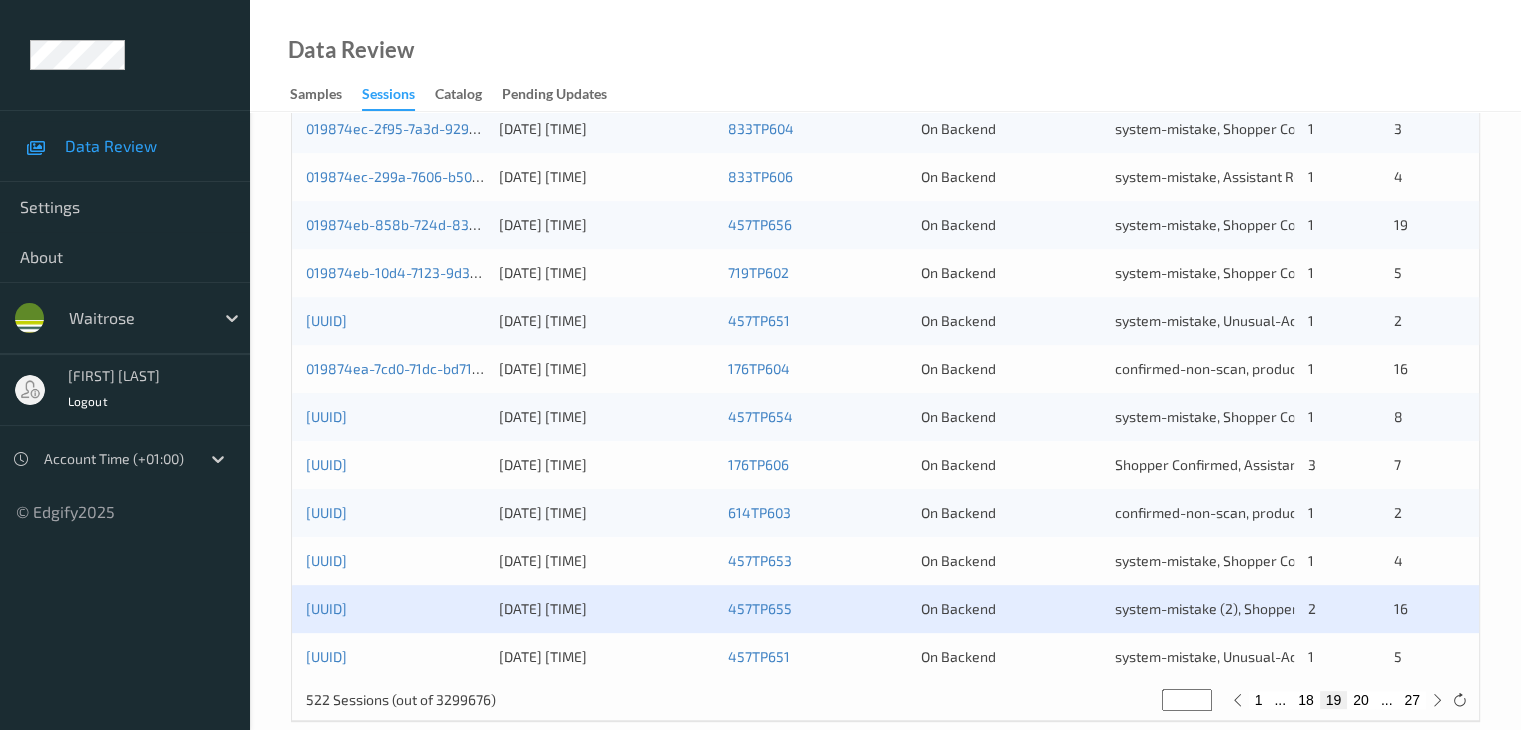 scroll, scrollTop: 932, scrollLeft: 0, axis: vertical 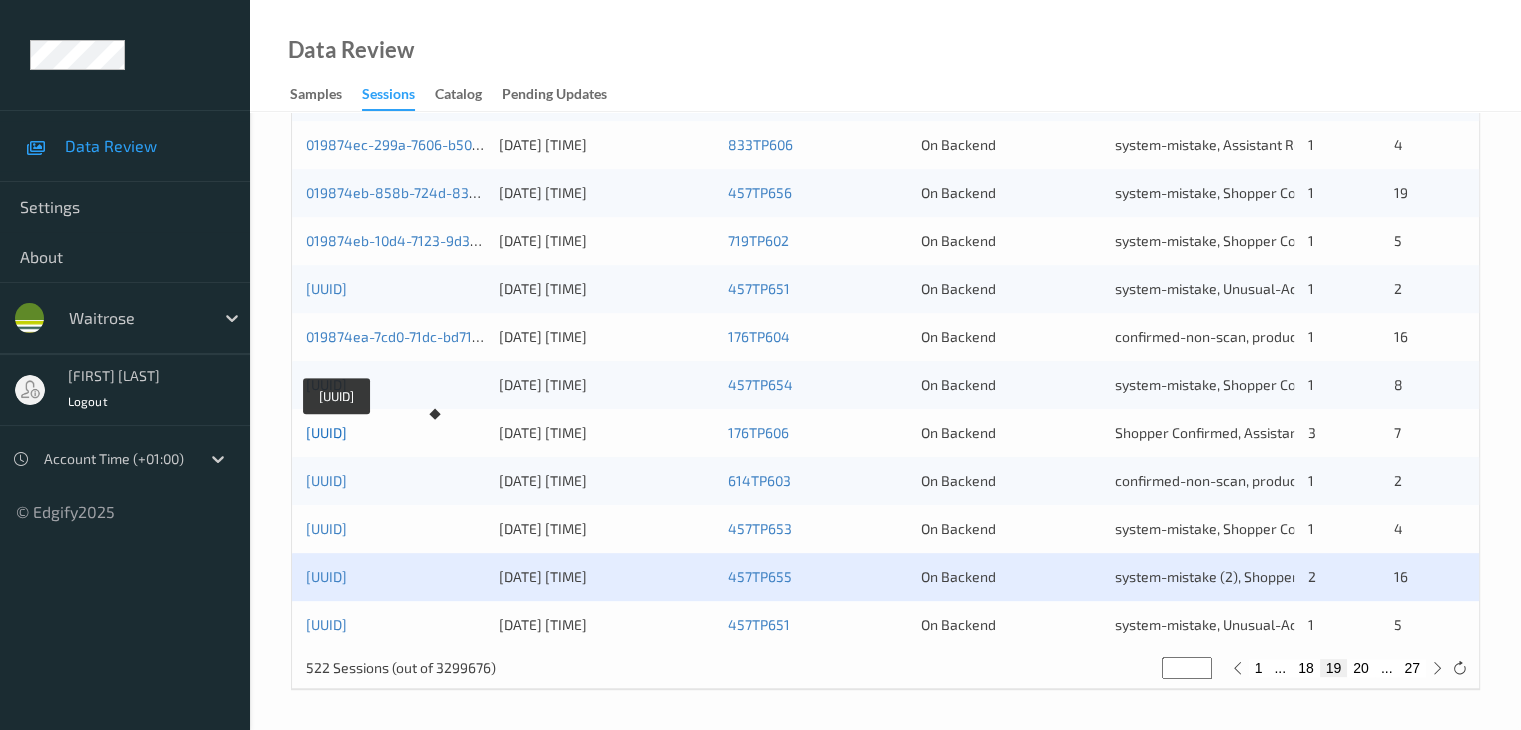click on "019874ea-52cb-7b5c-81bc-16bf1258c675" at bounding box center (326, 432) 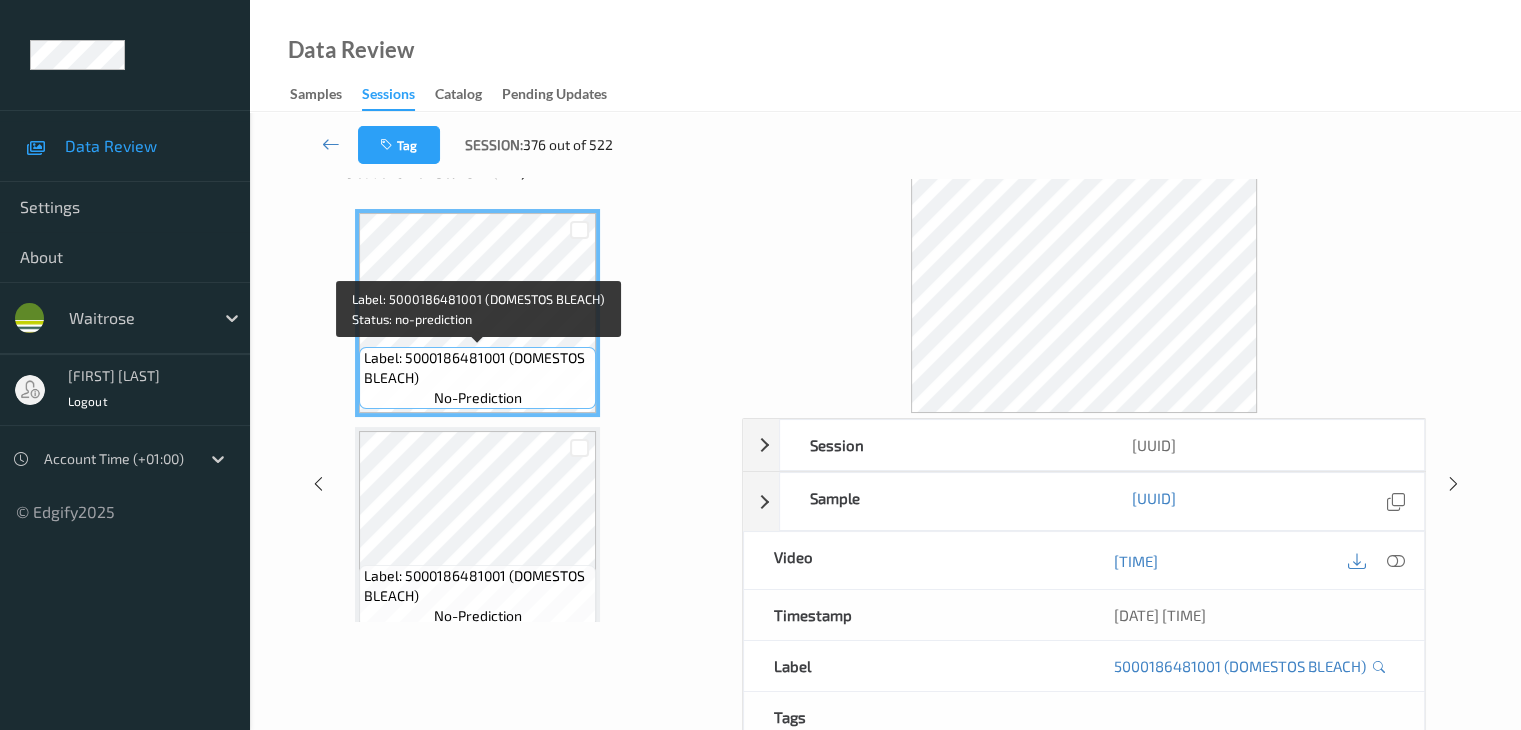 scroll, scrollTop: 44, scrollLeft: 0, axis: vertical 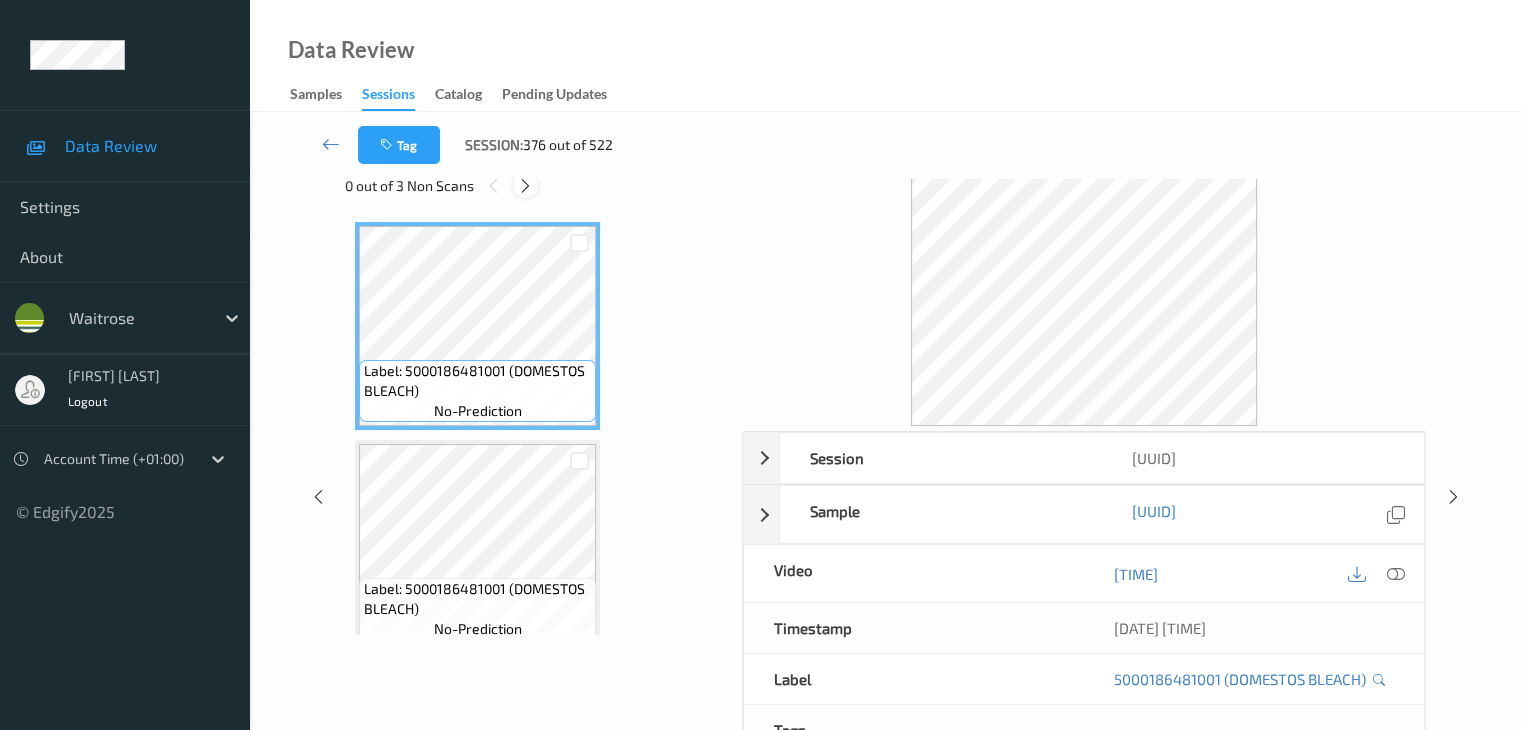 click at bounding box center [525, 186] 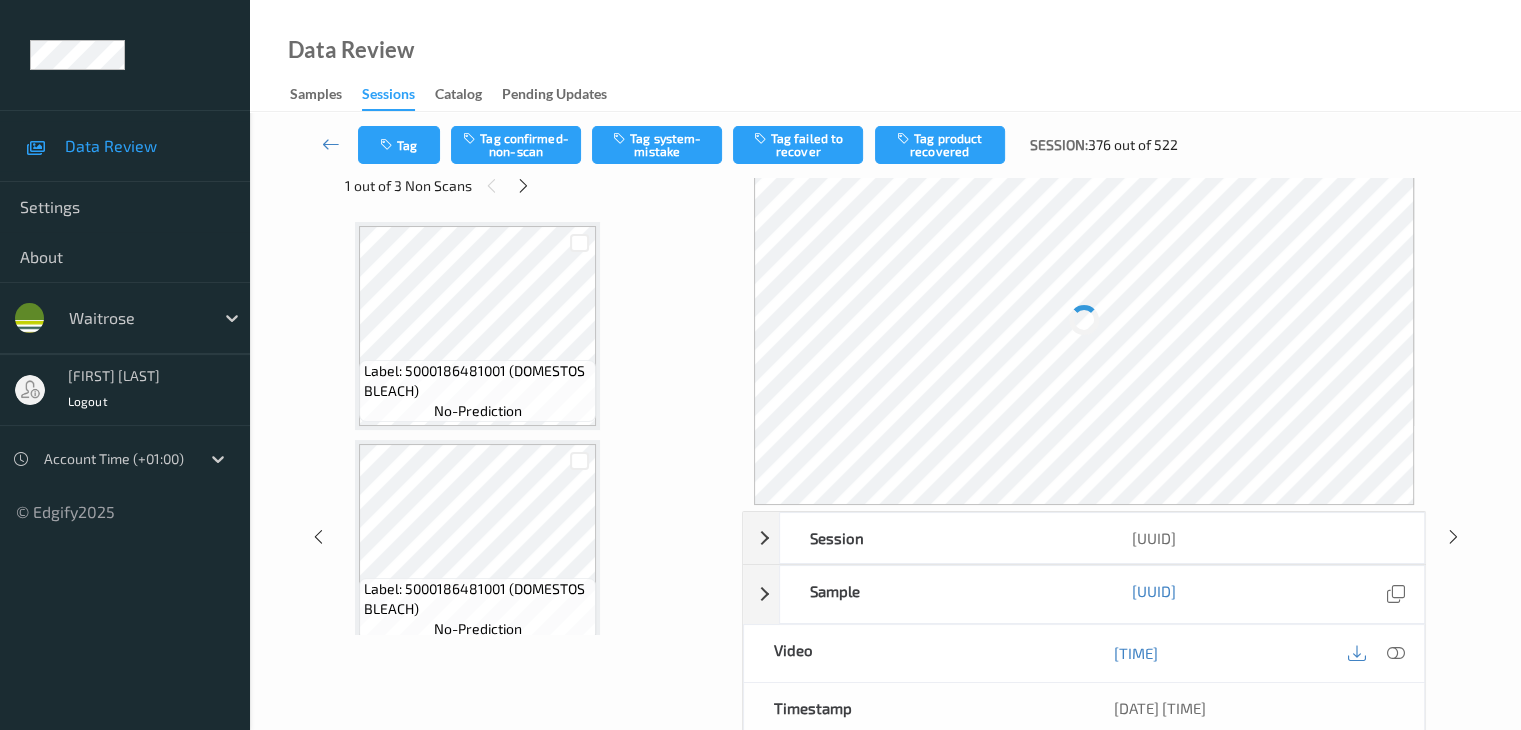 scroll, scrollTop: 664, scrollLeft: 0, axis: vertical 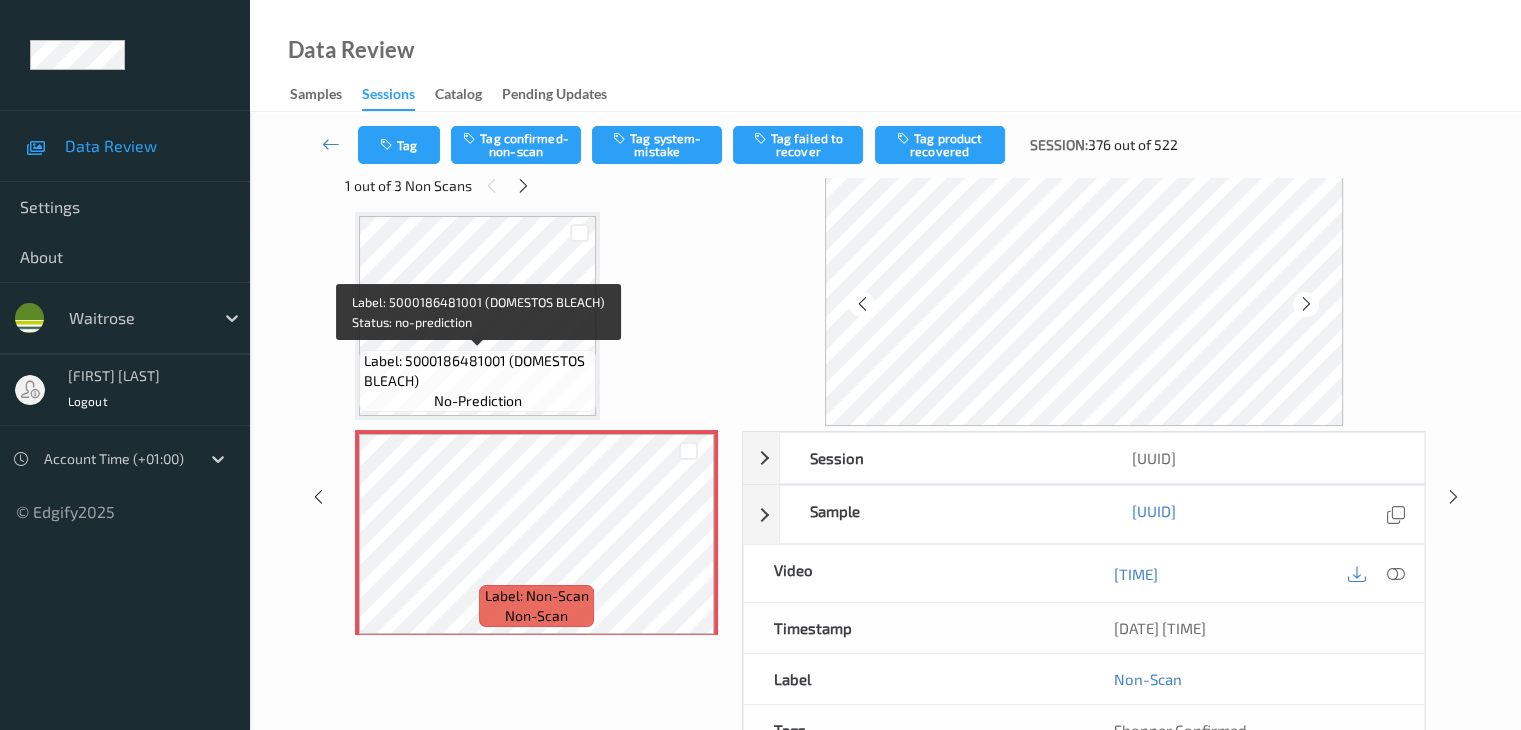 click on "Label: 5000186481001 (DOMESTOS BLEACH)" at bounding box center (477, 371) 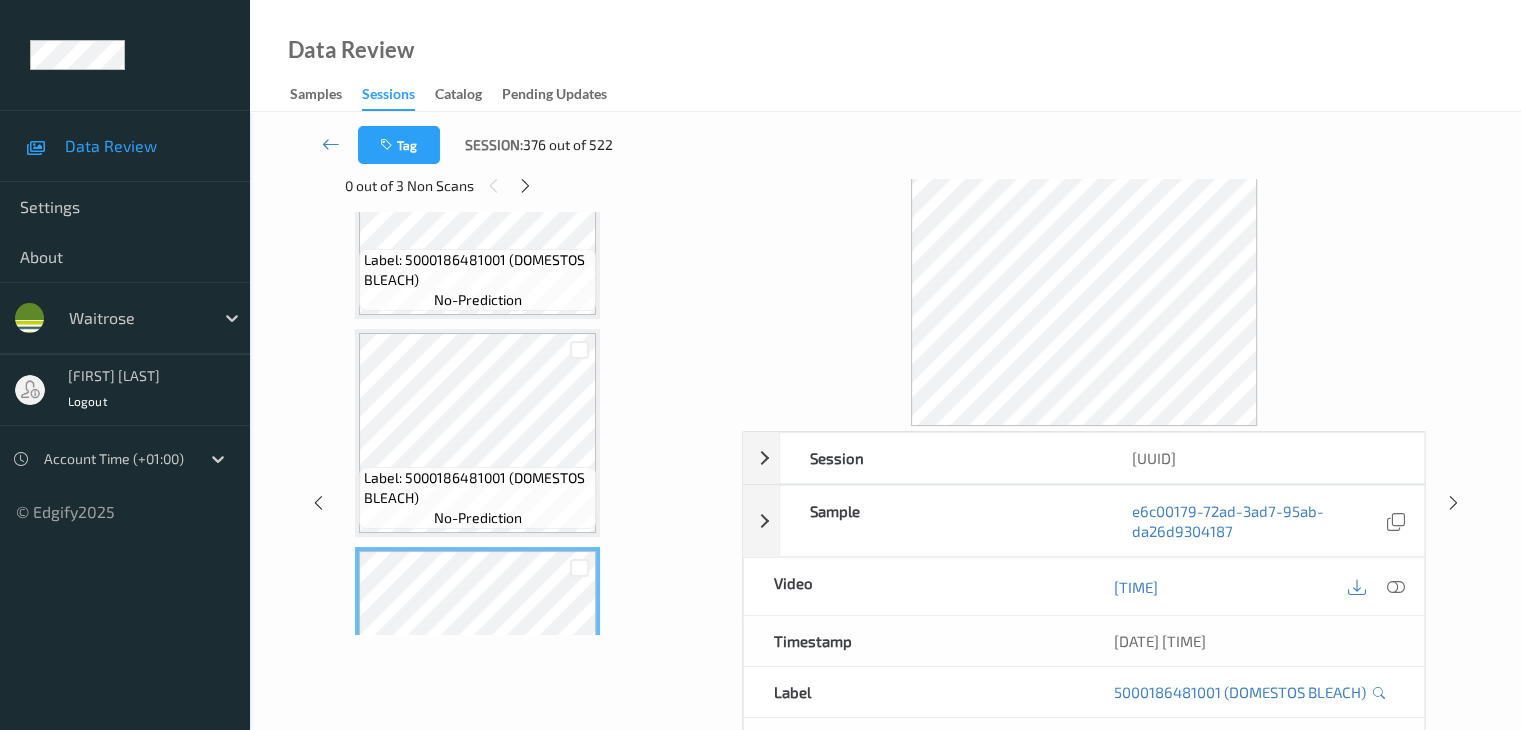 scroll, scrollTop: 364, scrollLeft: 0, axis: vertical 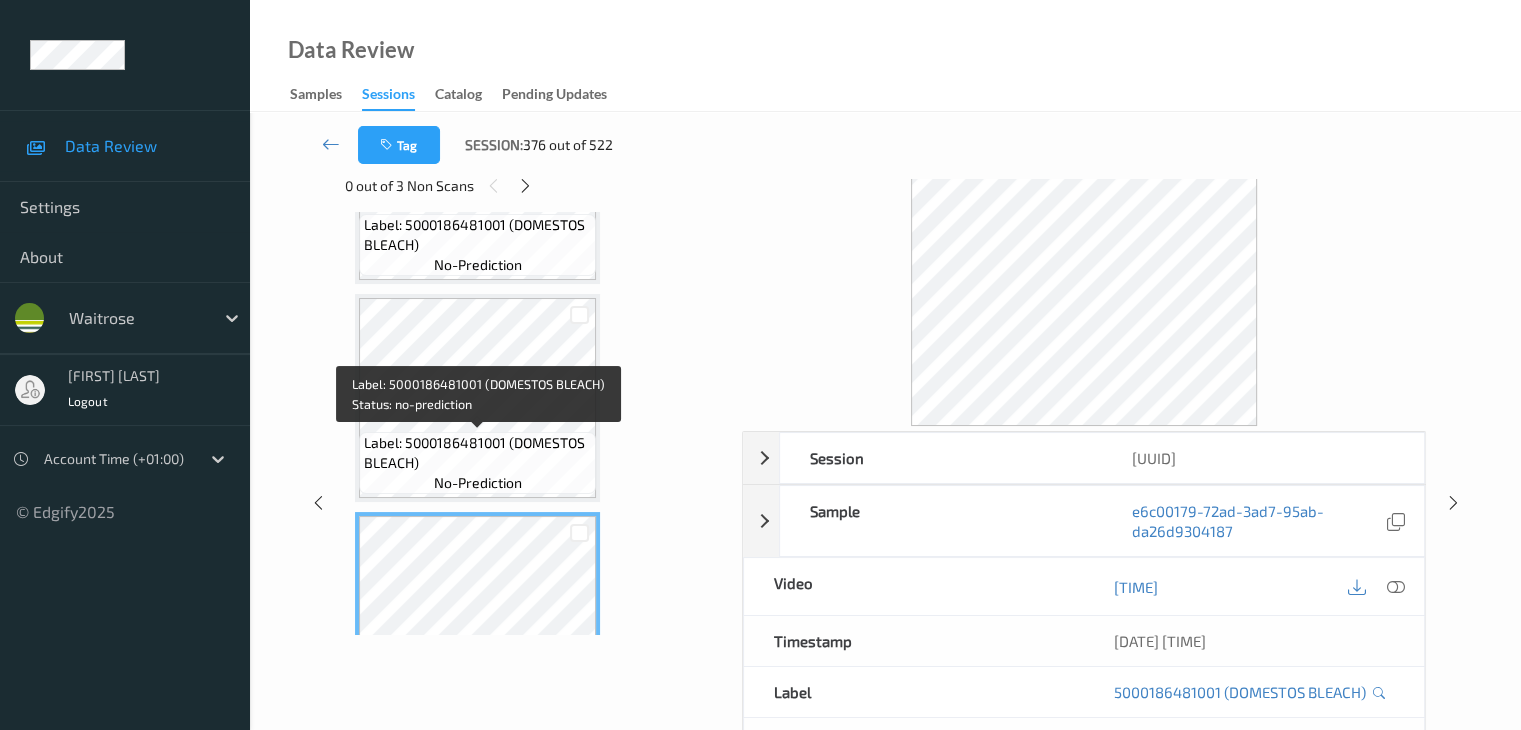 click on "Label: 5000186481001 (DOMESTOS BLEACH)" at bounding box center (477, 453) 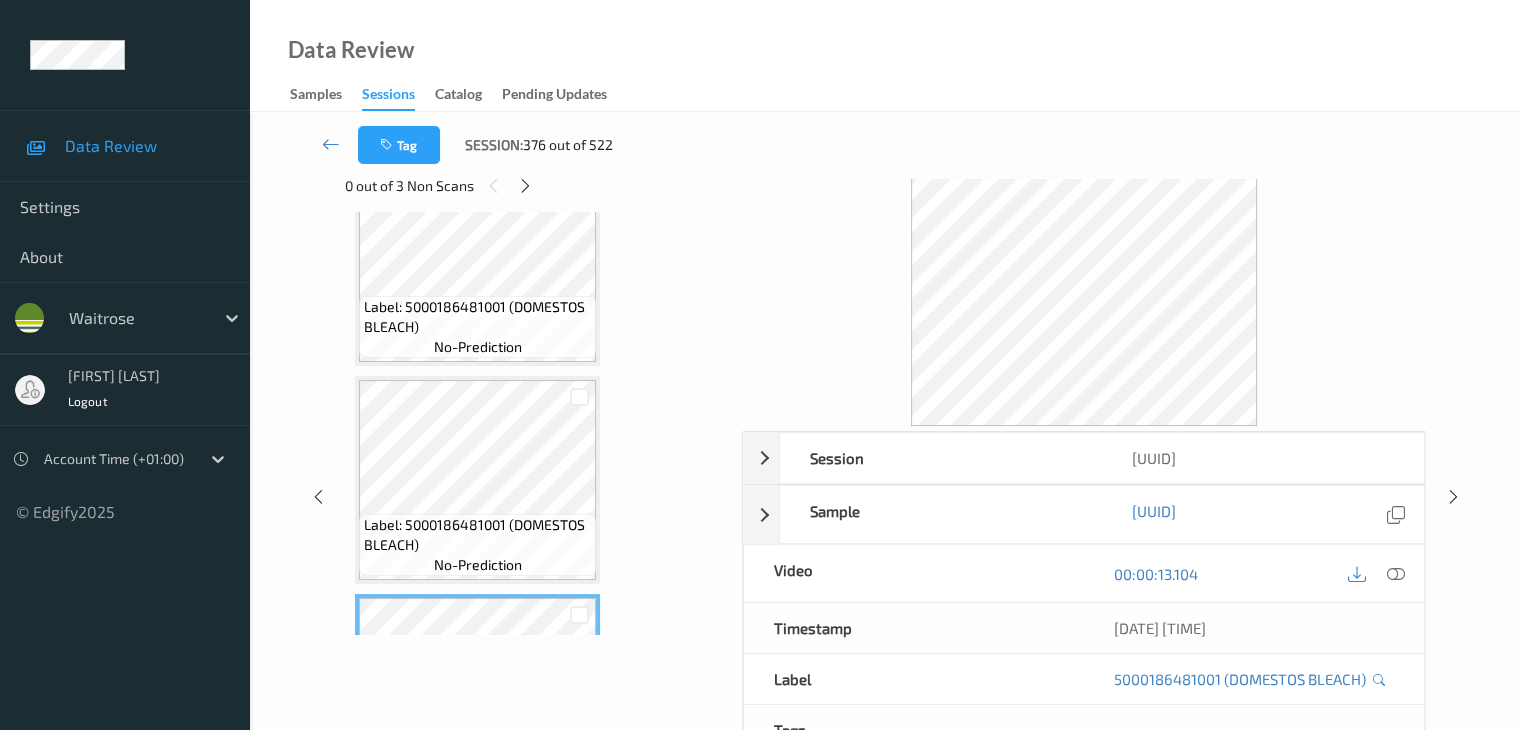 scroll, scrollTop: 64, scrollLeft: 0, axis: vertical 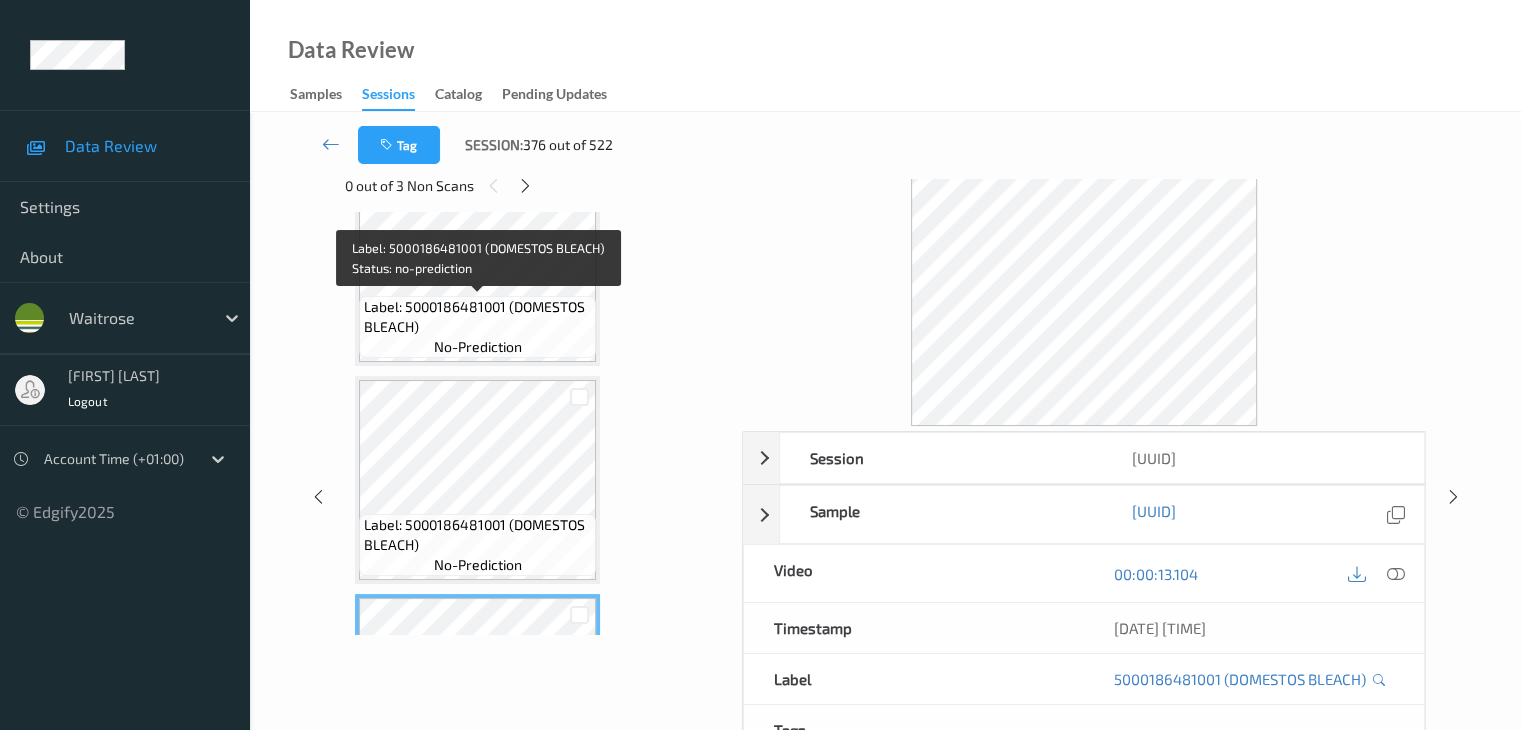 click on "Label: 5000186481001 (DOMESTOS BLEACH)" at bounding box center [477, 317] 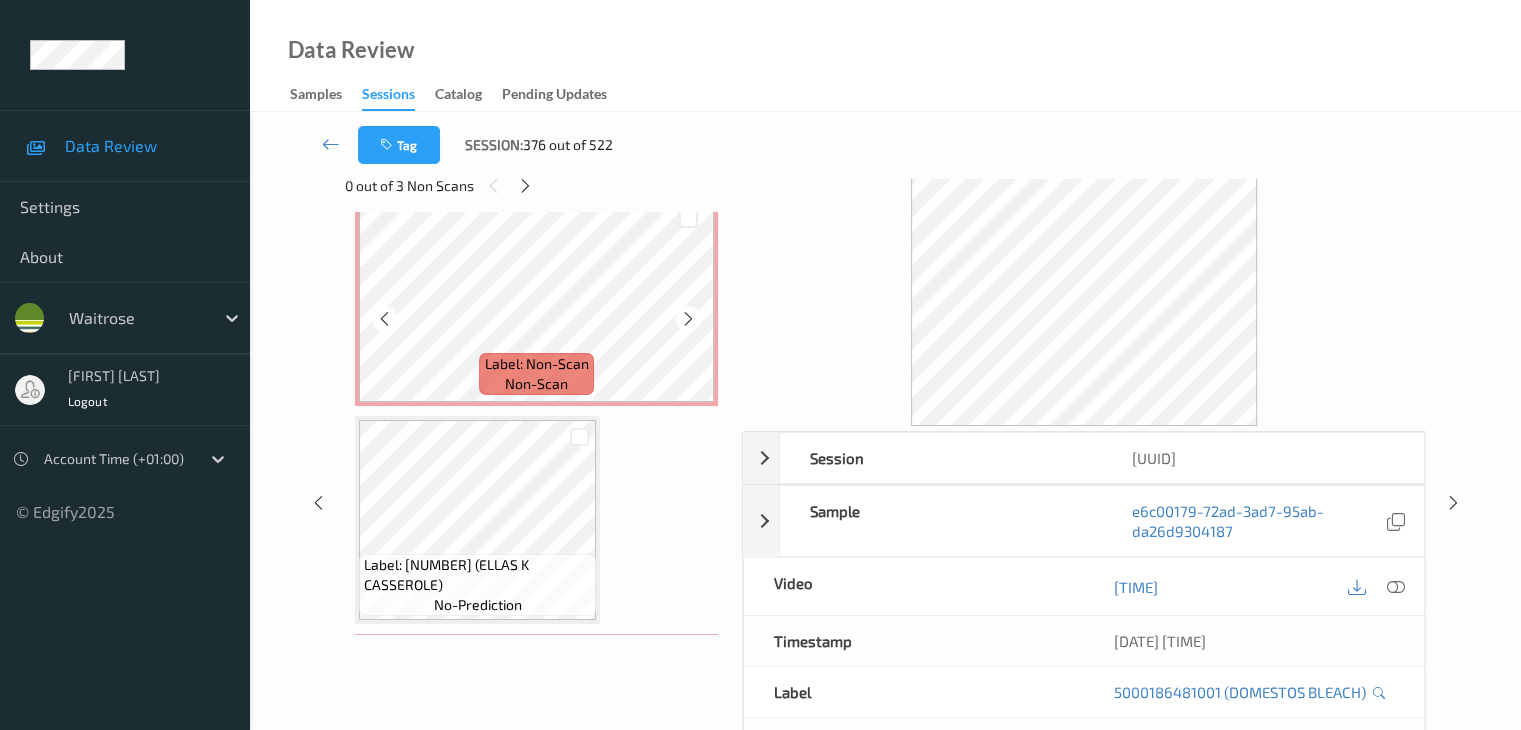scroll, scrollTop: 900, scrollLeft: 0, axis: vertical 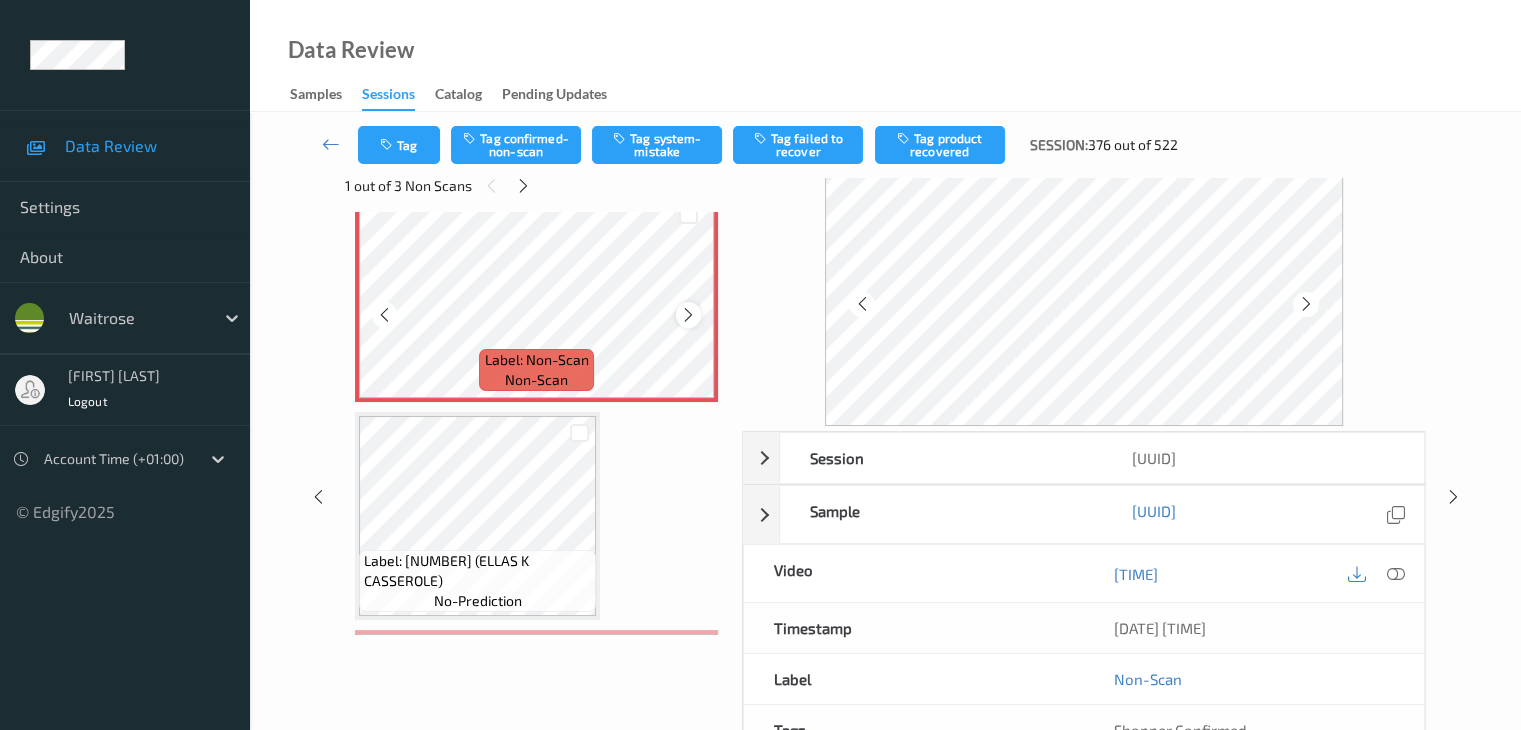 click at bounding box center [688, 315] 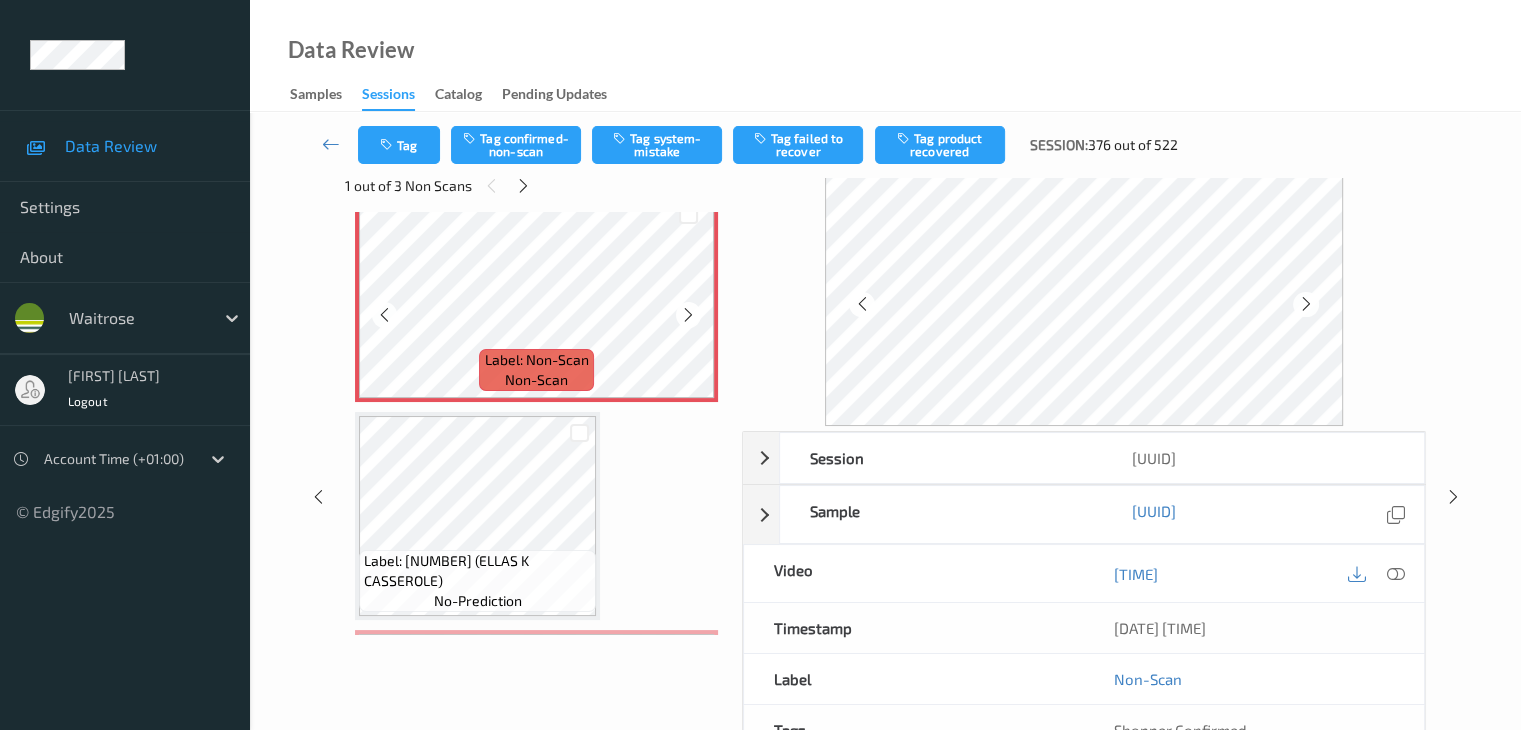click at bounding box center (688, 315) 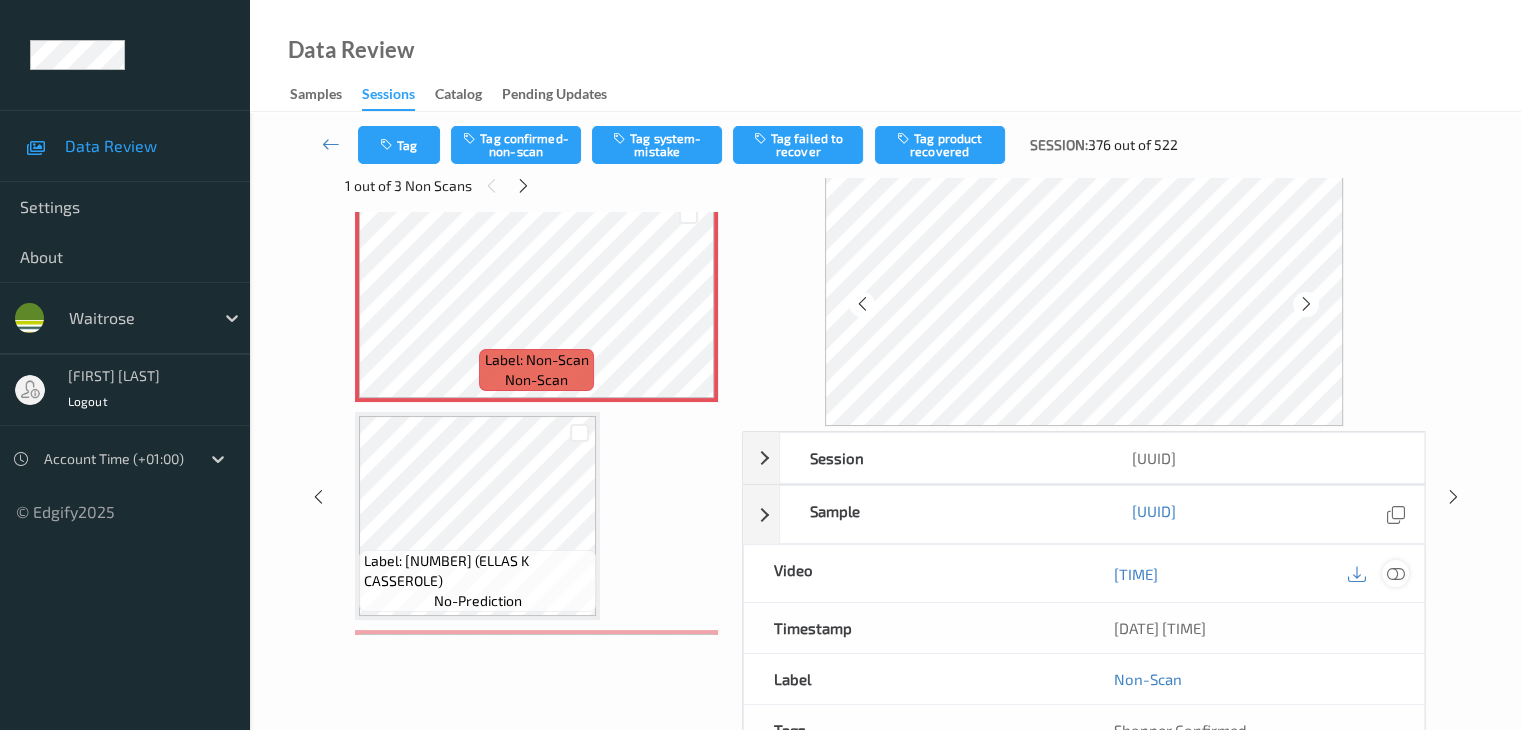 click at bounding box center (1395, 574) 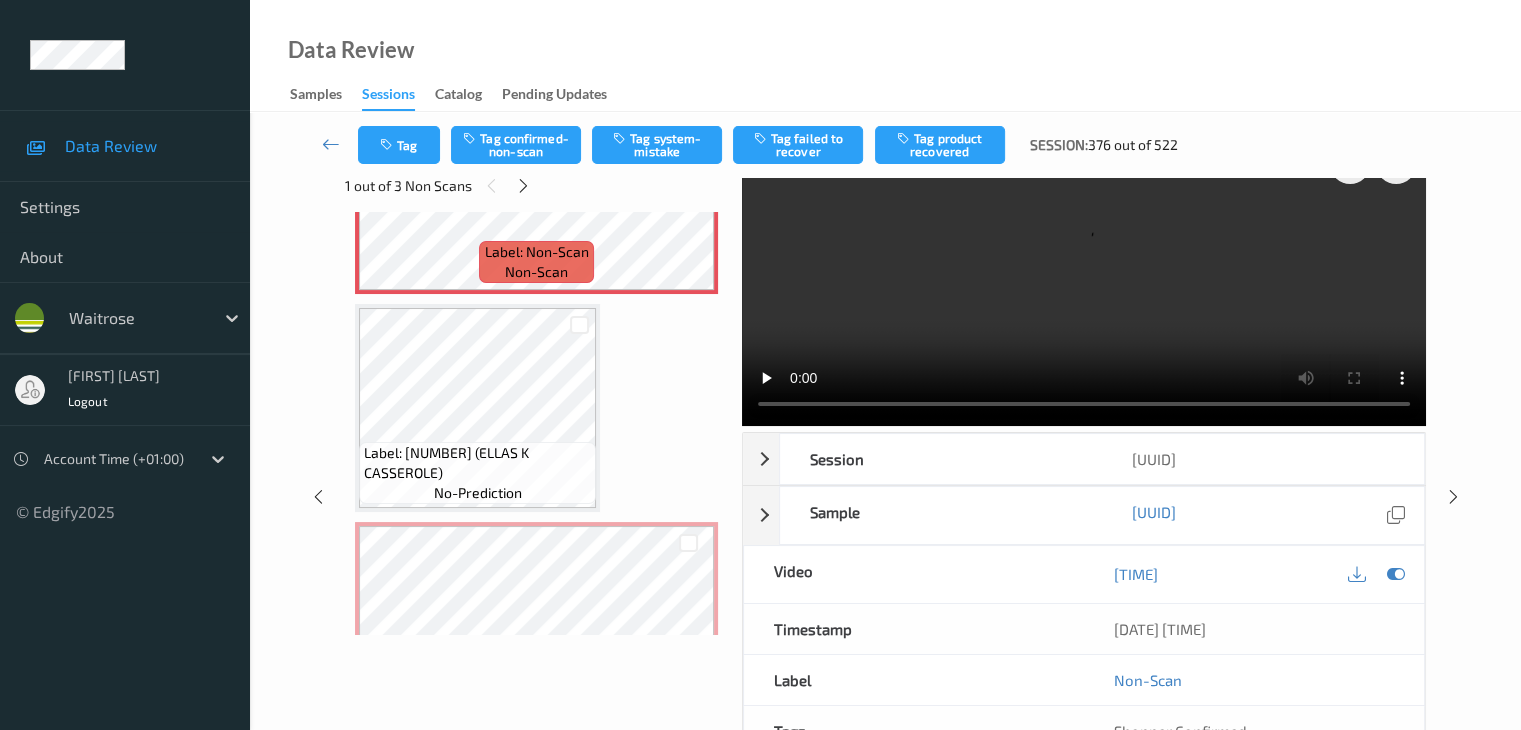scroll, scrollTop: 900, scrollLeft: 0, axis: vertical 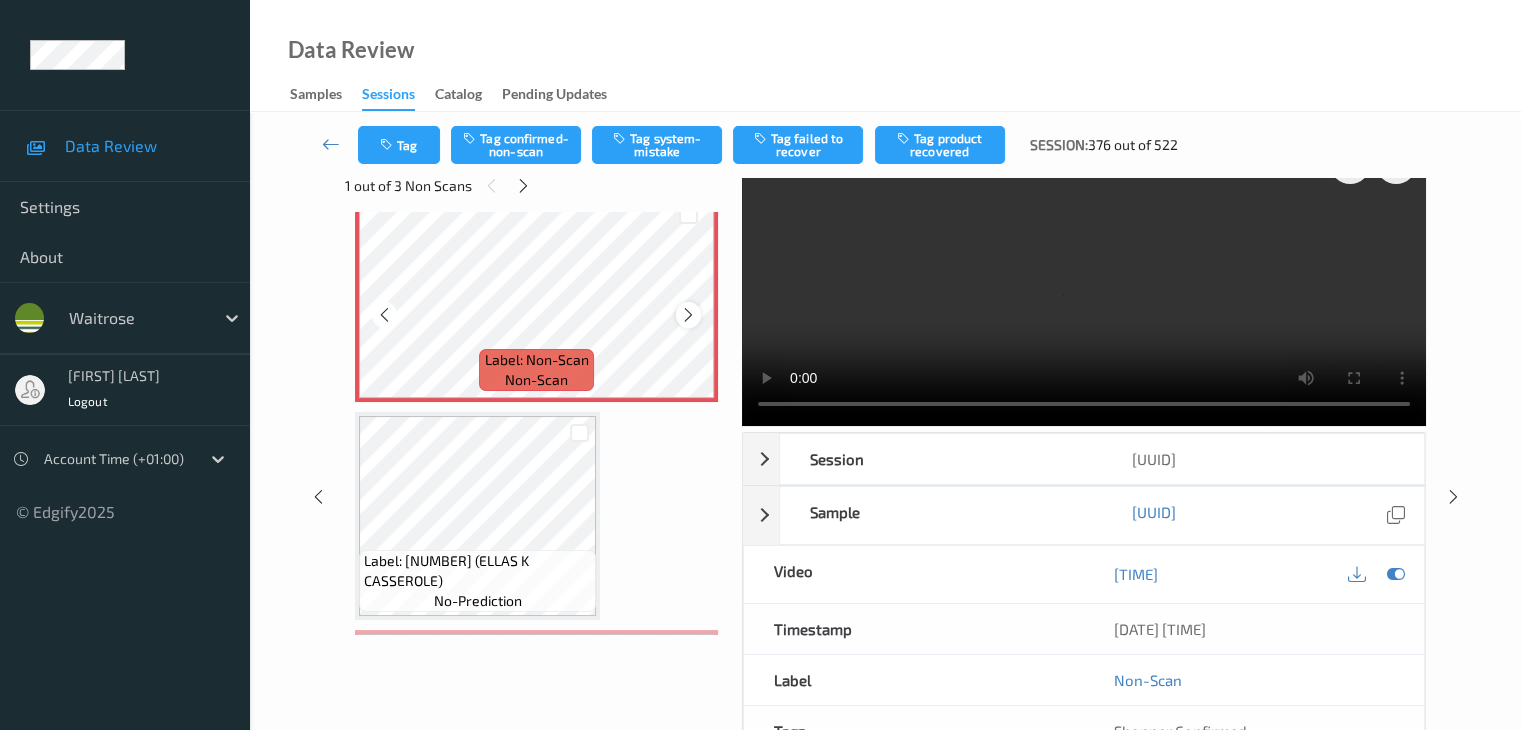 click at bounding box center [688, 315] 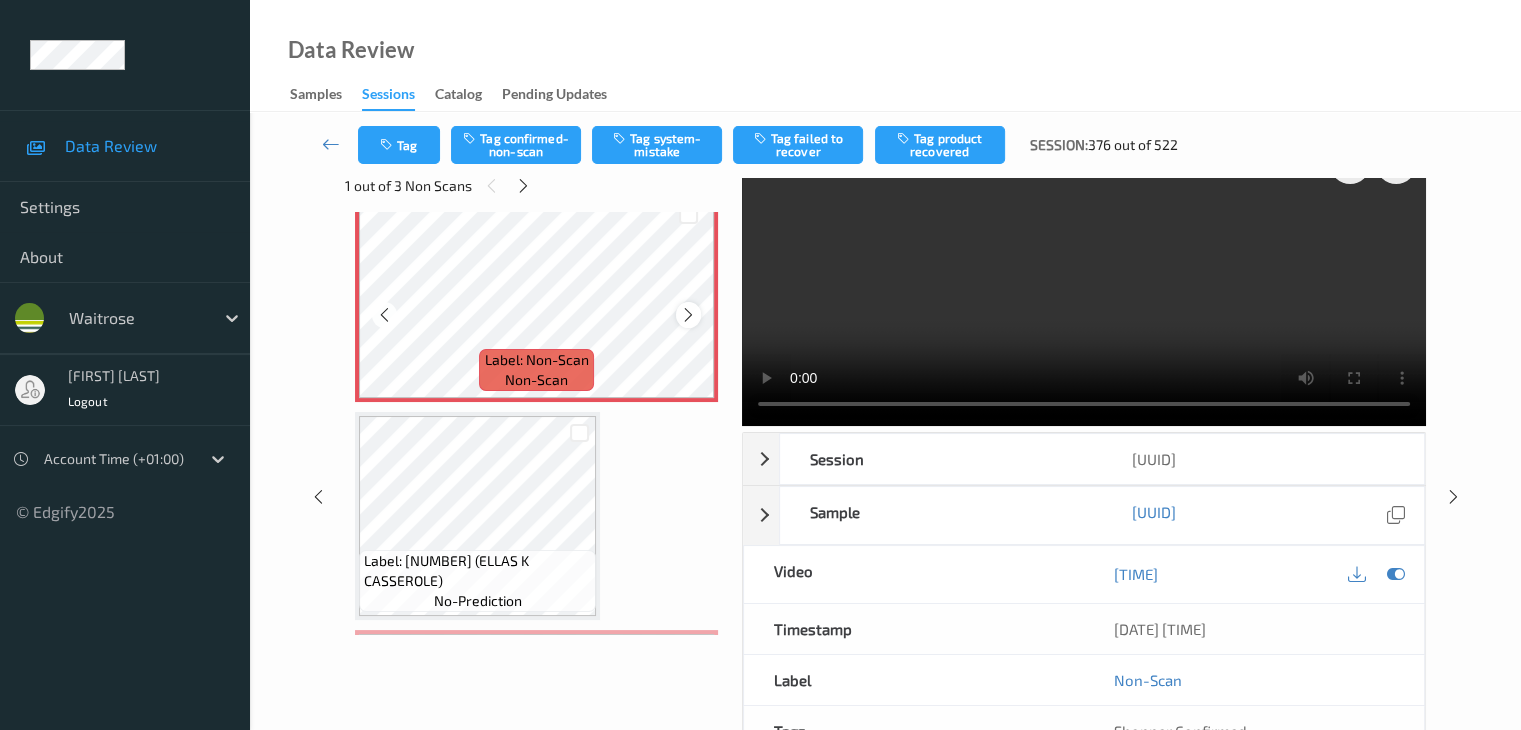 click at bounding box center [688, 315] 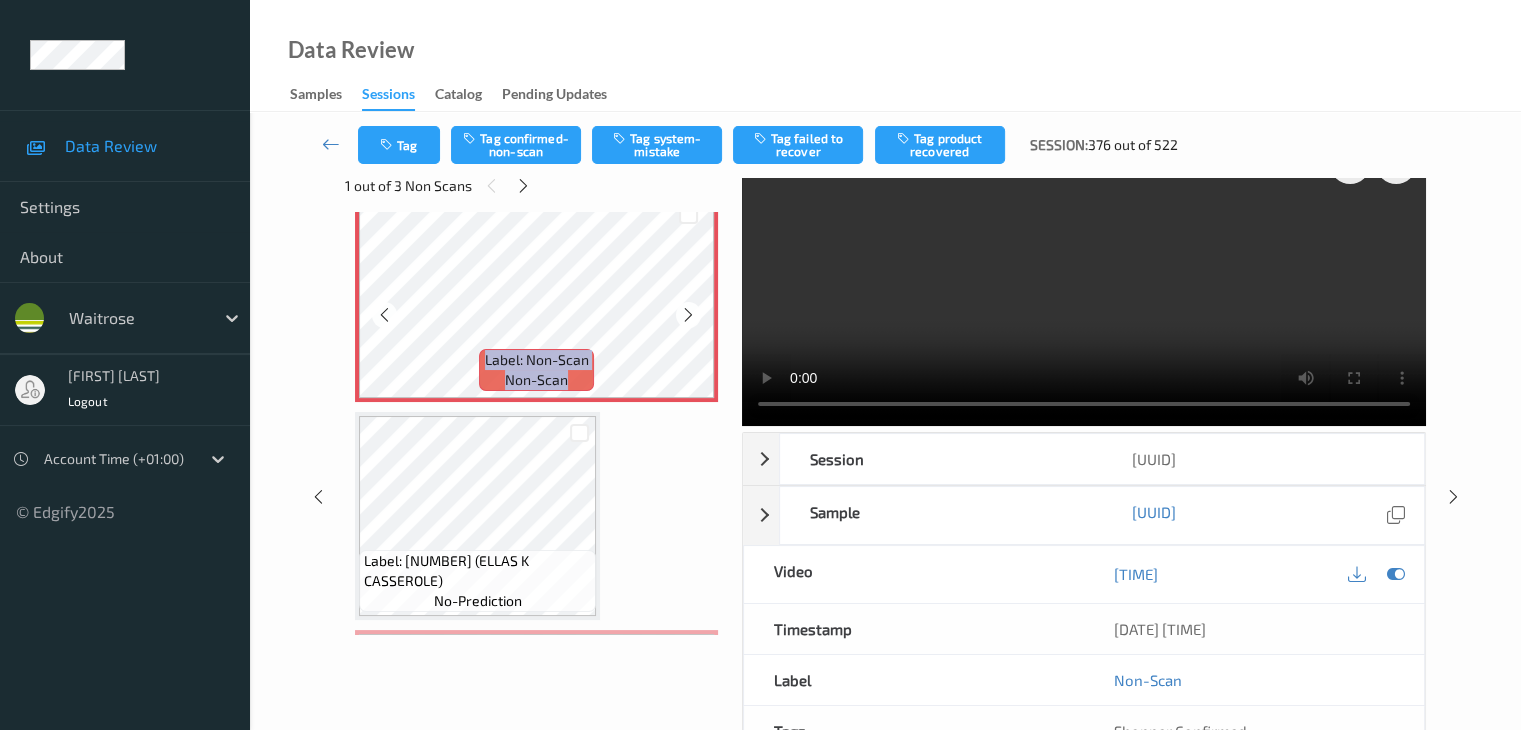 click at bounding box center [688, 315] 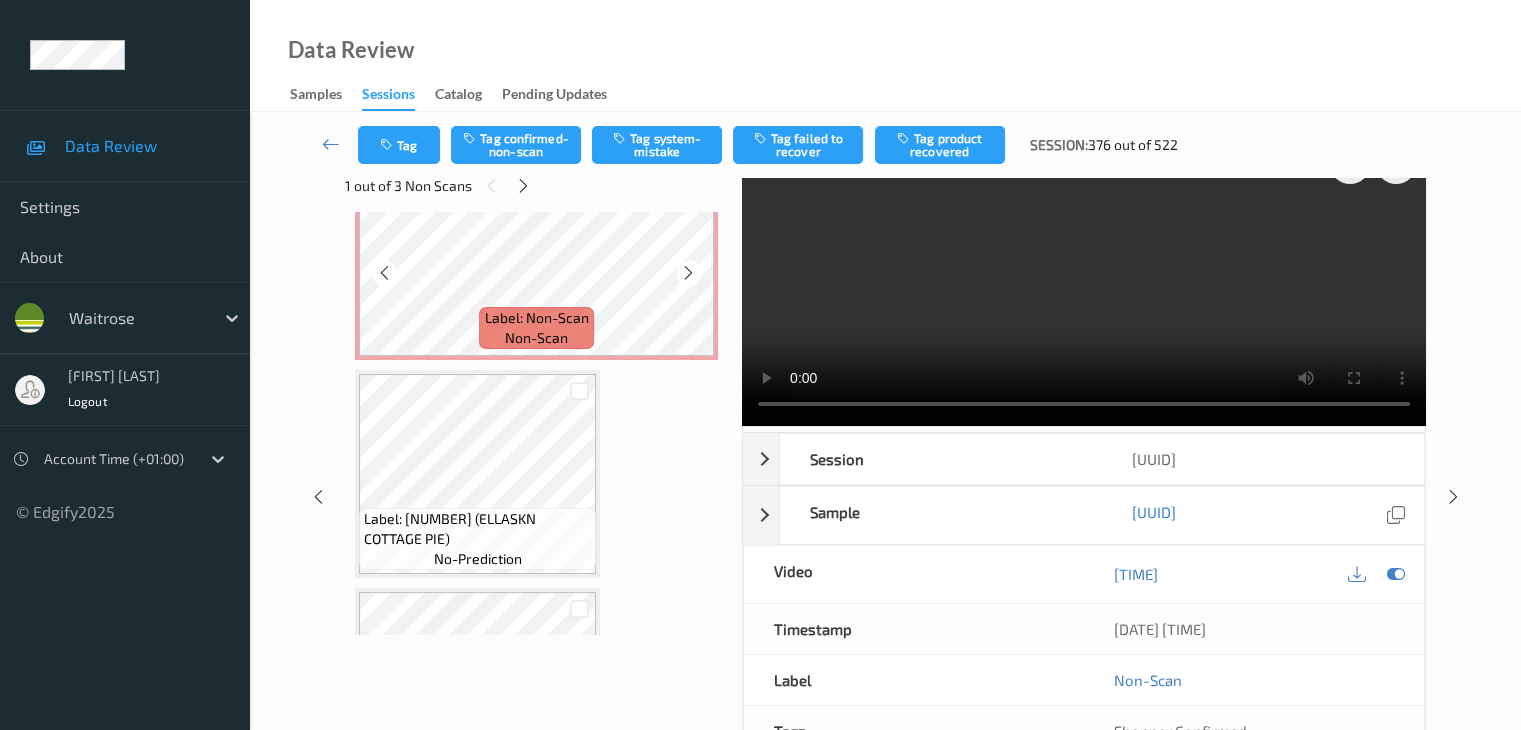 scroll, scrollTop: 1600, scrollLeft: 0, axis: vertical 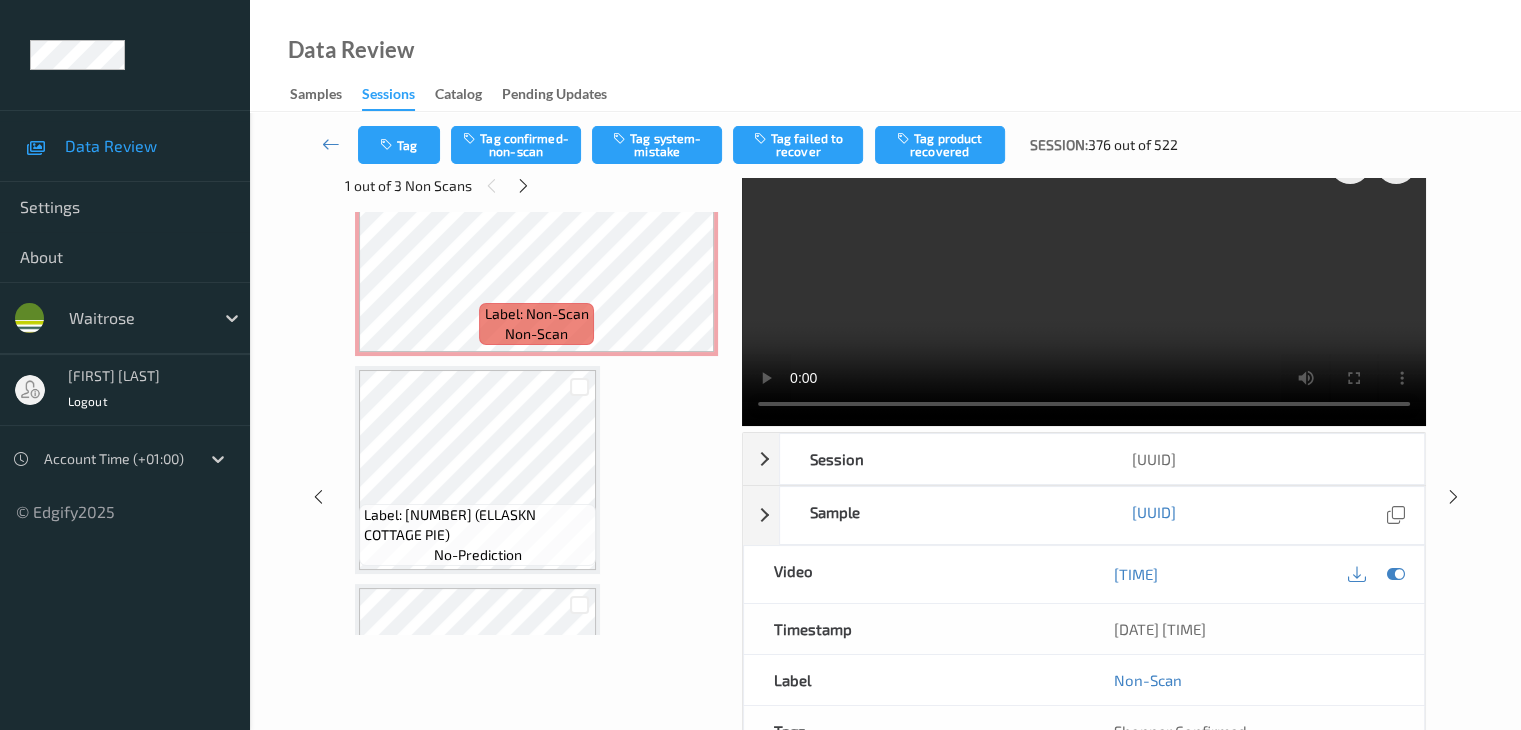 type 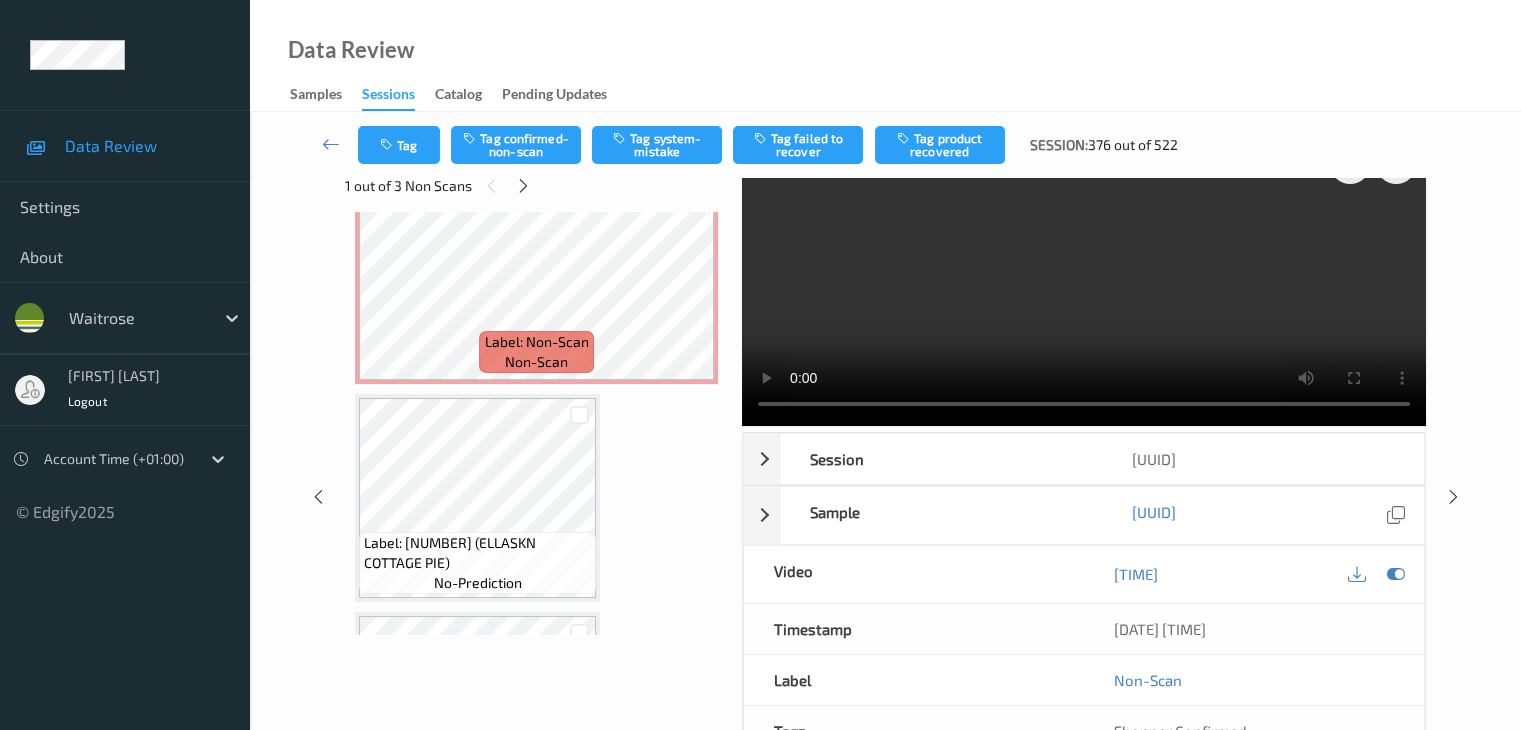 scroll, scrollTop: 1400, scrollLeft: 0, axis: vertical 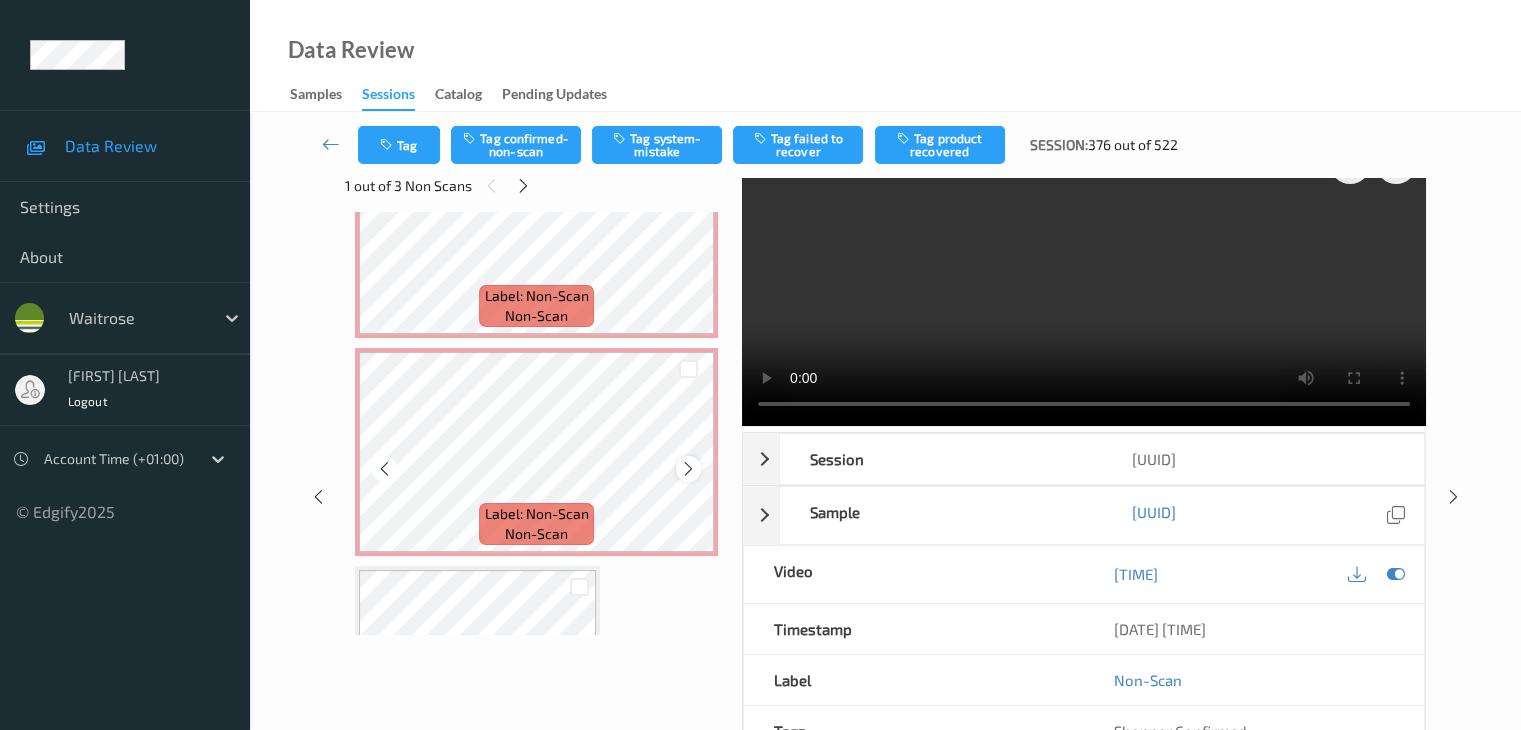 click at bounding box center (688, 469) 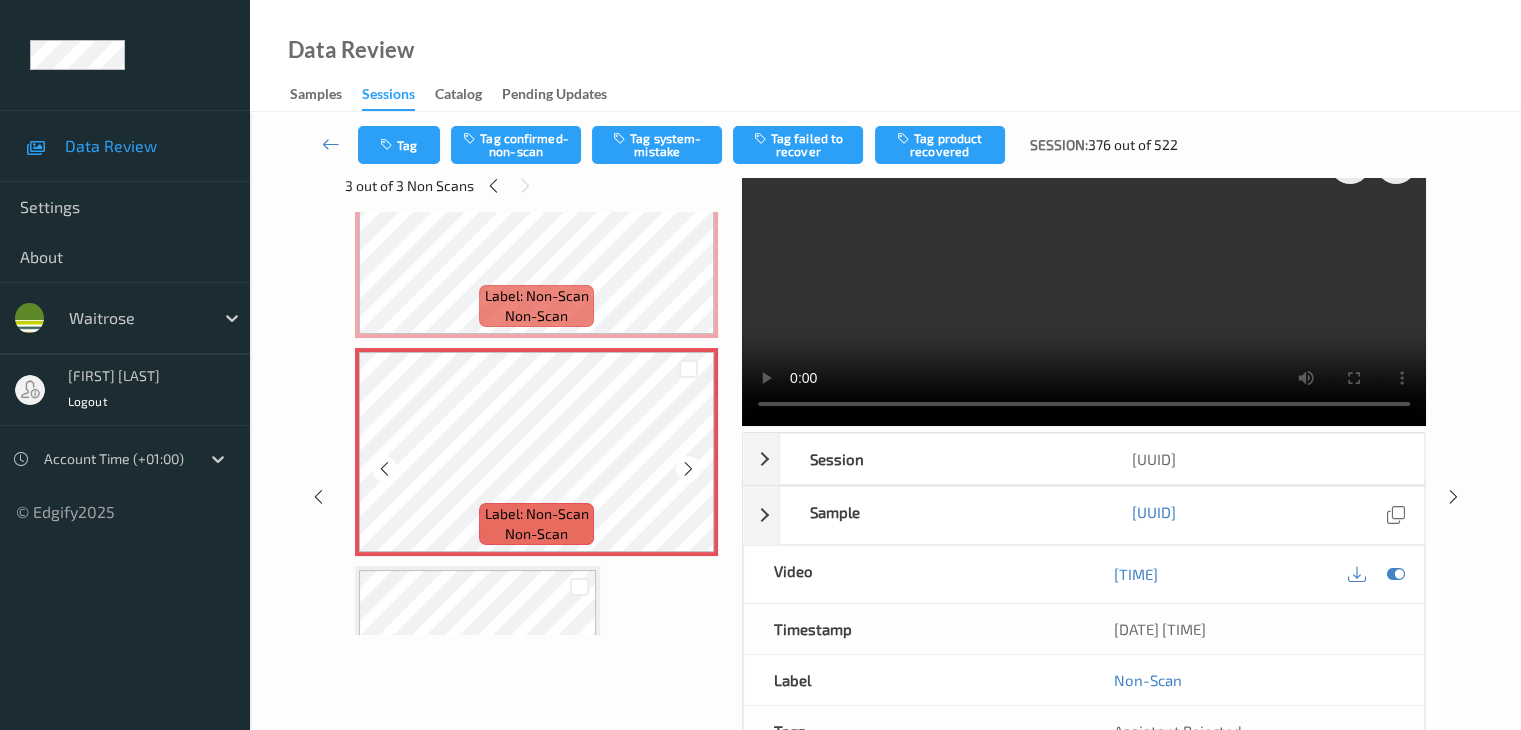 click at bounding box center (688, 469) 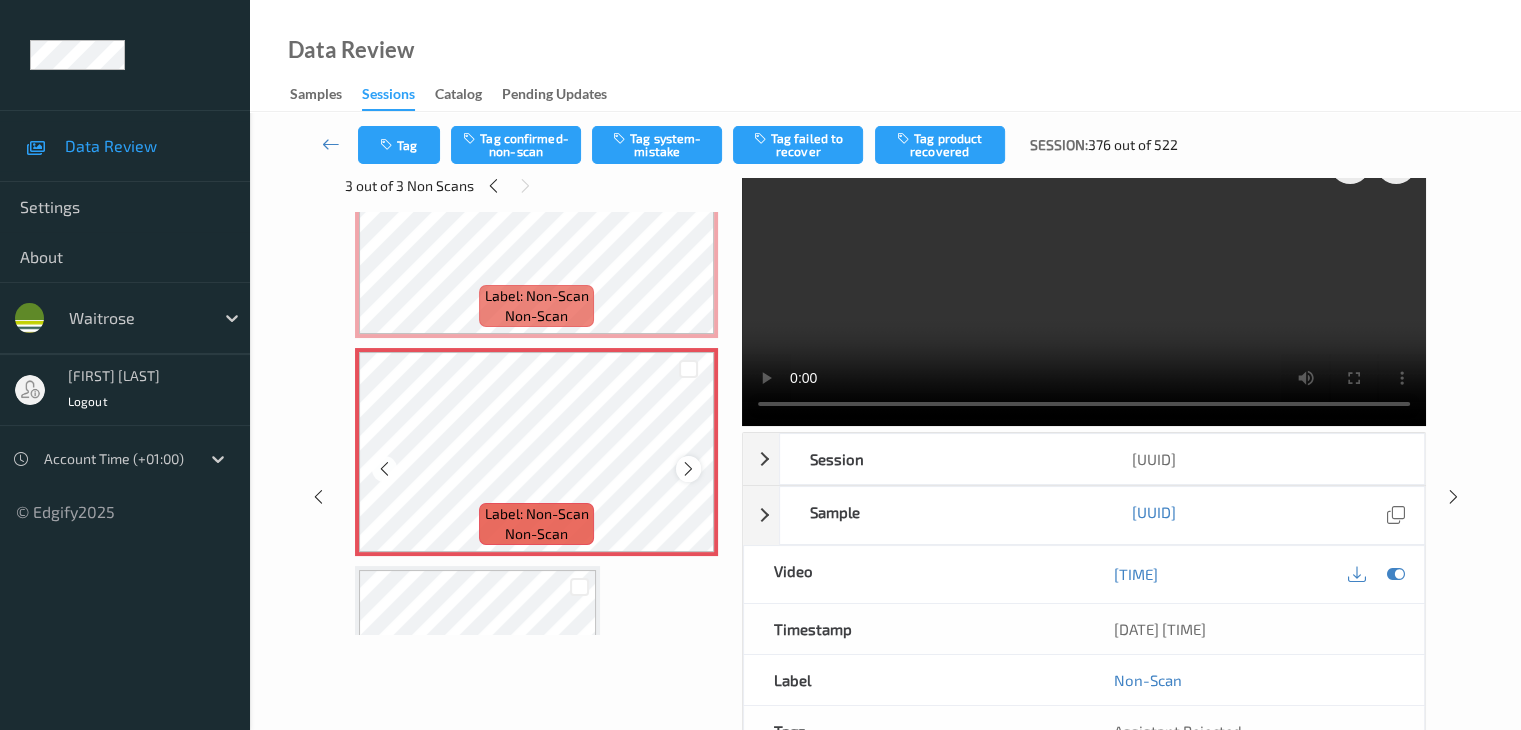 click at bounding box center [688, 469] 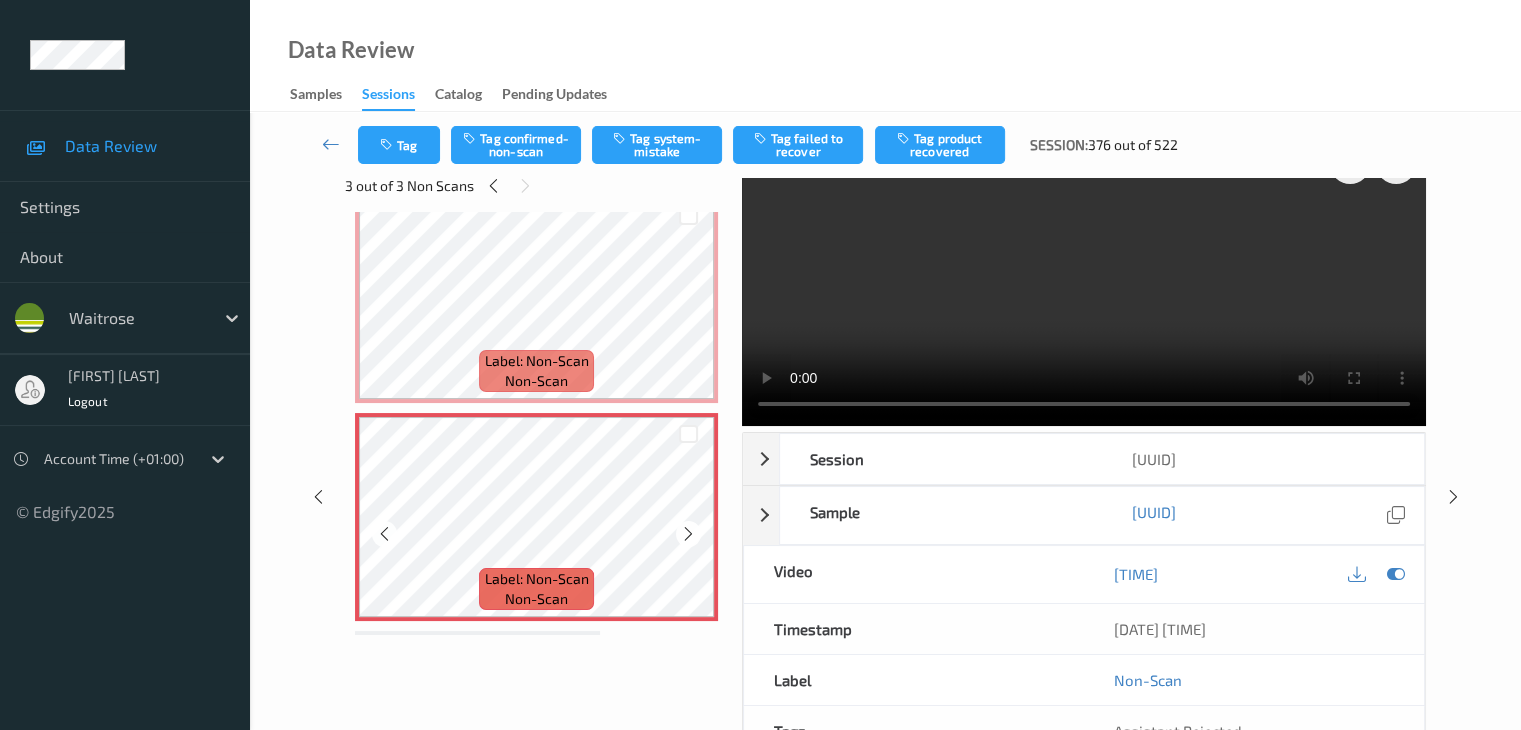 scroll, scrollTop: 1300, scrollLeft: 0, axis: vertical 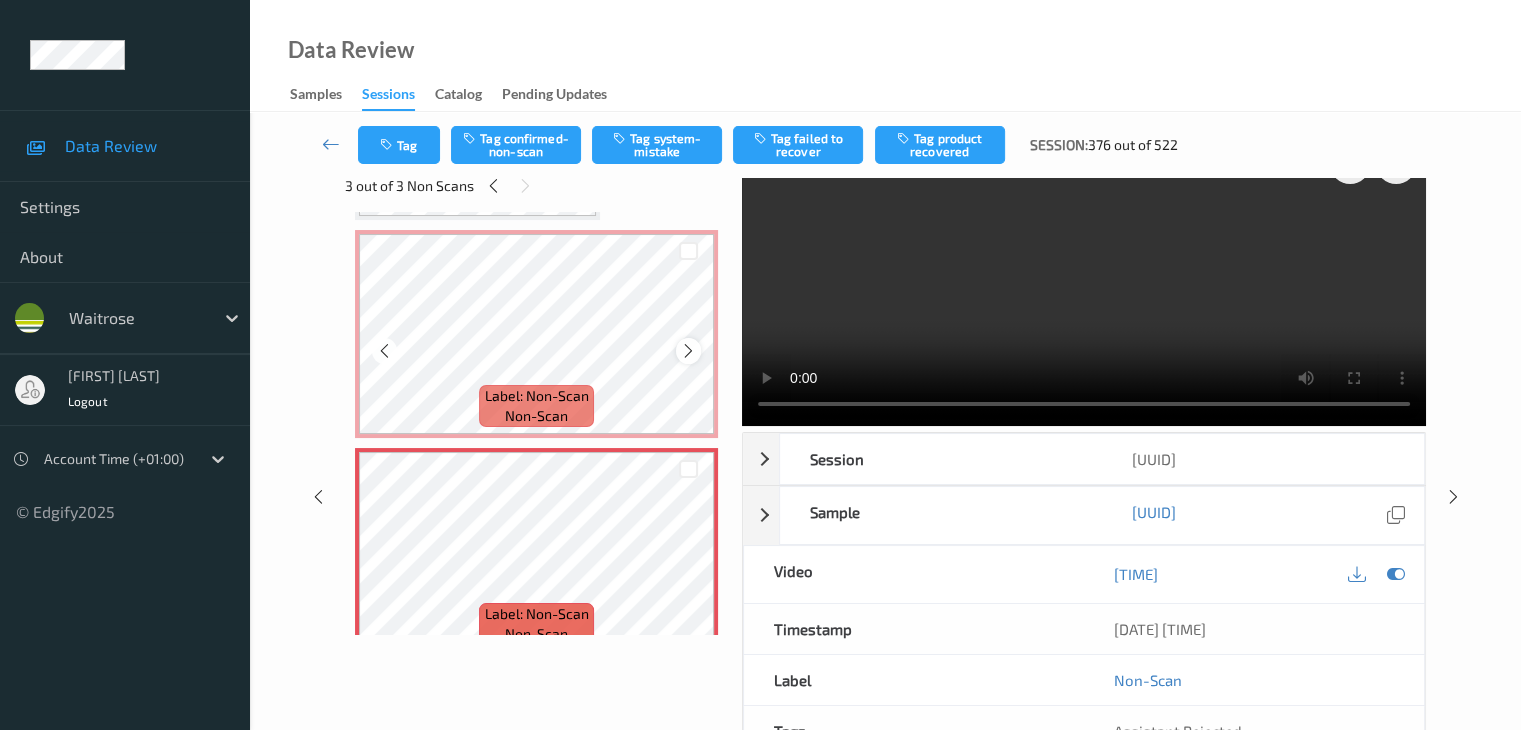 click at bounding box center [688, 350] 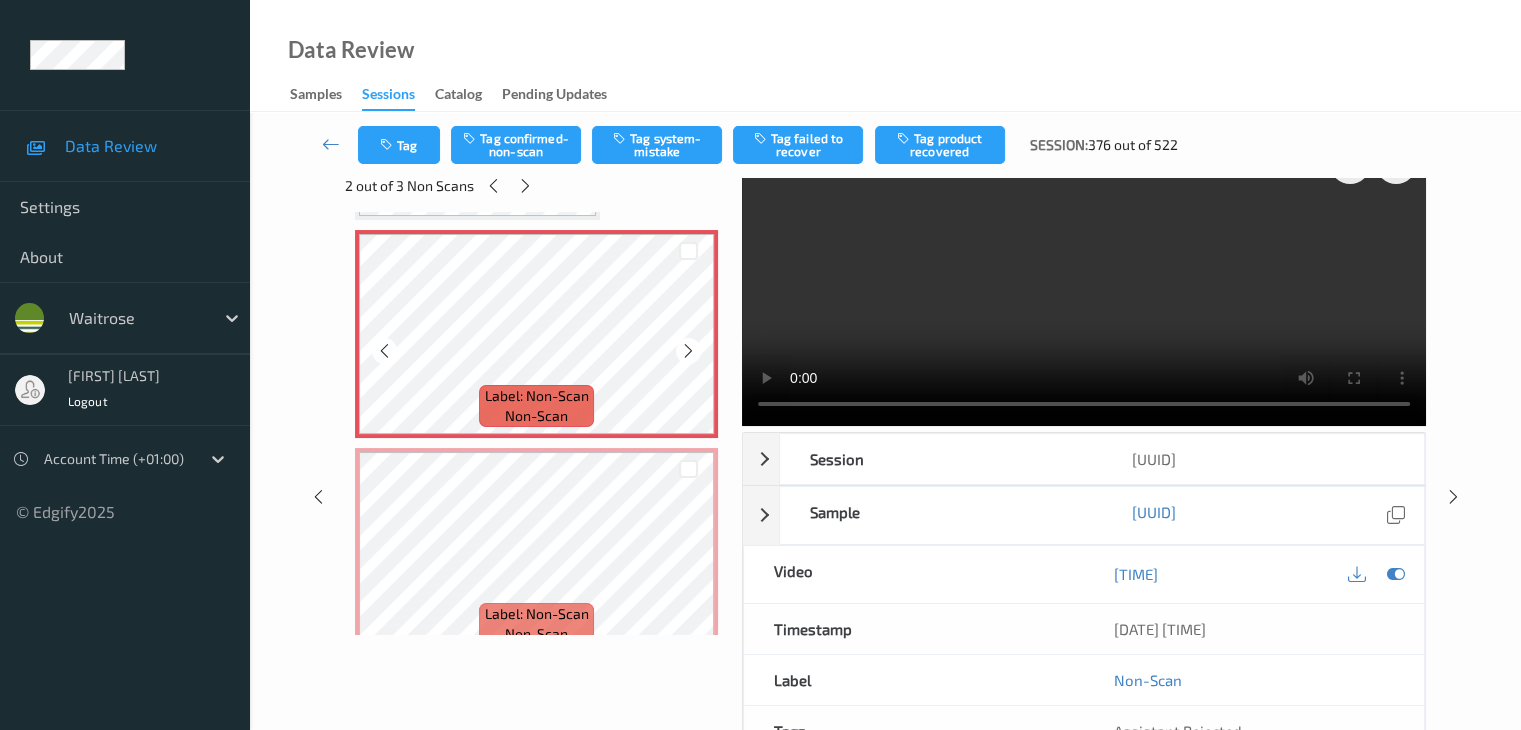 click at bounding box center (688, 350) 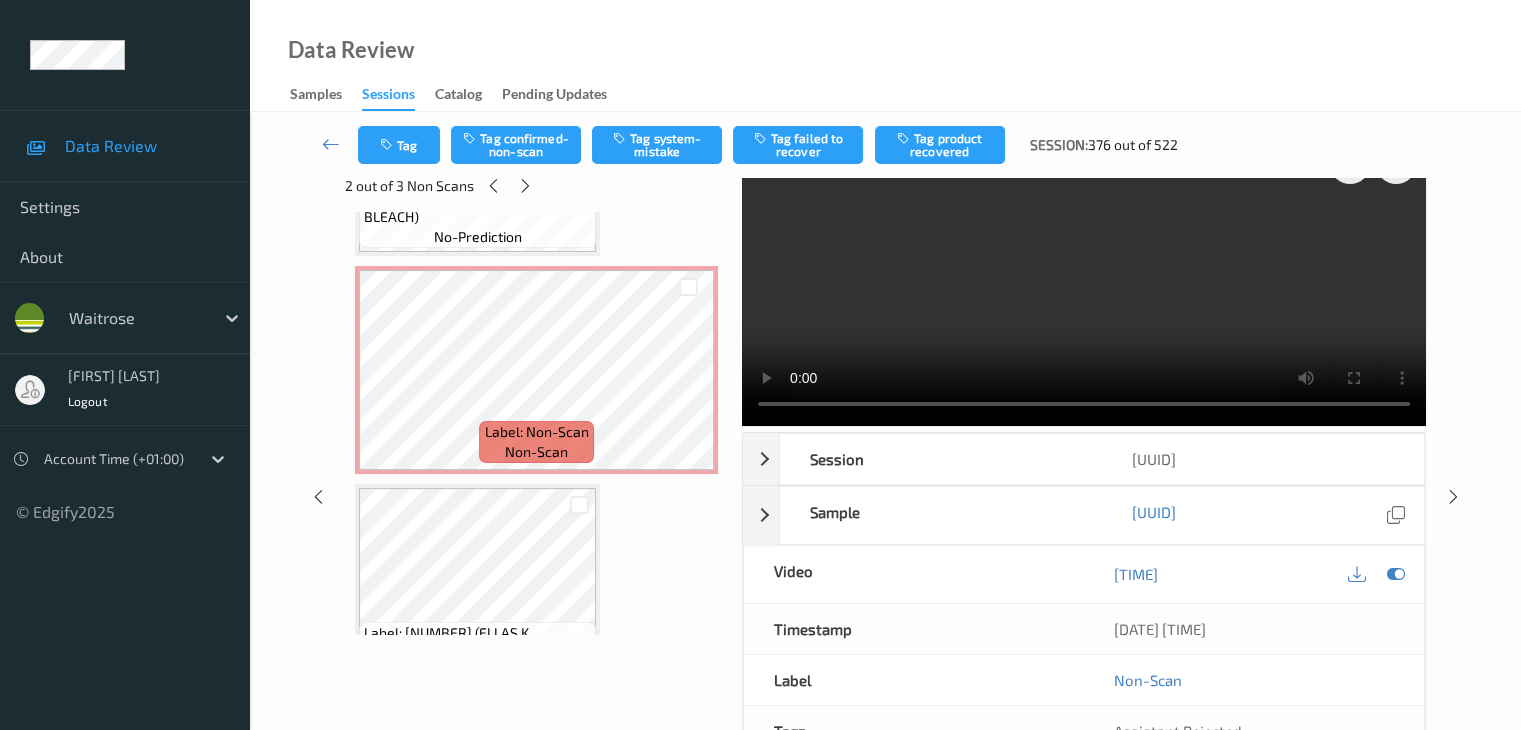 scroll, scrollTop: 800, scrollLeft: 0, axis: vertical 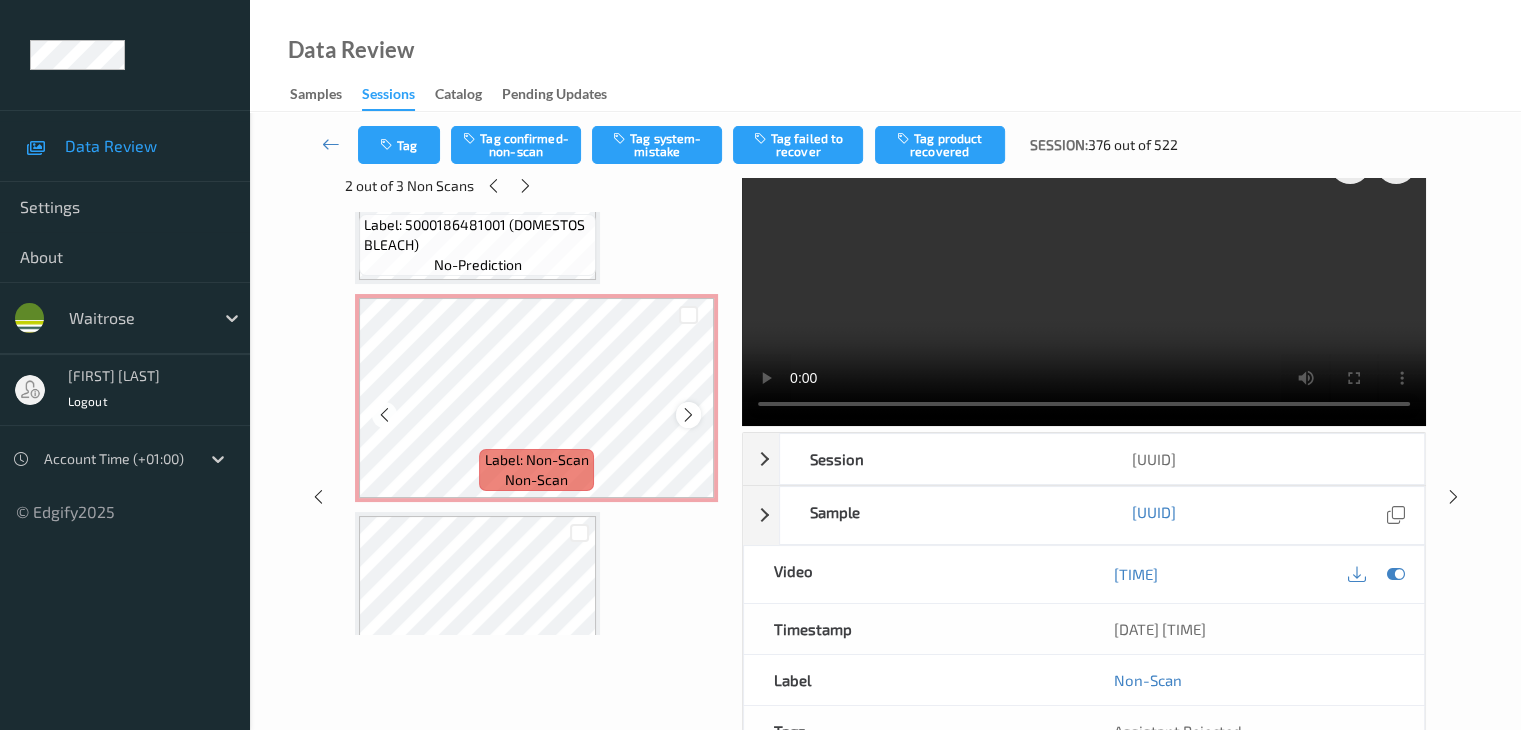 click at bounding box center (688, 415) 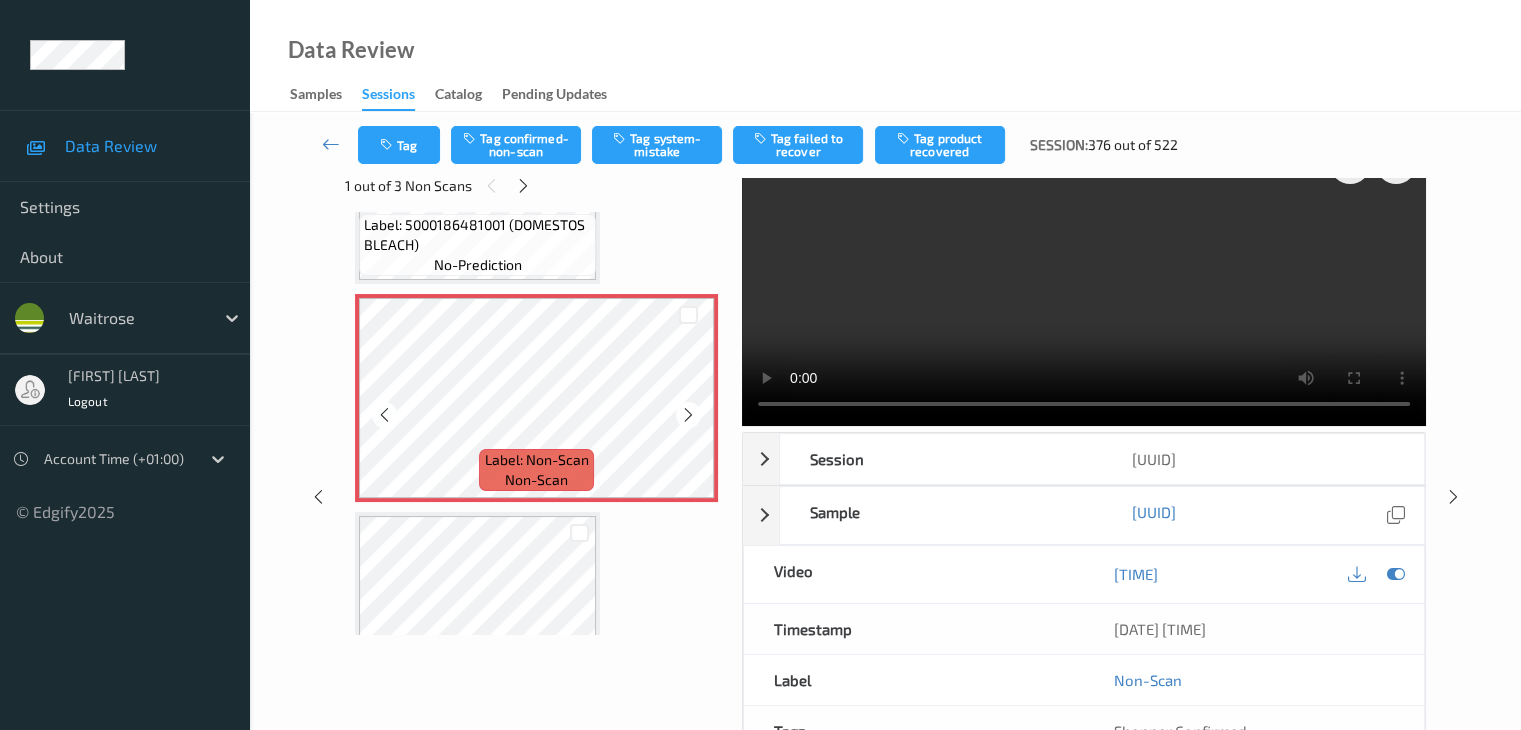 click at bounding box center (688, 415) 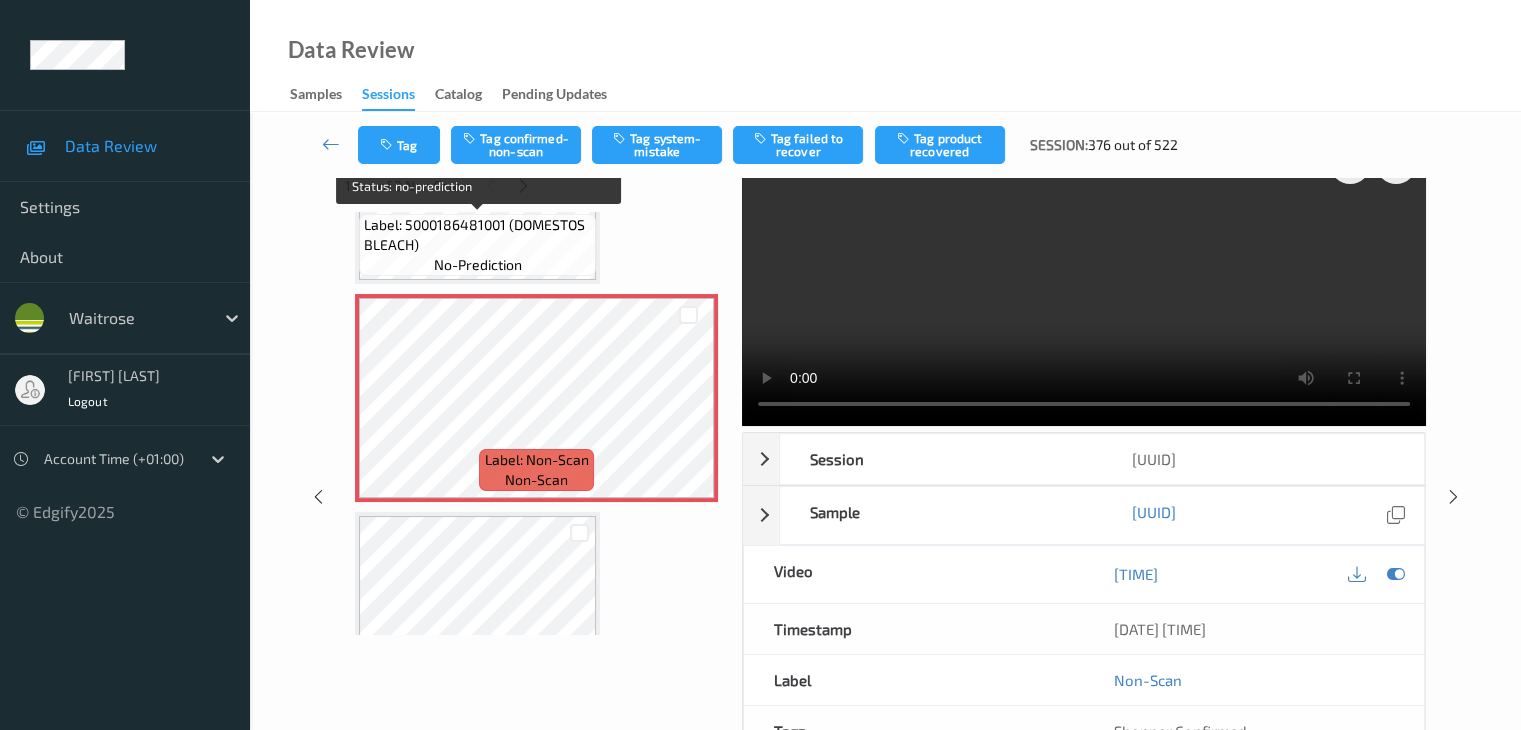 click on "Label: 5000186481001 (DOMESTOS BLEACH) no-prediction" at bounding box center [477, 245] 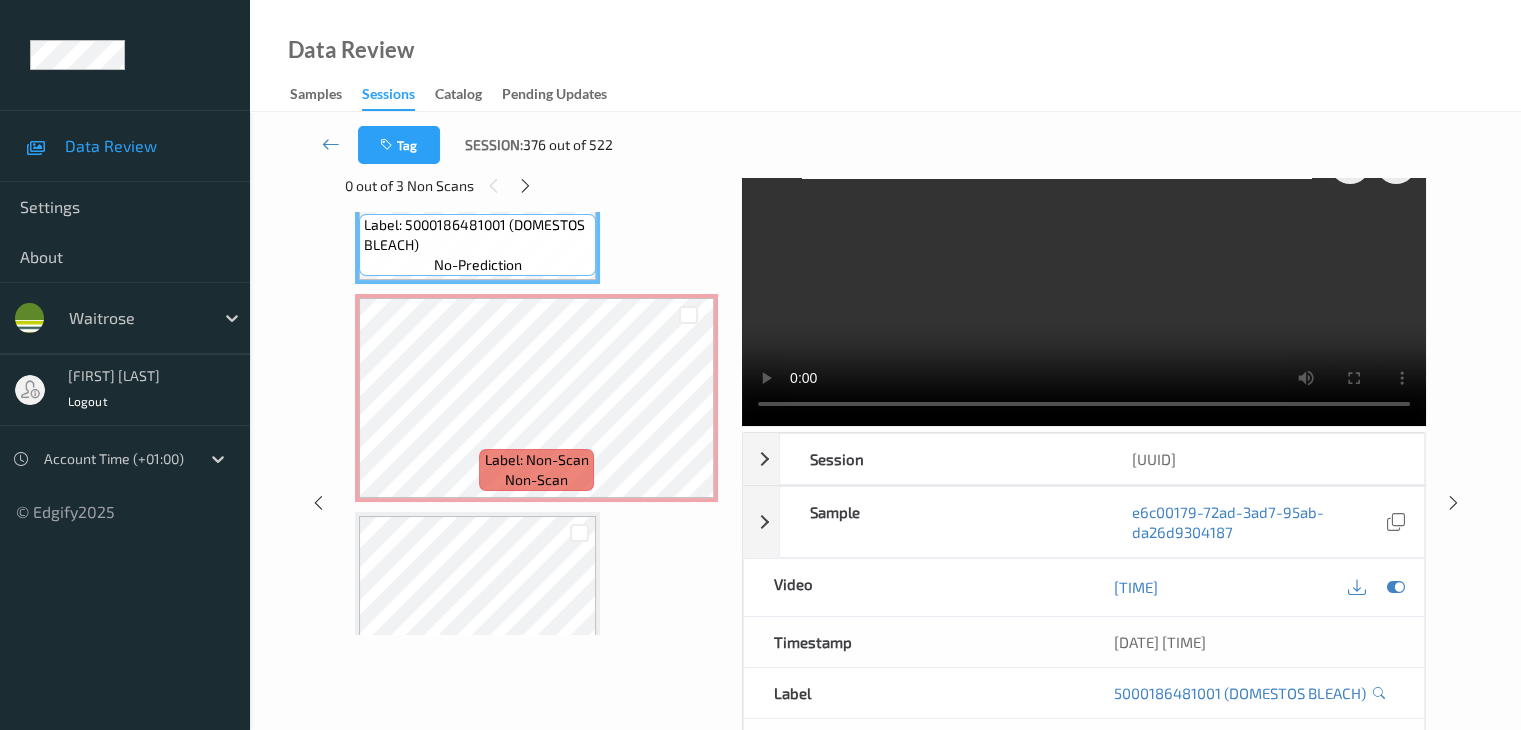 scroll, scrollTop: 0, scrollLeft: 0, axis: both 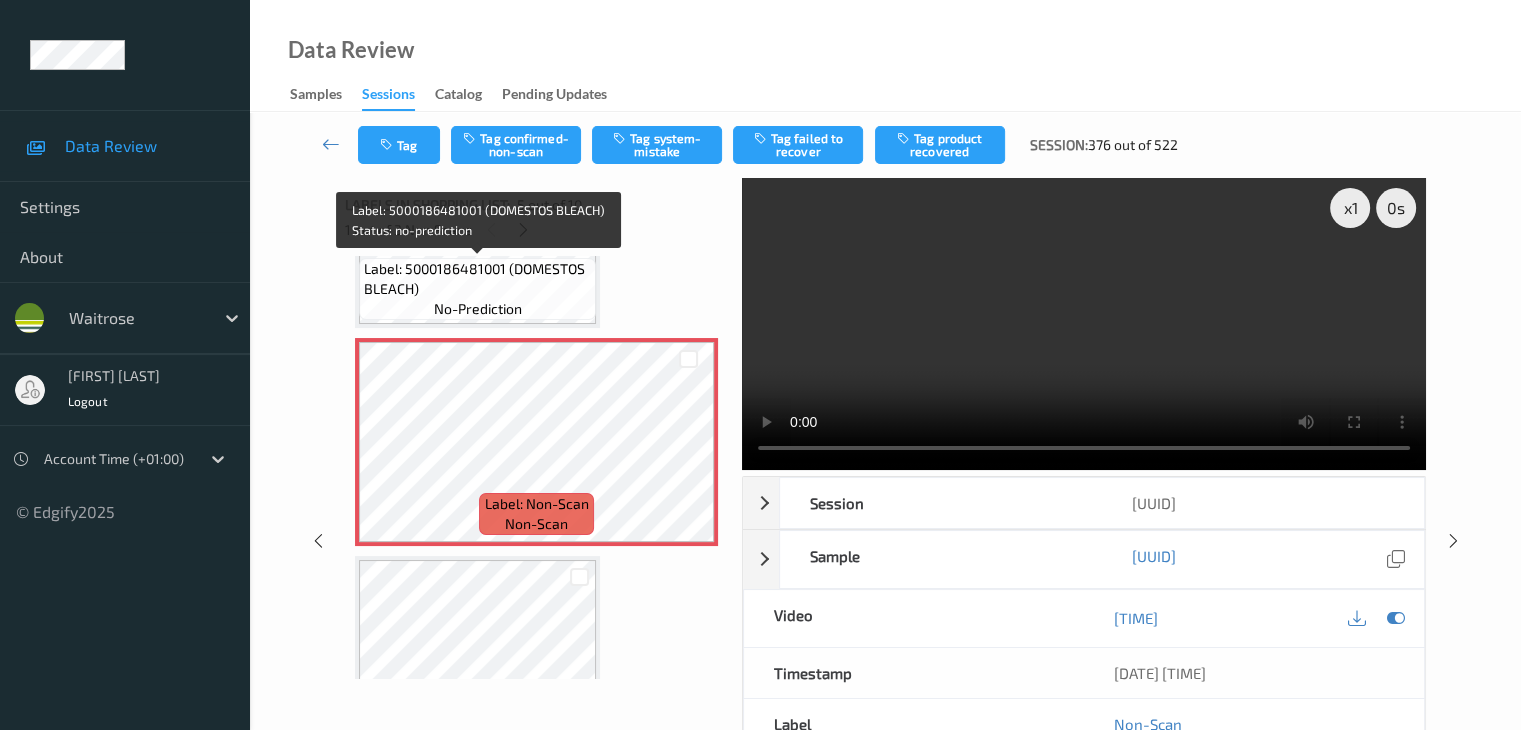 click on "Label: 5000186481001 (DOMESTOS BLEACH) no-prediction" at bounding box center [477, 289] 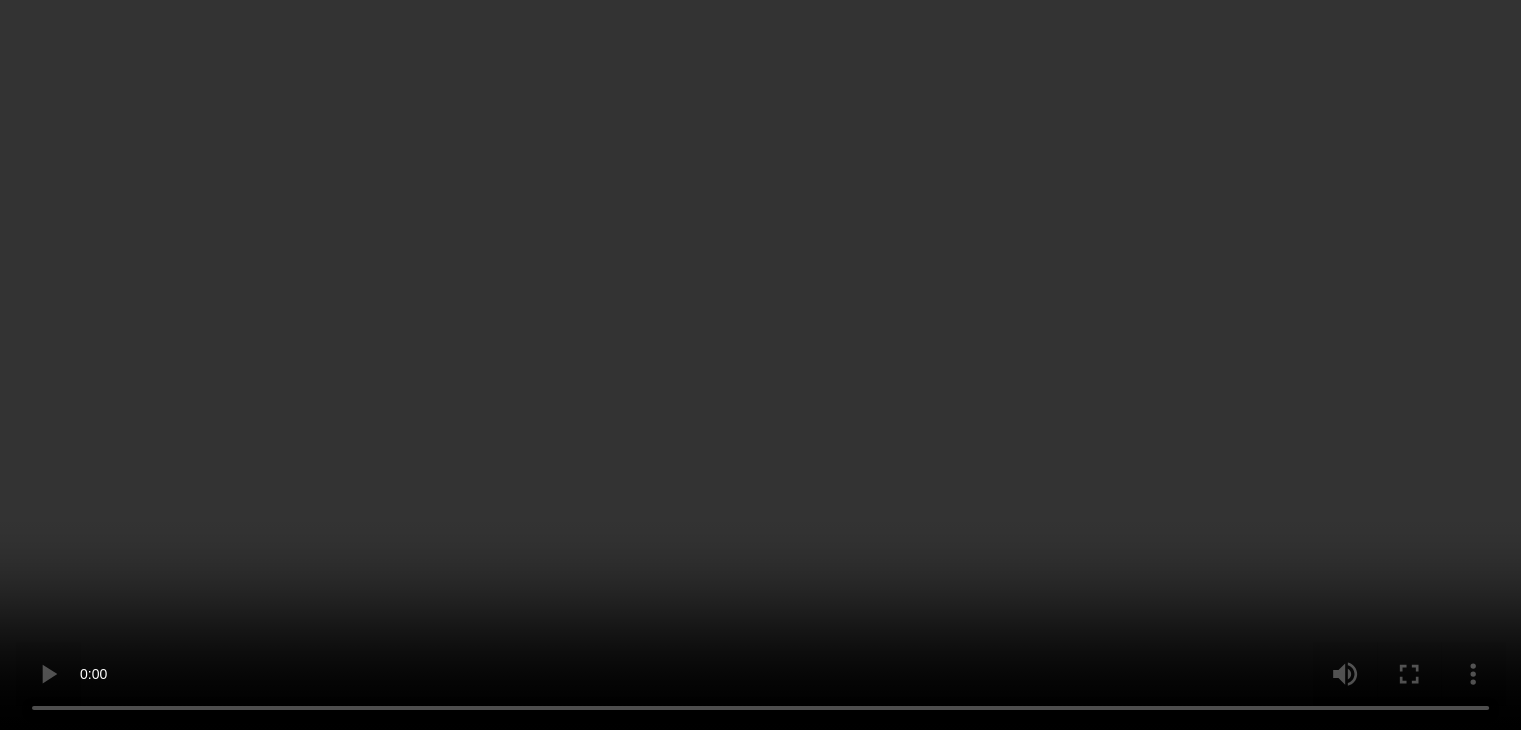 scroll, scrollTop: 1000, scrollLeft: 0, axis: vertical 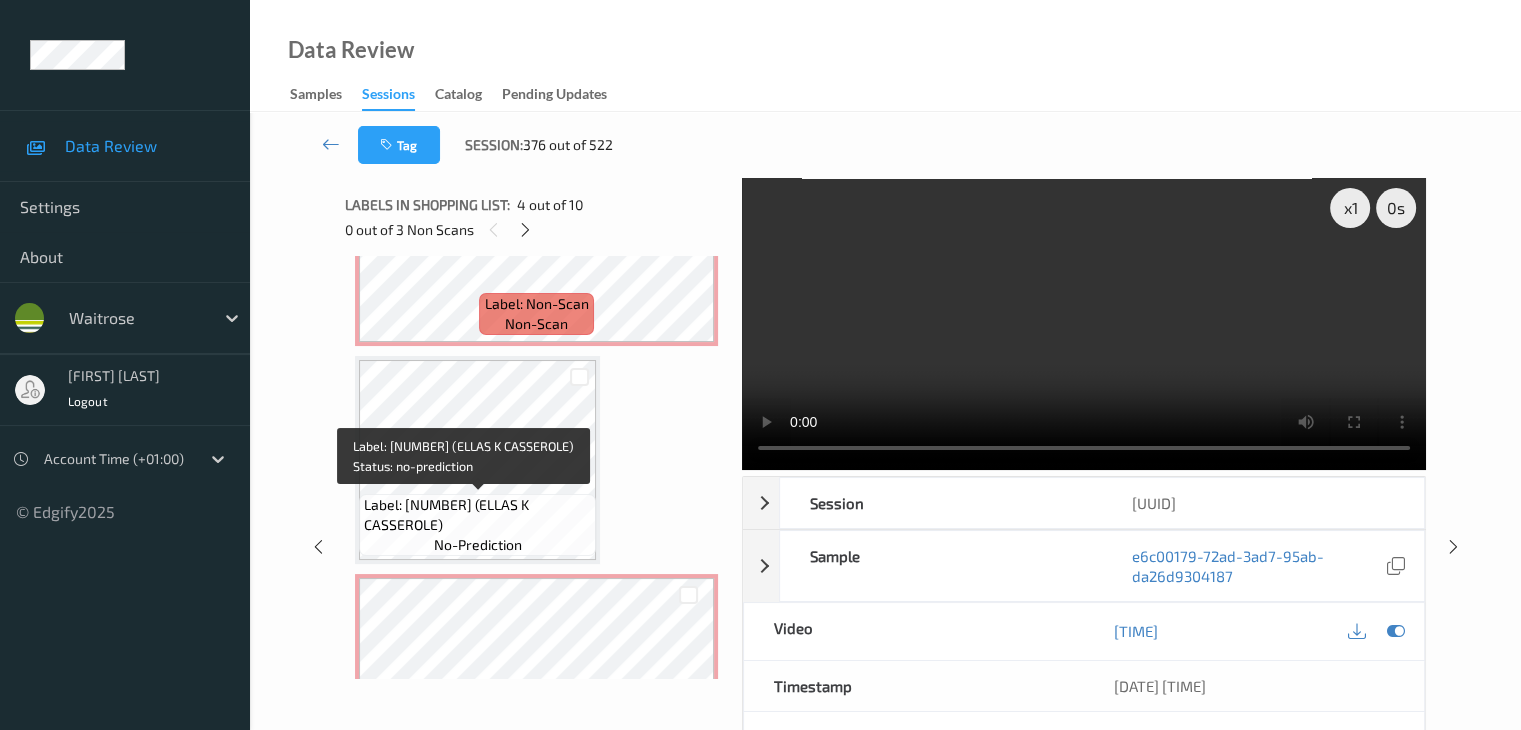 drag, startPoint x: 500, startPoint y: 501, endPoint x: 508, endPoint y: 519, distance: 19.697716 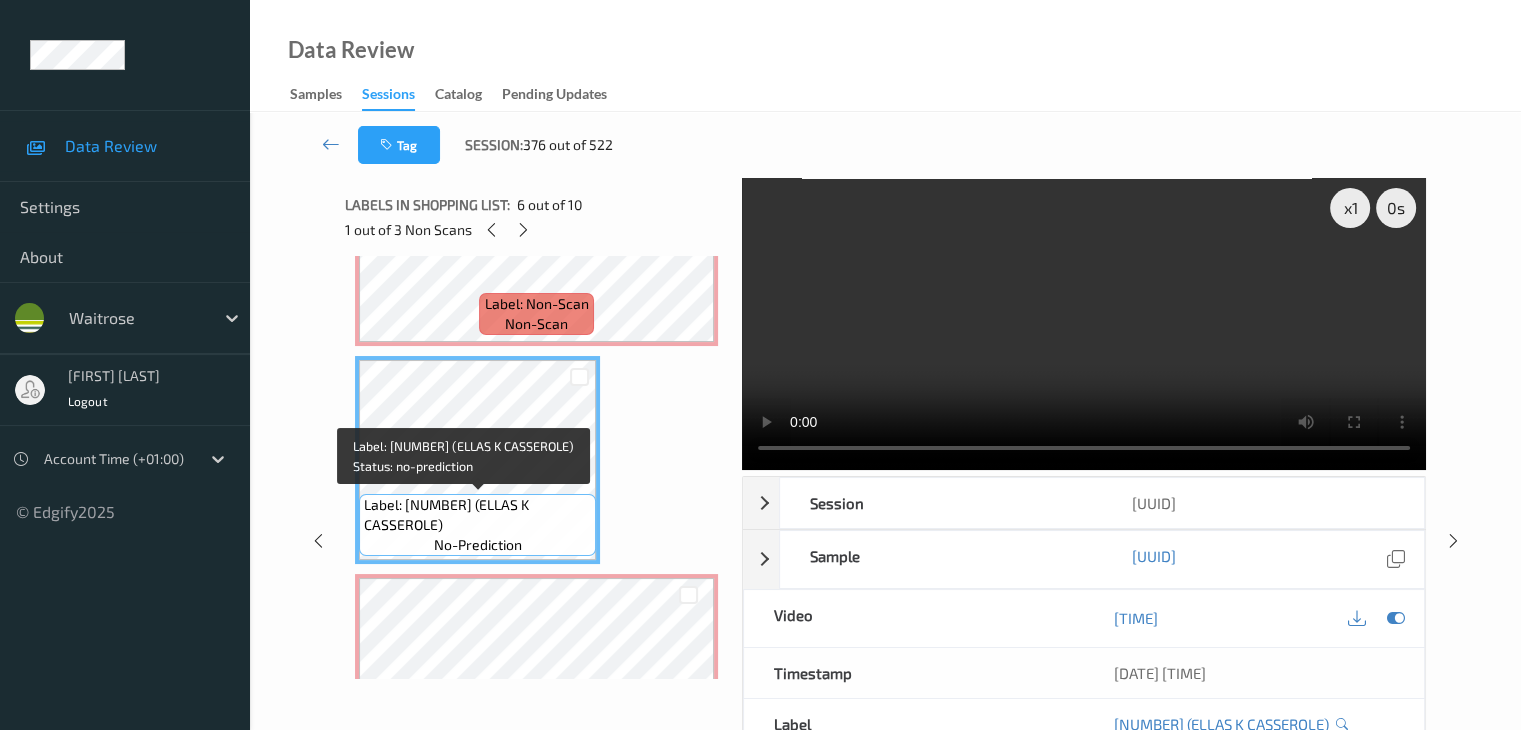 copy on "(ELLAS K CASSEROLE)" 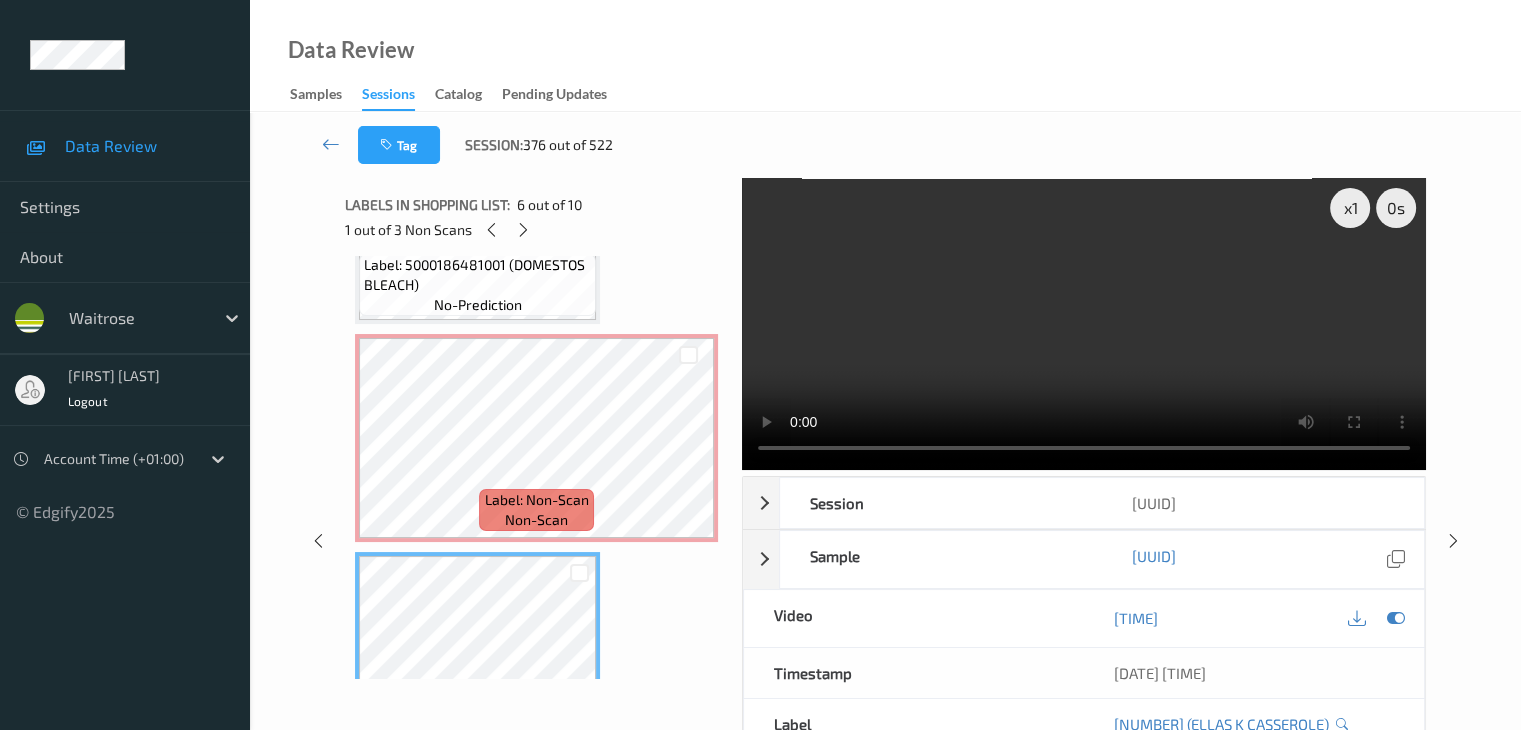 scroll, scrollTop: 800, scrollLeft: 0, axis: vertical 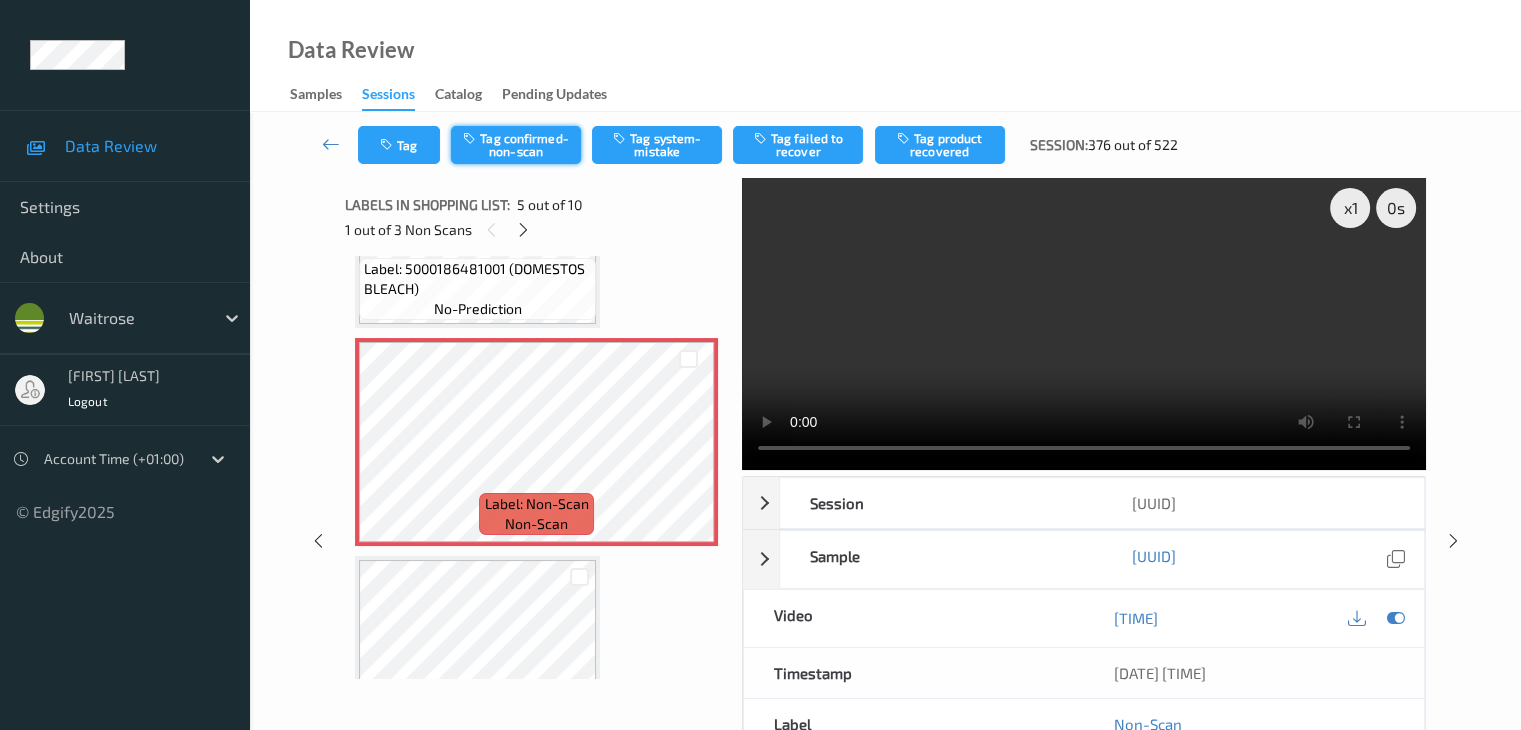 click on "Tag   confirmed-non-scan" at bounding box center (516, 145) 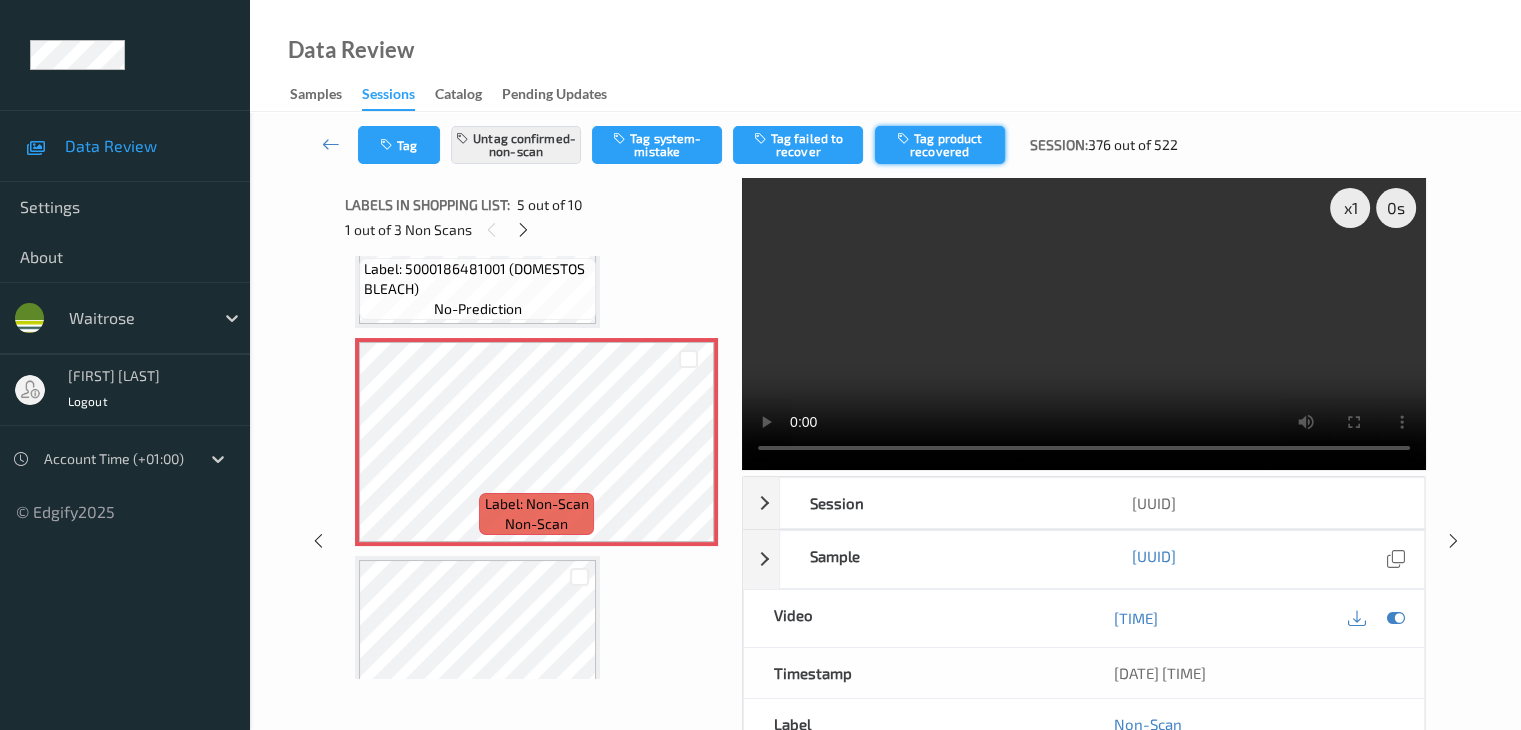 click on "Tag   product recovered" at bounding box center [940, 145] 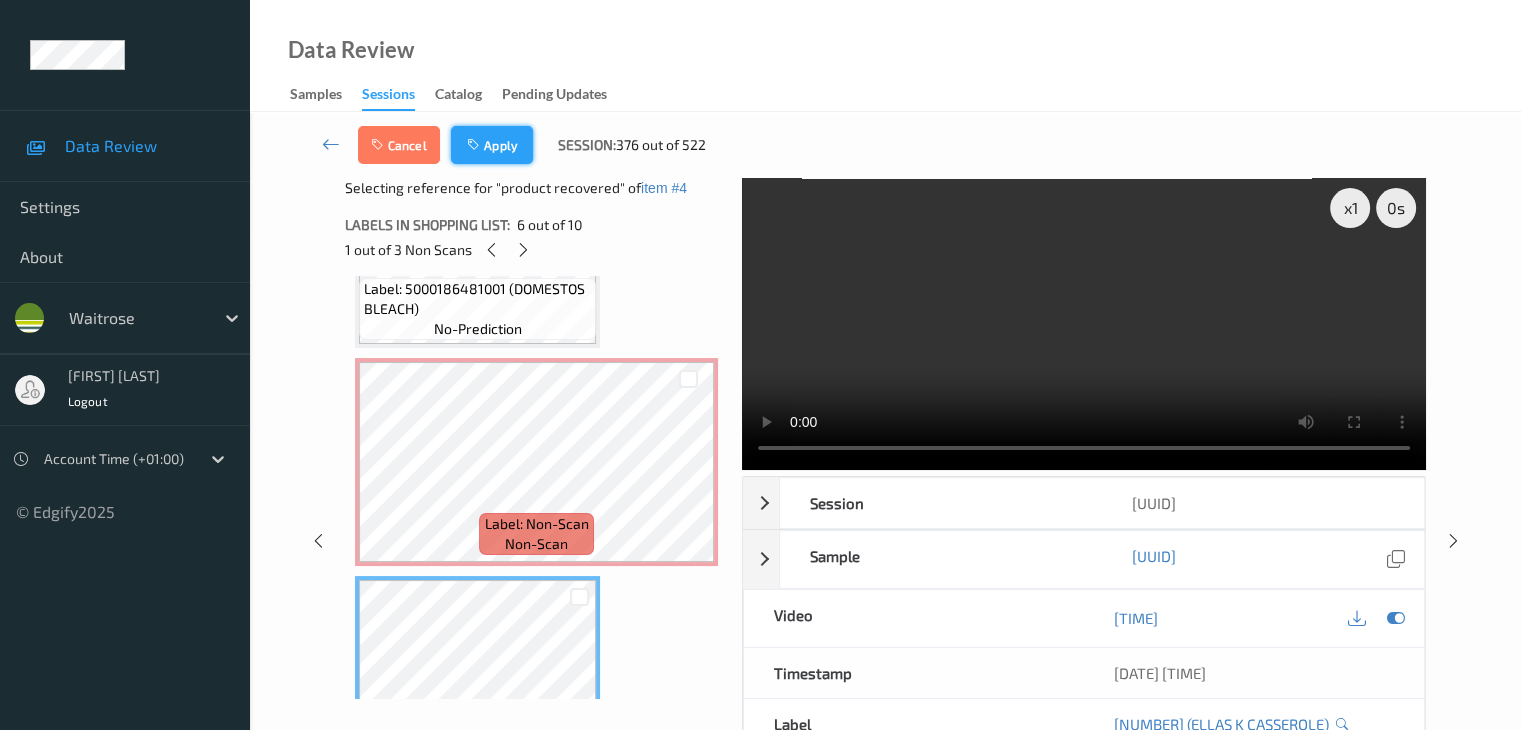 click on "Apply" at bounding box center (492, 145) 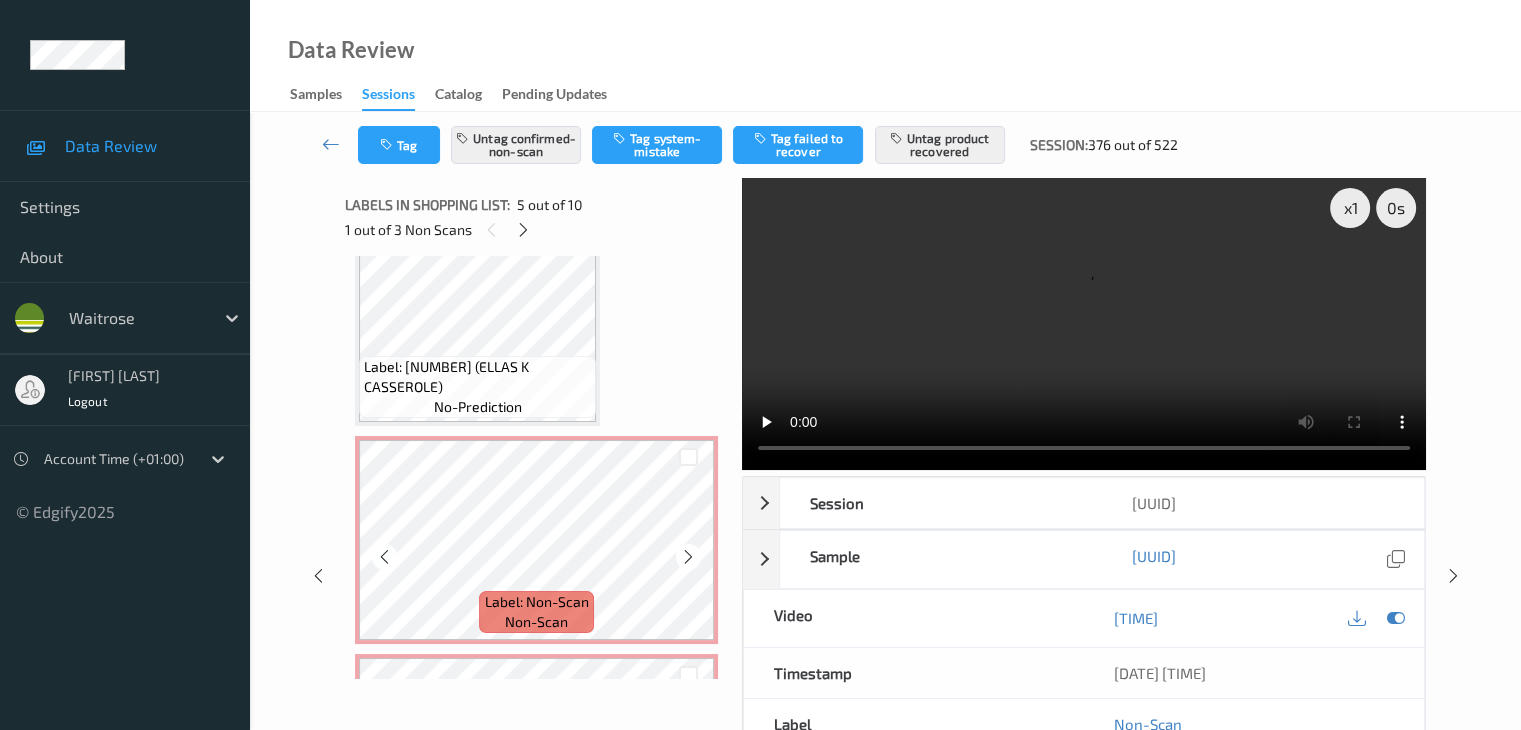 scroll, scrollTop: 1164, scrollLeft: 0, axis: vertical 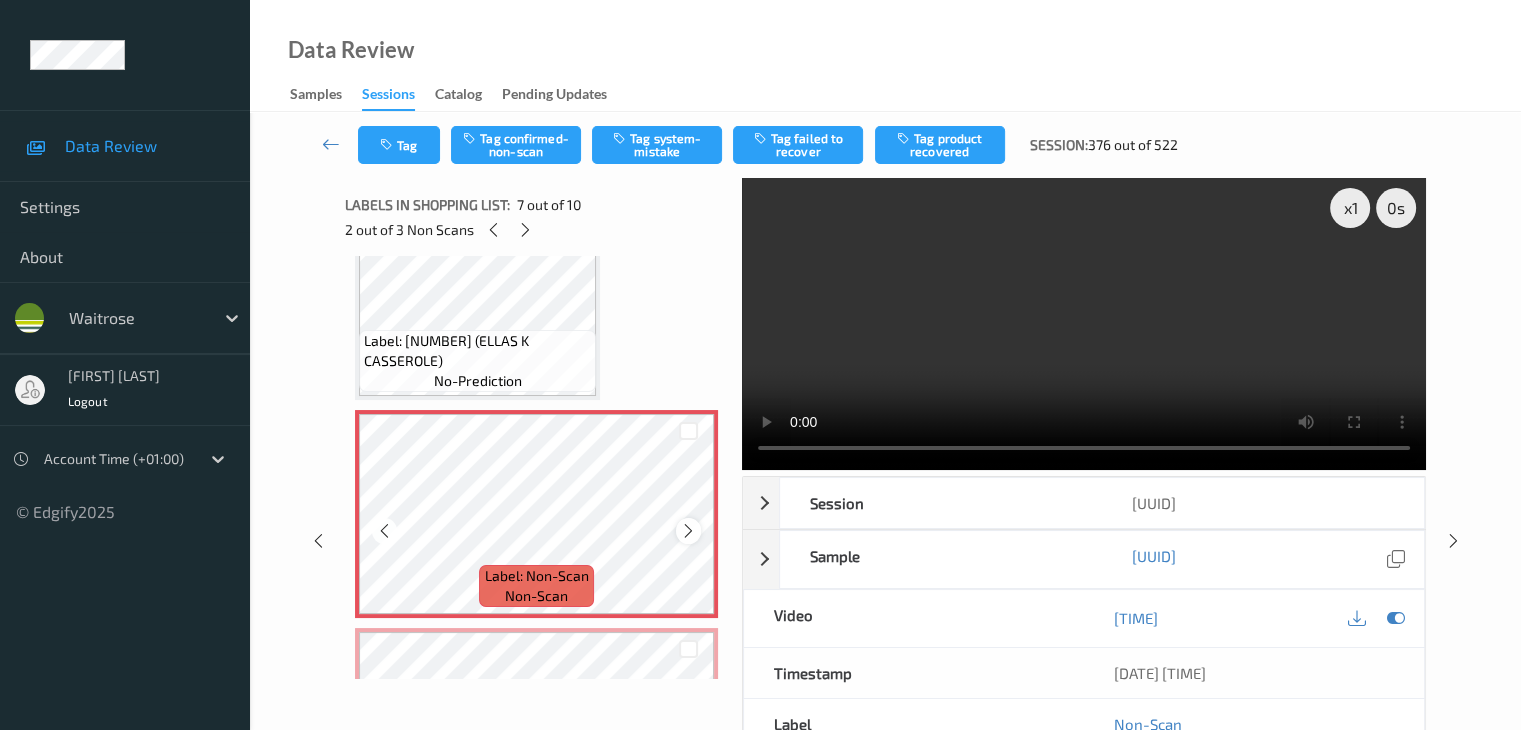 click at bounding box center (688, 531) 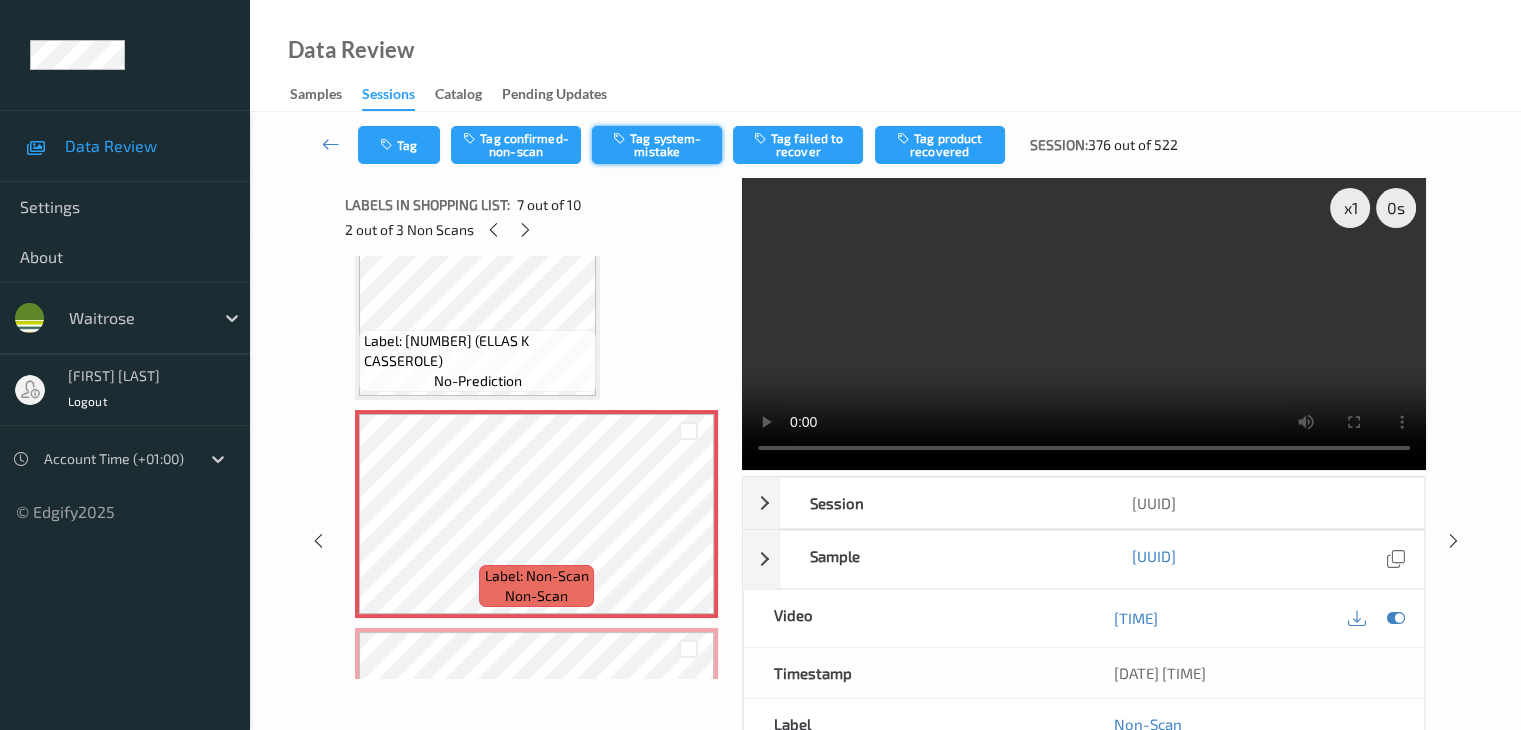 click on "Tag   system-mistake" at bounding box center (657, 145) 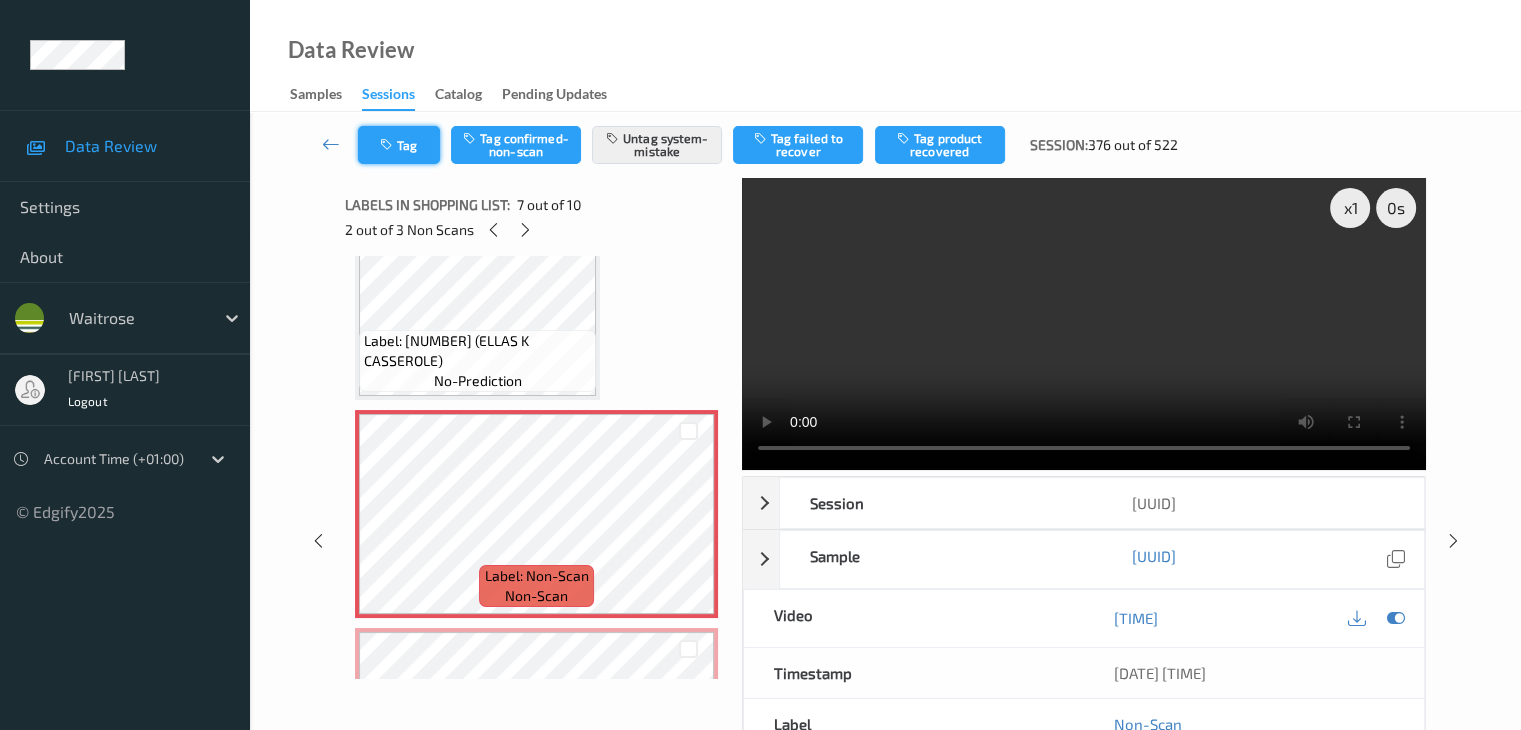 click at bounding box center (388, 145) 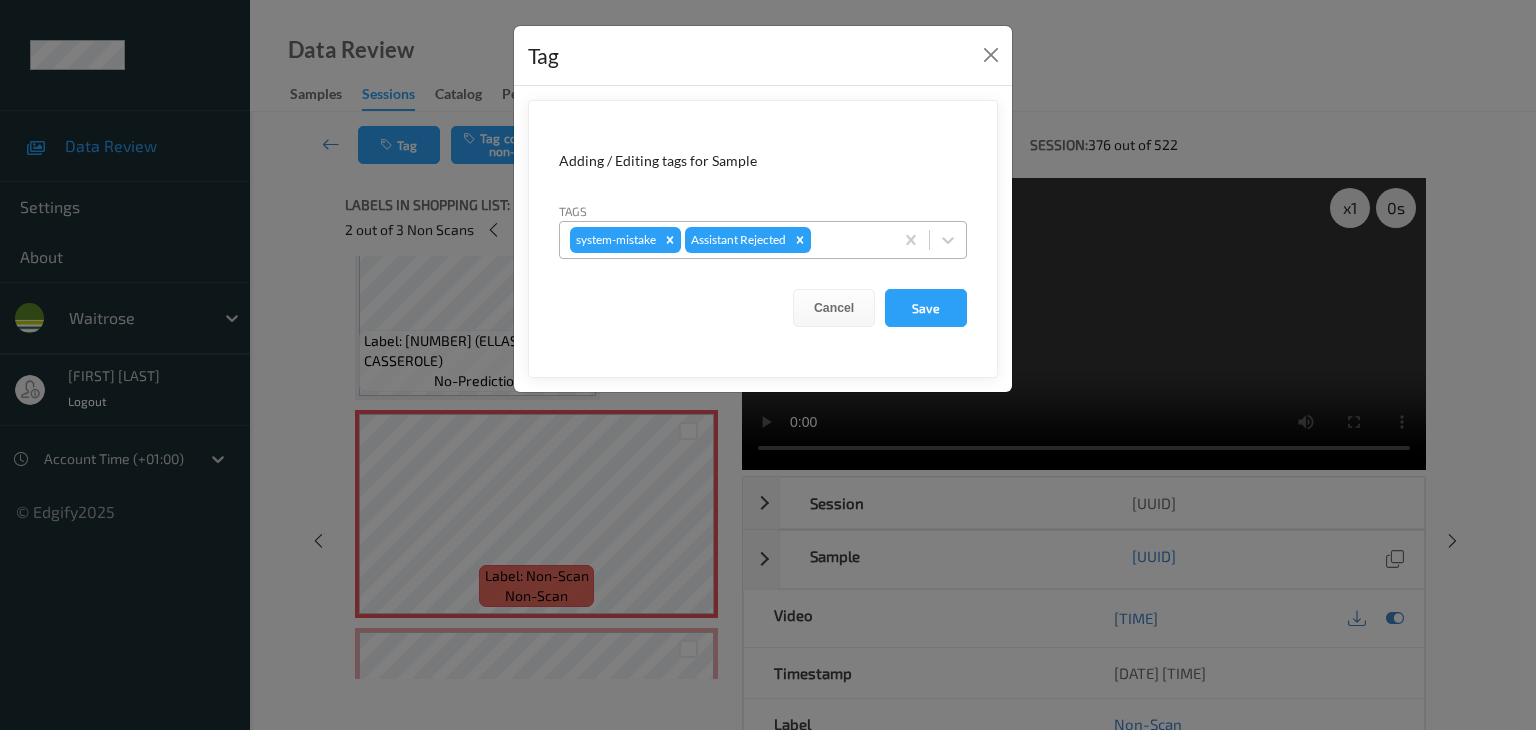 click at bounding box center (849, 240) 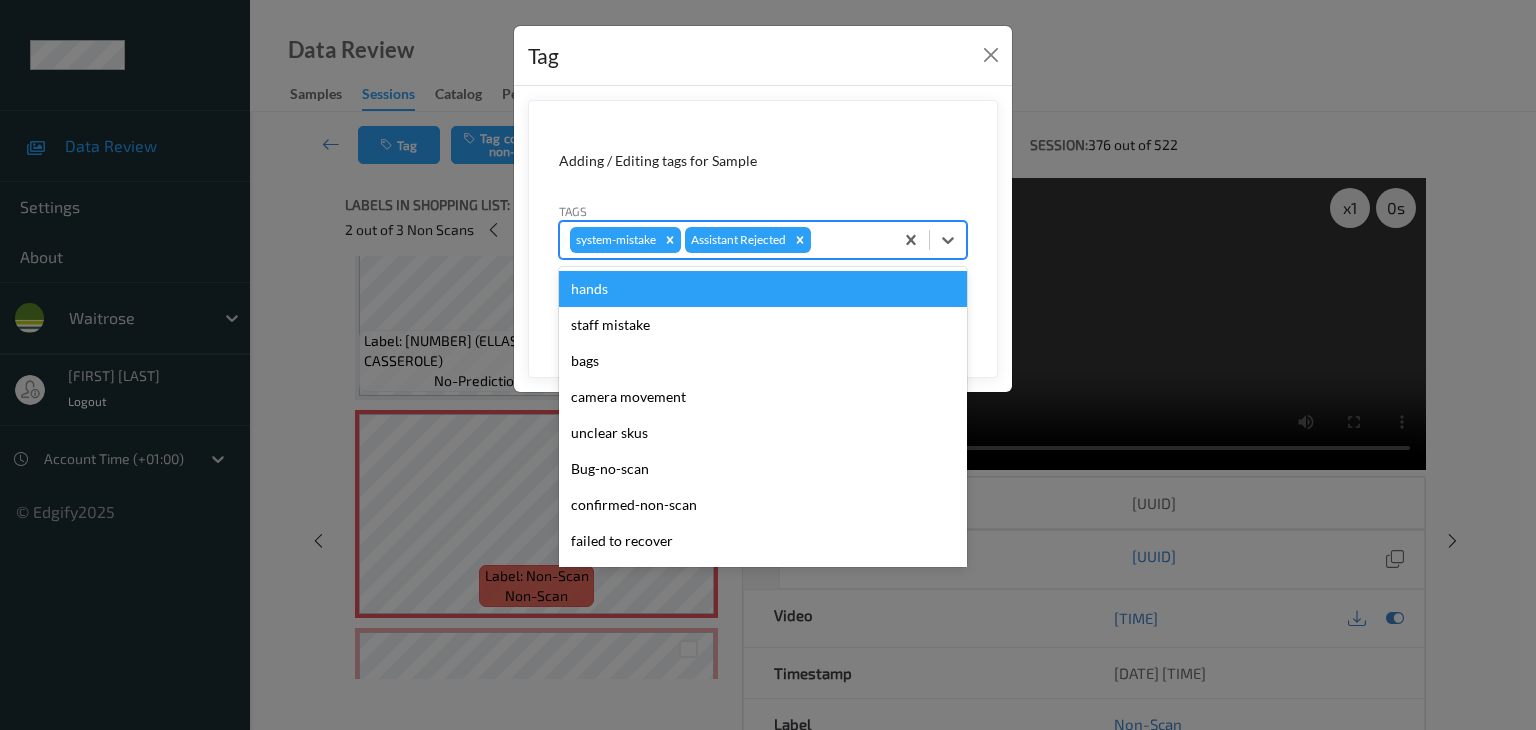 type on "u" 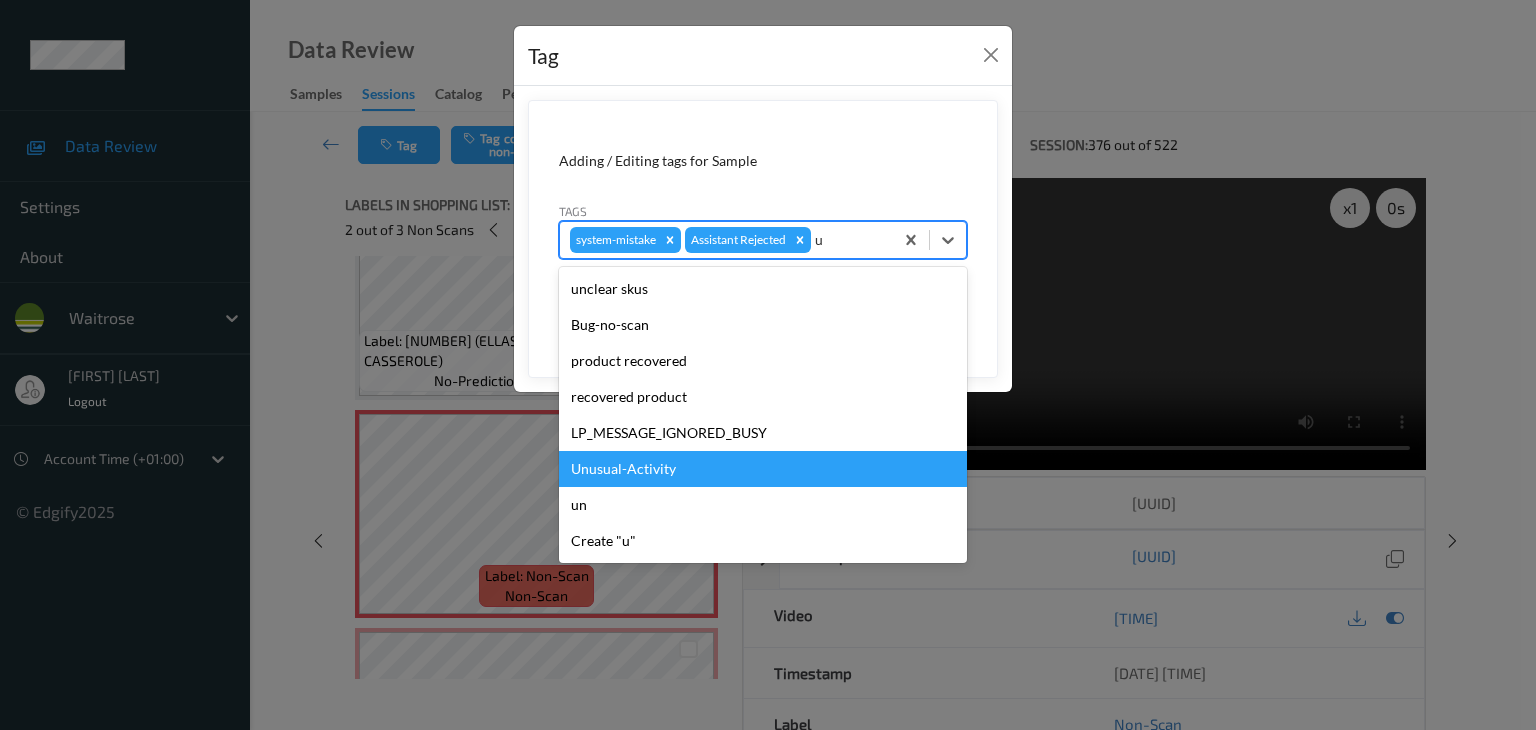 click on "Unusual-Activity" at bounding box center (763, 469) 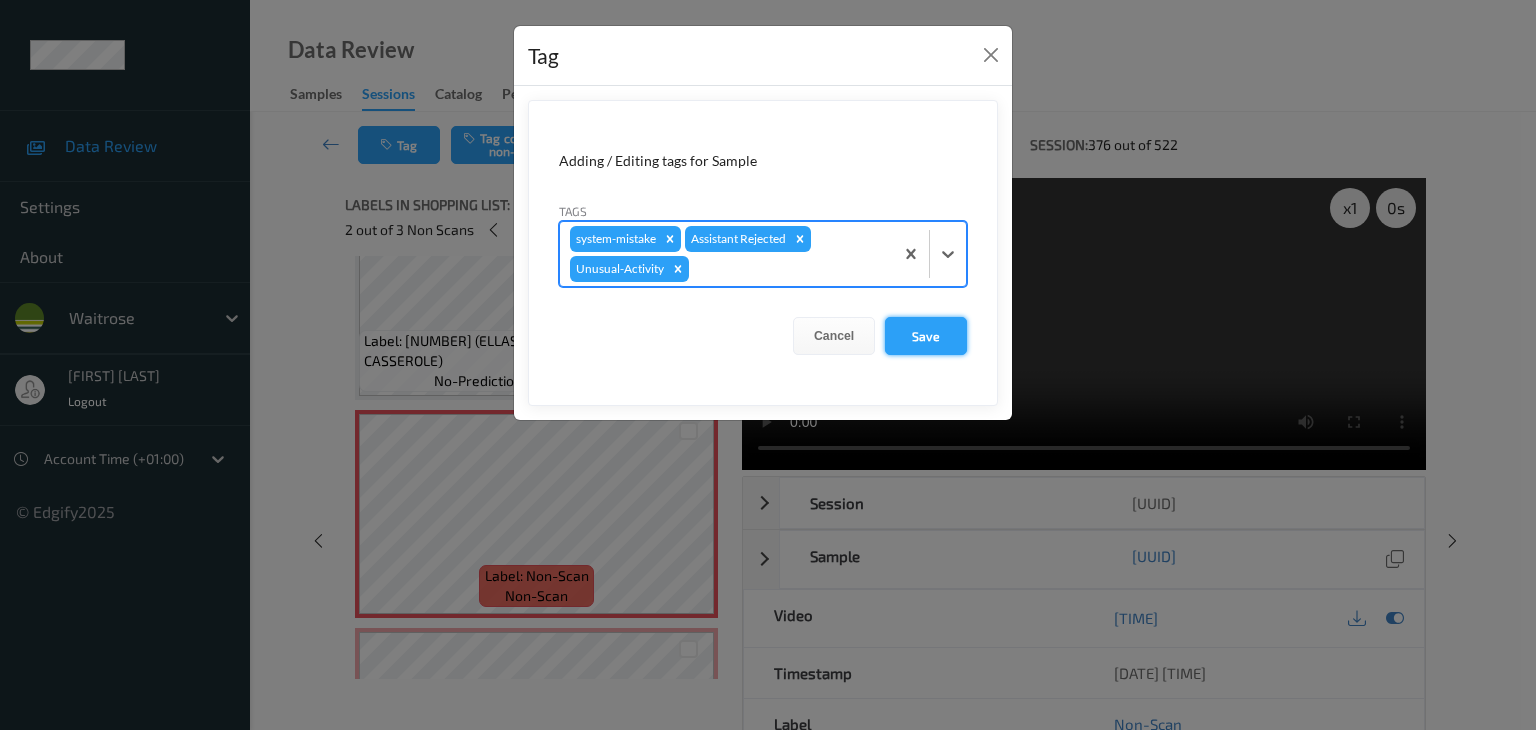 click on "Save" at bounding box center [926, 336] 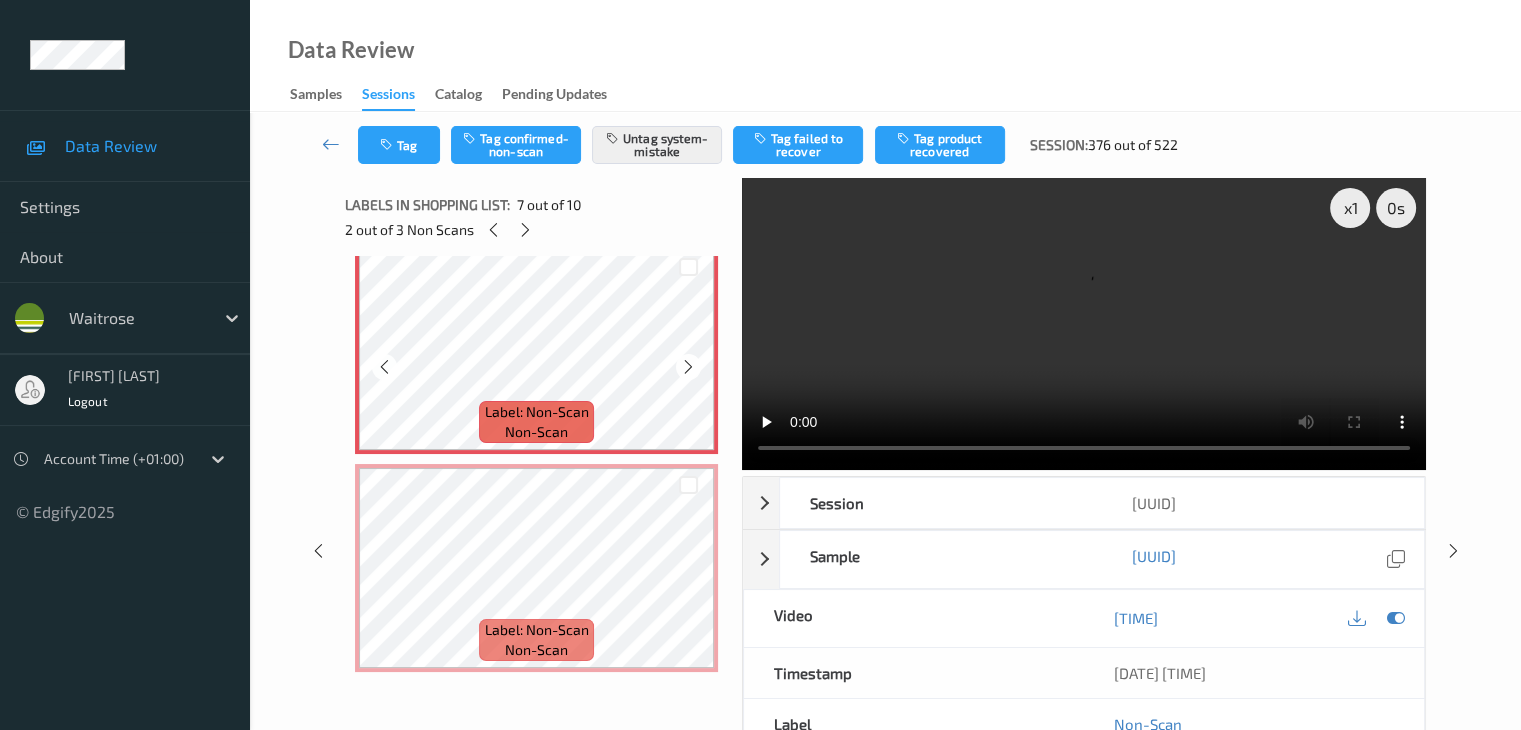 scroll, scrollTop: 1364, scrollLeft: 0, axis: vertical 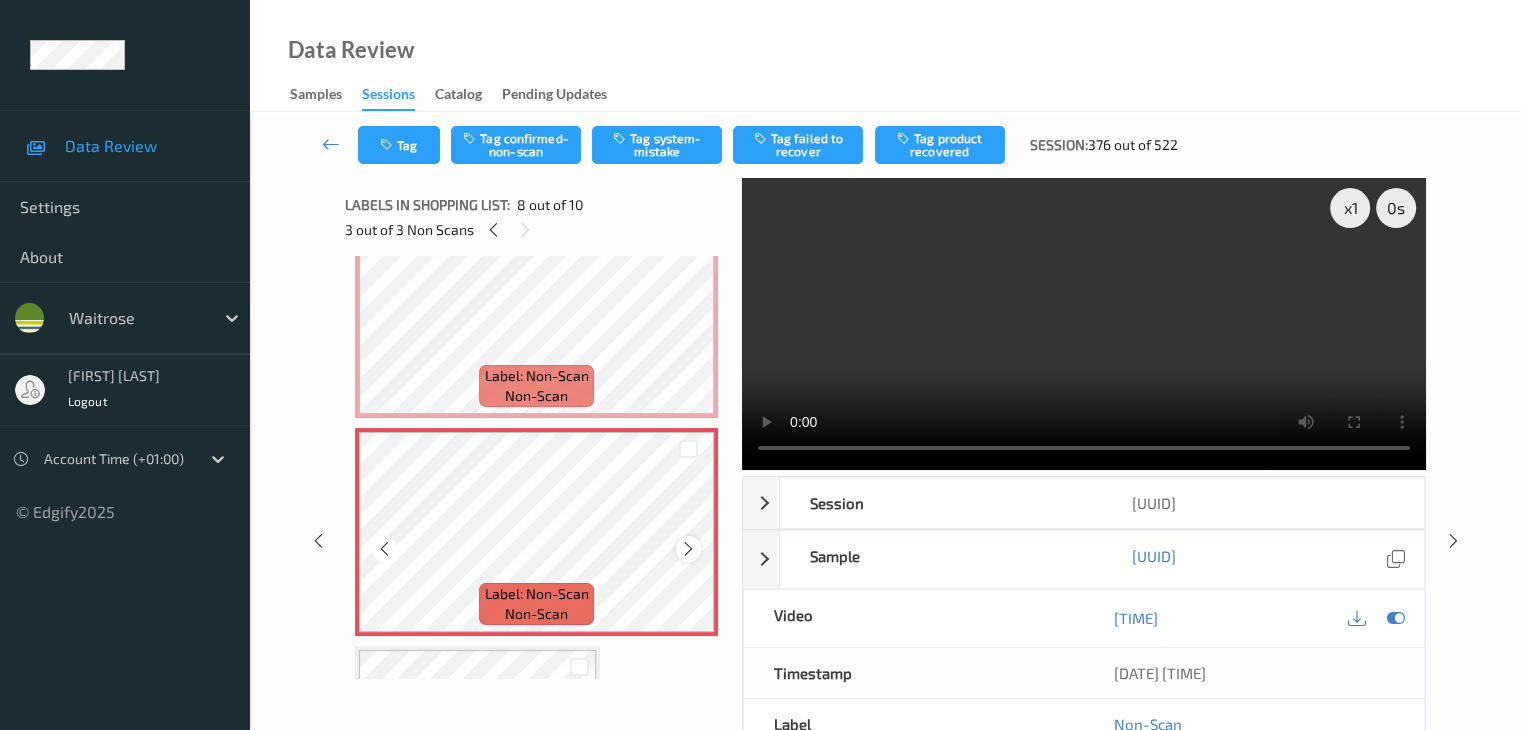click at bounding box center (688, 549) 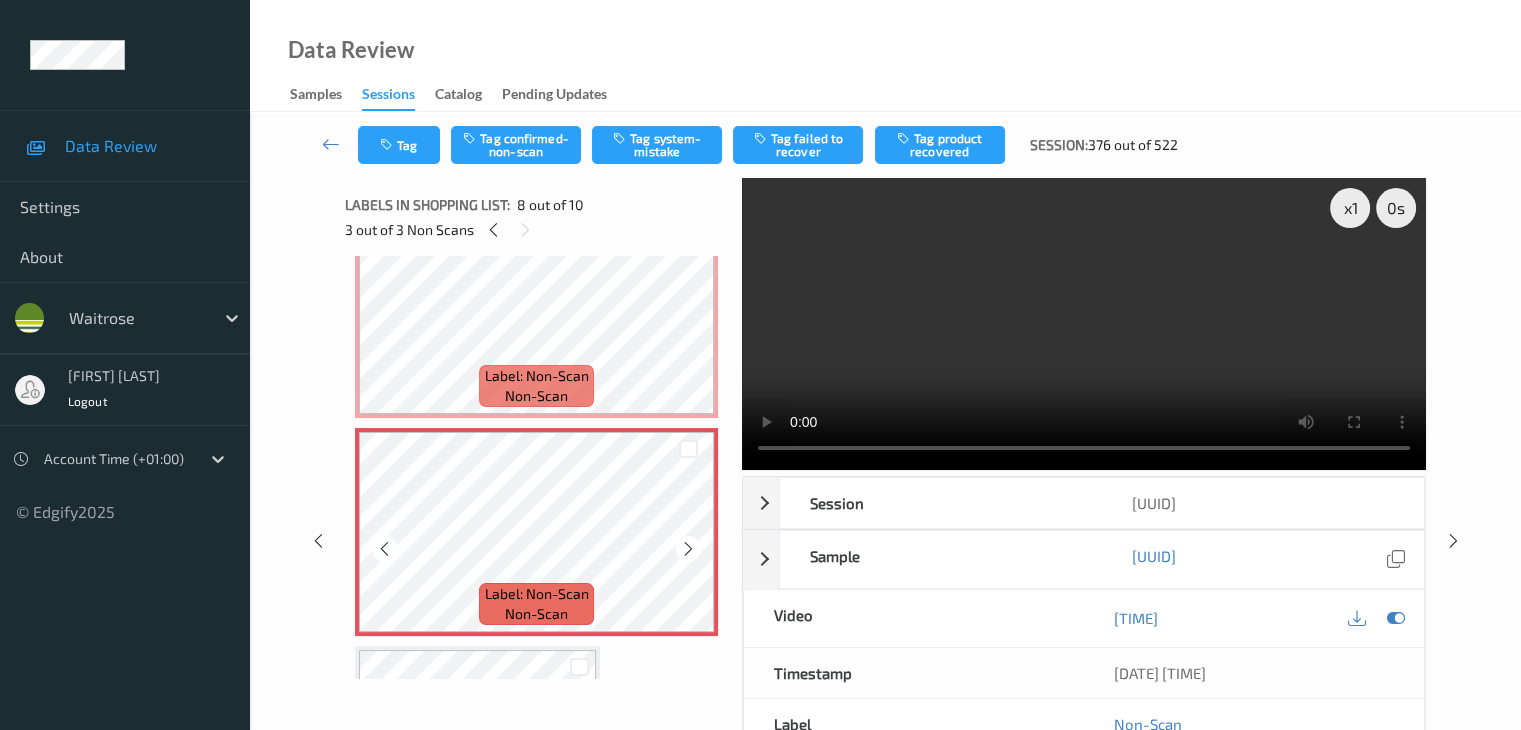 click at bounding box center [688, 549] 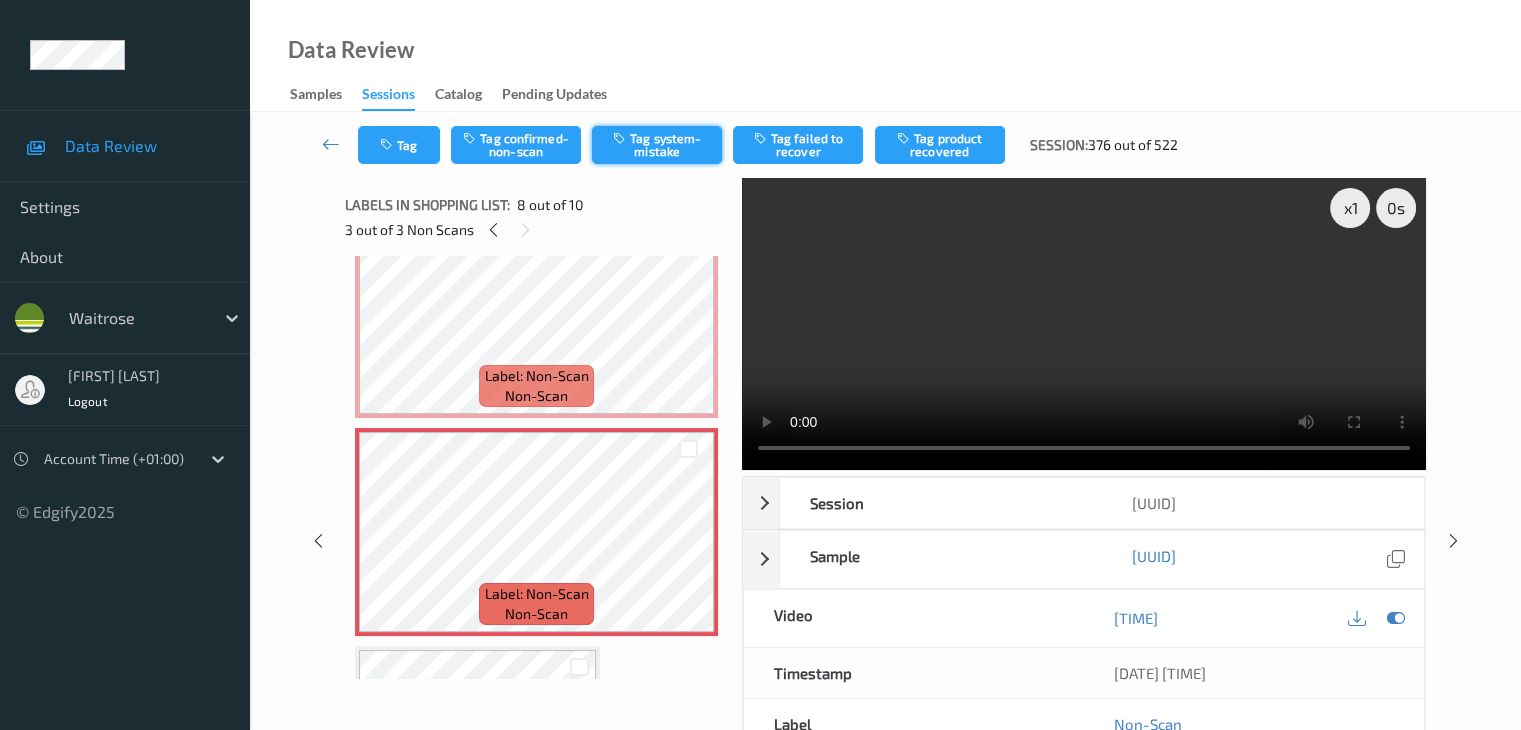 click on "Tag   system-mistake" at bounding box center (657, 145) 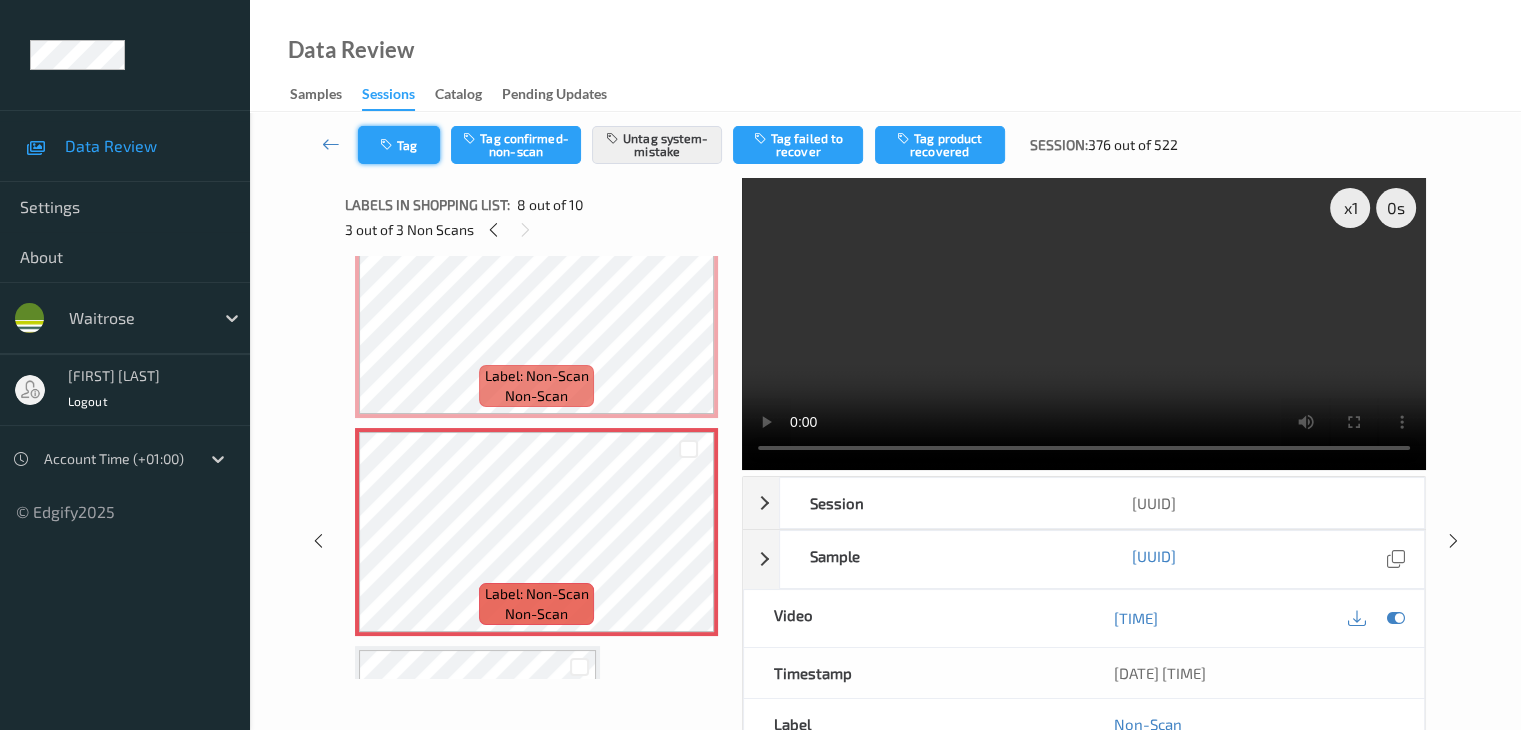click on "Tag" at bounding box center [399, 145] 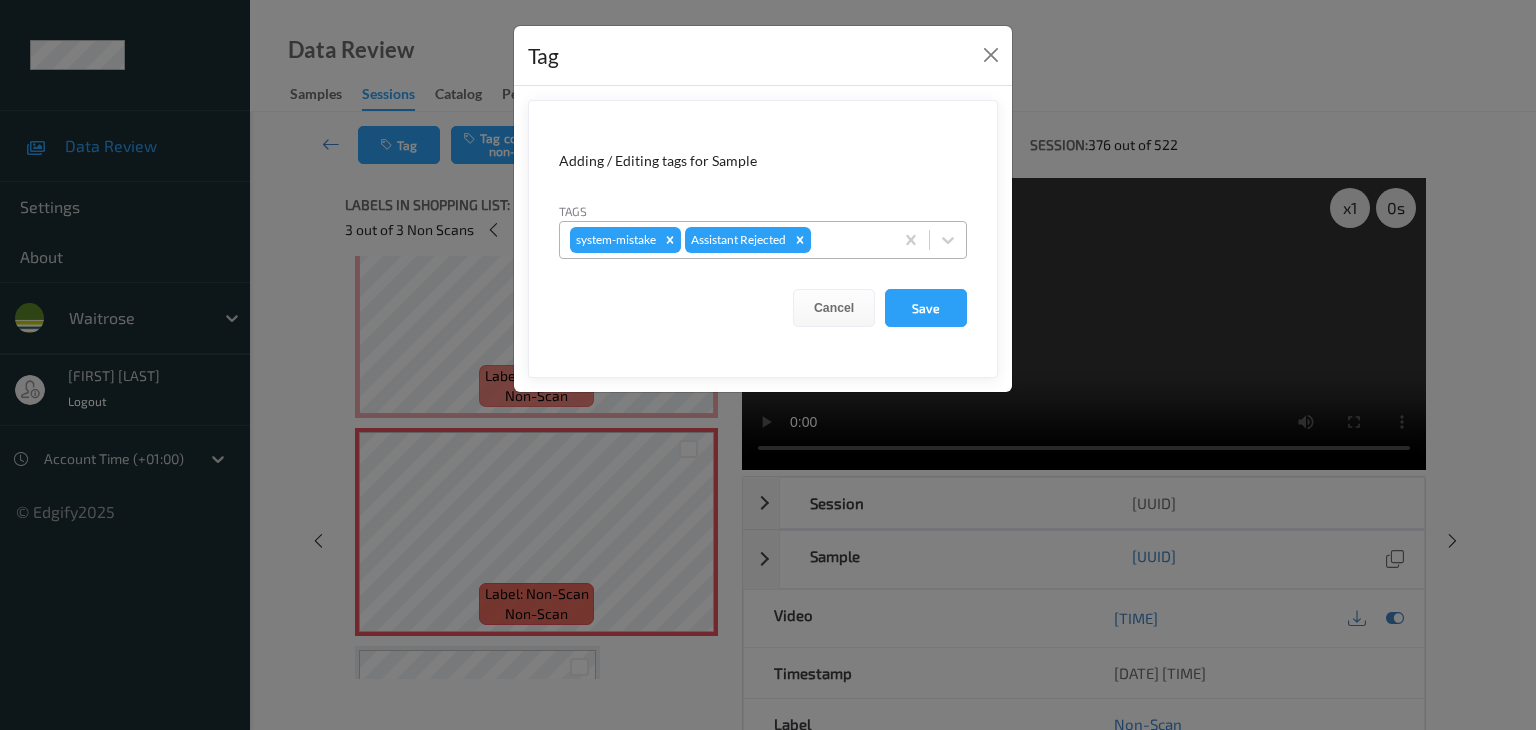 click at bounding box center [849, 240] 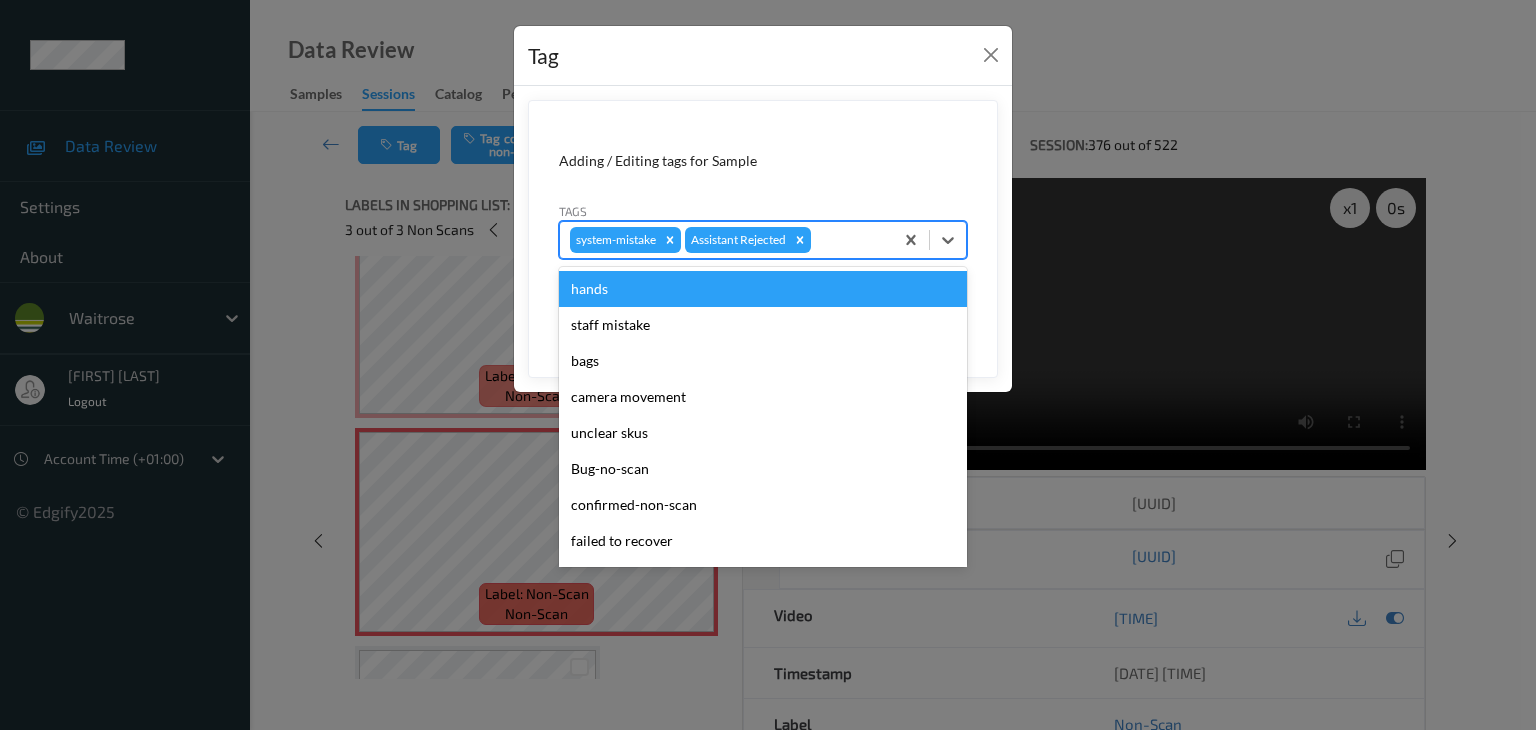 type on "u" 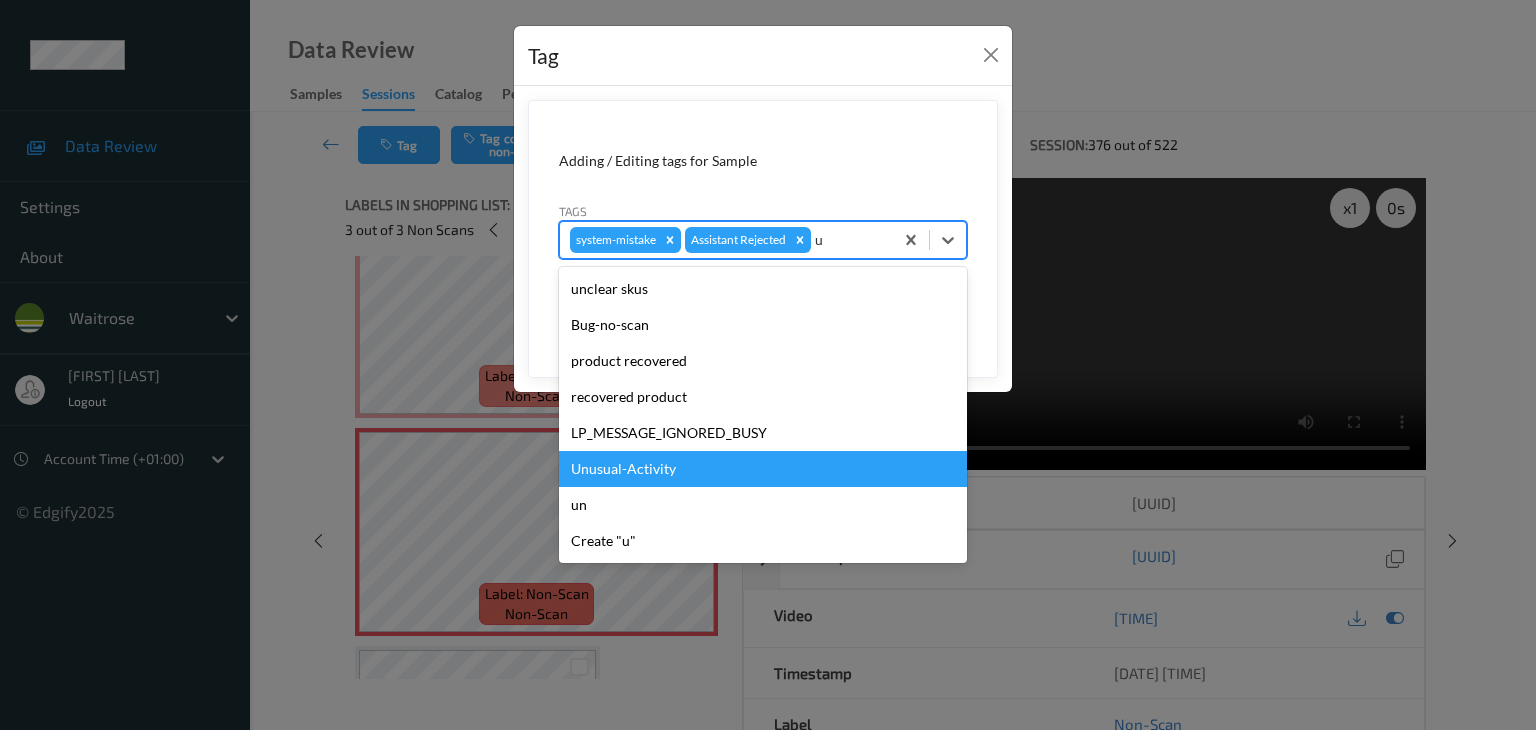 click on "Unusual-Activity" at bounding box center (763, 469) 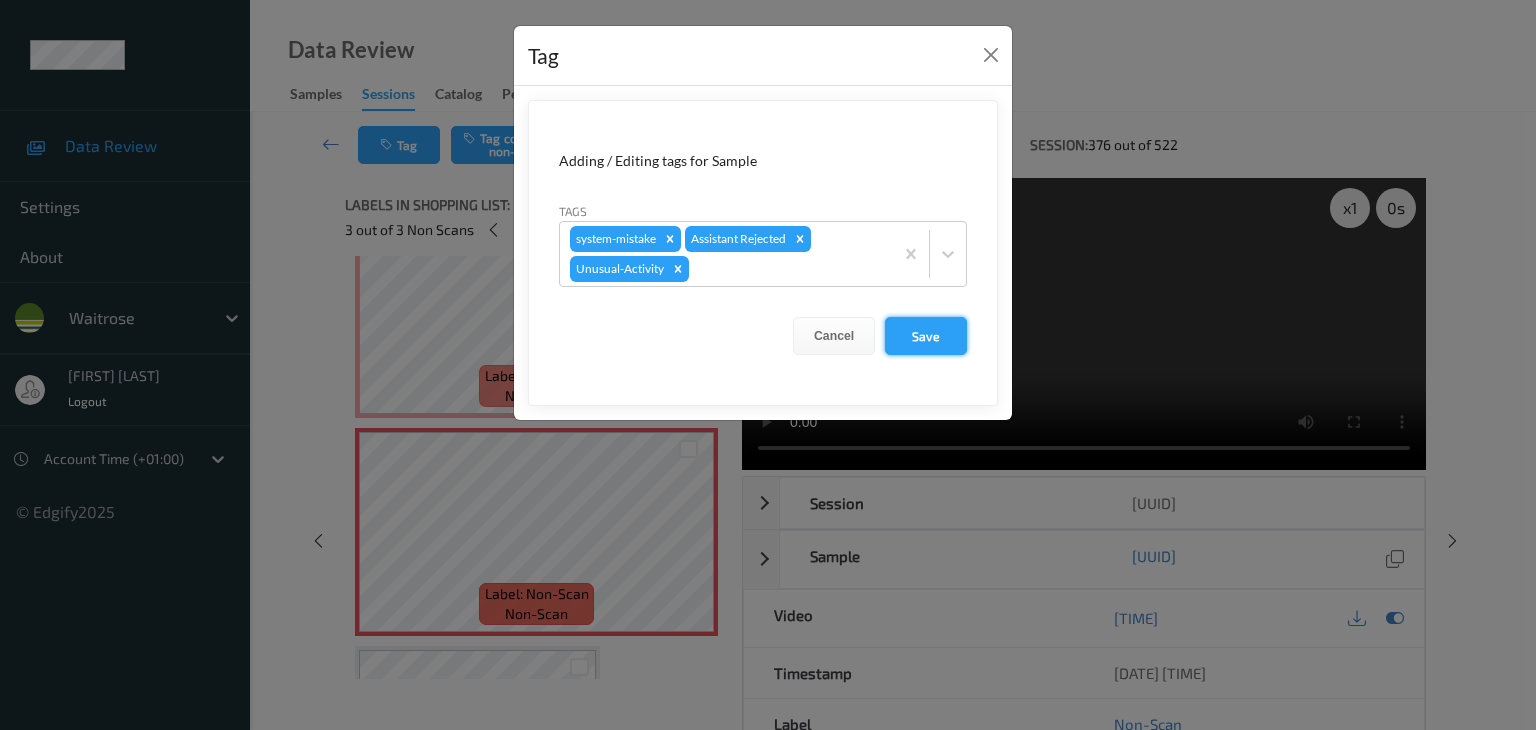 click on "Save" at bounding box center [926, 336] 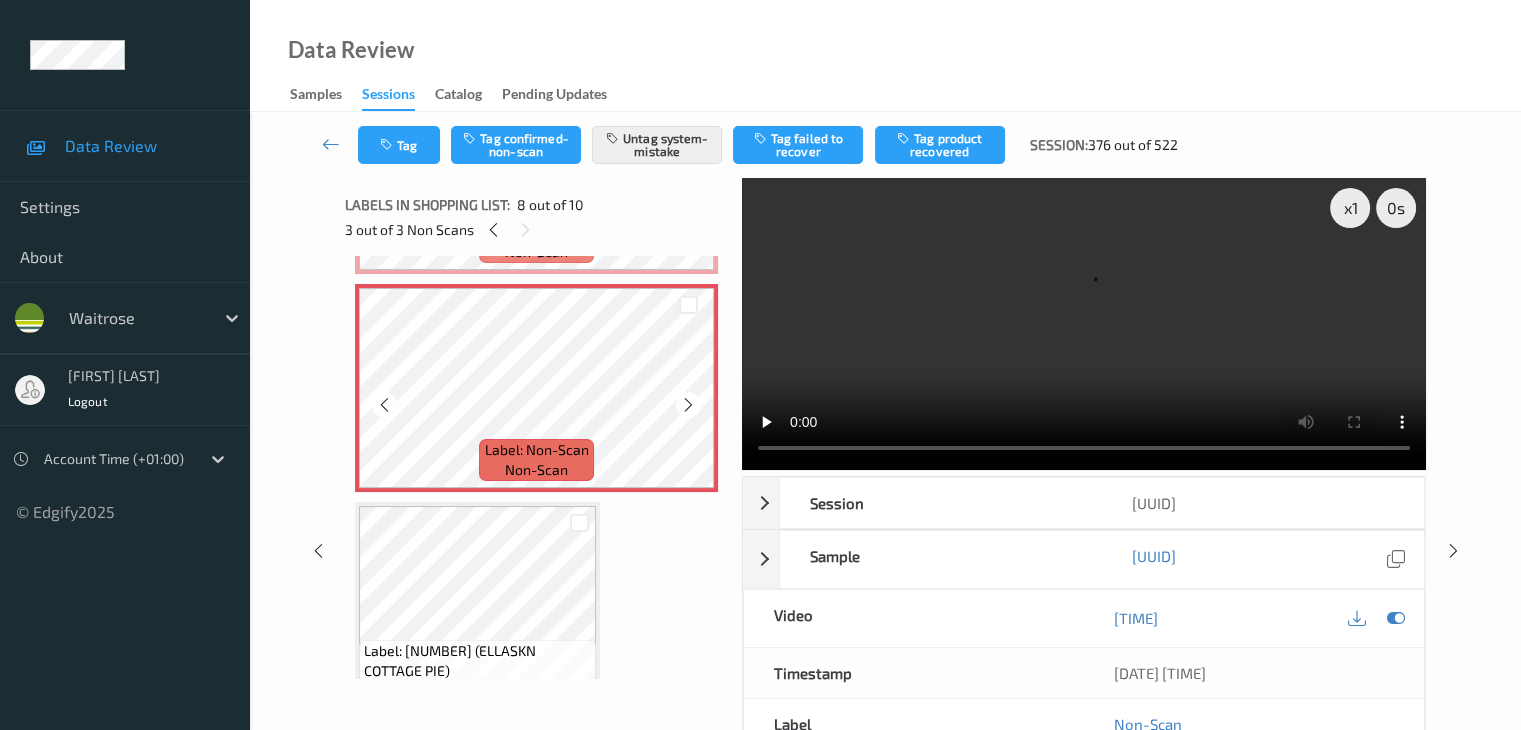 scroll, scrollTop: 1564, scrollLeft: 0, axis: vertical 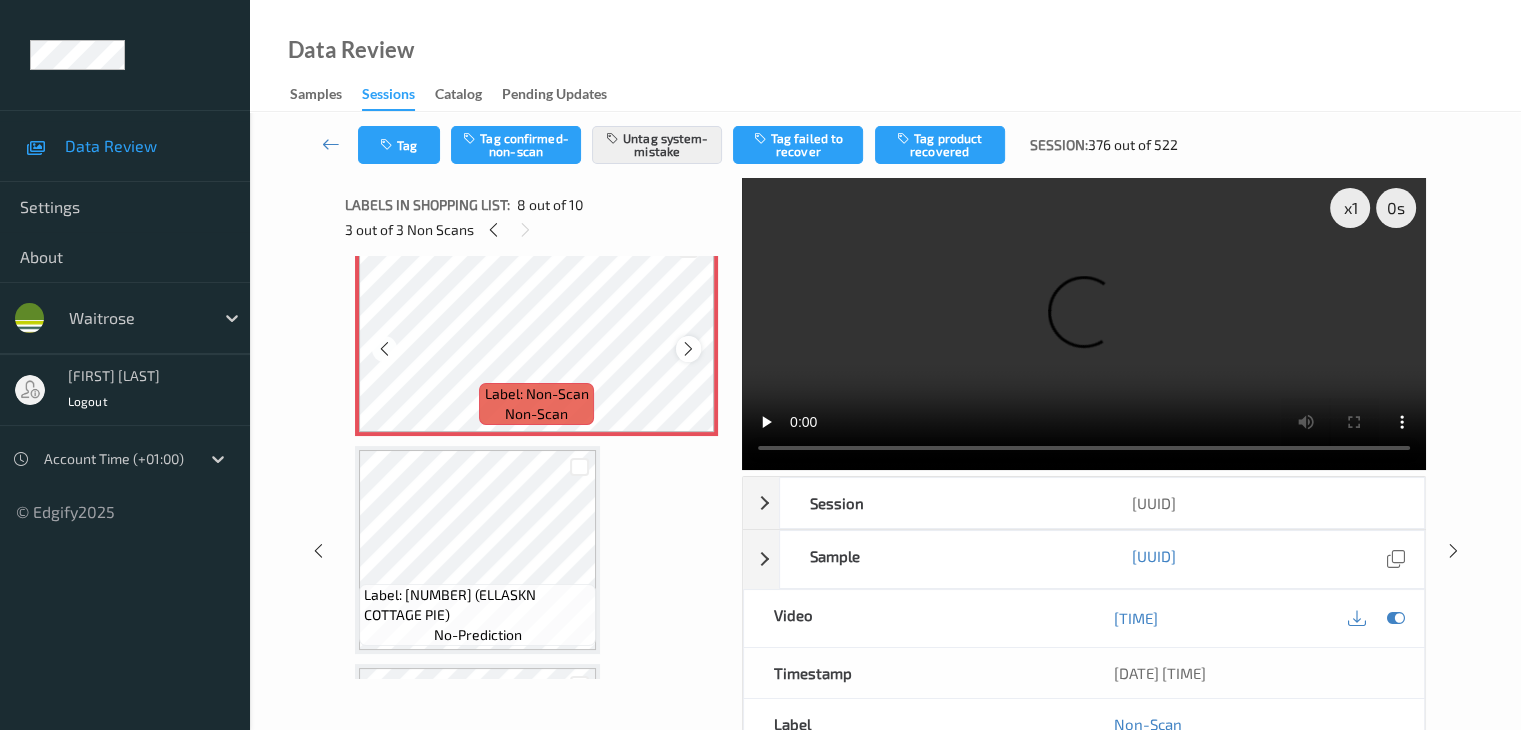click at bounding box center (688, 349) 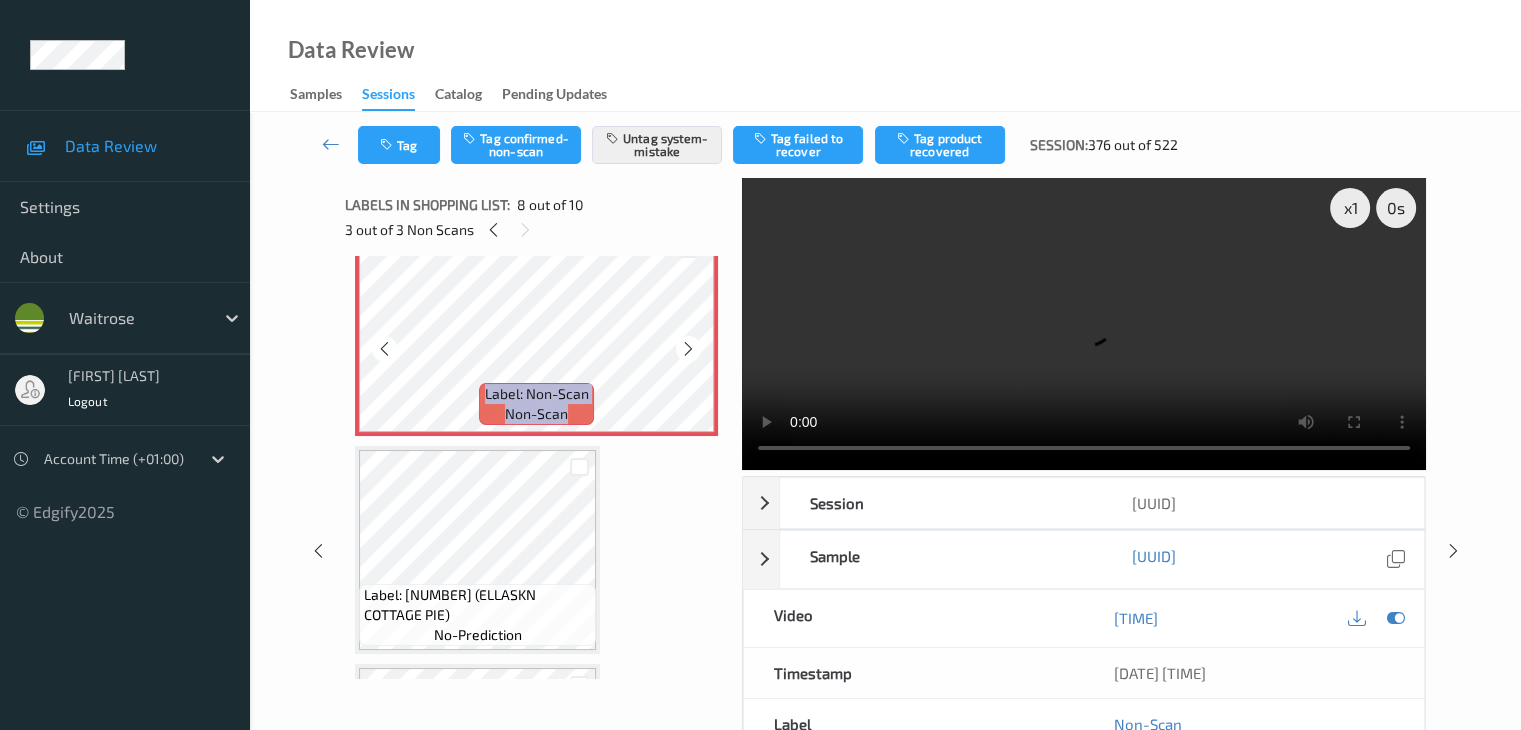 click at bounding box center [688, 349] 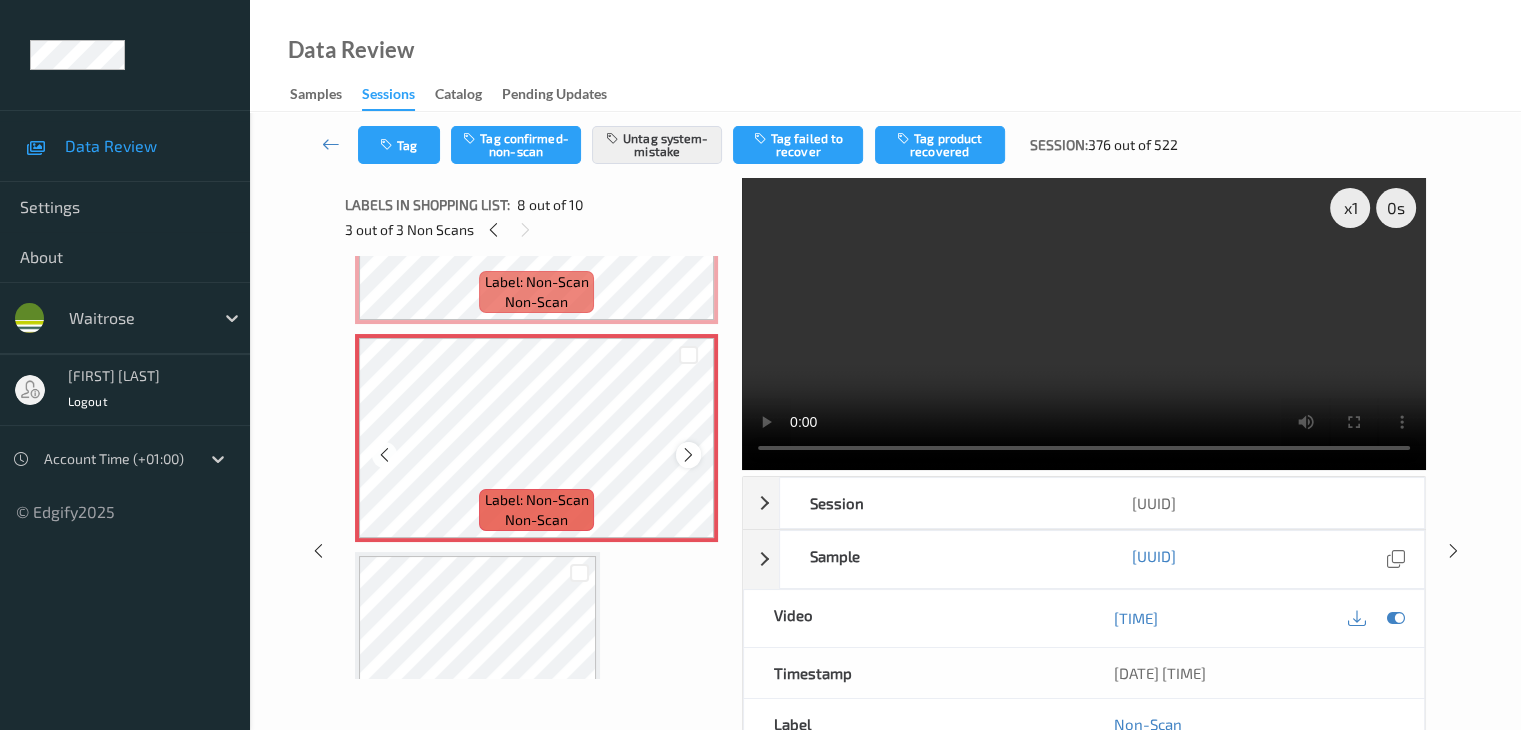 scroll, scrollTop: 1364, scrollLeft: 0, axis: vertical 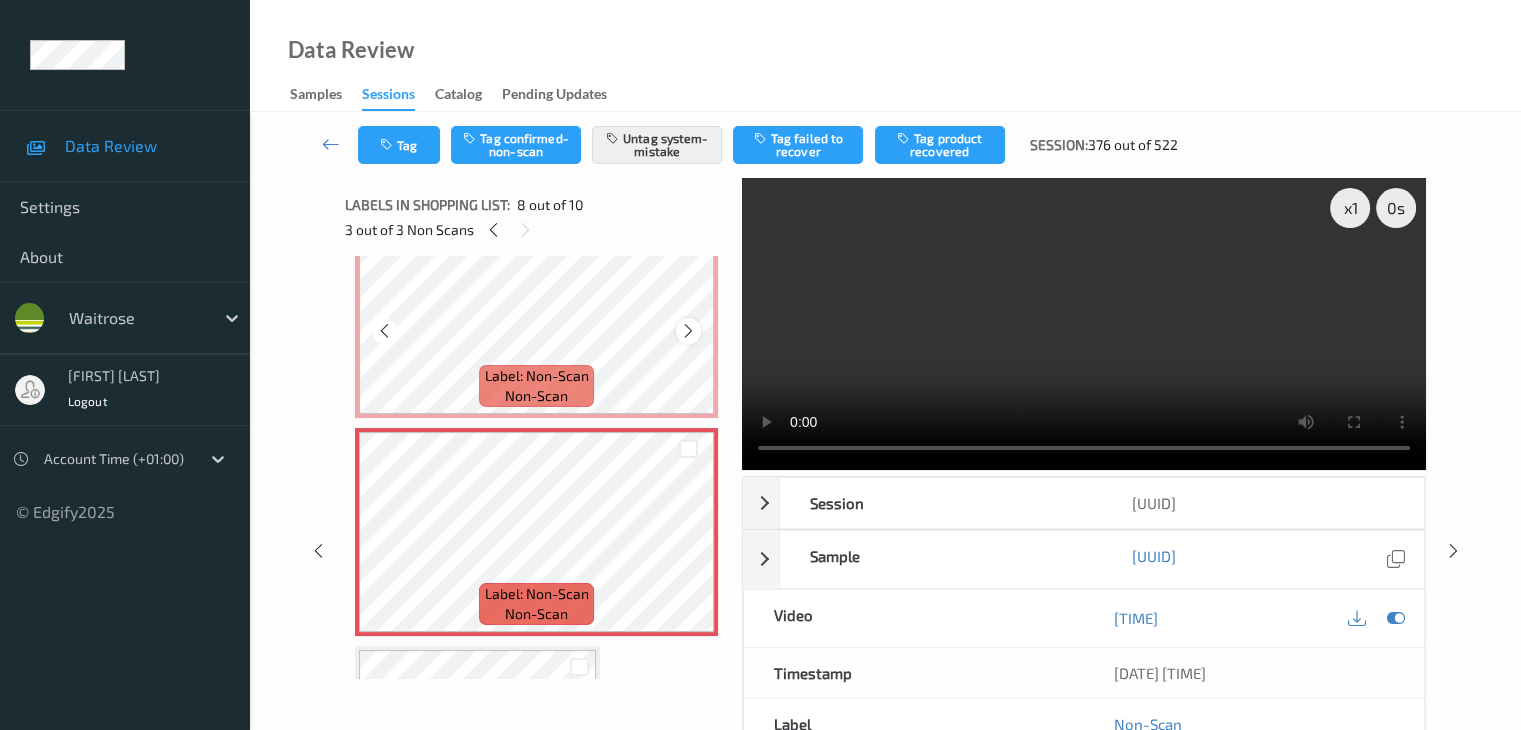 click at bounding box center (688, 331) 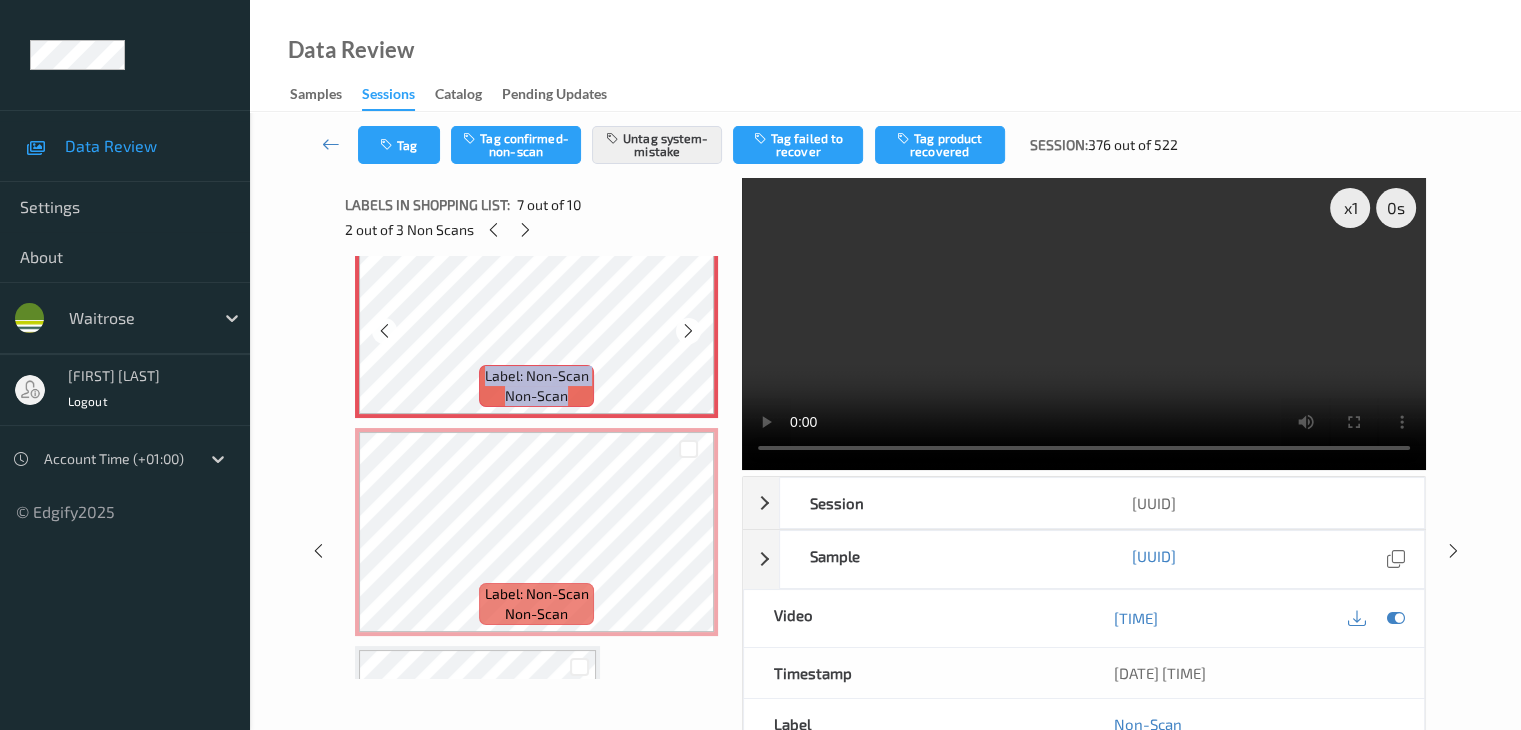 click at bounding box center [688, 331] 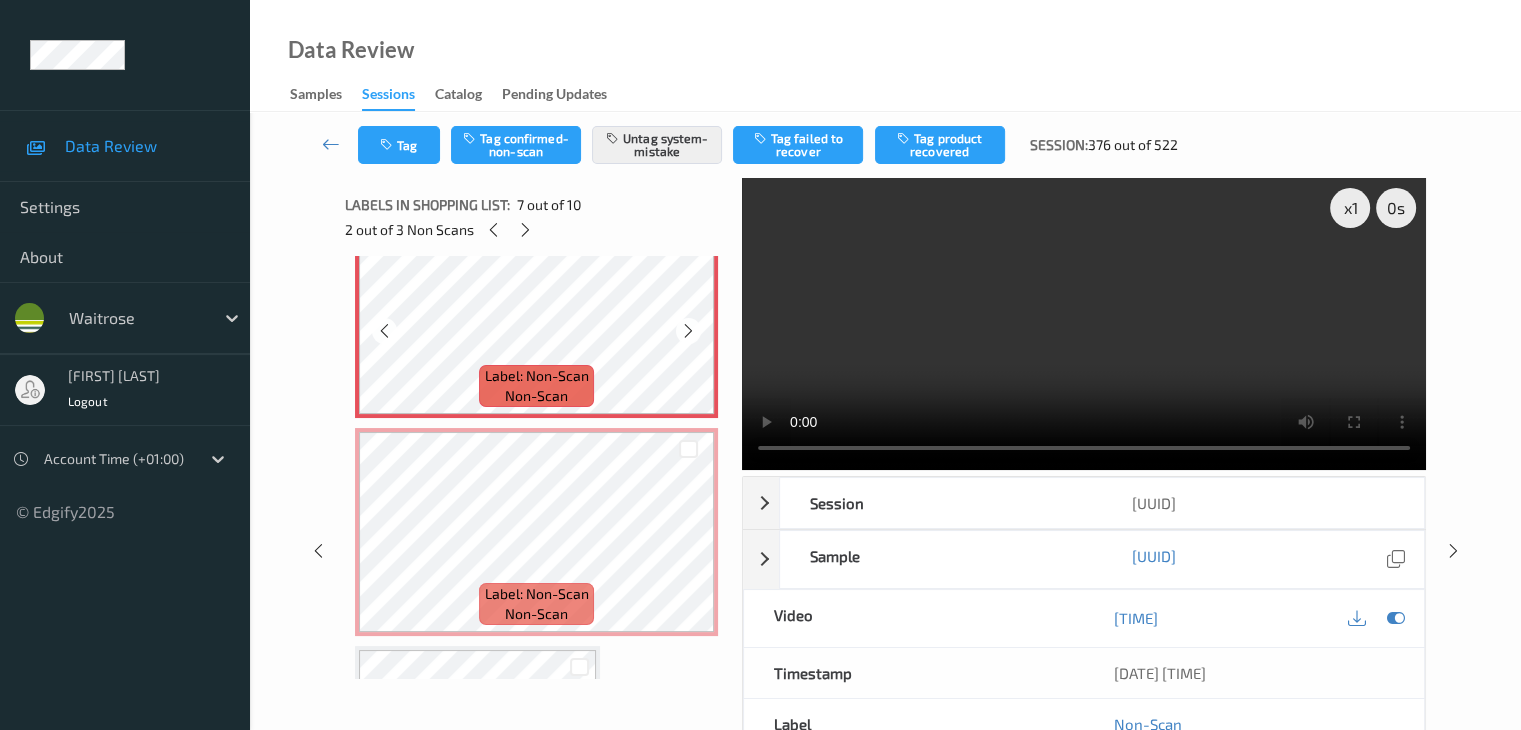 click at bounding box center (688, 331) 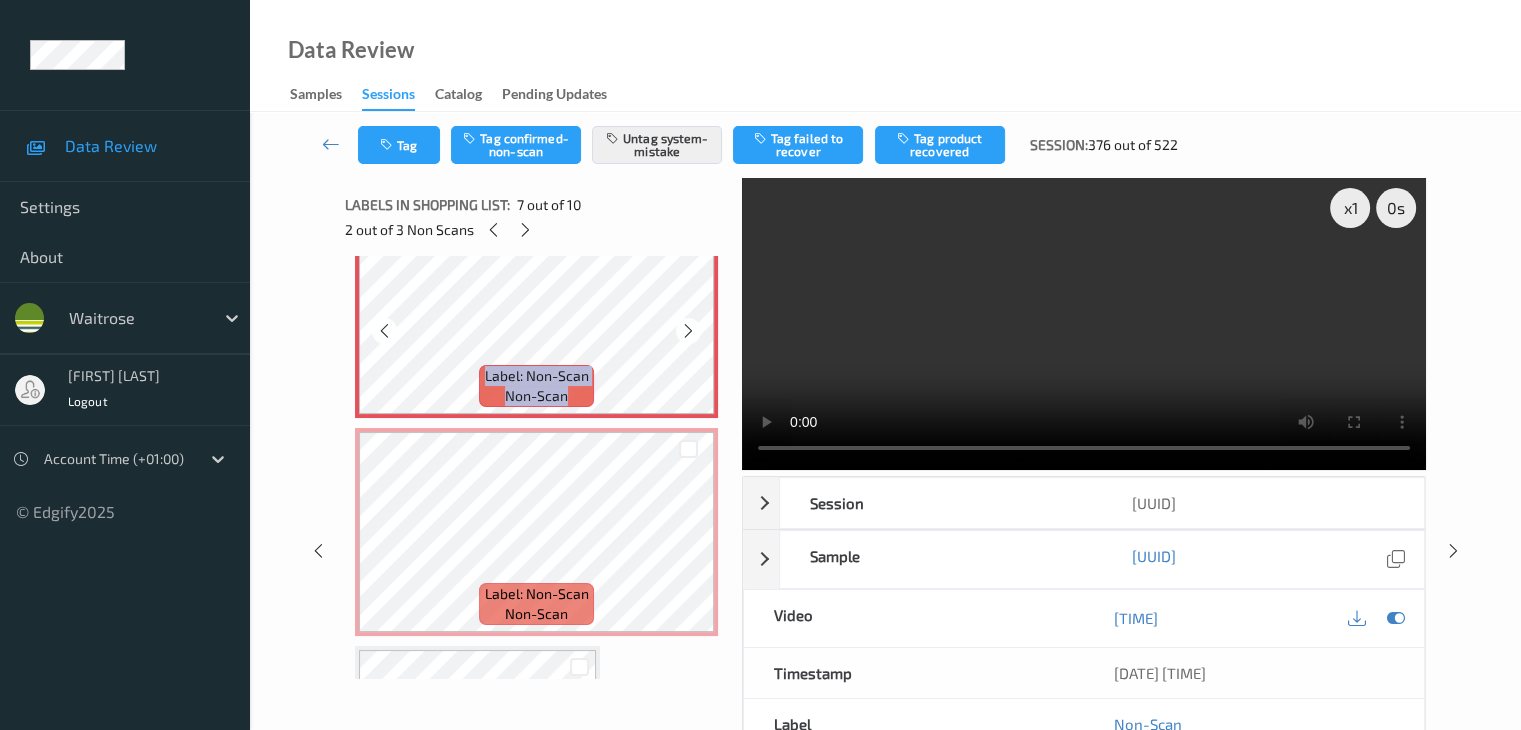 click at bounding box center (688, 331) 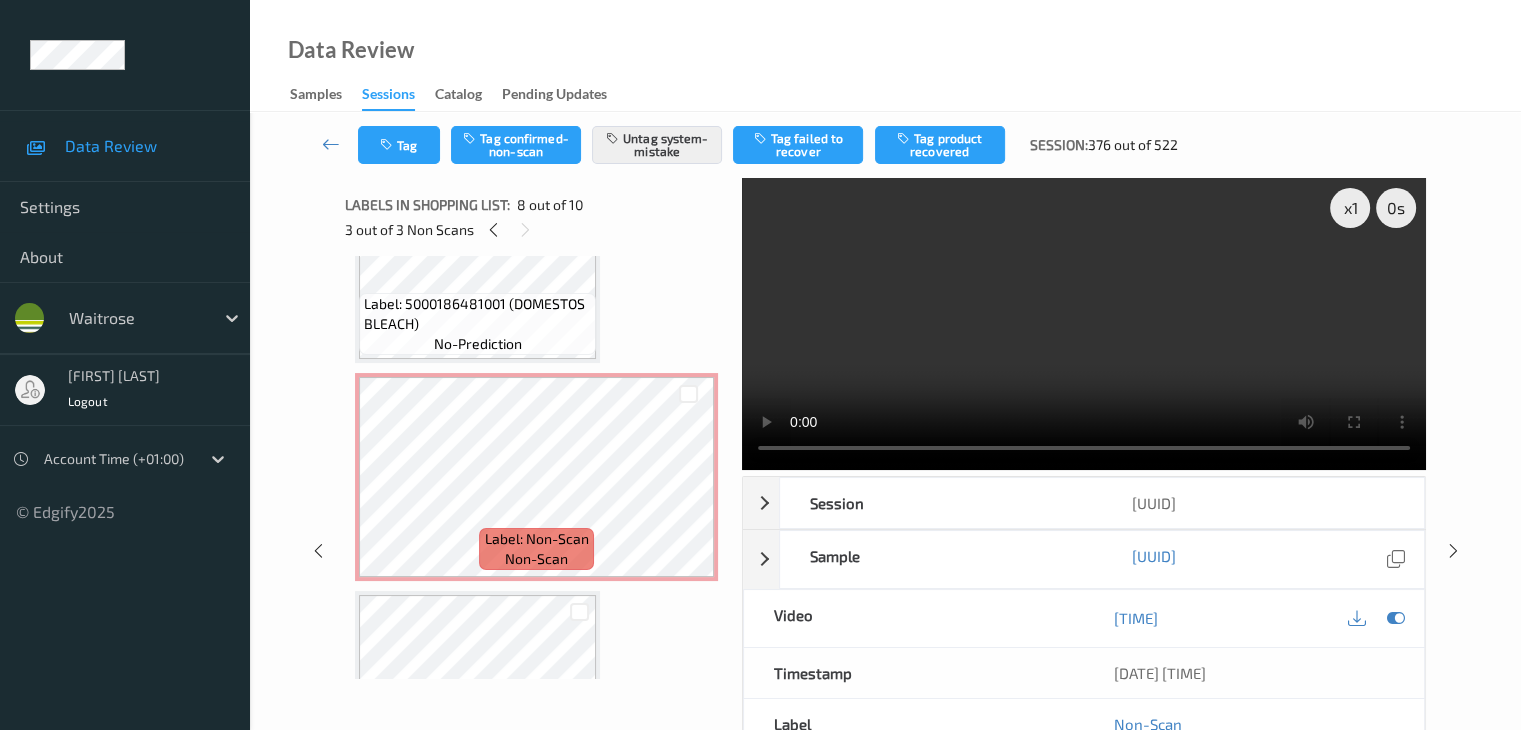 scroll, scrollTop: 764, scrollLeft: 0, axis: vertical 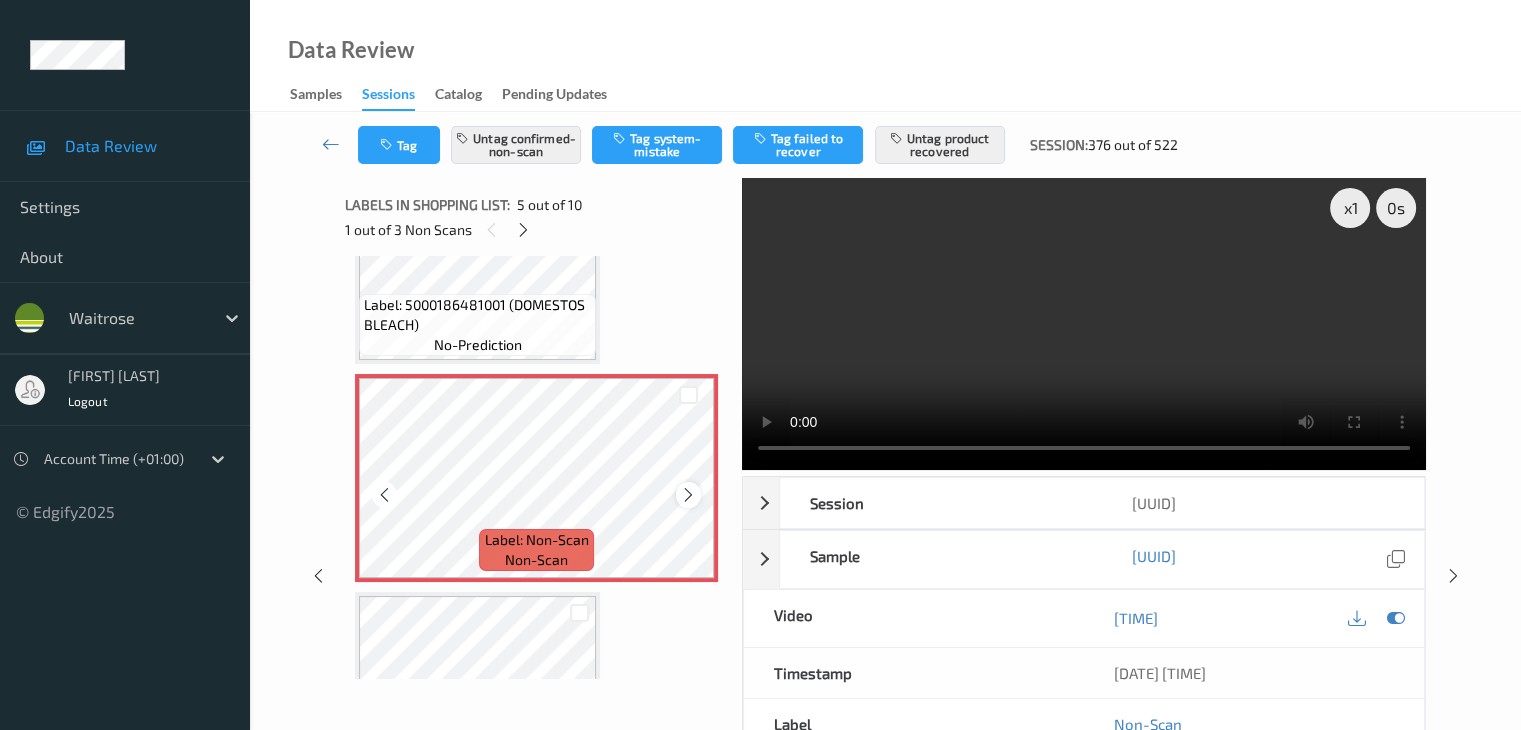click at bounding box center (688, 494) 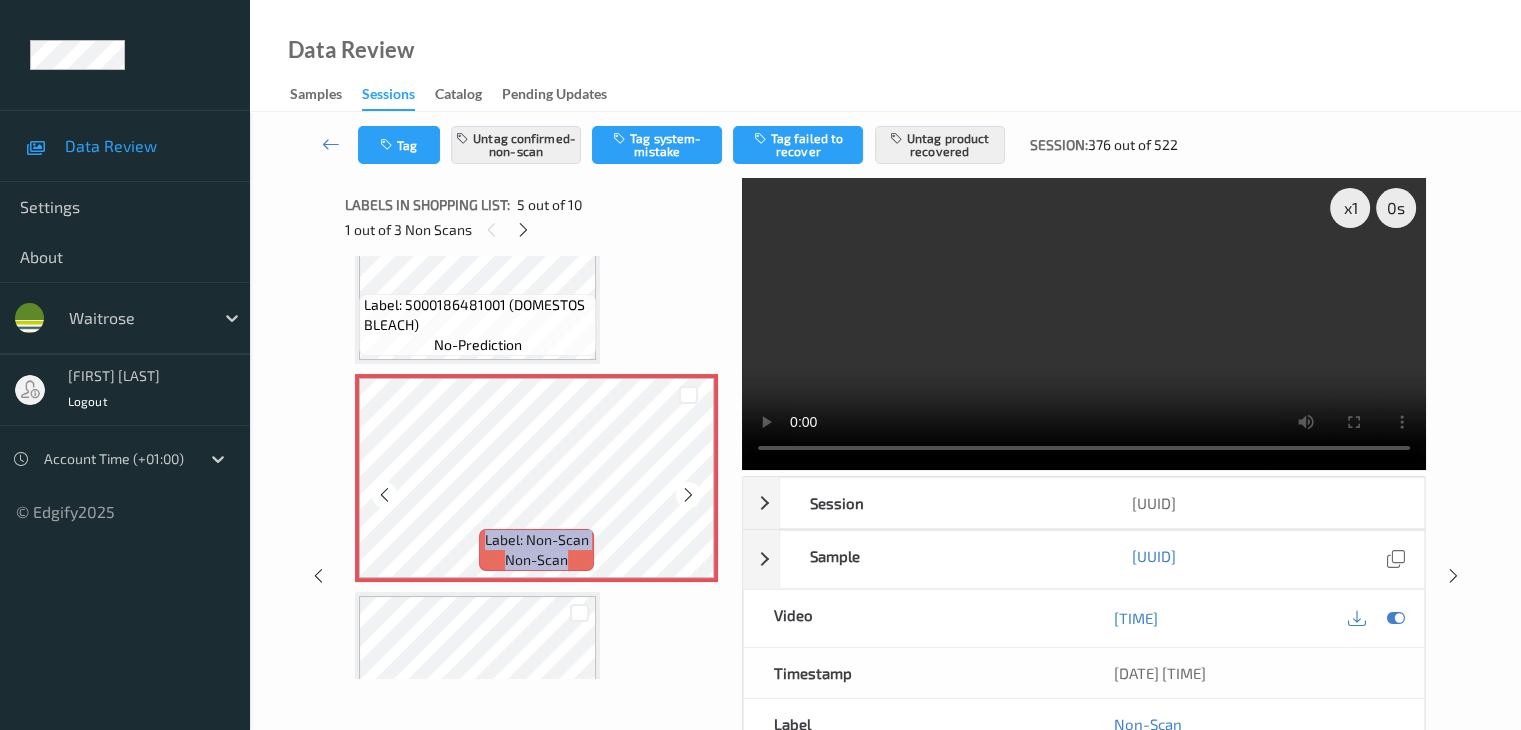 click at bounding box center [688, 494] 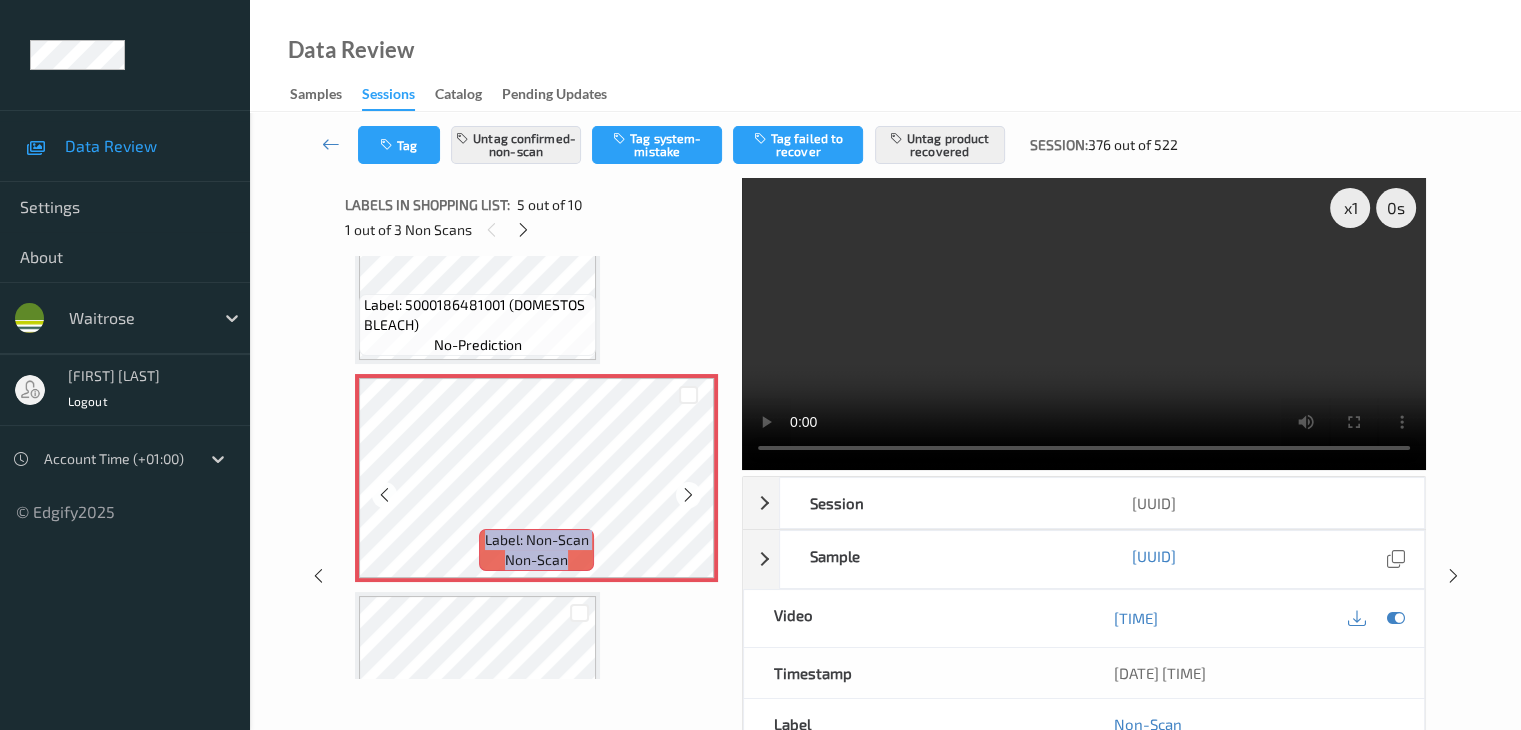 click at bounding box center [688, 494] 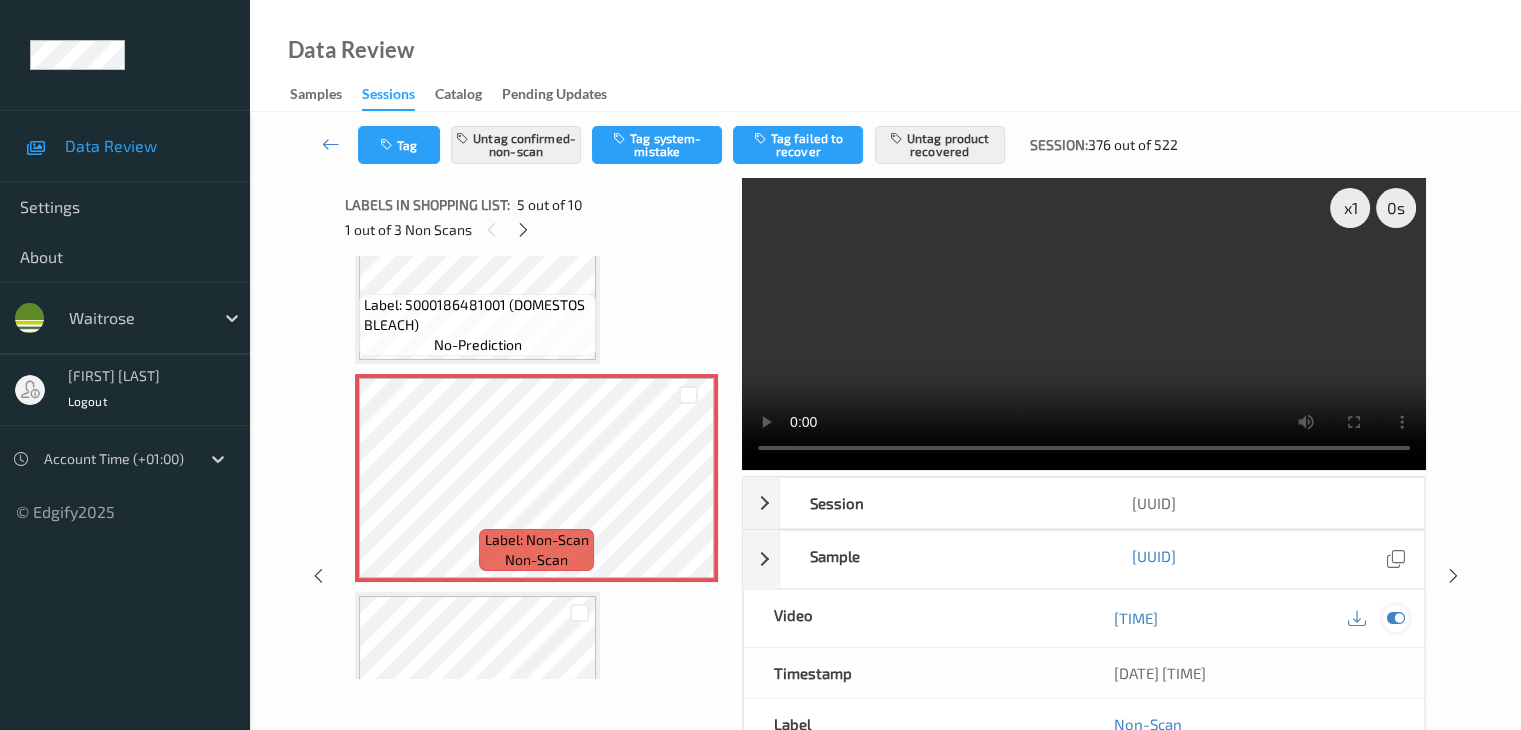 click at bounding box center [1395, 618] 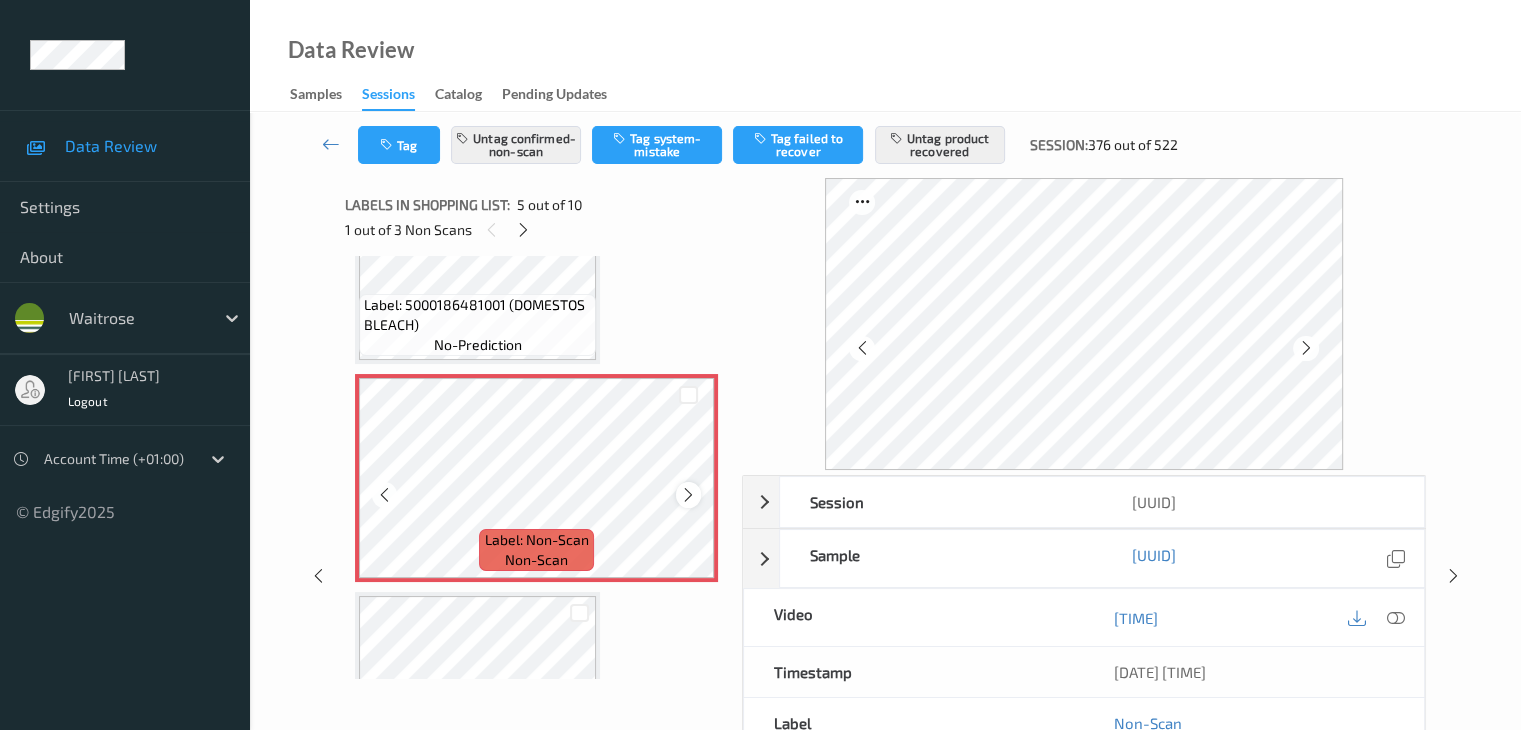 click at bounding box center [688, 495] 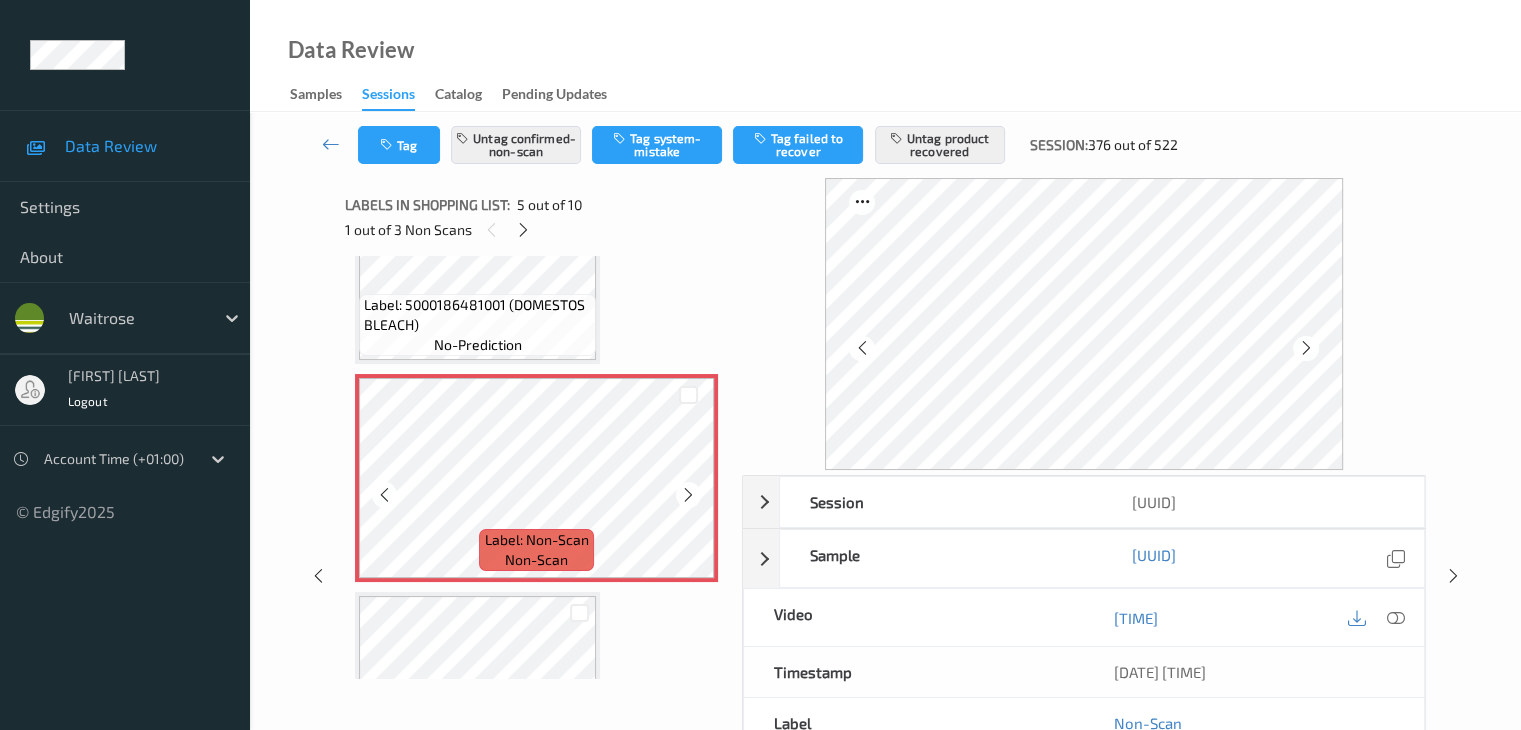 click at bounding box center (688, 495) 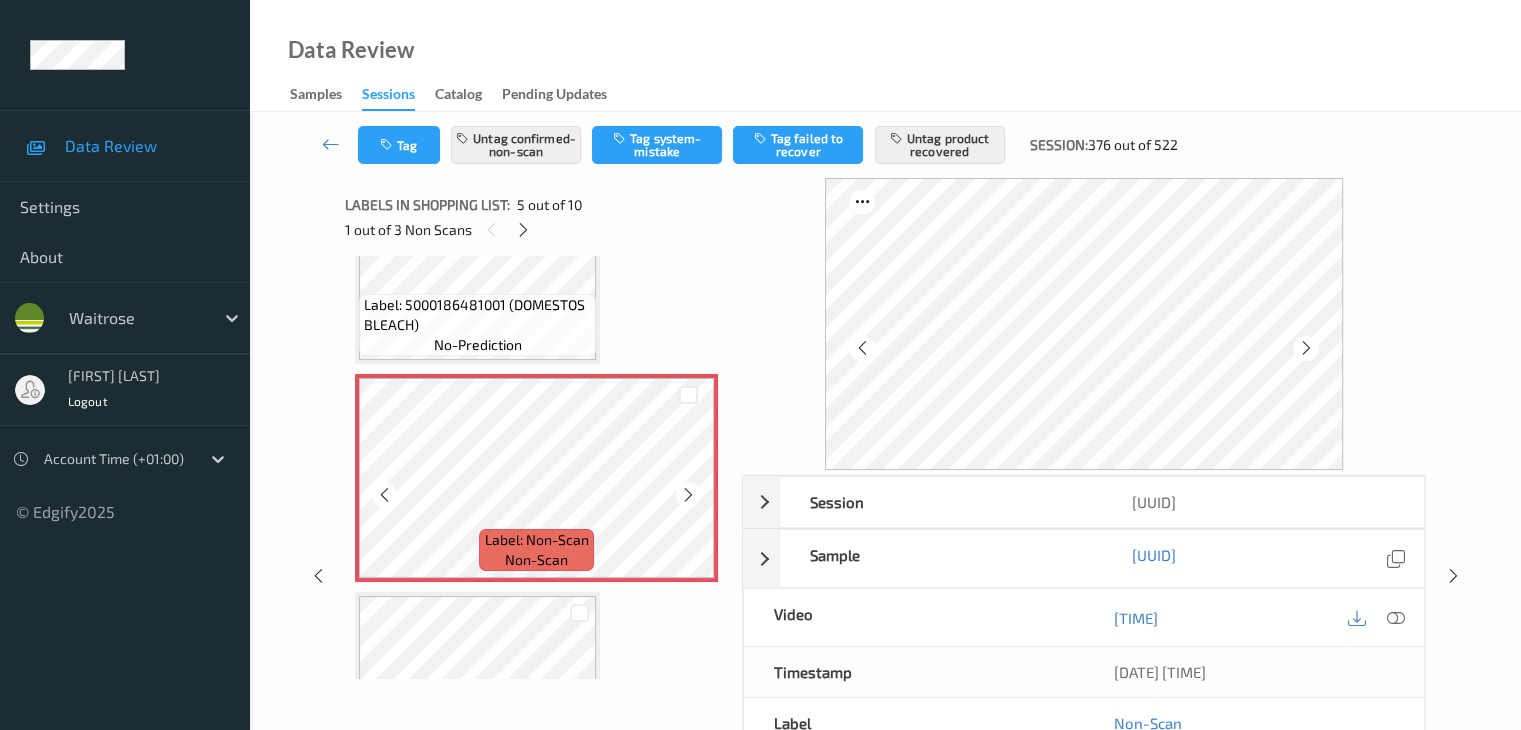 click at bounding box center (688, 495) 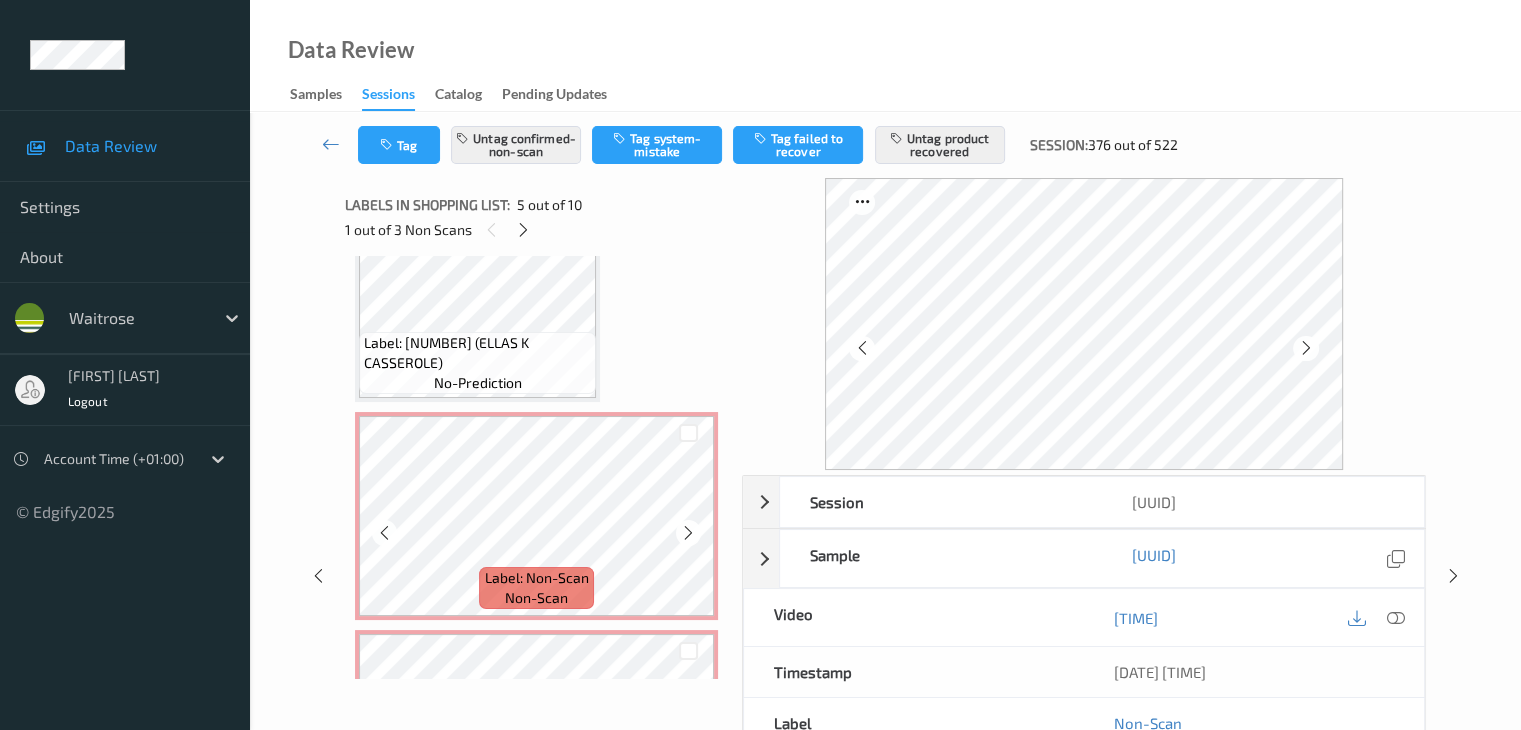 scroll, scrollTop: 1164, scrollLeft: 0, axis: vertical 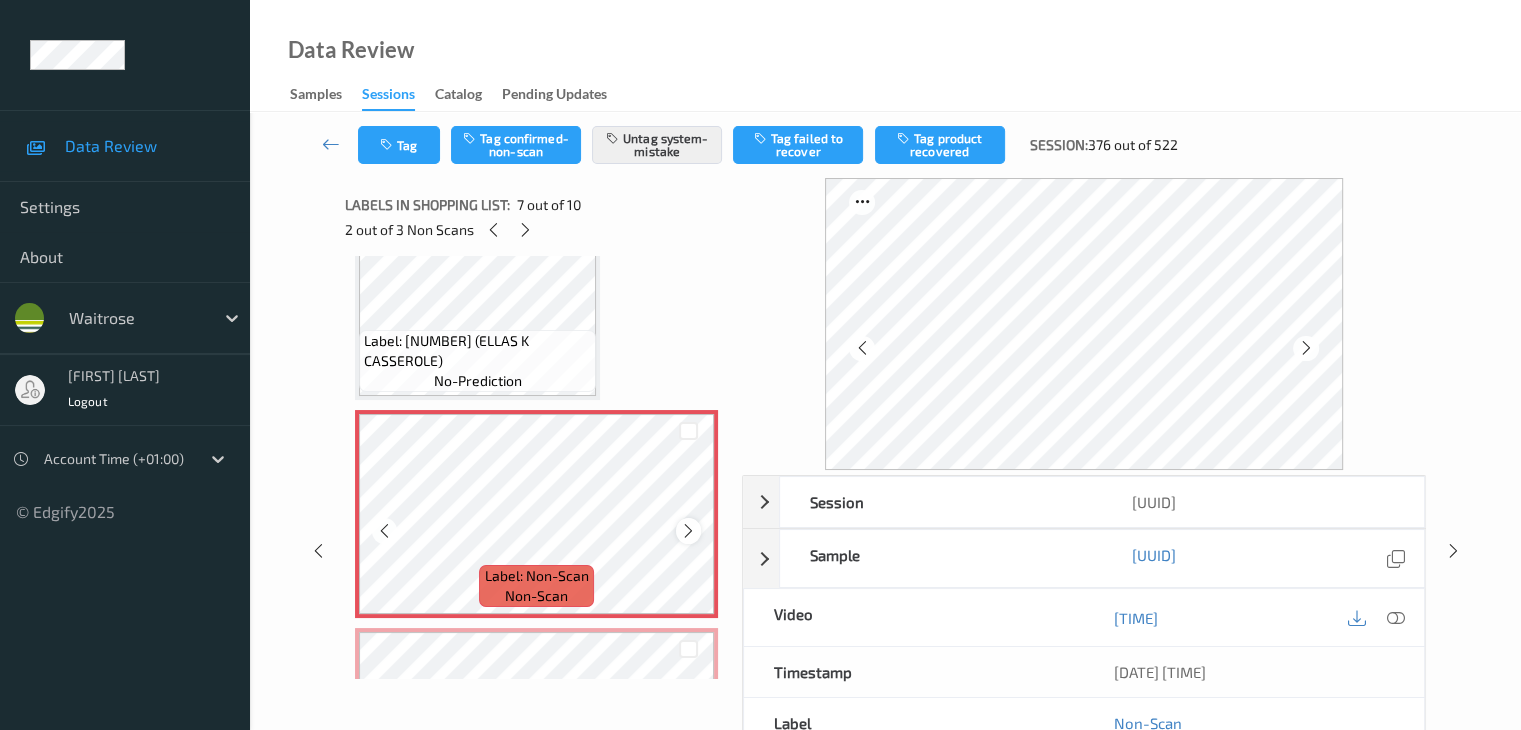 click at bounding box center [688, 530] 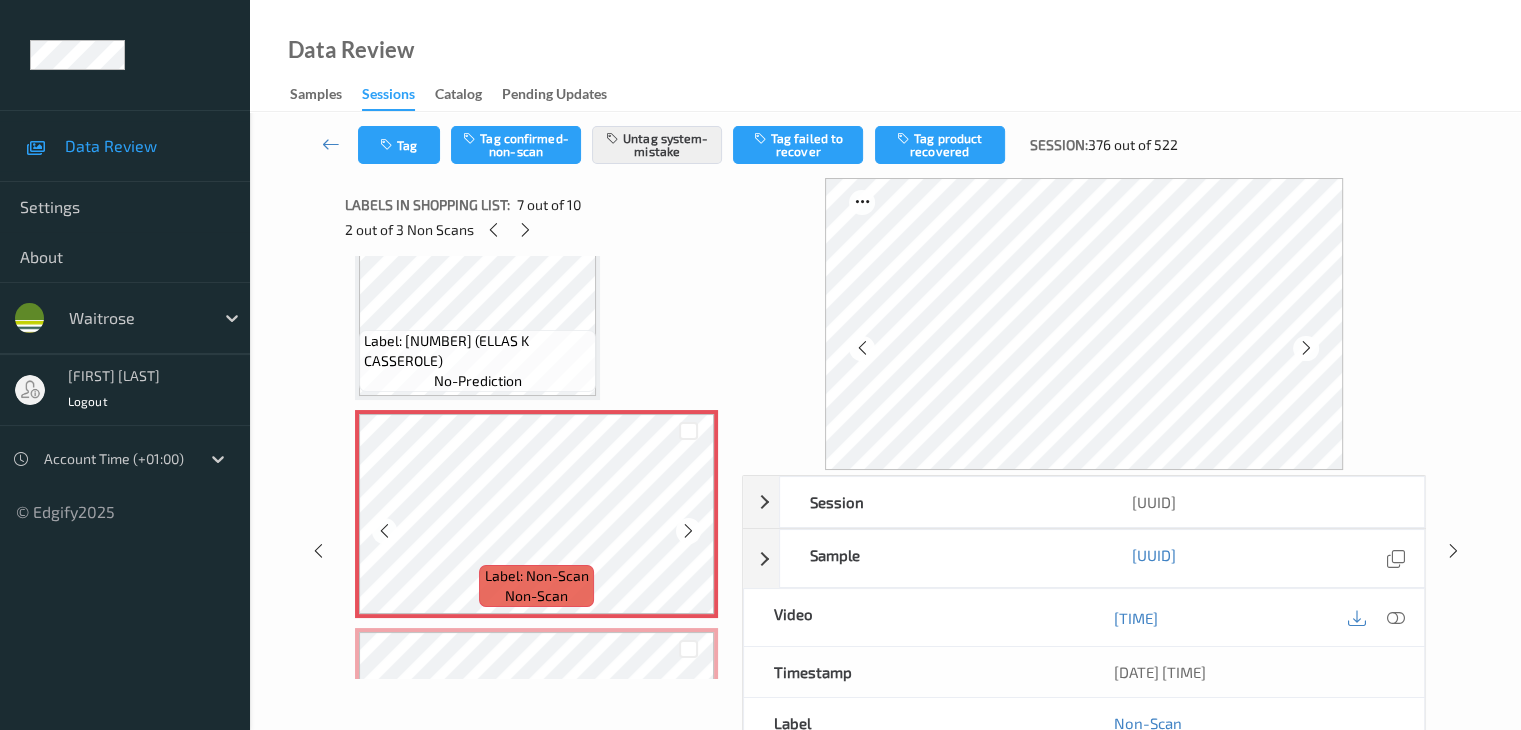 click at bounding box center [688, 530] 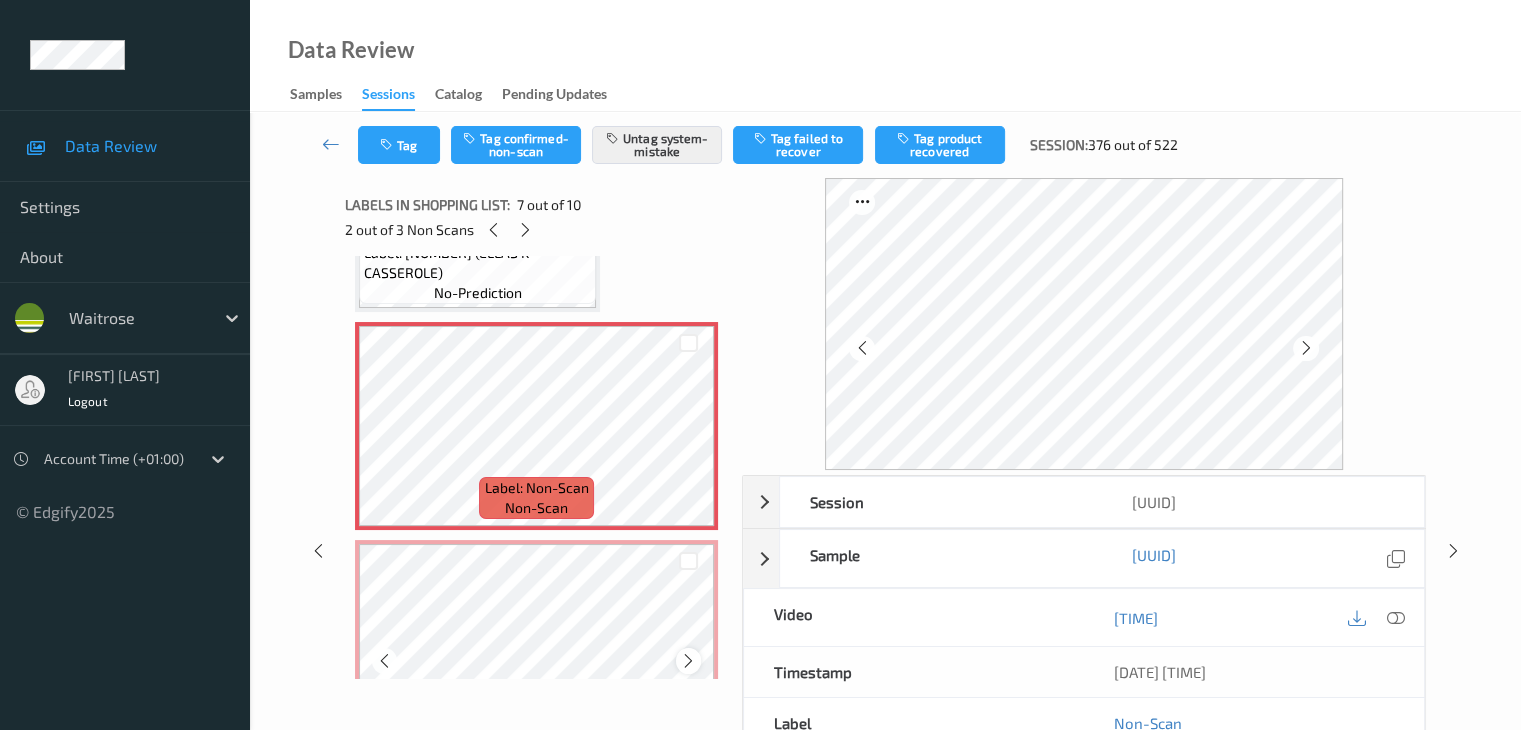 scroll, scrollTop: 1364, scrollLeft: 0, axis: vertical 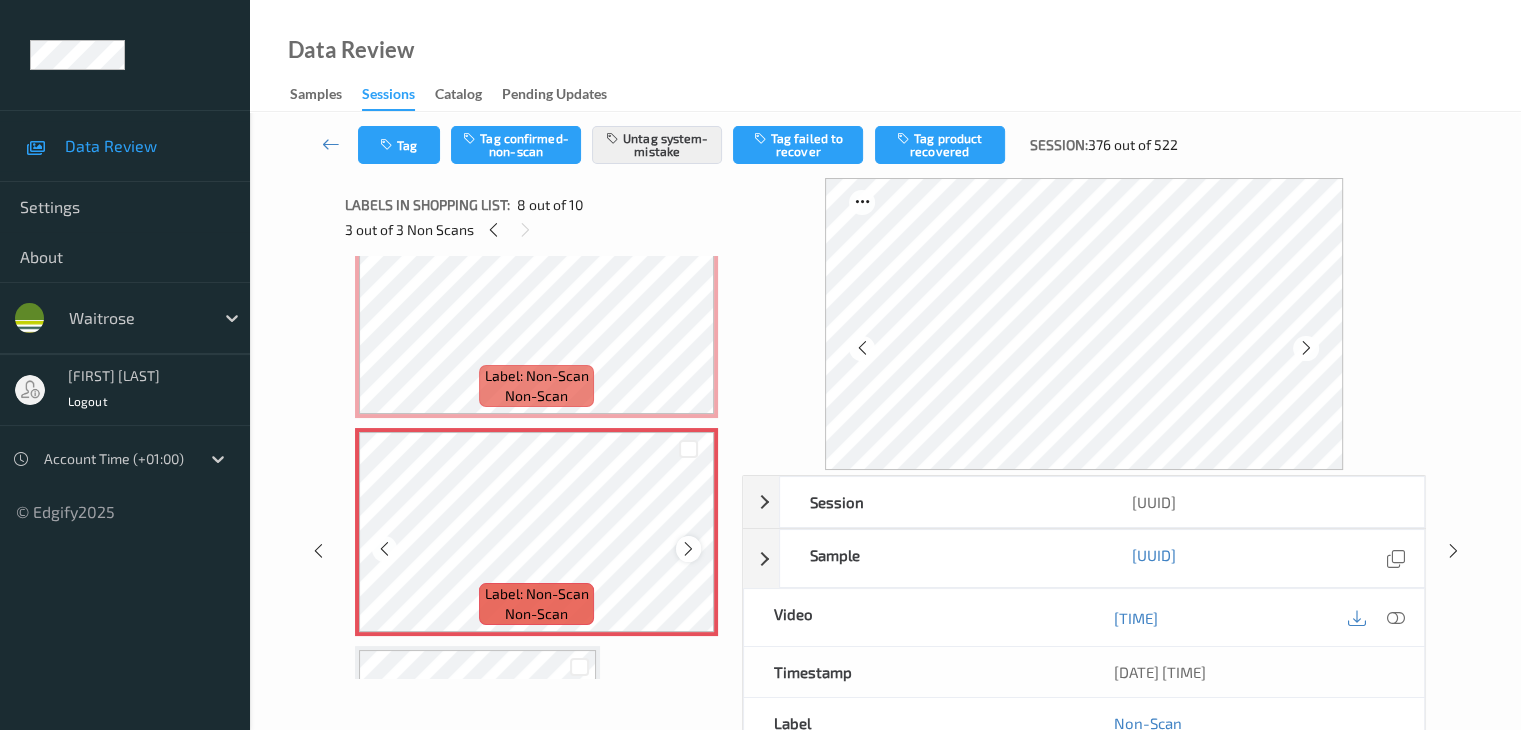 click at bounding box center [688, 549] 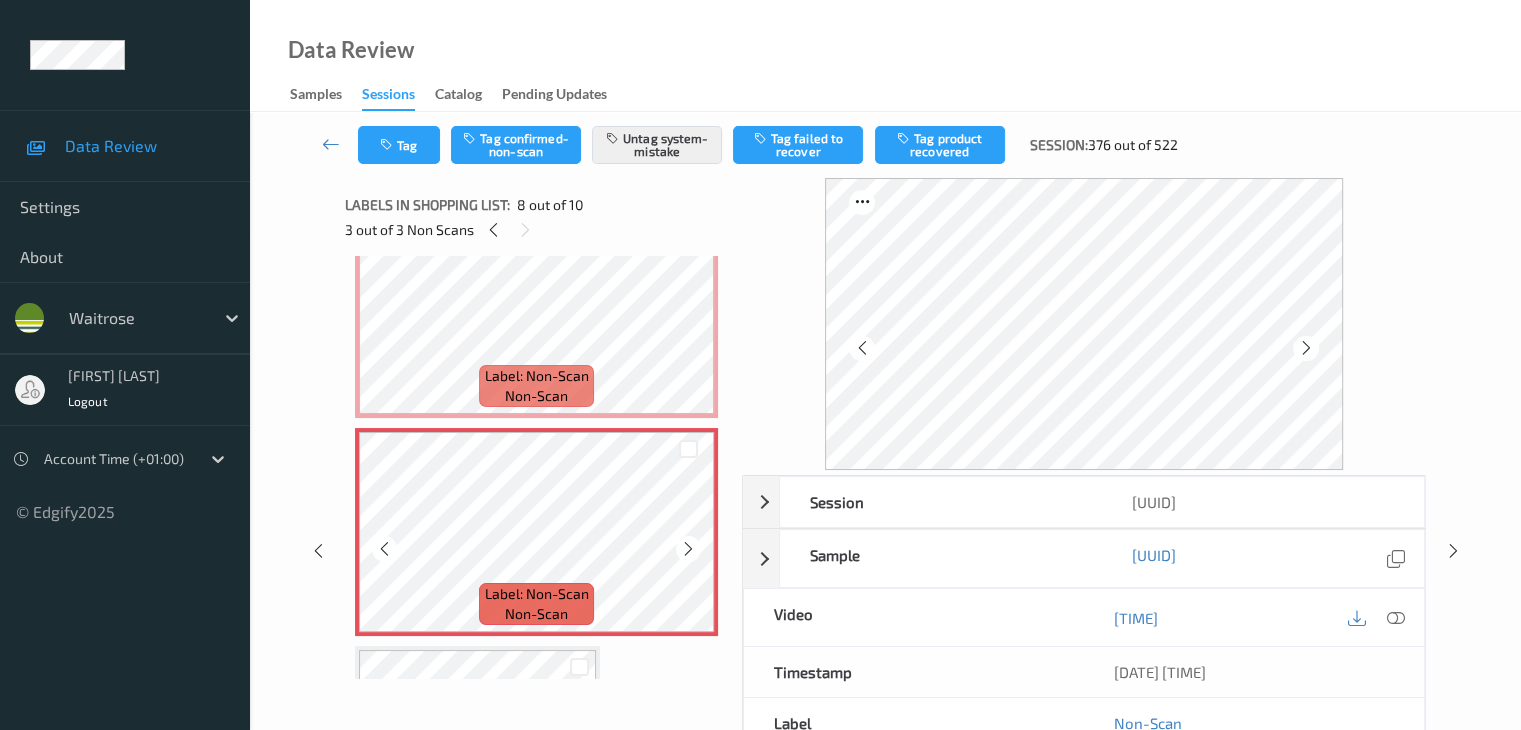 click at bounding box center (688, 549) 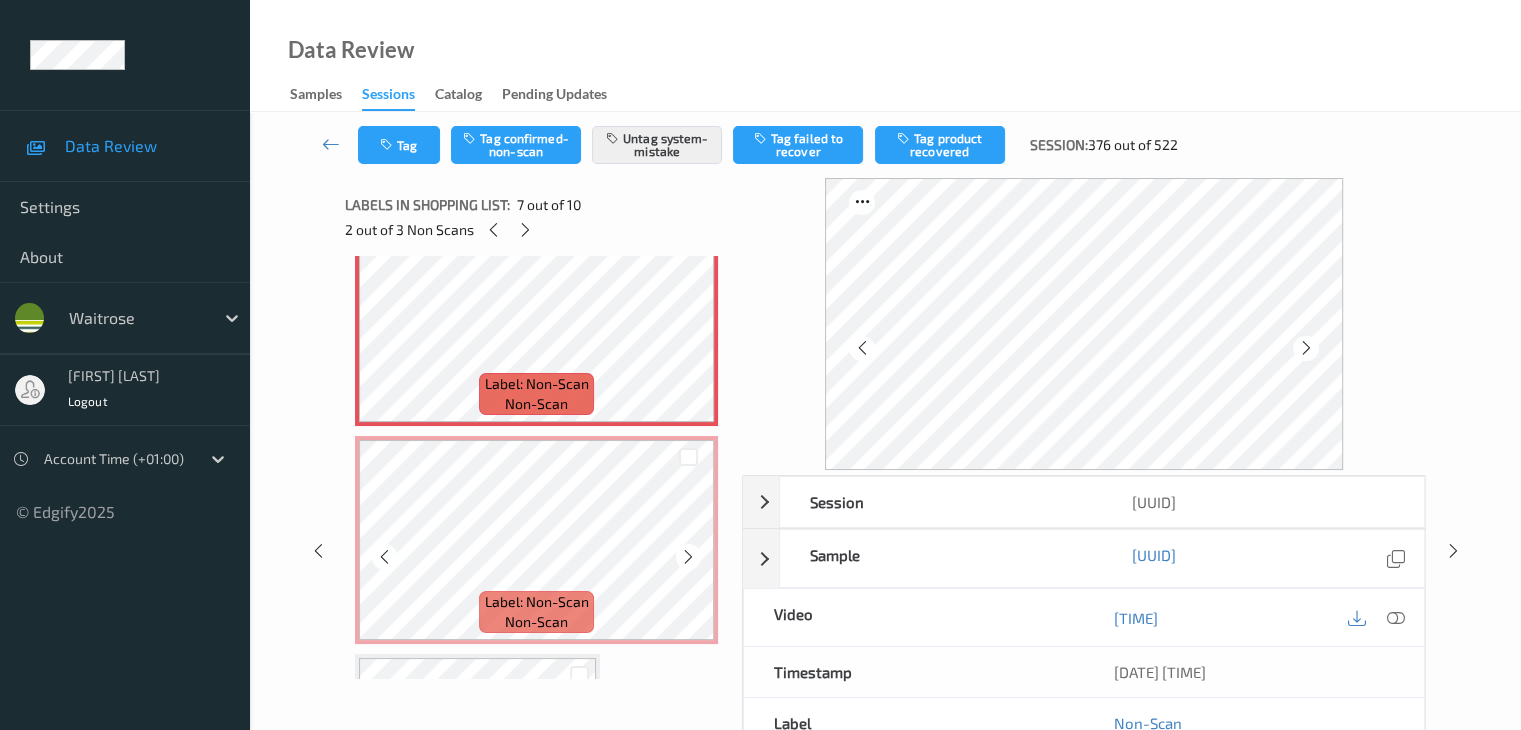 scroll, scrollTop: 1364, scrollLeft: 0, axis: vertical 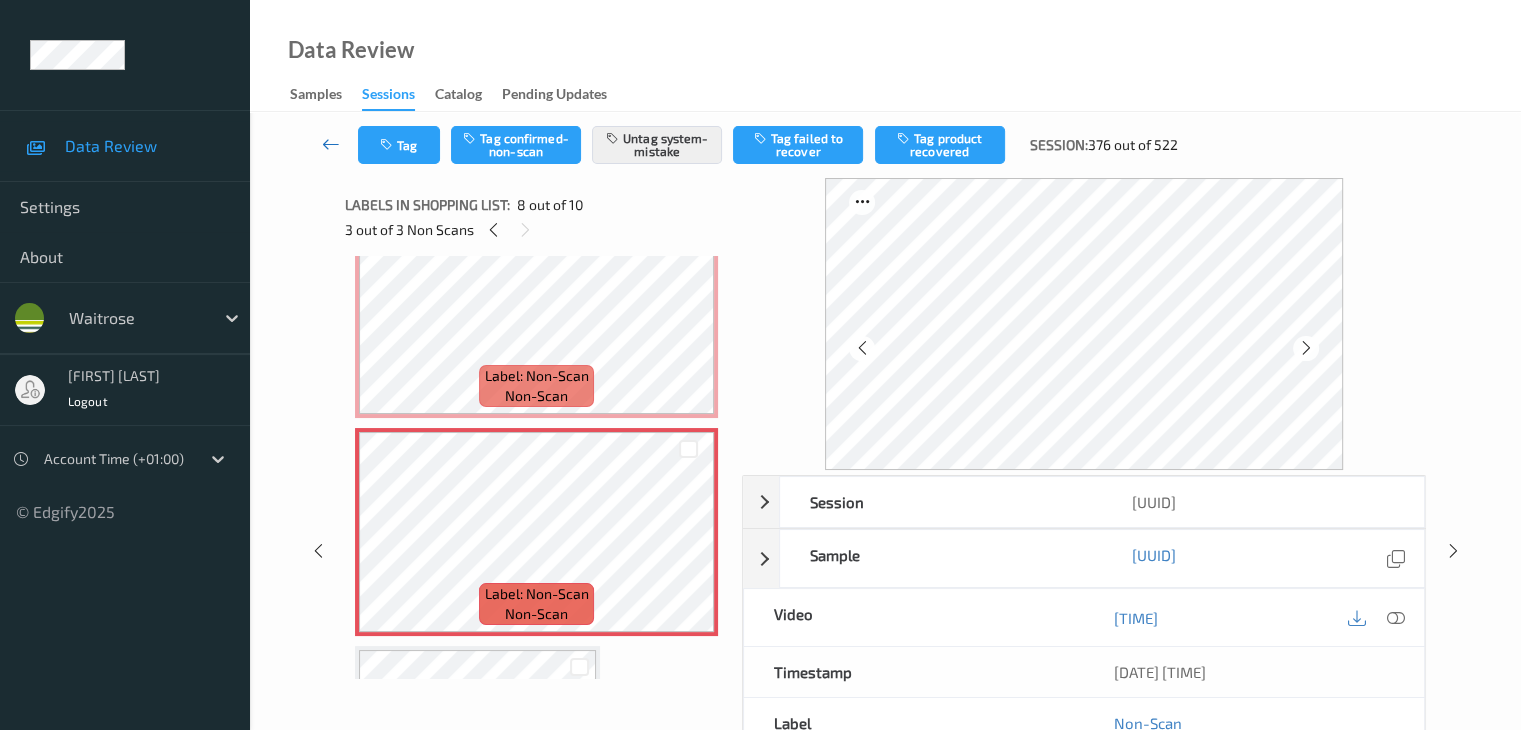 click at bounding box center [331, 144] 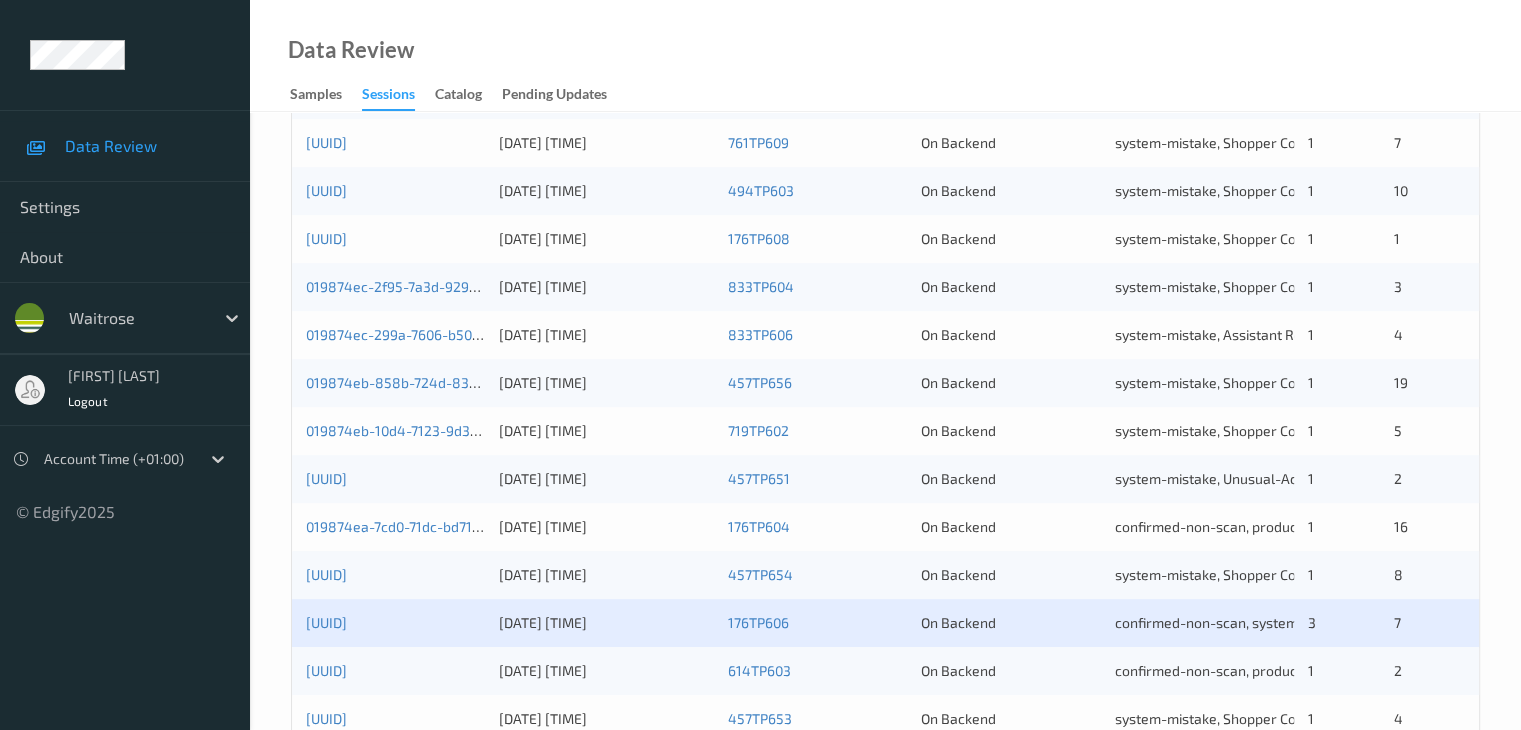 scroll, scrollTop: 900, scrollLeft: 0, axis: vertical 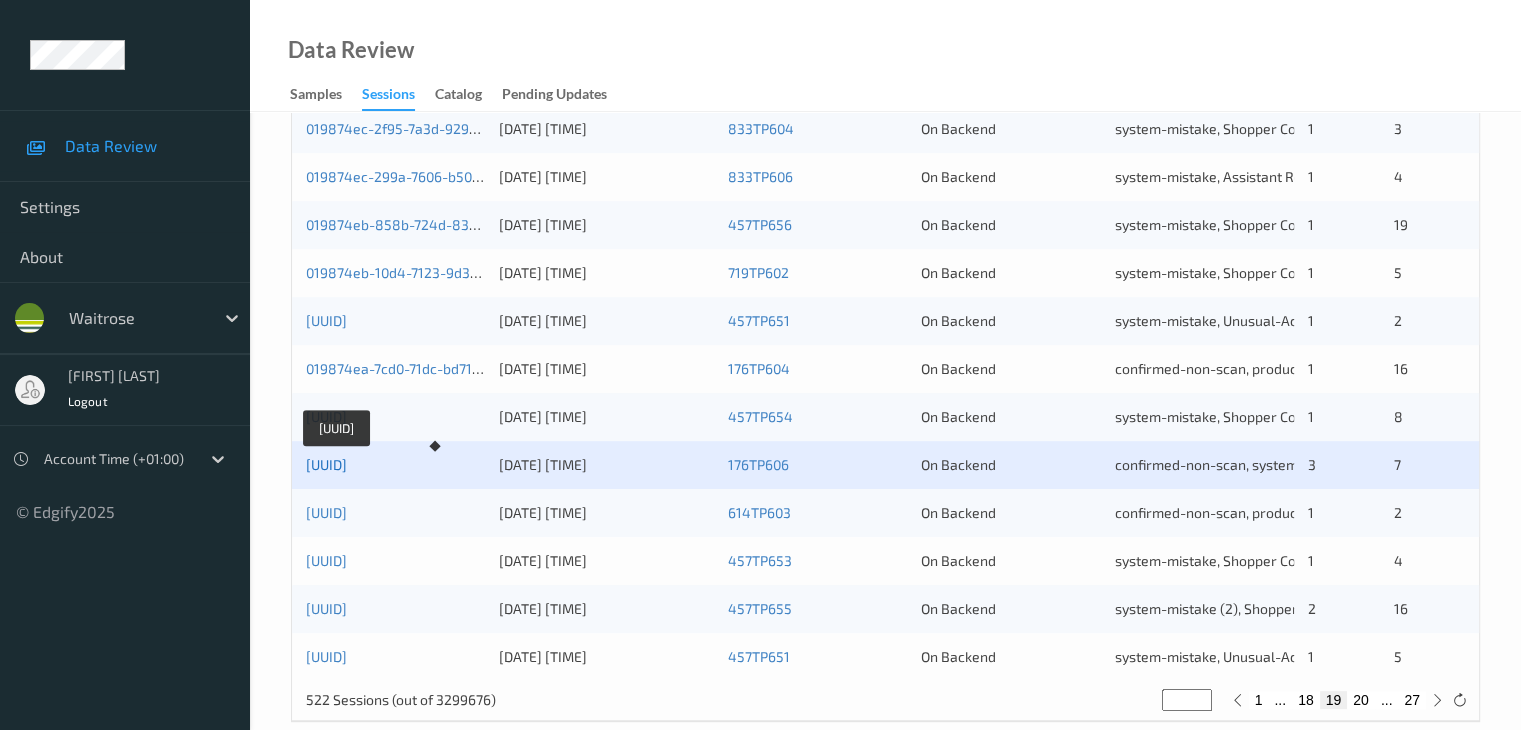 click on "019874ea-52cb-7b5c-81bc-16bf1258c675" at bounding box center (326, 464) 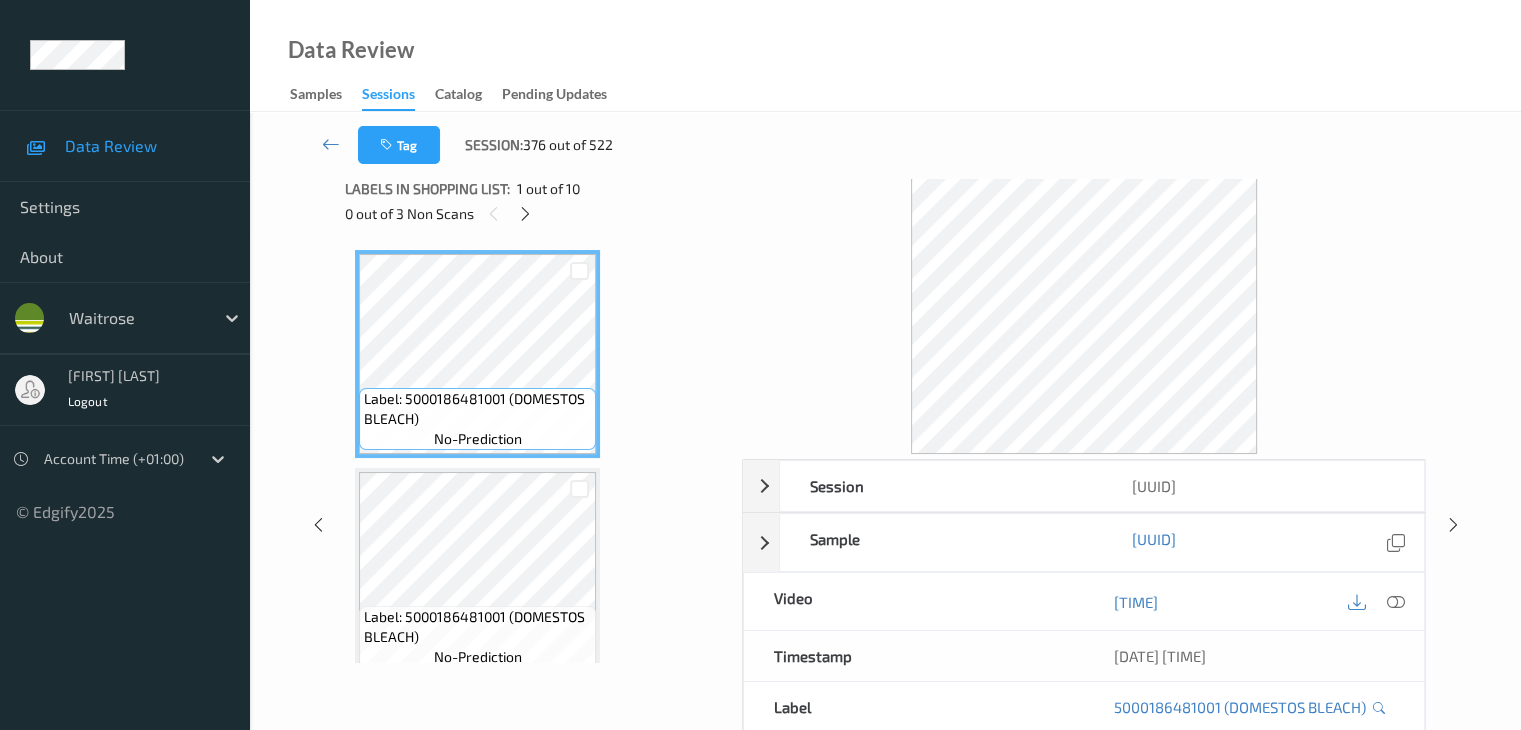 scroll, scrollTop: 0, scrollLeft: 0, axis: both 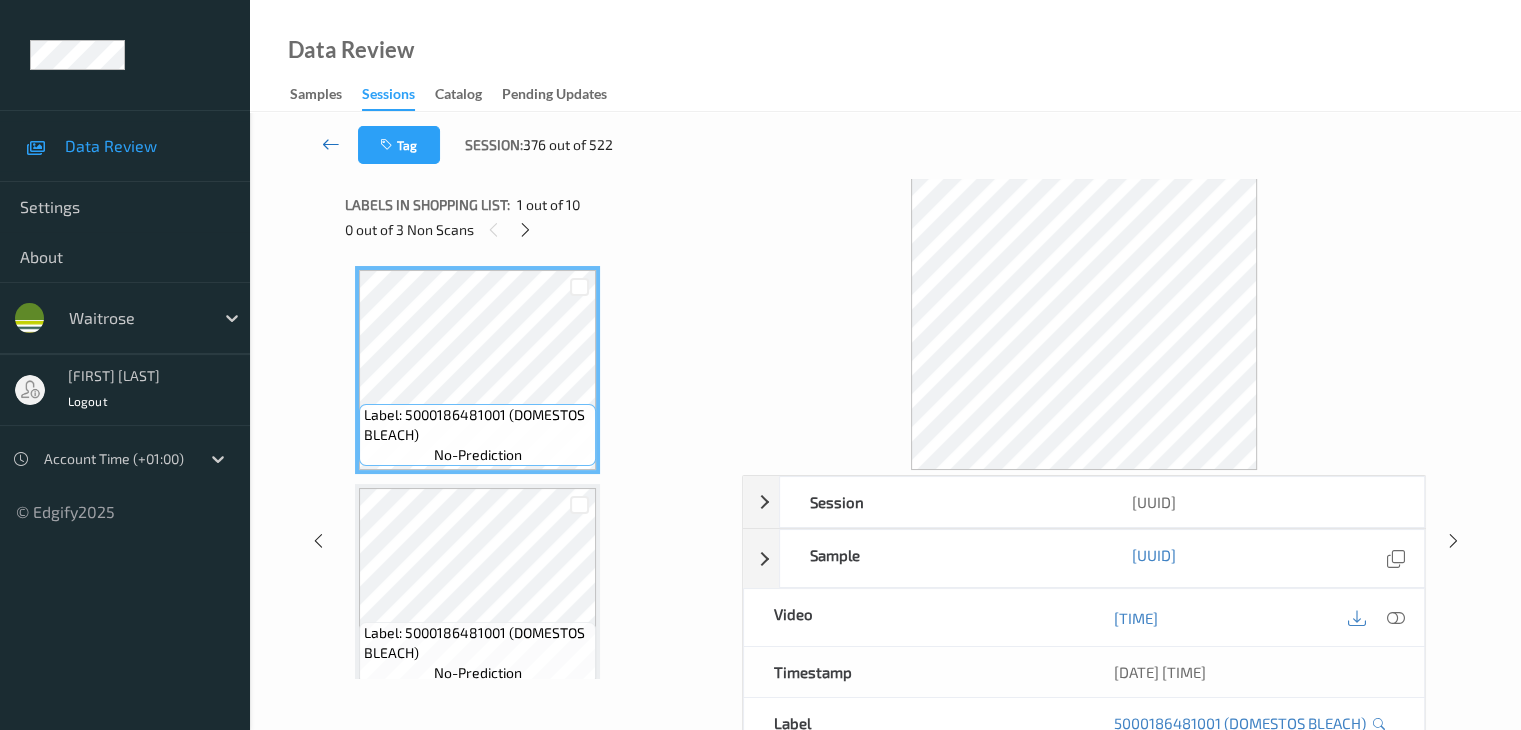 click at bounding box center (331, 144) 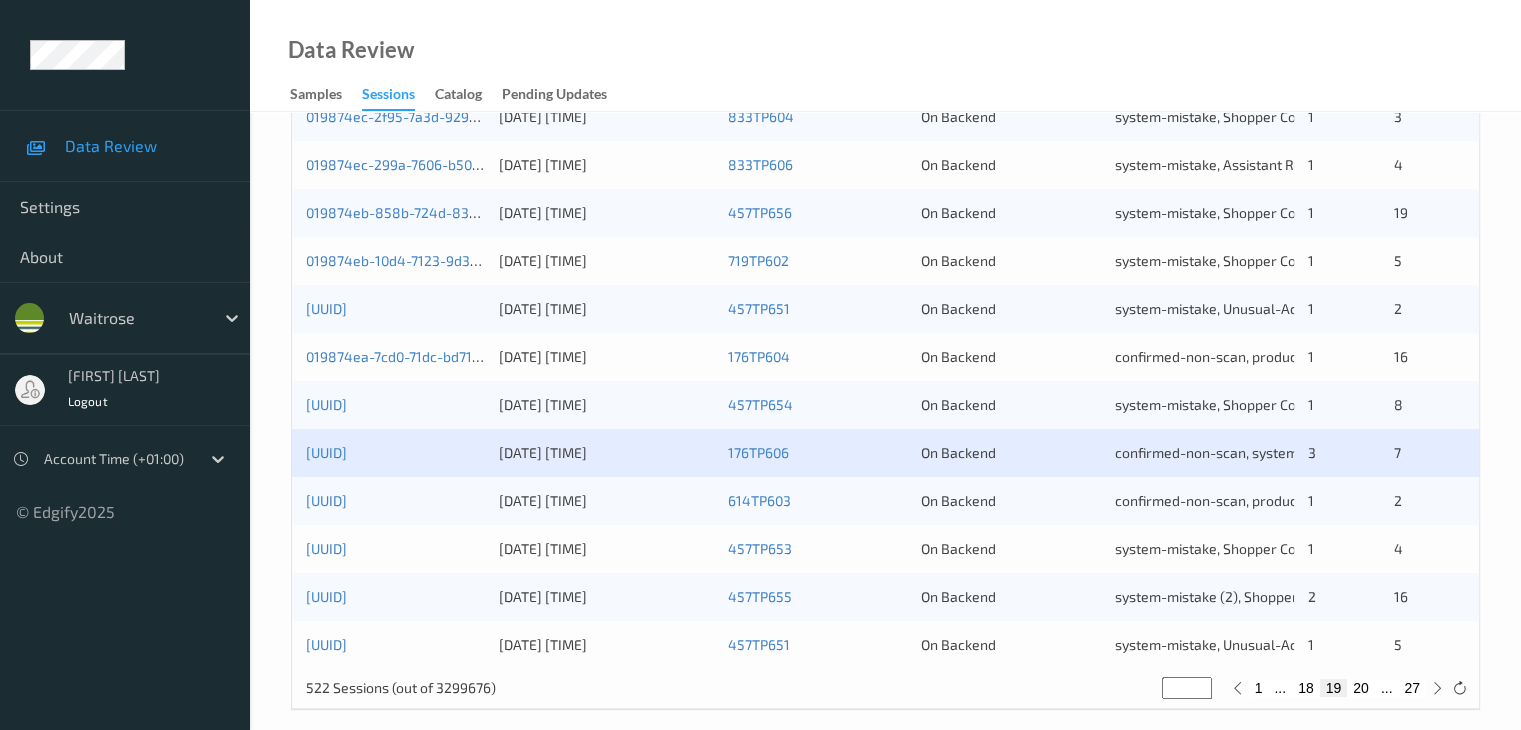 scroll, scrollTop: 932, scrollLeft: 0, axis: vertical 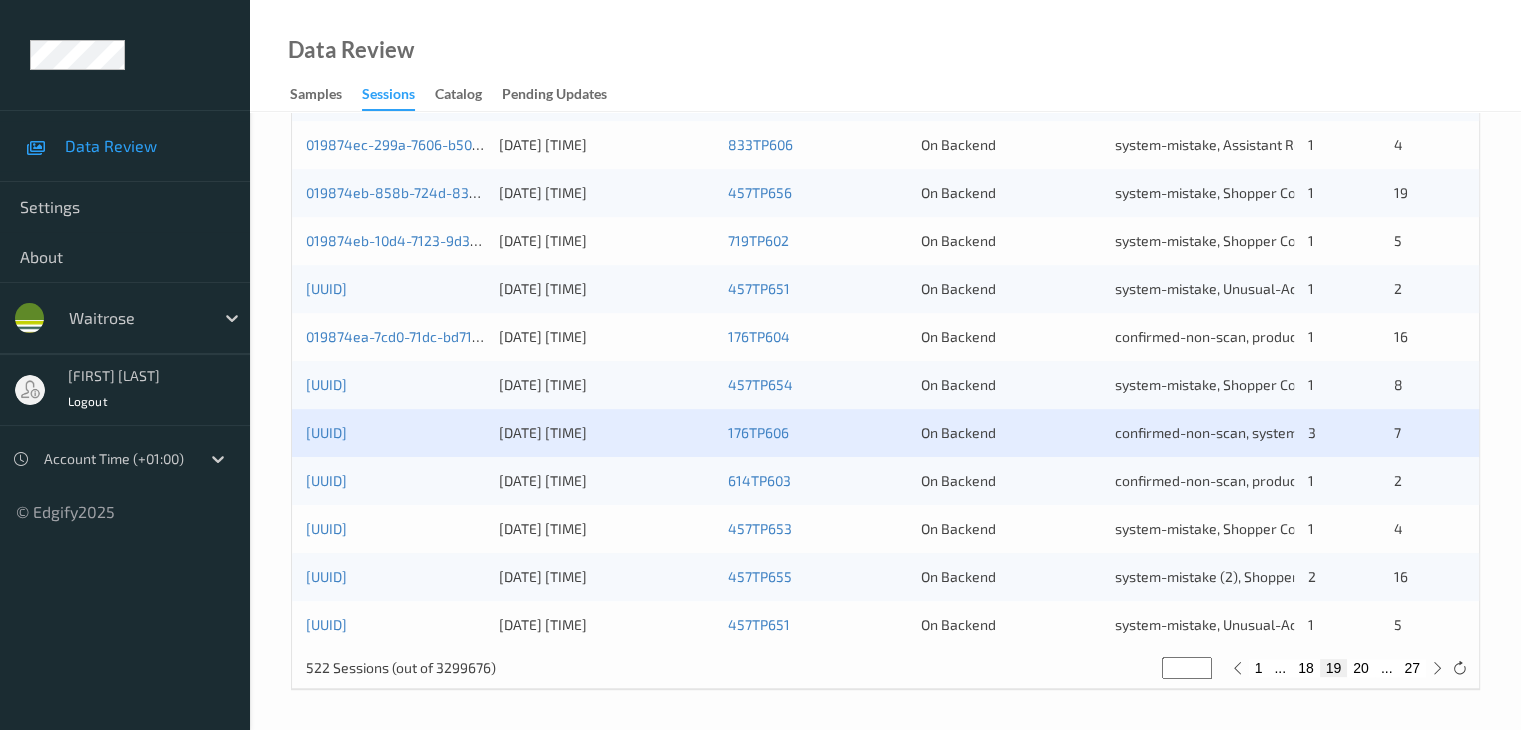 click on "27" at bounding box center [1412, 668] 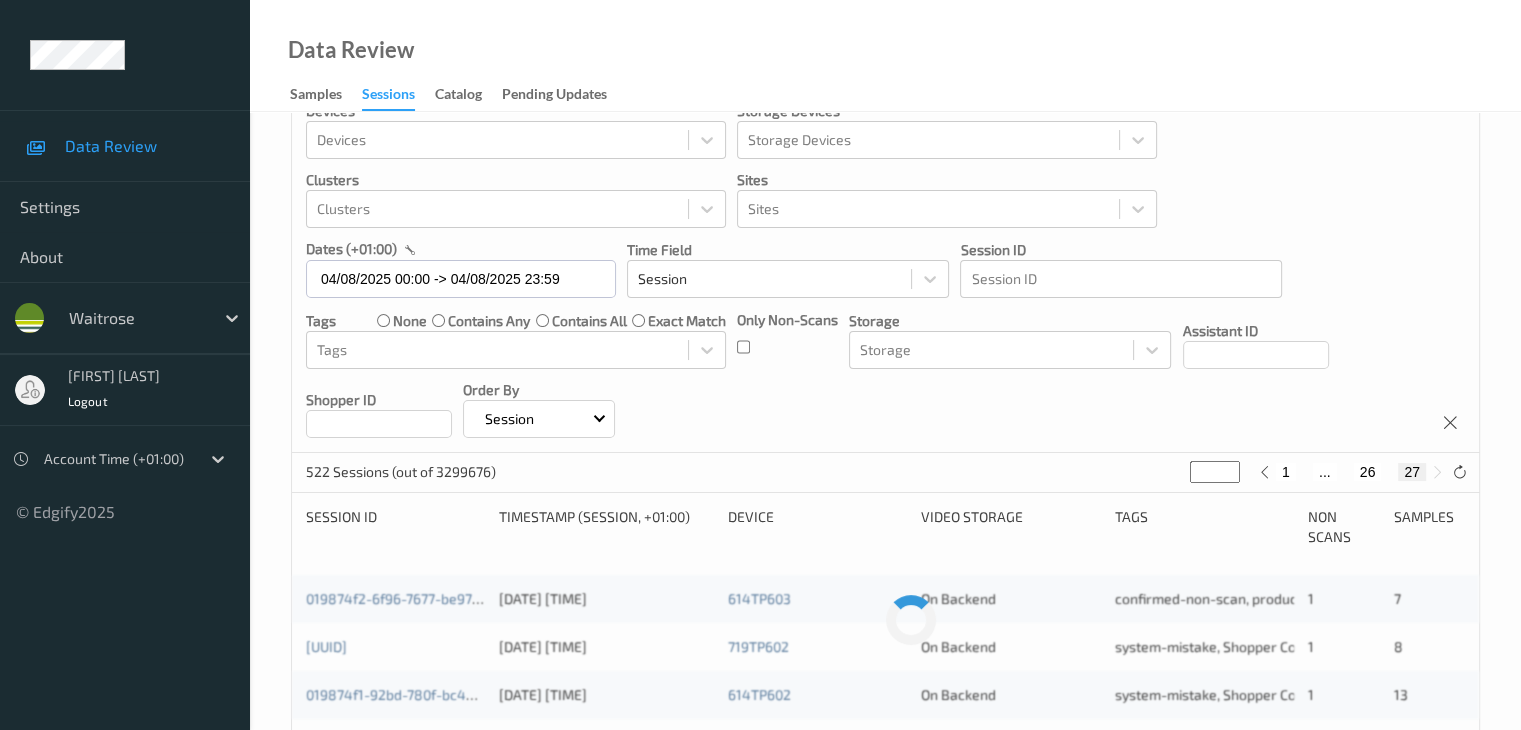 scroll, scrollTop: 68, scrollLeft: 0, axis: vertical 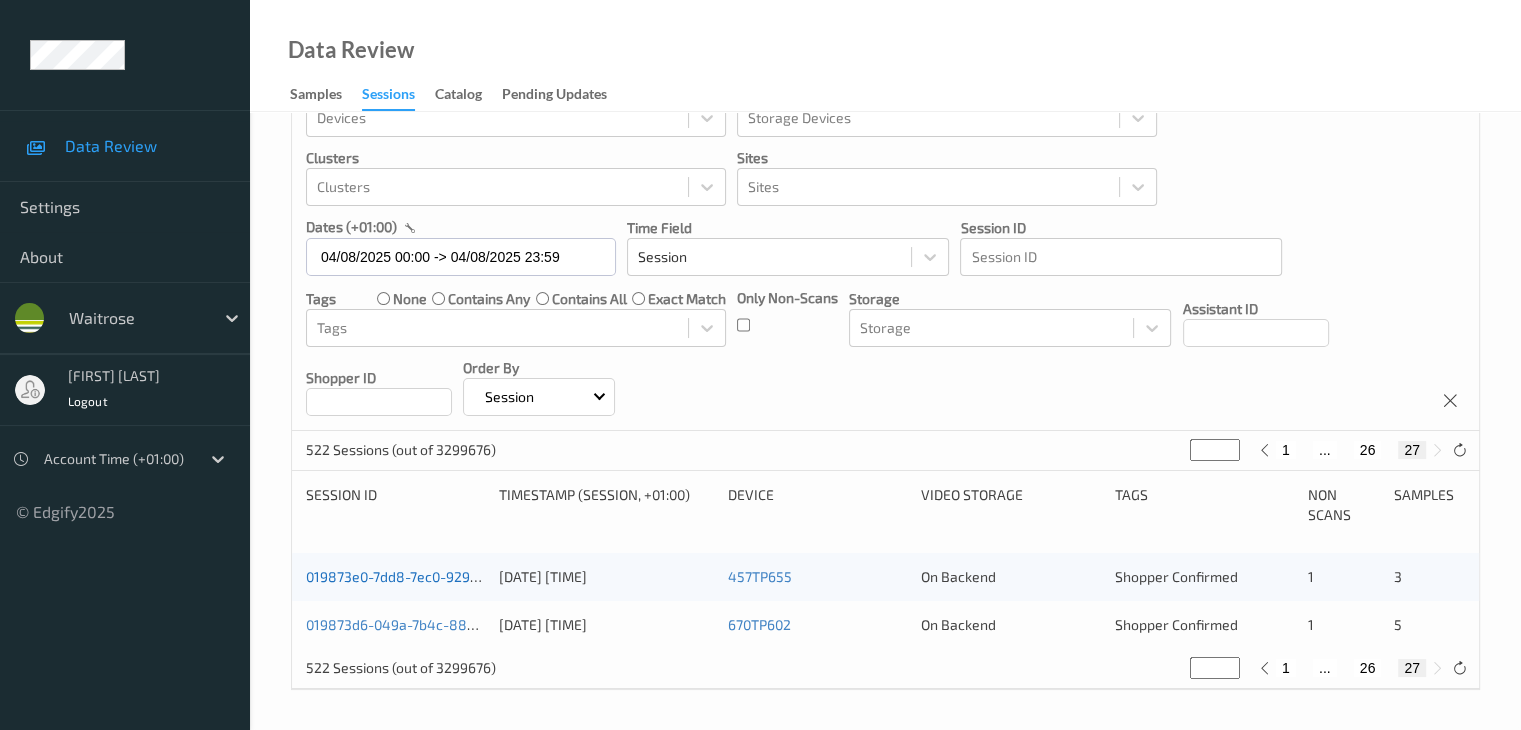 click on "019873e0-7dd8-7ec0-9294-fa29d5623127" at bounding box center (440, 576) 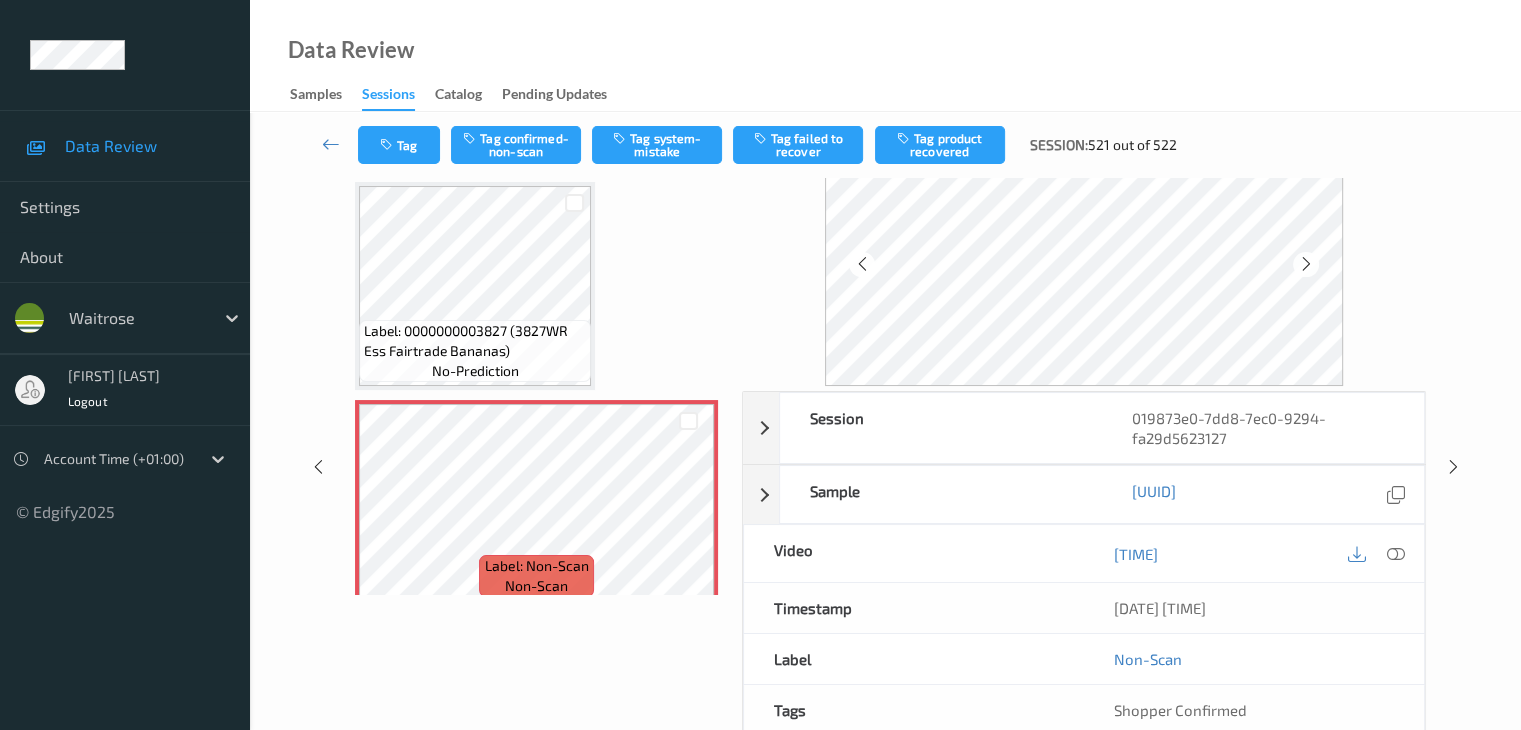 scroll, scrollTop: 0, scrollLeft: 0, axis: both 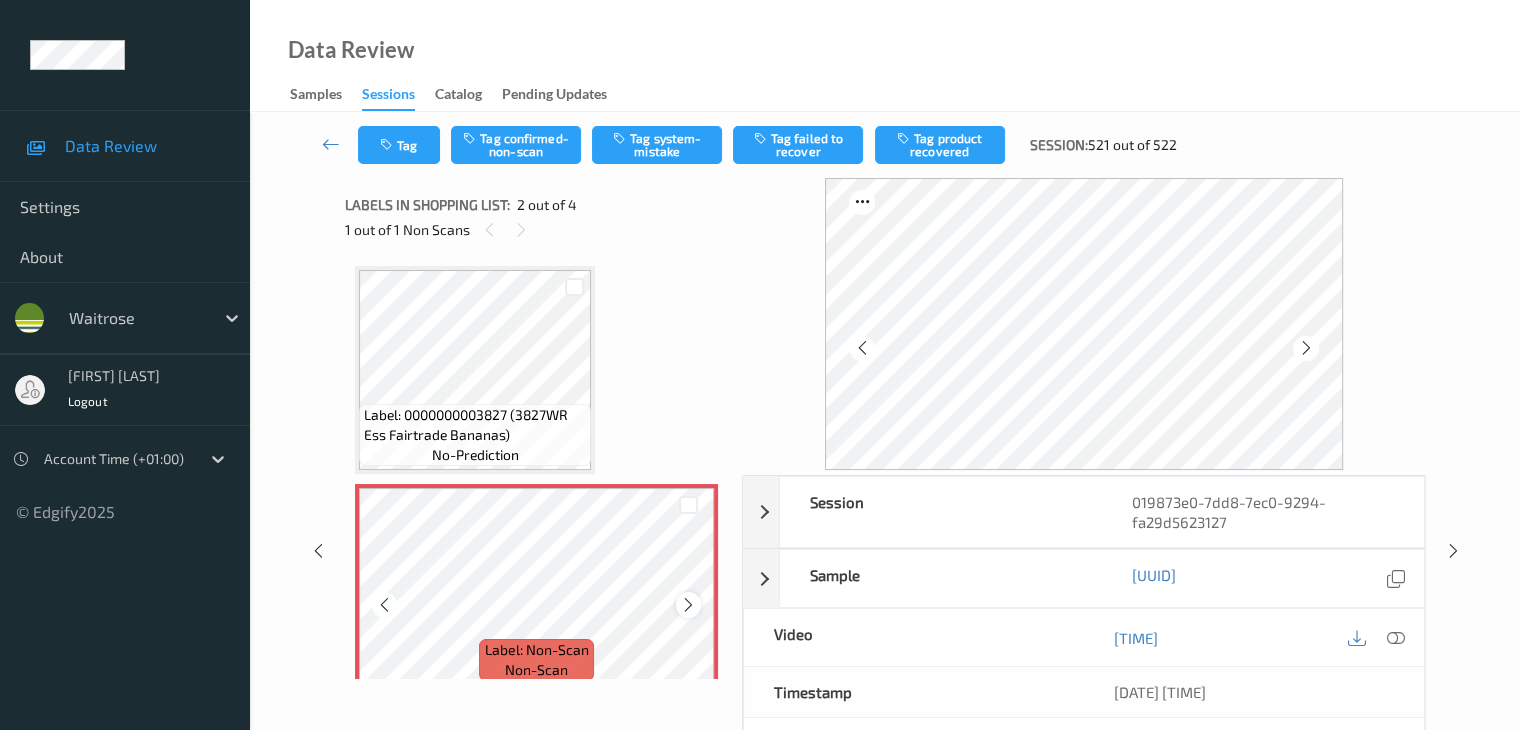 click at bounding box center [688, 605] 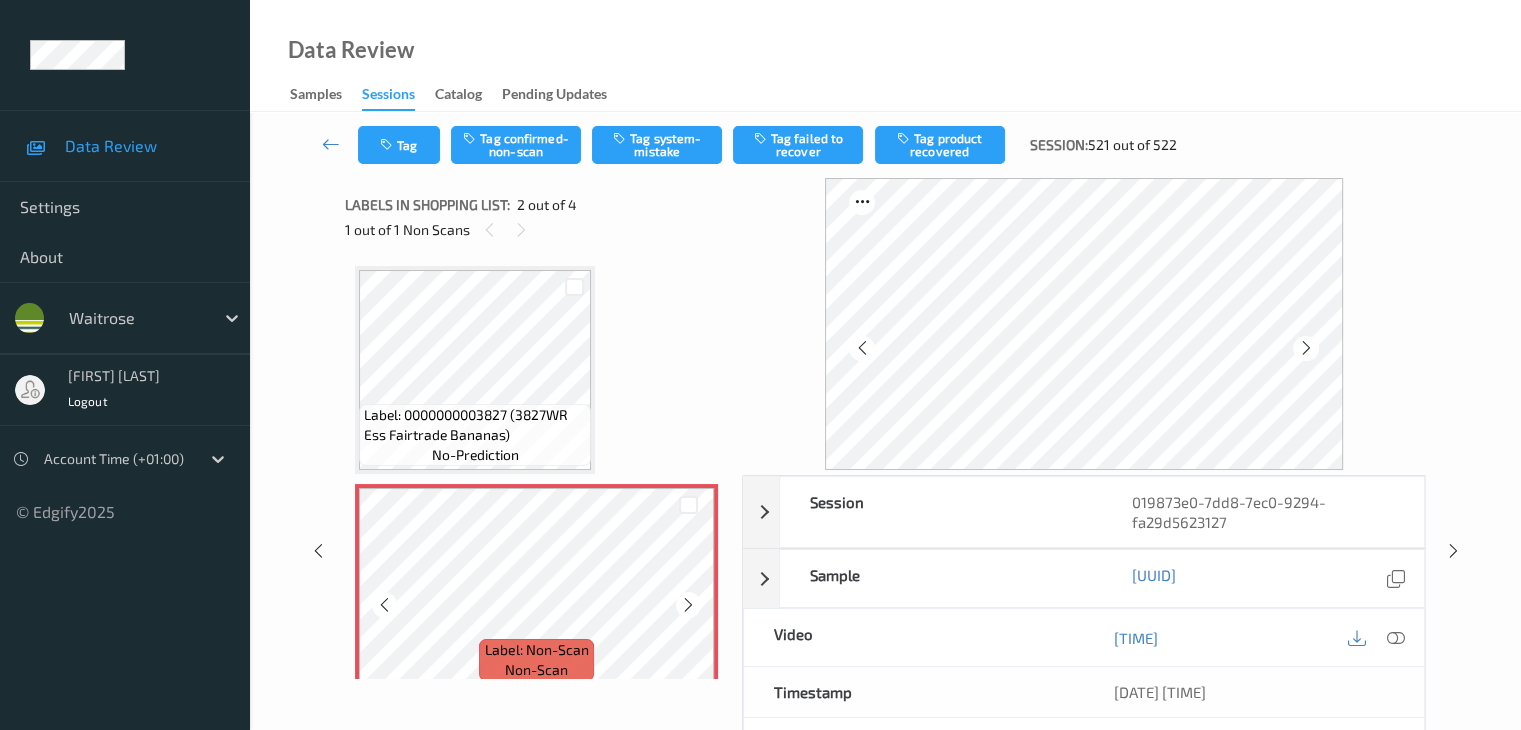 click at bounding box center [688, 605] 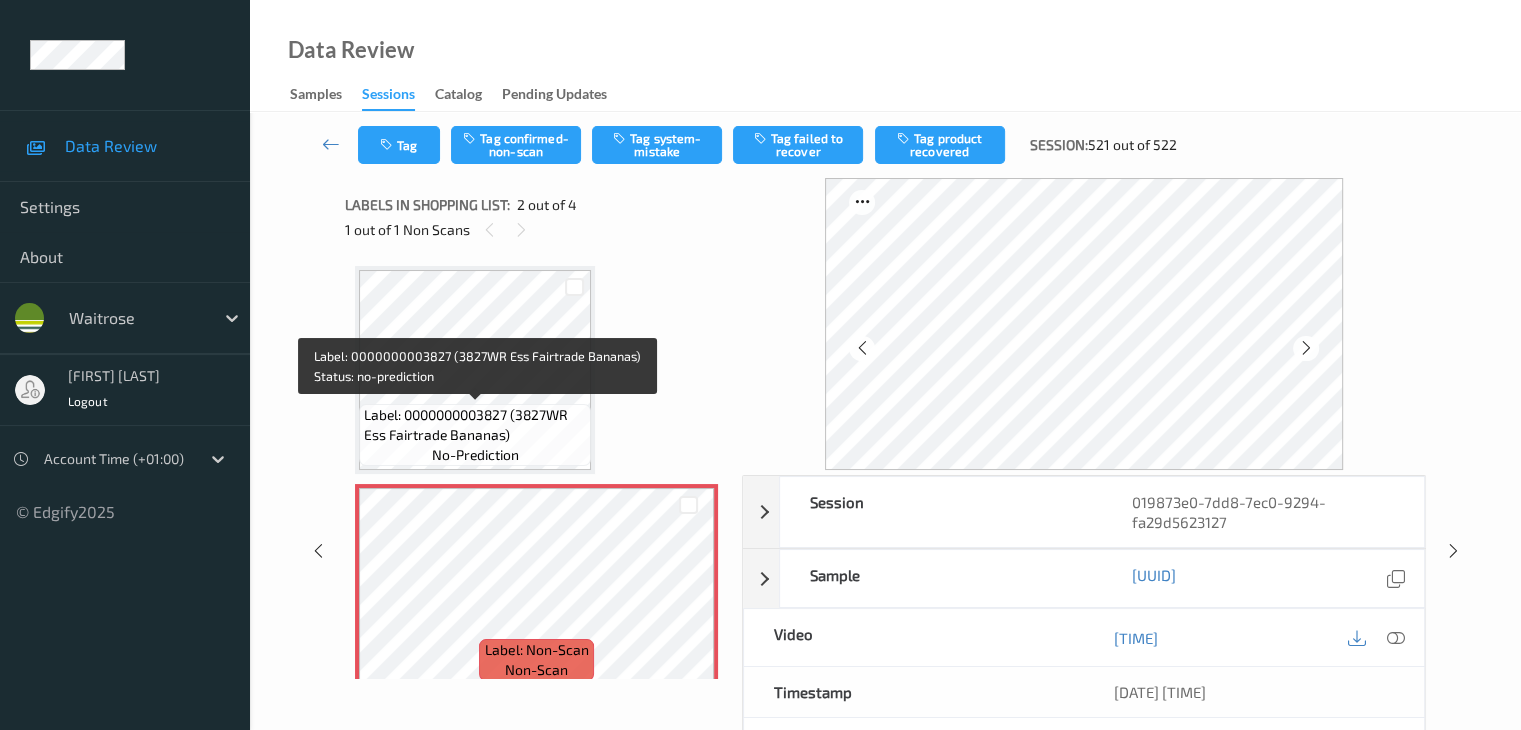 click on "Label: 0000000003827 (3827WR Ess Fairtrade Bananas)" at bounding box center [475, 425] 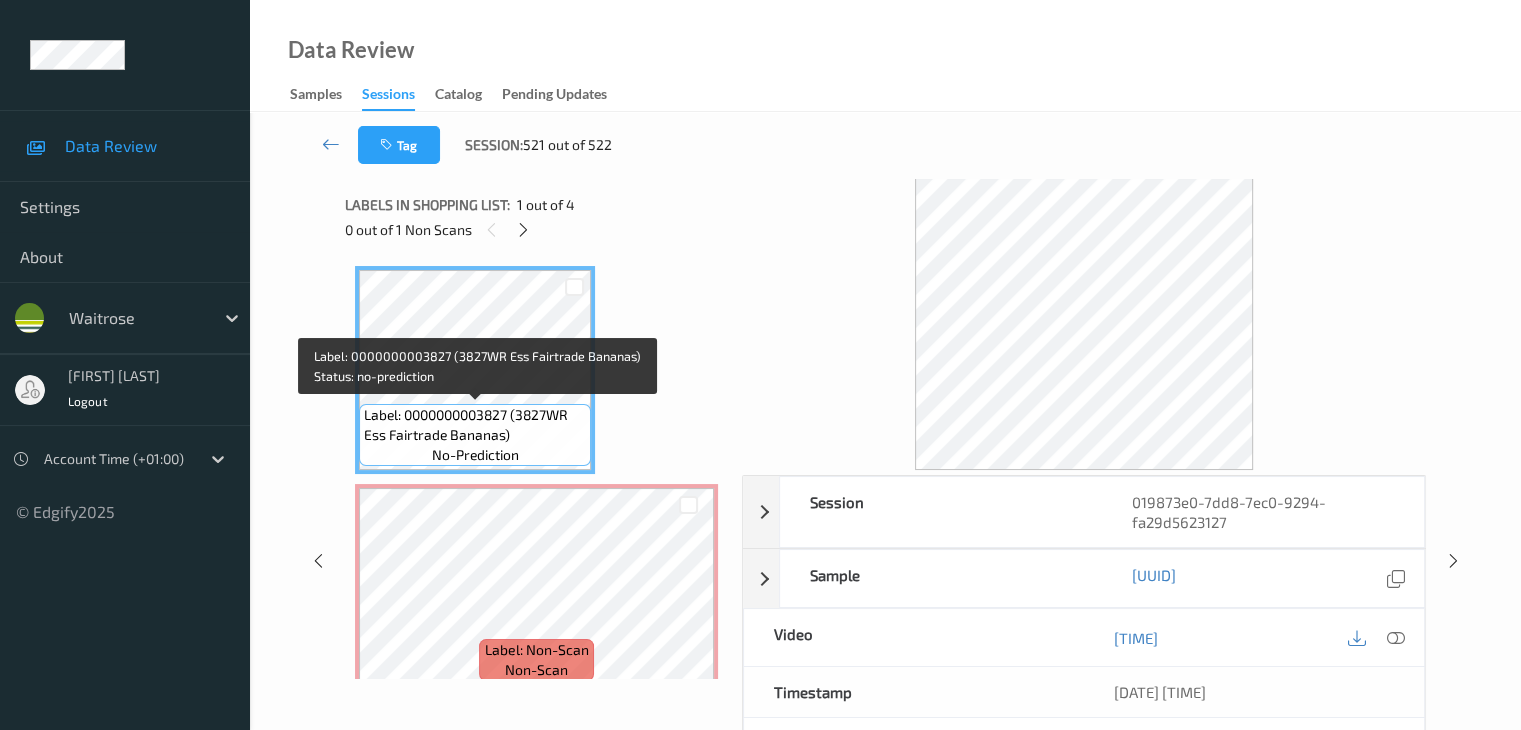 click on "Label: 0000000003827 (3827WR Ess Fairtrade Bananas)" at bounding box center (475, 425) 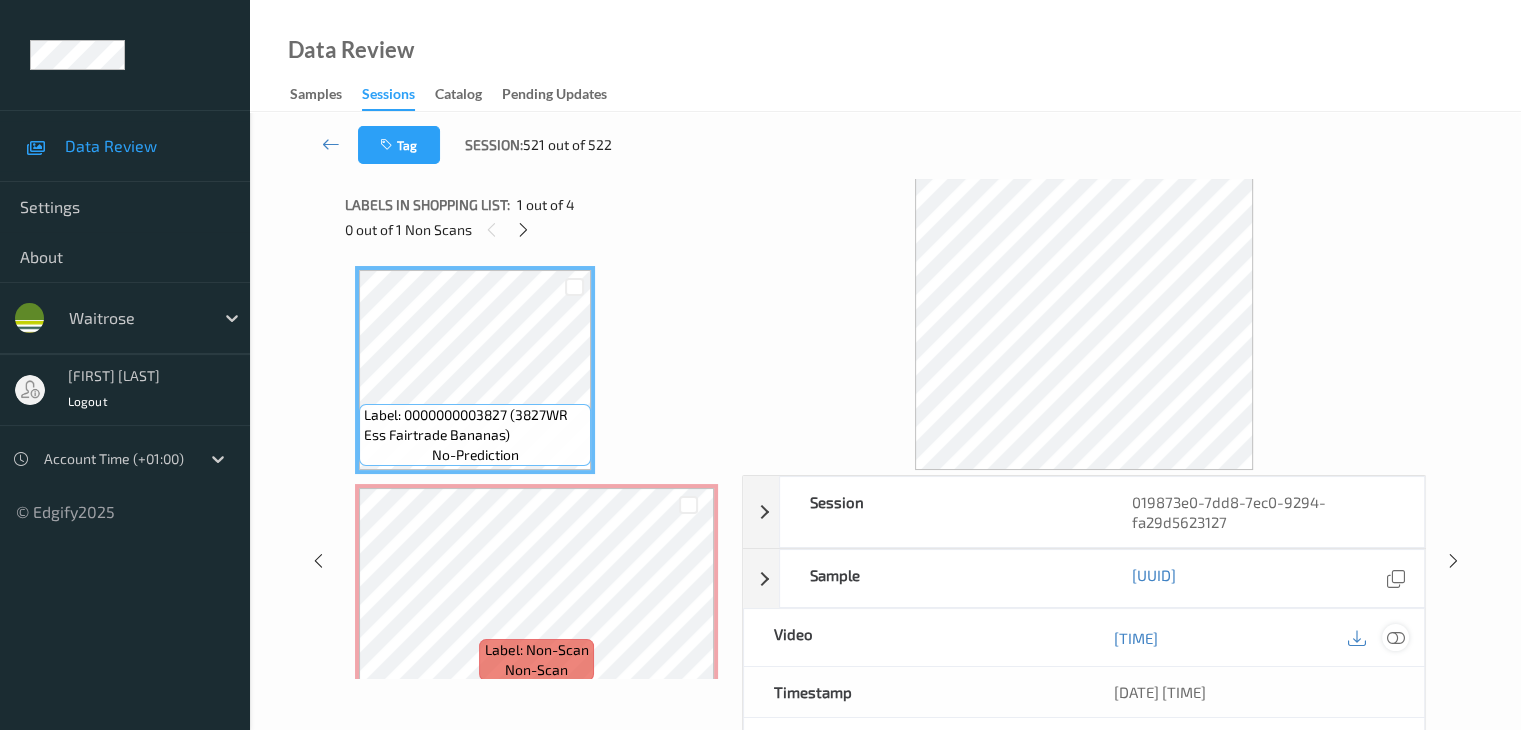 click at bounding box center [1395, 638] 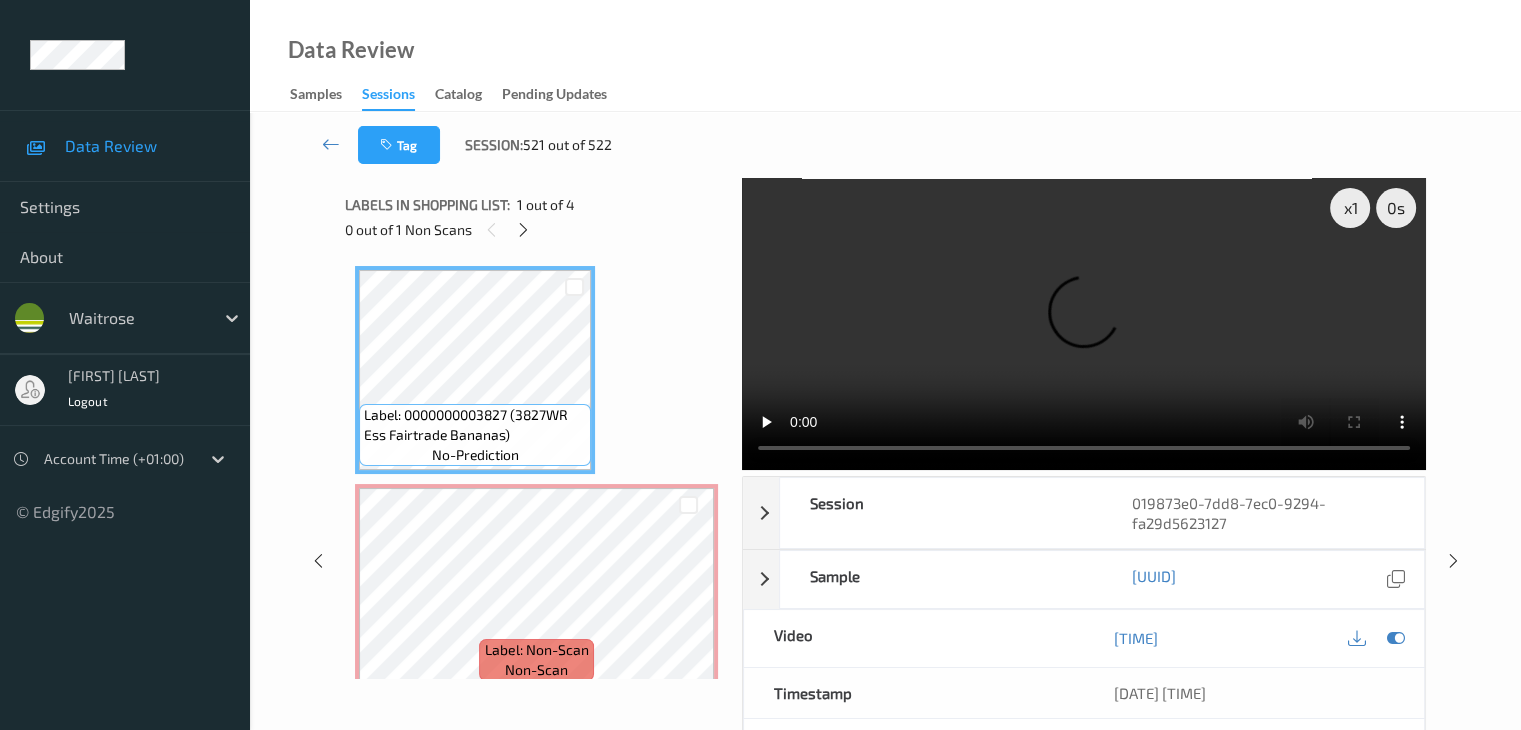 type 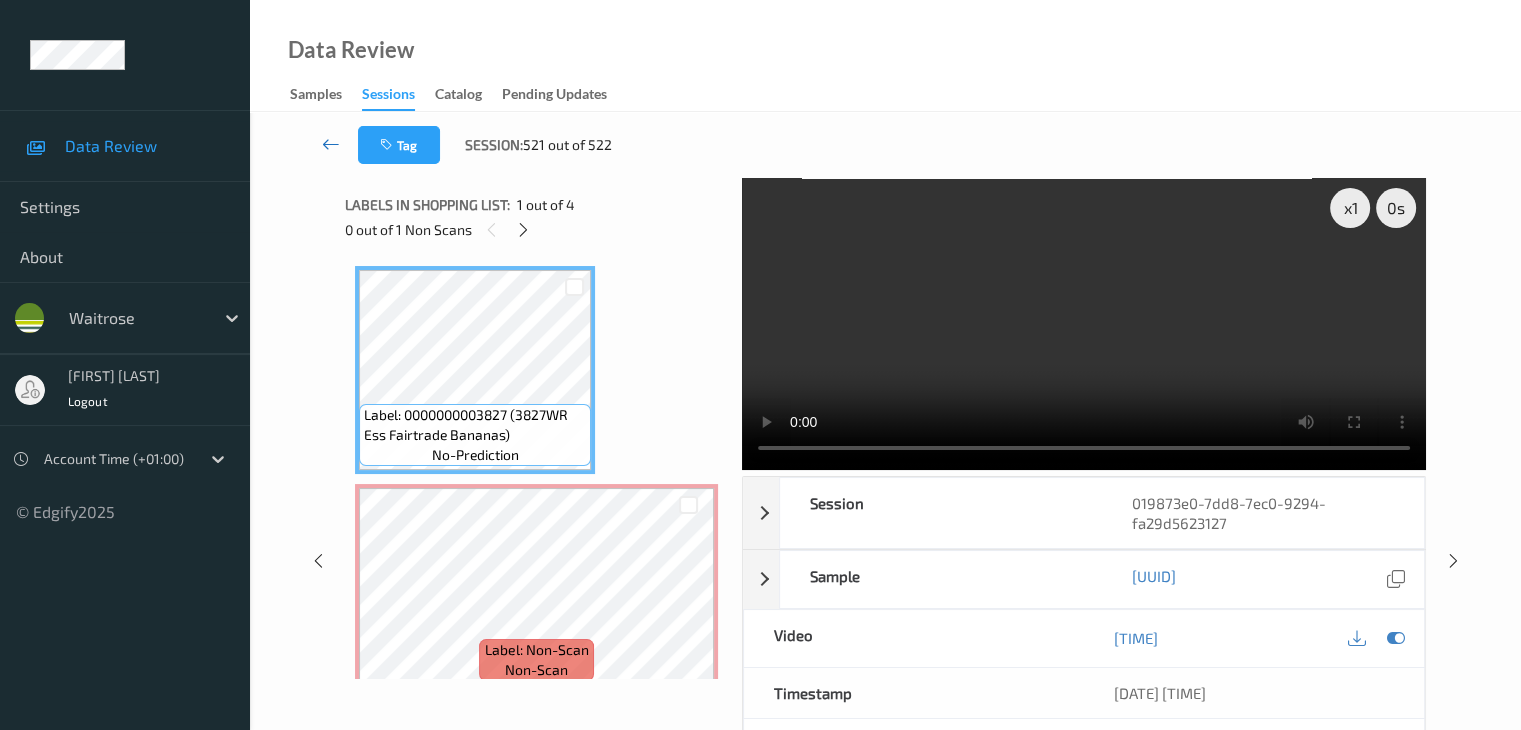 click at bounding box center [331, 144] 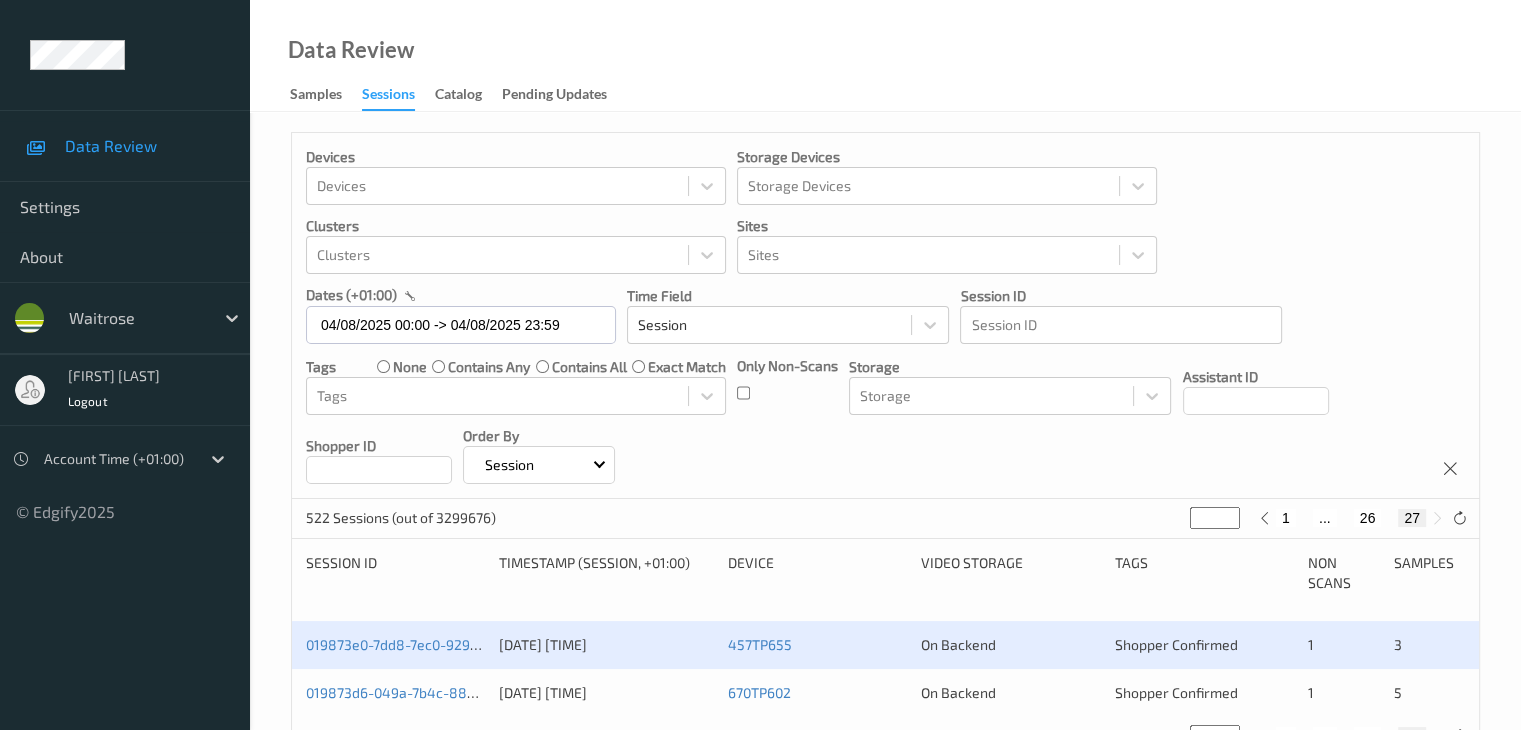 scroll, scrollTop: 68, scrollLeft: 0, axis: vertical 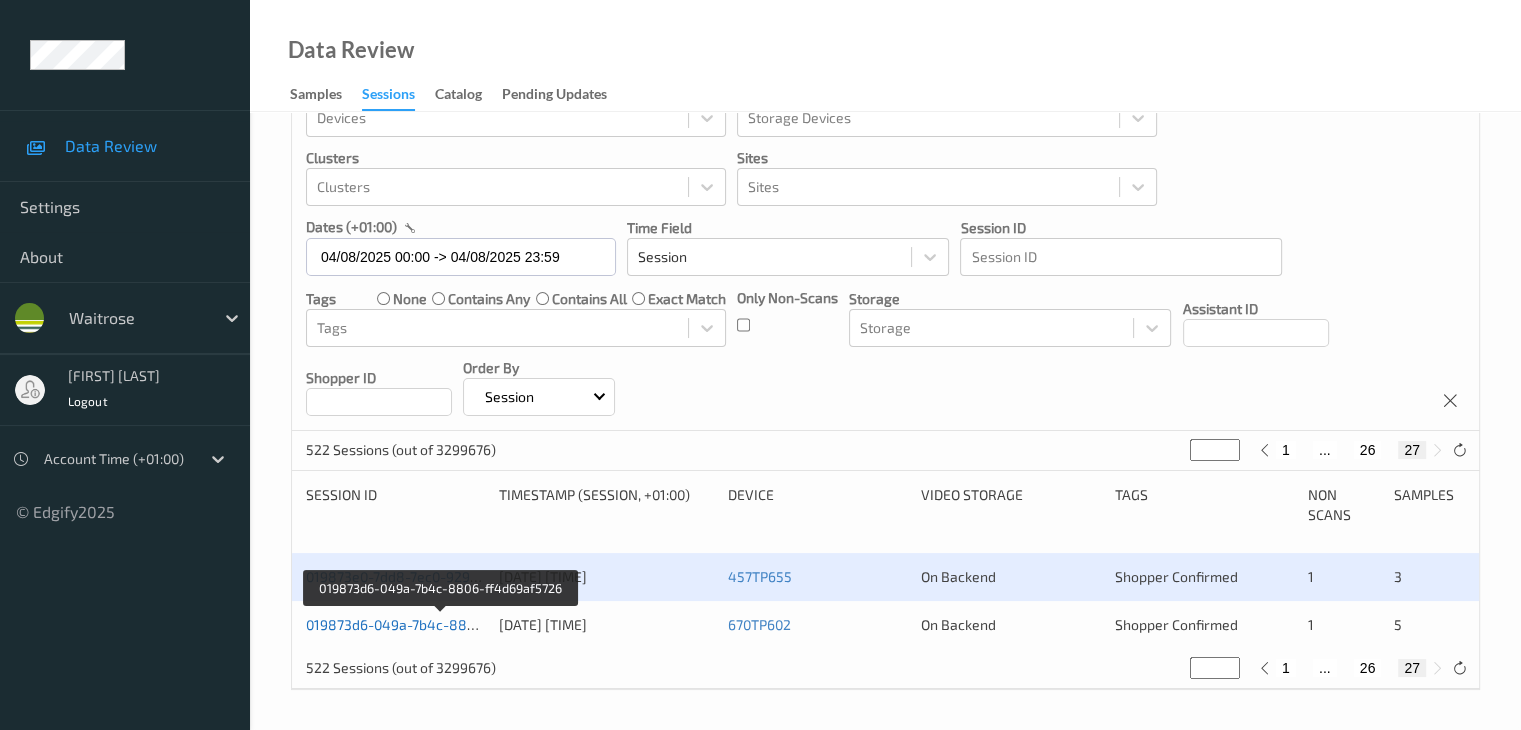 click on "019873d6-049a-7b4c-8806-ff4d69af5726" at bounding box center (441, 624) 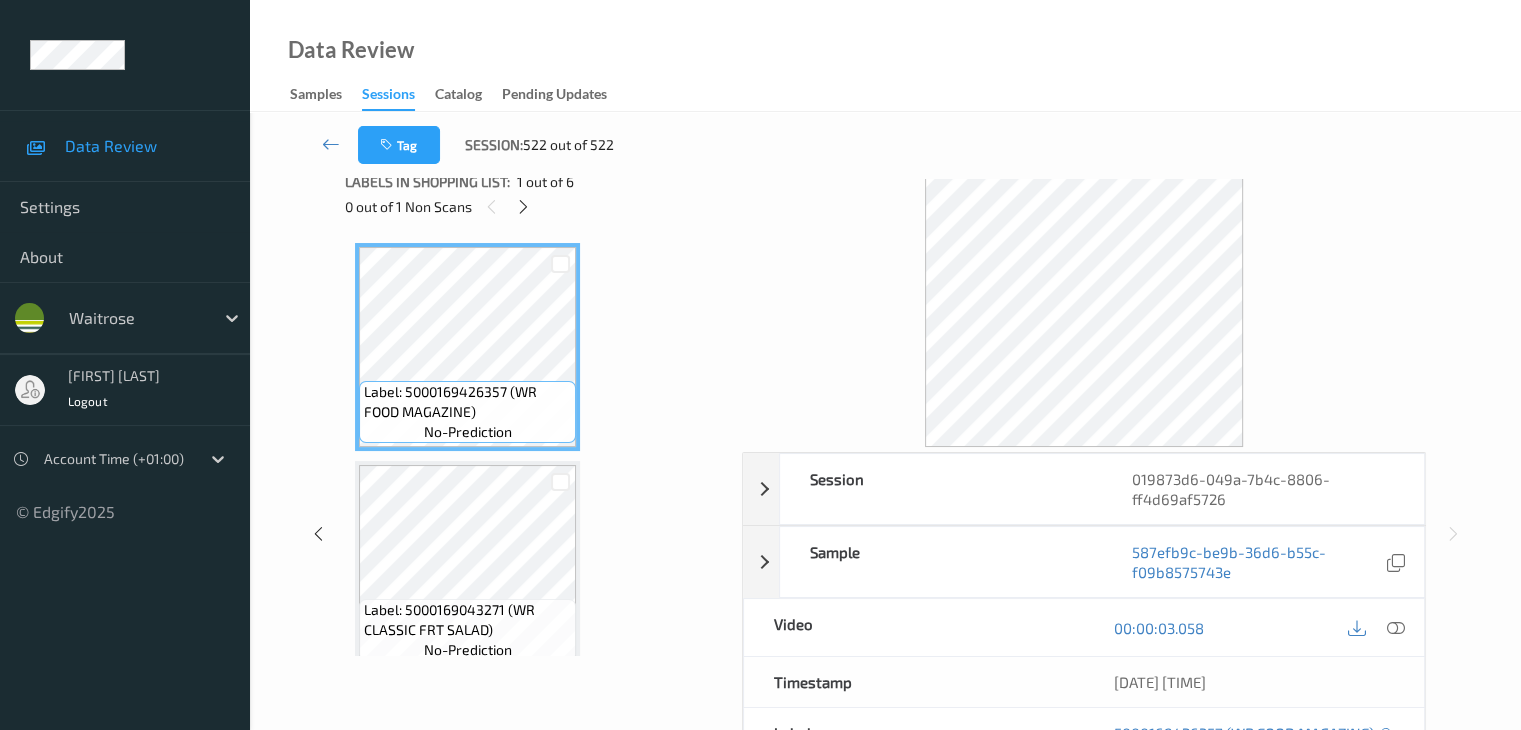 scroll, scrollTop: 0, scrollLeft: 0, axis: both 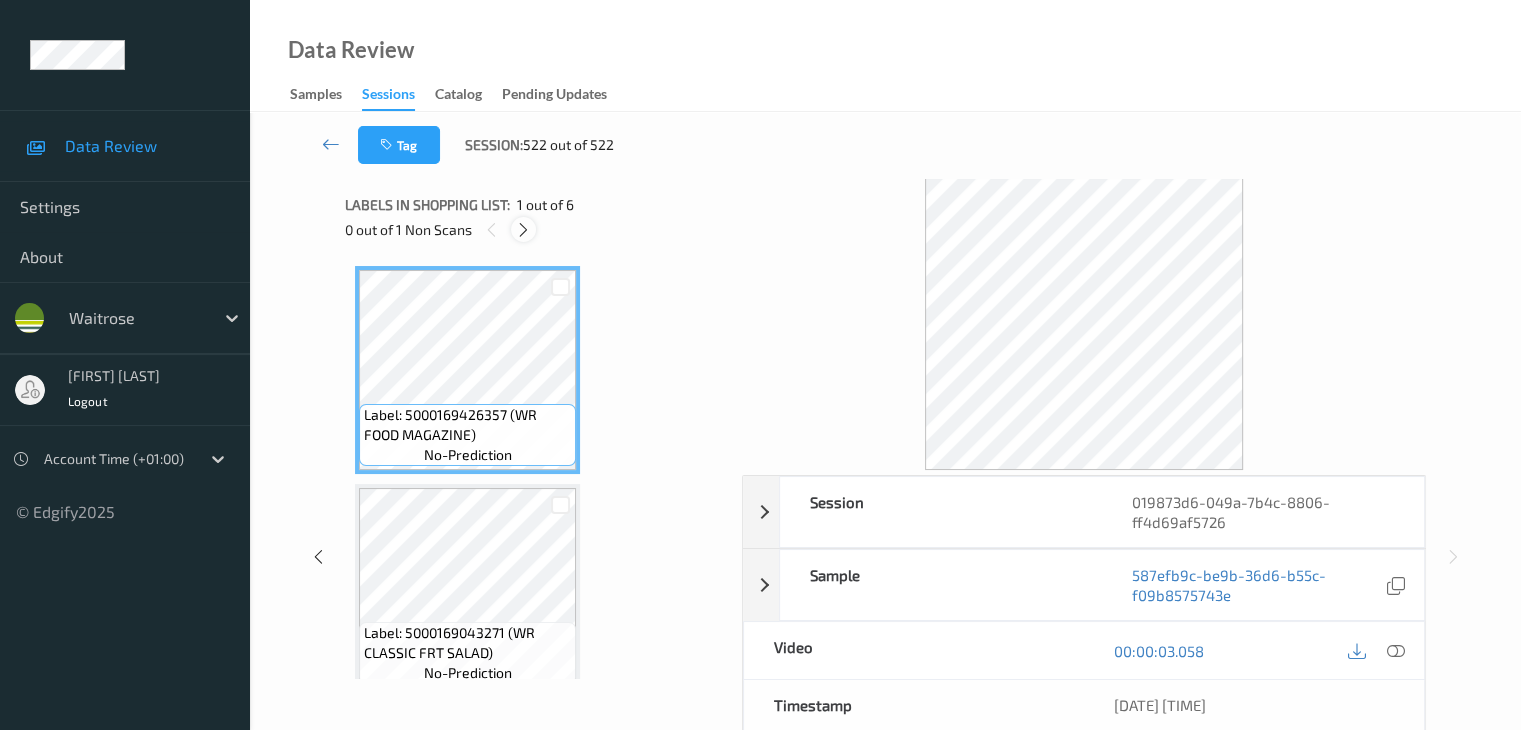 click at bounding box center (523, 230) 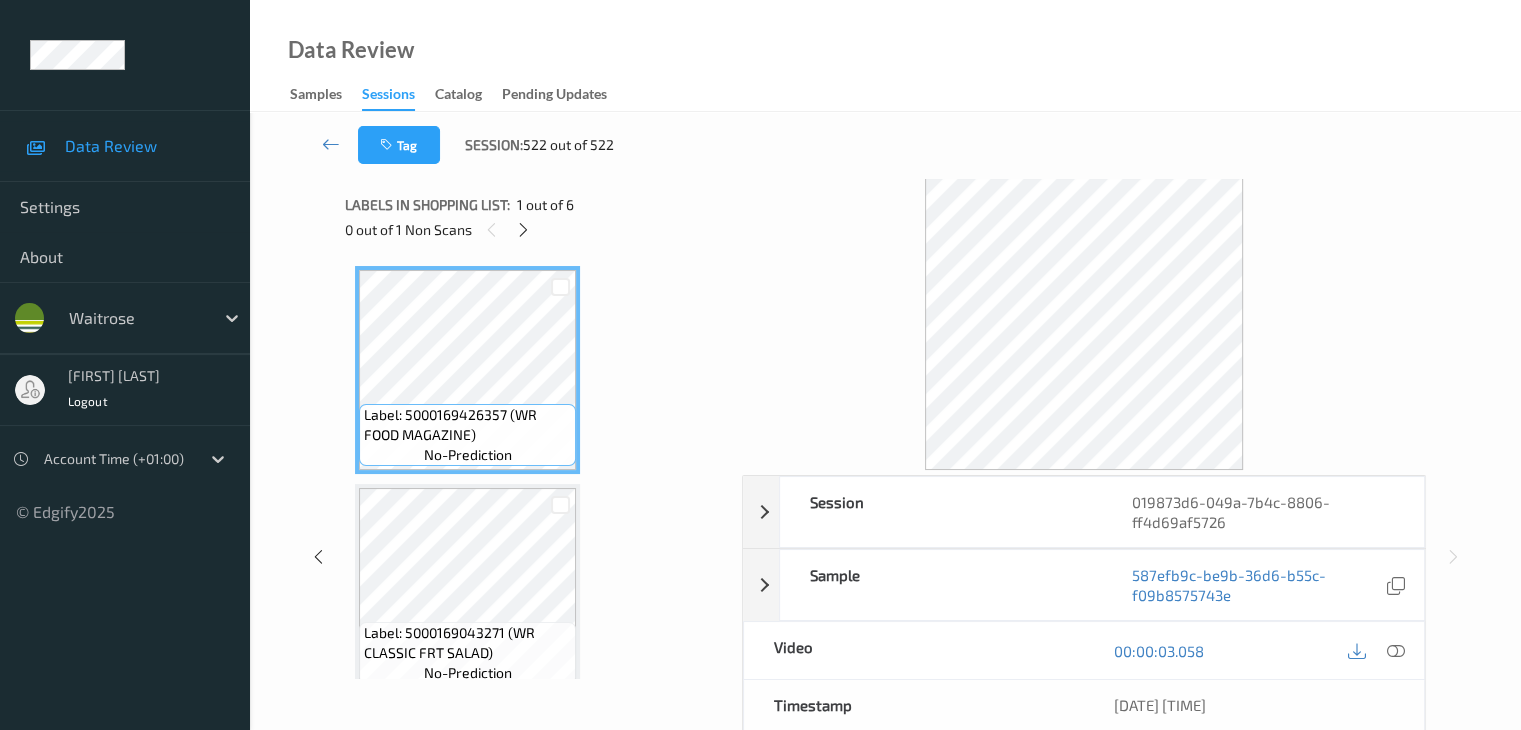 scroll, scrollTop: 446, scrollLeft: 0, axis: vertical 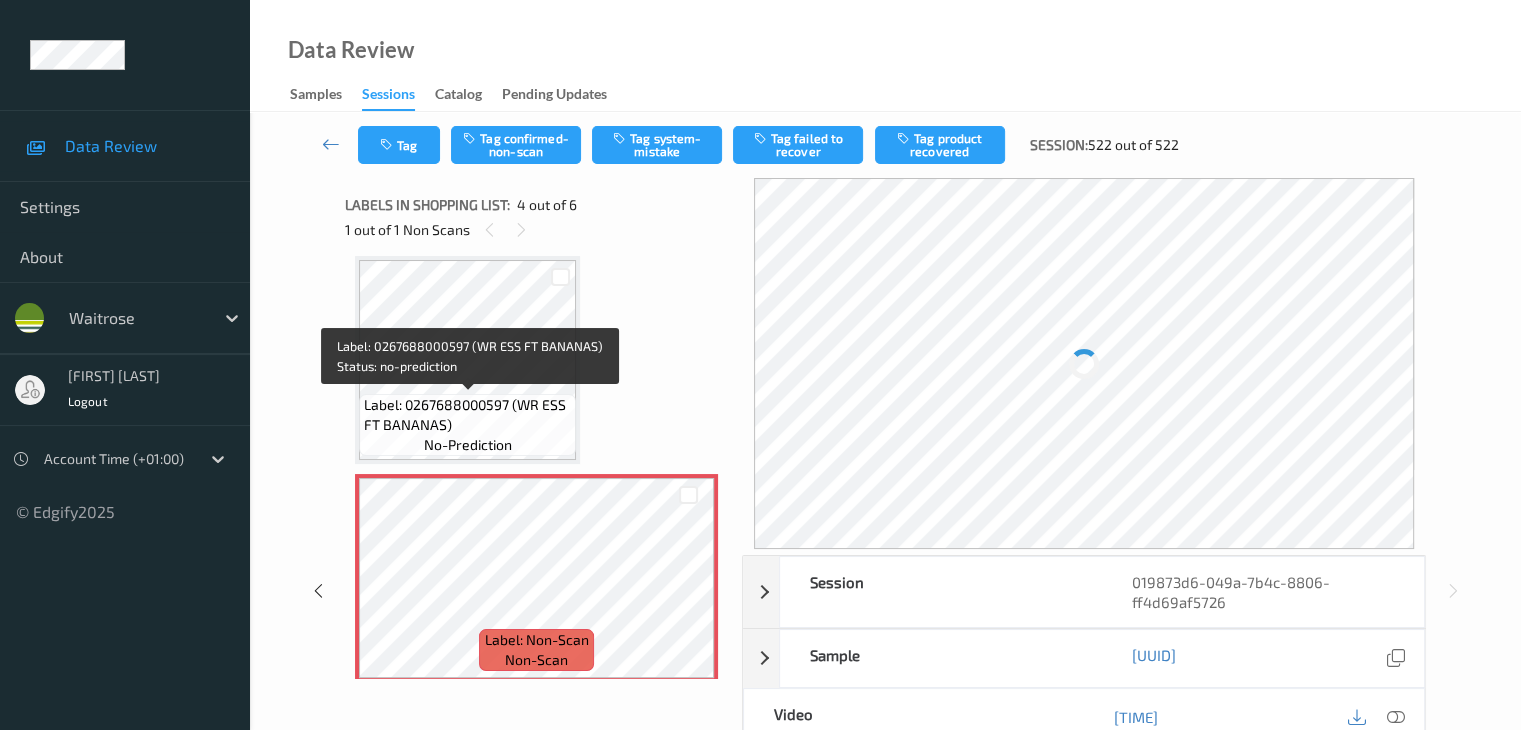 click on "Label: 0267688000597 (WR ESS FT BANANAS)" at bounding box center [467, 415] 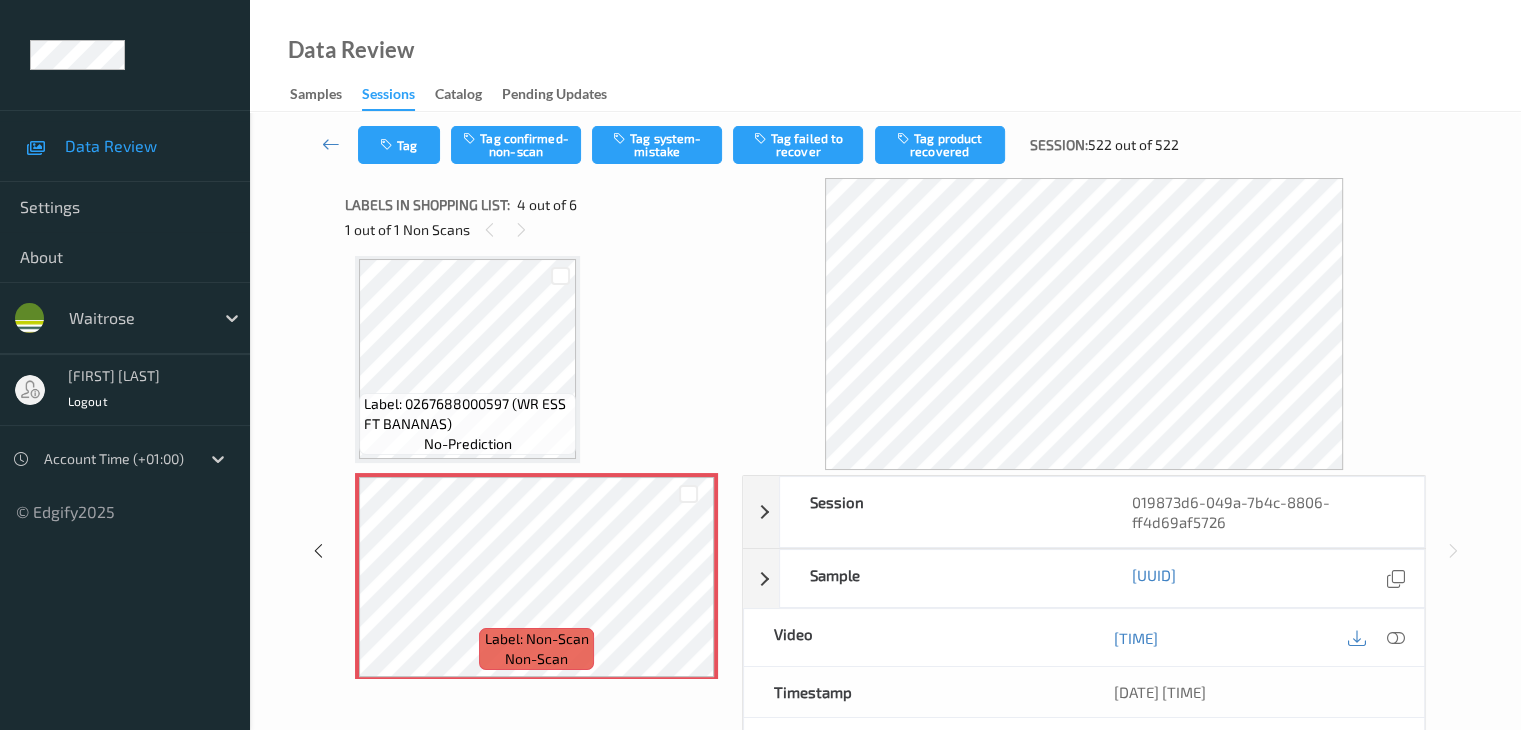 scroll, scrollTop: 446, scrollLeft: 0, axis: vertical 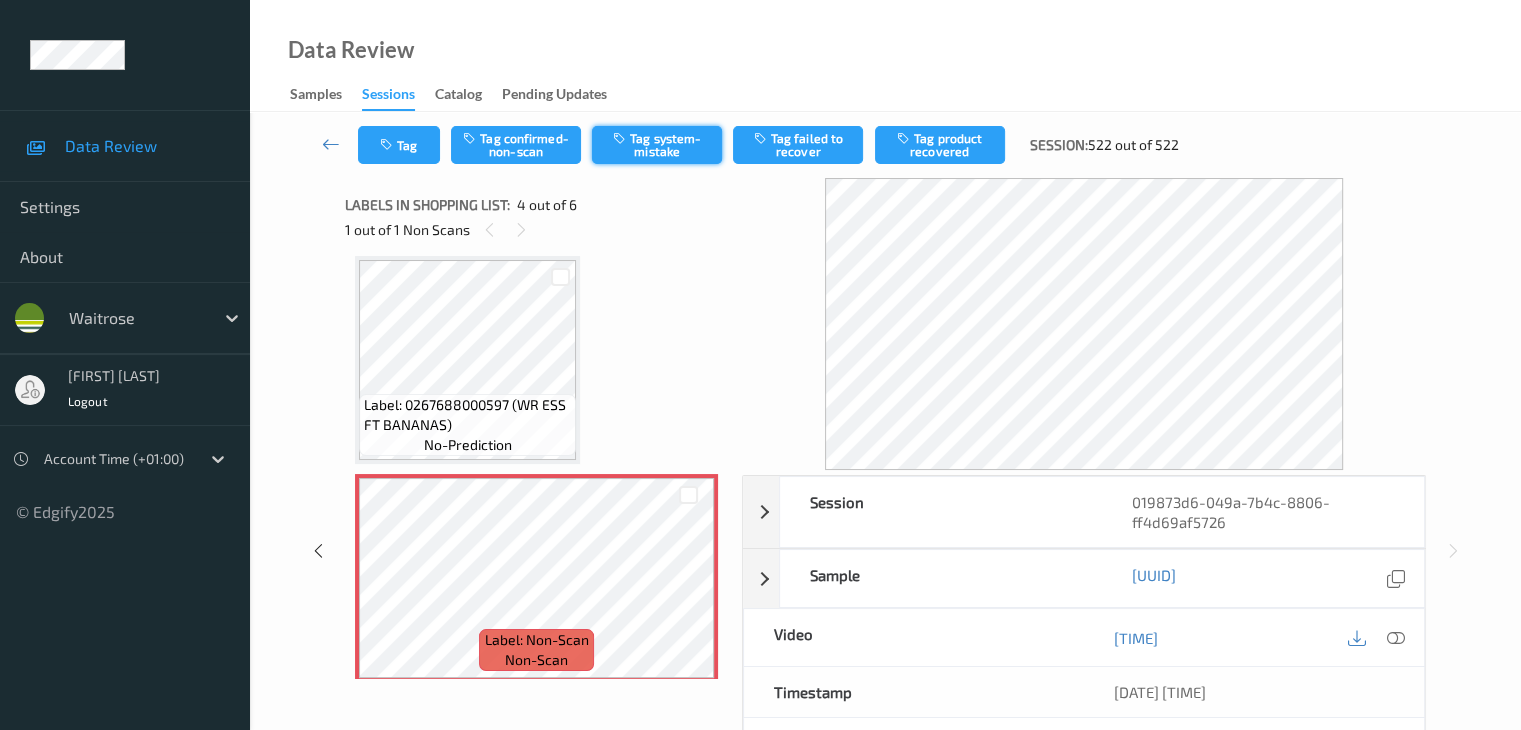 click on "Tag   system-mistake" at bounding box center (657, 145) 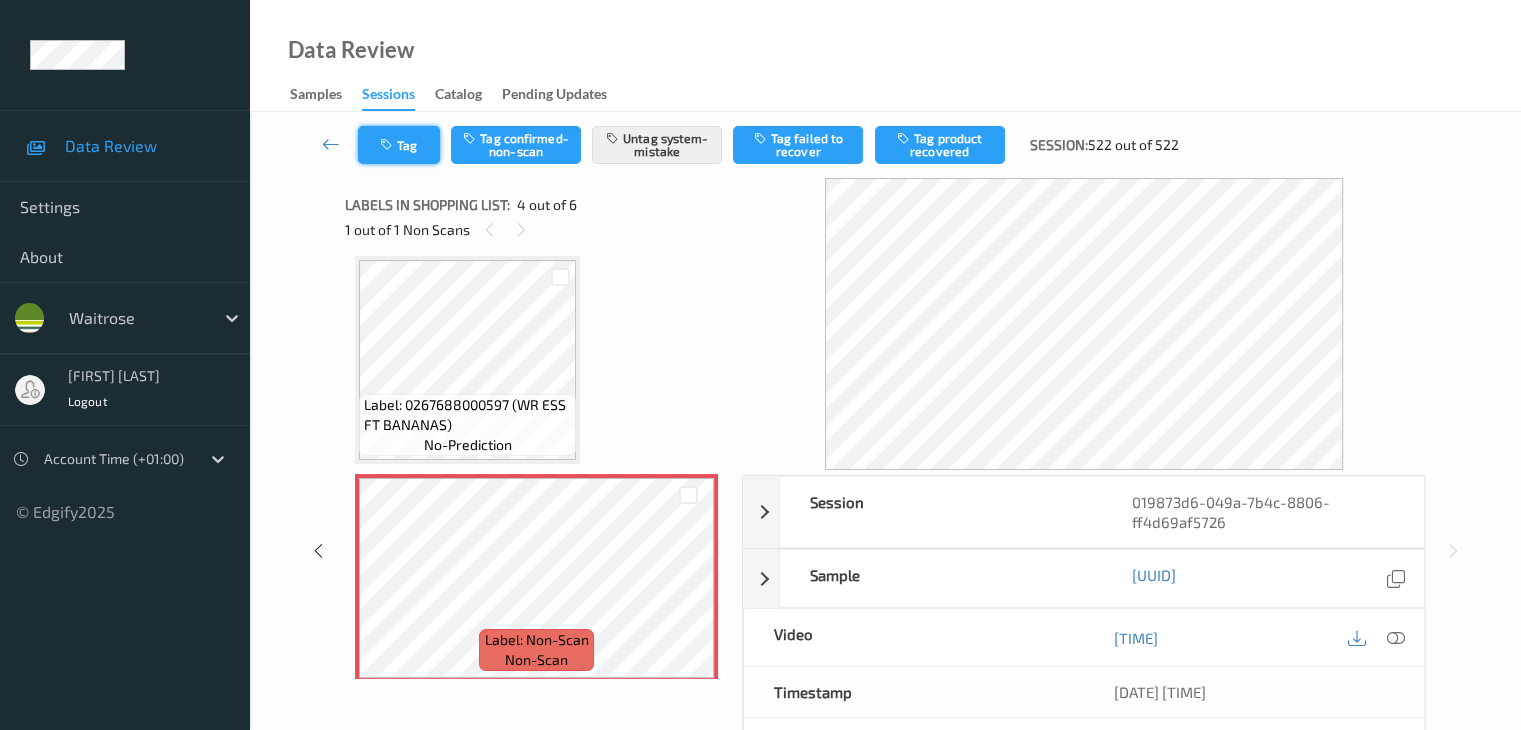click on "Tag" at bounding box center [399, 145] 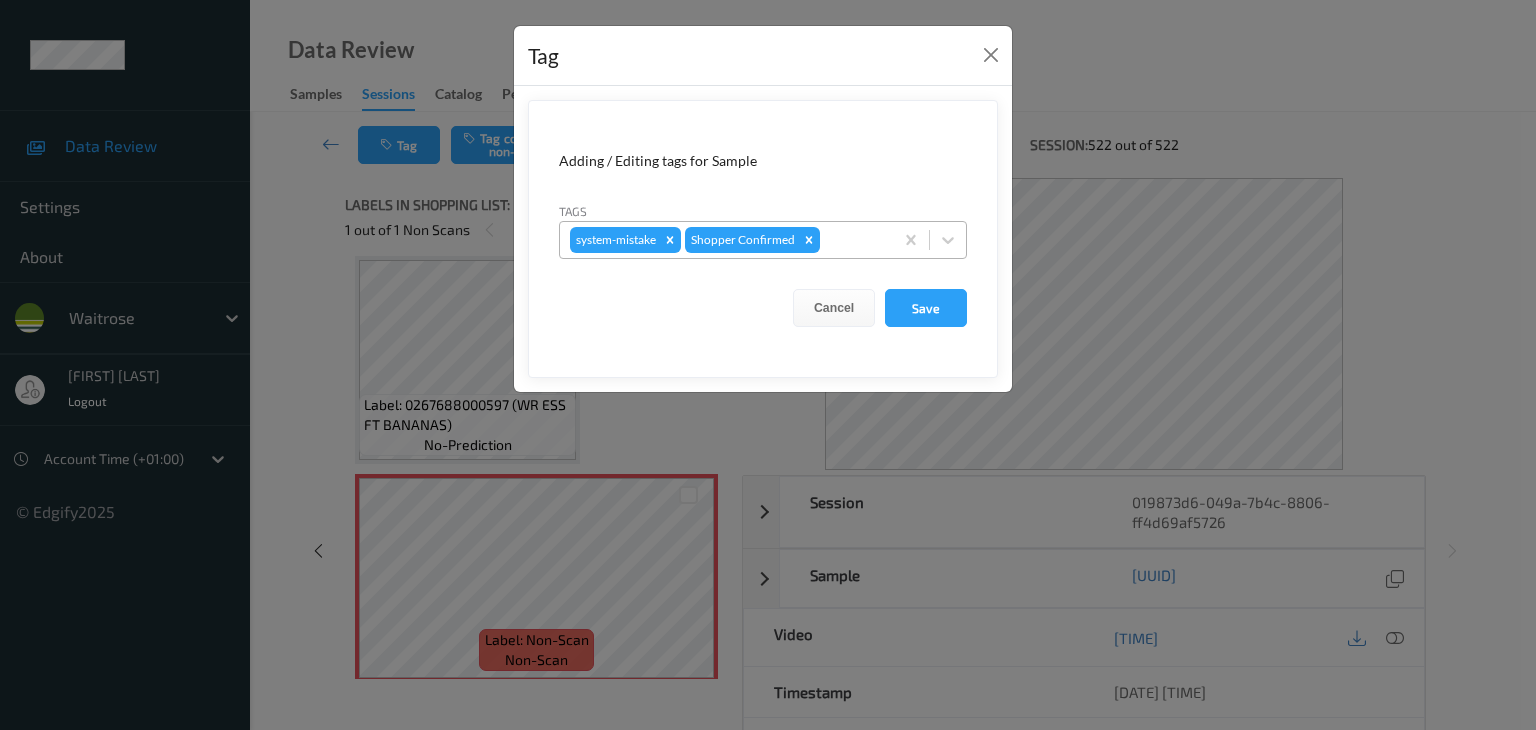 click at bounding box center [853, 240] 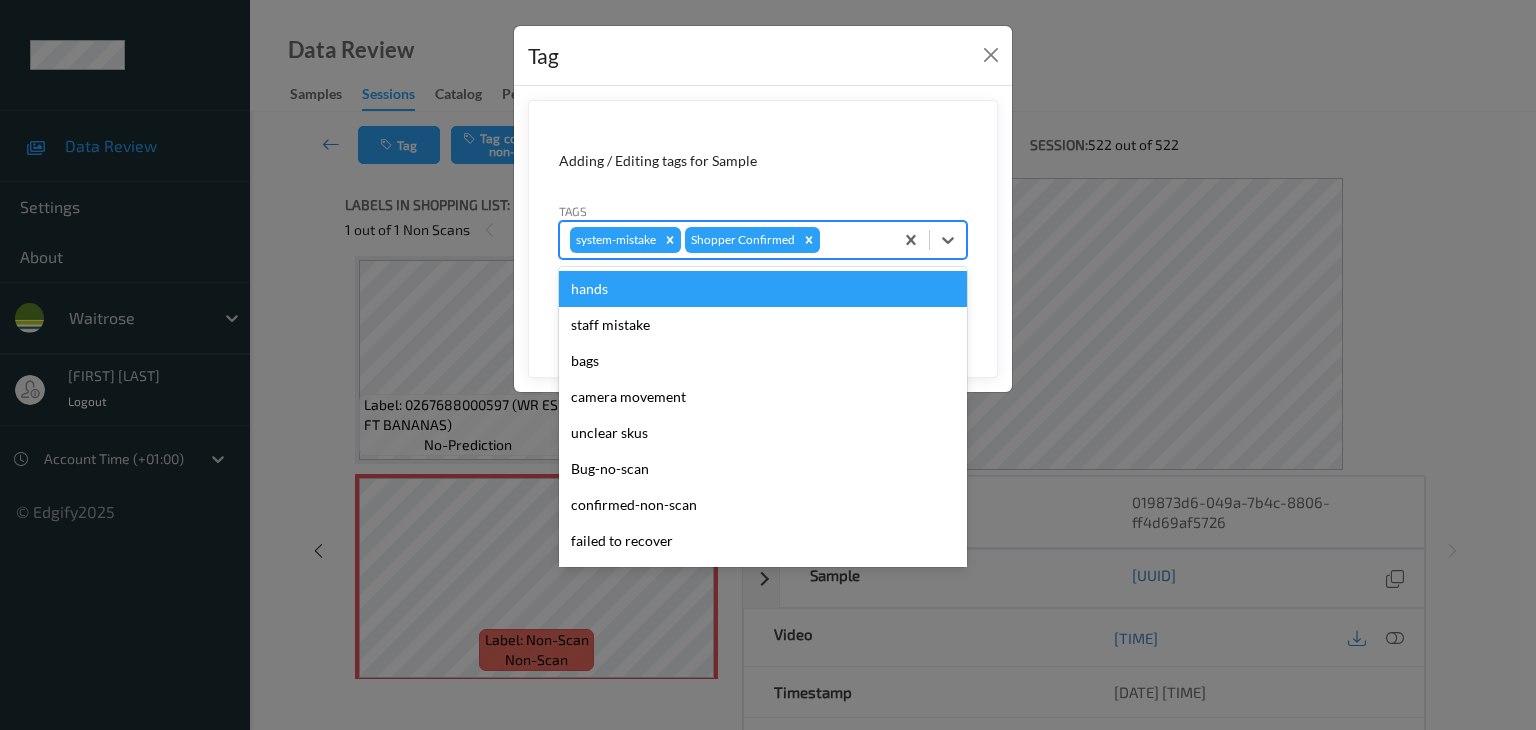 type on "u" 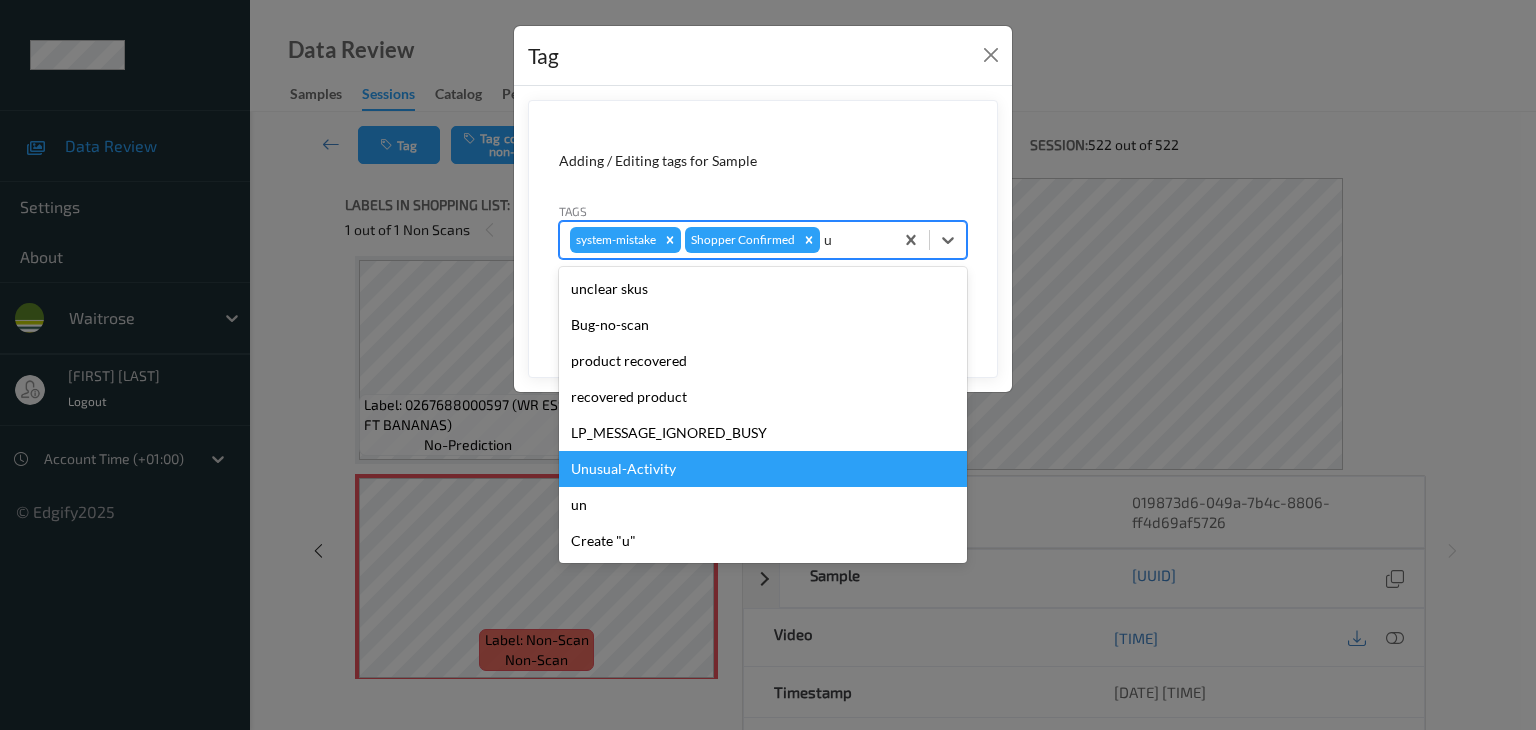 click on "Unusual-Activity" at bounding box center (763, 469) 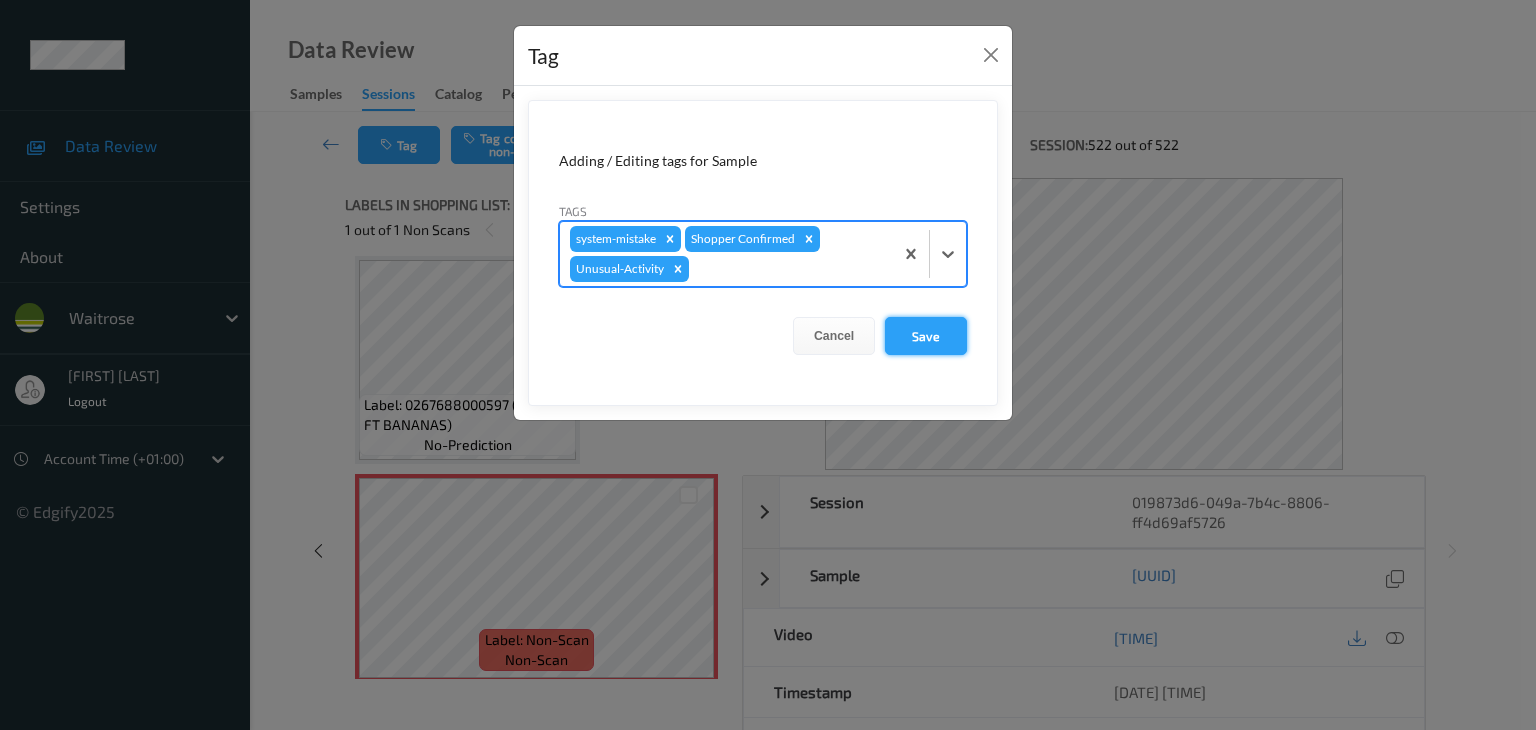 click on "Save" at bounding box center (926, 336) 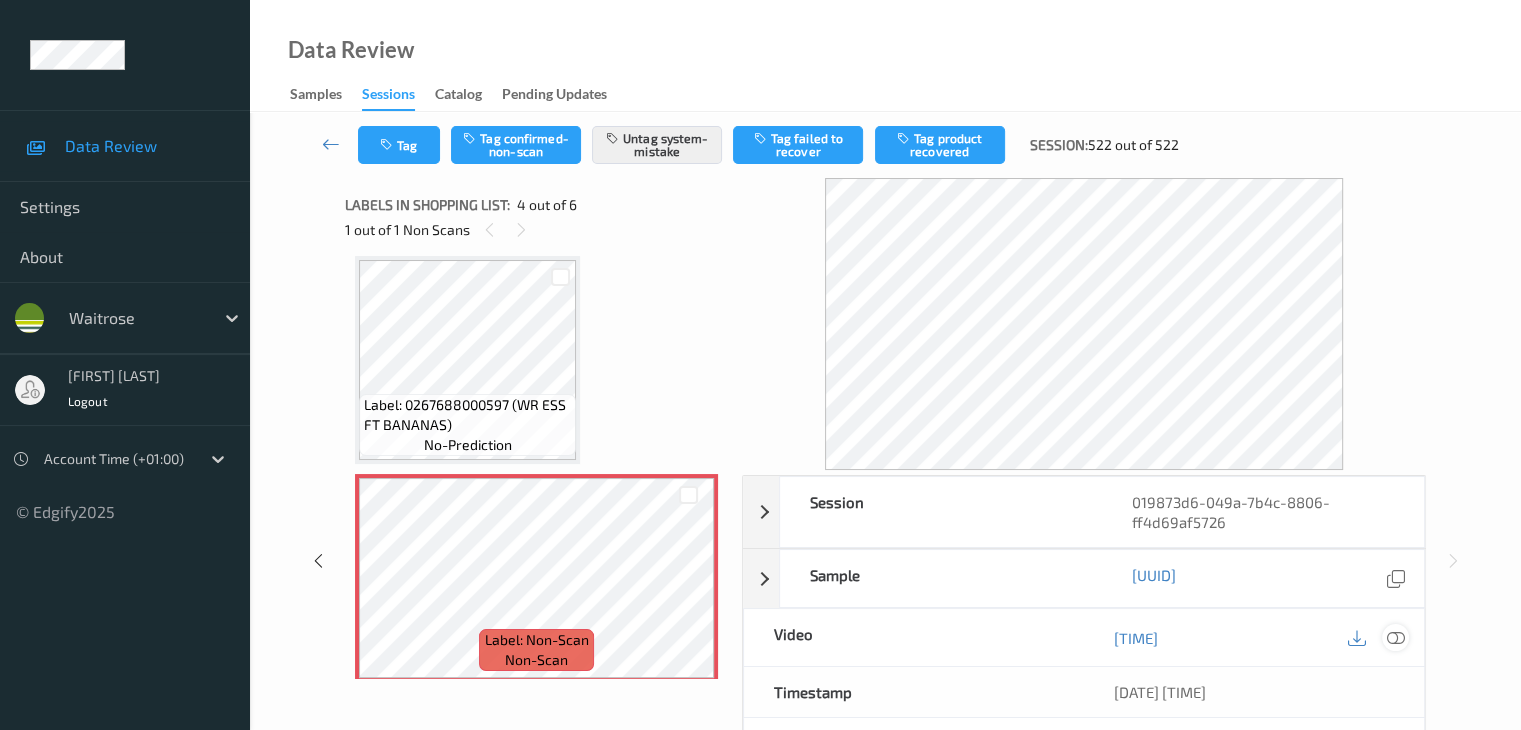 click at bounding box center [1395, 638] 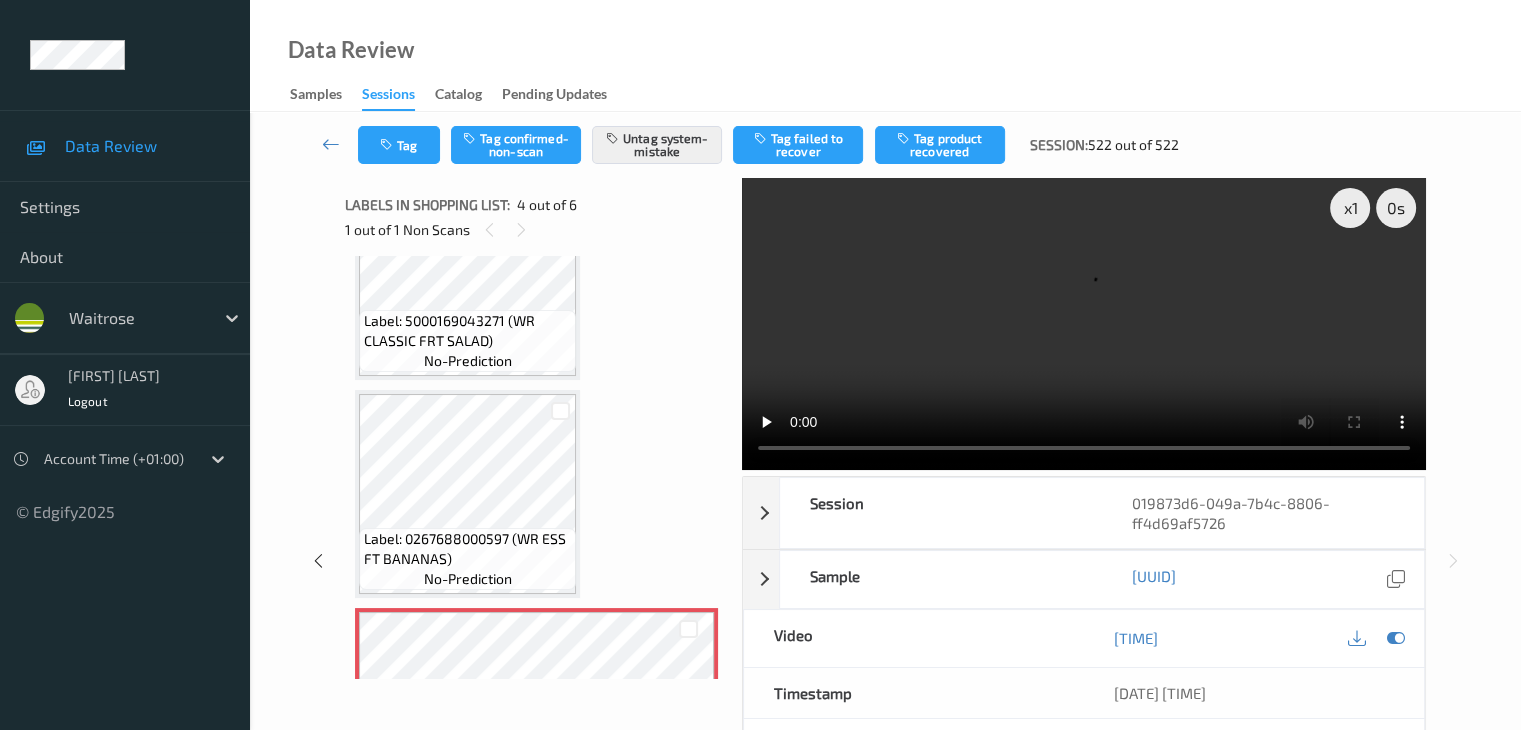 scroll, scrollTop: 146, scrollLeft: 0, axis: vertical 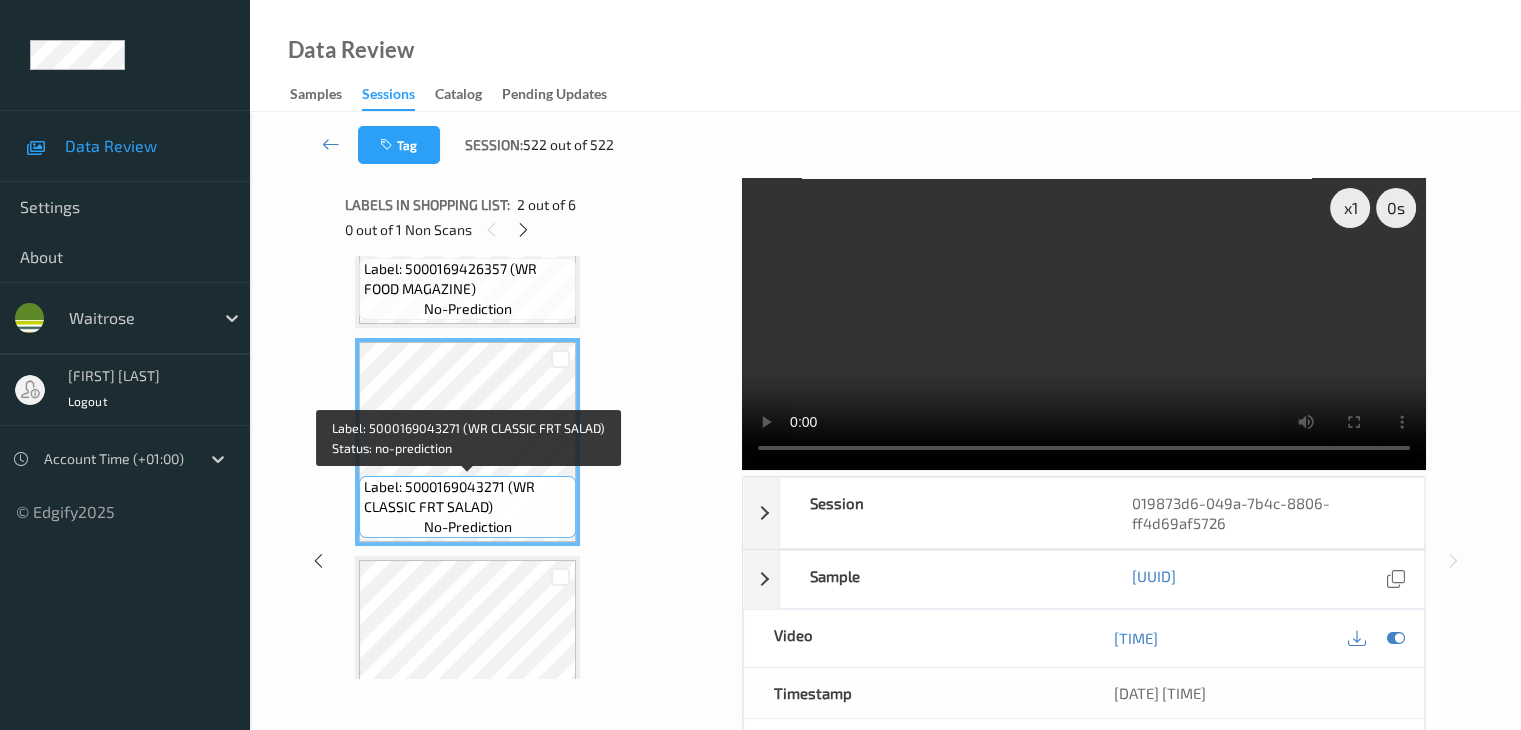 click on "Label: 5000169043271 (WR CLASSIC FRT SALAD)" at bounding box center (467, 497) 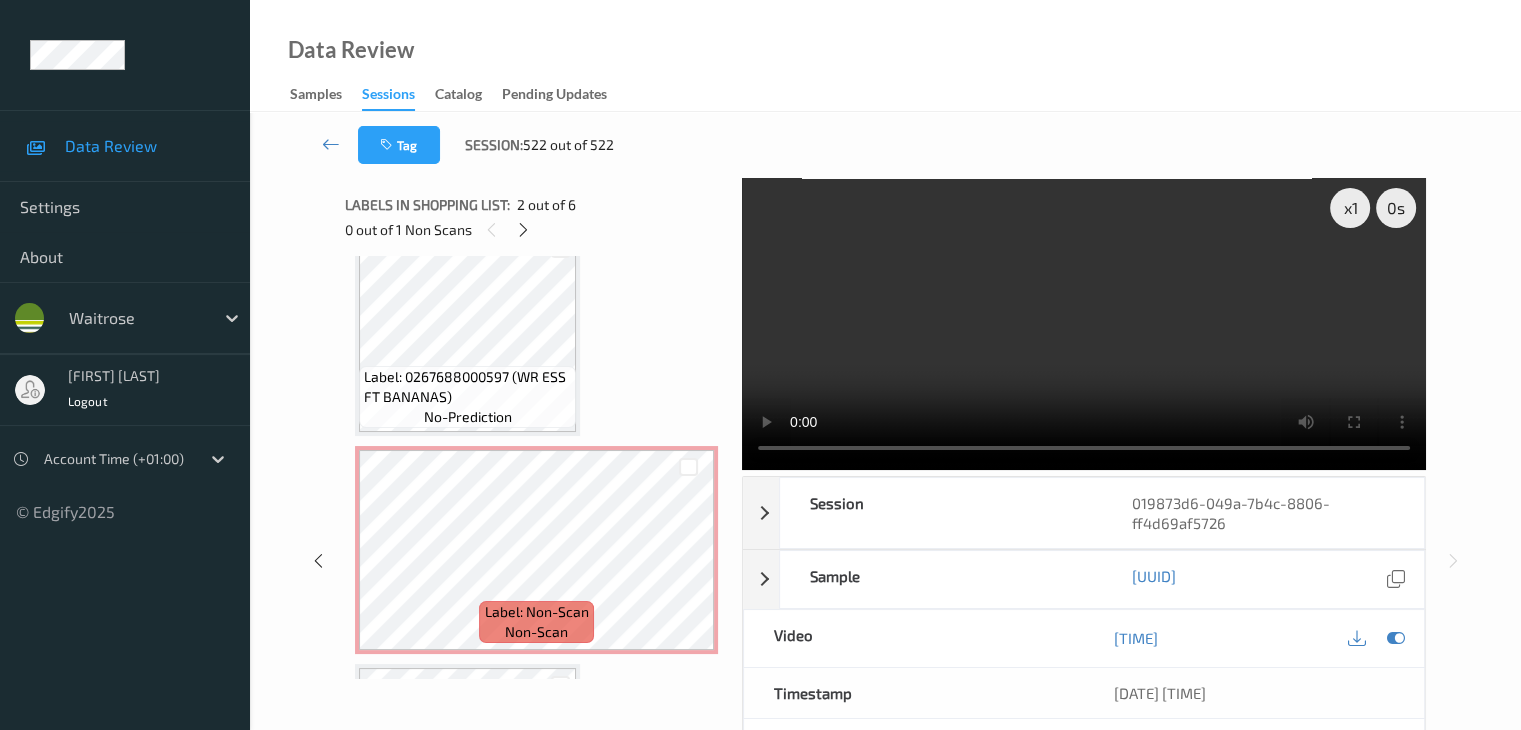 scroll, scrollTop: 446, scrollLeft: 0, axis: vertical 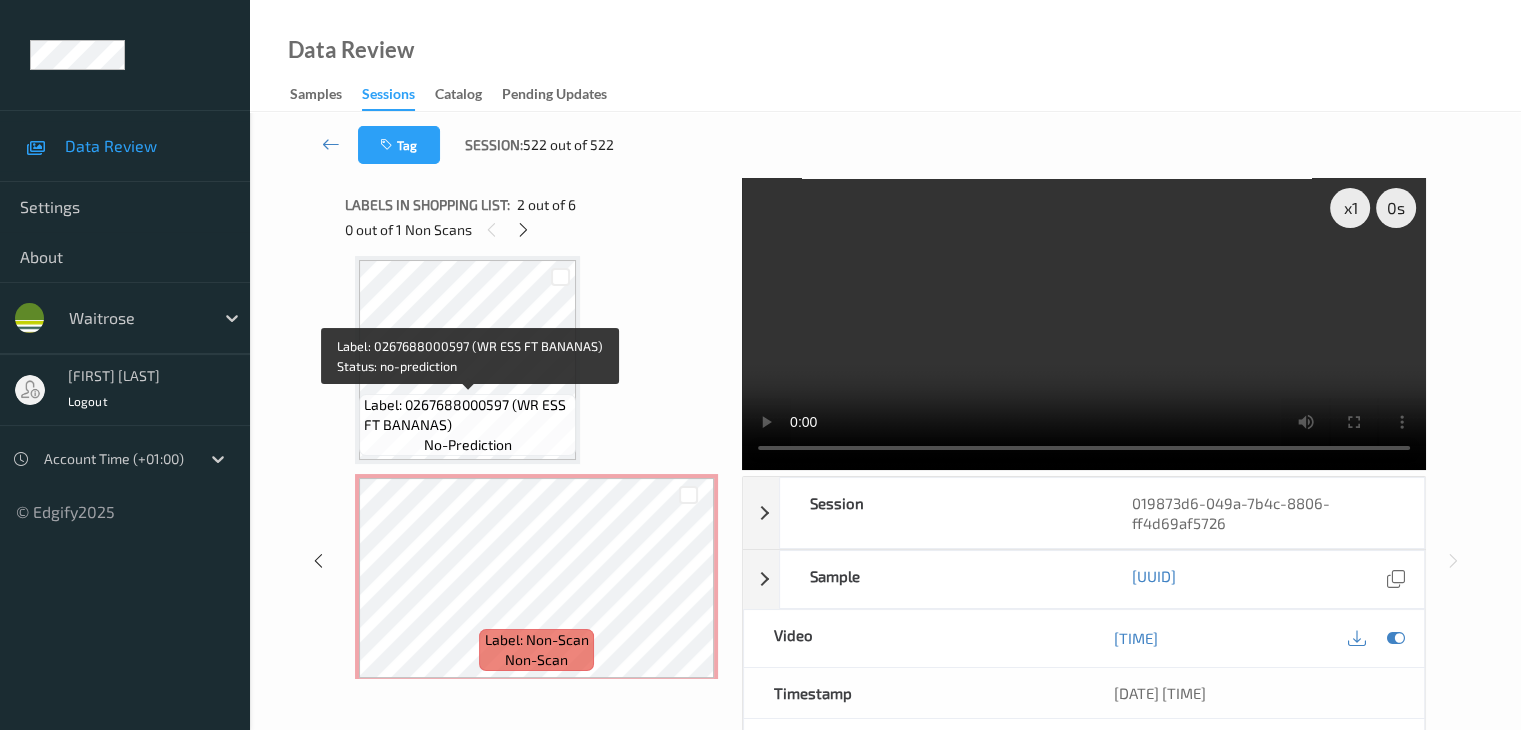 click on "Label: 0267688000597 (WR ESS FT BANANAS)" at bounding box center [467, 415] 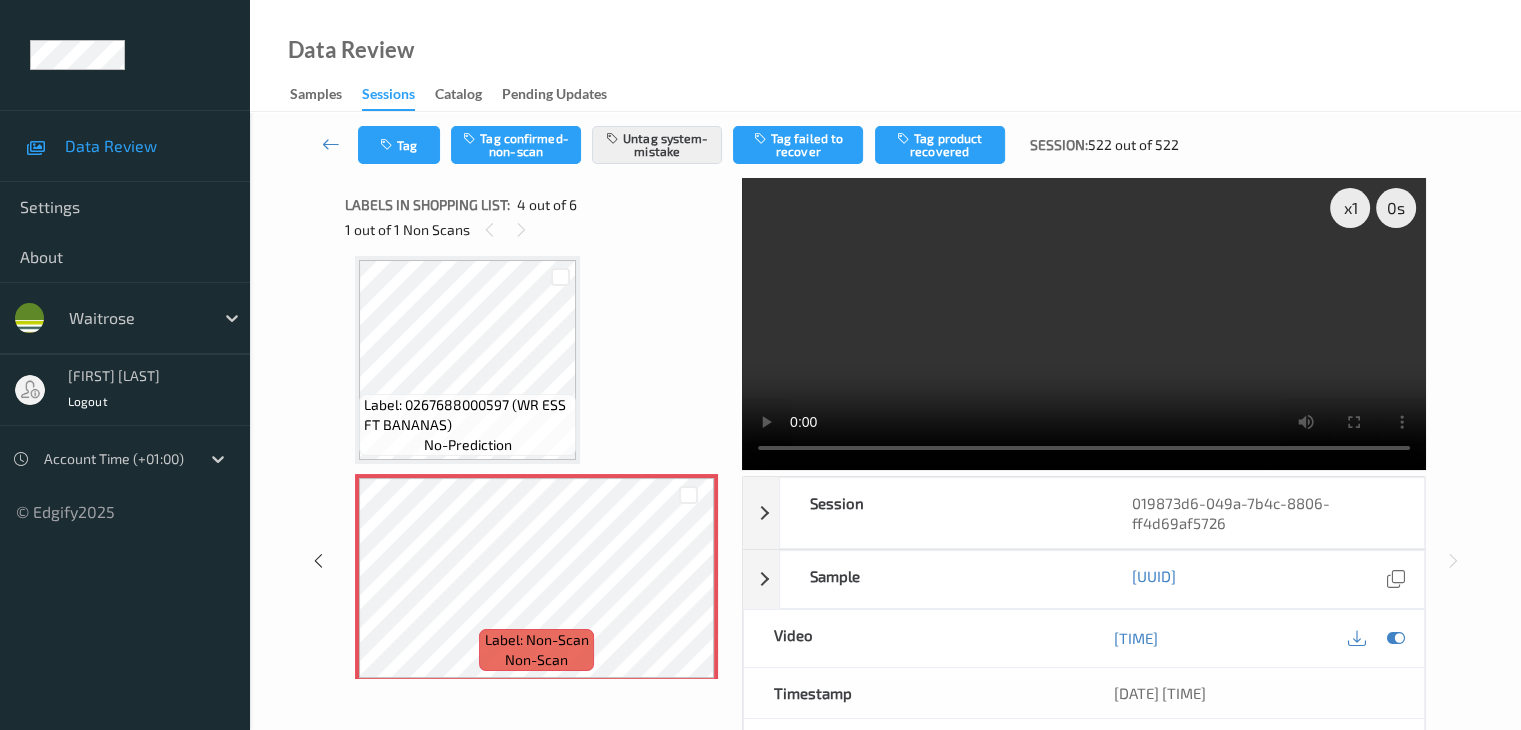 scroll, scrollTop: 646, scrollLeft: 0, axis: vertical 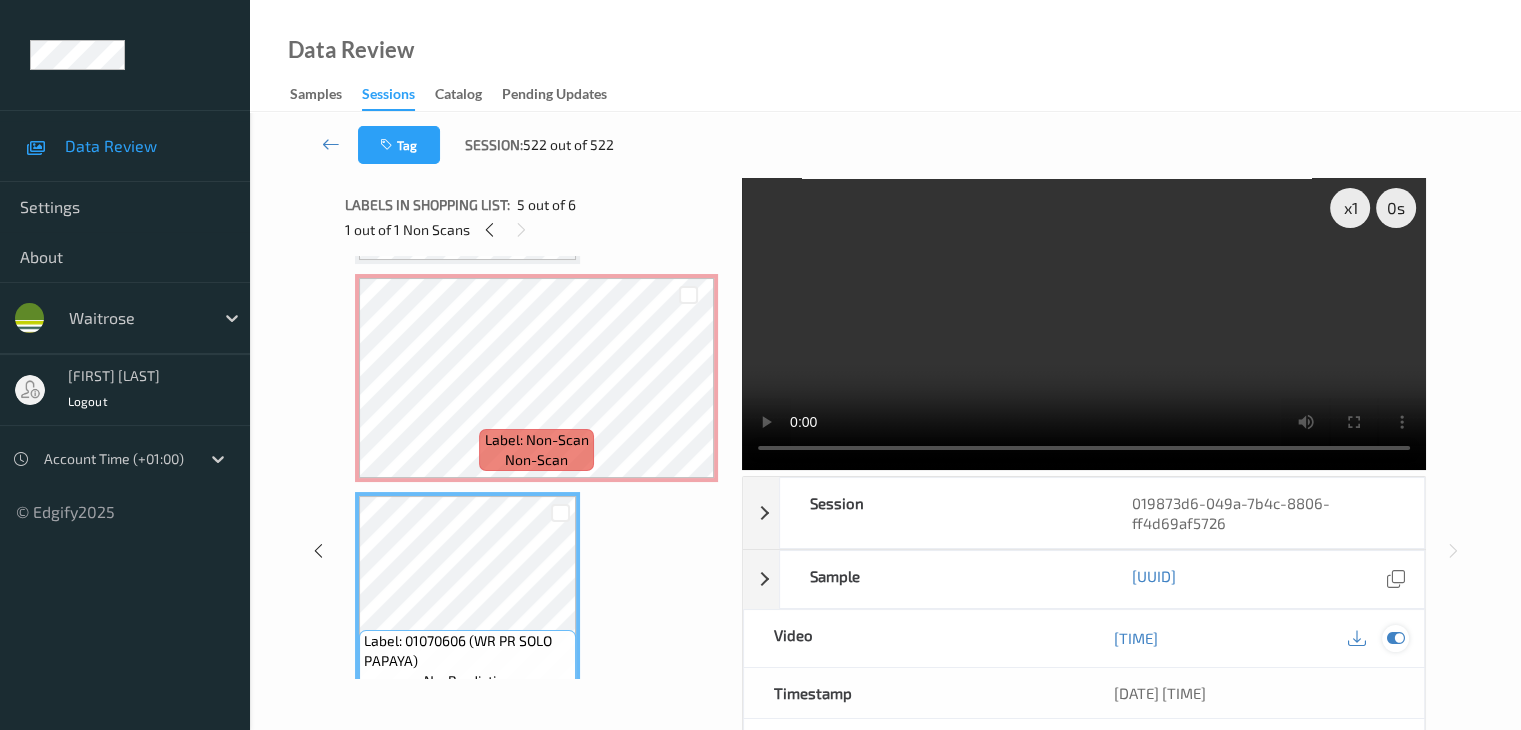 click at bounding box center (1395, 638) 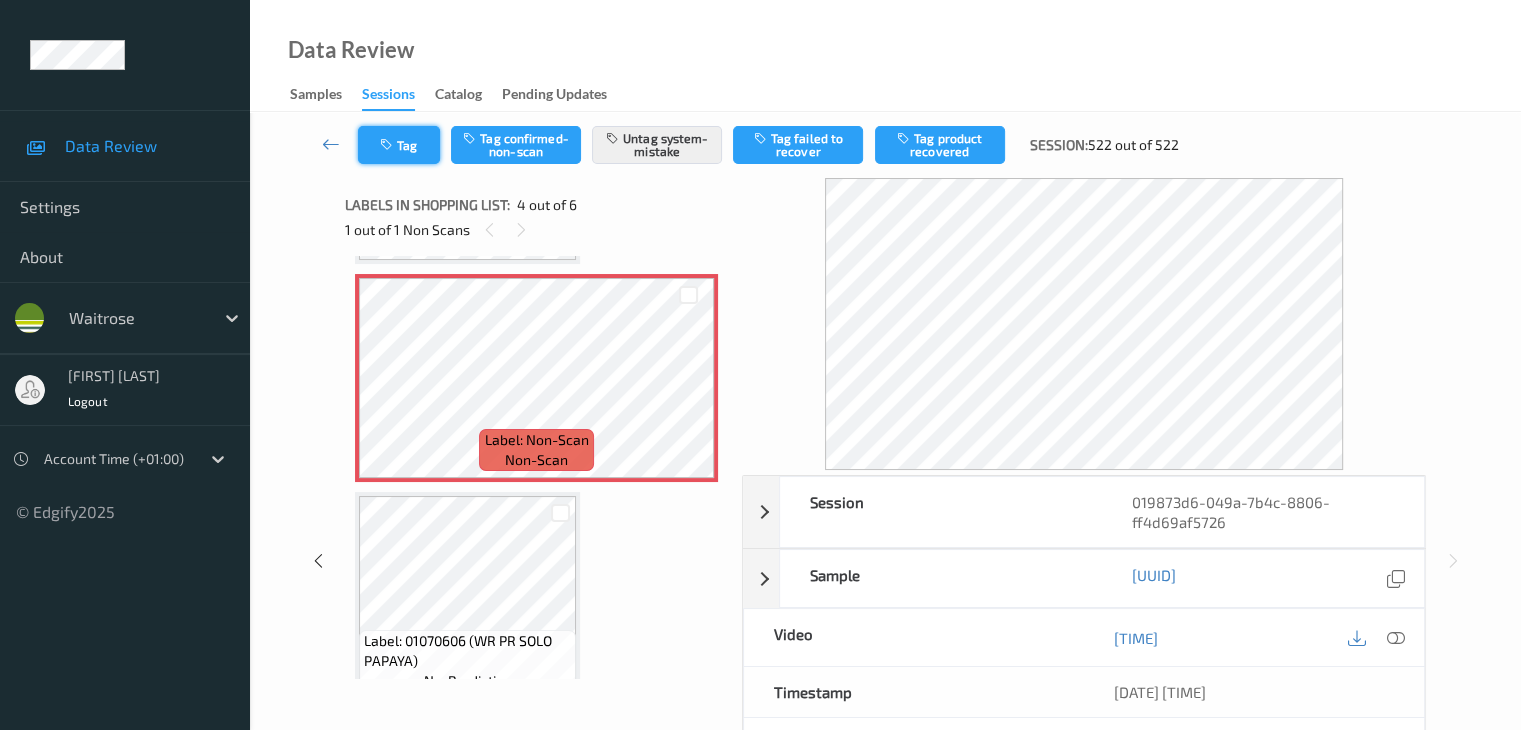 click on "Tag" at bounding box center [399, 145] 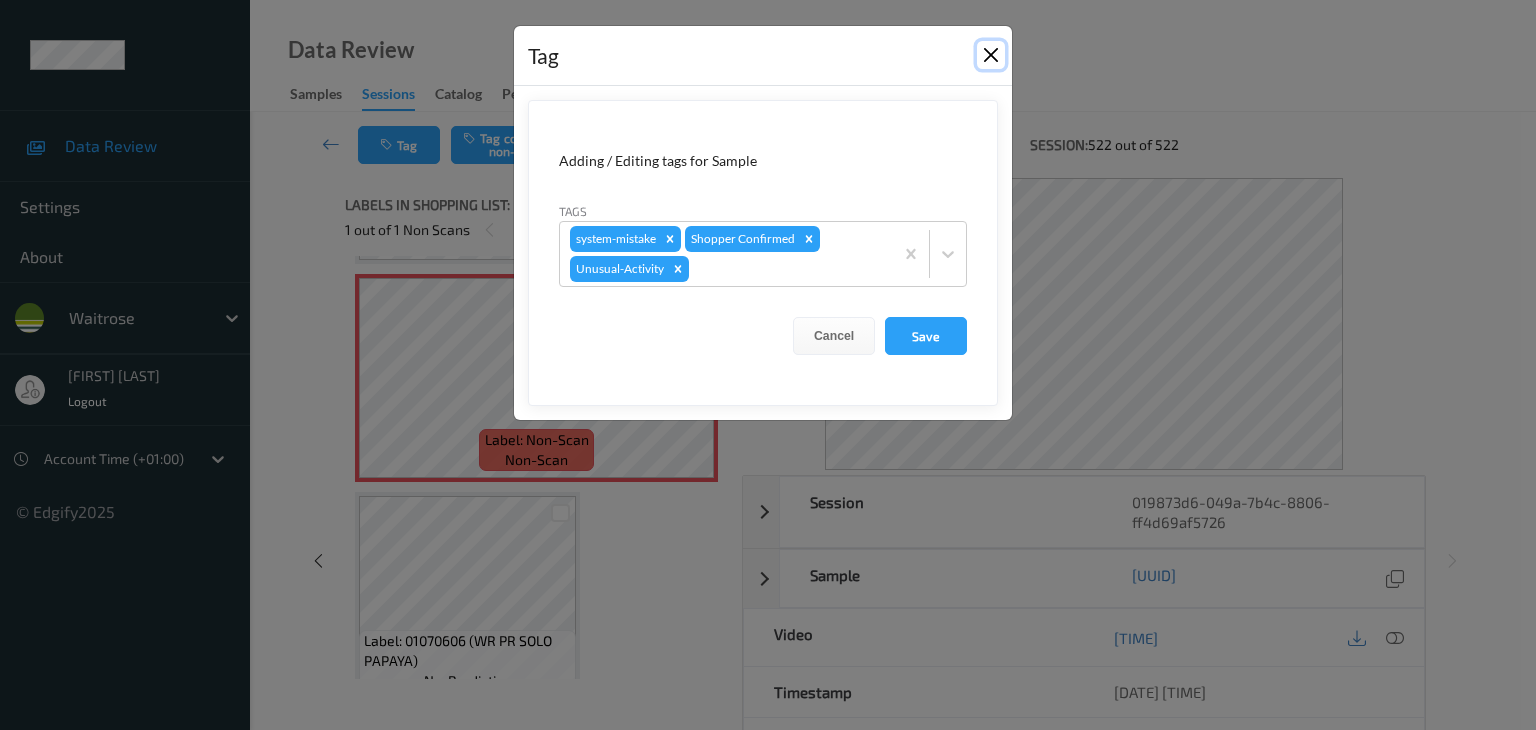 click at bounding box center [991, 55] 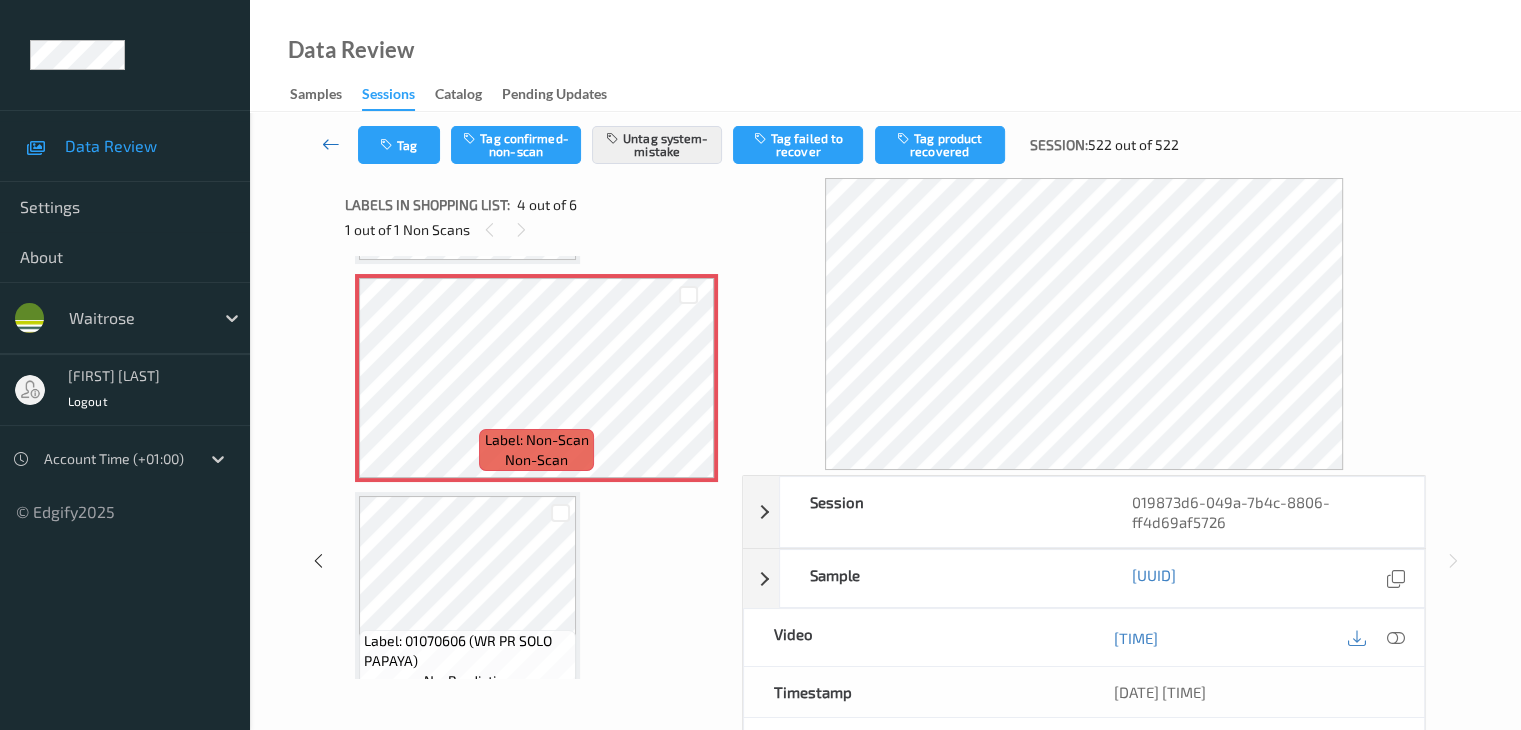 click at bounding box center (331, 144) 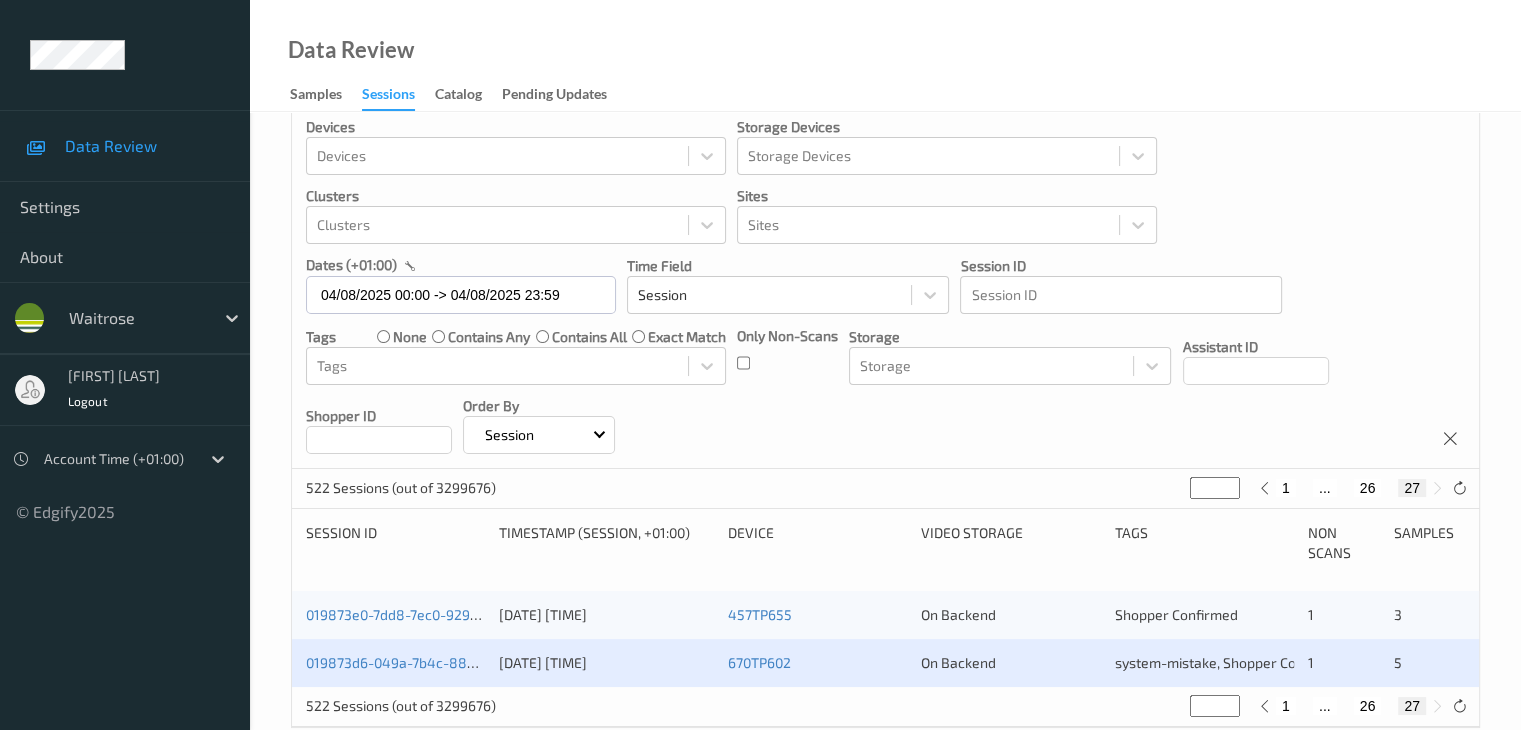 scroll, scrollTop: 68, scrollLeft: 0, axis: vertical 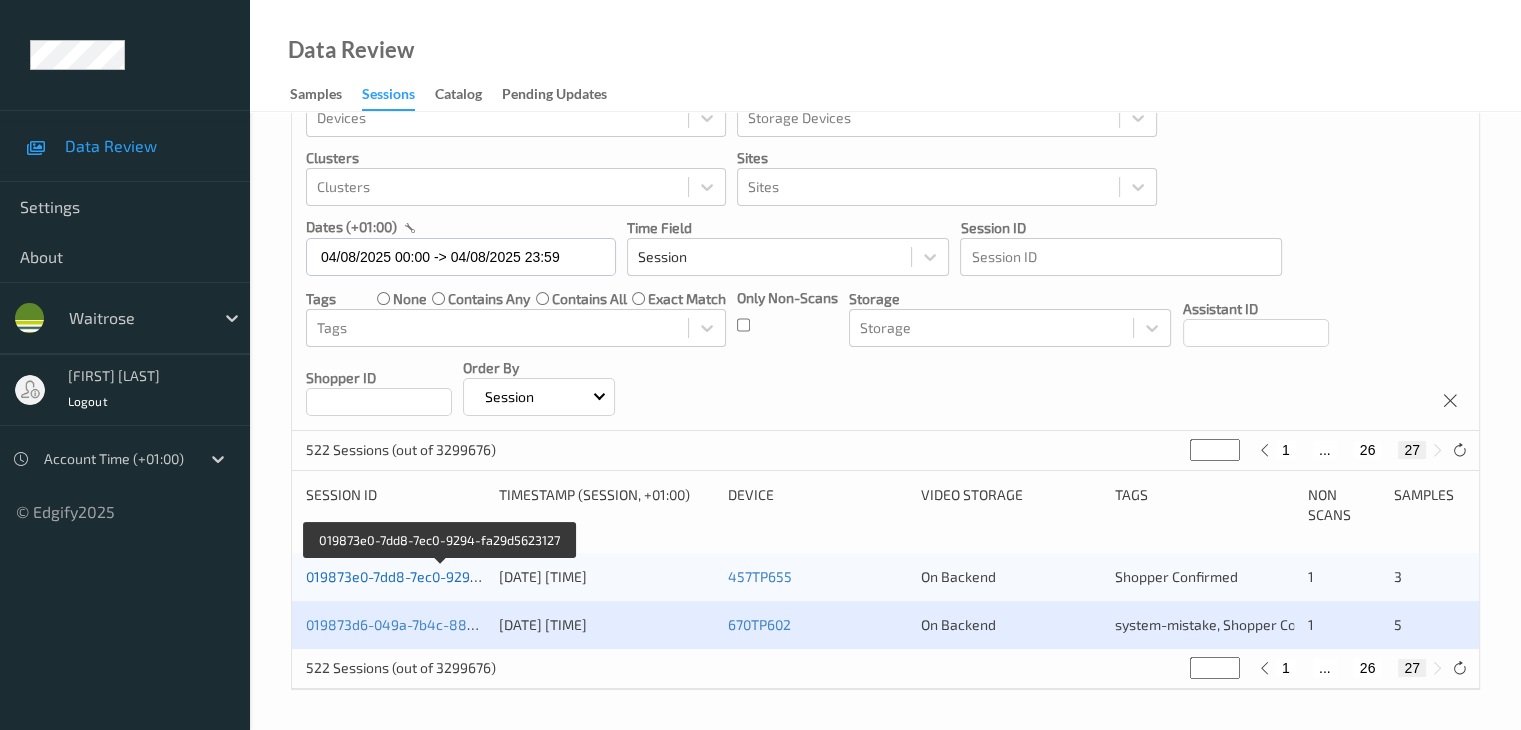 click on "019873e0-7dd8-7ec0-9294-fa29d5623127" at bounding box center (440, 576) 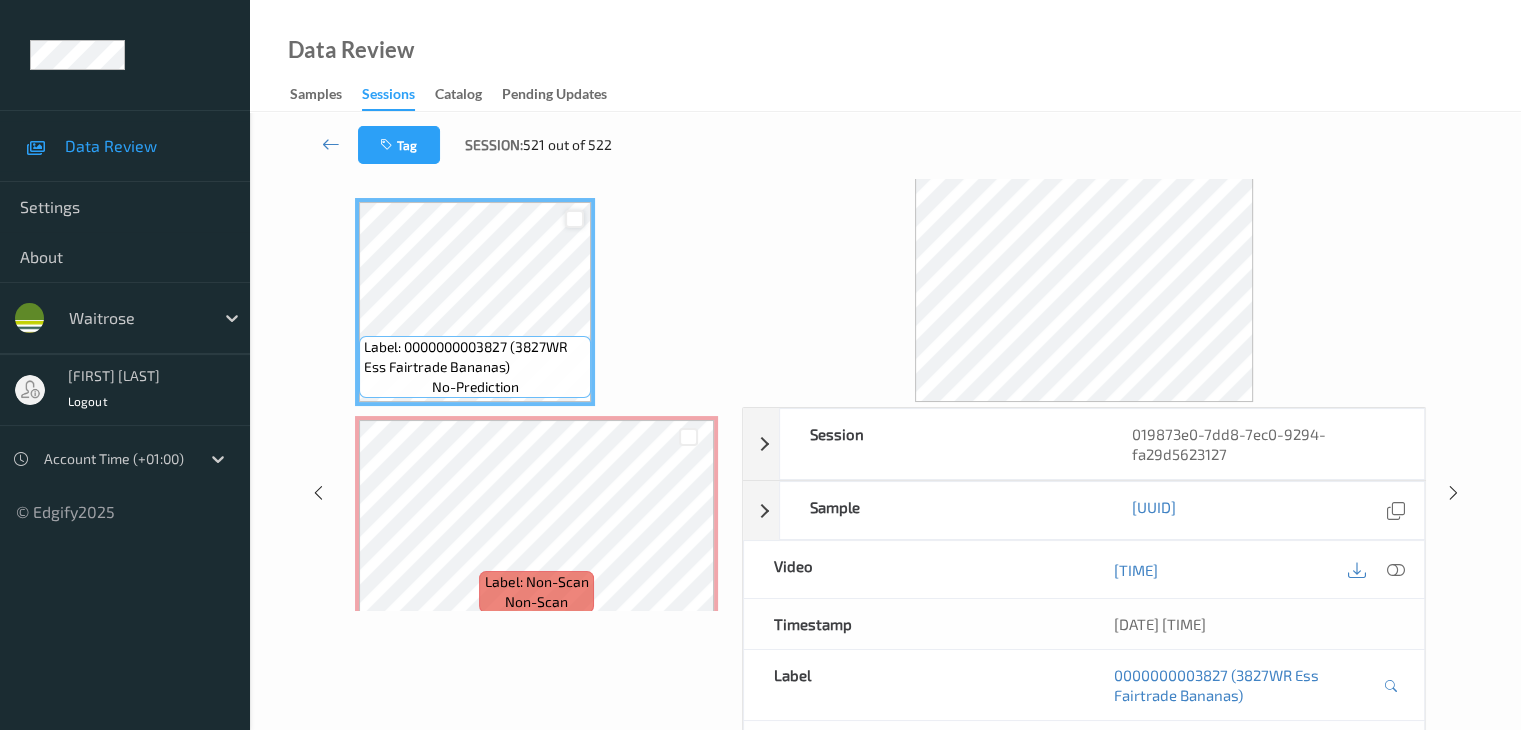 scroll, scrollTop: 0, scrollLeft: 0, axis: both 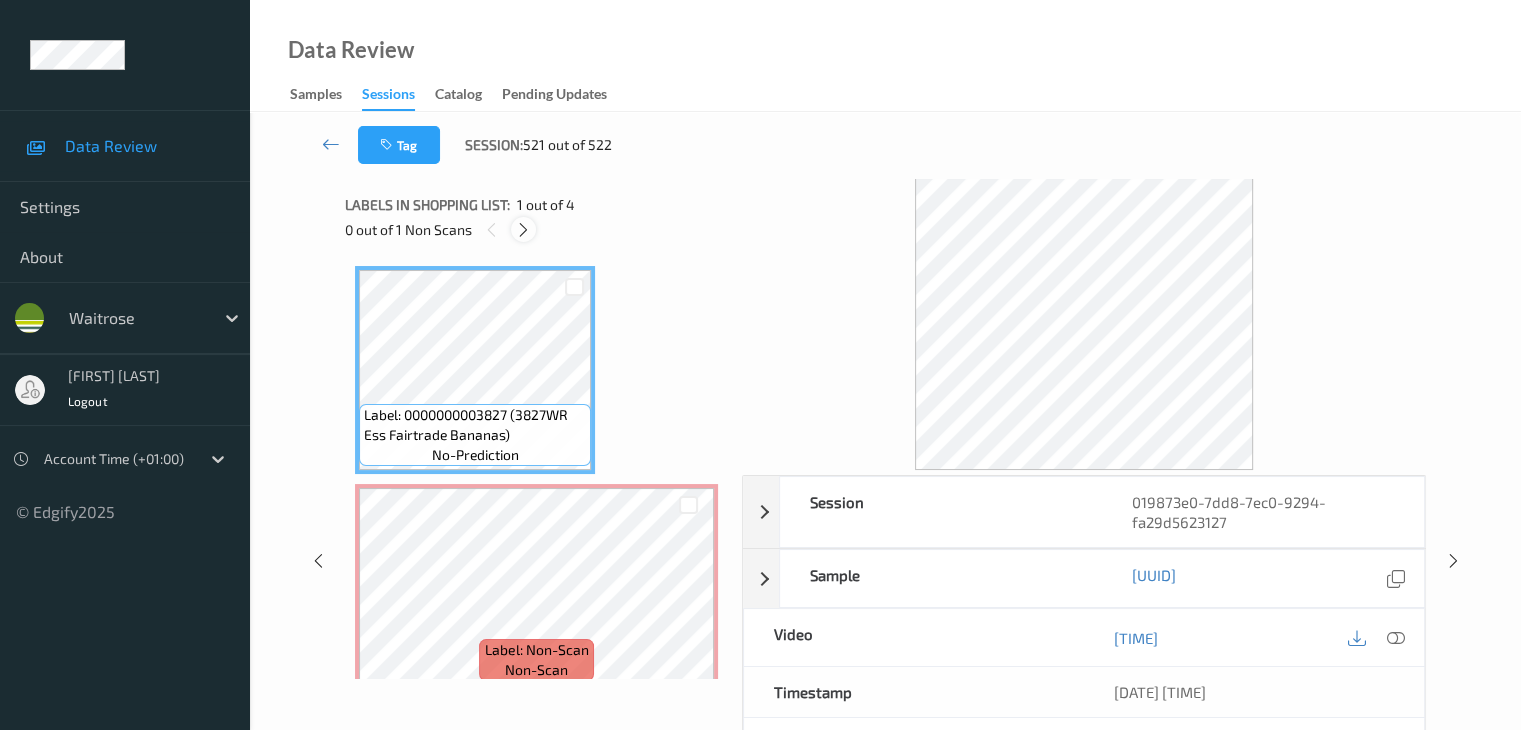 click at bounding box center [523, 230] 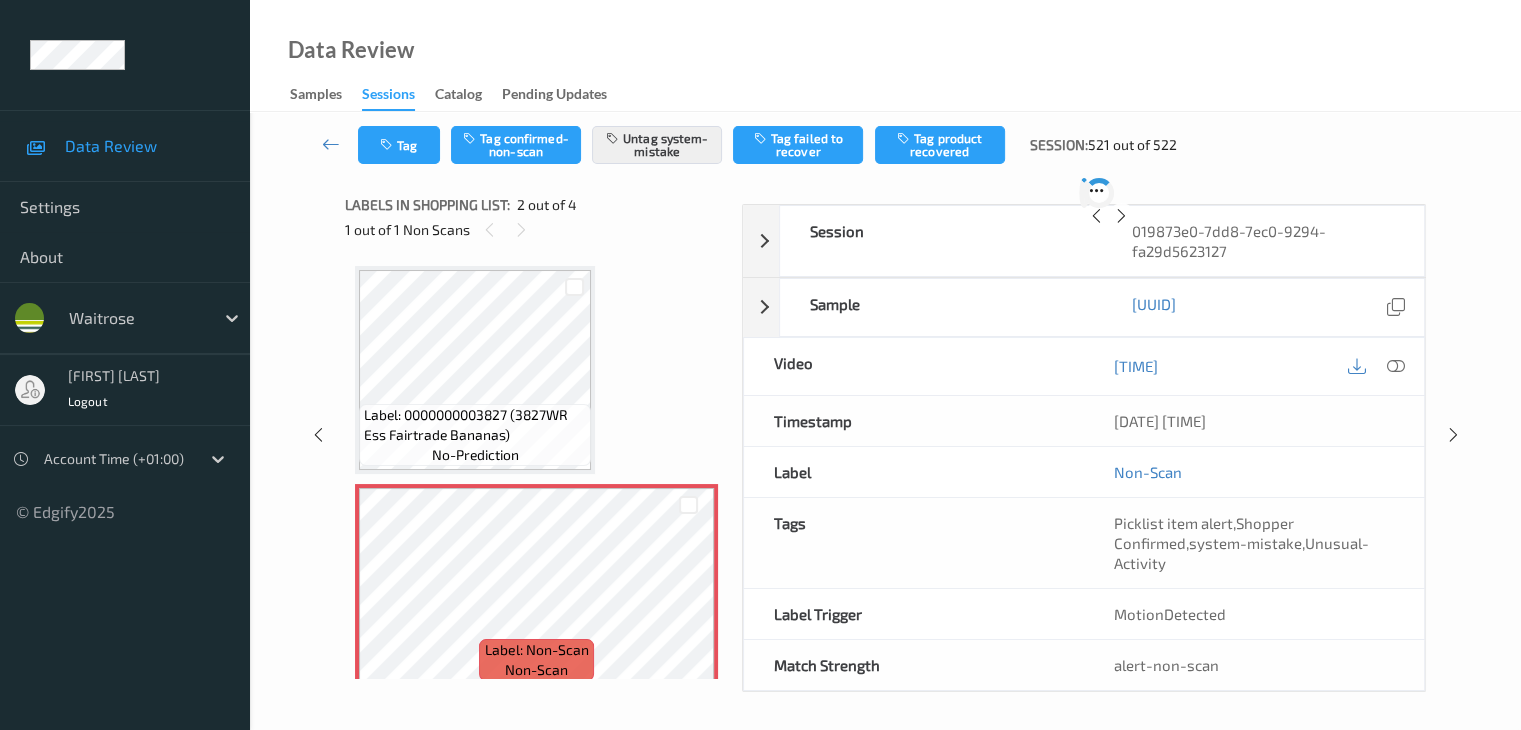 scroll, scrollTop: 10, scrollLeft: 0, axis: vertical 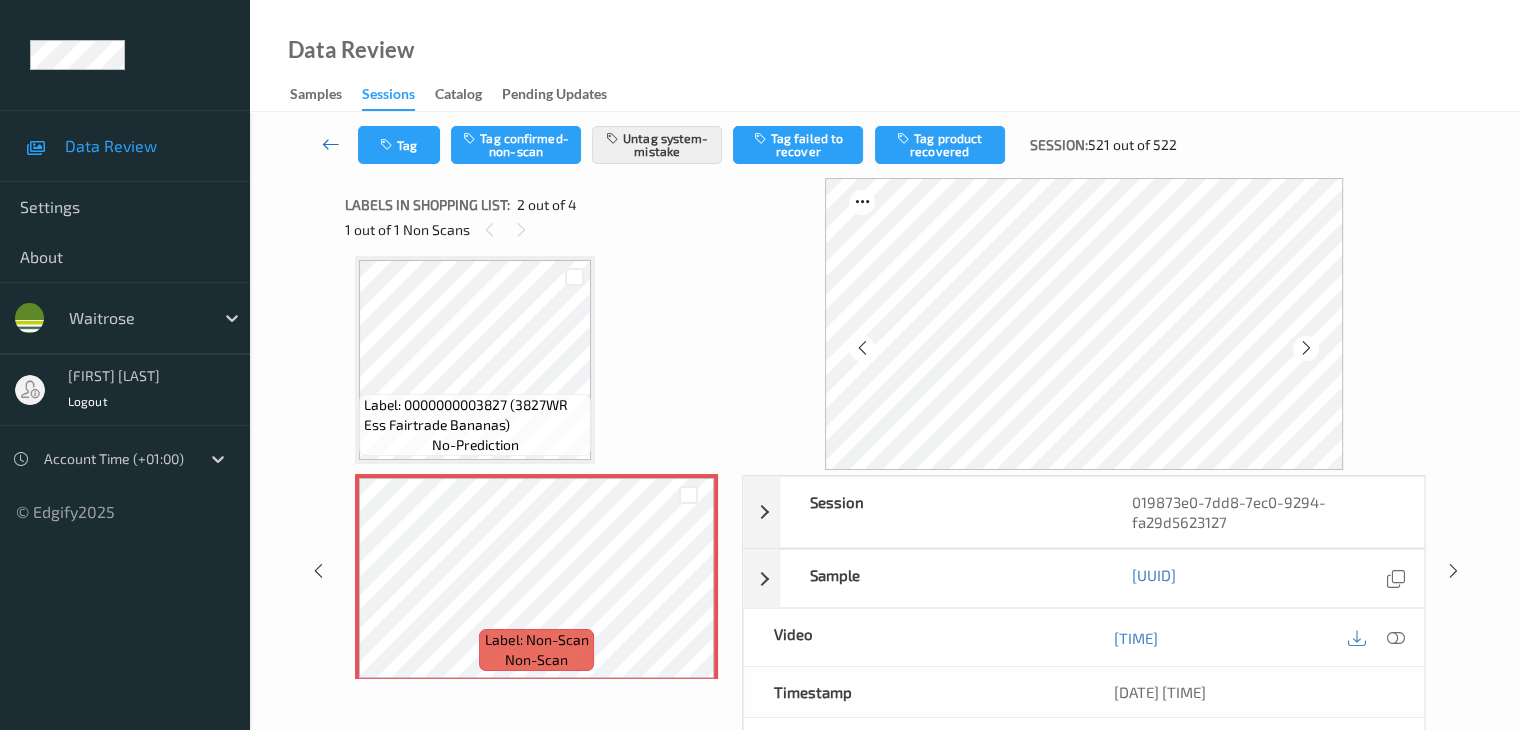 click at bounding box center (331, 144) 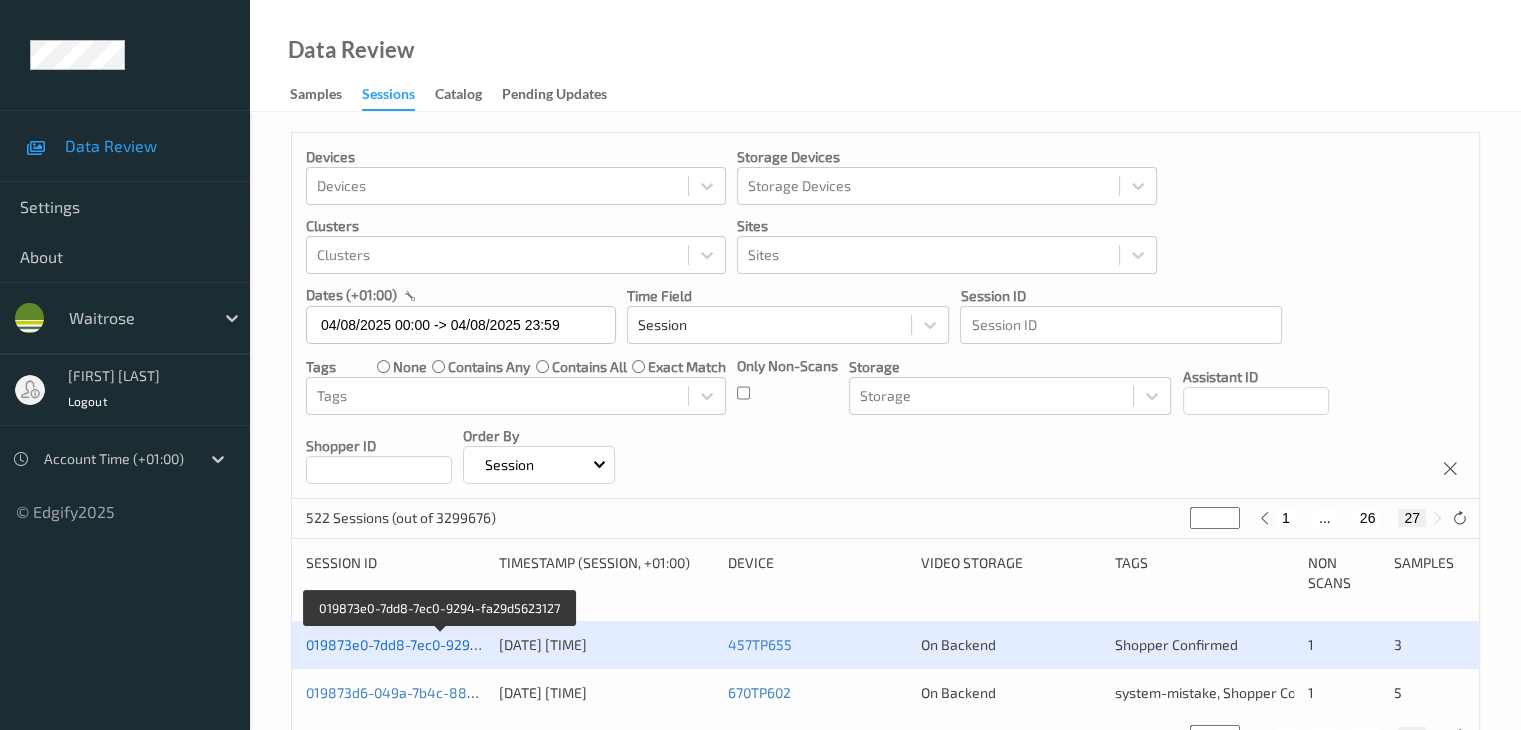 click on "019873e0-7dd8-7ec0-9294-fa29d5623127" at bounding box center (440, 644) 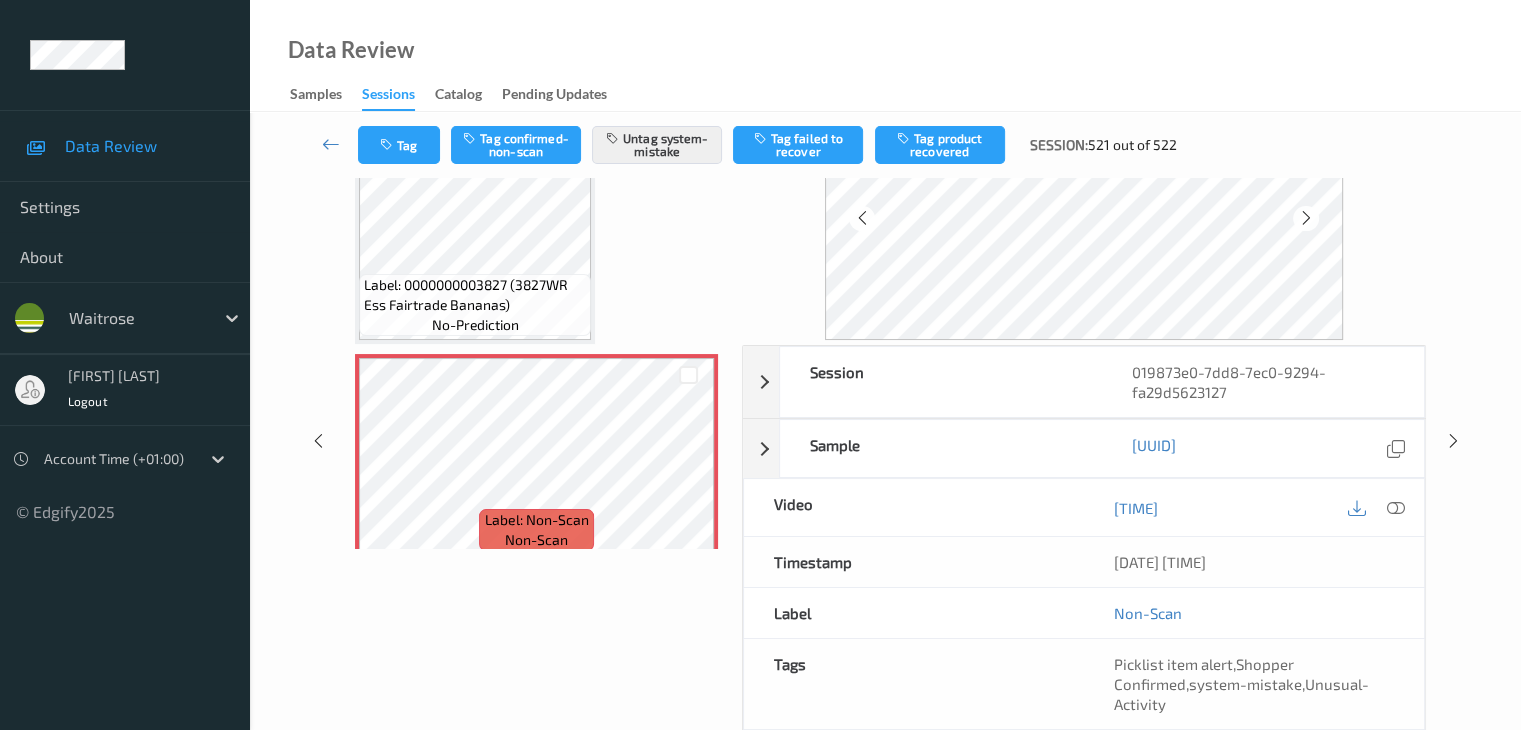 scroll, scrollTop: 284, scrollLeft: 0, axis: vertical 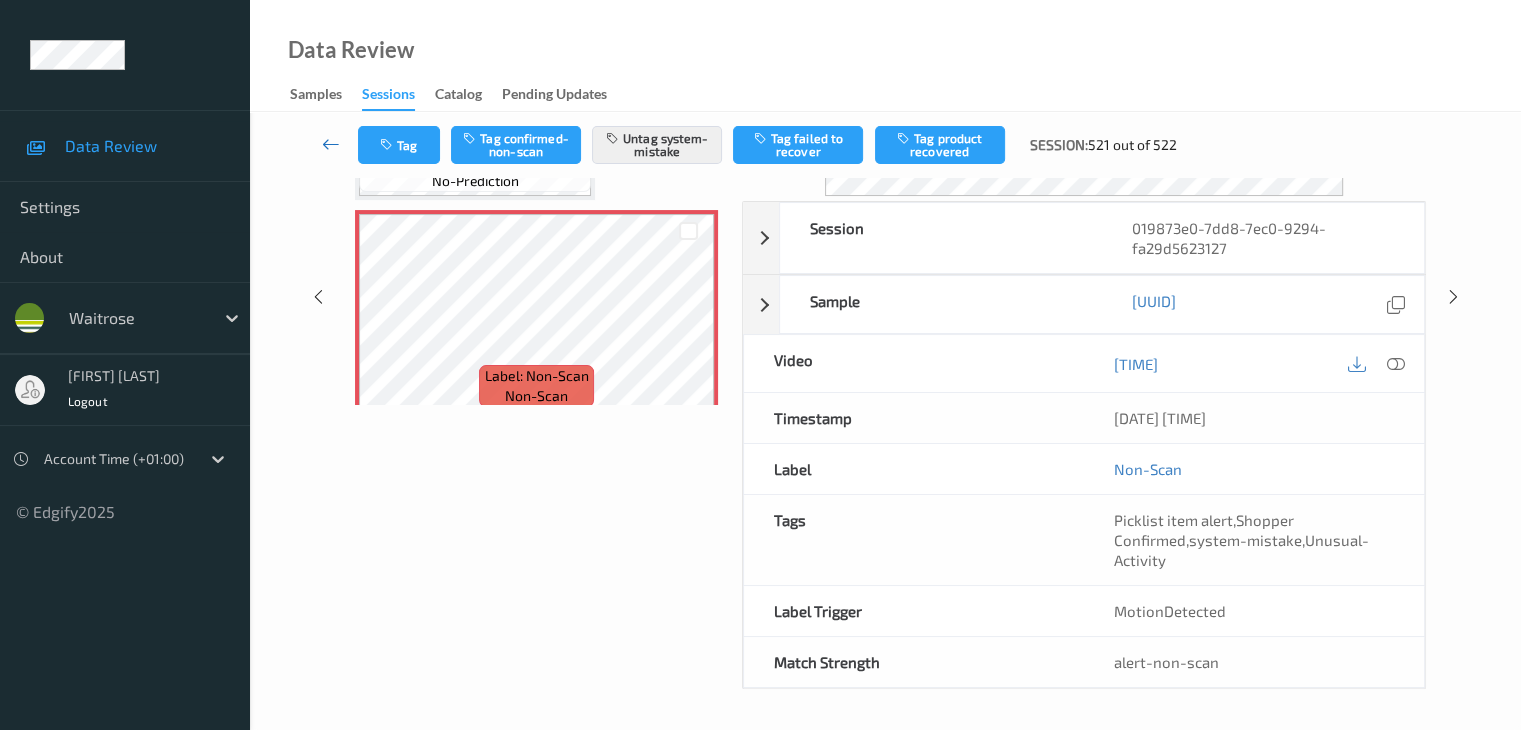 click at bounding box center [331, 144] 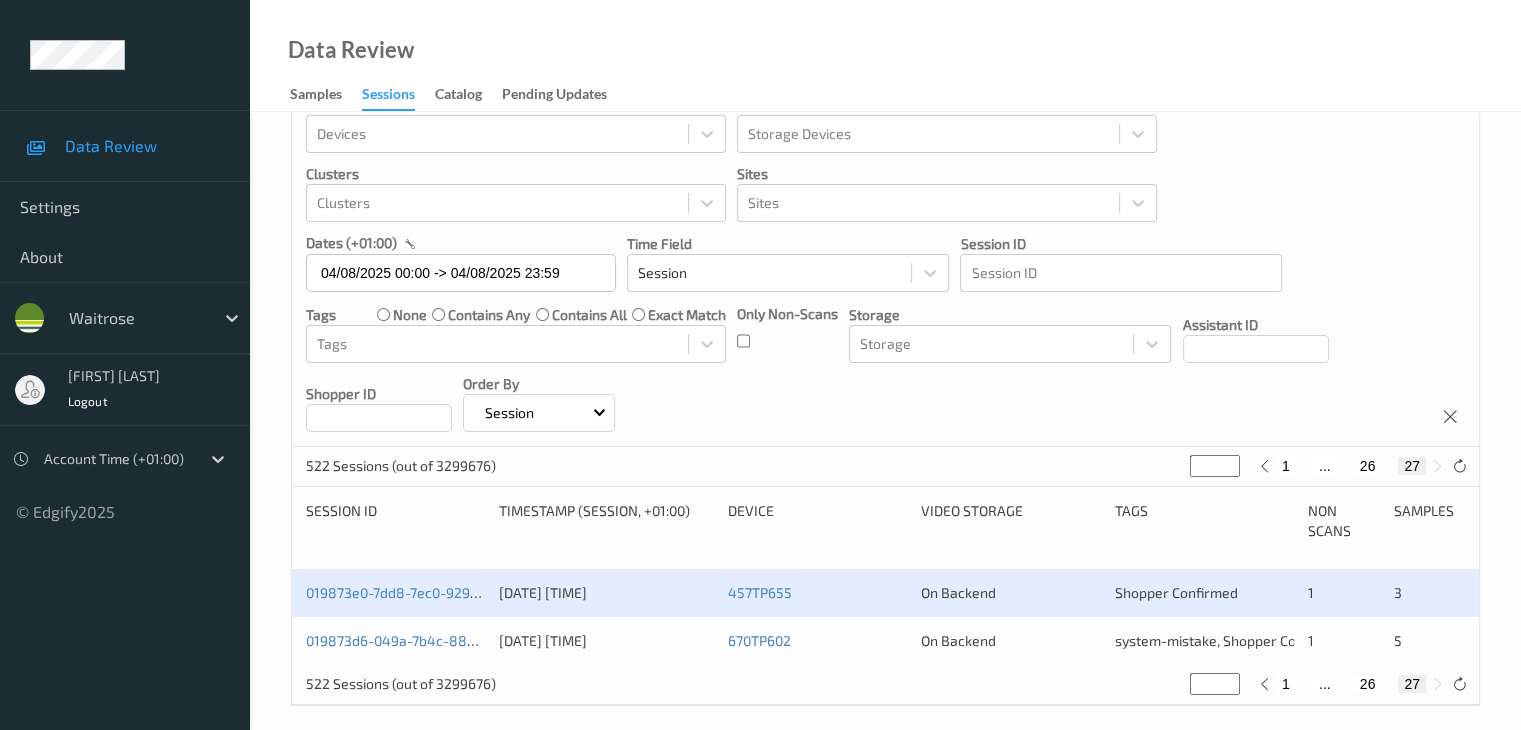 scroll, scrollTop: 68, scrollLeft: 0, axis: vertical 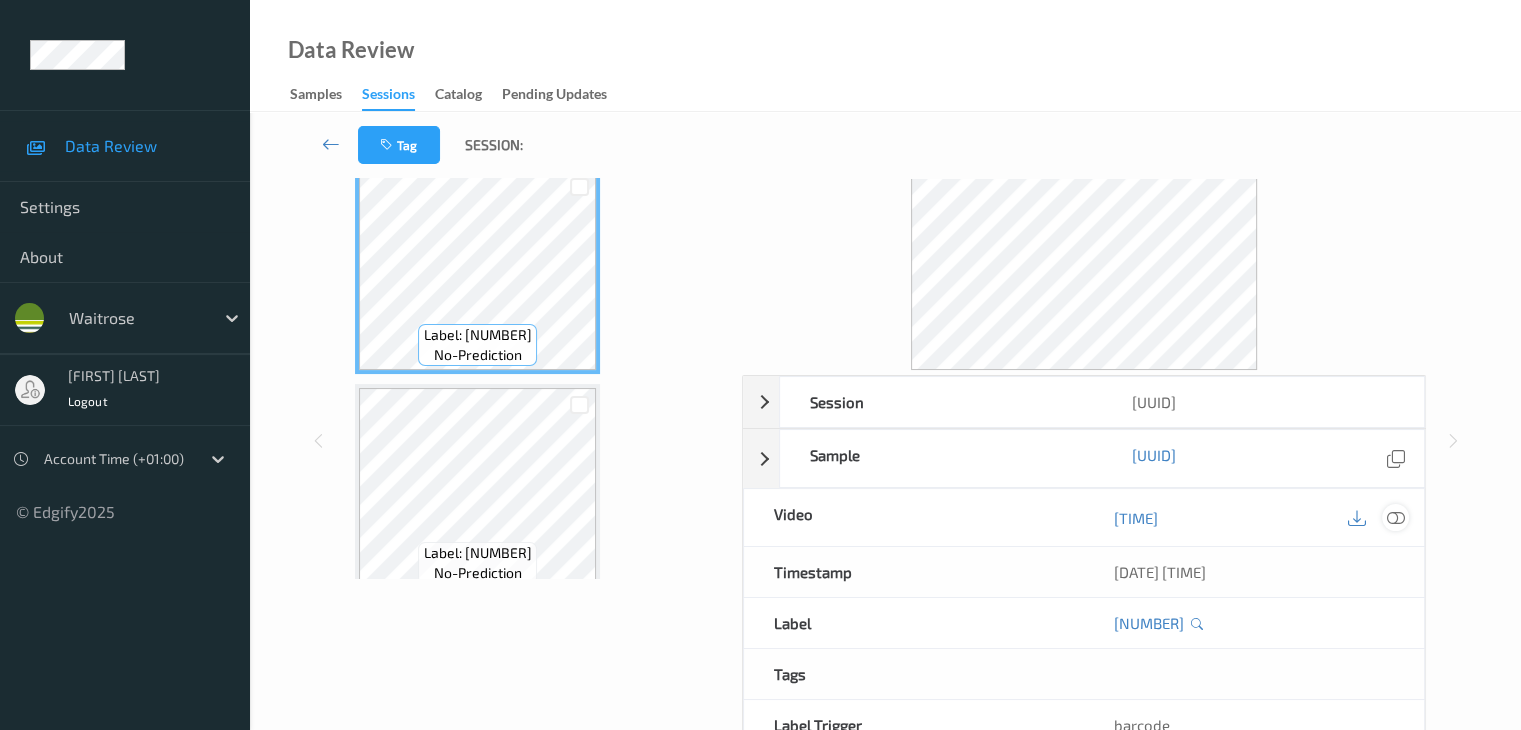 click at bounding box center (1395, 518) 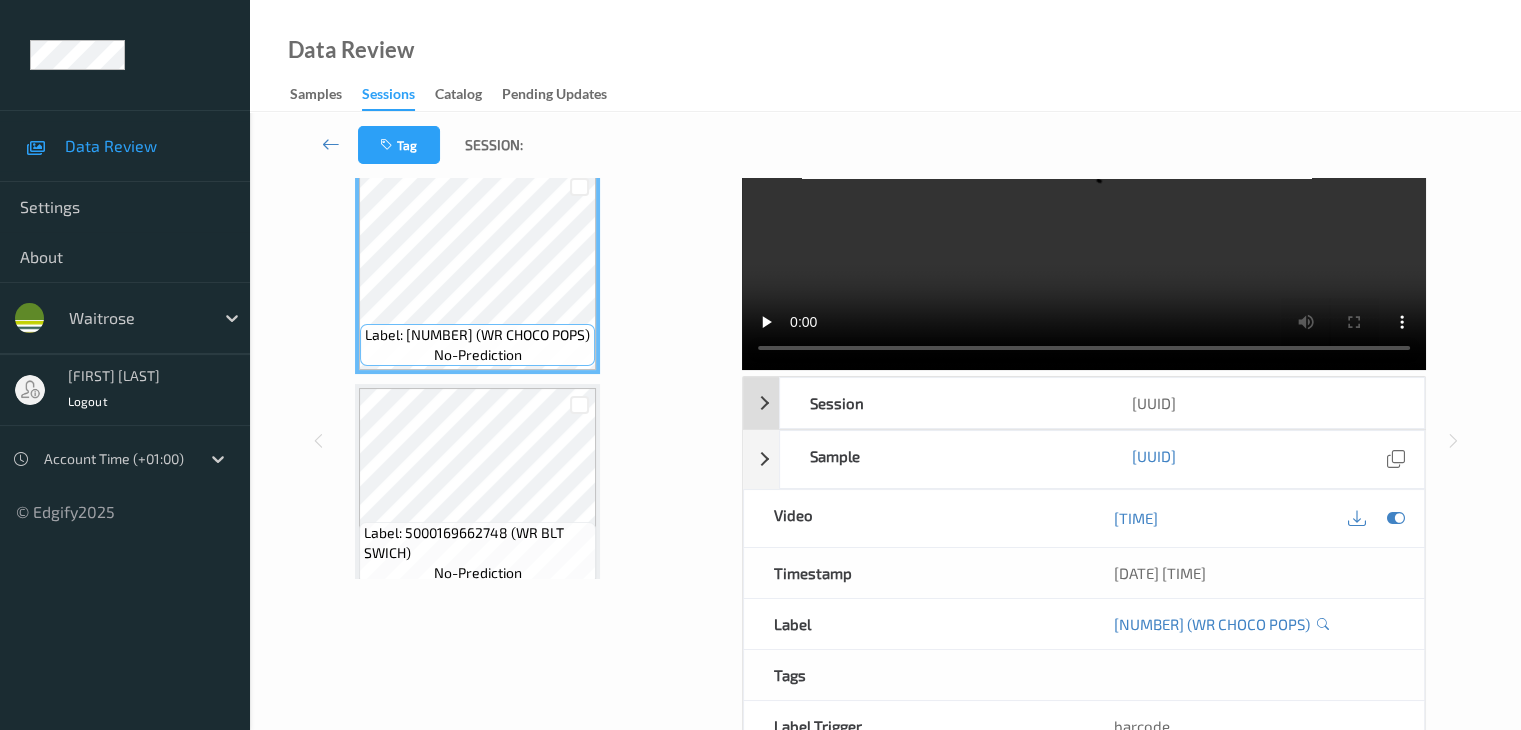 scroll, scrollTop: 0, scrollLeft: 0, axis: both 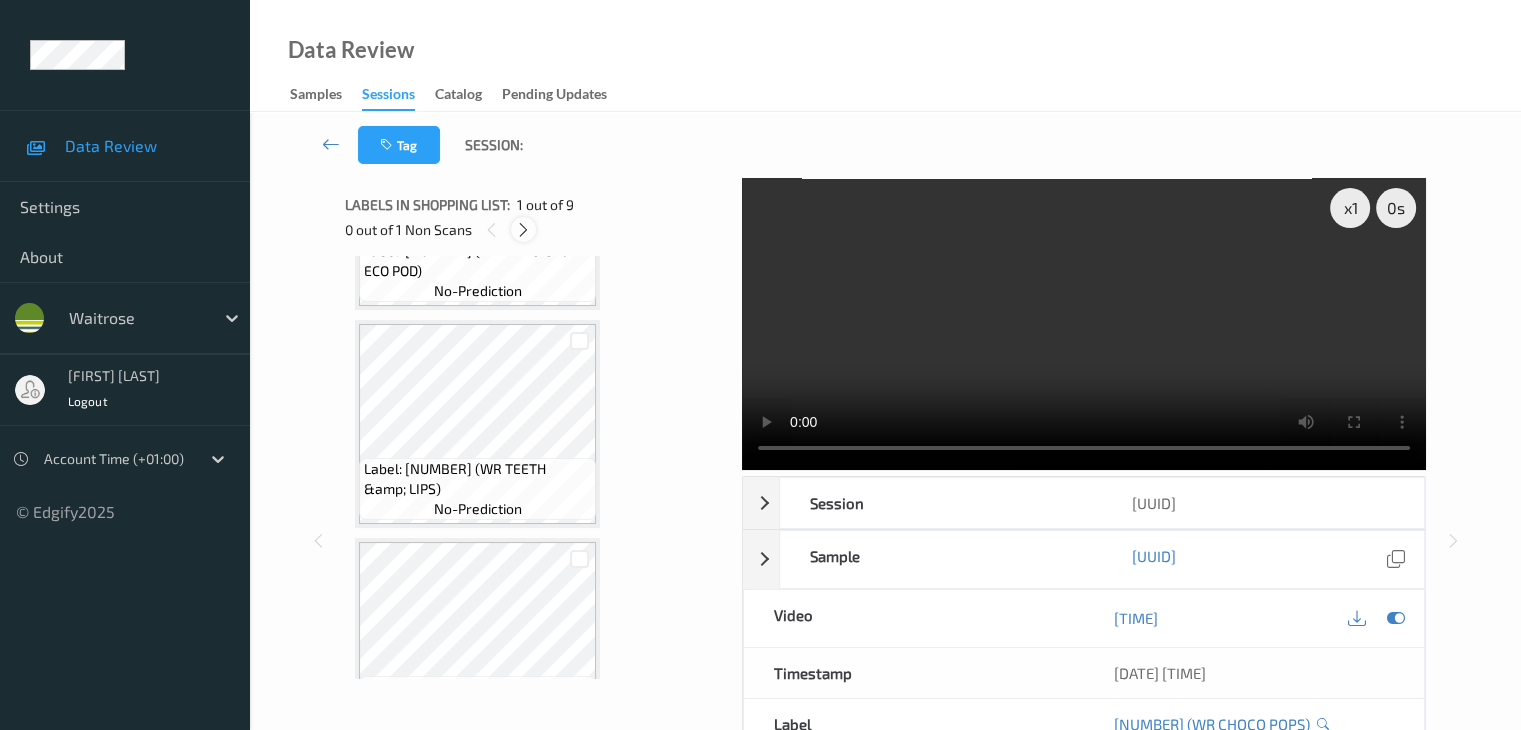 click at bounding box center [523, 230] 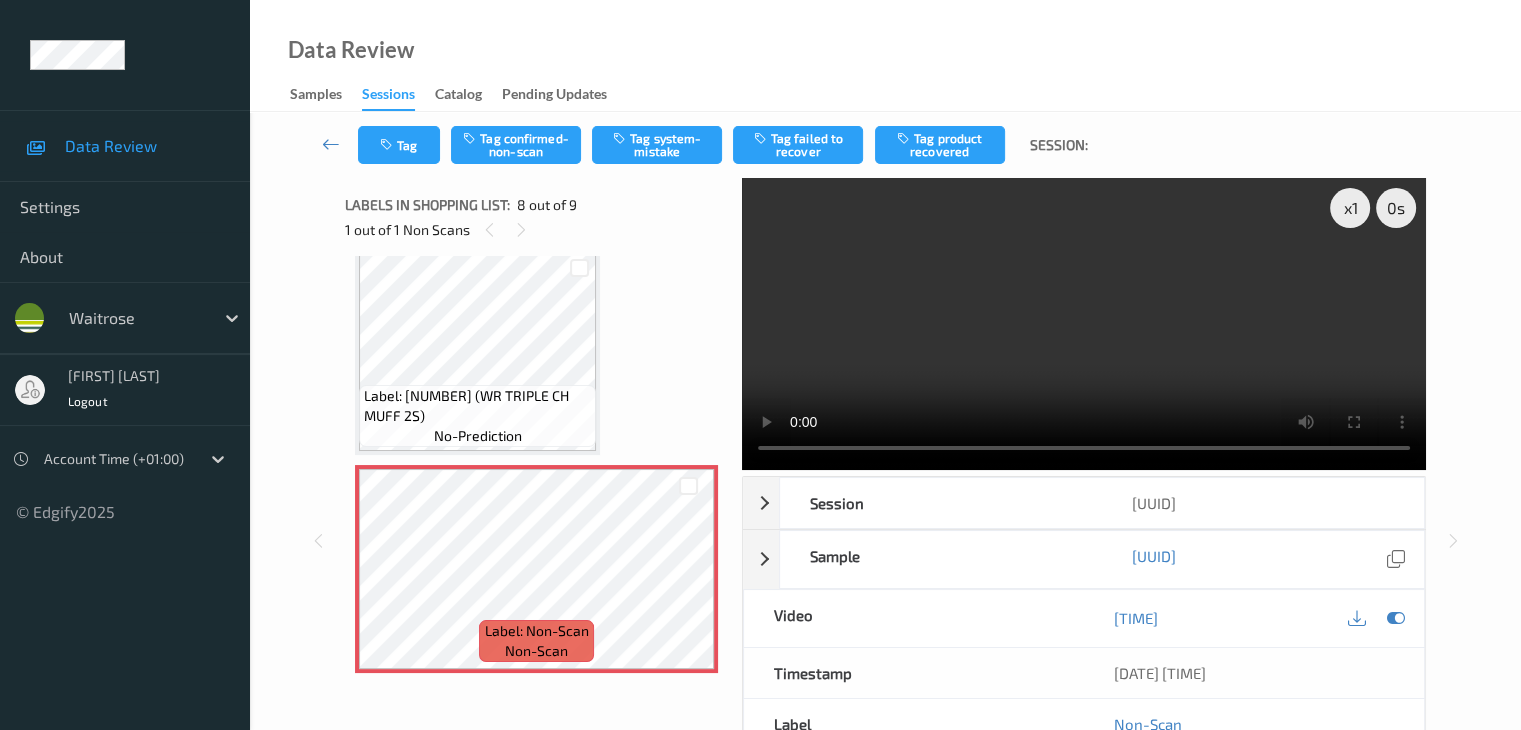 scroll, scrollTop: 1318, scrollLeft: 0, axis: vertical 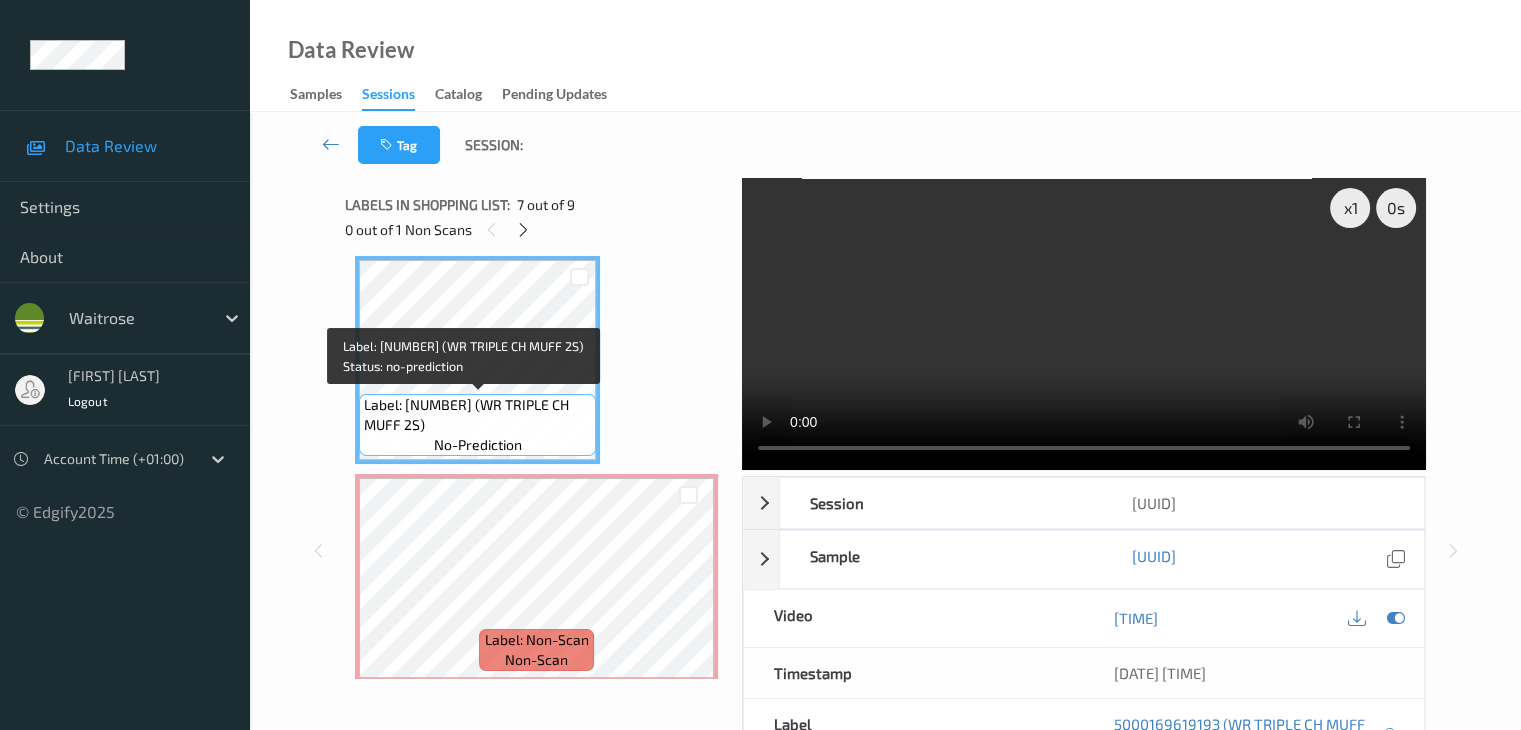 click on "Label: 5000169619193 (WR TRIPLE CH MUFF 2S)" at bounding box center (477, 415) 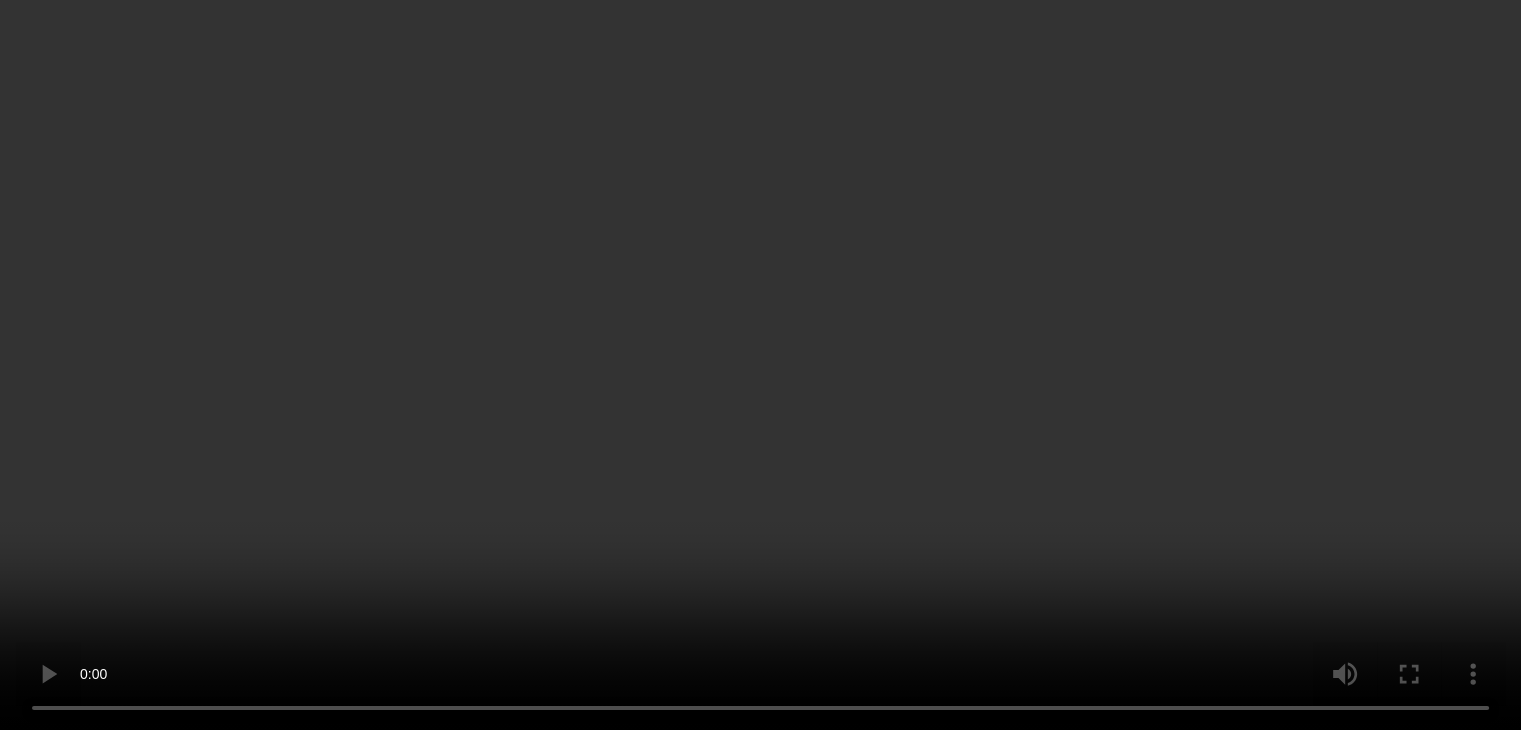 scroll, scrollTop: 1518, scrollLeft: 0, axis: vertical 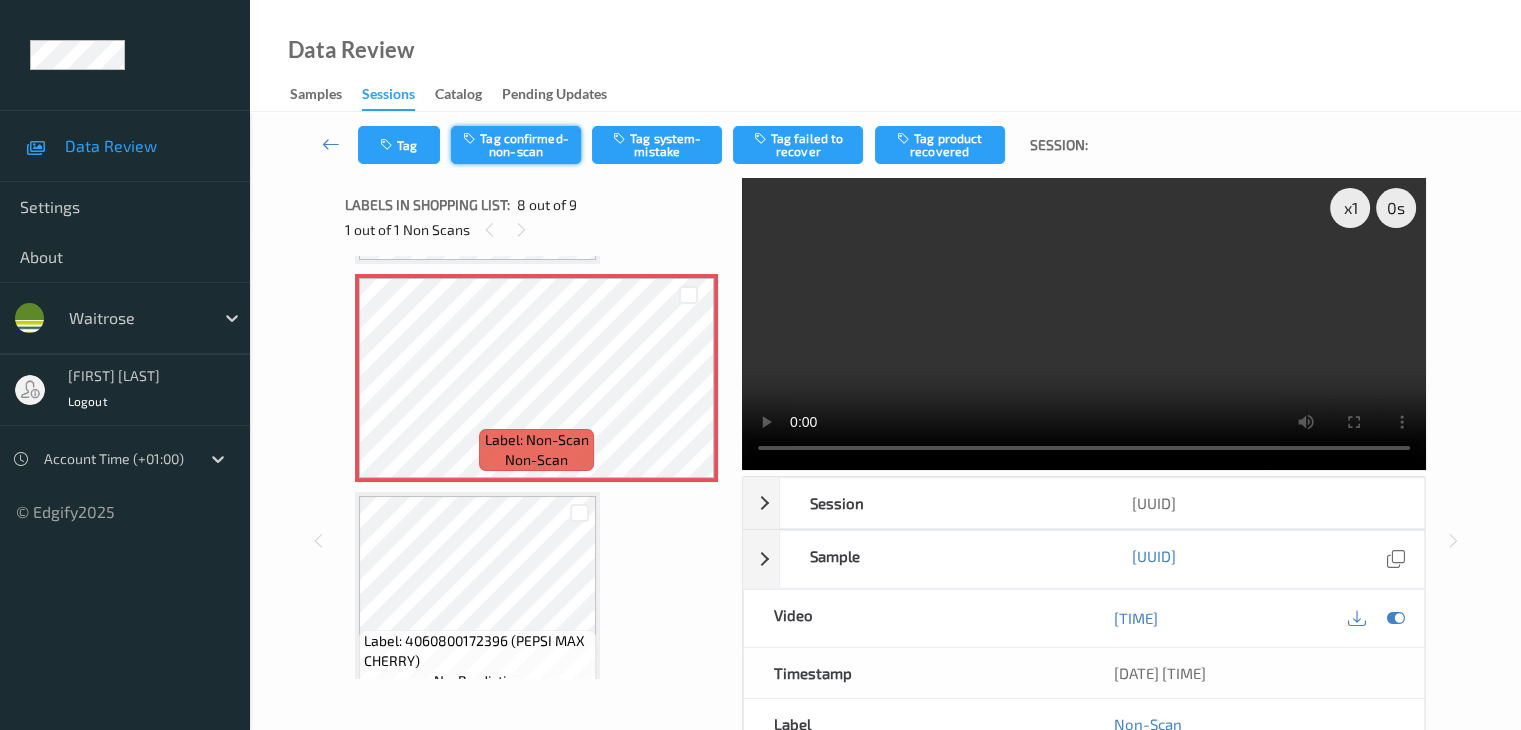 click on "Tag   confirmed-non-scan" at bounding box center (516, 145) 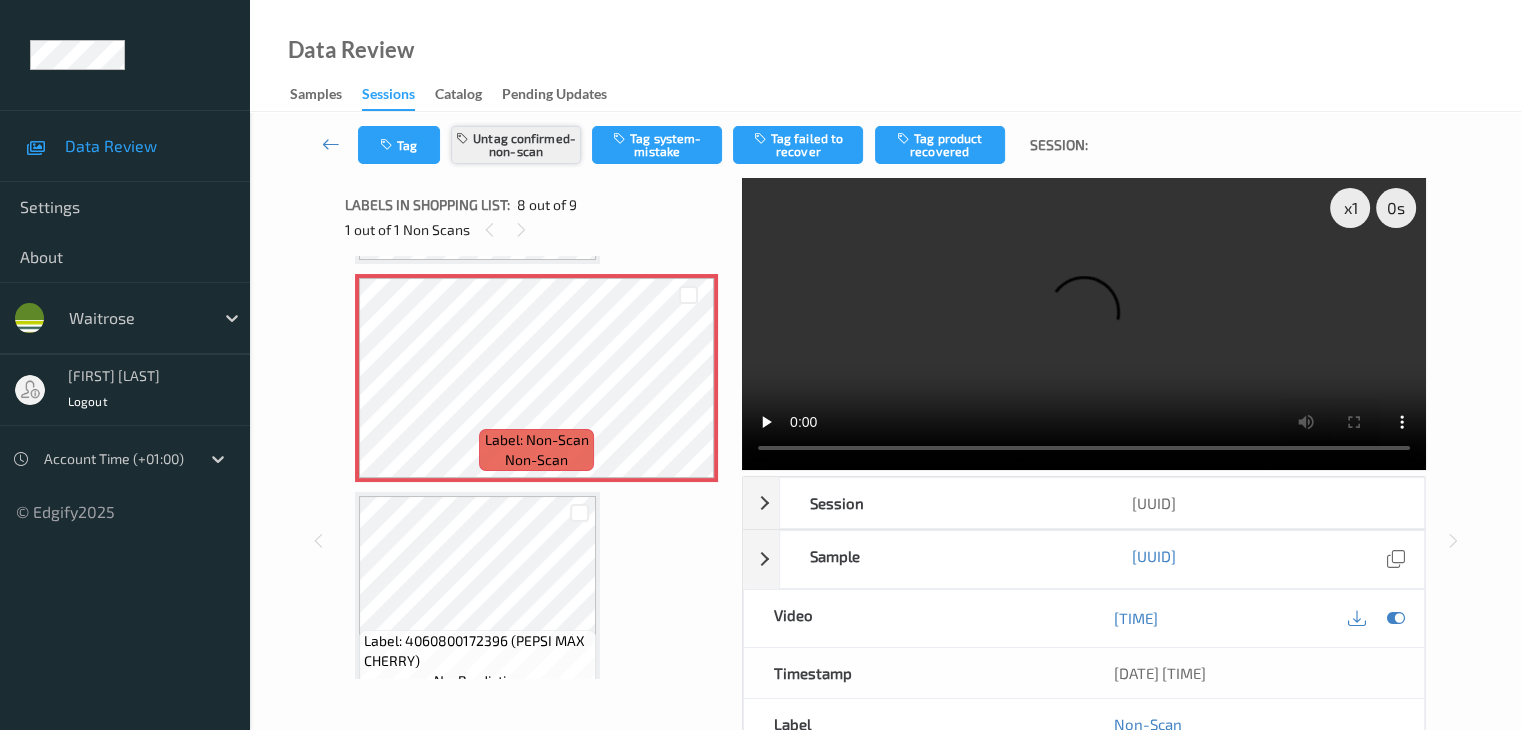 click on "Untag   confirmed-non-scan" at bounding box center [516, 145] 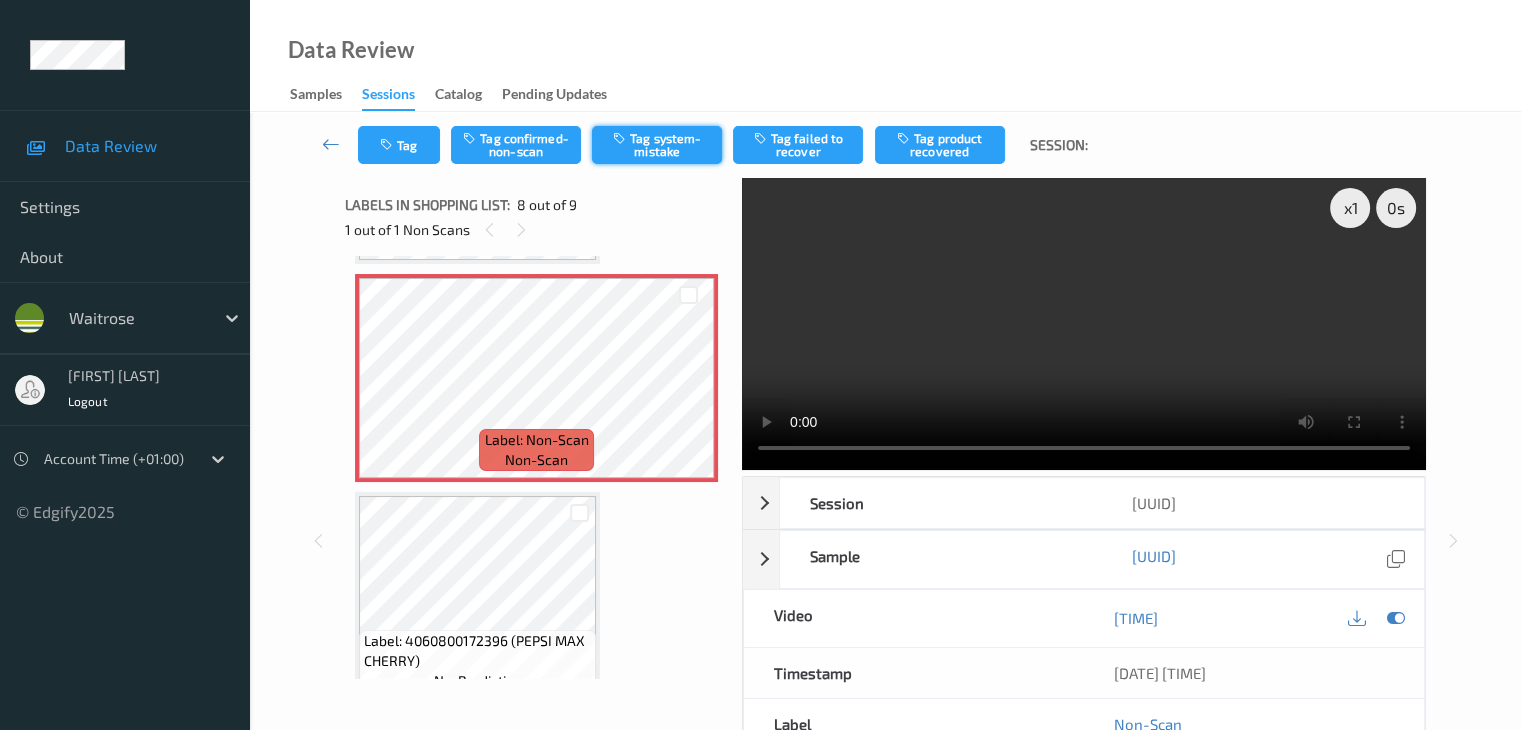 click on "Tag   system-mistake" at bounding box center (657, 145) 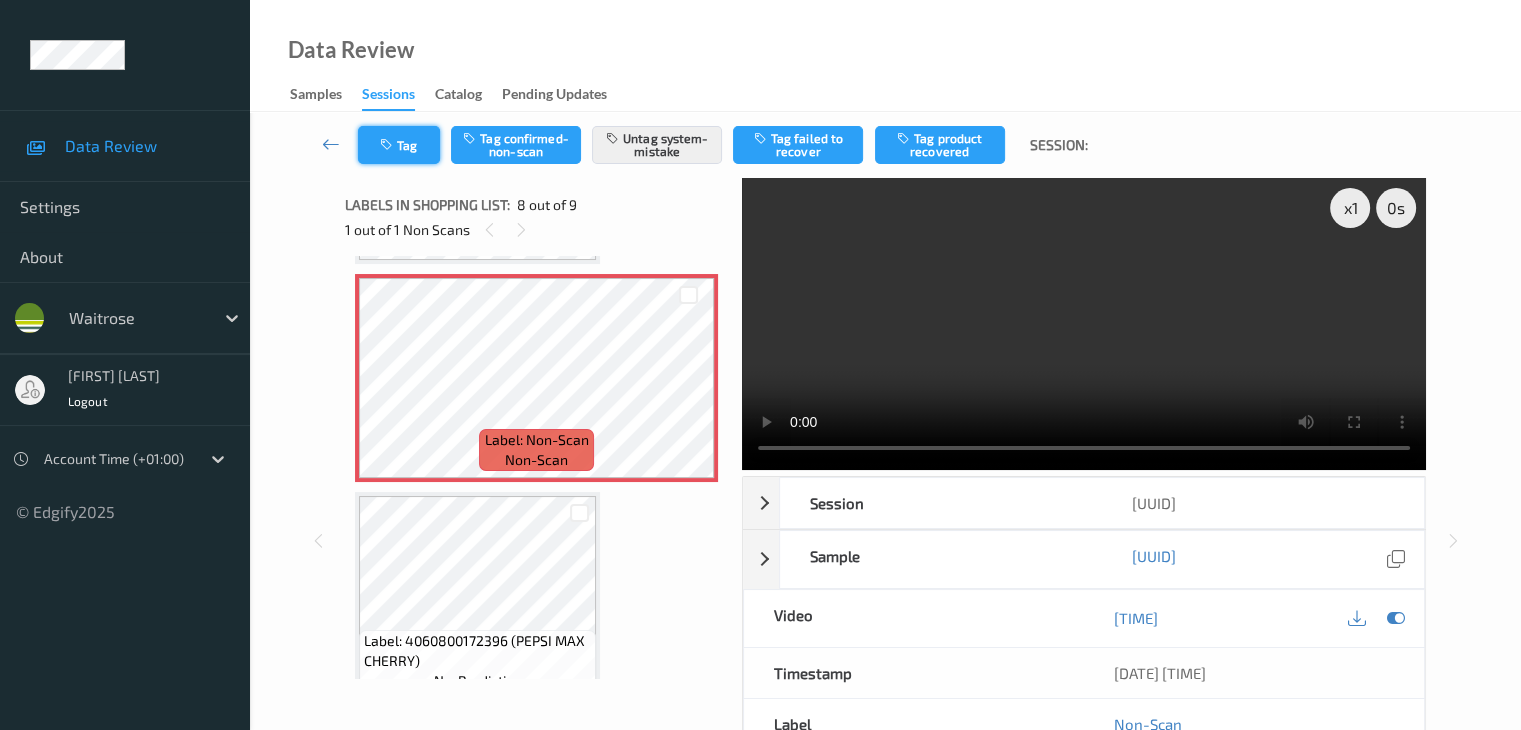 click on "Tag" at bounding box center (399, 145) 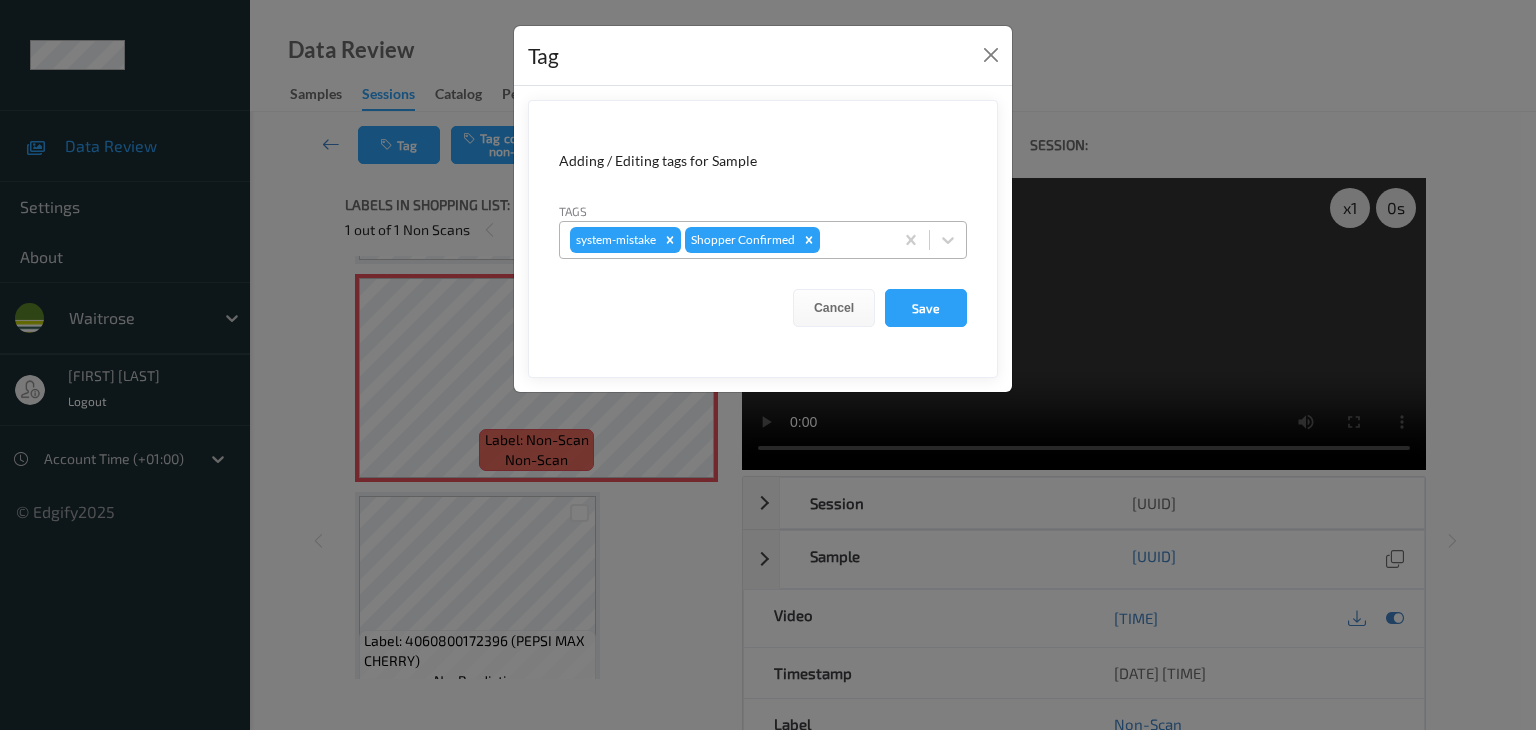 click at bounding box center [853, 240] 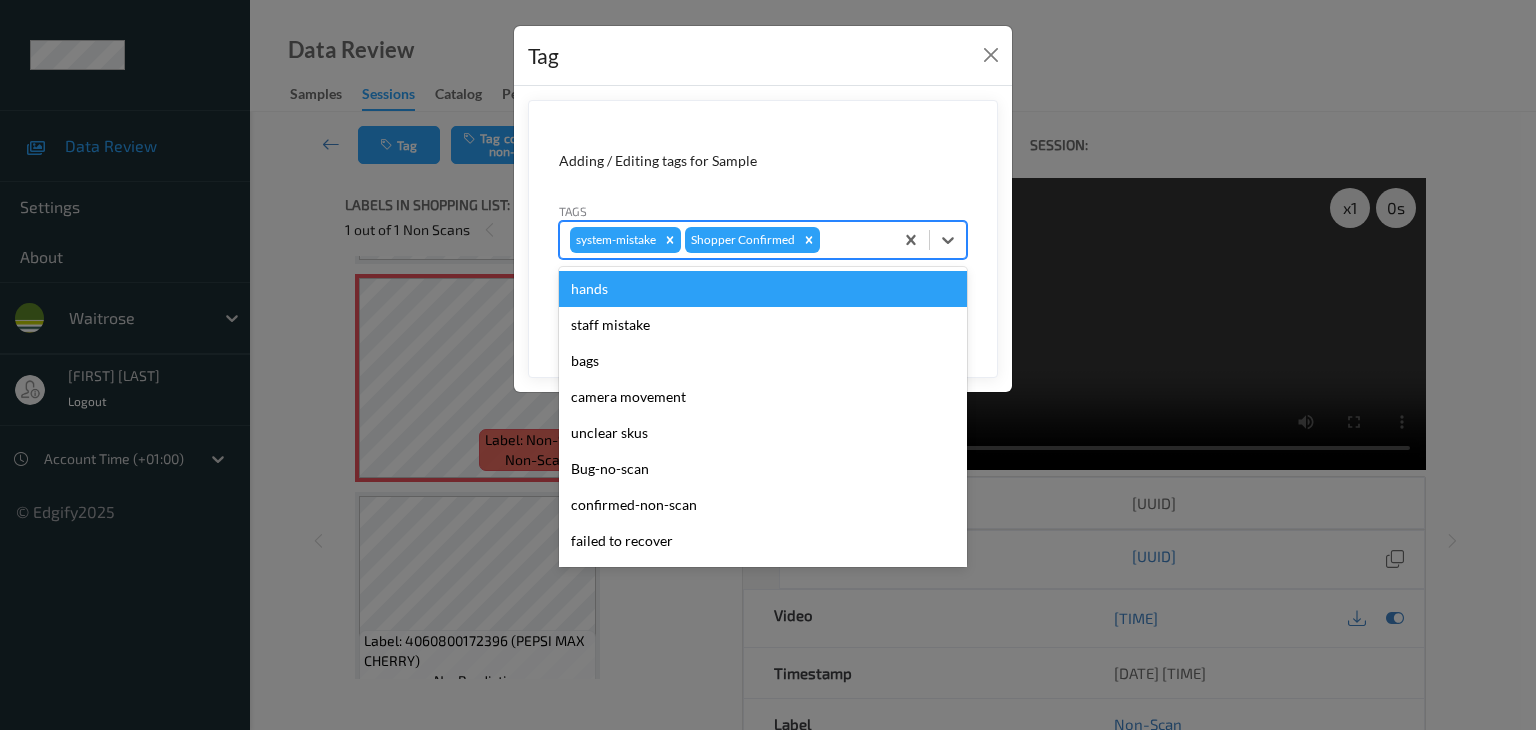 type on "u" 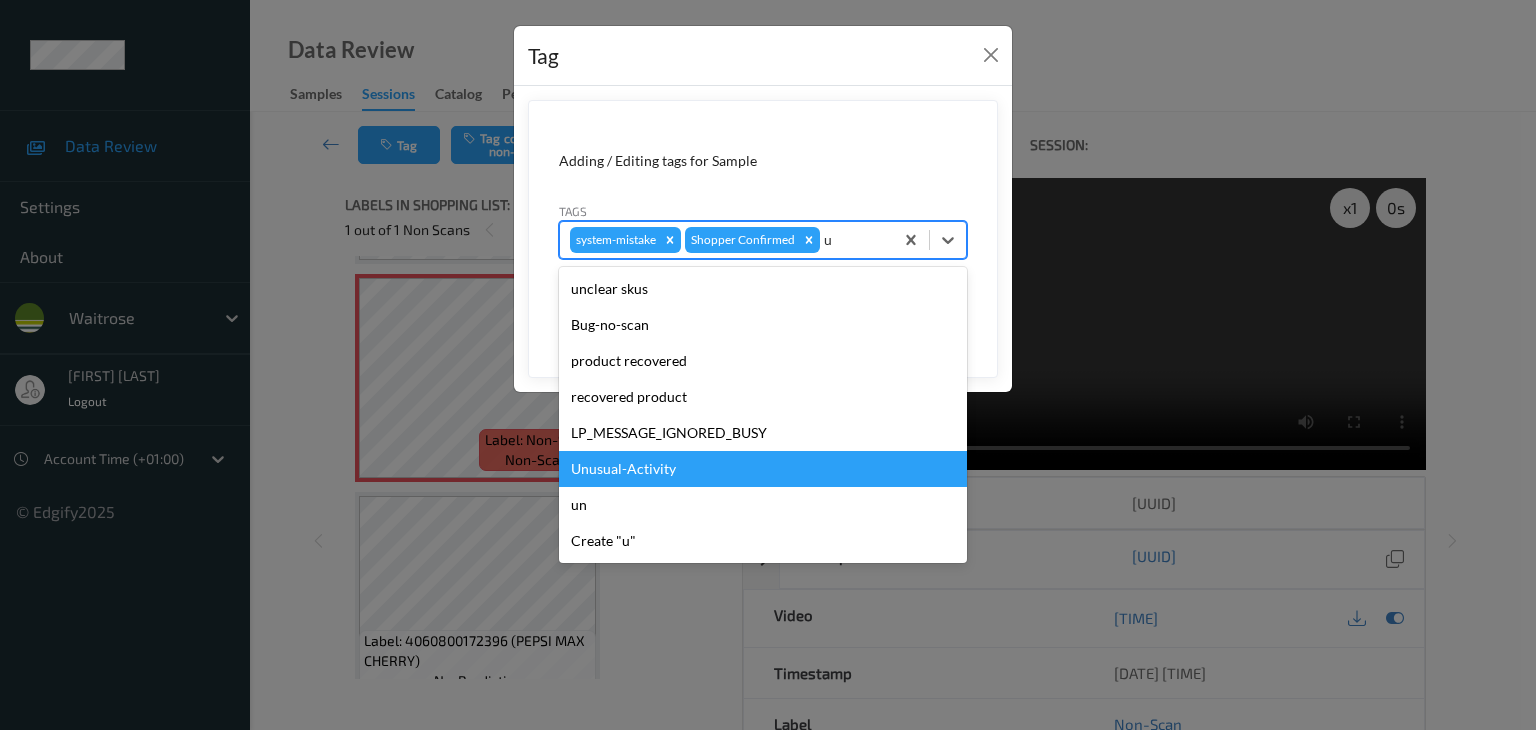 click on "Unusual-Activity" at bounding box center (763, 469) 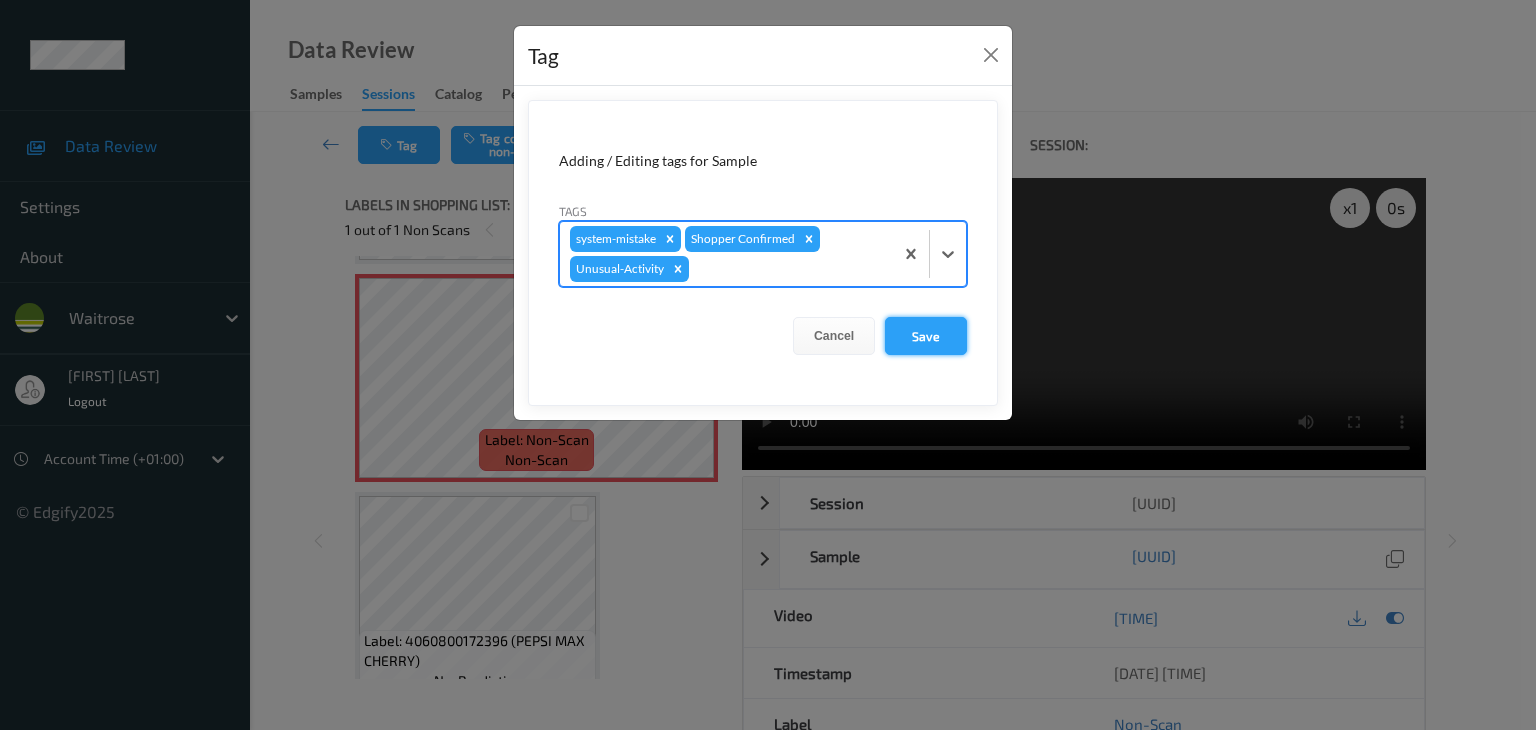 click on "Save" at bounding box center [926, 336] 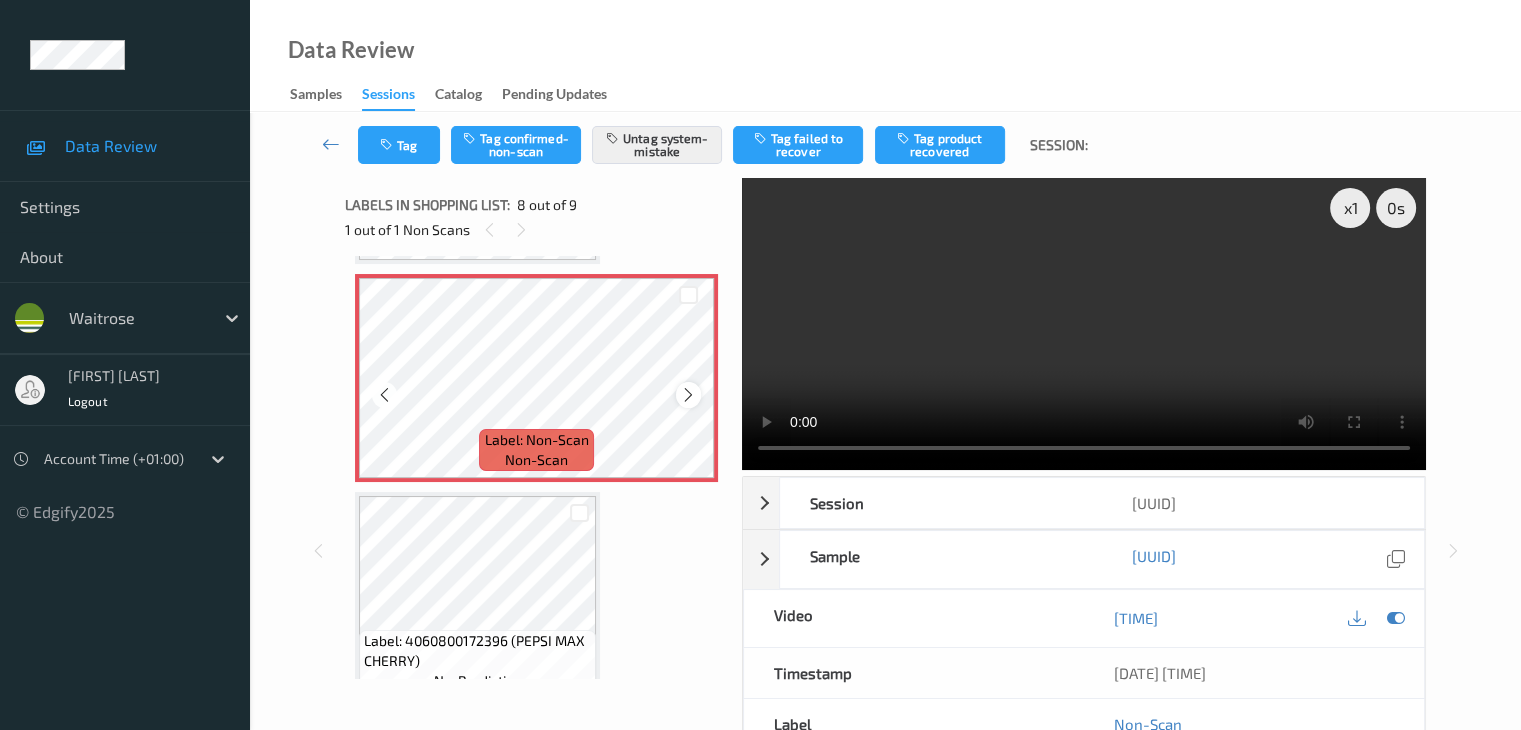 click at bounding box center (688, 395) 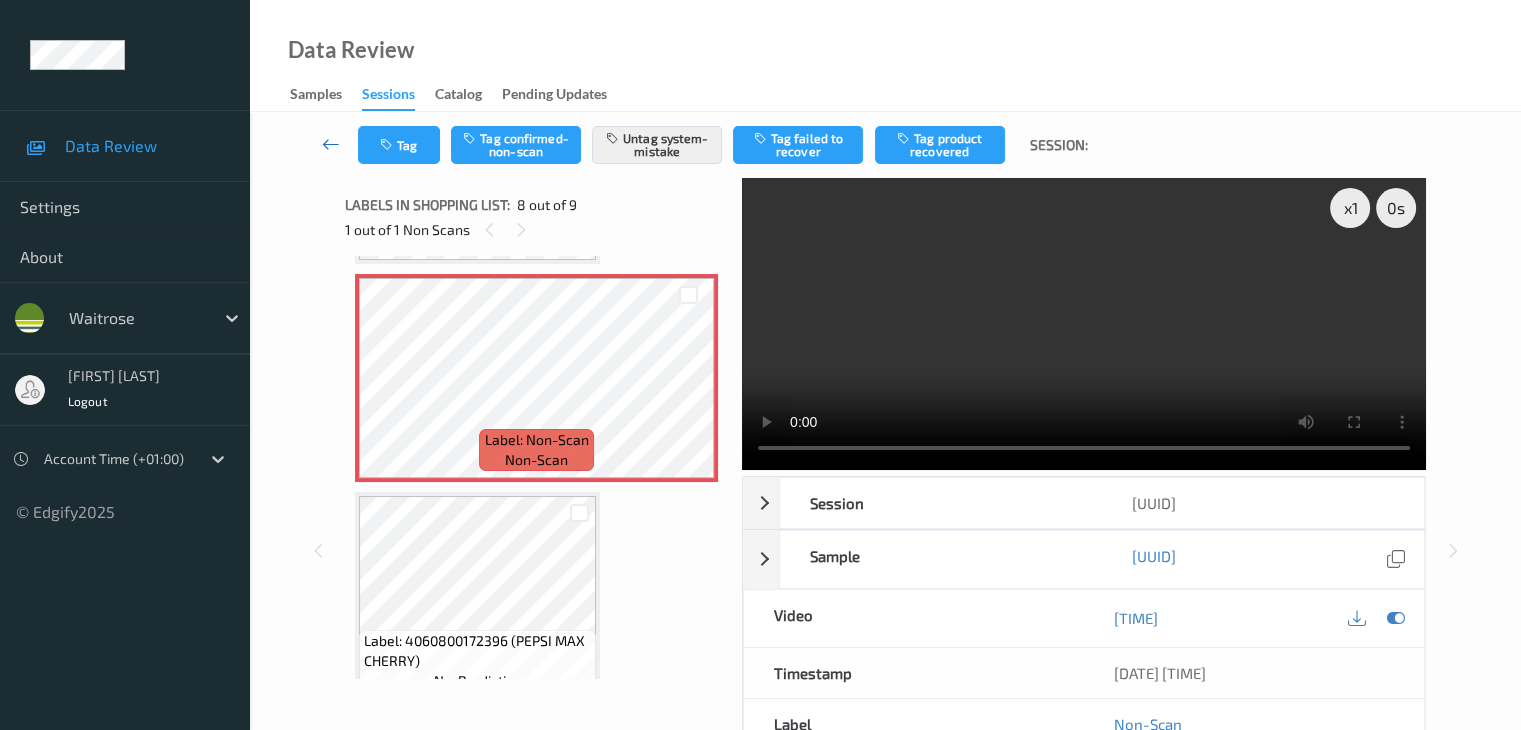 click at bounding box center [331, 144] 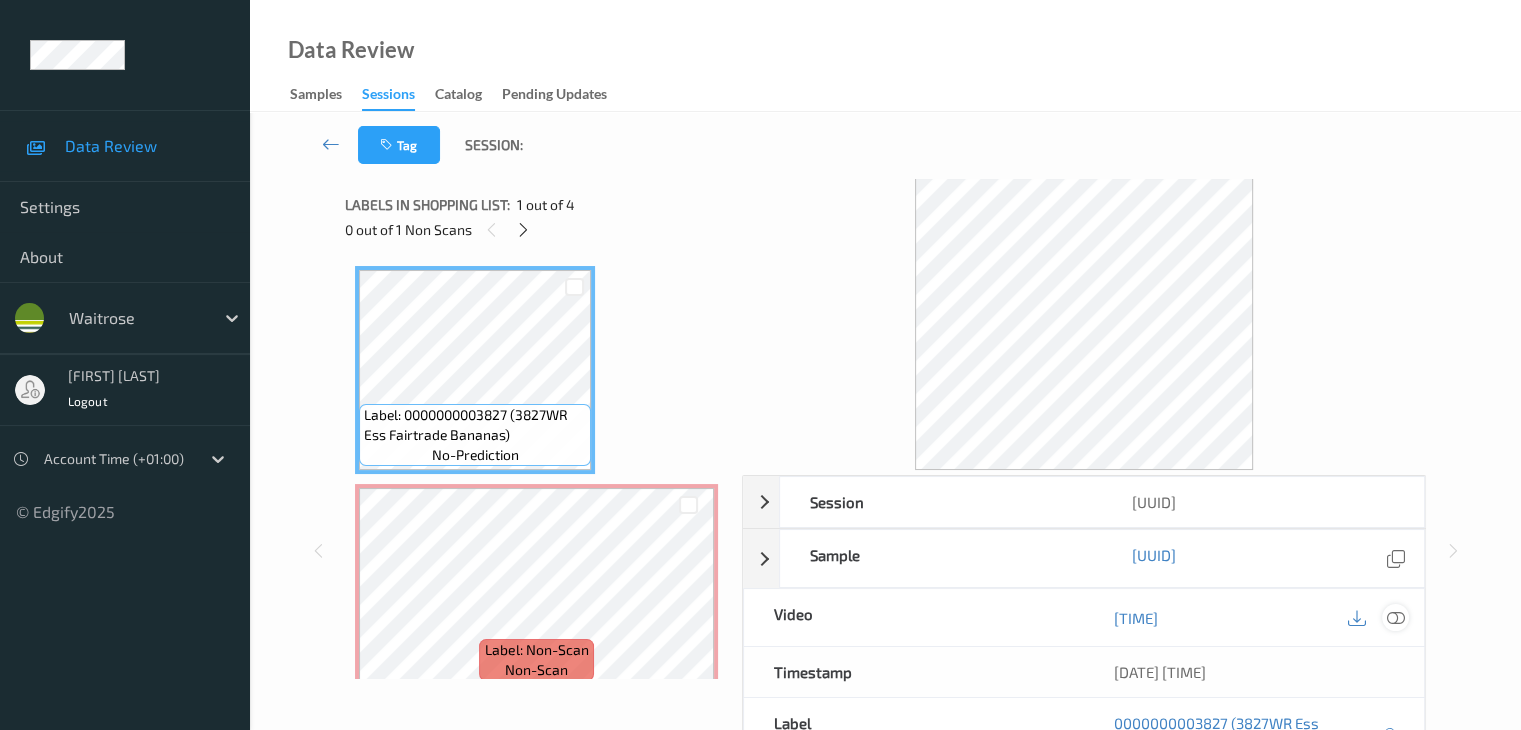 click at bounding box center [1395, 617] 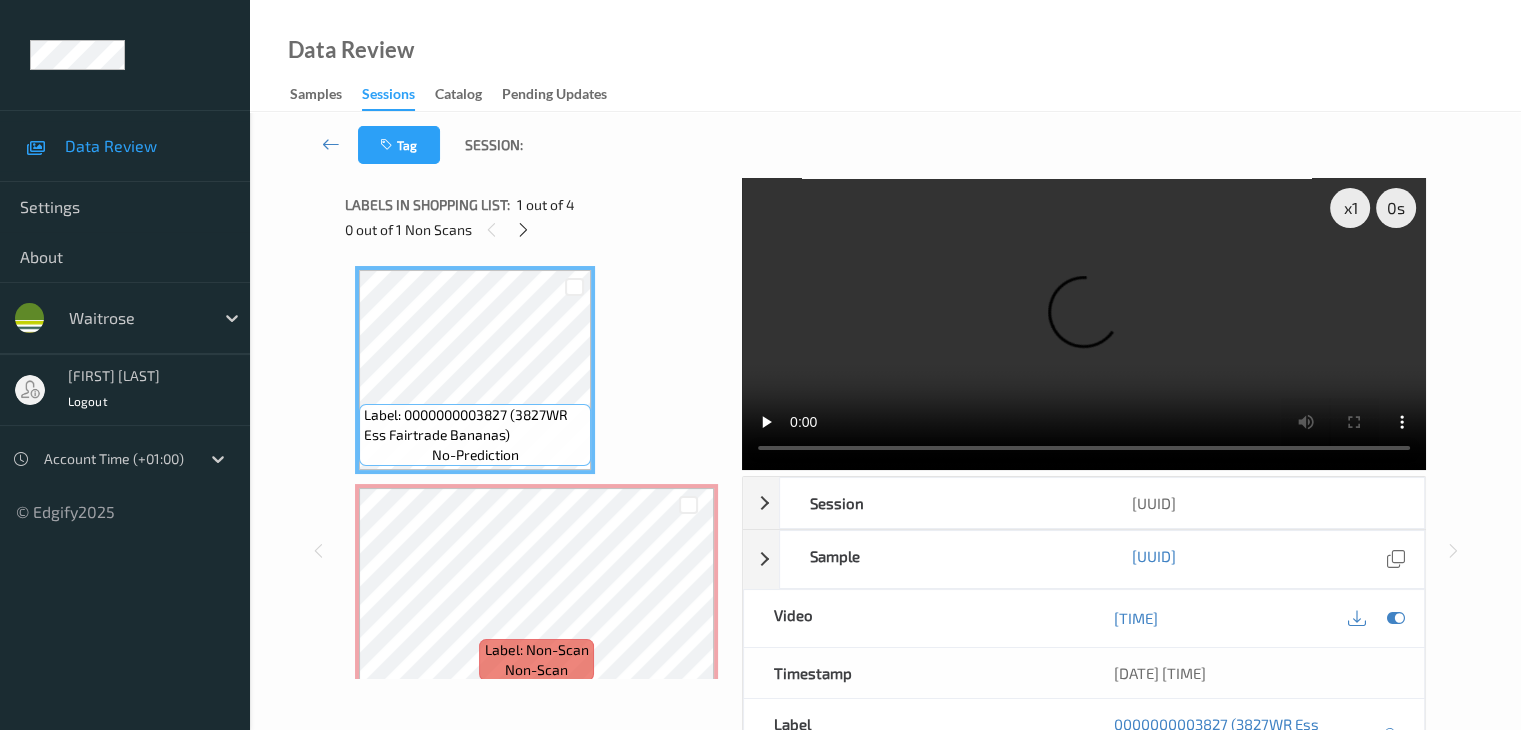 type 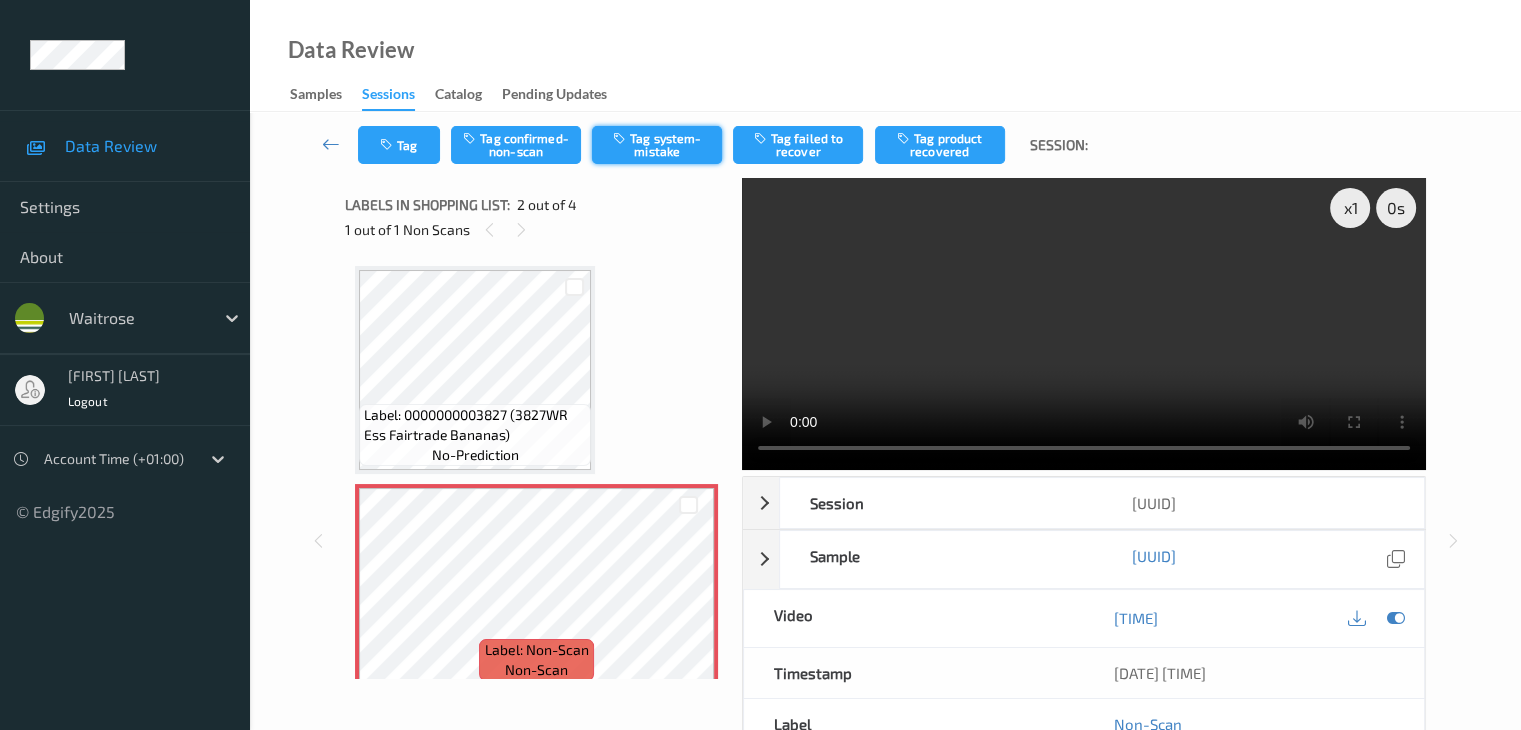 click on "Tag   system-mistake" at bounding box center (657, 145) 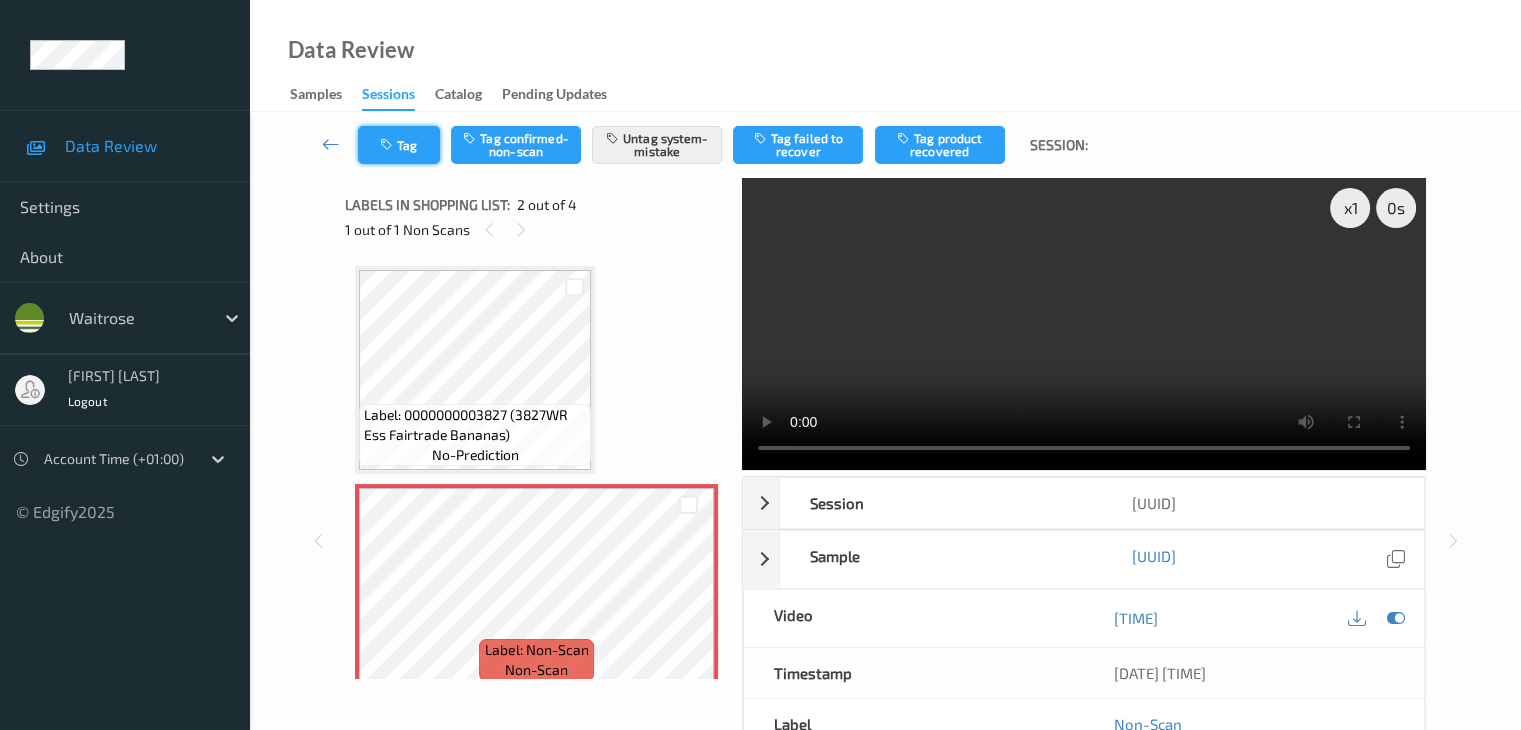 click at bounding box center [388, 145] 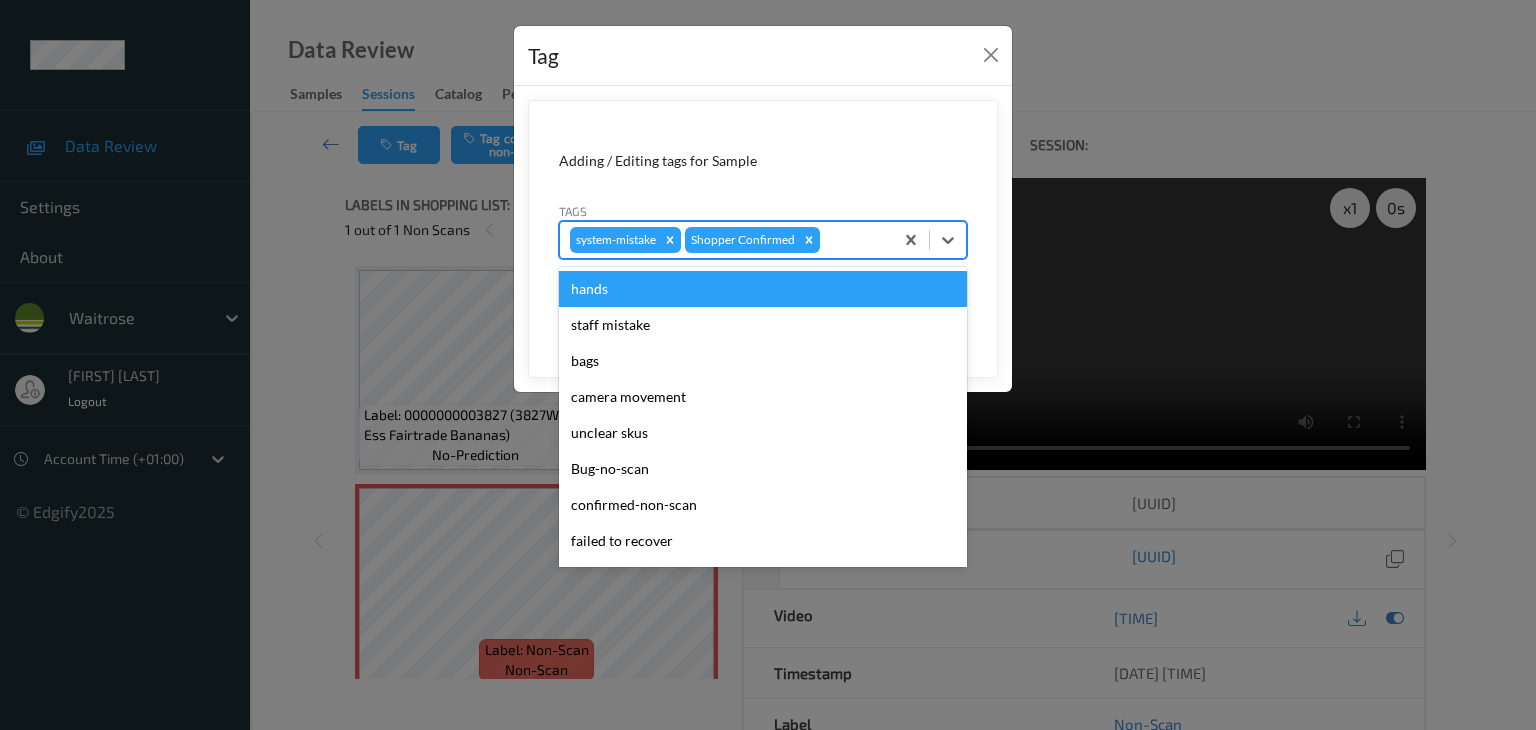 click at bounding box center (853, 240) 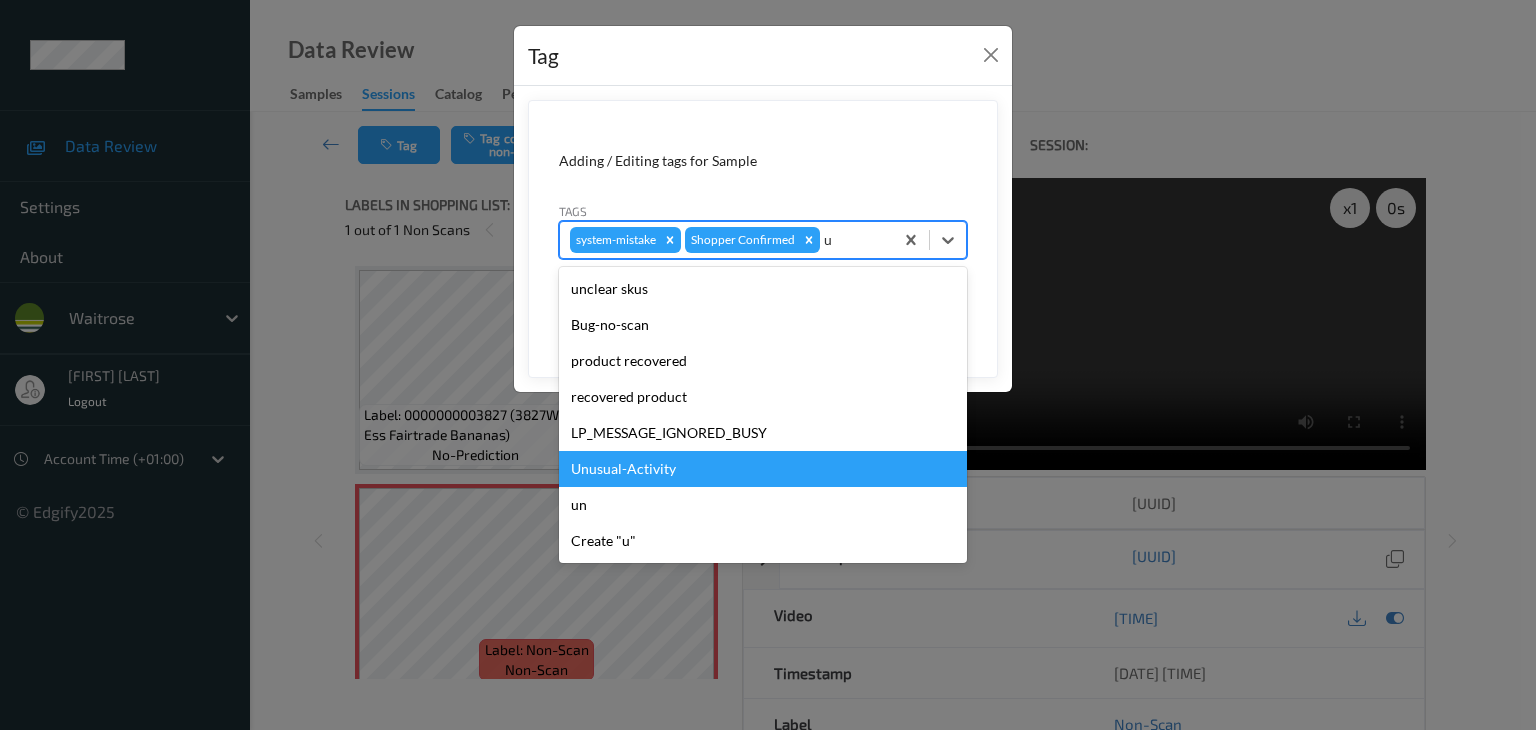 click on "Unusual-Activity" at bounding box center [763, 469] 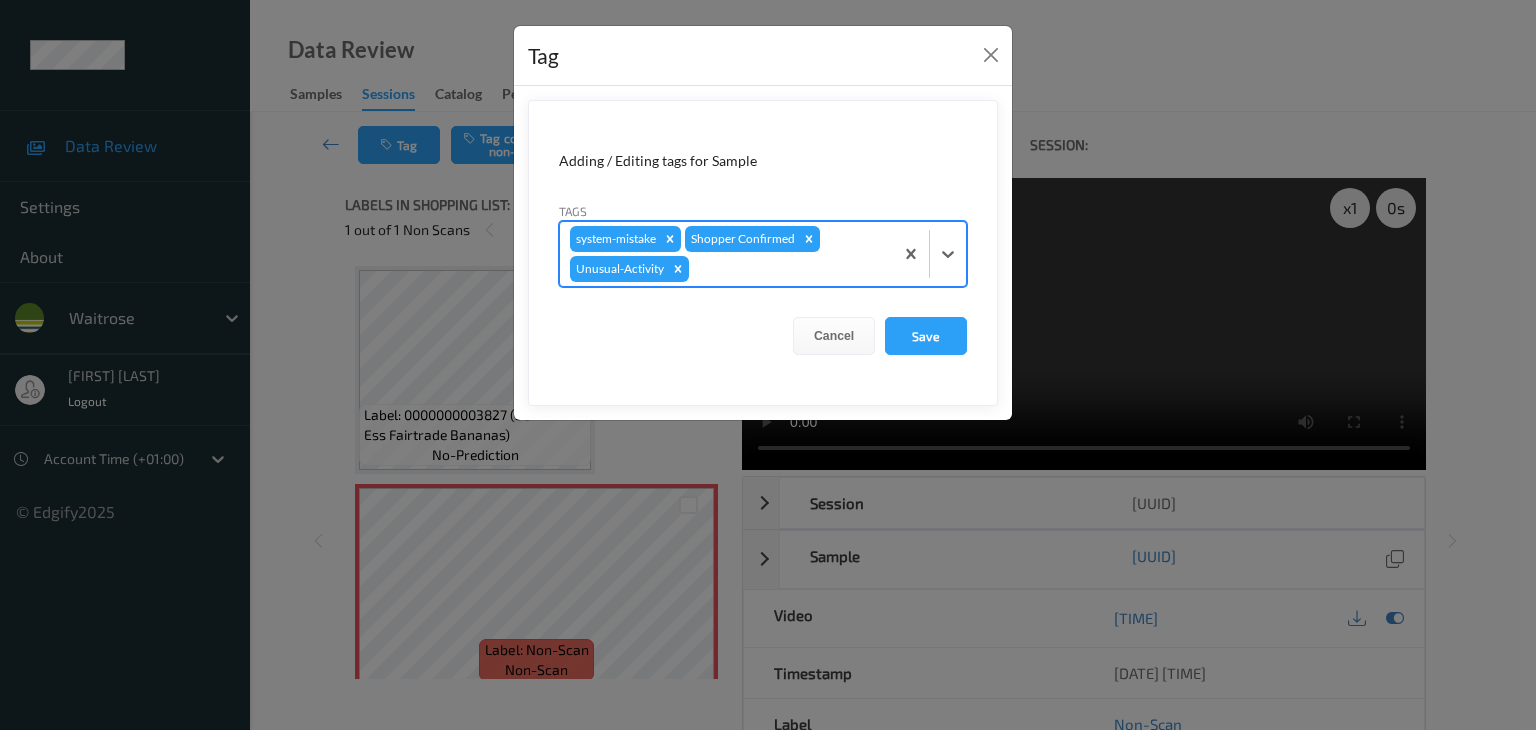 type on "p" 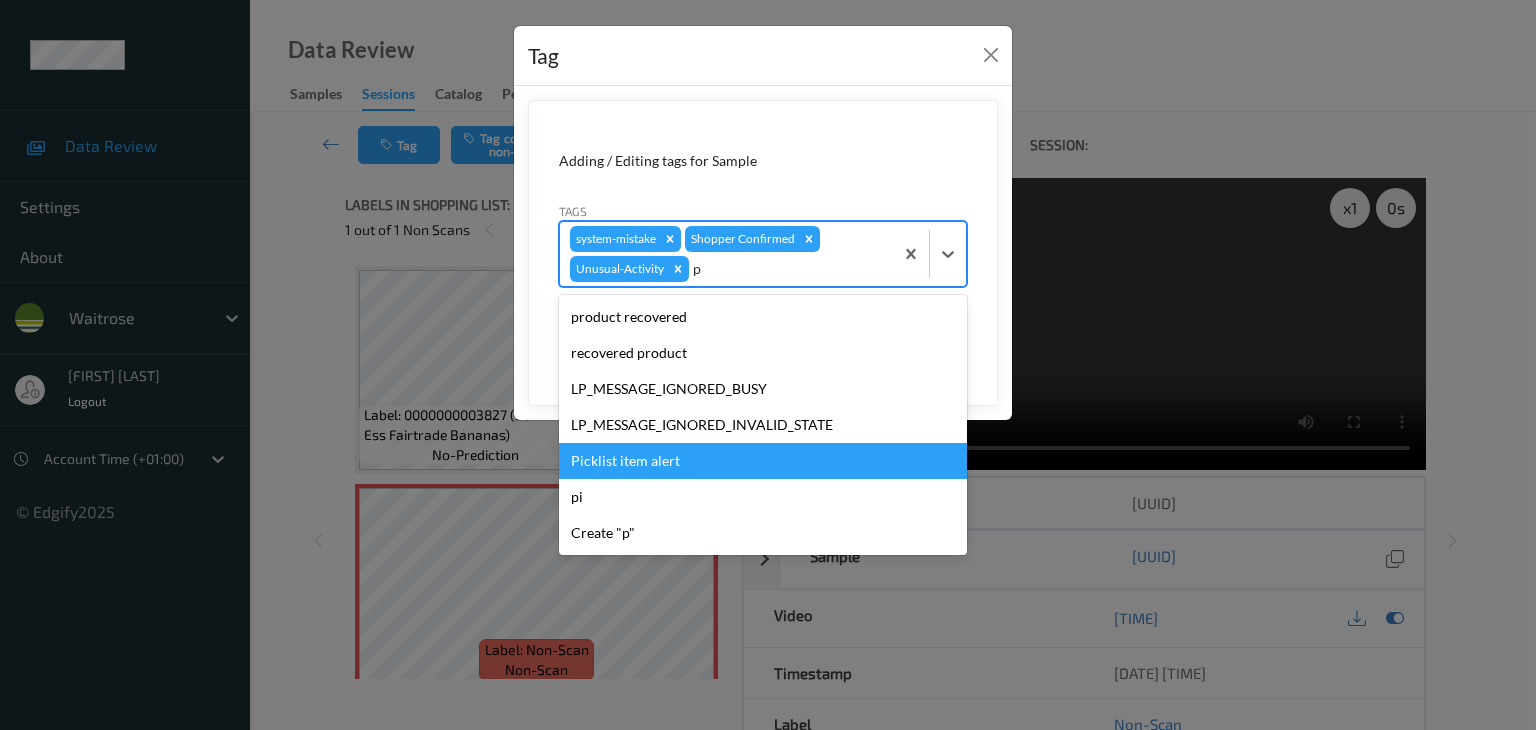 click on "Picklist item alert" at bounding box center (763, 461) 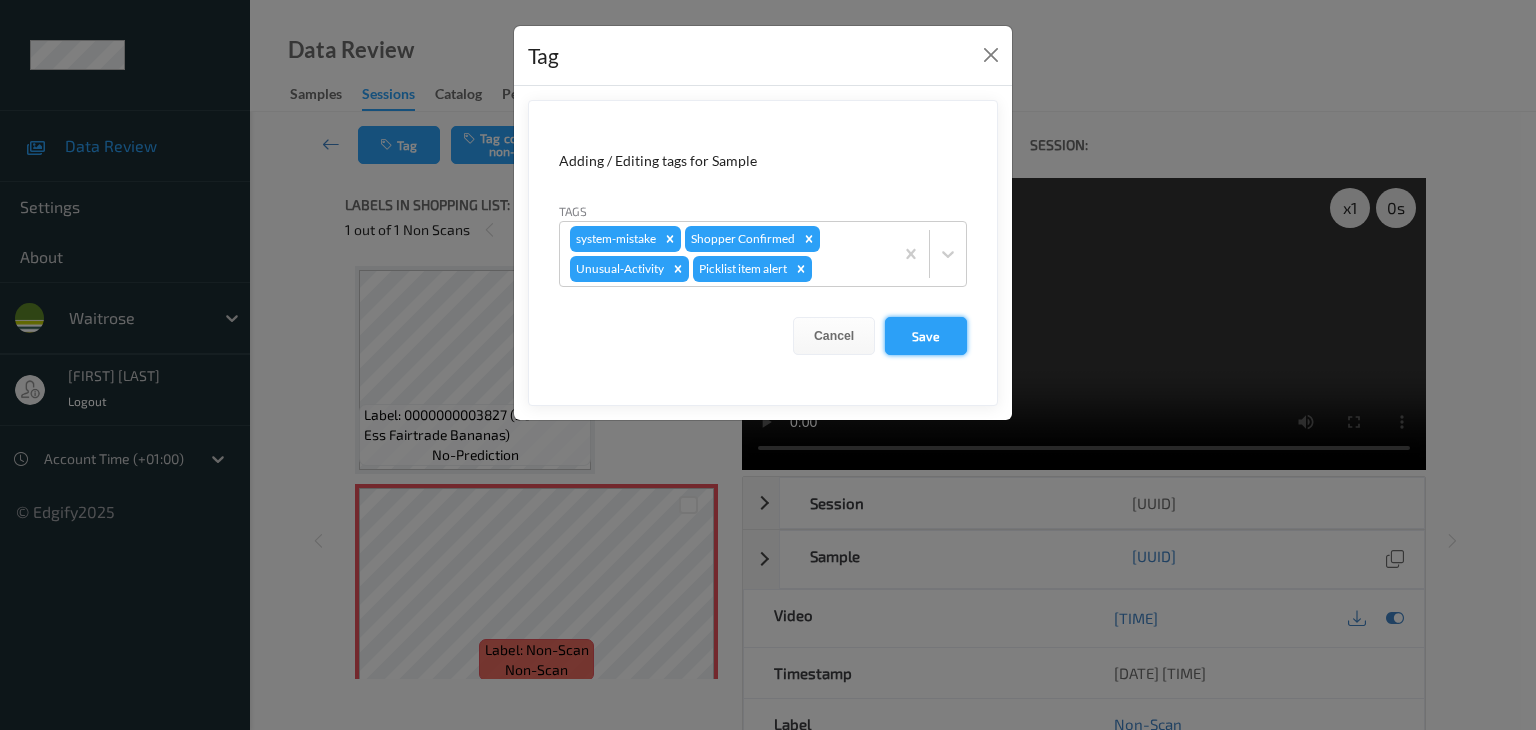 click on "Save" at bounding box center [926, 336] 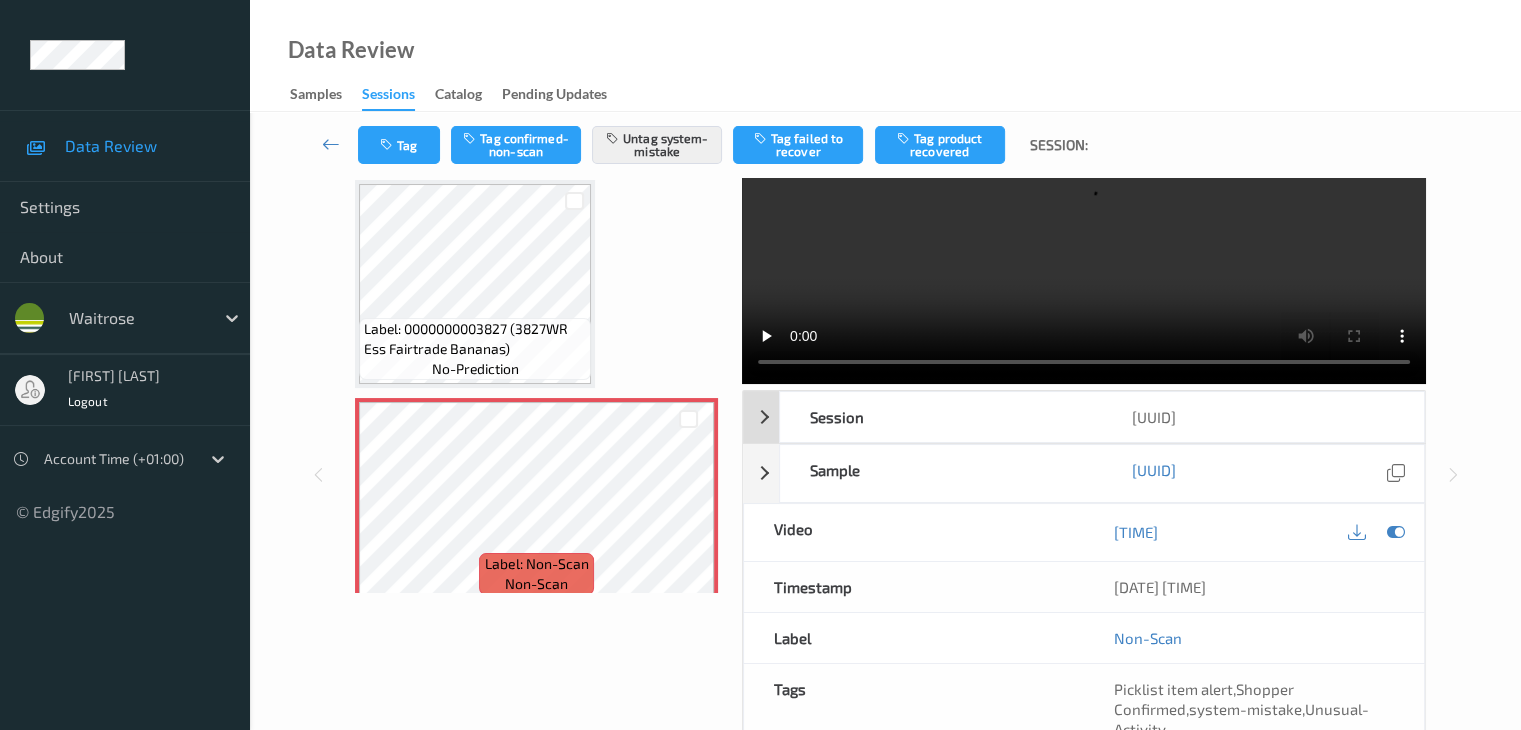 scroll, scrollTop: 0, scrollLeft: 0, axis: both 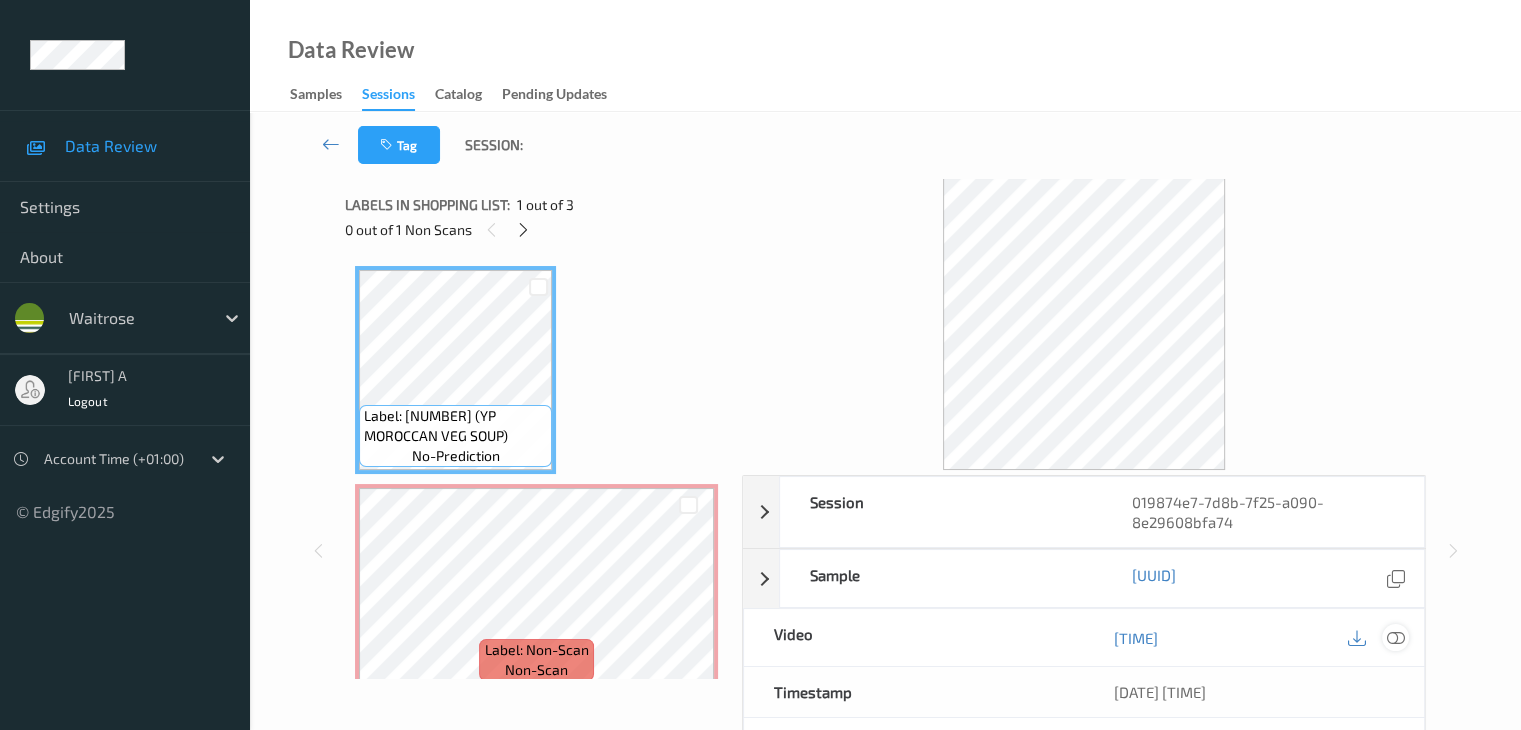 click at bounding box center [1395, 638] 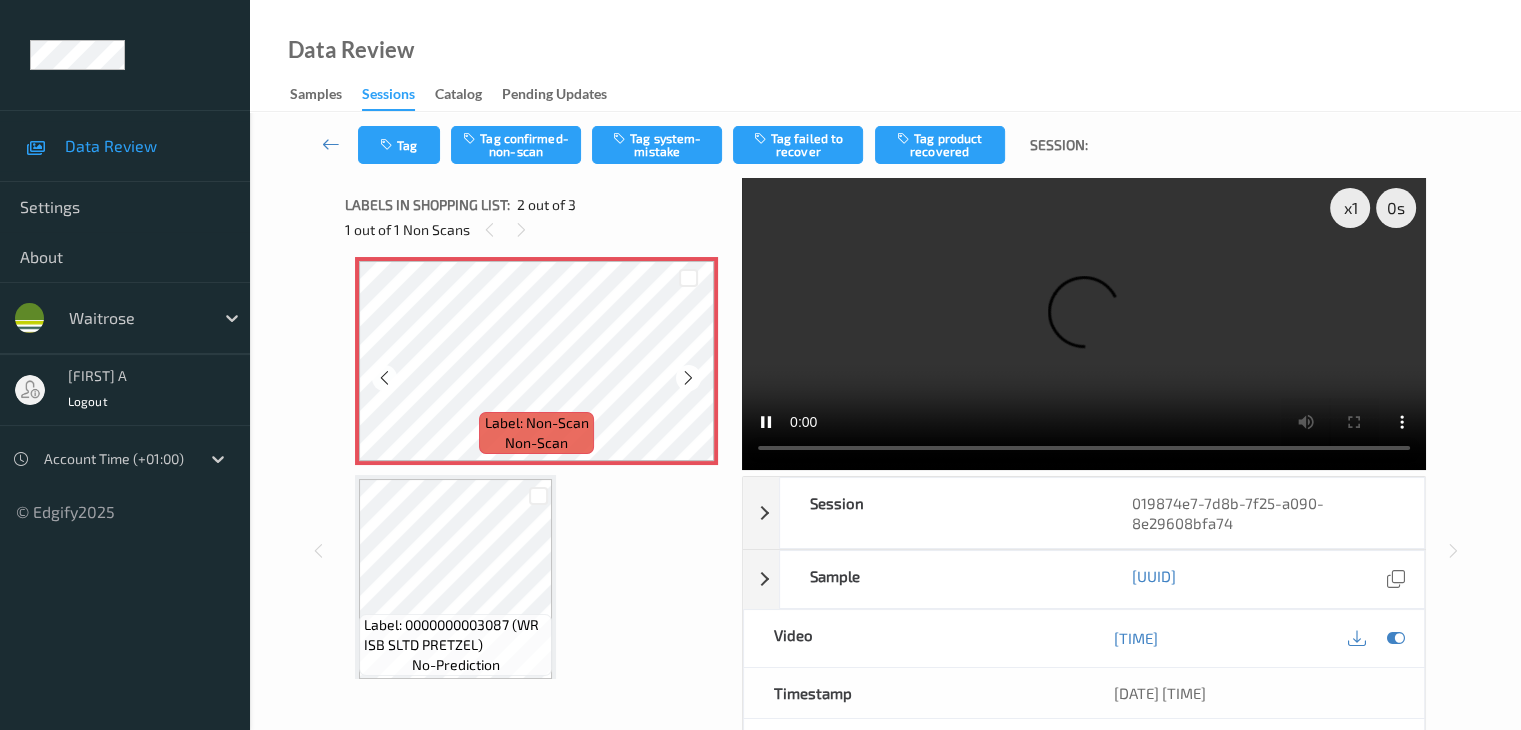 scroll, scrollTop: 241, scrollLeft: 0, axis: vertical 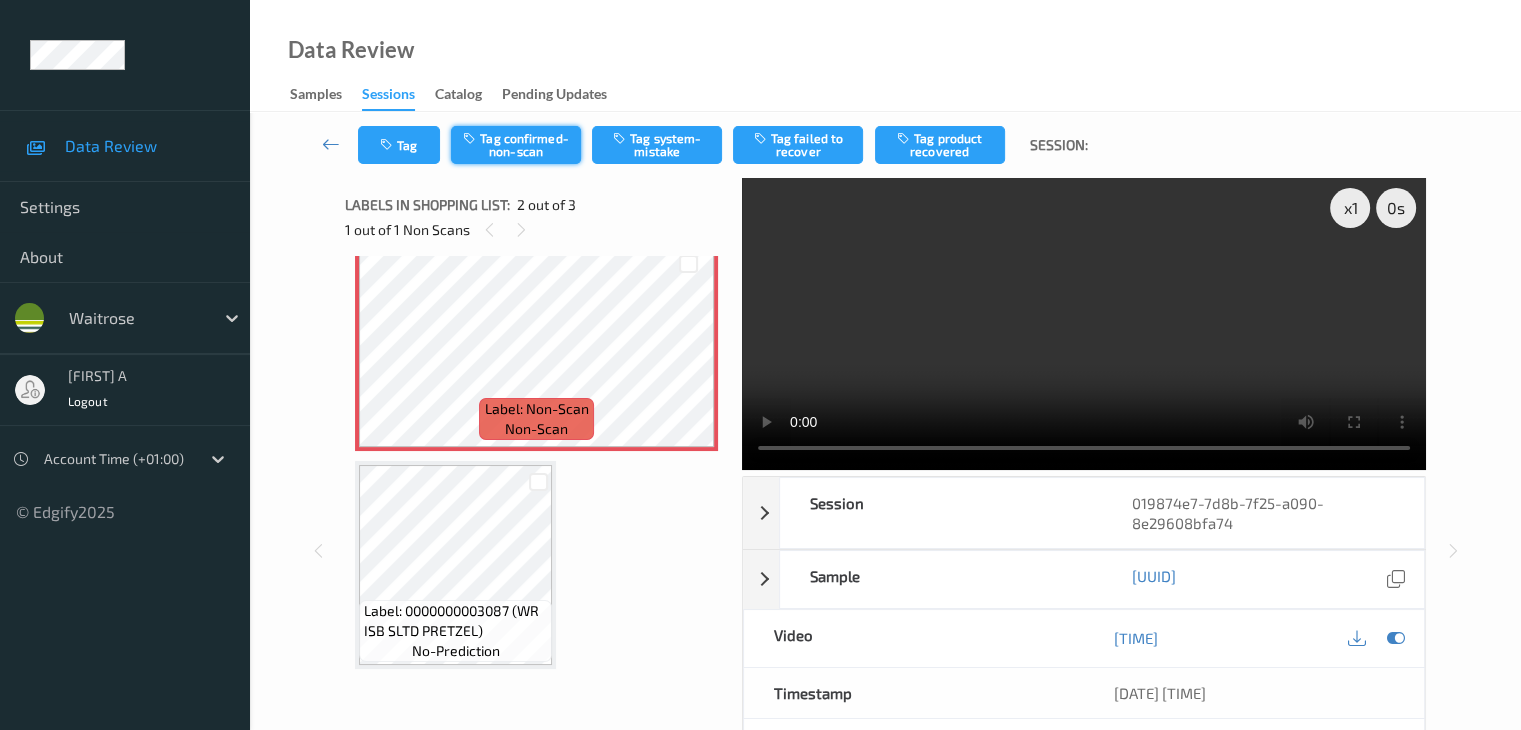 click on "Tag   confirmed-non-scan" at bounding box center [516, 145] 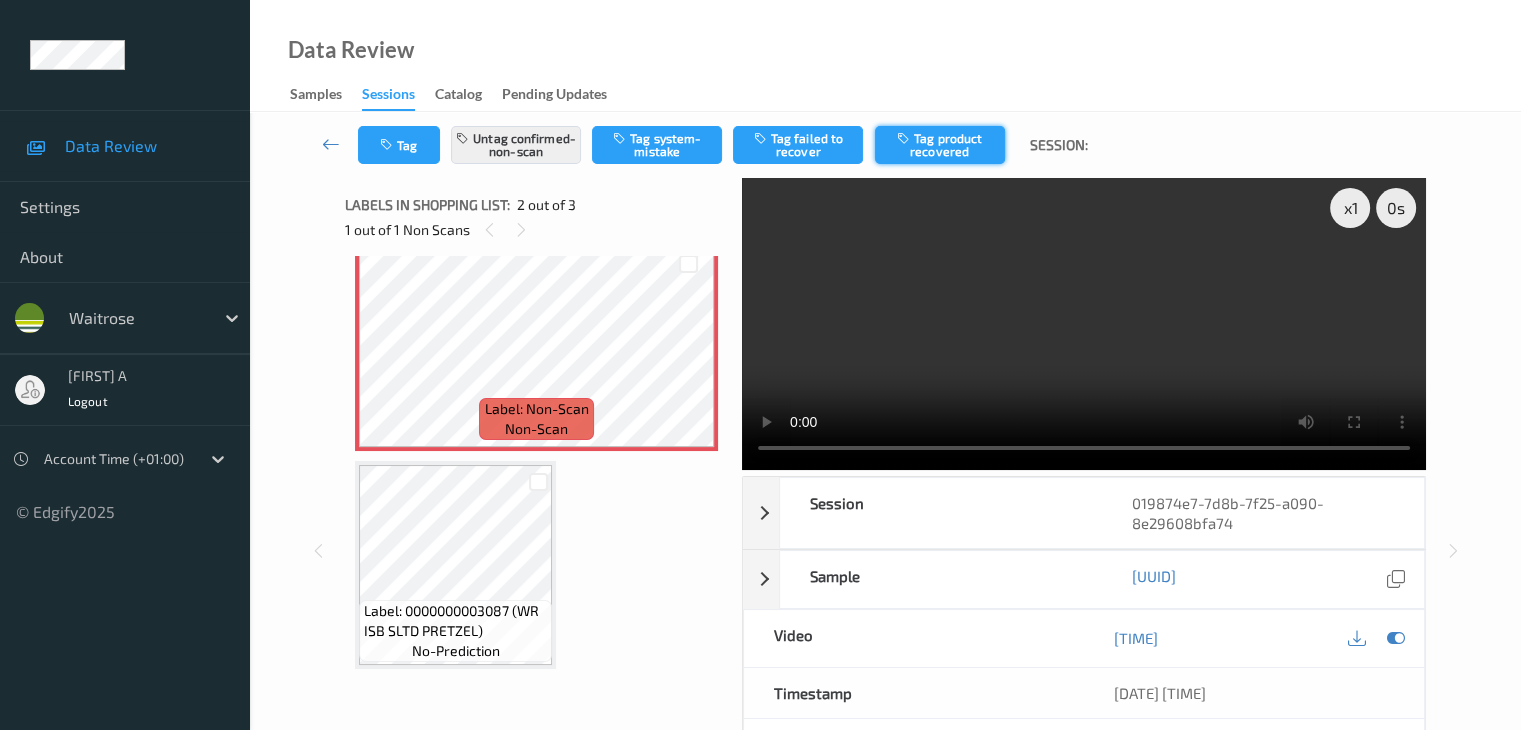 click on "Tag   product recovered" at bounding box center [940, 145] 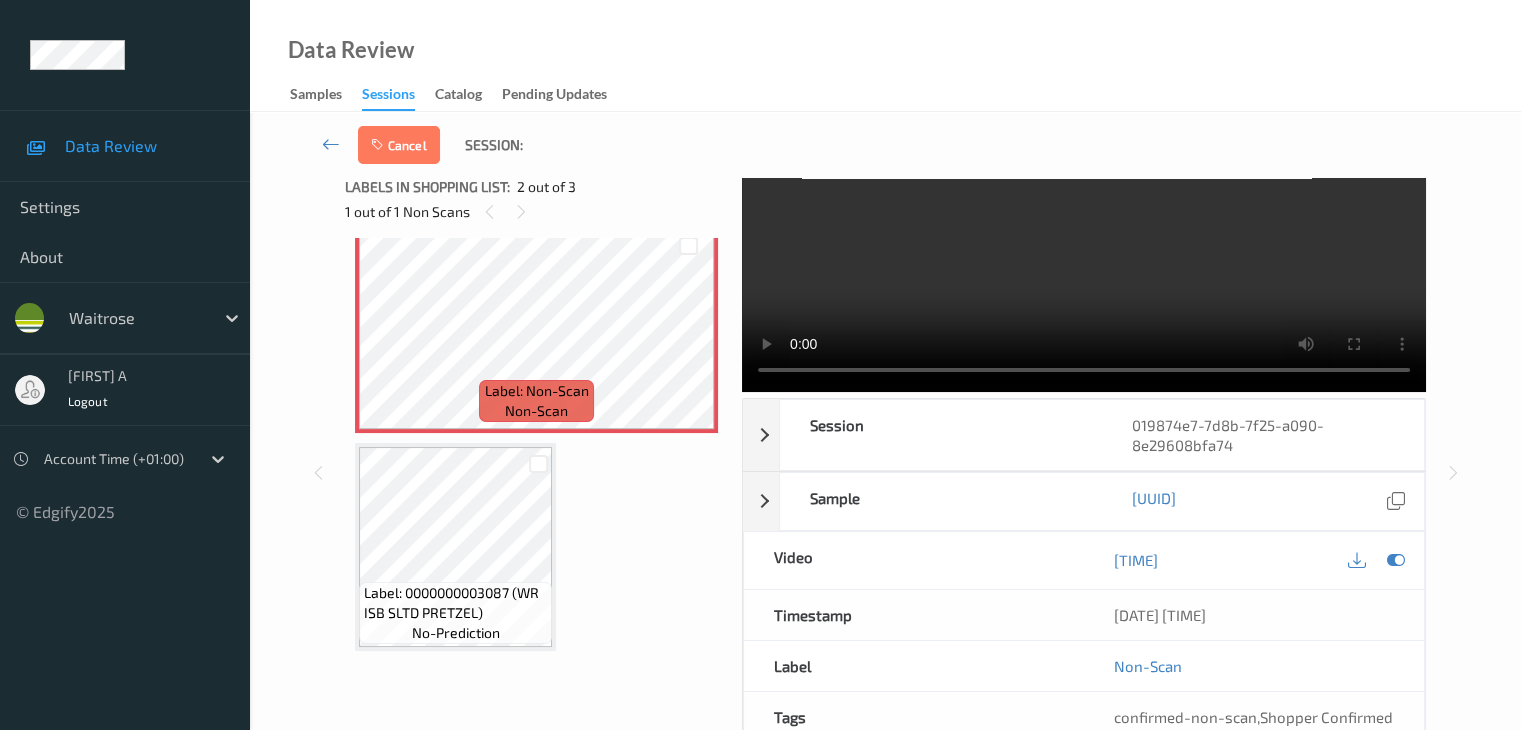 scroll, scrollTop: 100, scrollLeft: 0, axis: vertical 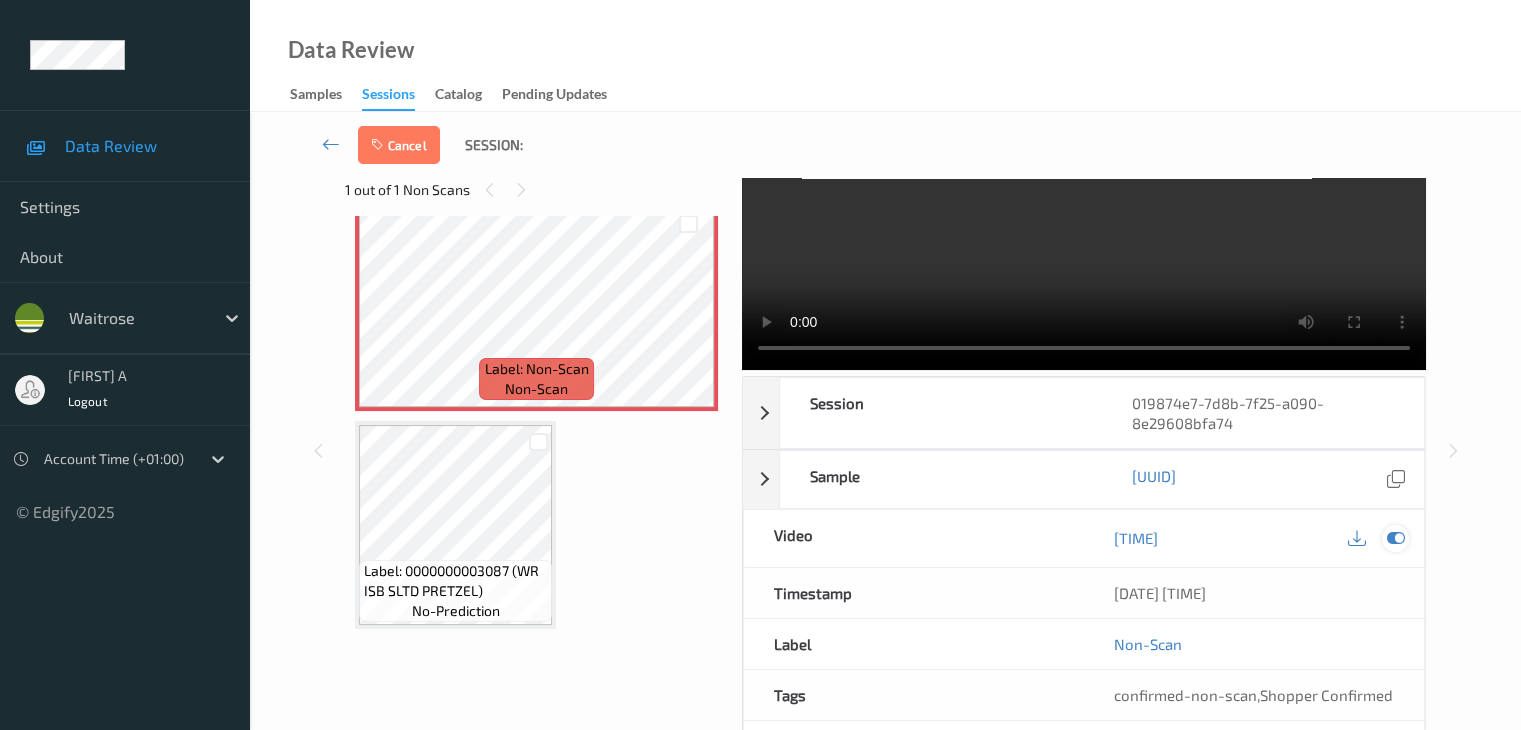 click at bounding box center (1395, 538) 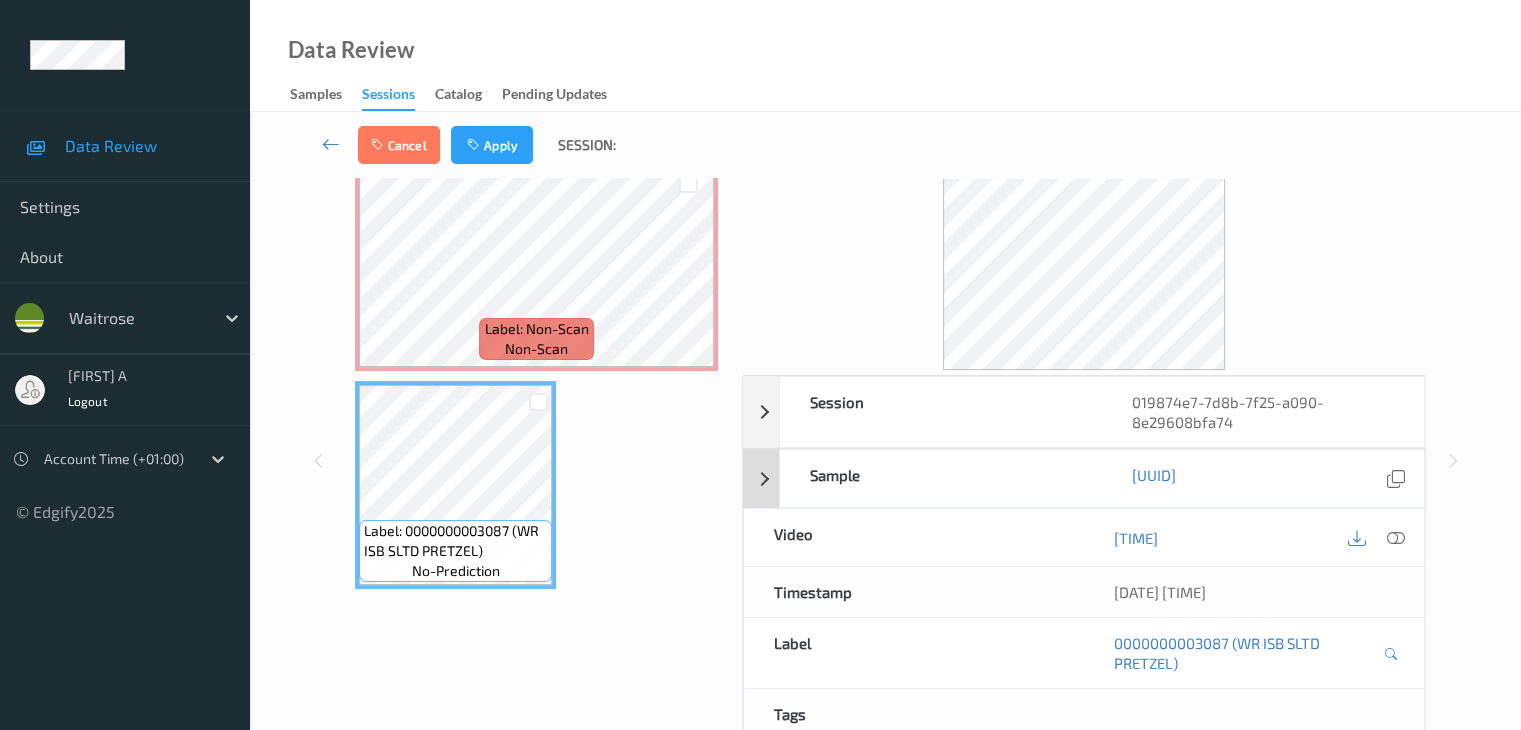 scroll, scrollTop: 0, scrollLeft: 0, axis: both 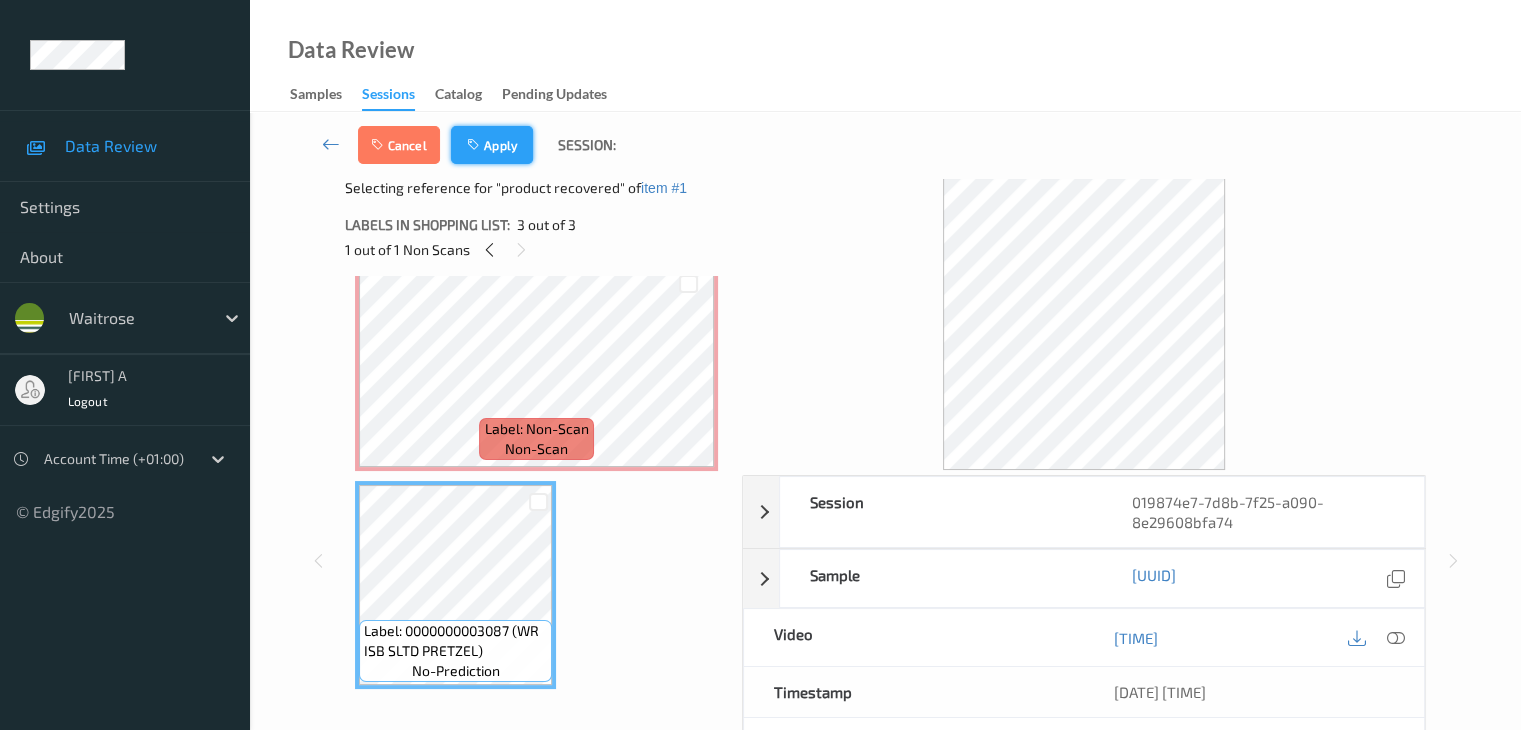 click on "Apply" at bounding box center [492, 145] 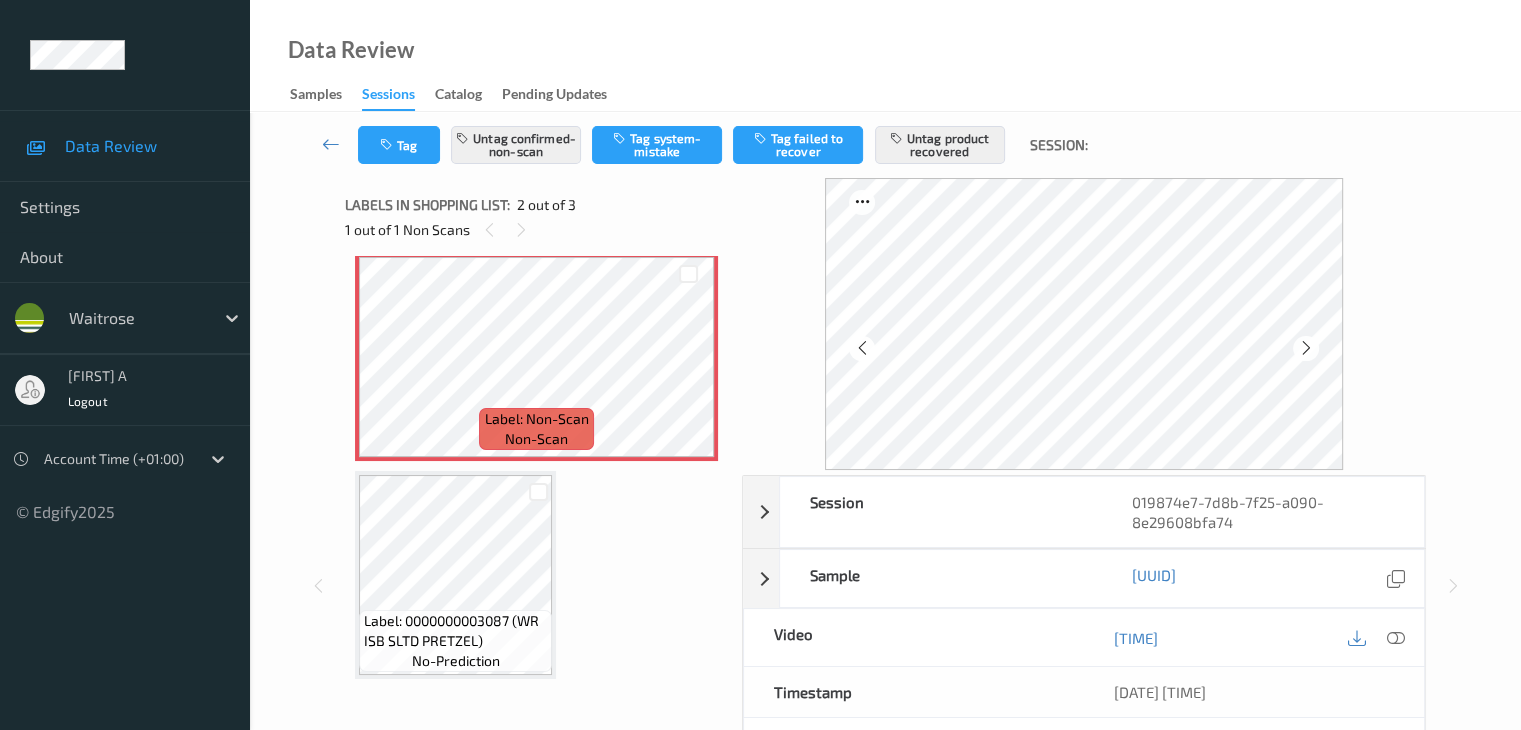 scroll, scrollTop: 241, scrollLeft: 0, axis: vertical 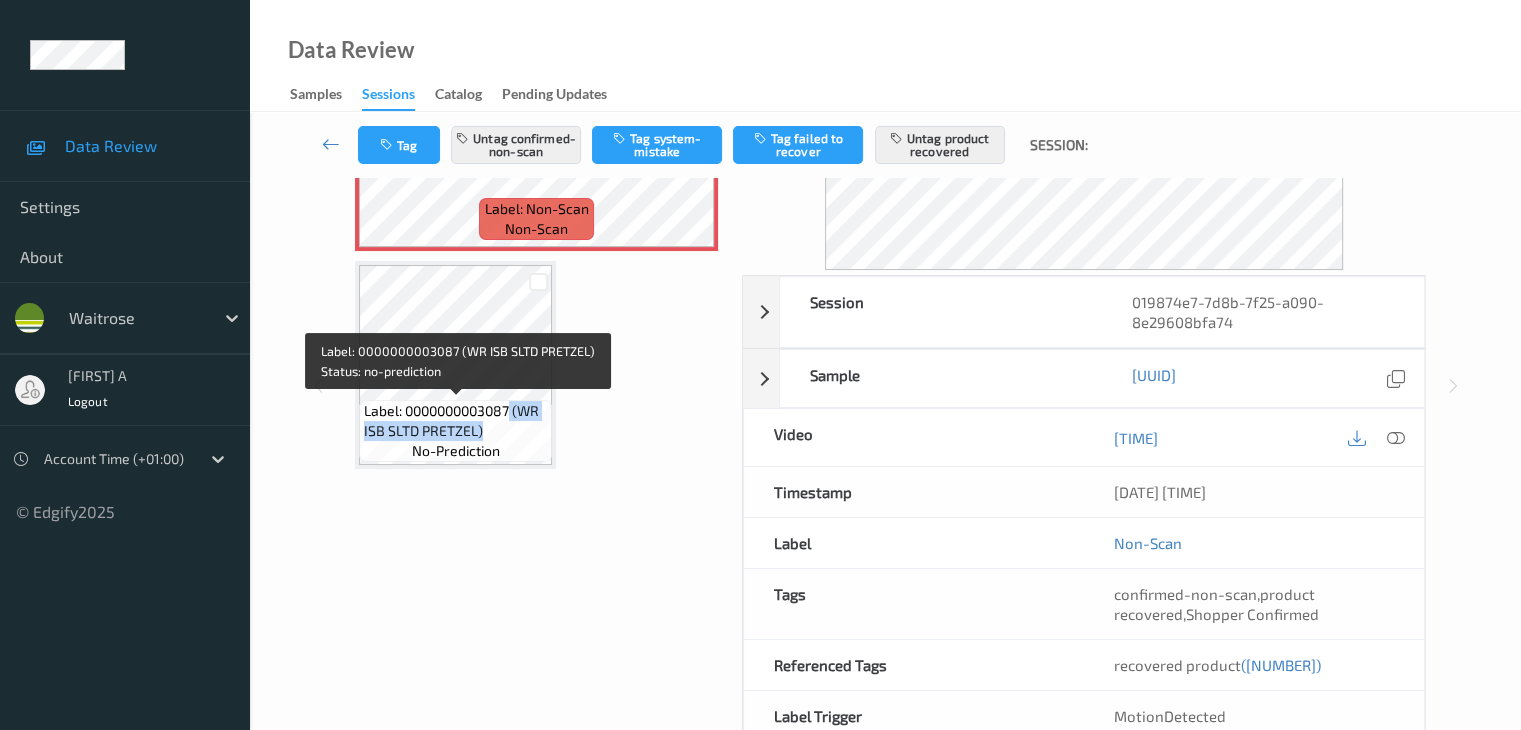 drag, startPoint x: 514, startPoint y: 405, endPoint x: 523, endPoint y: 425, distance: 21.931713 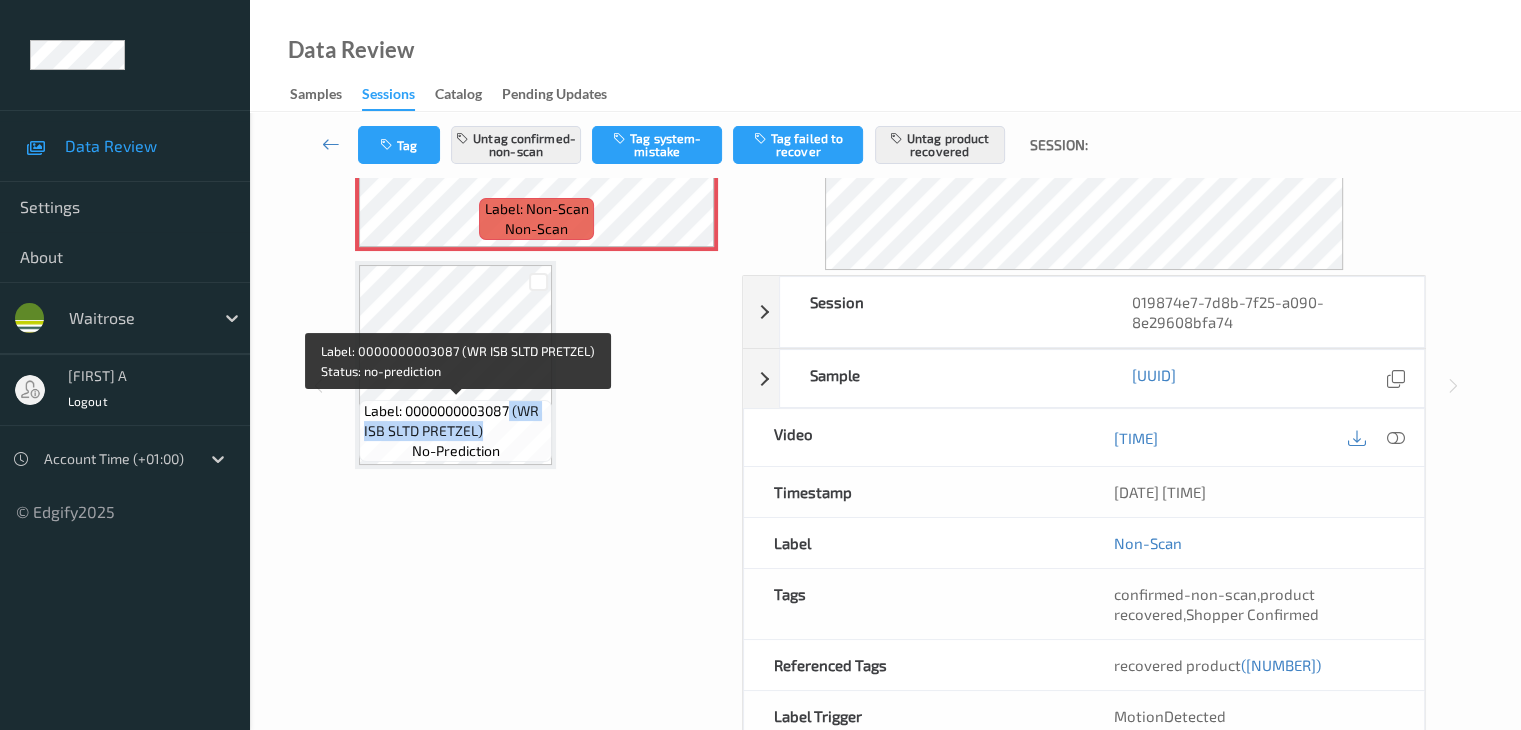 scroll, scrollTop: 0, scrollLeft: 0, axis: both 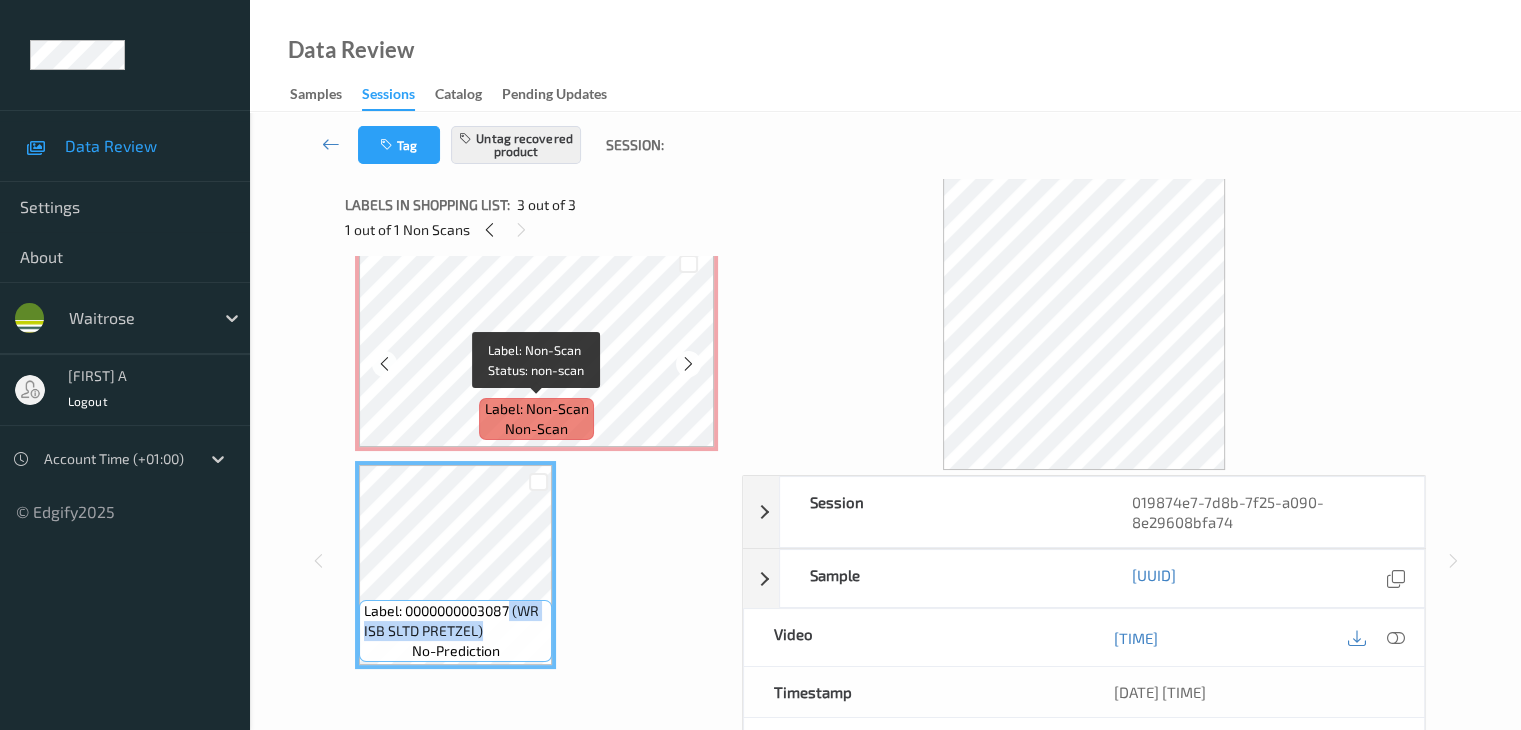 copy on "(WR ISB SLTD PRETZEL)" 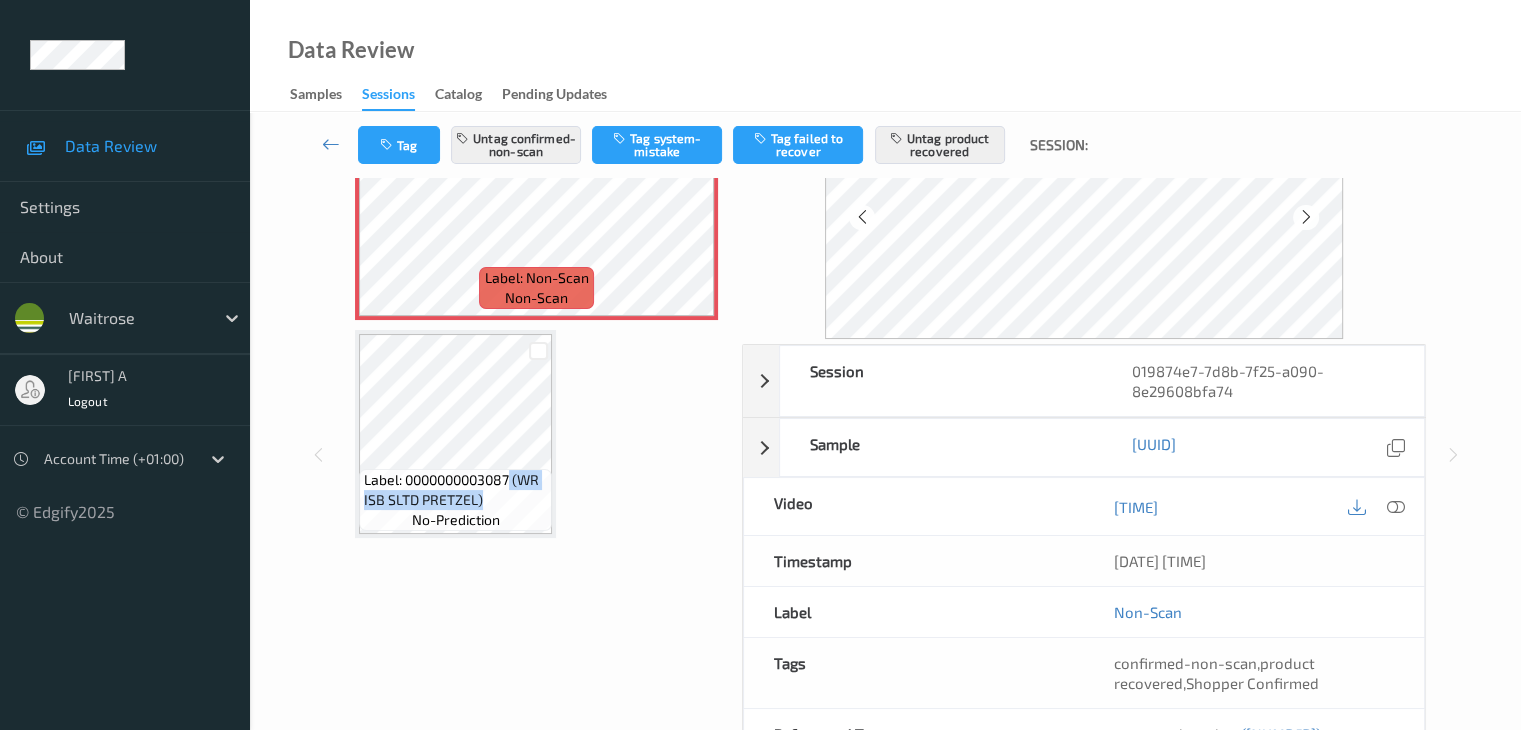scroll, scrollTop: 0, scrollLeft: 0, axis: both 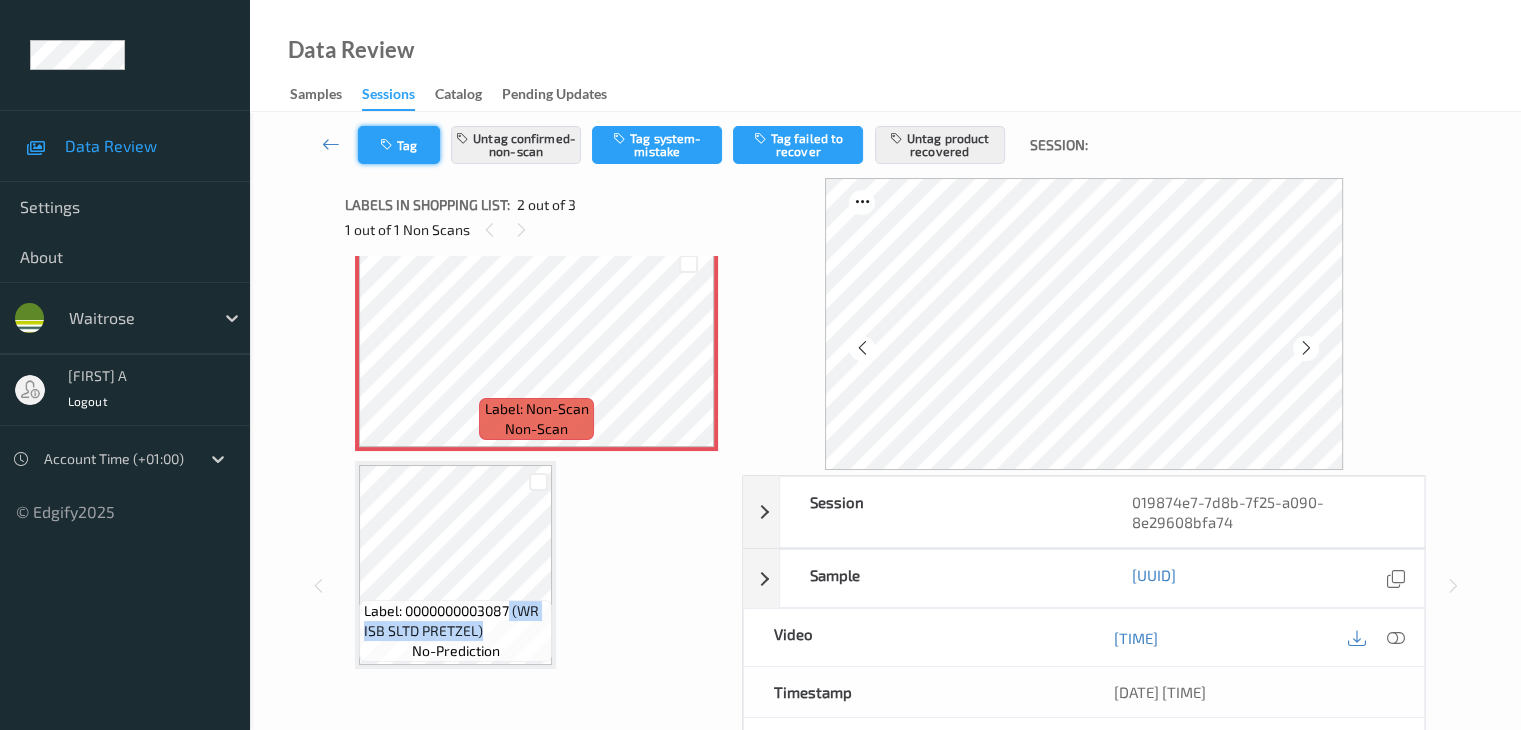 click at bounding box center (388, 145) 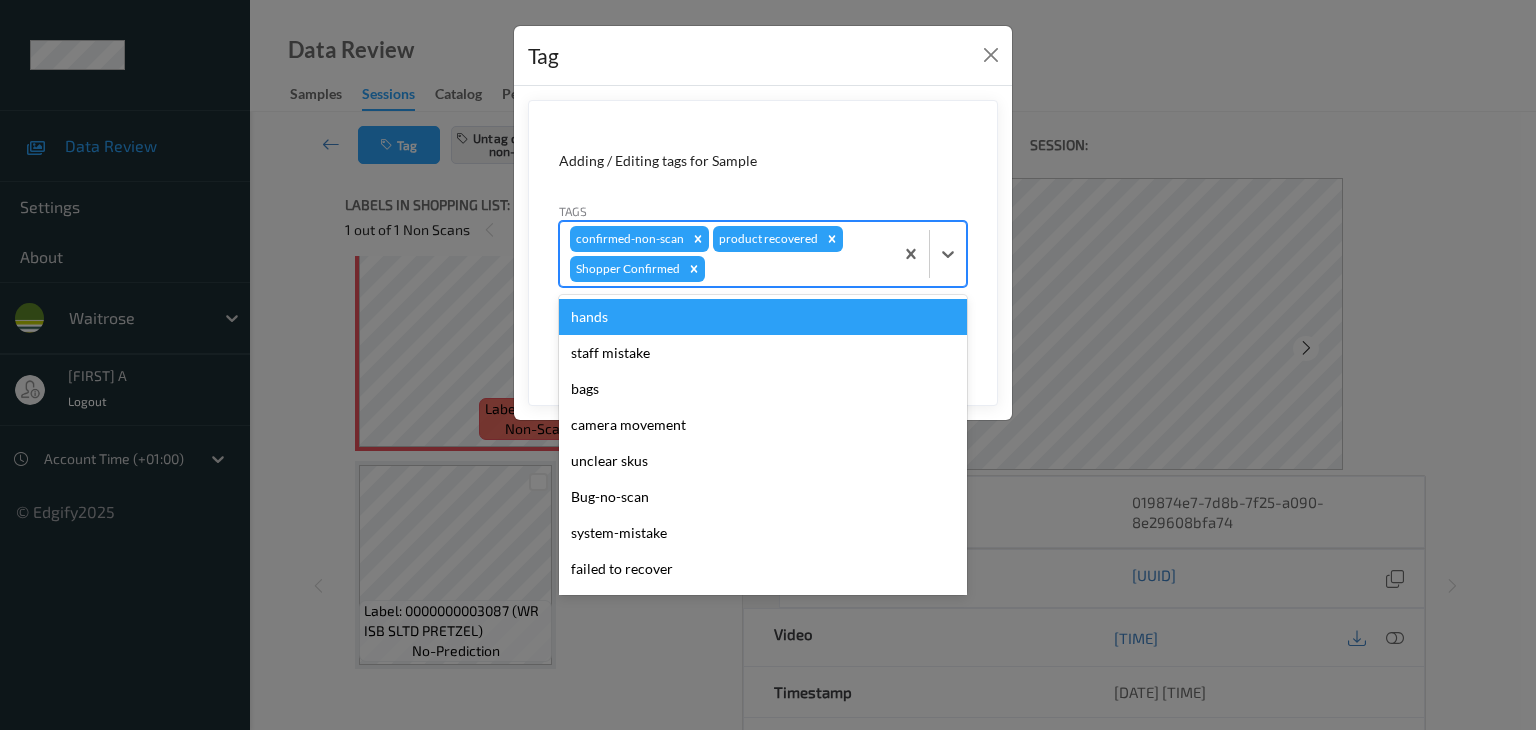 click at bounding box center [796, 269] 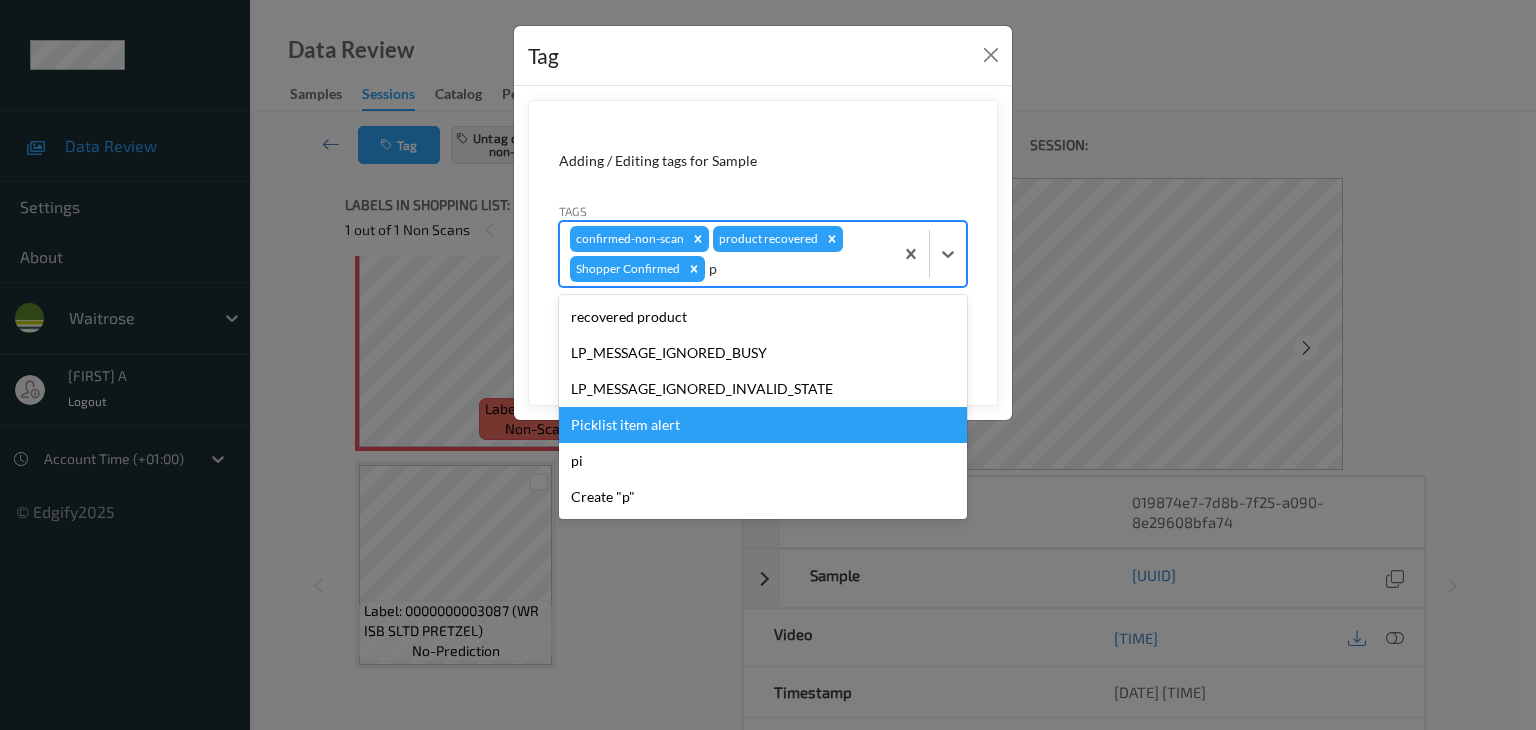click on "Picklist item alert" at bounding box center [763, 425] 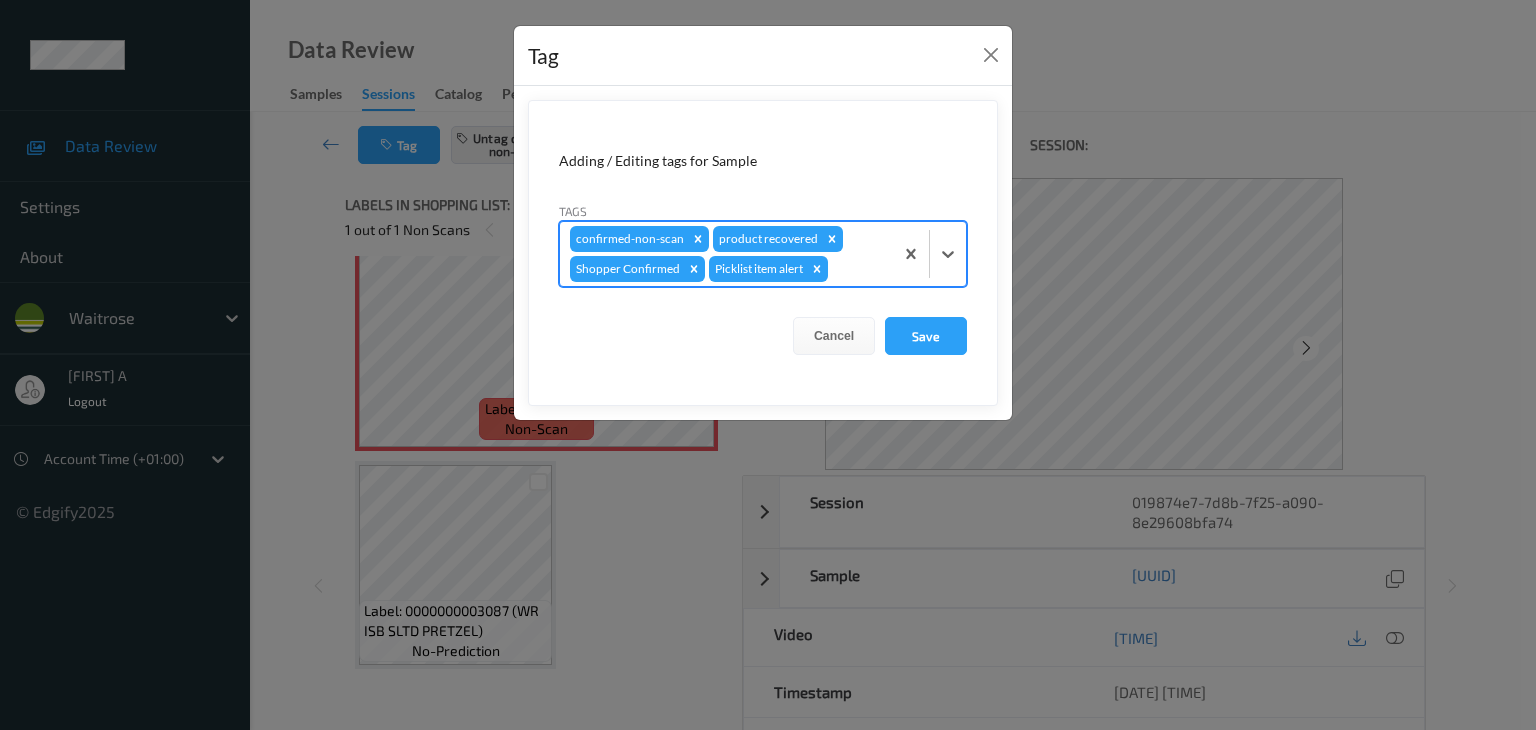 type on "u" 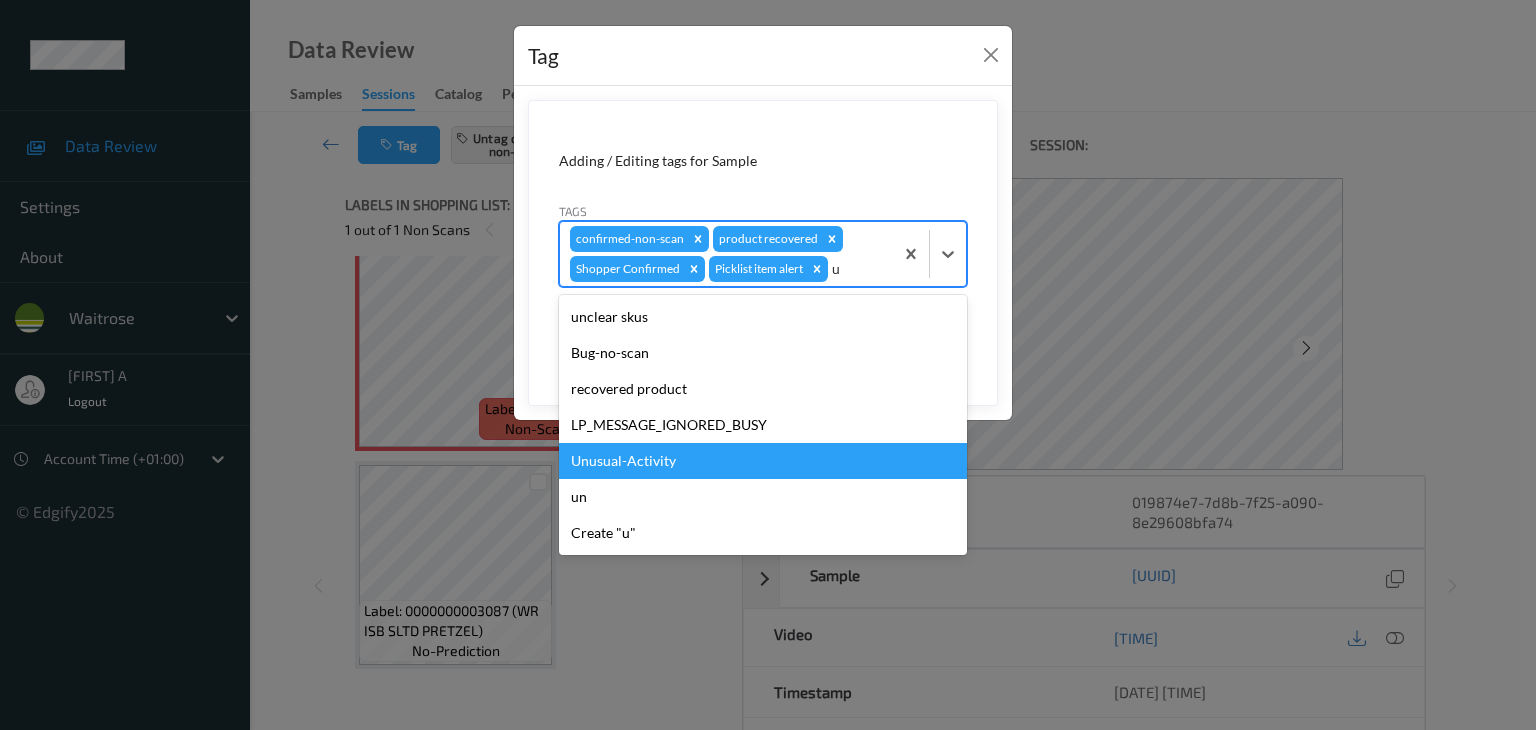 click on "Unusual-Activity" at bounding box center (763, 461) 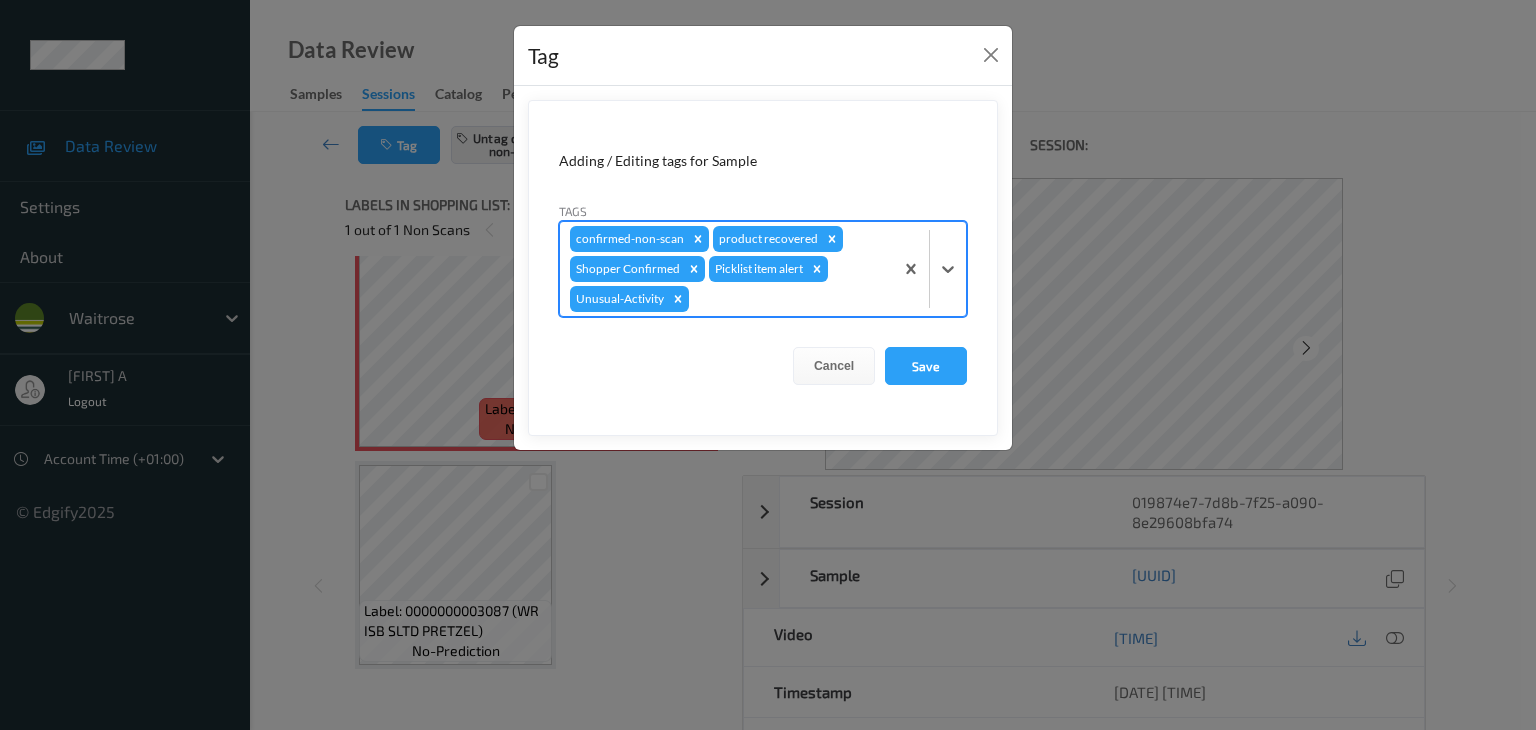 drag, startPoint x: 900, startPoint y: 358, endPoint x: 967, endPoint y: 401, distance: 79.61156 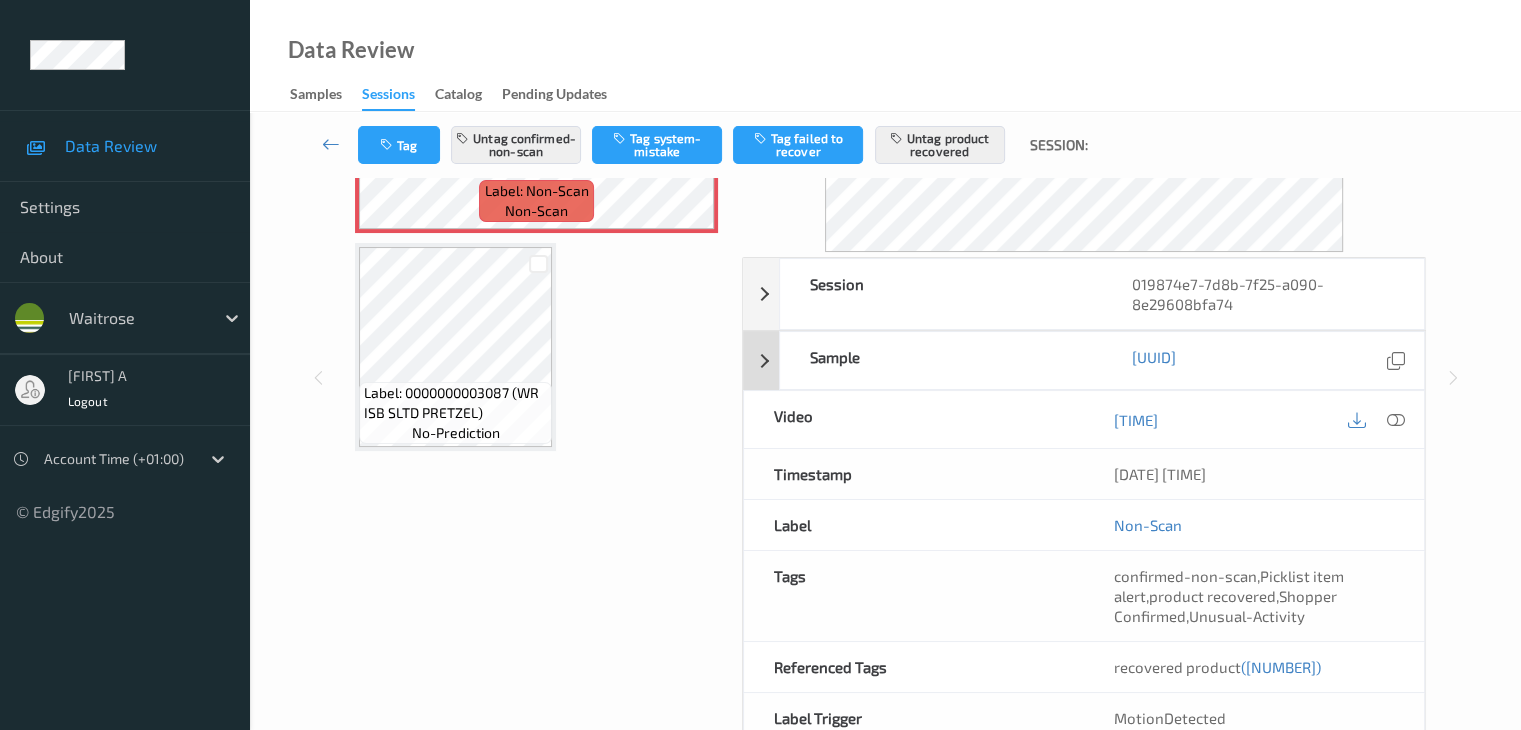 scroll, scrollTop: 136, scrollLeft: 0, axis: vertical 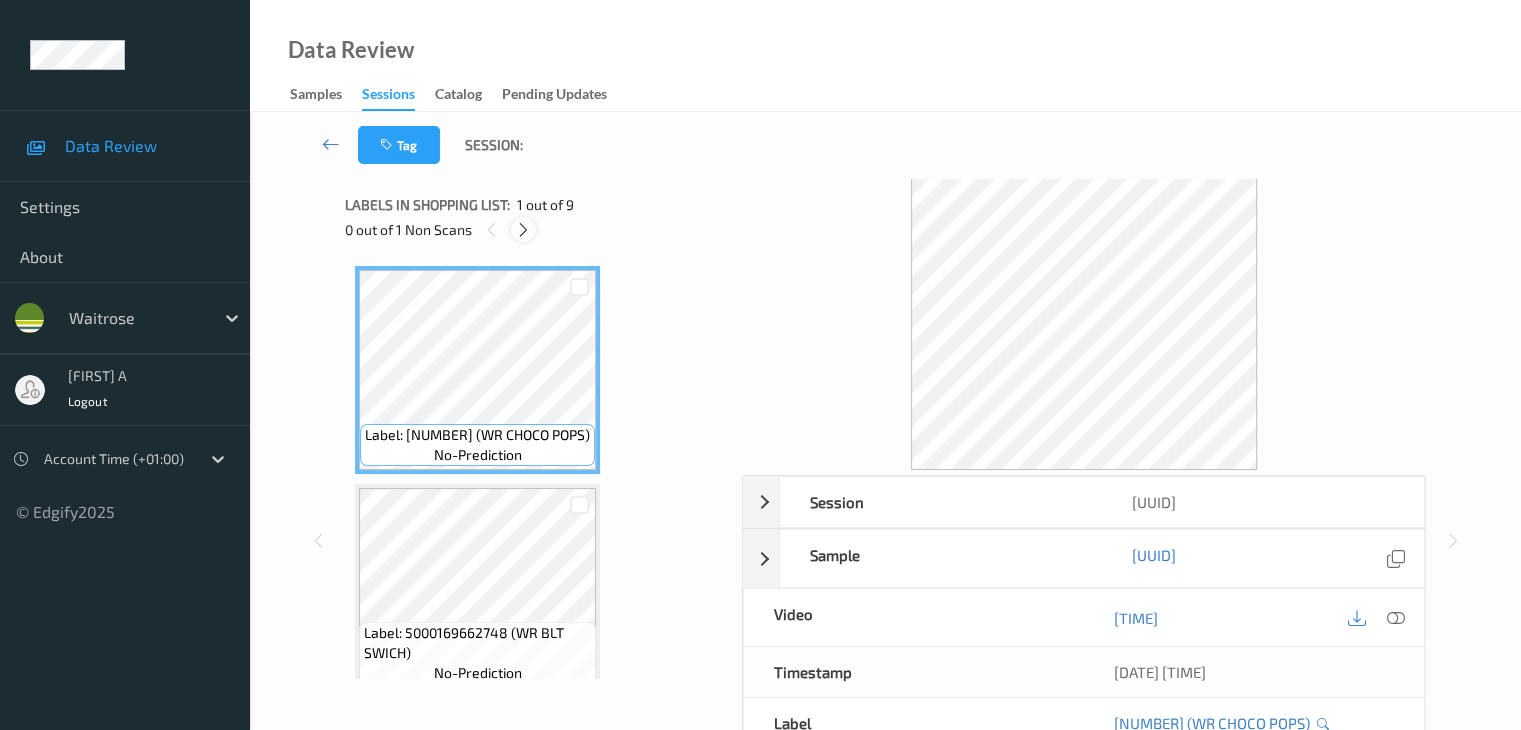 click at bounding box center [523, 230] 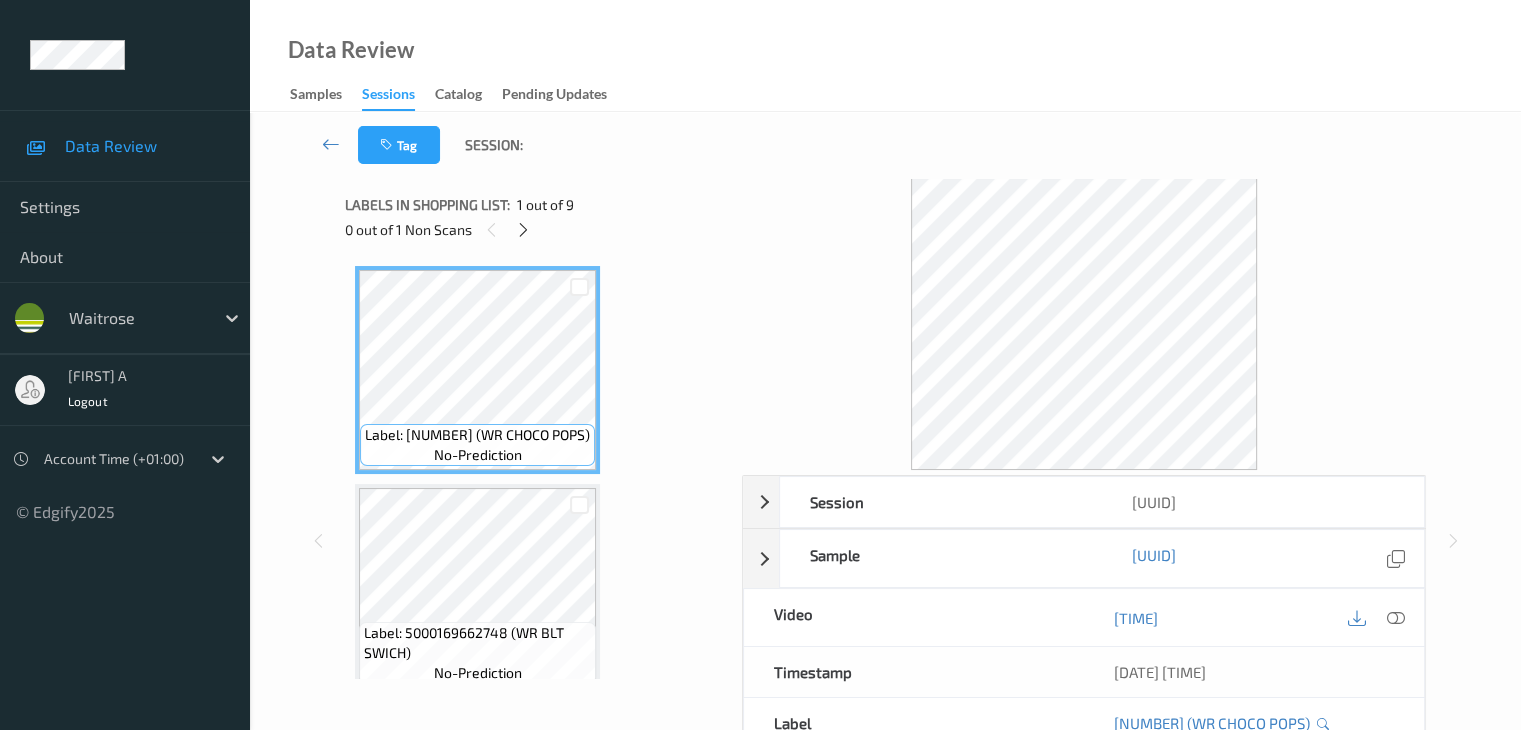 scroll, scrollTop: 1318, scrollLeft: 0, axis: vertical 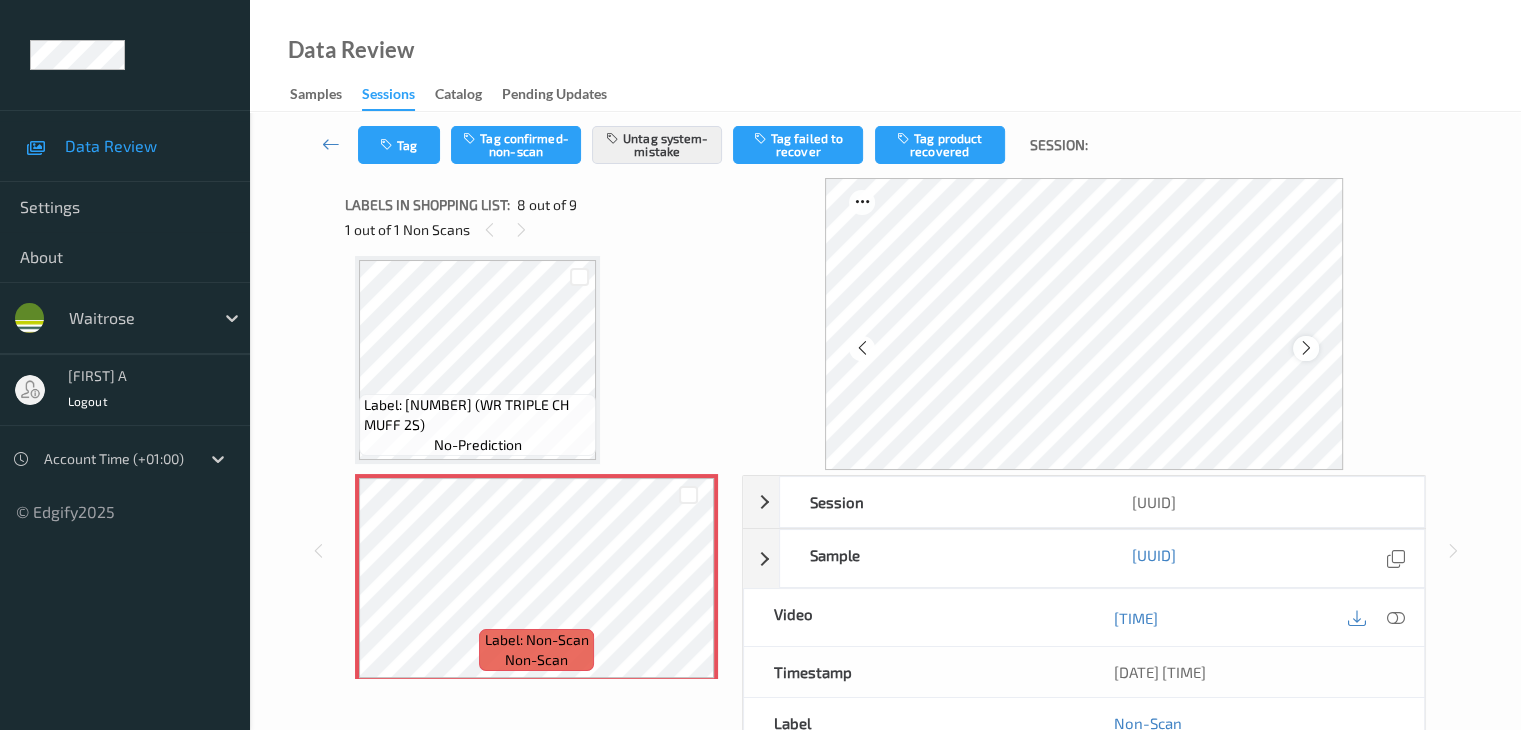 click at bounding box center [1306, 348] 